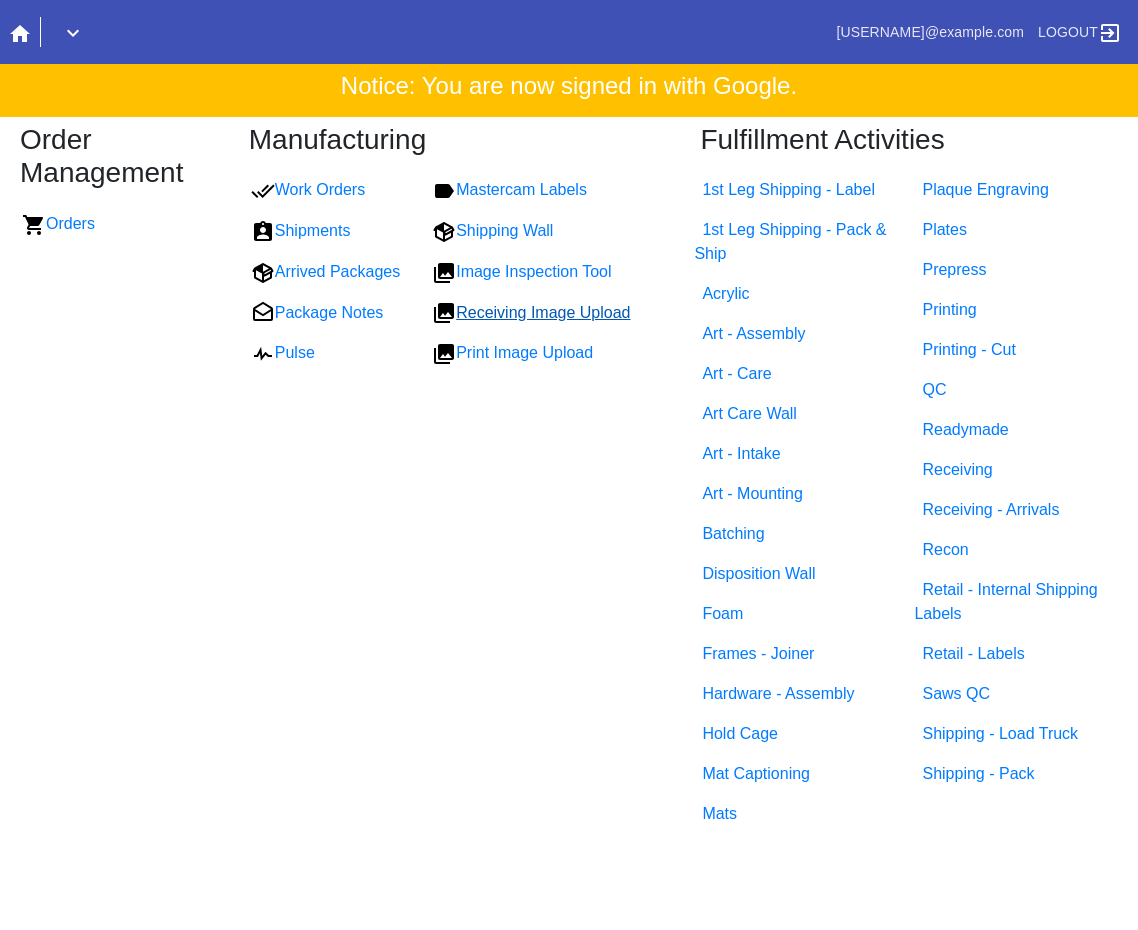 scroll, scrollTop: 0, scrollLeft: 0, axis: both 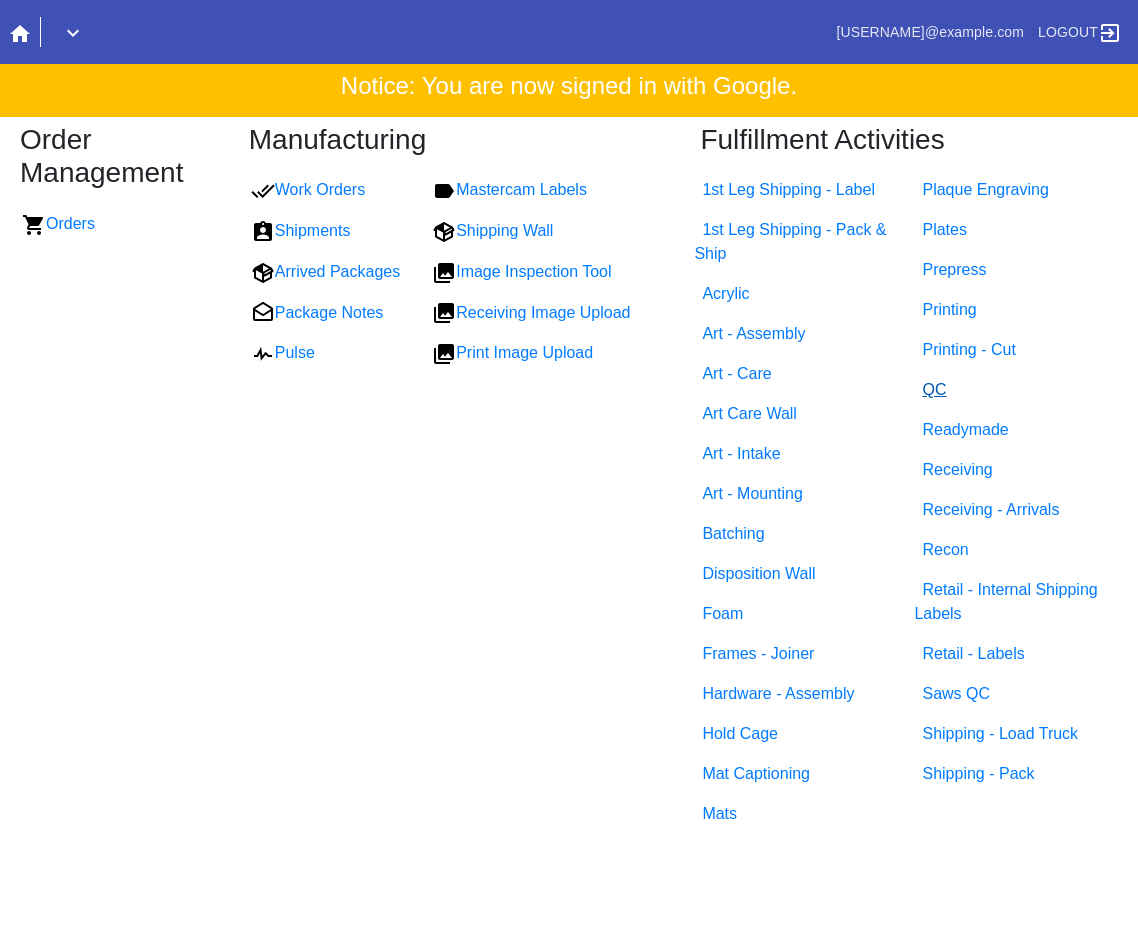 click on "QC" at bounding box center (934, 389) 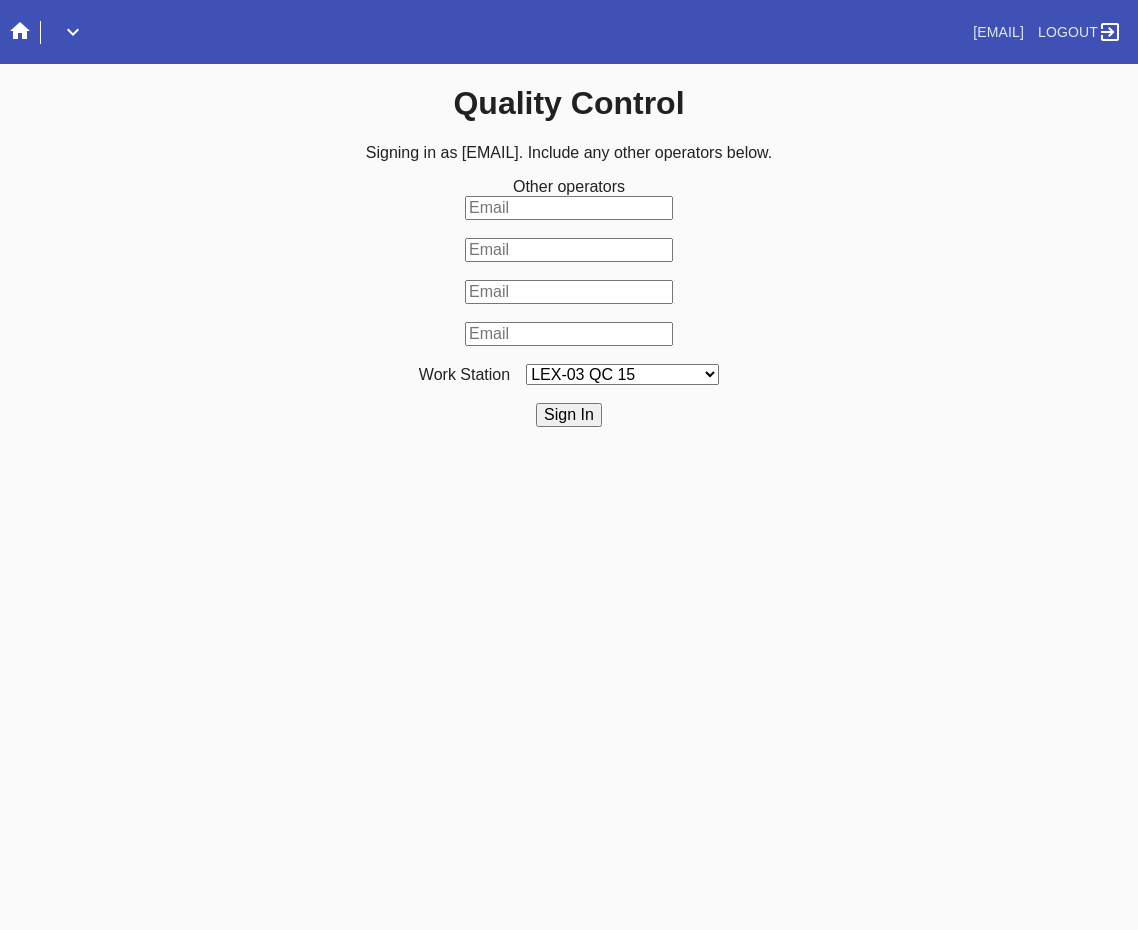 scroll, scrollTop: 0, scrollLeft: 0, axis: both 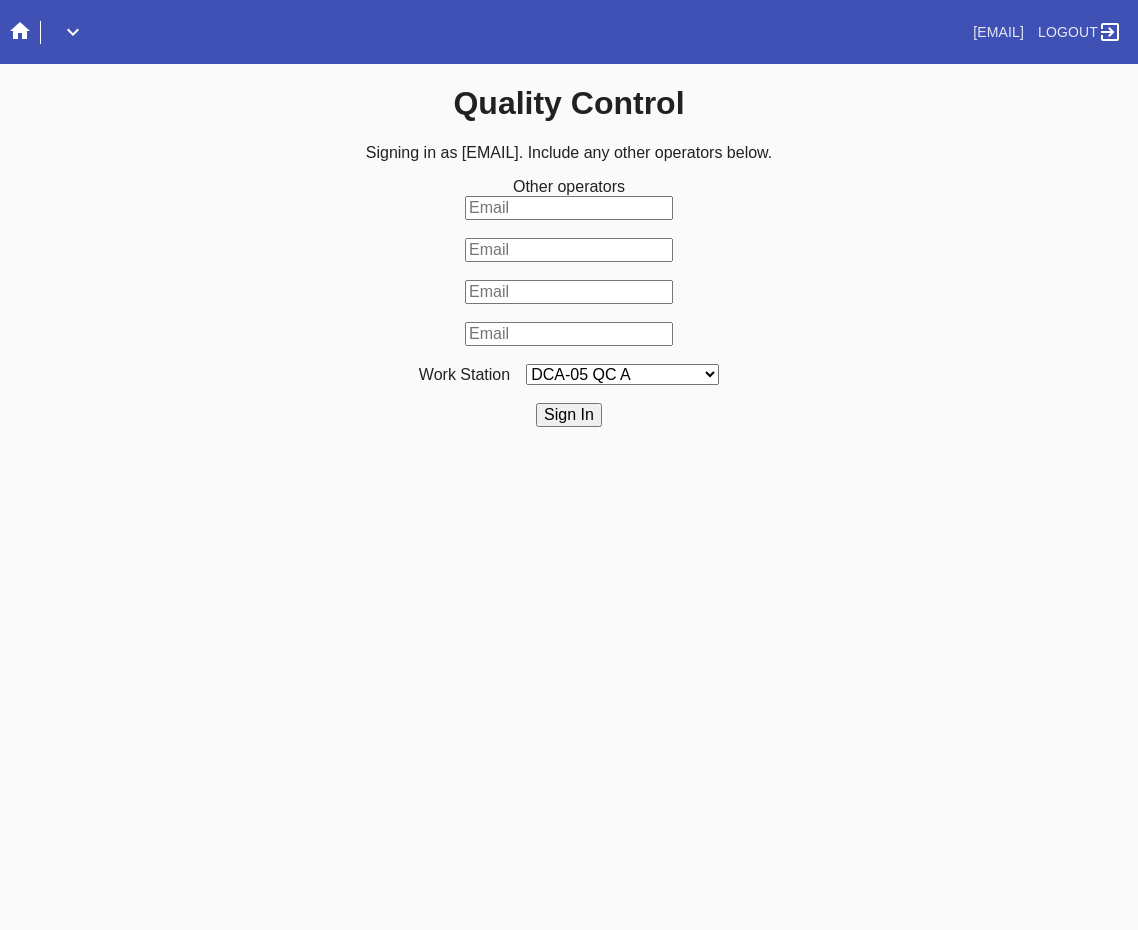 click on "LEX-03 QC 15
LEX-01 AC1-Q1
LEX-01 QC A-2
LEX-01 QC B-2
LAS-01 Art Cell 3 - QC1
LEX-01 AC2-Q1
LEX-01 AC3-Q1
LAS-01 Art Cell 7 - QC1
LEX-01 AL2-Q1
LEX-01 AL5-Q1
LEX-01 AC4-Q1
DCA-05 QC O
LEX-01 AL5-Q2
LAS-01 Art Cell 4 - QC1
LAS-01 Art Cell 8 - QC1
LAS-01 Art Cell 1 - QC1
LEX-03 QC 9
LEX-01 QC C-2
LEX-01 QC D-2
LEX-01 QC E-2
LEX-01 QC F-2
LAS-01 Art Cell 5 - QC1
LEX-03 QC 10
LEX-01 AL1-Q1
LEX-03 QC 1
LEX-03 QC 11
LAS-01 Art Cell 2 - QC1
LEX-01 AL1-Q2
ELP-01 QC A-2
ELP-01 QC C-2
ELP-01 QC D-2
ELP-01 QC E-2
ELP-01 QC F-2
ELP-01 QC G-2
ELP-01 QC H-2
LEX-03 Ornament QC
LEX-03 QC 12
LEX-03 QC 2
LEX-03 QC 3
LEX-03 QC 4
LEX-03 QC 5
LEX-03 QC 6
LEX-03 QC 7
LEX-03 QC 8
LEX-03 QC 13
DCA-05 QC A
LEX-03 QC 16
DCA-05 QC B
DCA-05 QC C
DCA-05 QC D
LEX-01 AL4-Q1
LAS-01 Art Cell 6 - QC1
DCA-05 QC E
DCA-05 QC F
DCA-05 QC G
DCA-05 QC H
ELP-01 QC B-2
LEX-03 QC 14
LEX-01 AL3-Q1
LEX-01 AL3-Q2" at bounding box center (622, 374) 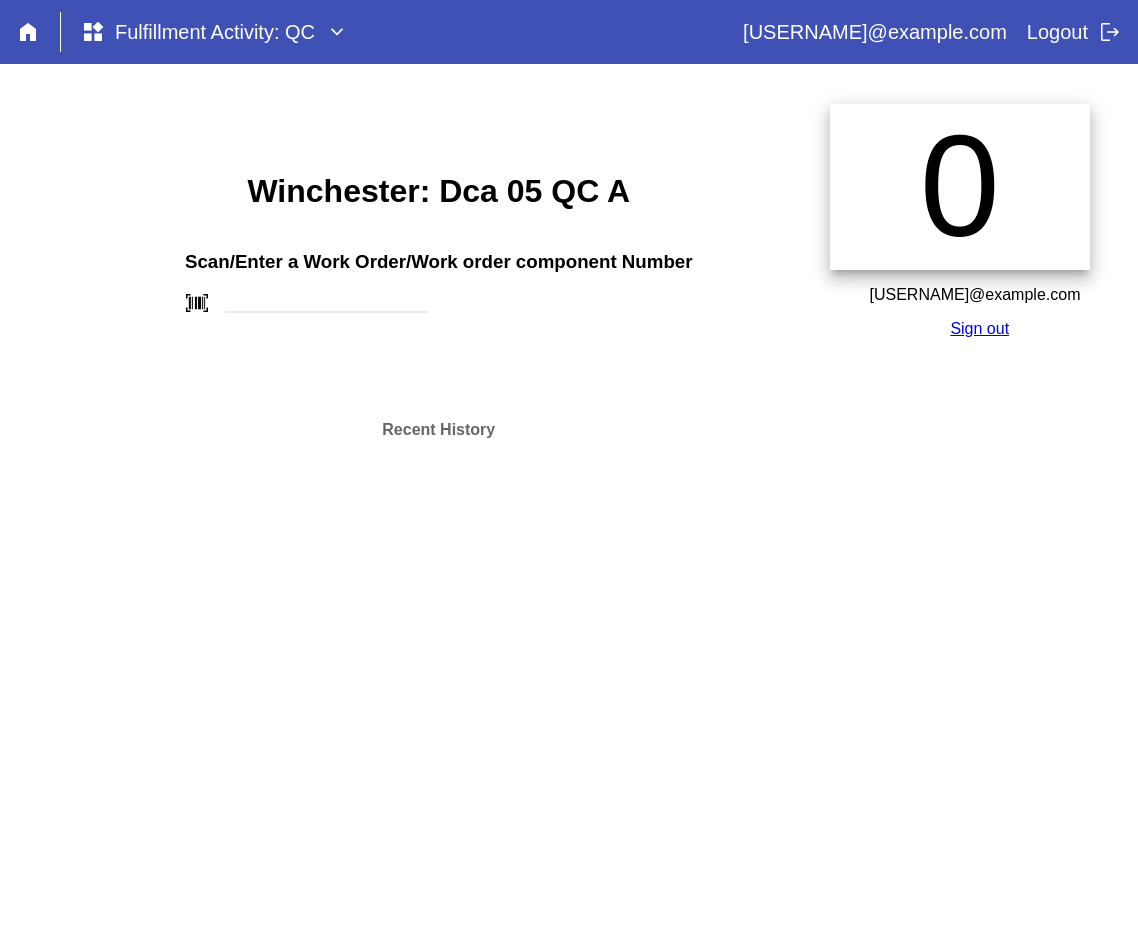 scroll, scrollTop: 0, scrollLeft: 0, axis: both 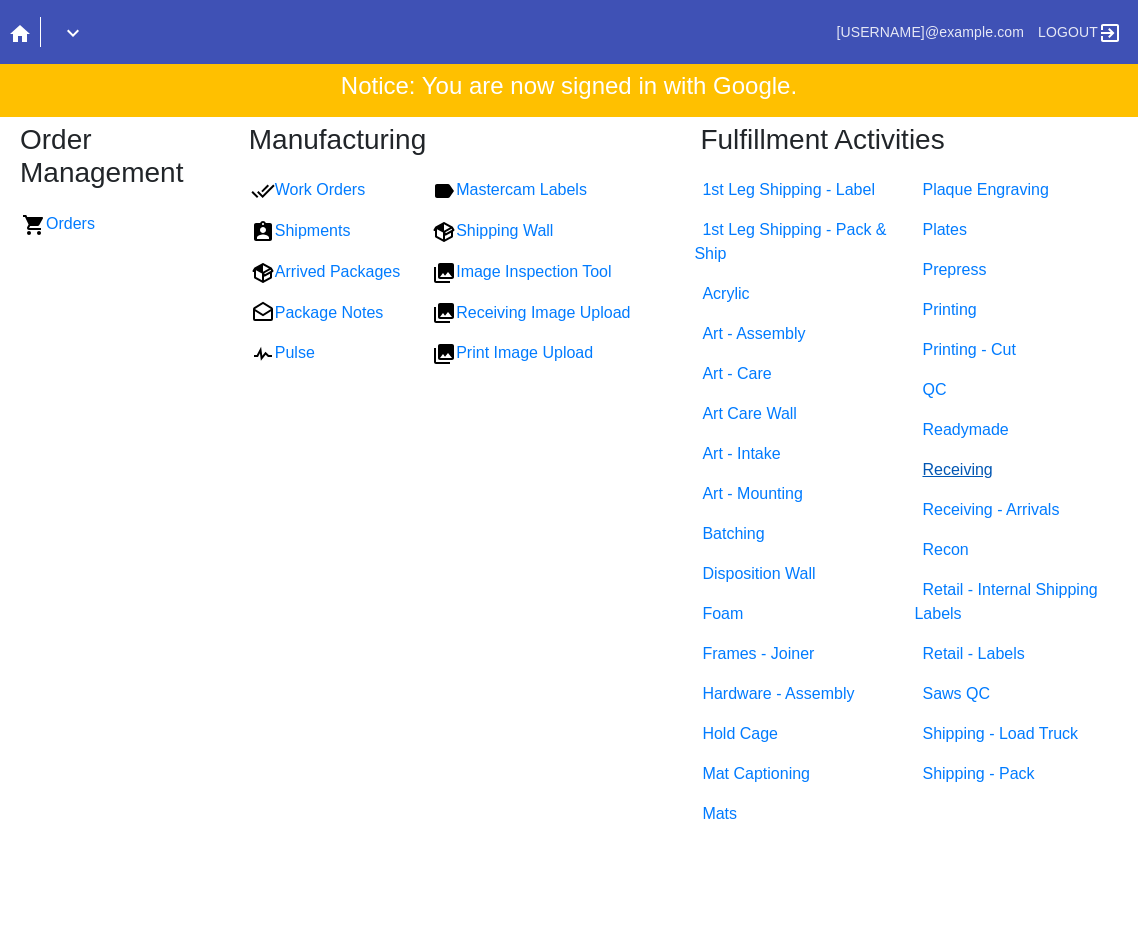 click on "Receiving" at bounding box center [957, 469] 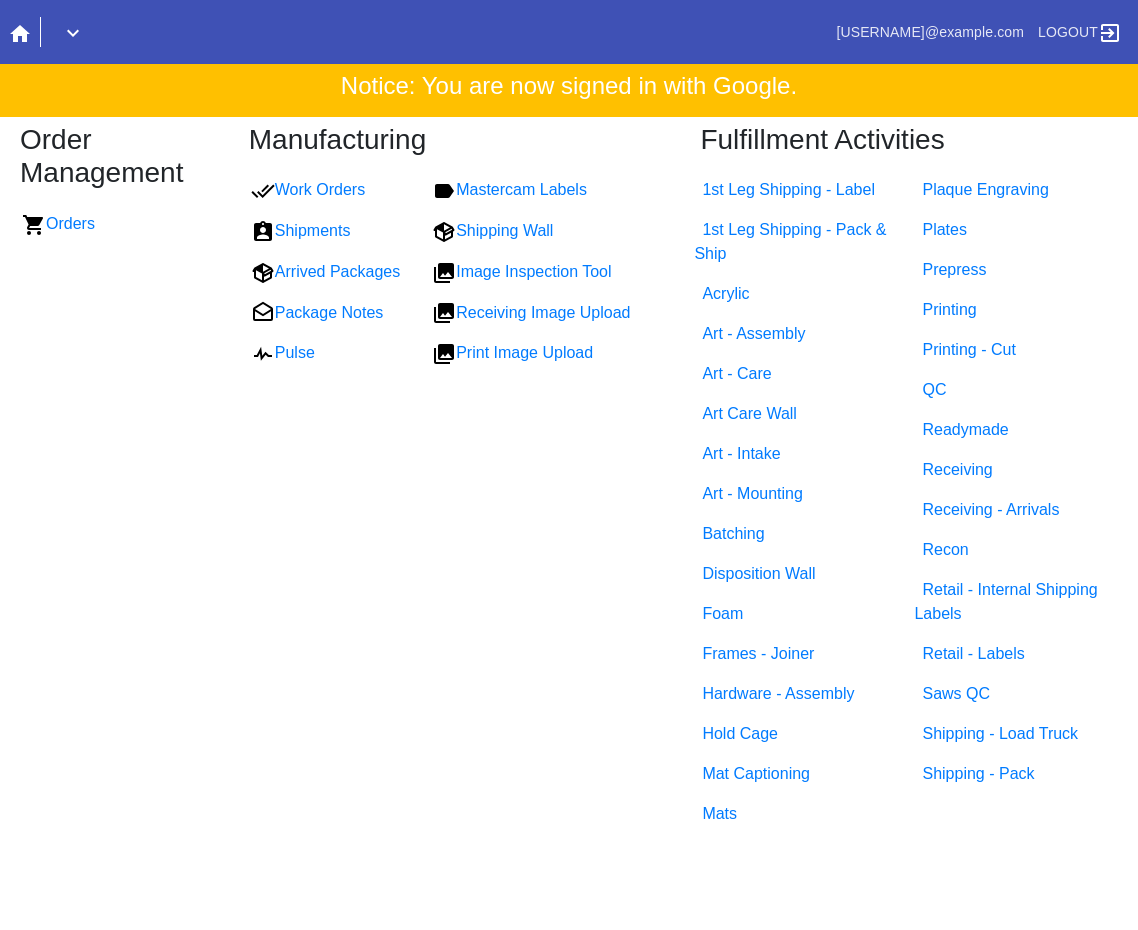 scroll, scrollTop: 0, scrollLeft: 0, axis: both 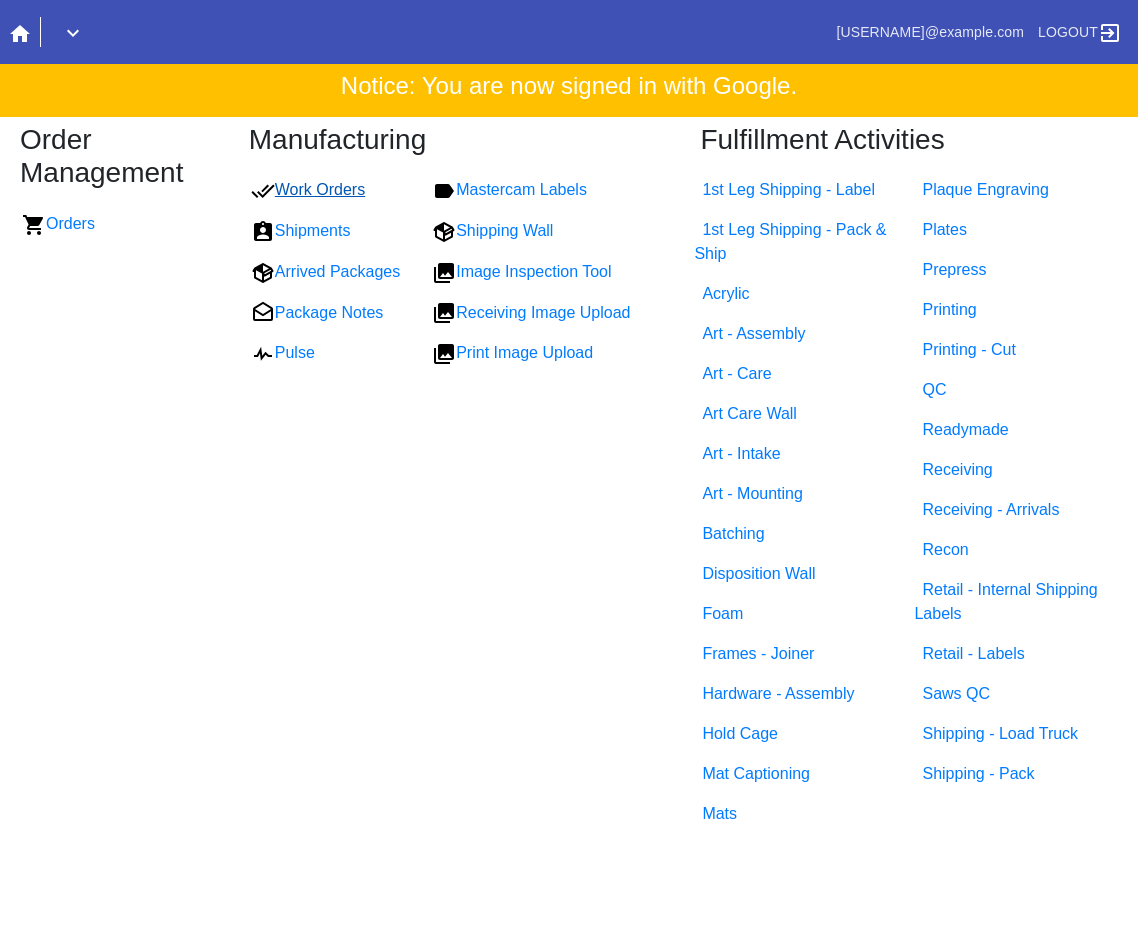 click on "Work Orders" at bounding box center (308, 189) 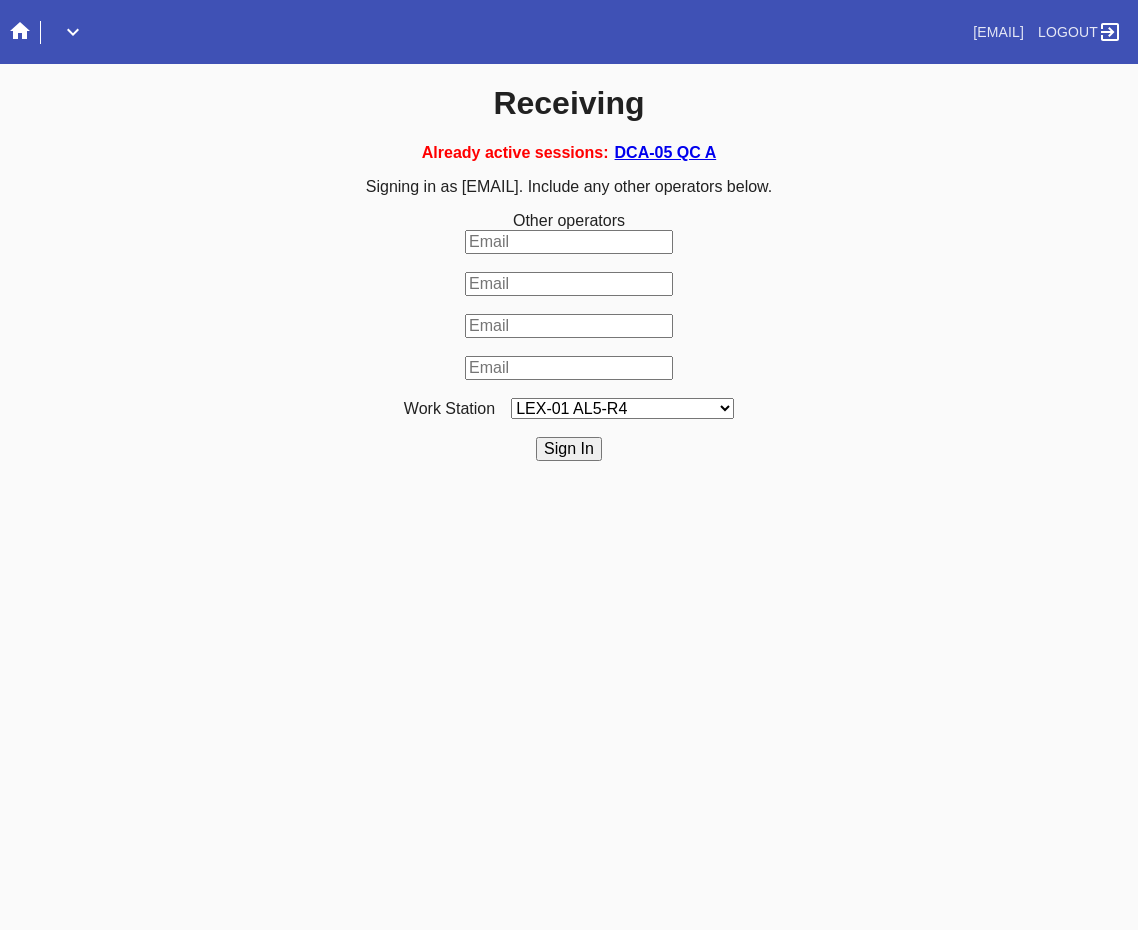 scroll, scrollTop: 0, scrollLeft: 0, axis: both 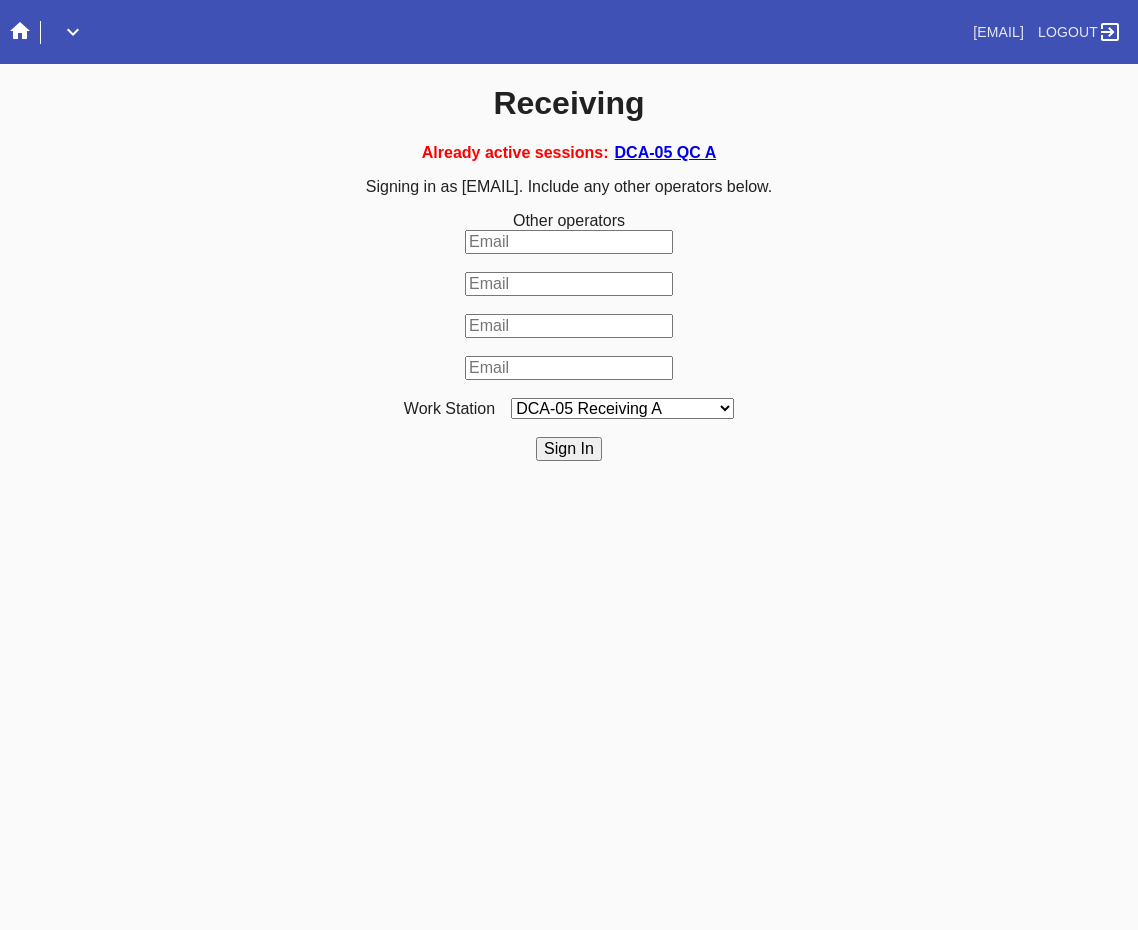 click on "LEX-01 AL5-R4
LEX-01 AL1-R1
LEX-01 AL5-R2
DCA-05 Receiving O
LEX-01 AL5-R5
LAS-01 Art Cell 4 - R1
LEX-01 AL1-R2
LEX-01 AL1-R3
LEX-01 AL5-R3
LEX-01 AL5-R6
LEX-01 AL1-R4
LEX-01 AC1-R1
LAS-01 Art Cell 1 - R1
LEX-01 AL4-R1
LEX-01 AC2-R1
DCA-05 Receiving Specialty
LEX-01 AL4-R2
LEX-01 AC3-R1
LAS-01 Art Cell 5 - R1
LEX-01 AC4-R1
LAS-01 Art Cell 2 - R1
LAS-01 Art Cell 6 - R1
LAS-01 Art Cell 8 - R1
LEX-01 AL2-R1
LAS-01 Art Cell 3 - R1
DCA-05 Receiving A
DCA-05 Receiving B
DCA-05 Receiving C
DCA-05 Receiving D
LEX-01 AL2-R2
DCA-05 Receiving E
DCA-05 Receiving F
DCA-05 Receiving G
DCA-05 Receiving H
LAS-01 Art Cell 7 - R1
LEX-01 AL3-R1
LEX-01 AL3-R2
LEX-01 AL3-R3
LEX-01 AL3-R4
LEX-01 AL5-R1" at bounding box center [622, 408] 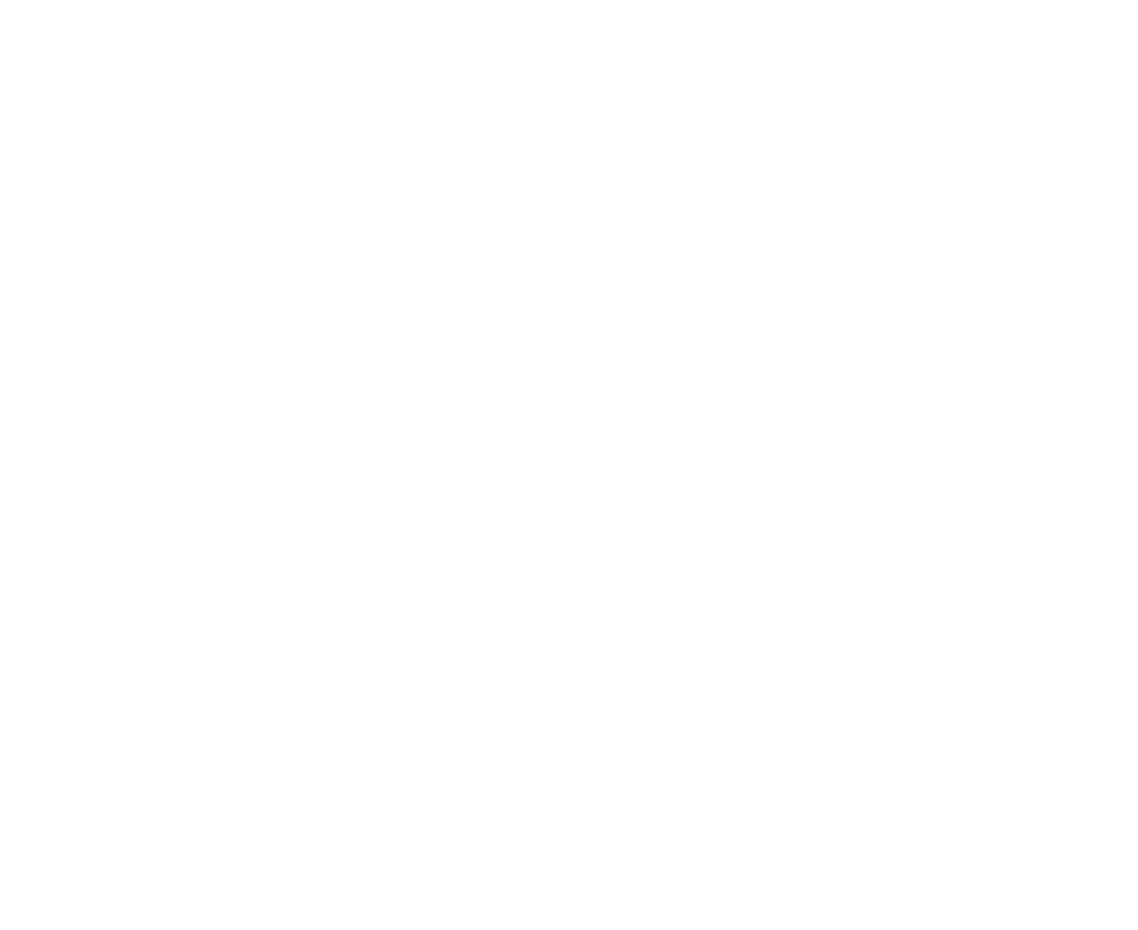 scroll, scrollTop: 0, scrollLeft: 0, axis: both 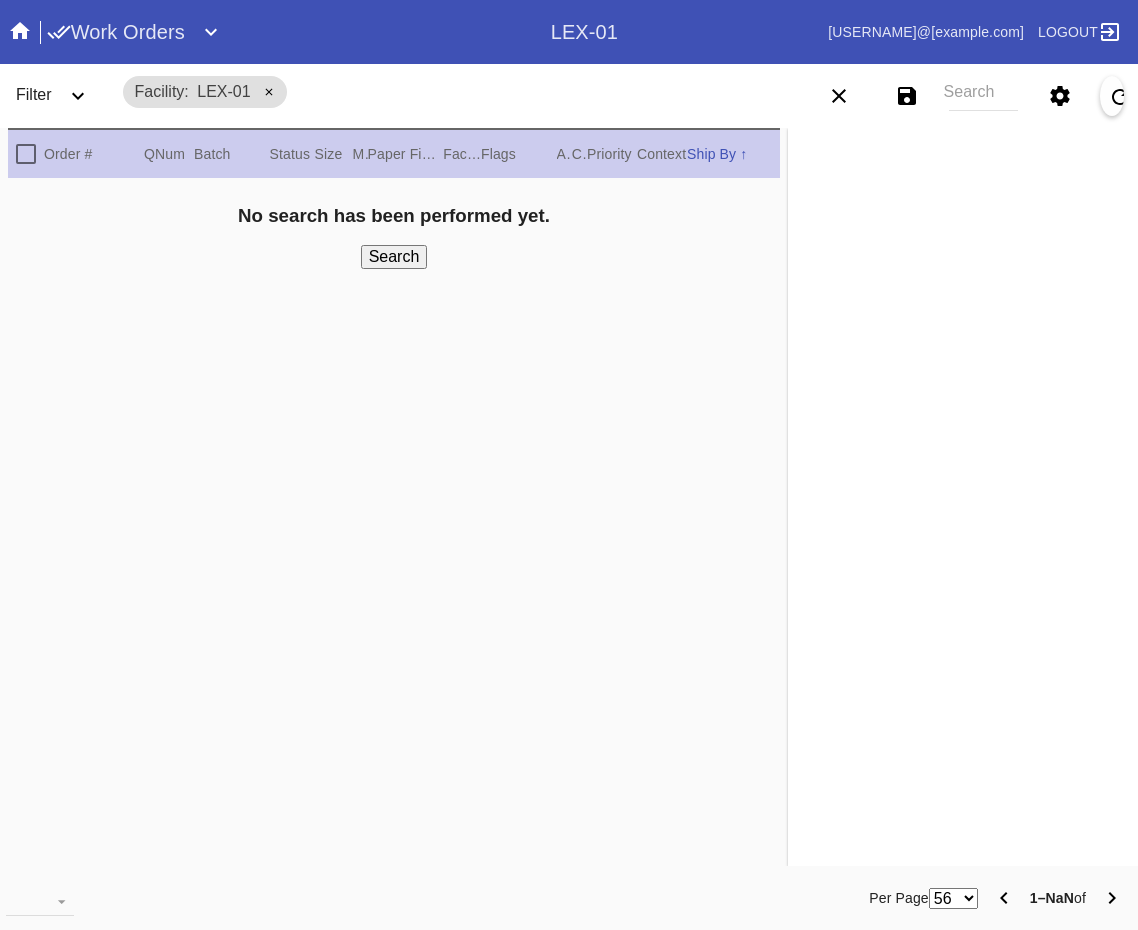 click on "Search" at bounding box center (983, 96) 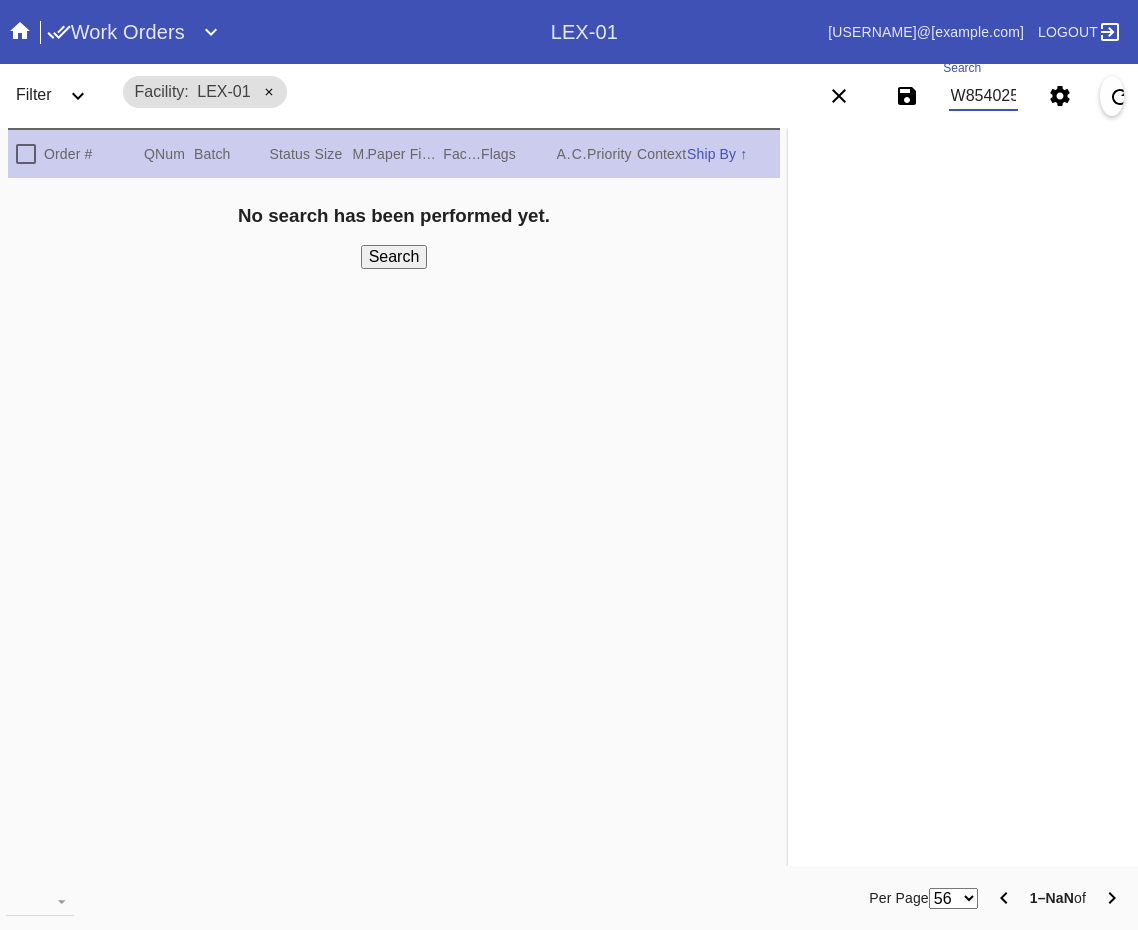 scroll, scrollTop: 0, scrollLeft: 83, axis: horizontal 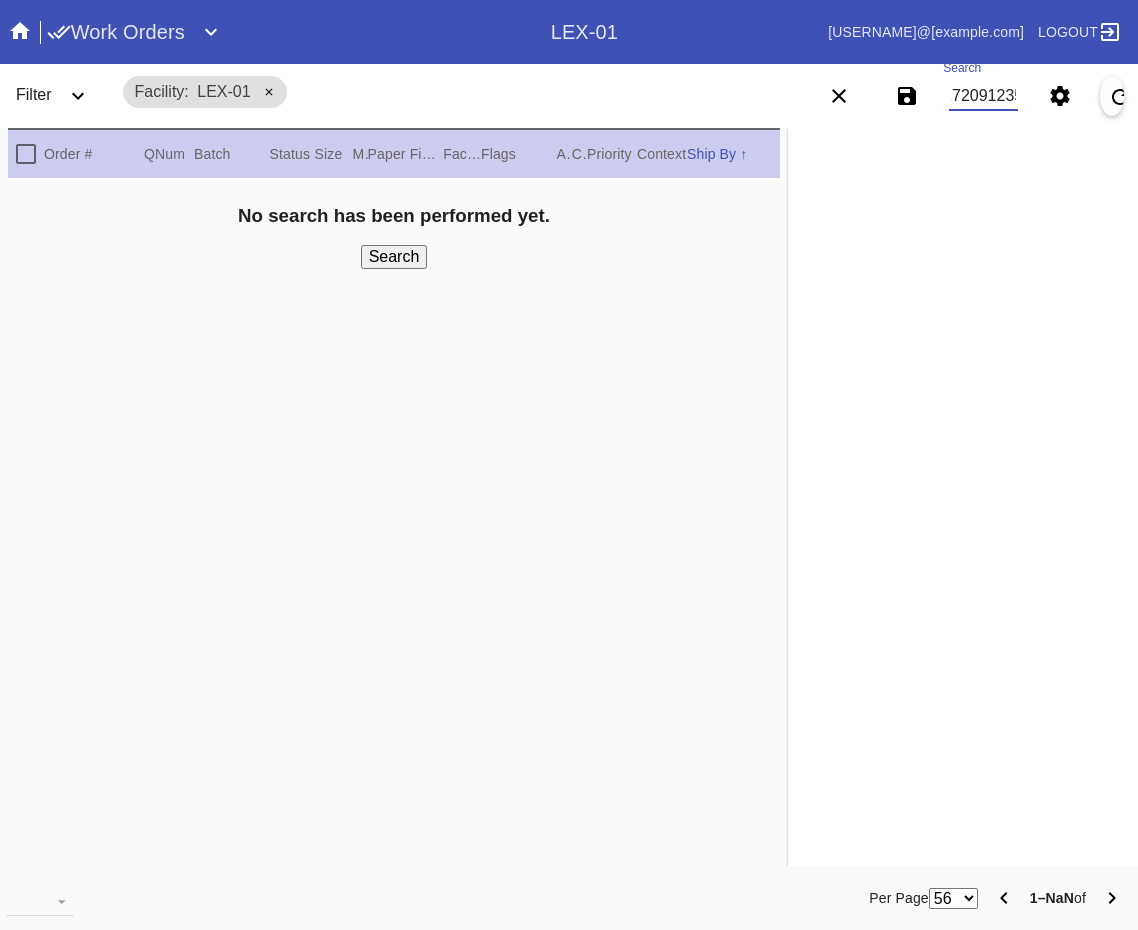 type on "W854025172091235" 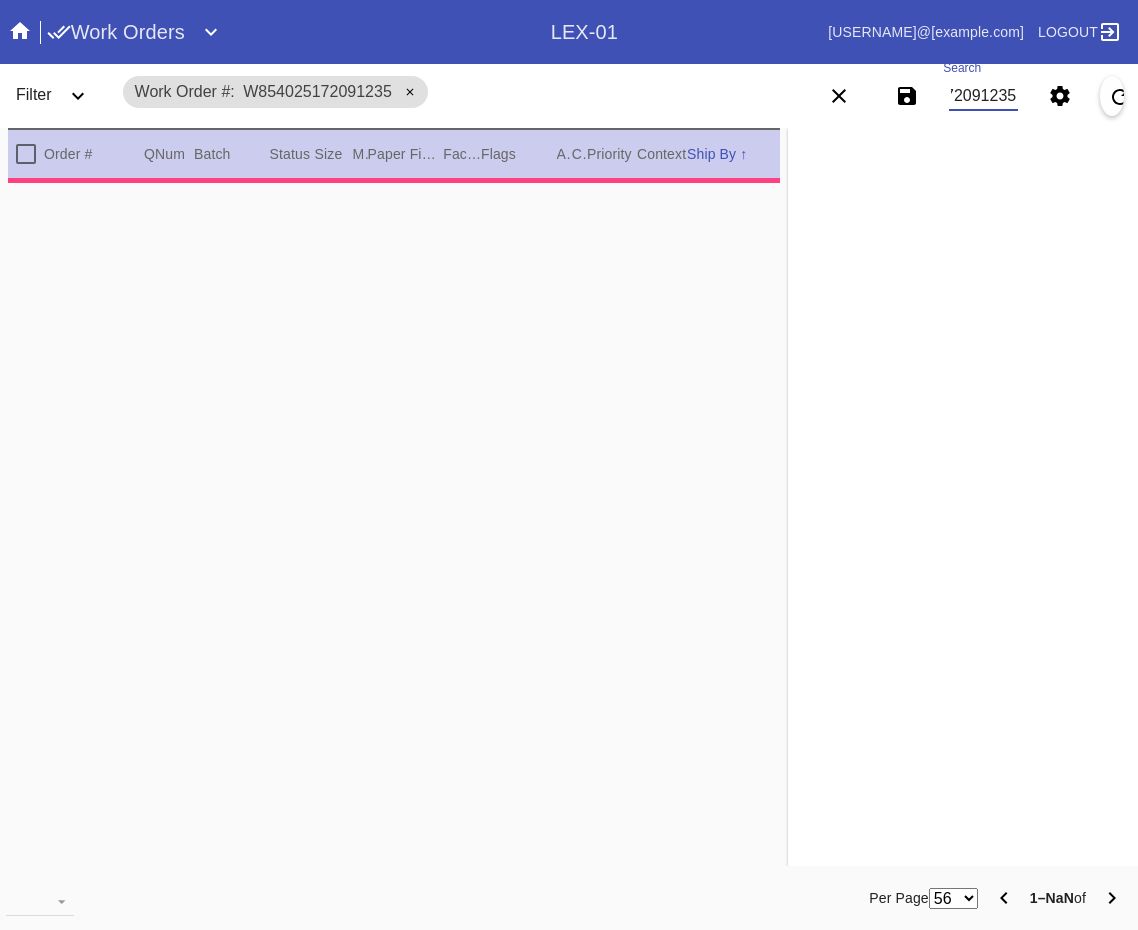 type on "2.5" 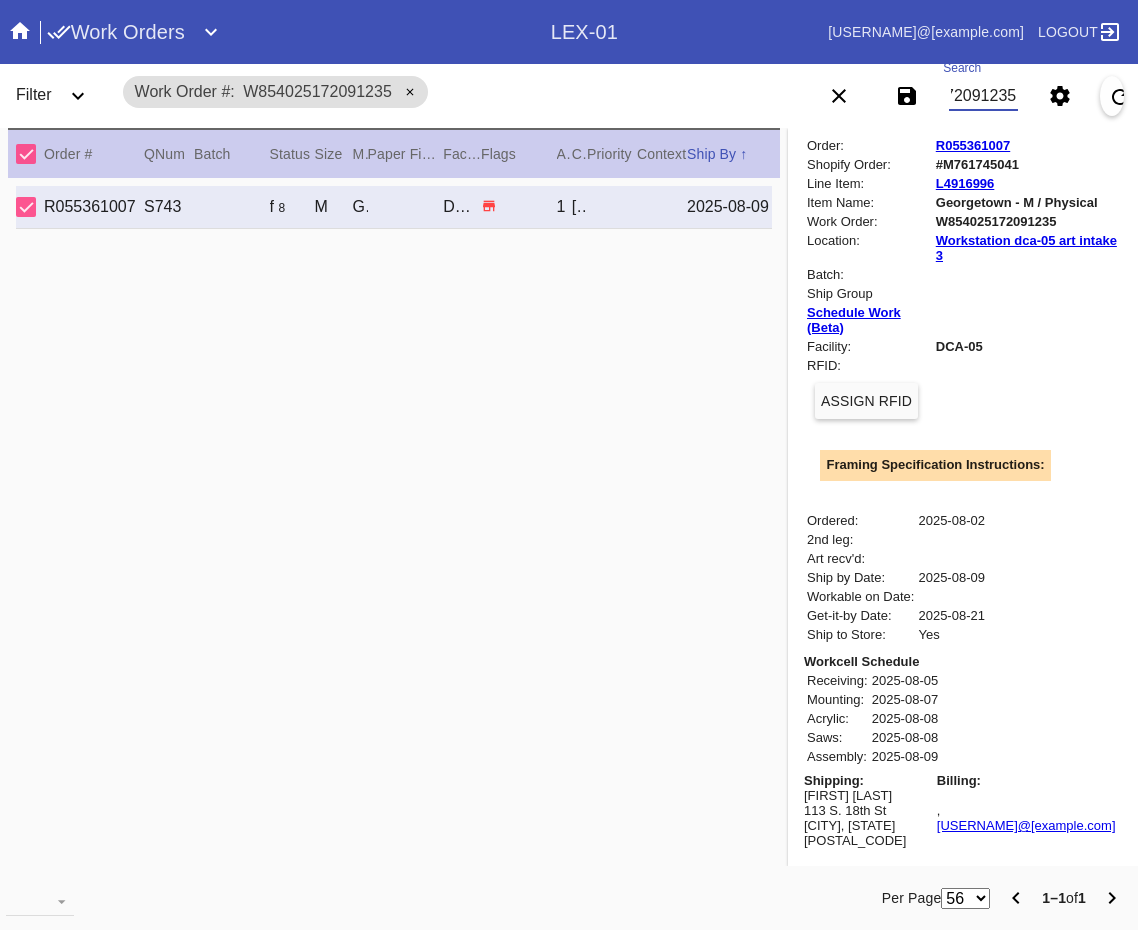 scroll, scrollTop: 76, scrollLeft: 0, axis: vertical 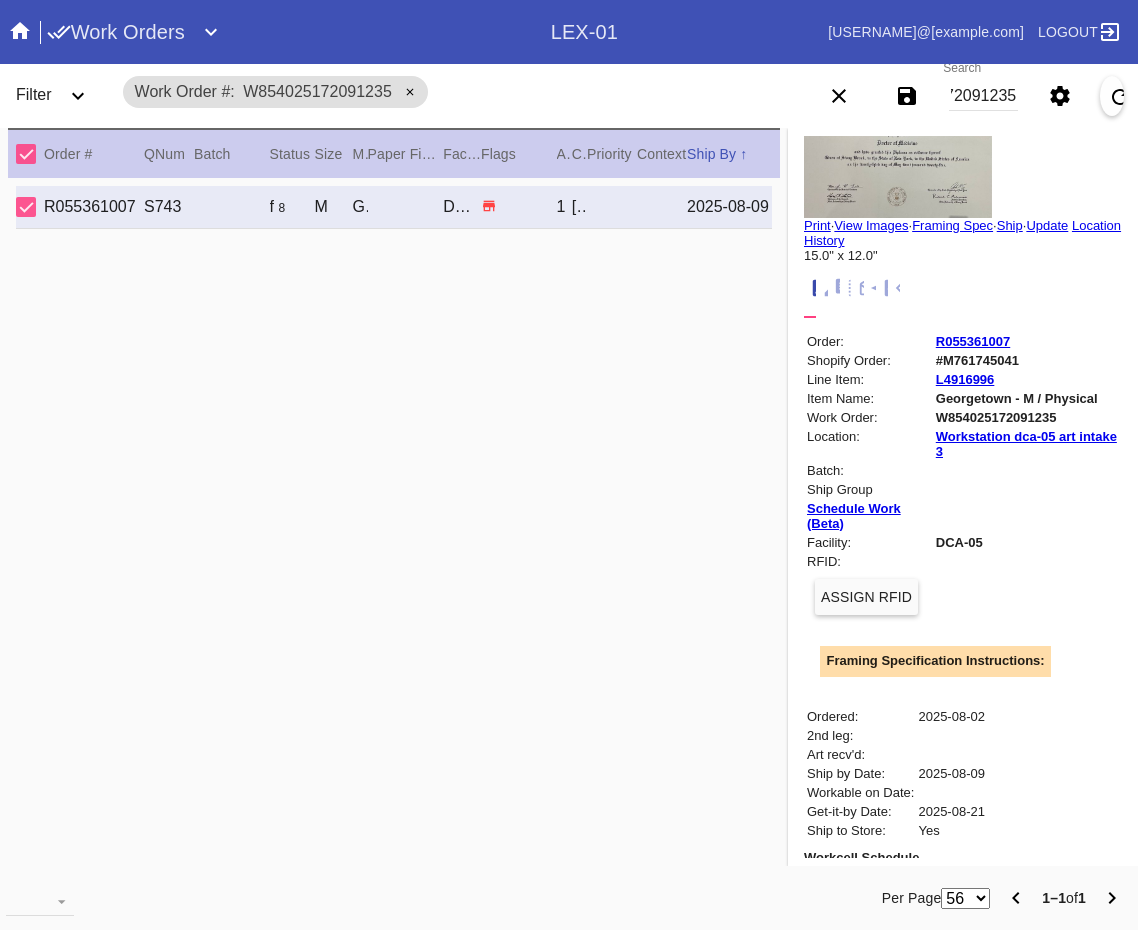 click 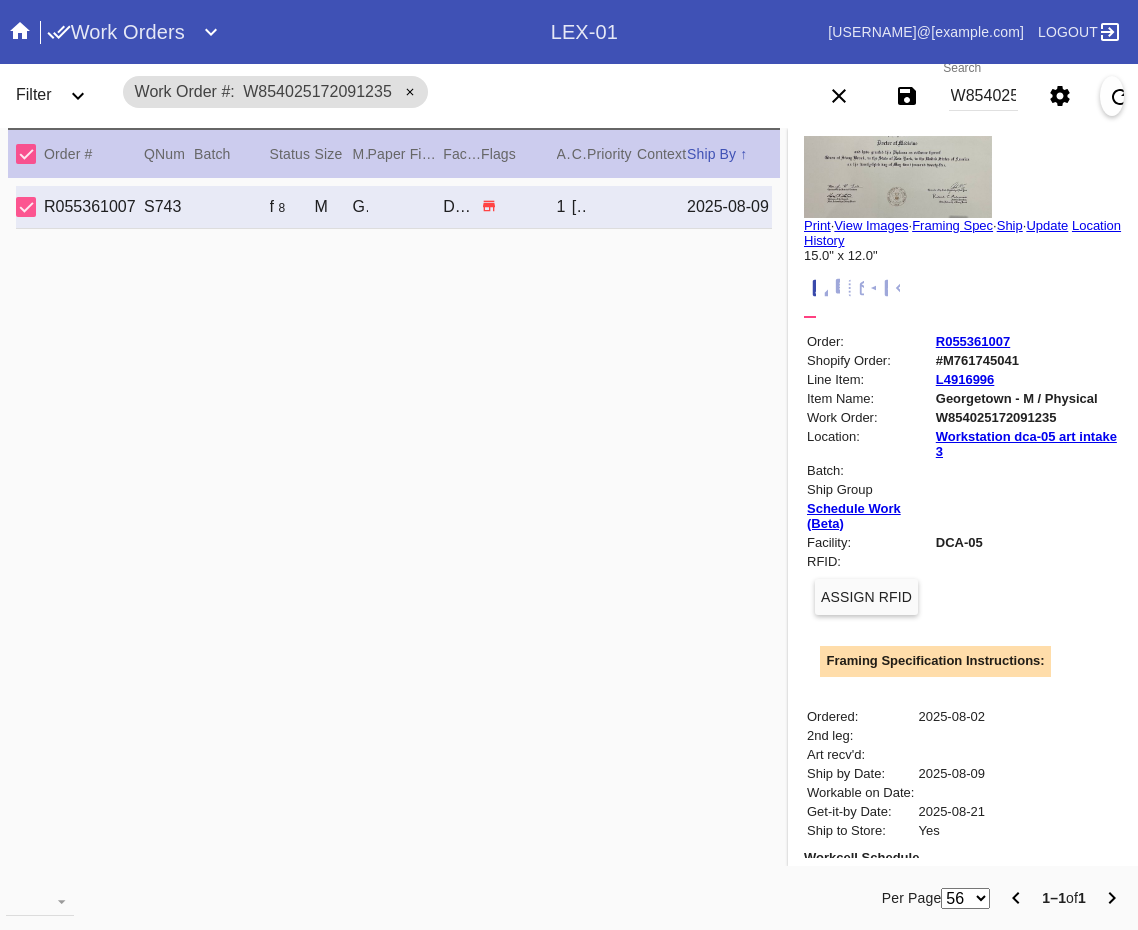scroll, scrollTop: 320, scrollLeft: 0, axis: vertical 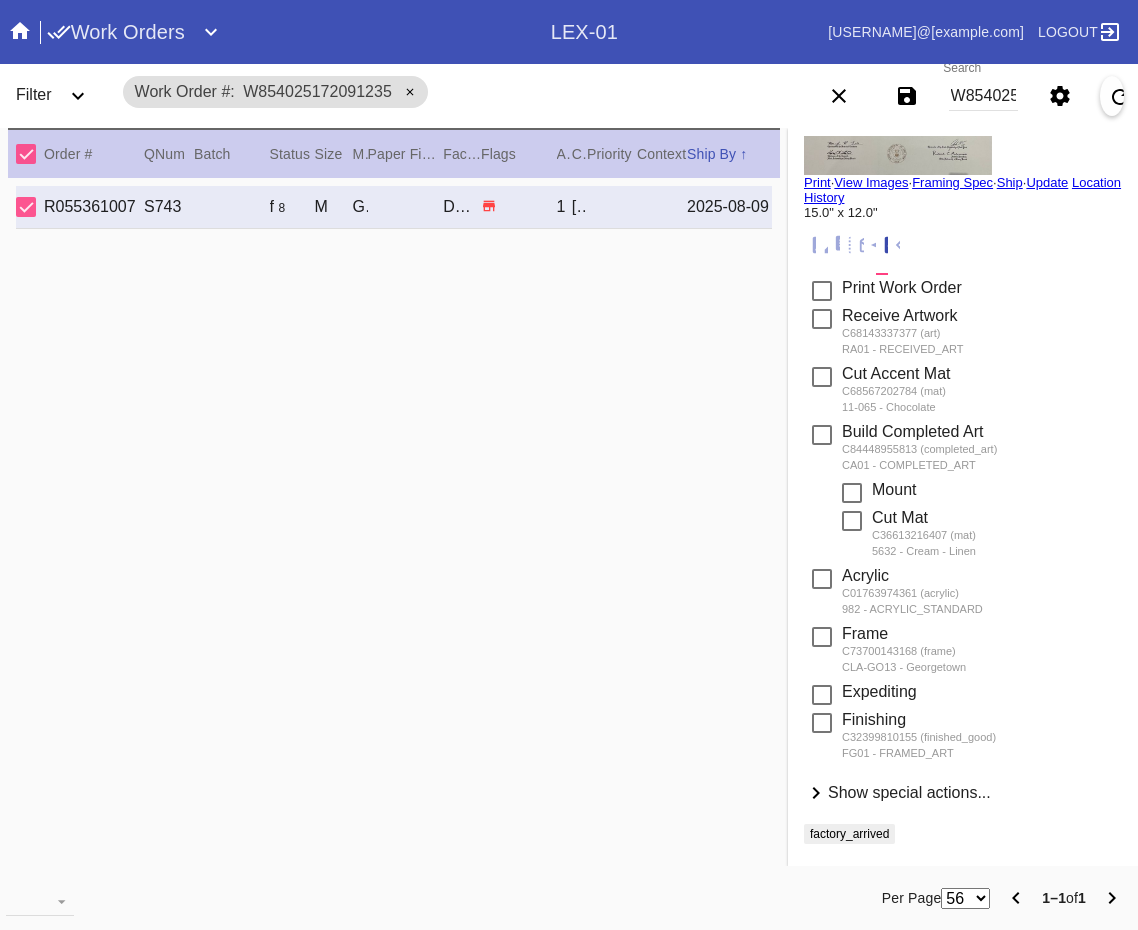 click on "W854025172091235" at bounding box center [983, 96] 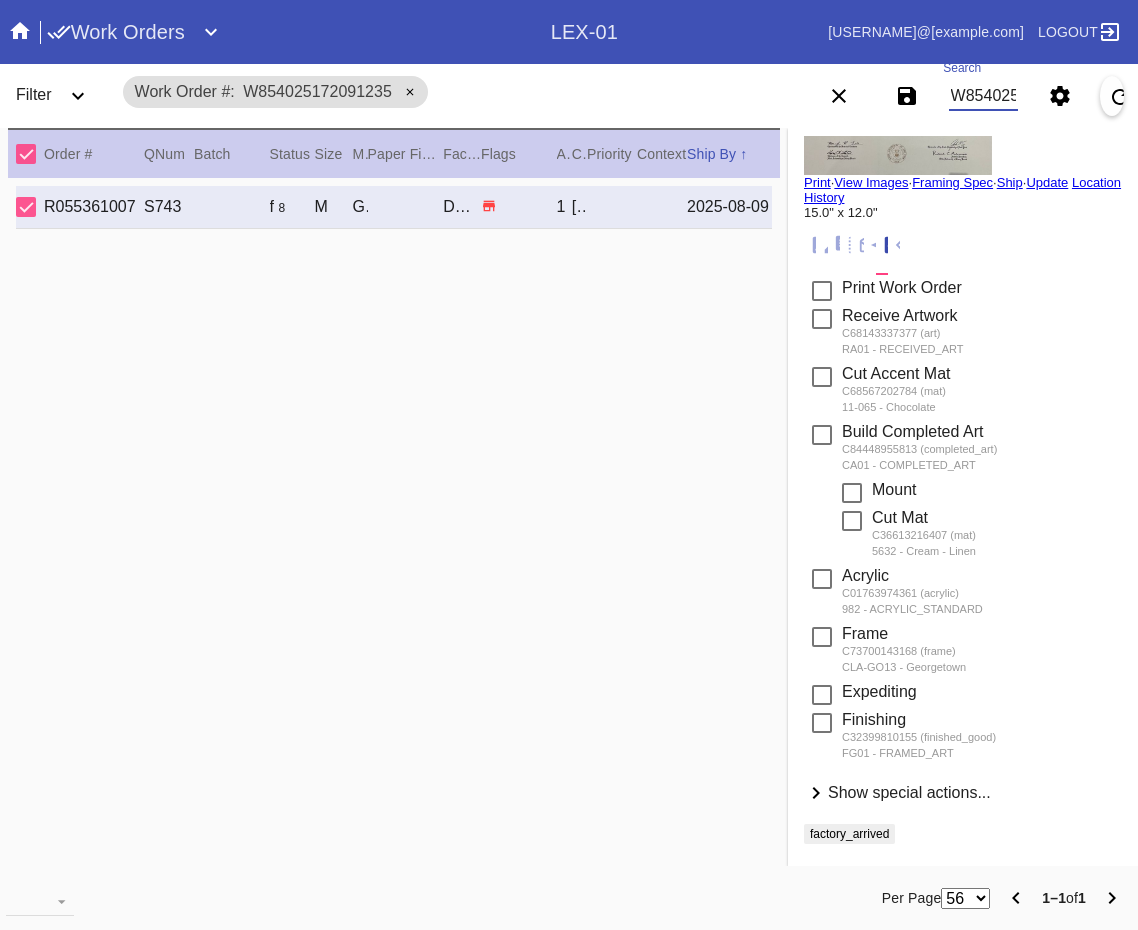 click on "W854025172091235" at bounding box center [983, 96] 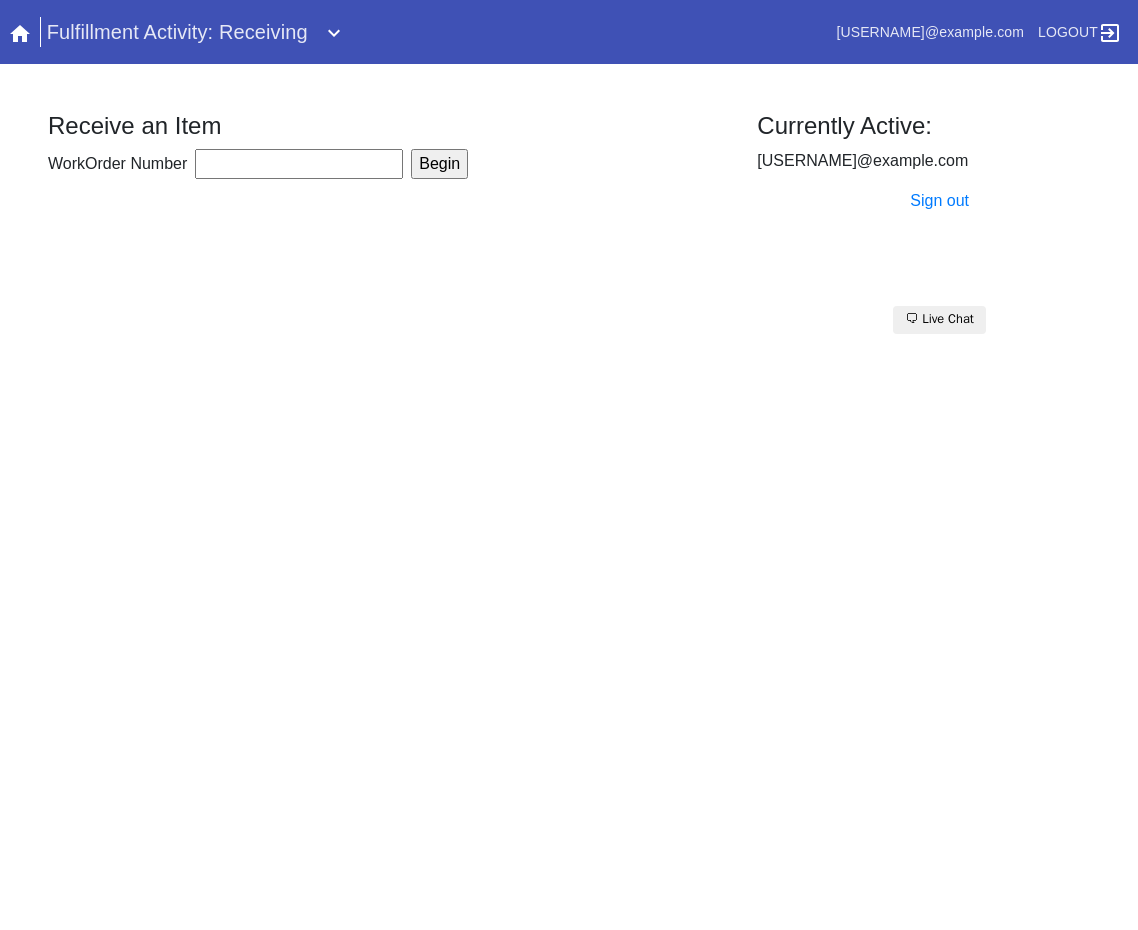 scroll, scrollTop: 0, scrollLeft: 0, axis: both 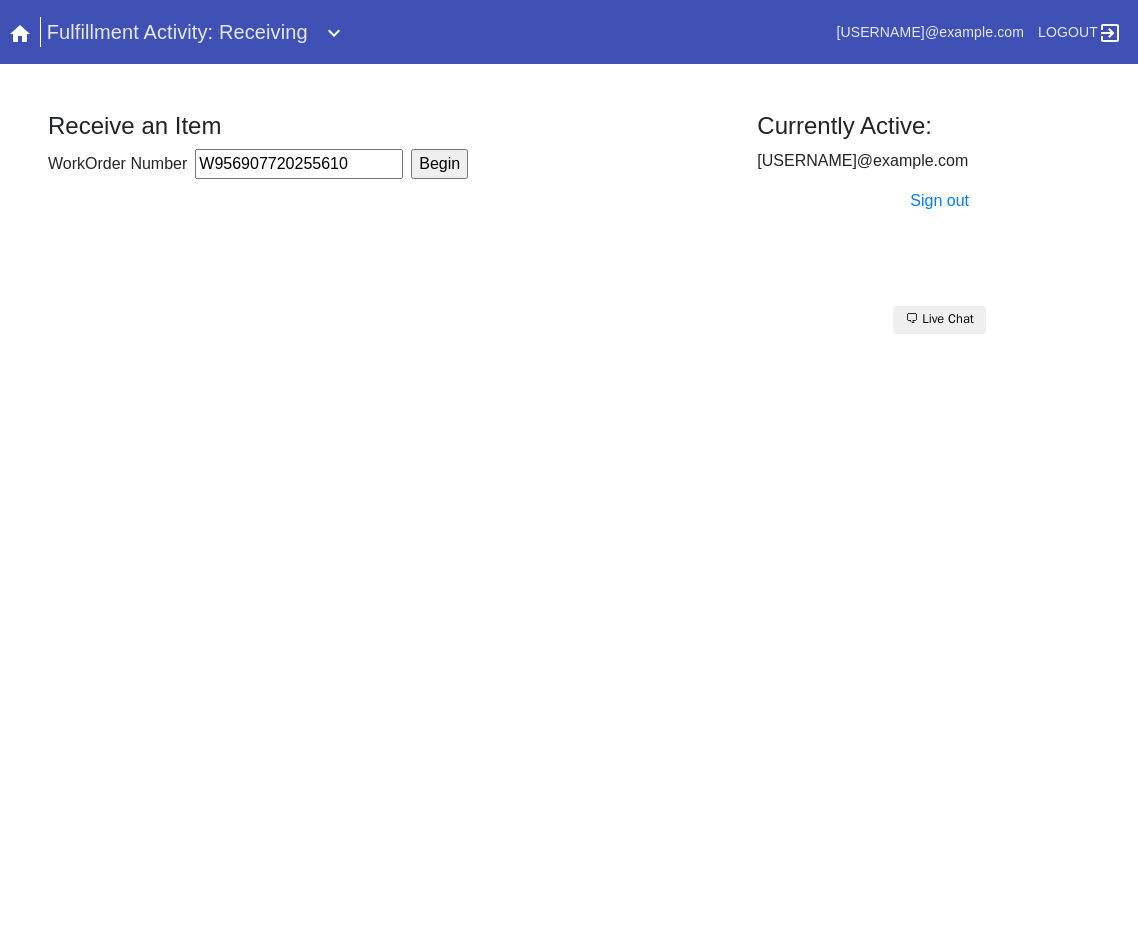 type on "W956907720255610" 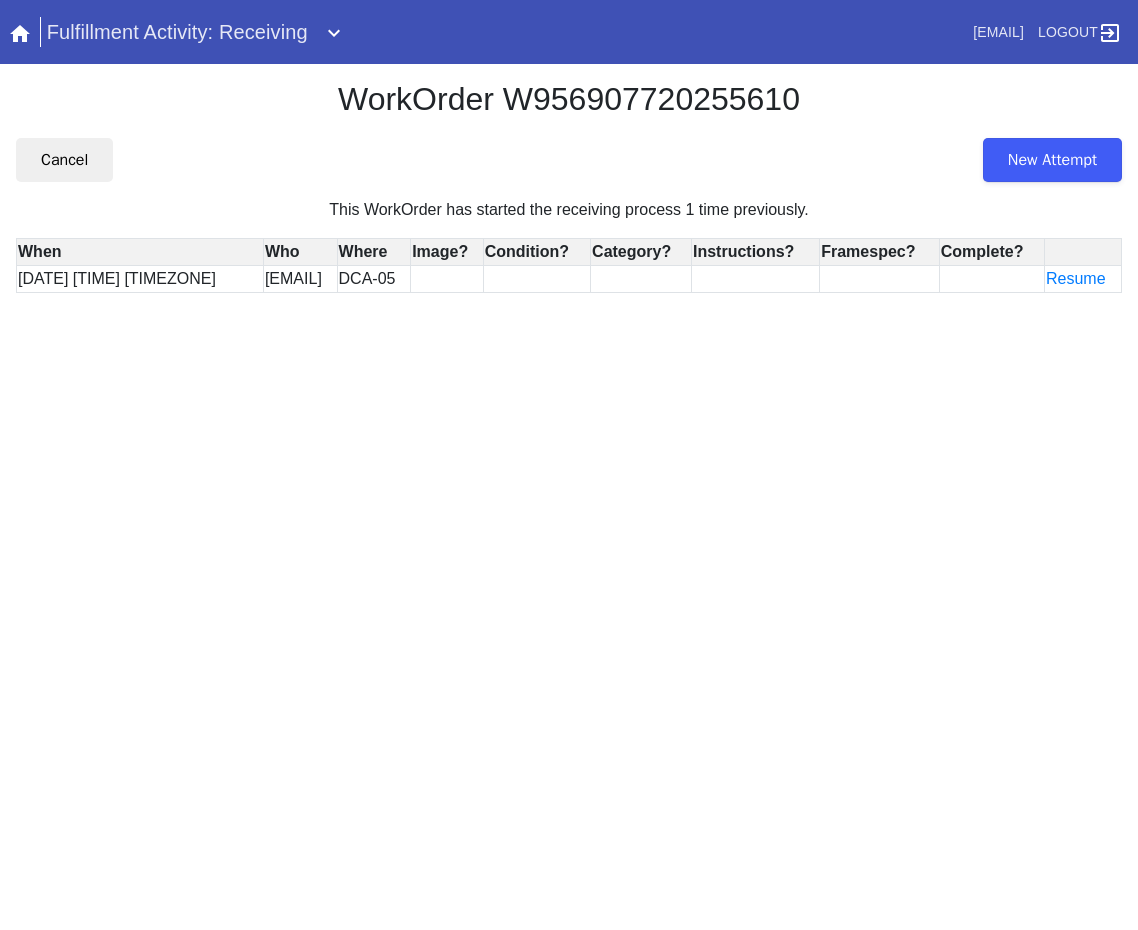 scroll, scrollTop: 0, scrollLeft: 0, axis: both 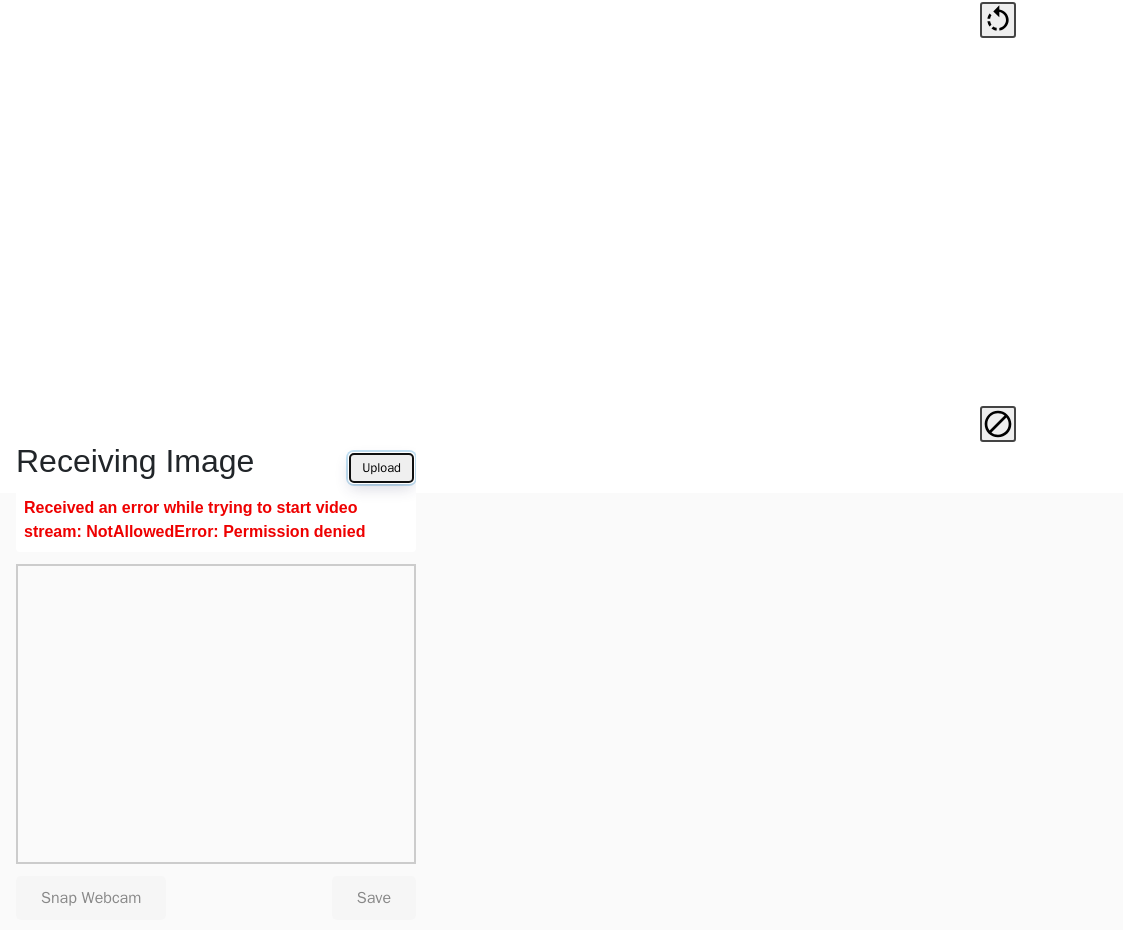 click on "Upload" at bounding box center [381, 468] 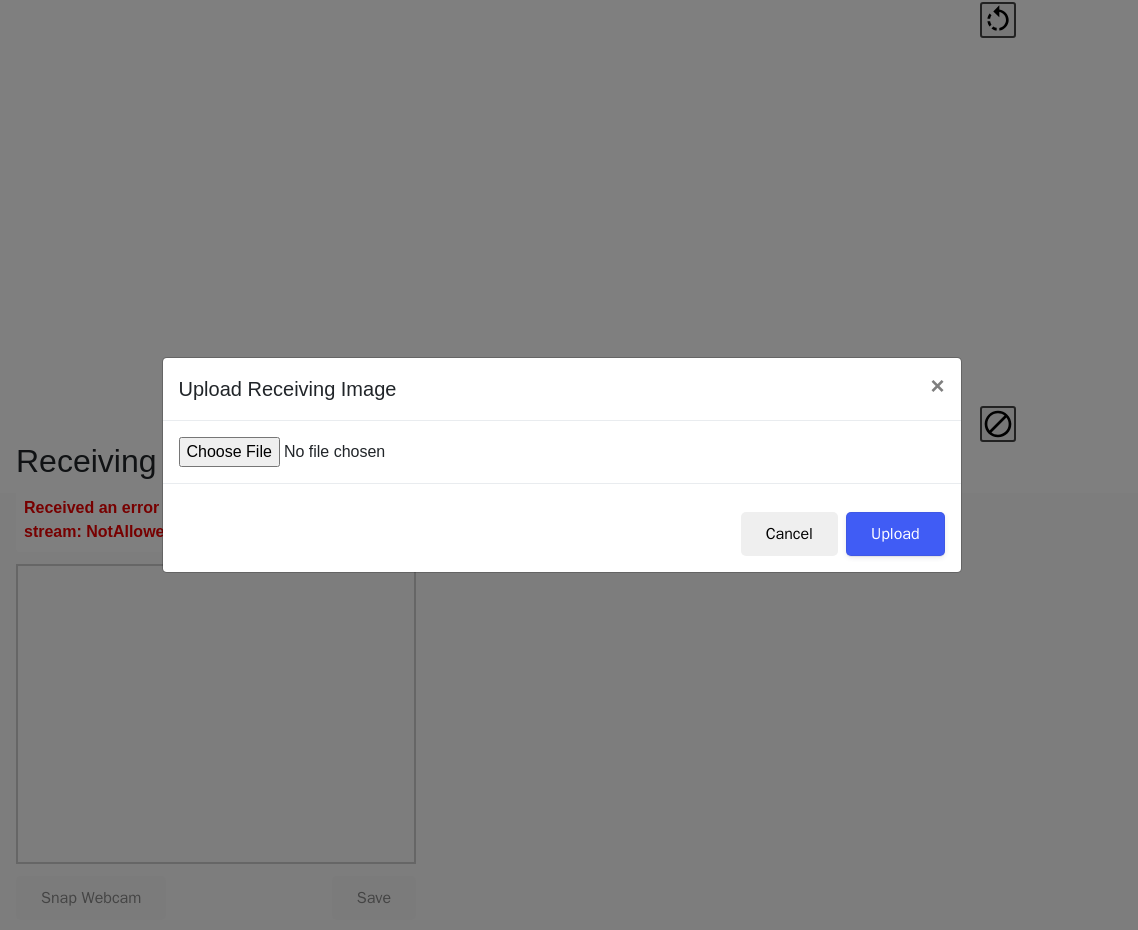 type on "C:\fakepath\IMG_0001.JPG" 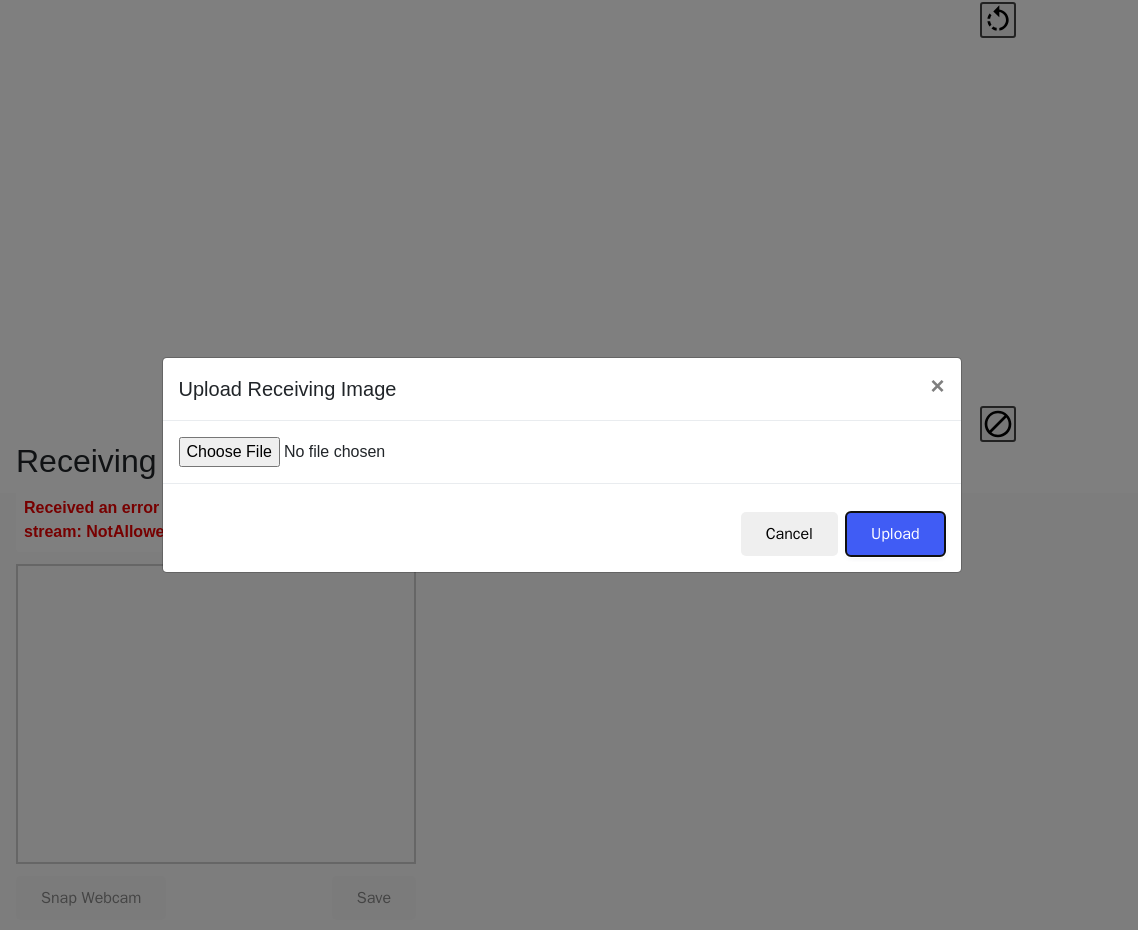 click on "Upload" at bounding box center (895, 534) 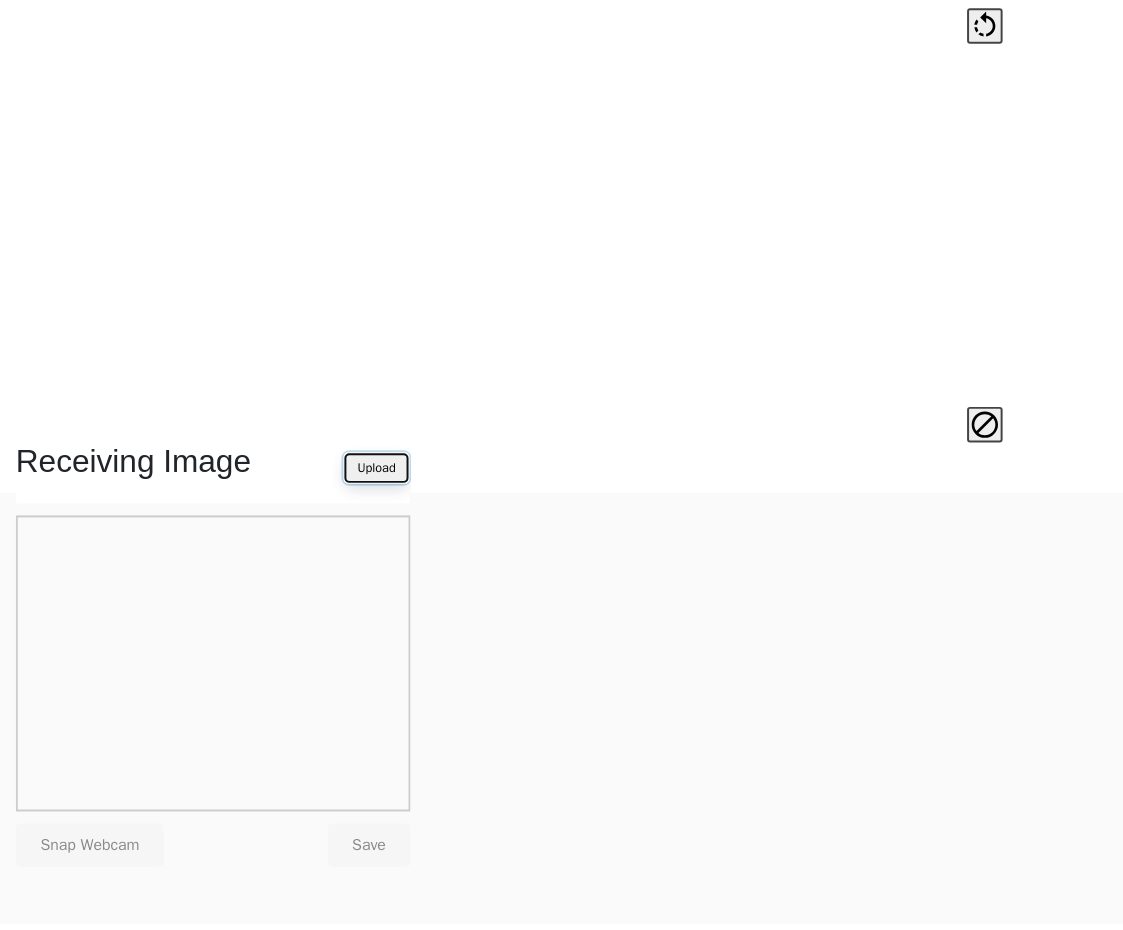 scroll, scrollTop: 437, scrollLeft: 0, axis: vertical 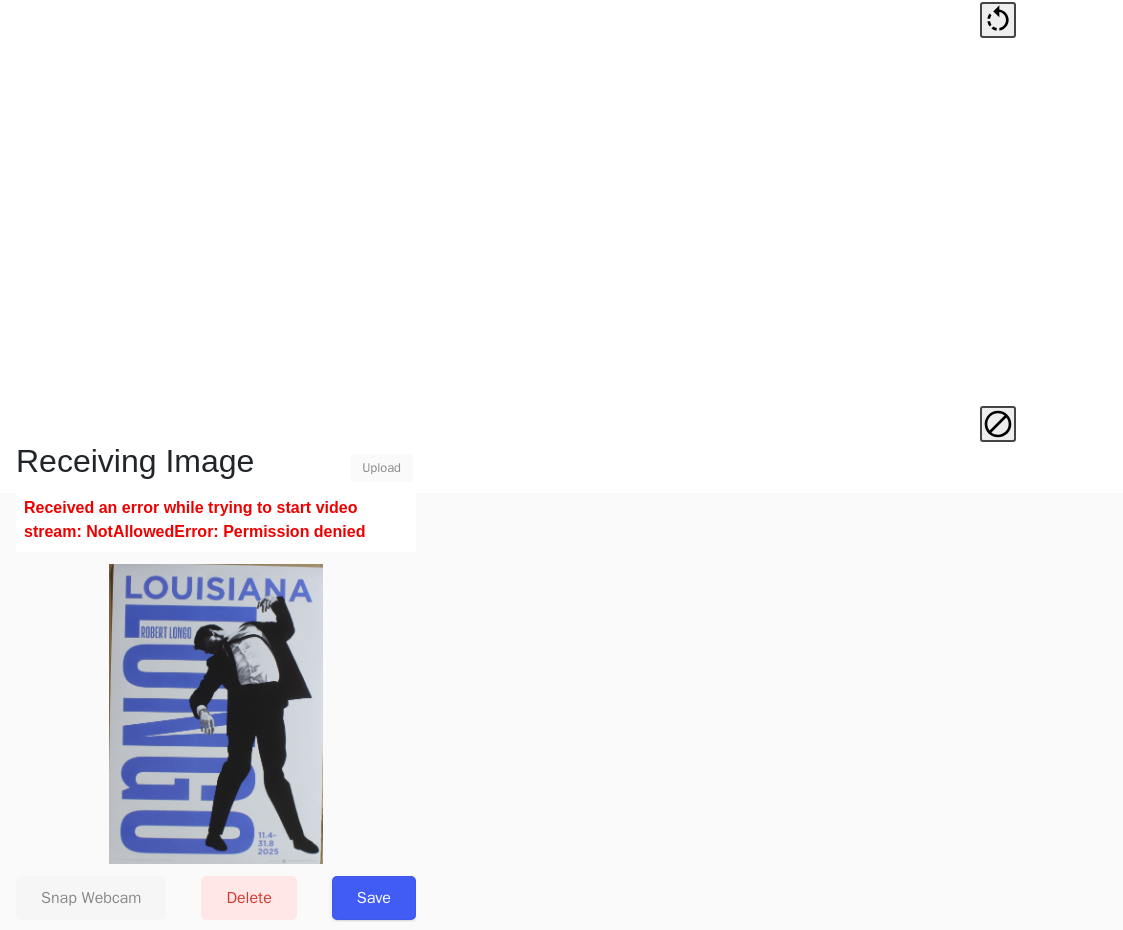 click on "Save" at bounding box center [374, 898] 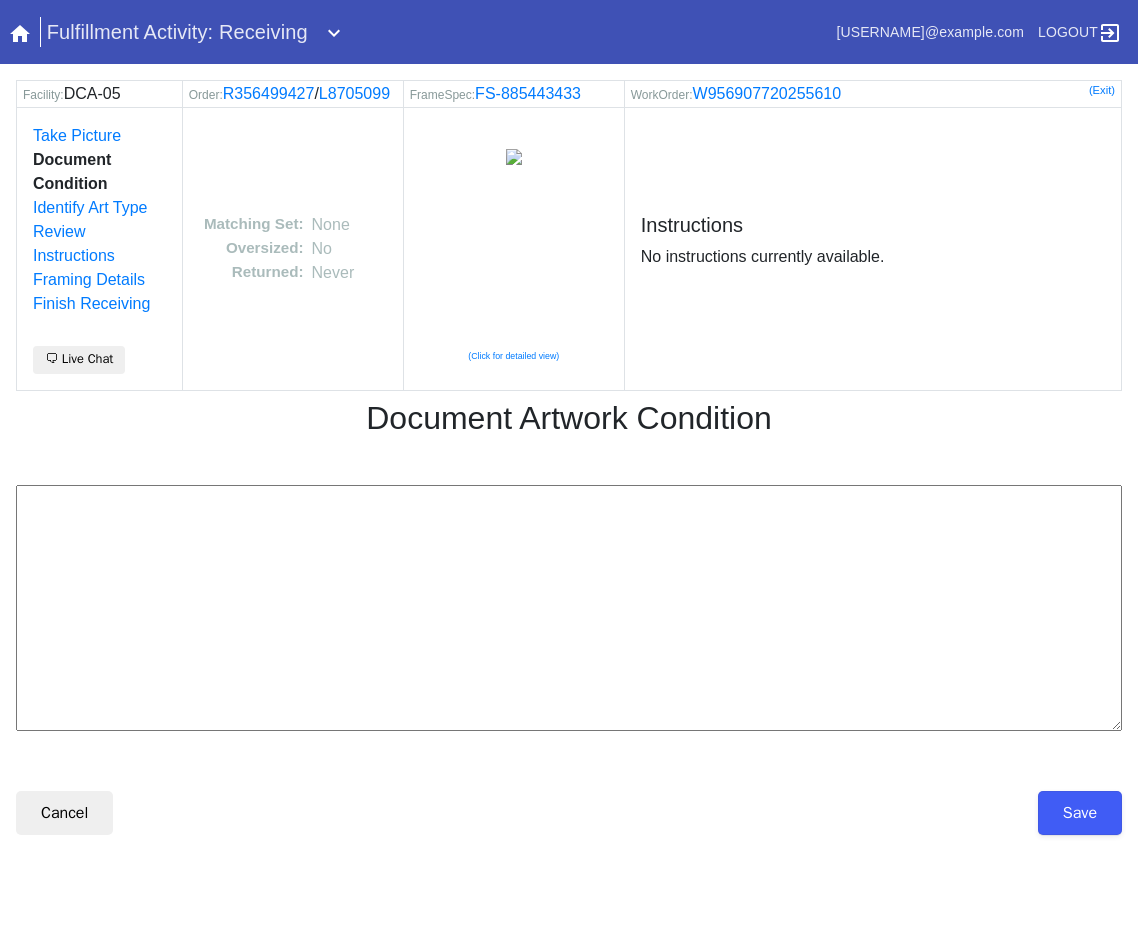 scroll, scrollTop: 0, scrollLeft: 0, axis: both 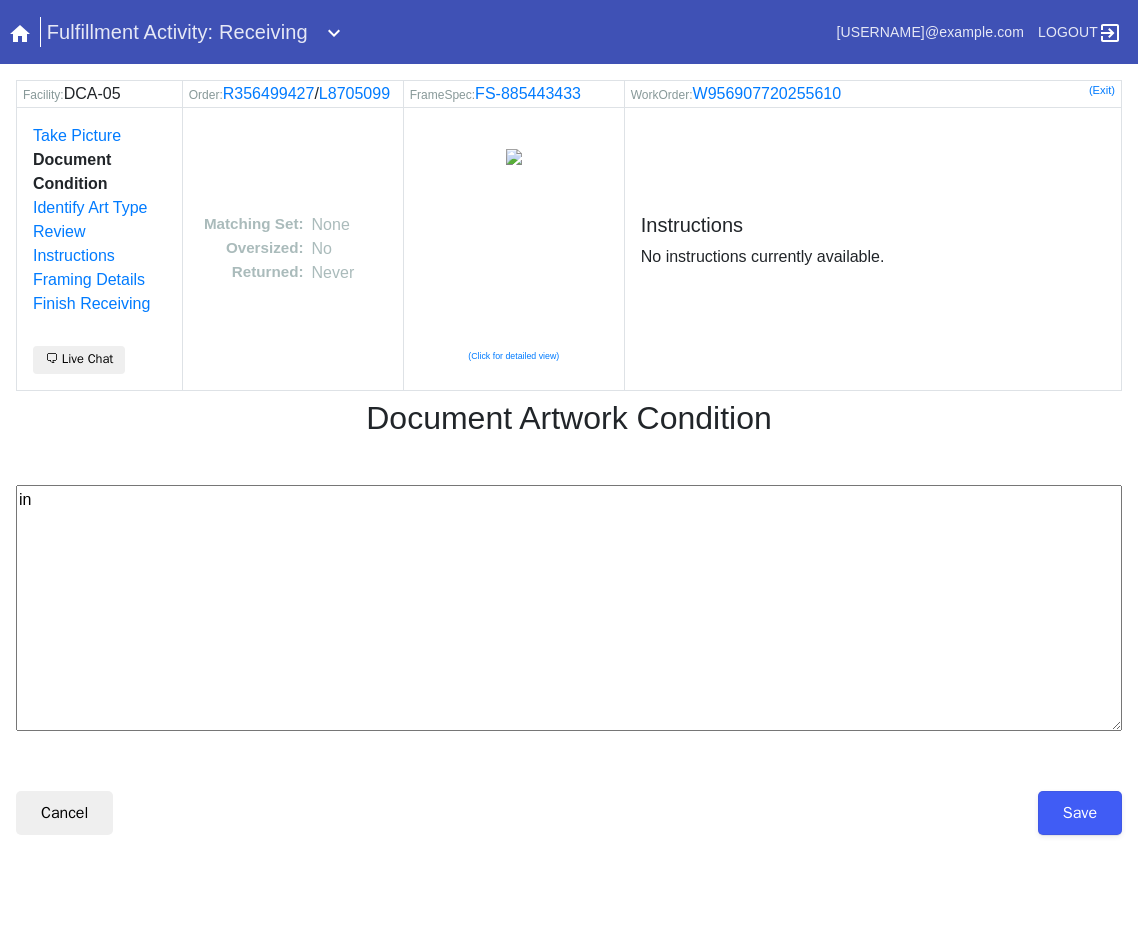 type on "i" 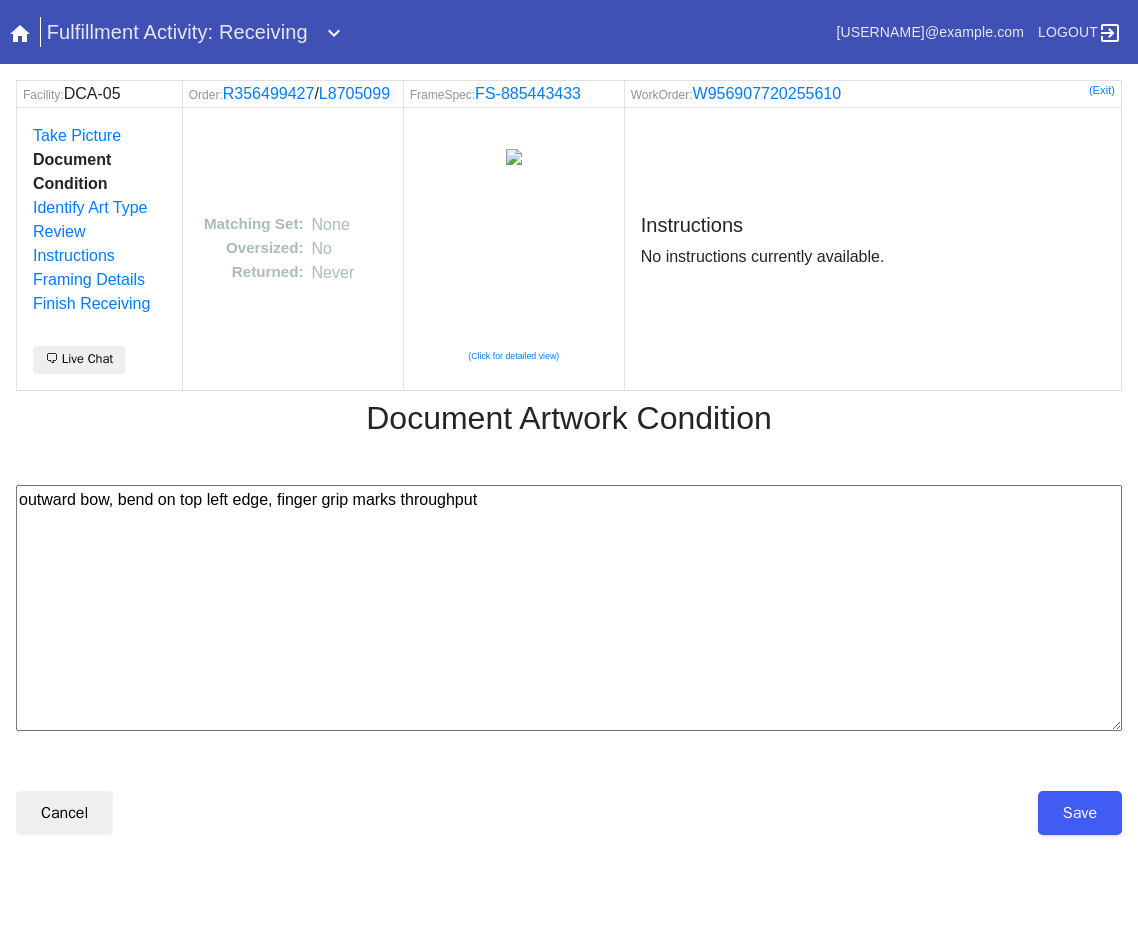click on "outward bow, bend on top left edge, finger grip marks throughput" at bounding box center (569, 608) 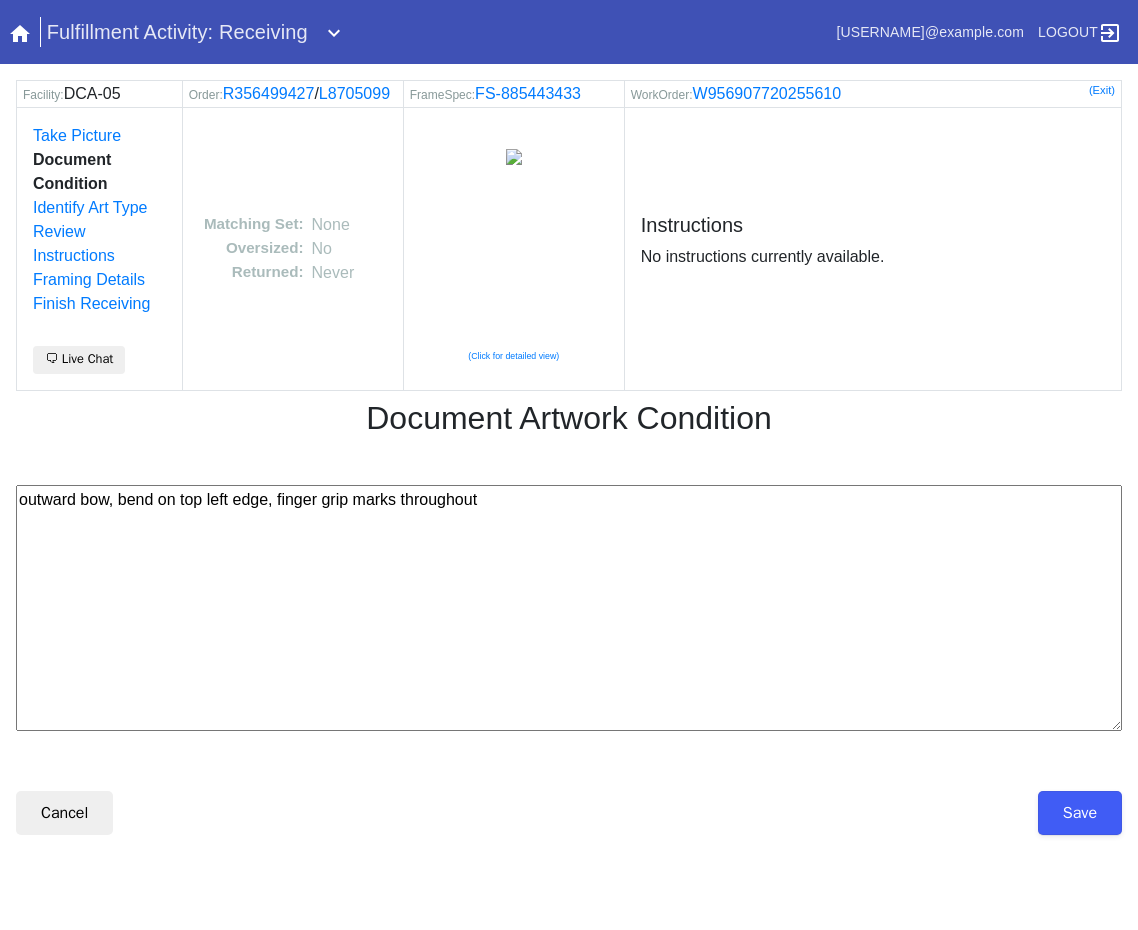 click on "outward bow, bend on top left edge, finger grip marks throughout" at bounding box center [569, 608] 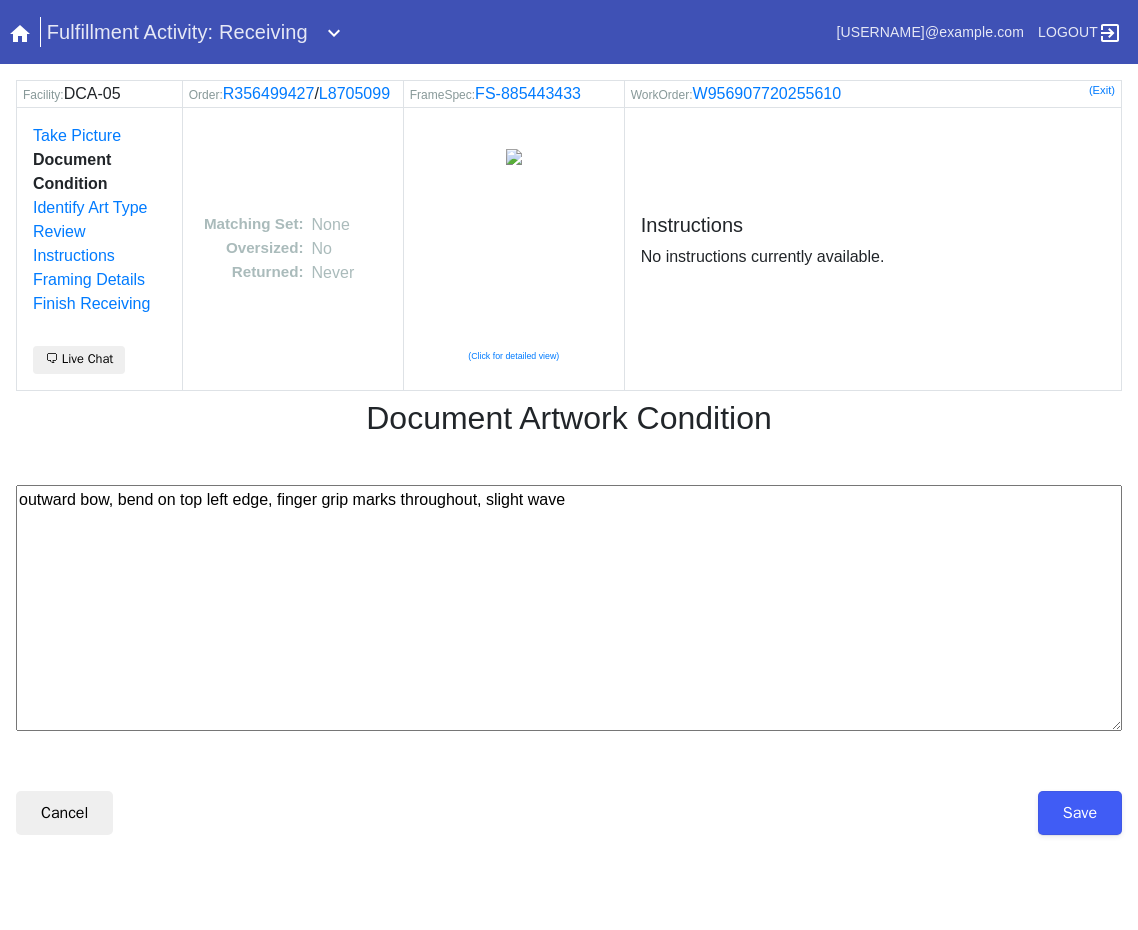 type on "outward bow, bend on top left edge, finger grip marks throughout, slight wave" 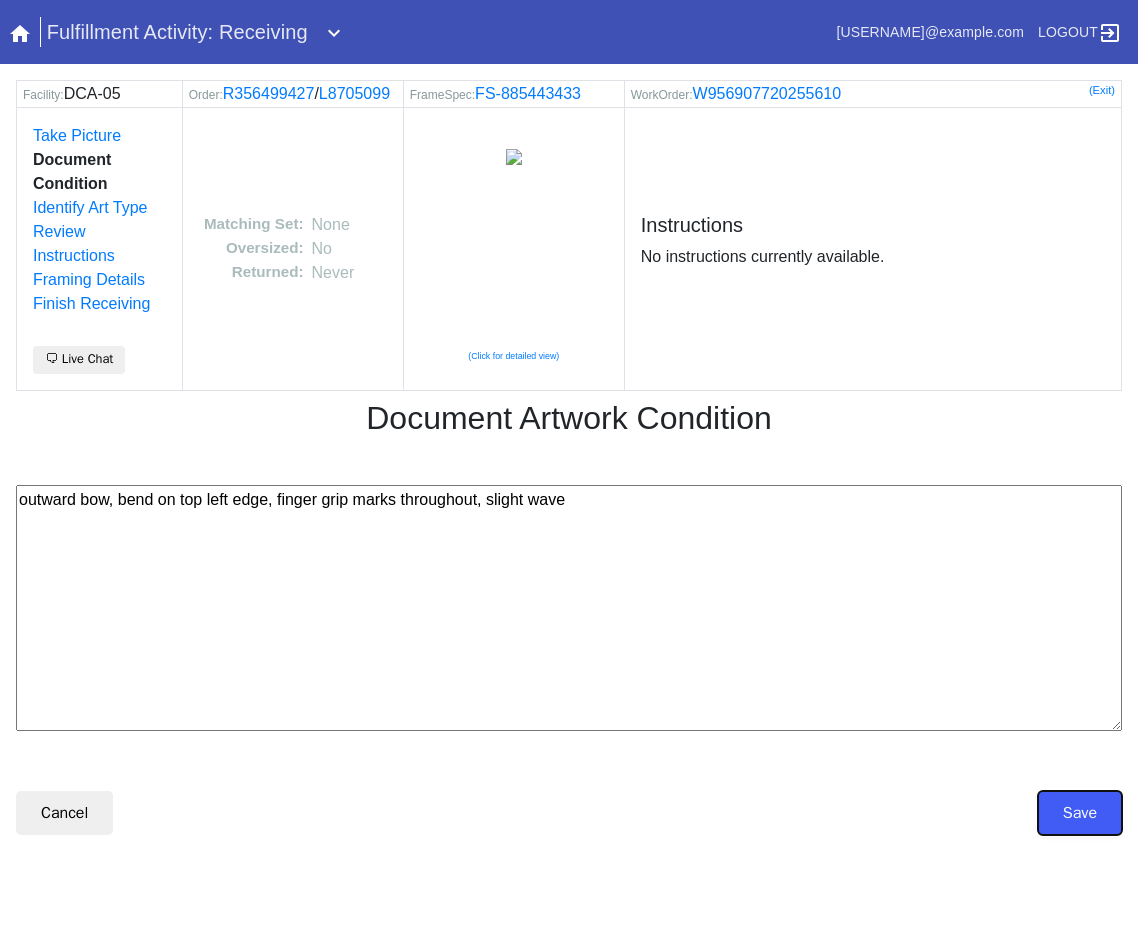 click on "Save" at bounding box center [1080, 813] 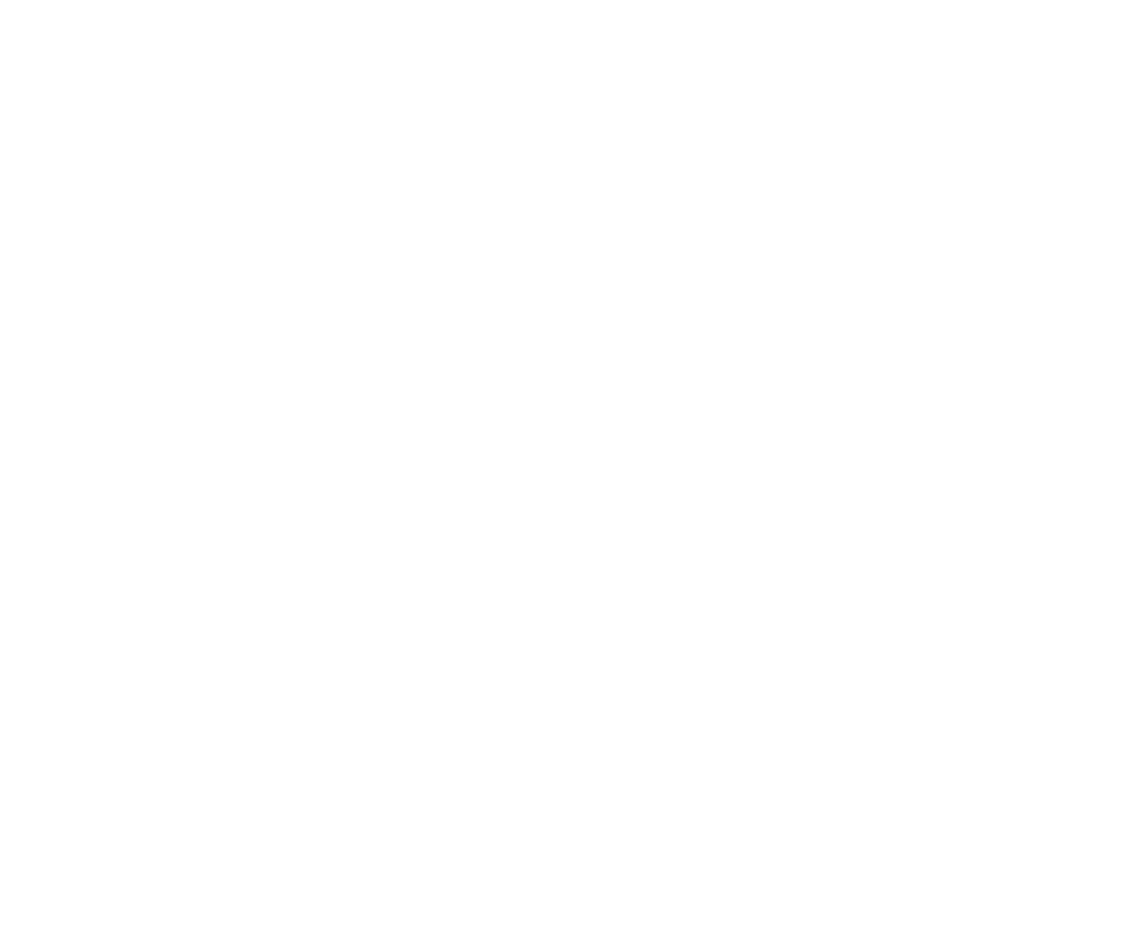 scroll, scrollTop: 0, scrollLeft: 0, axis: both 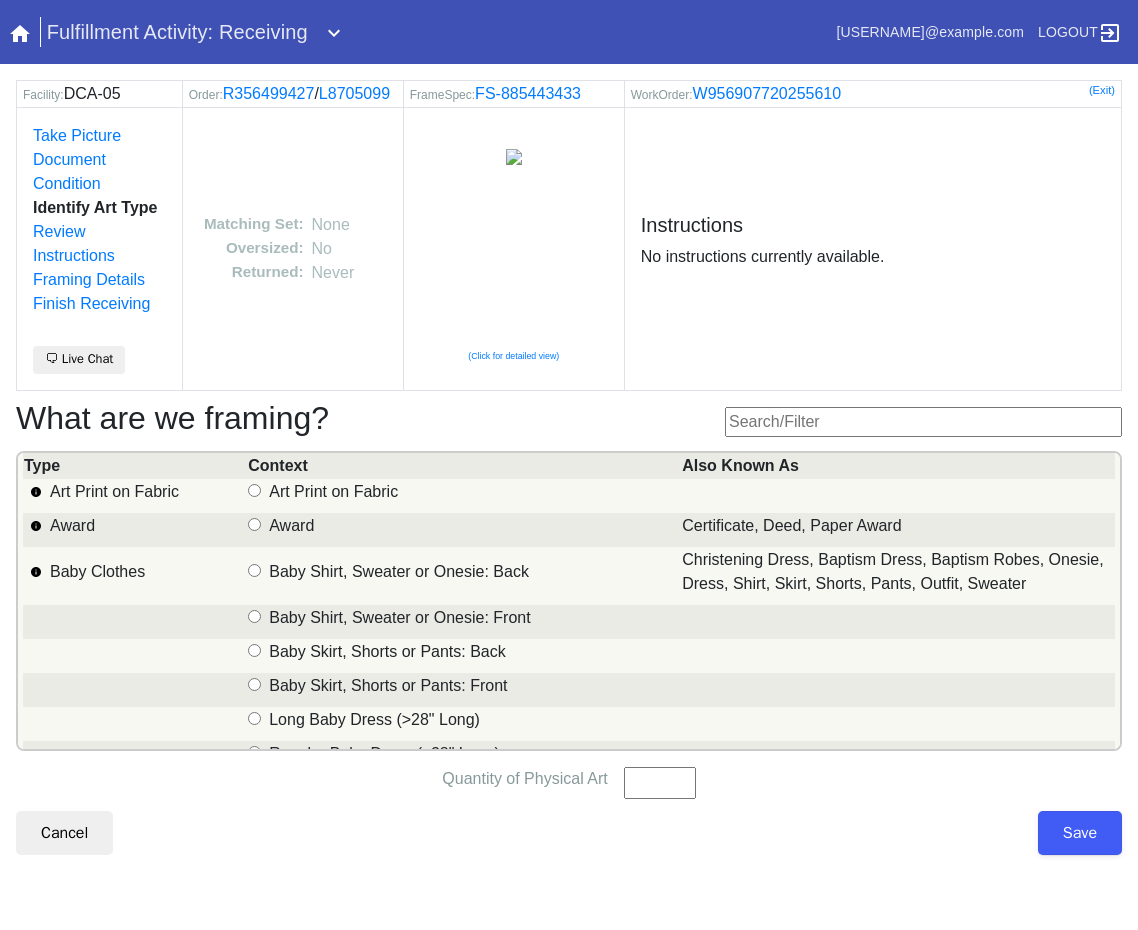 click at bounding box center (923, 422) 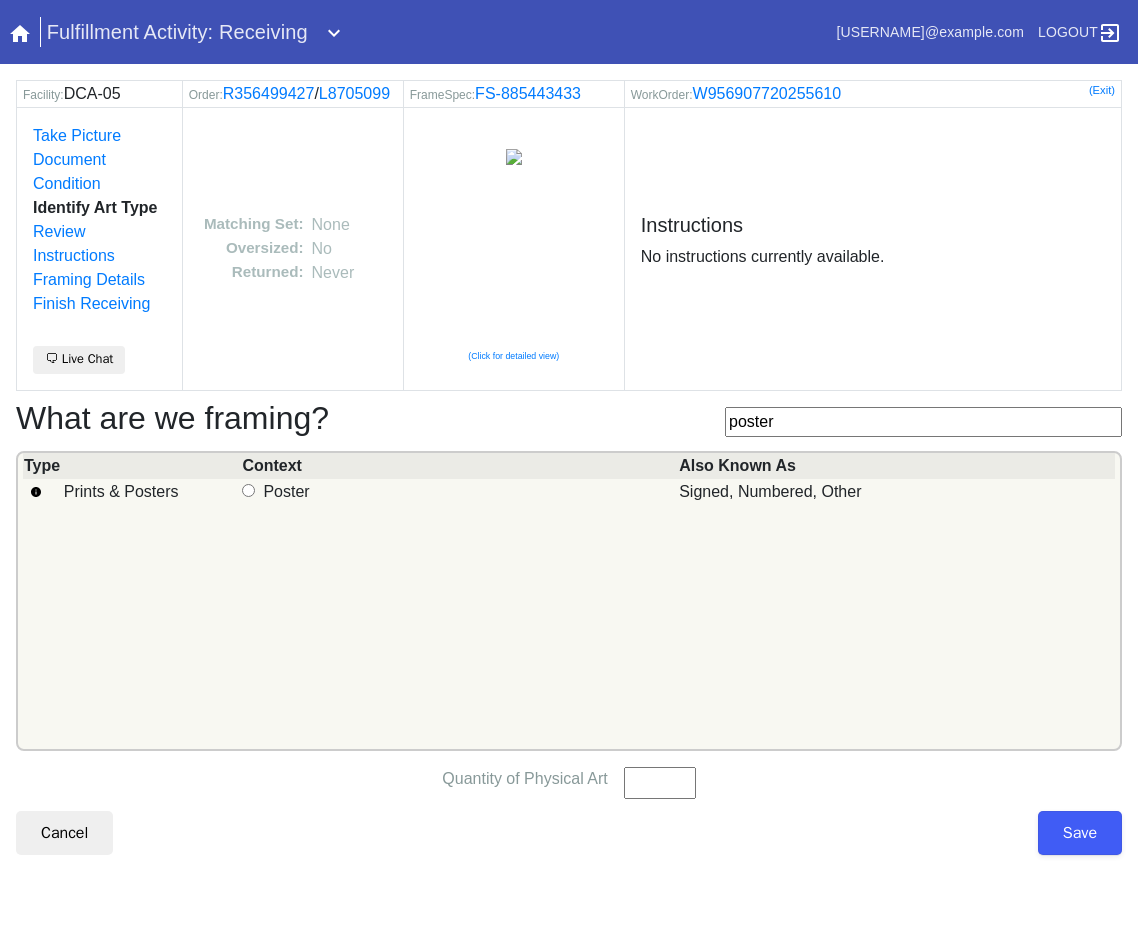 type on "poster" 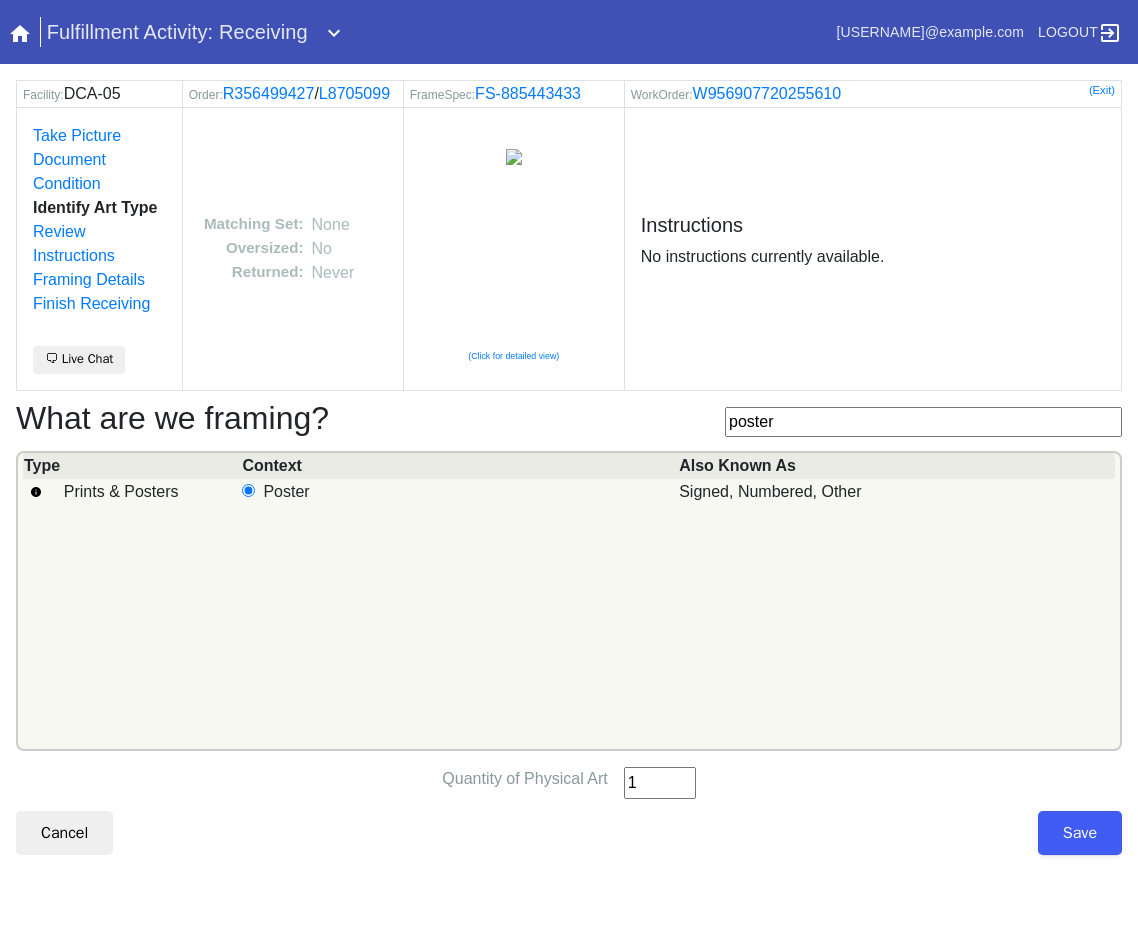 type on "1" 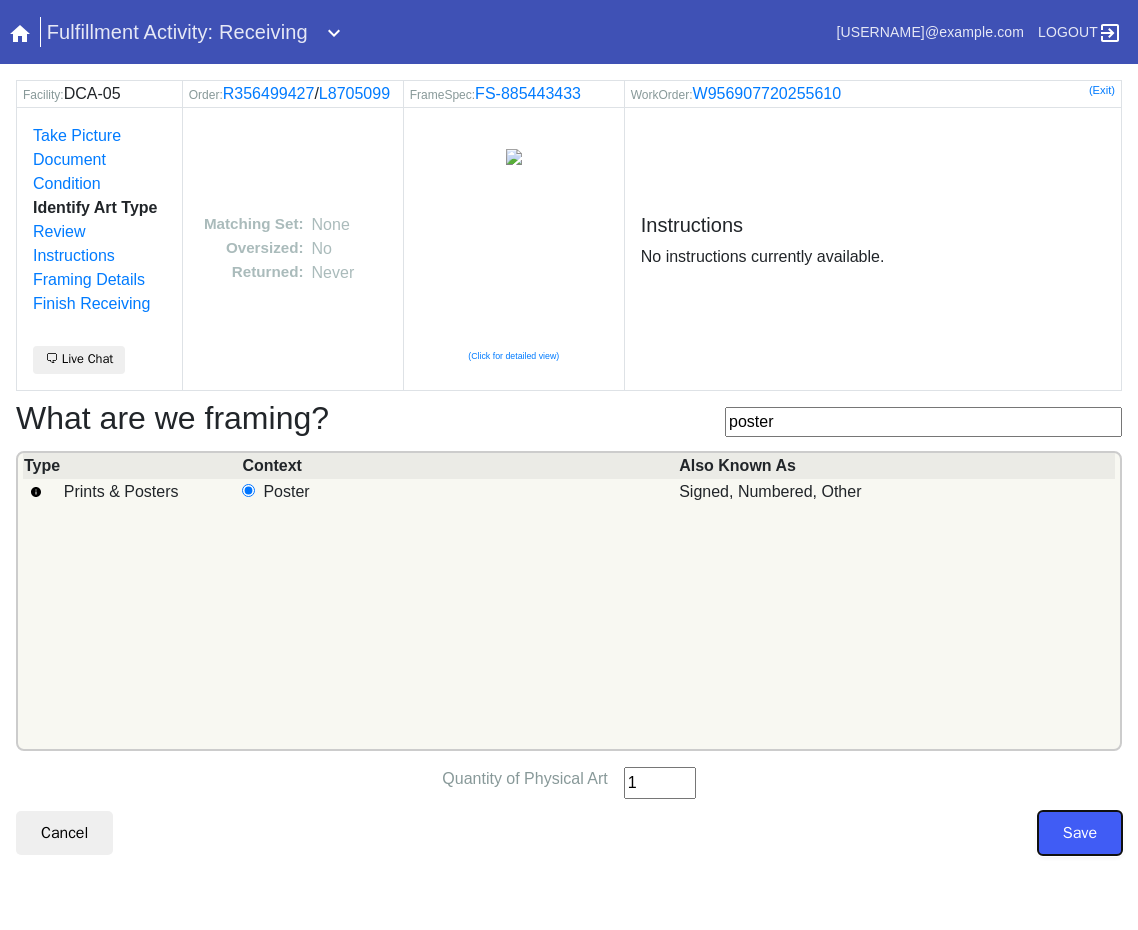 click on "Save" at bounding box center [1080, 833] 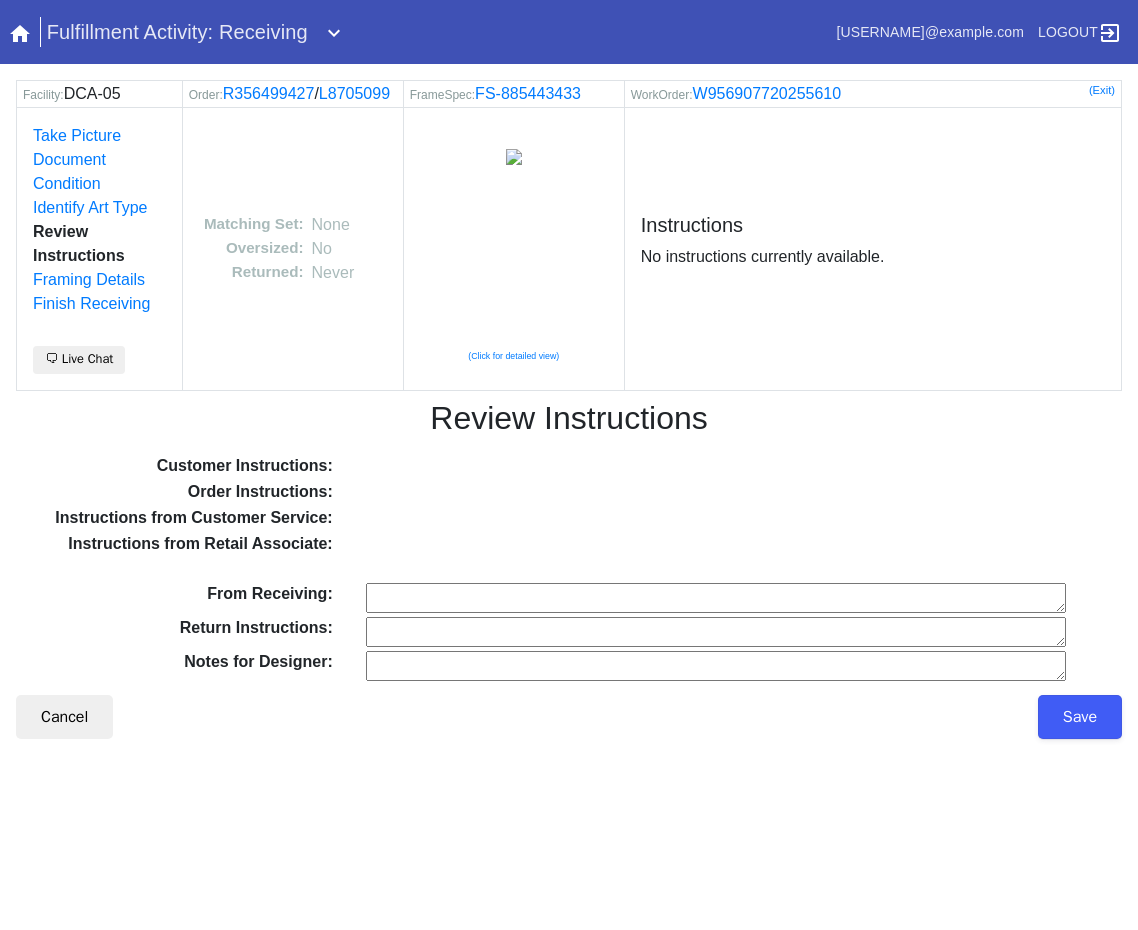 scroll, scrollTop: 0, scrollLeft: 0, axis: both 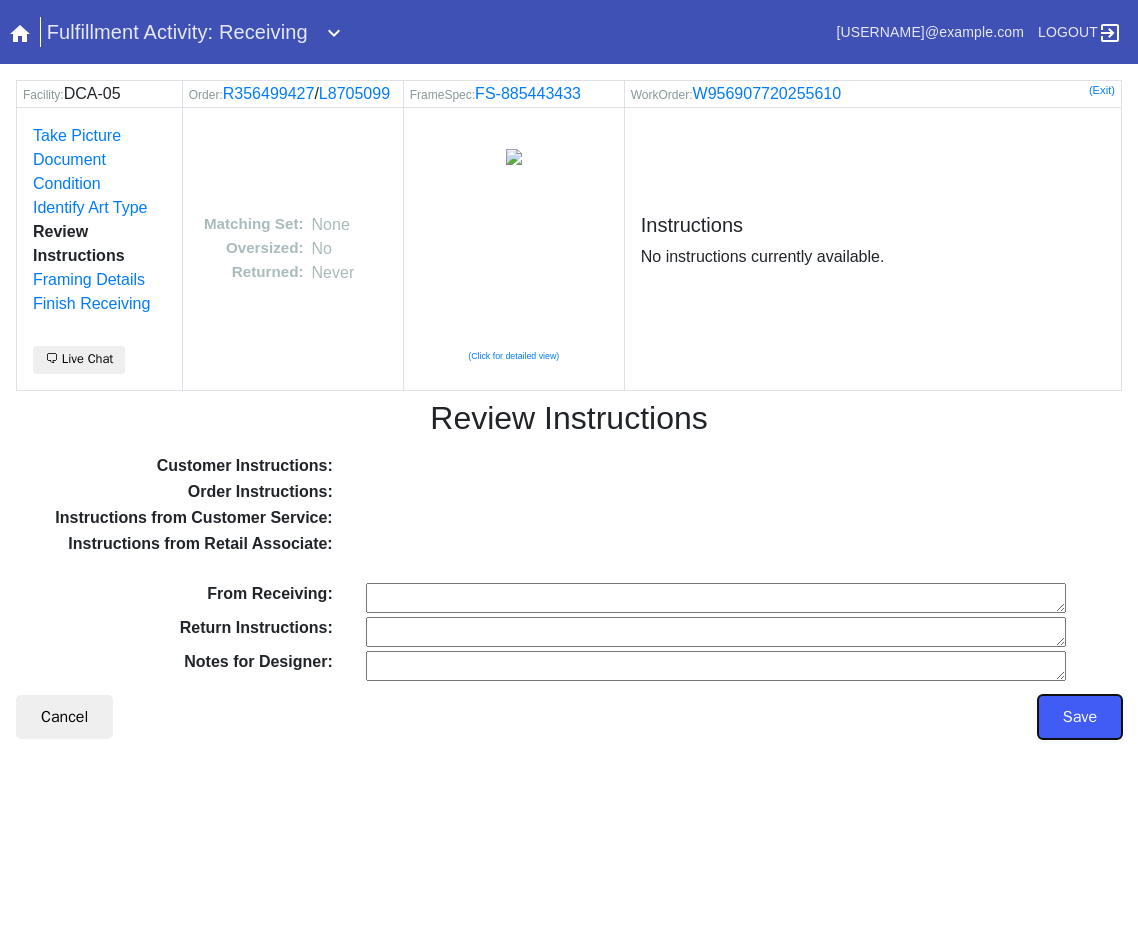 click on "Save" at bounding box center [1080, 717] 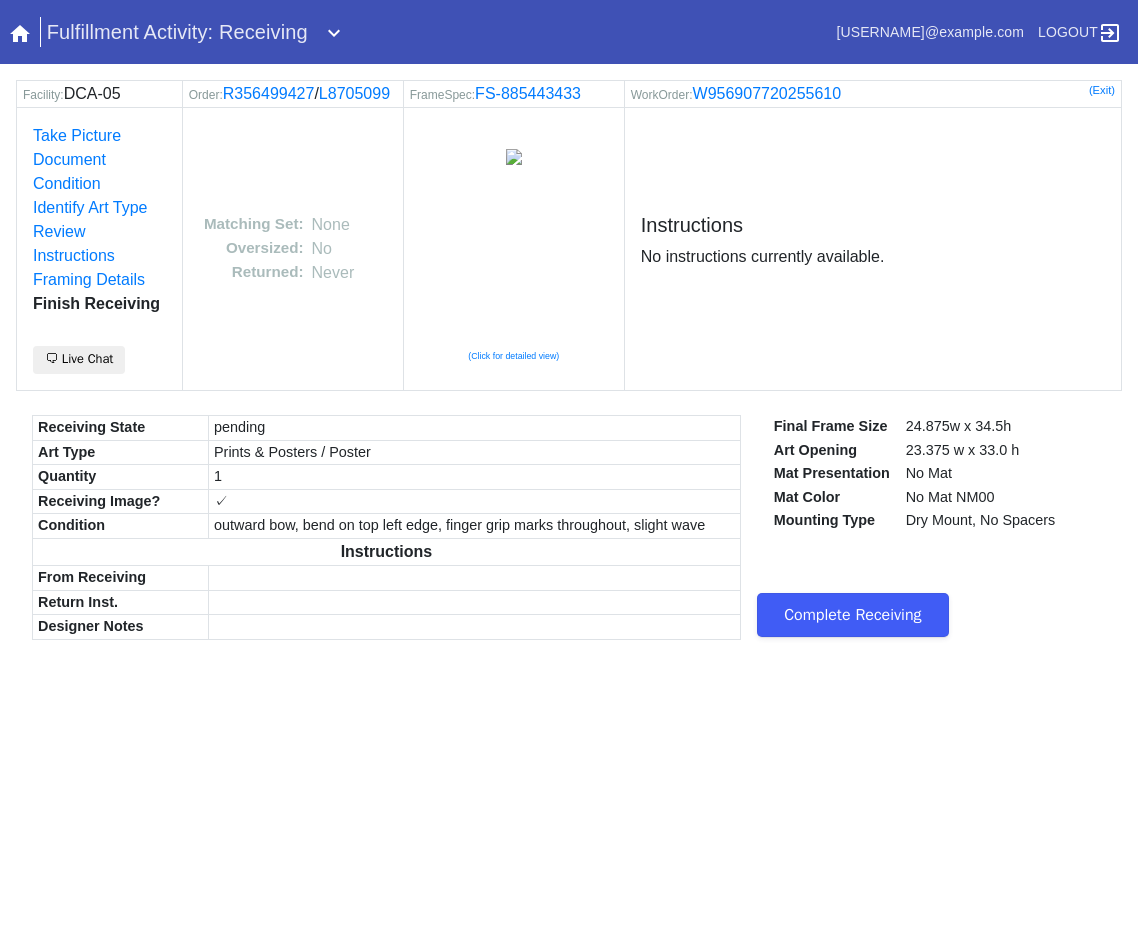 scroll, scrollTop: 0, scrollLeft: 0, axis: both 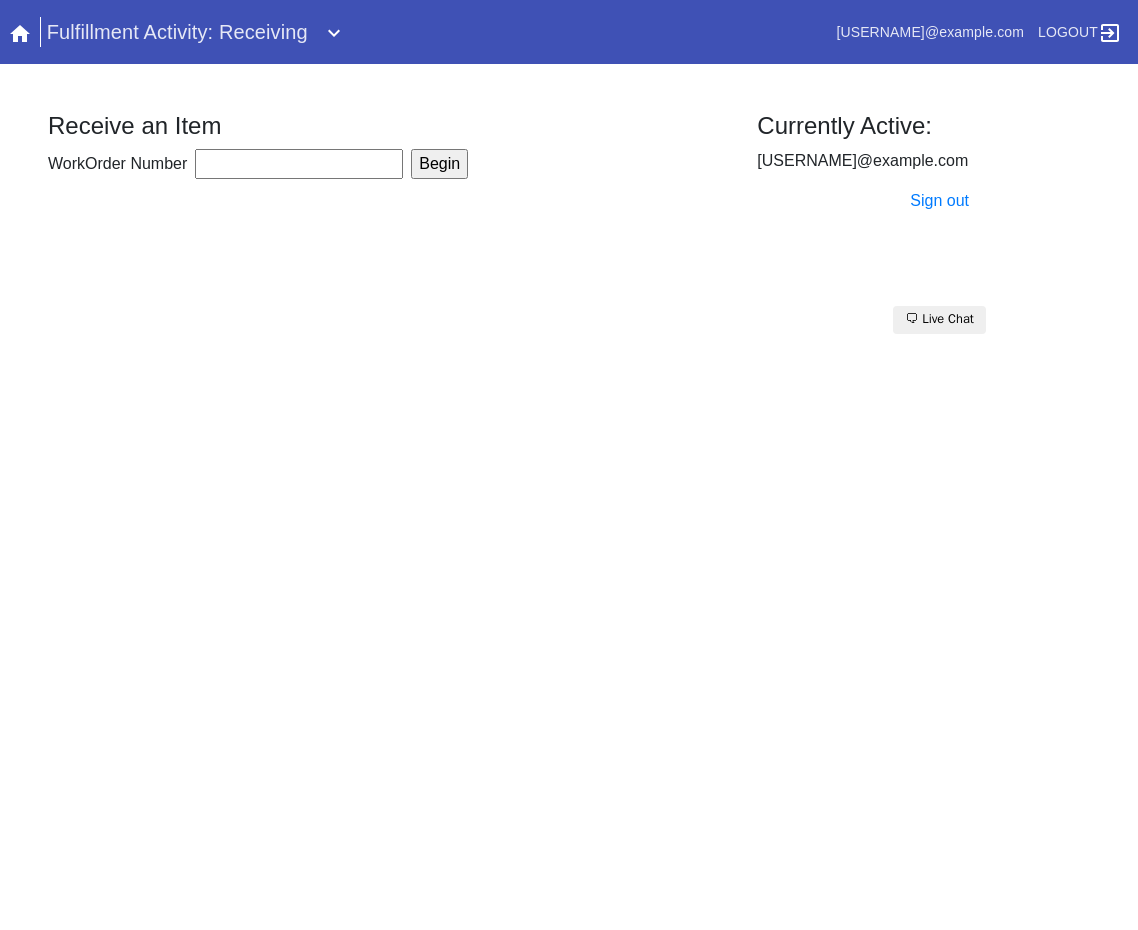 click on "WorkOrder Number" at bounding box center [299, 164] 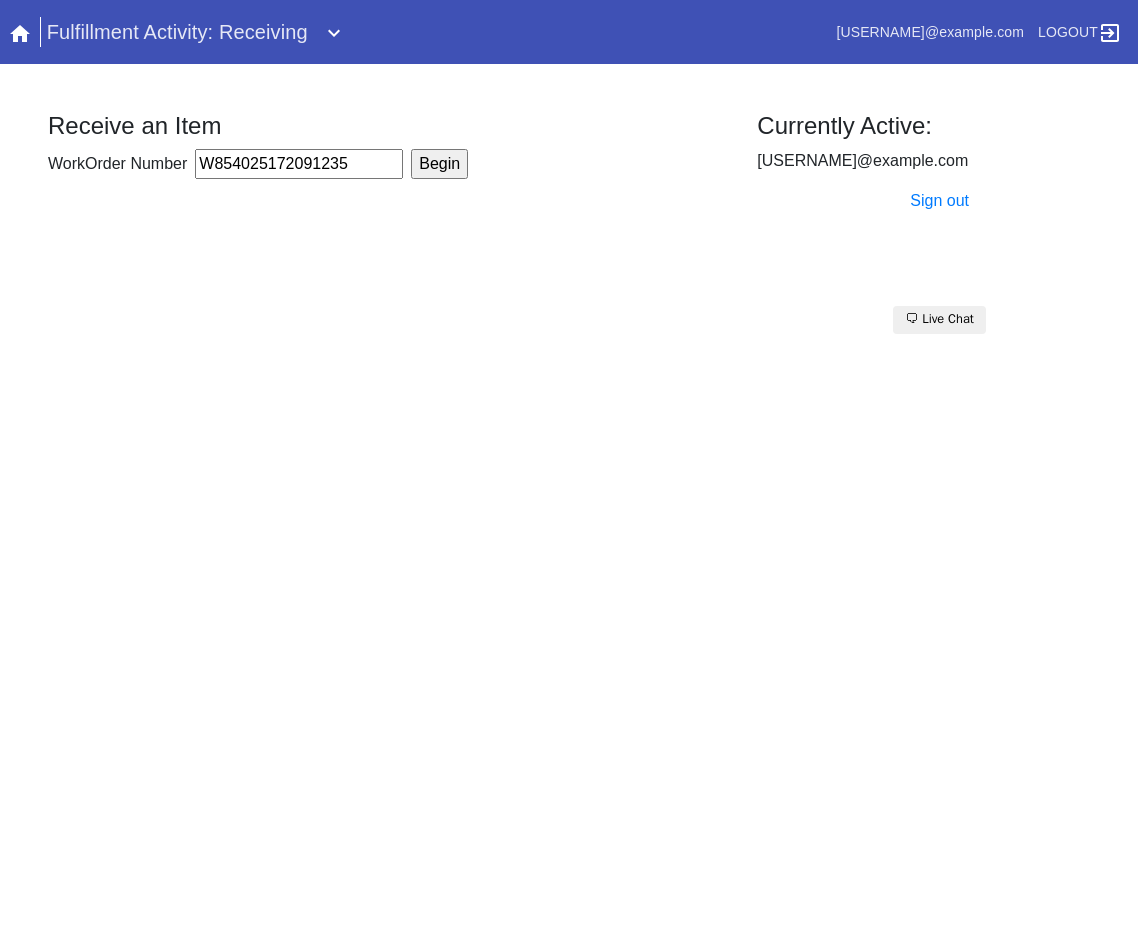 type on "W854025172091235" 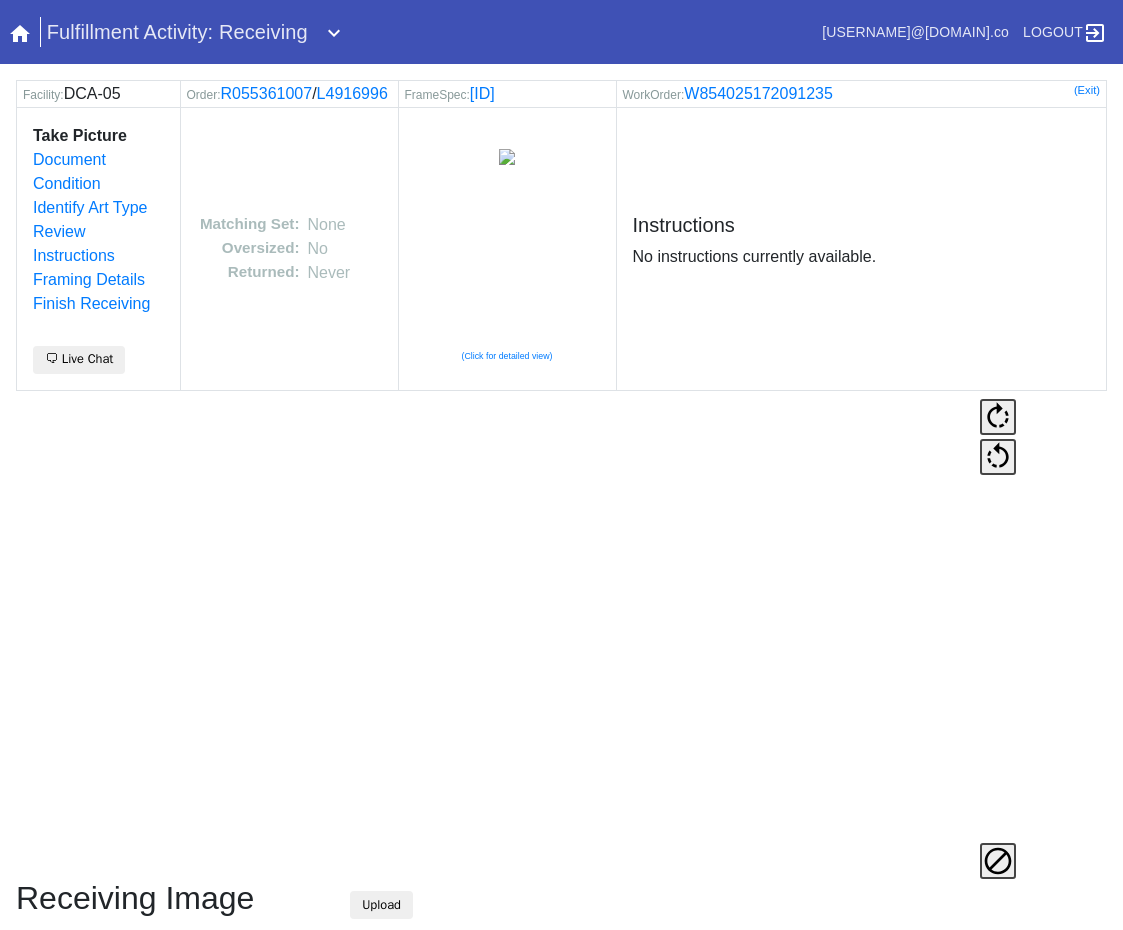 scroll, scrollTop: 0, scrollLeft: 0, axis: both 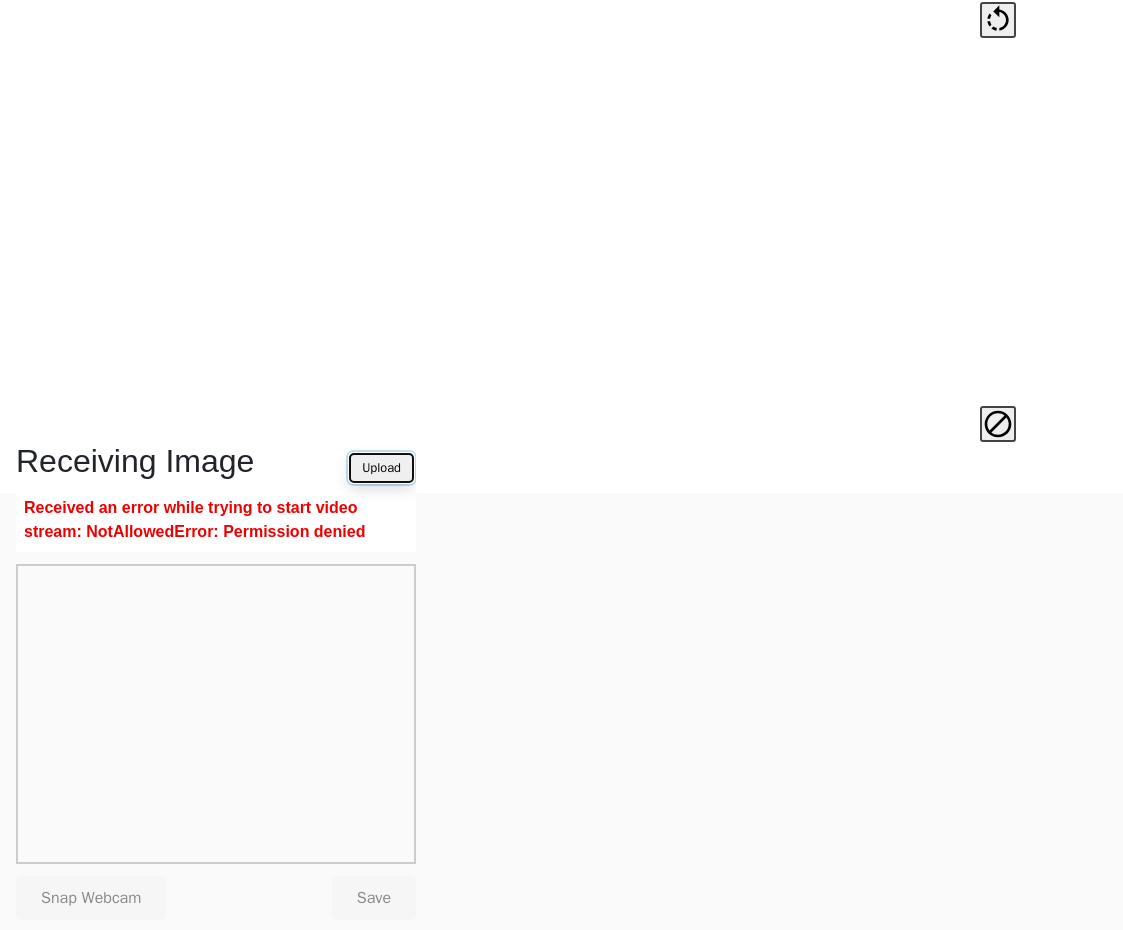 click on "Upload" at bounding box center (381, 468) 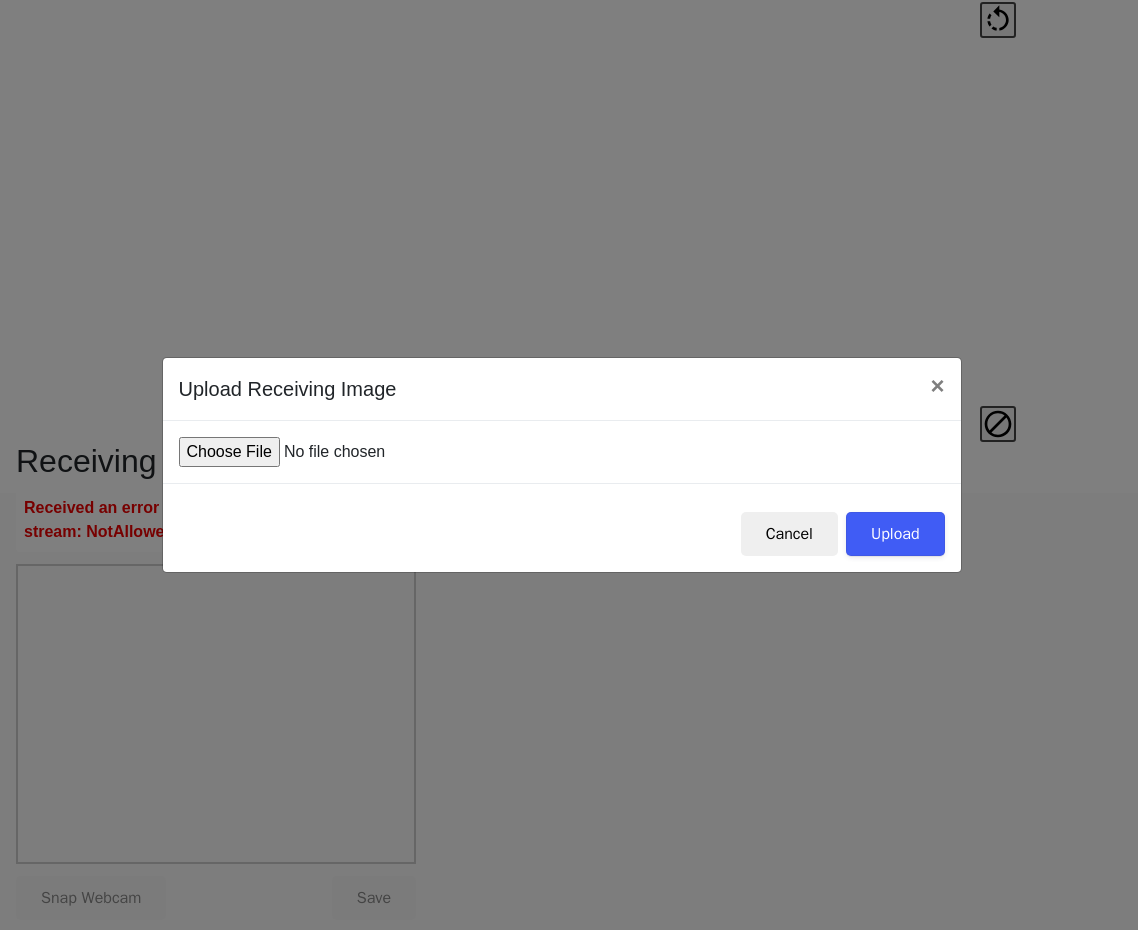 type on "C:\fakepath\IMG_0002.JPG" 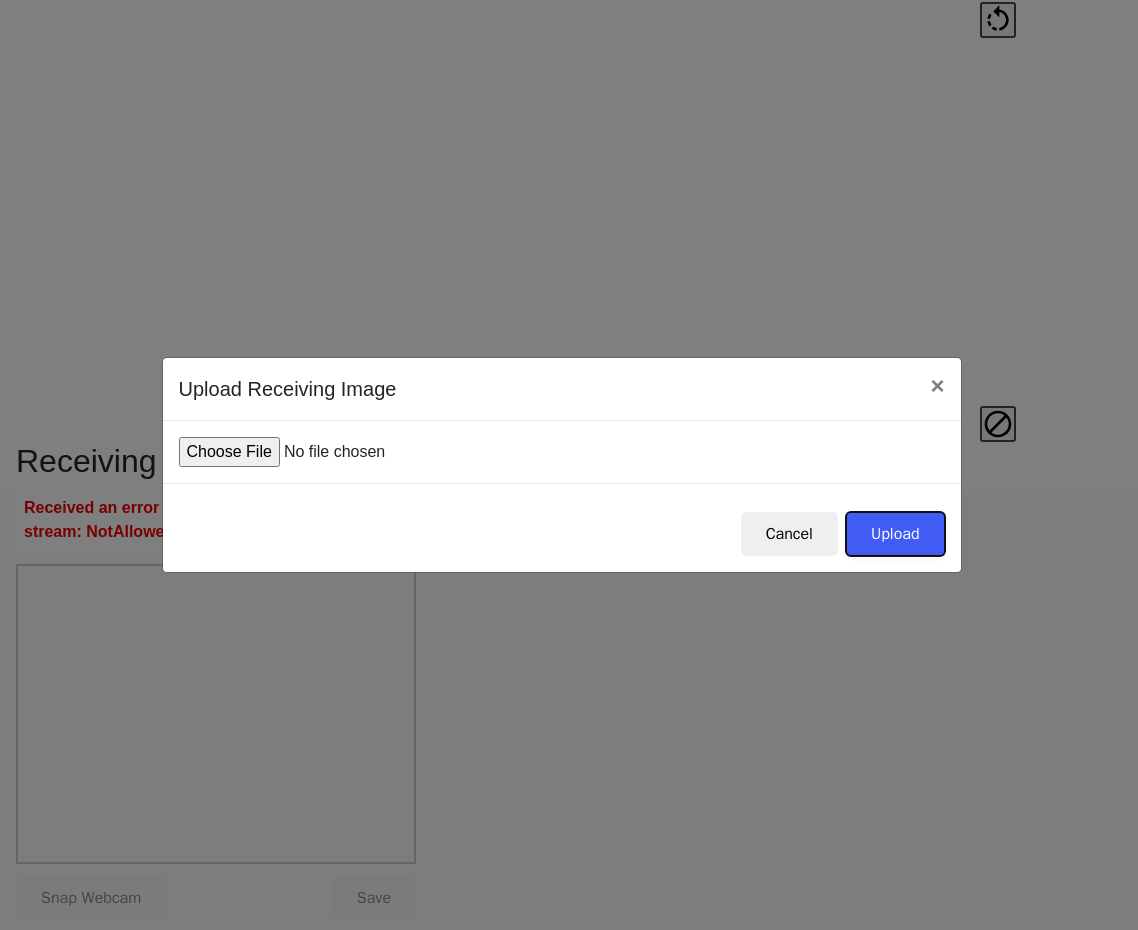 click on "Upload" at bounding box center (895, 534) 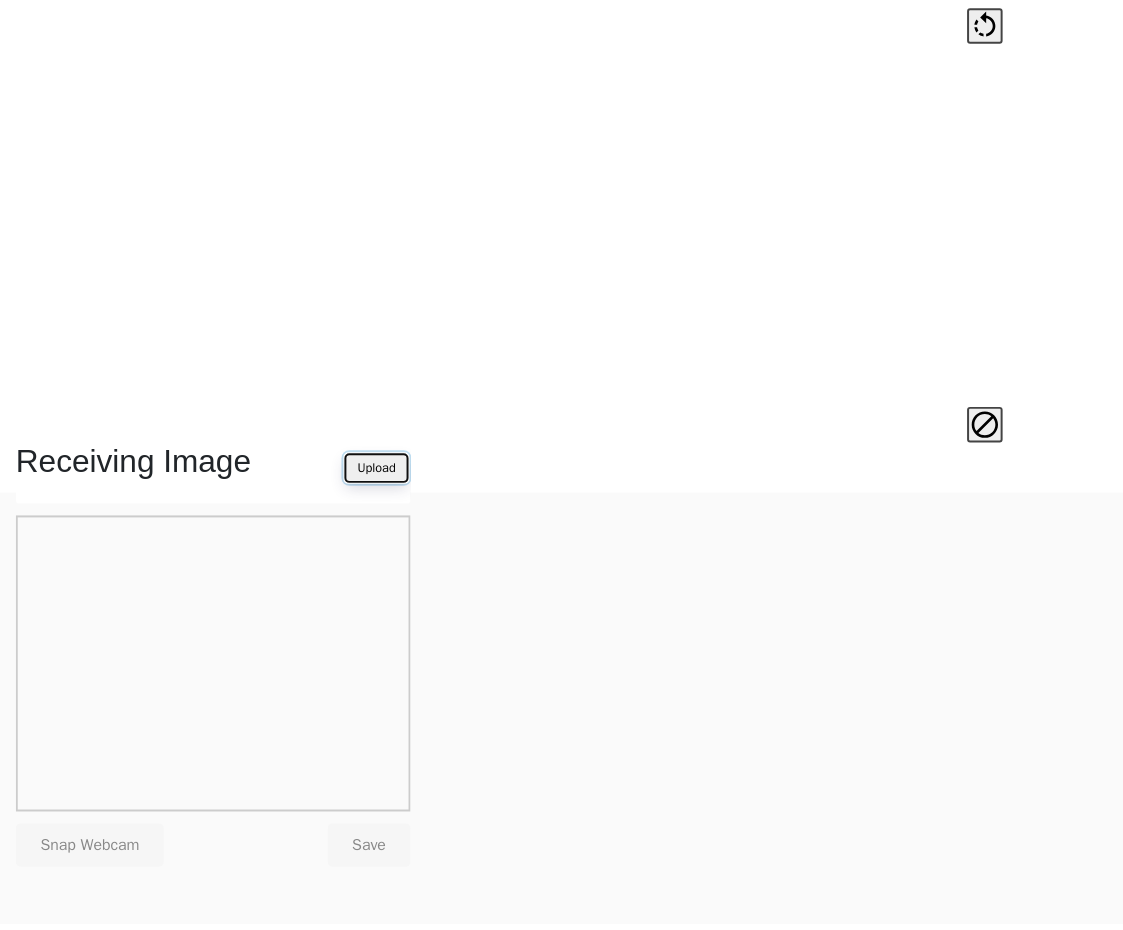 scroll, scrollTop: 437, scrollLeft: 0, axis: vertical 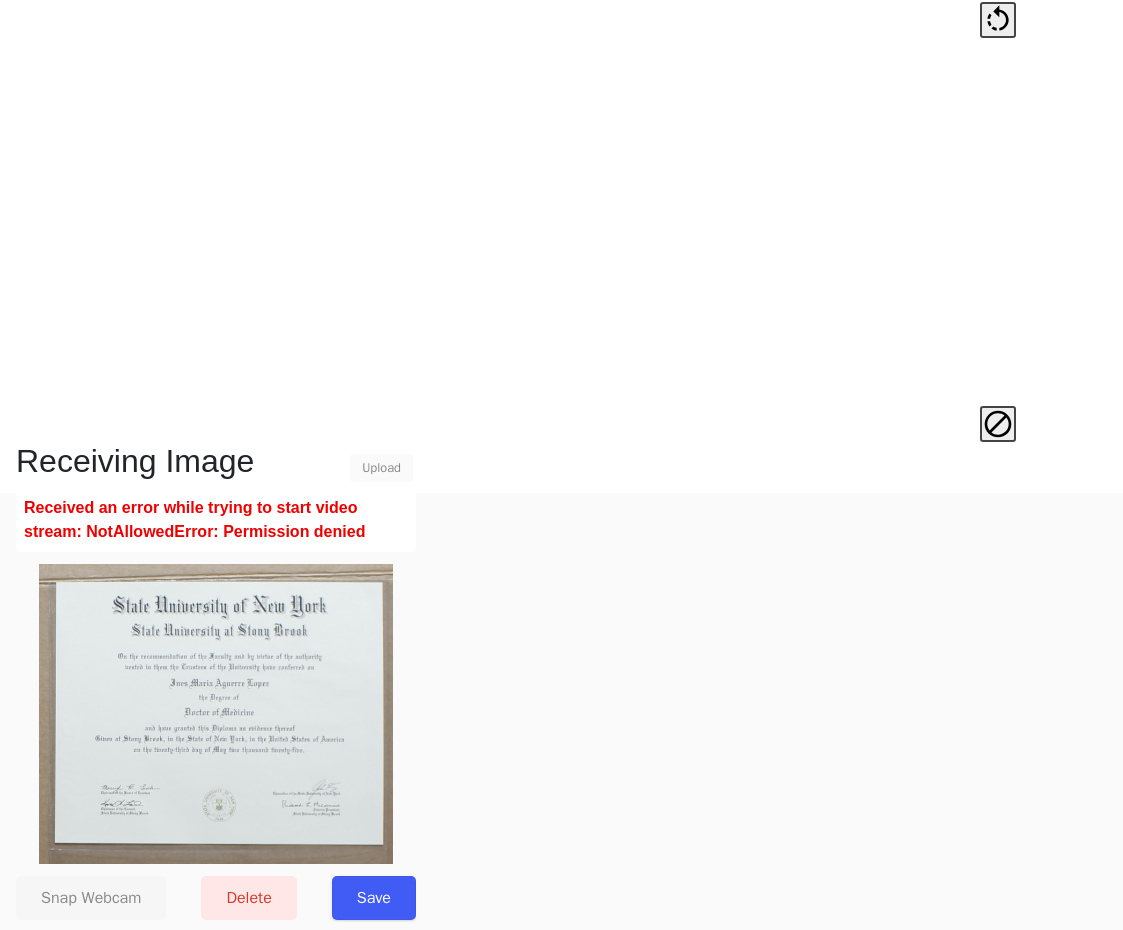 click on "Save" at bounding box center [374, 898] 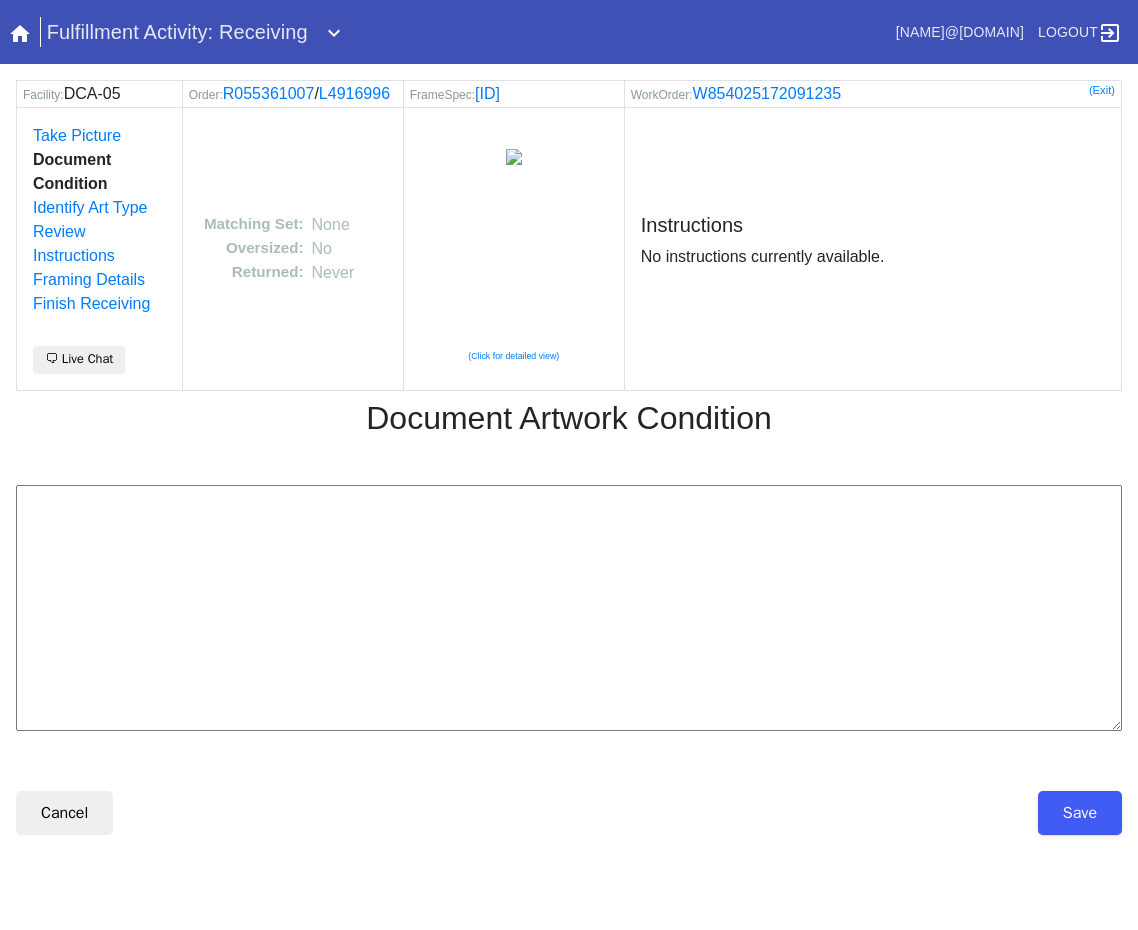 scroll, scrollTop: 0, scrollLeft: 0, axis: both 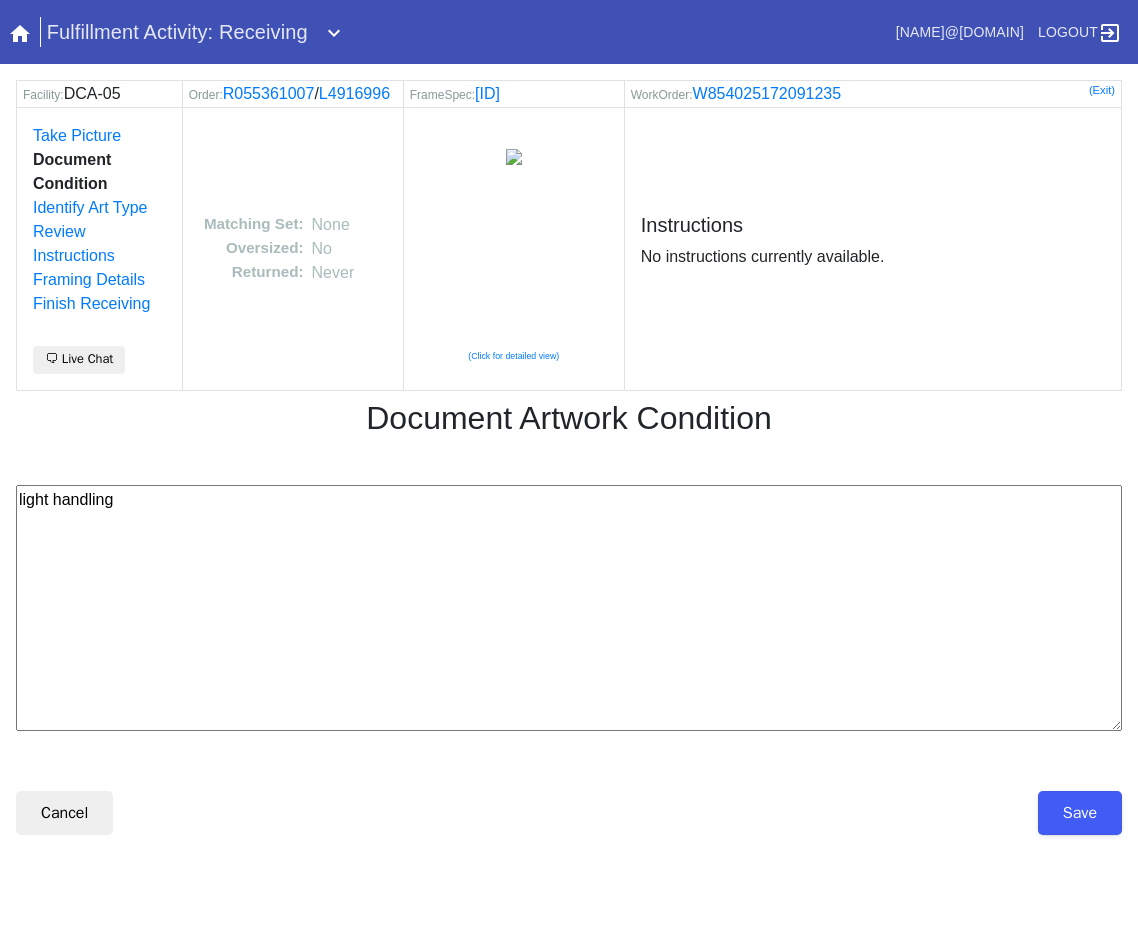 type on "light handling" 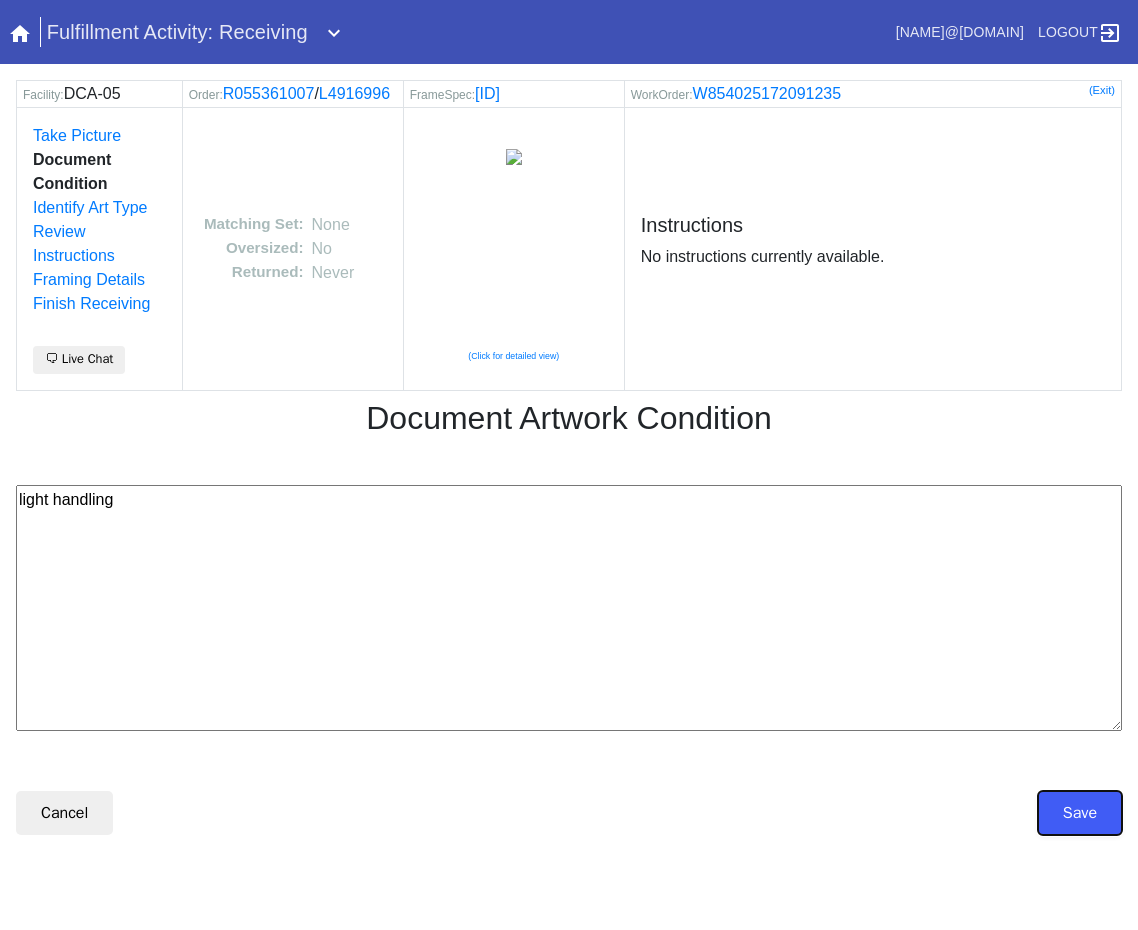 click on "Save" at bounding box center [1080, 813] 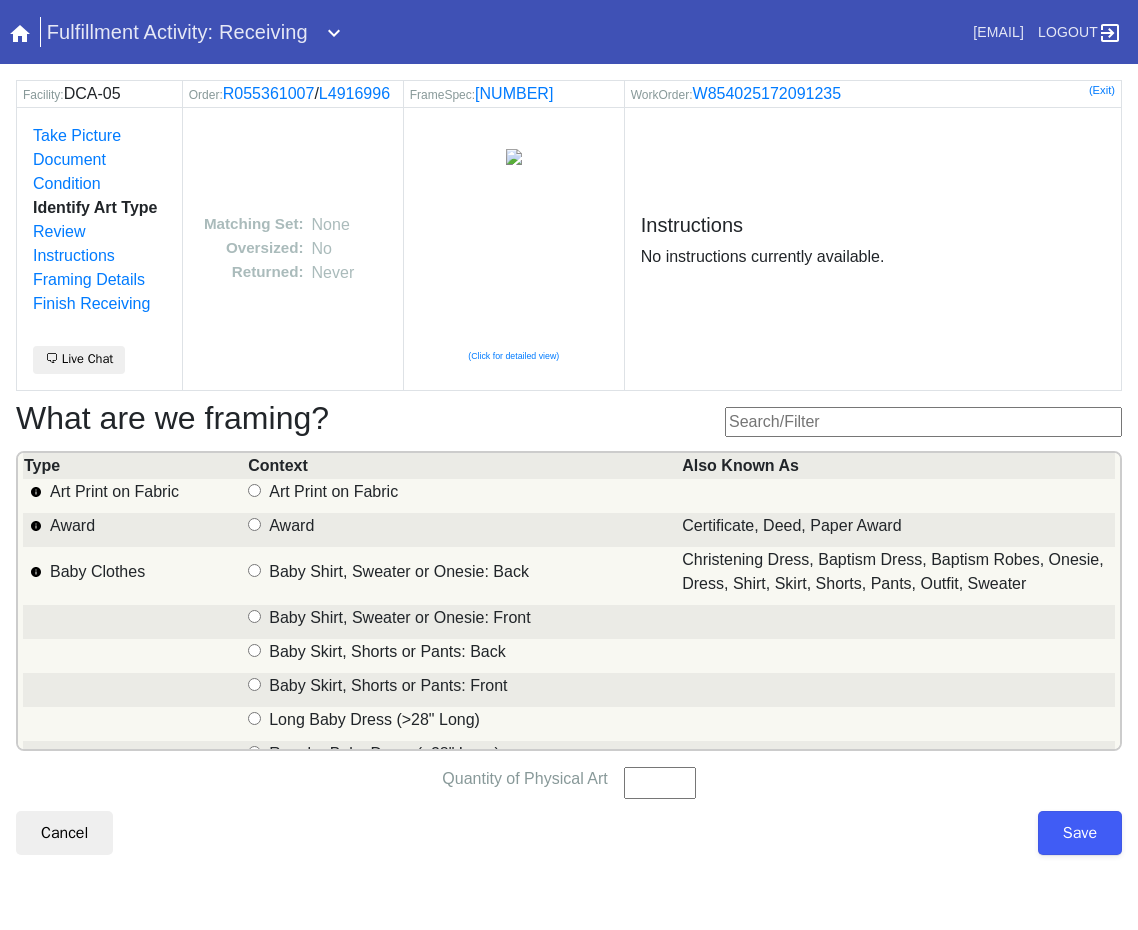 scroll, scrollTop: 0, scrollLeft: 0, axis: both 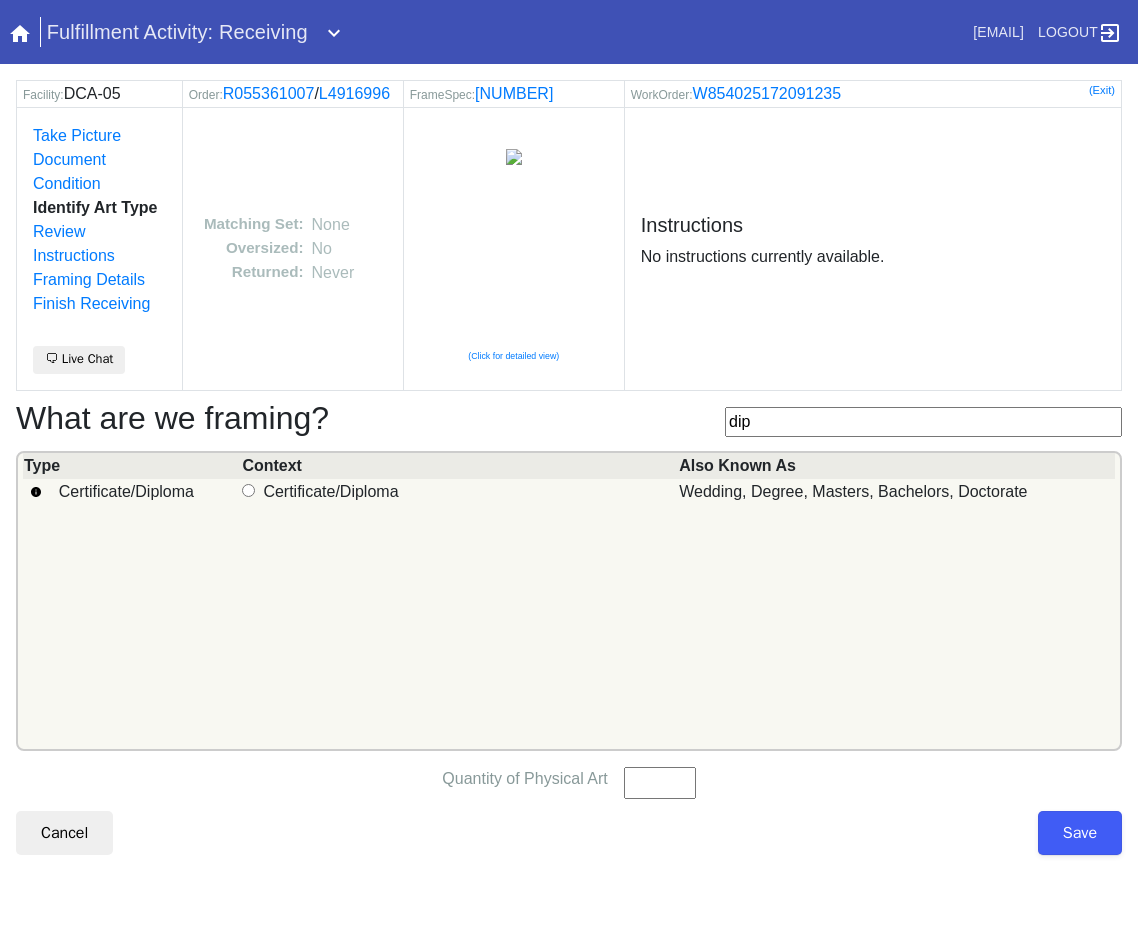 type on "dip" 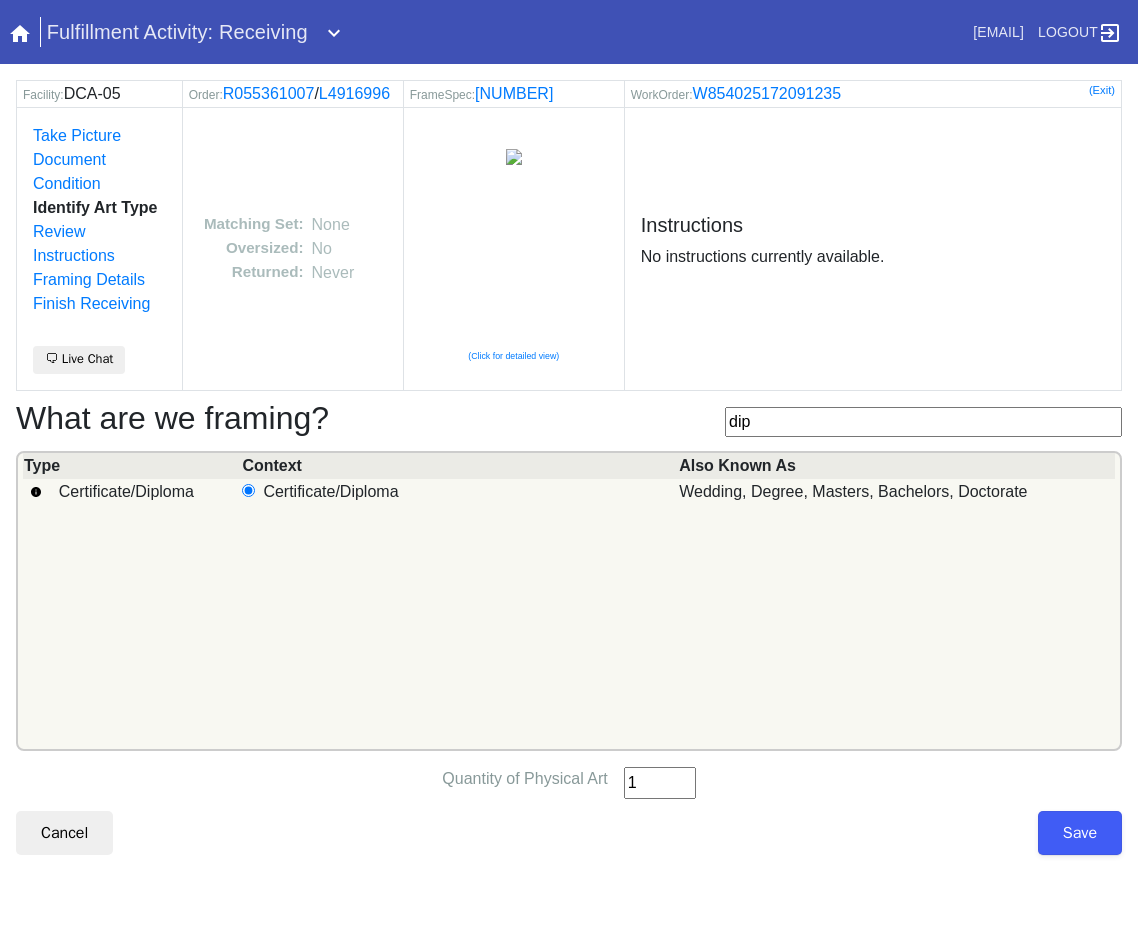 type on "1" 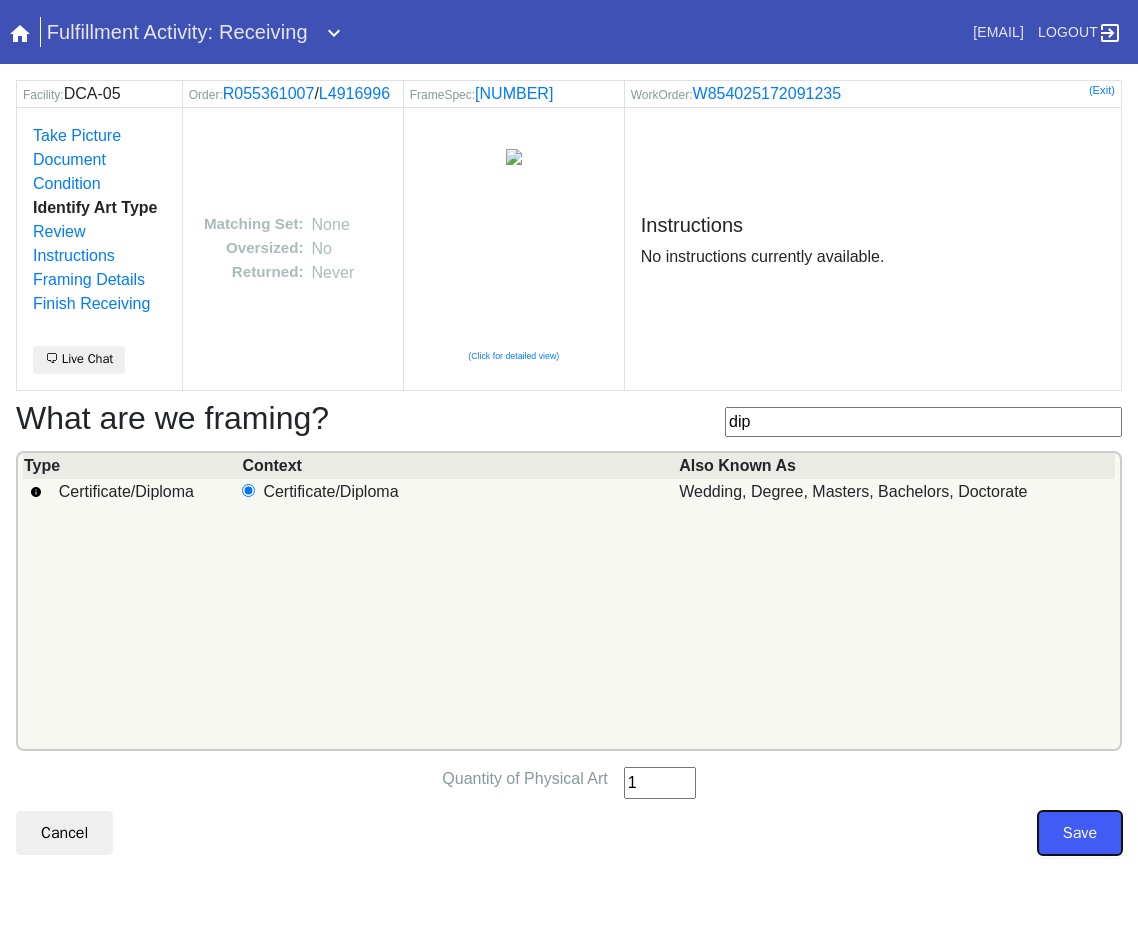 click on "Save" at bounding box center [1080, 833] 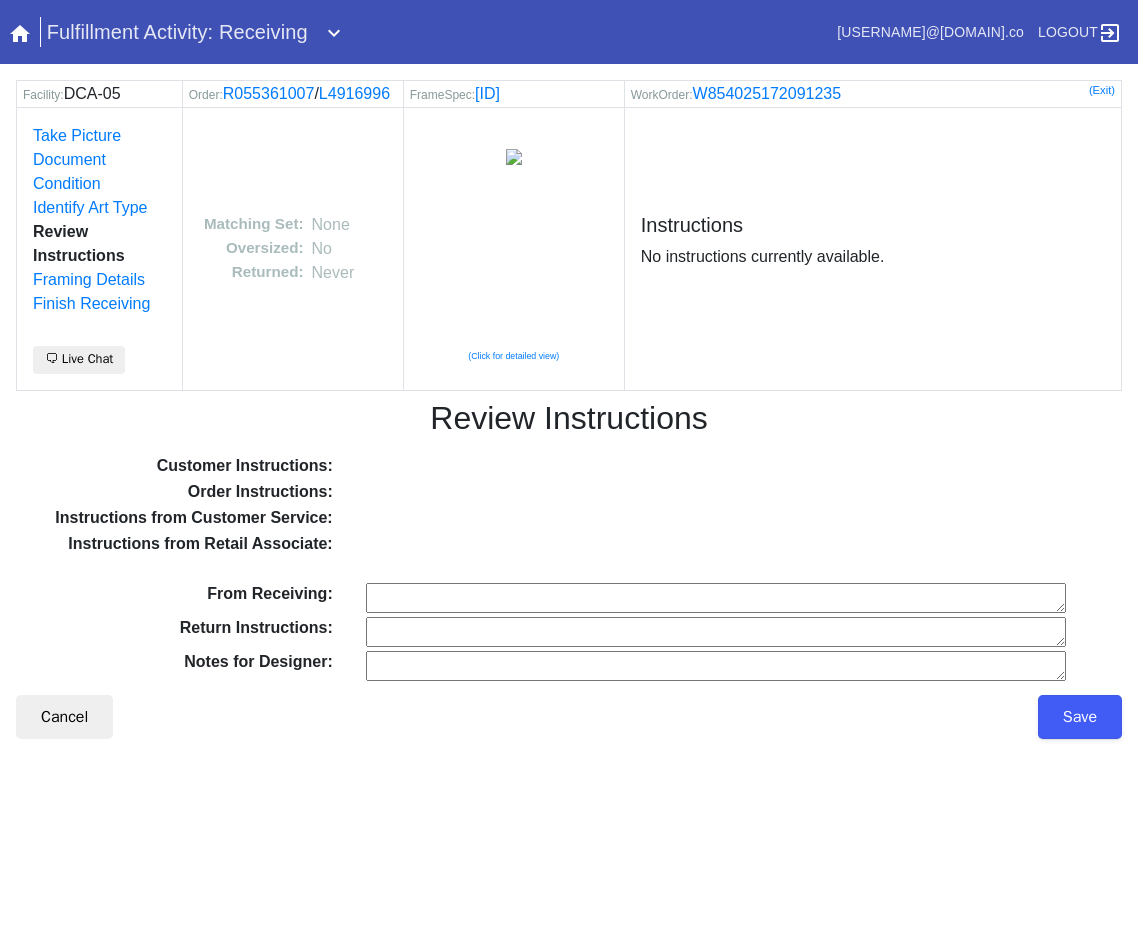 scroll, scrollTop: 0, scrollLeft: 0, axis: both 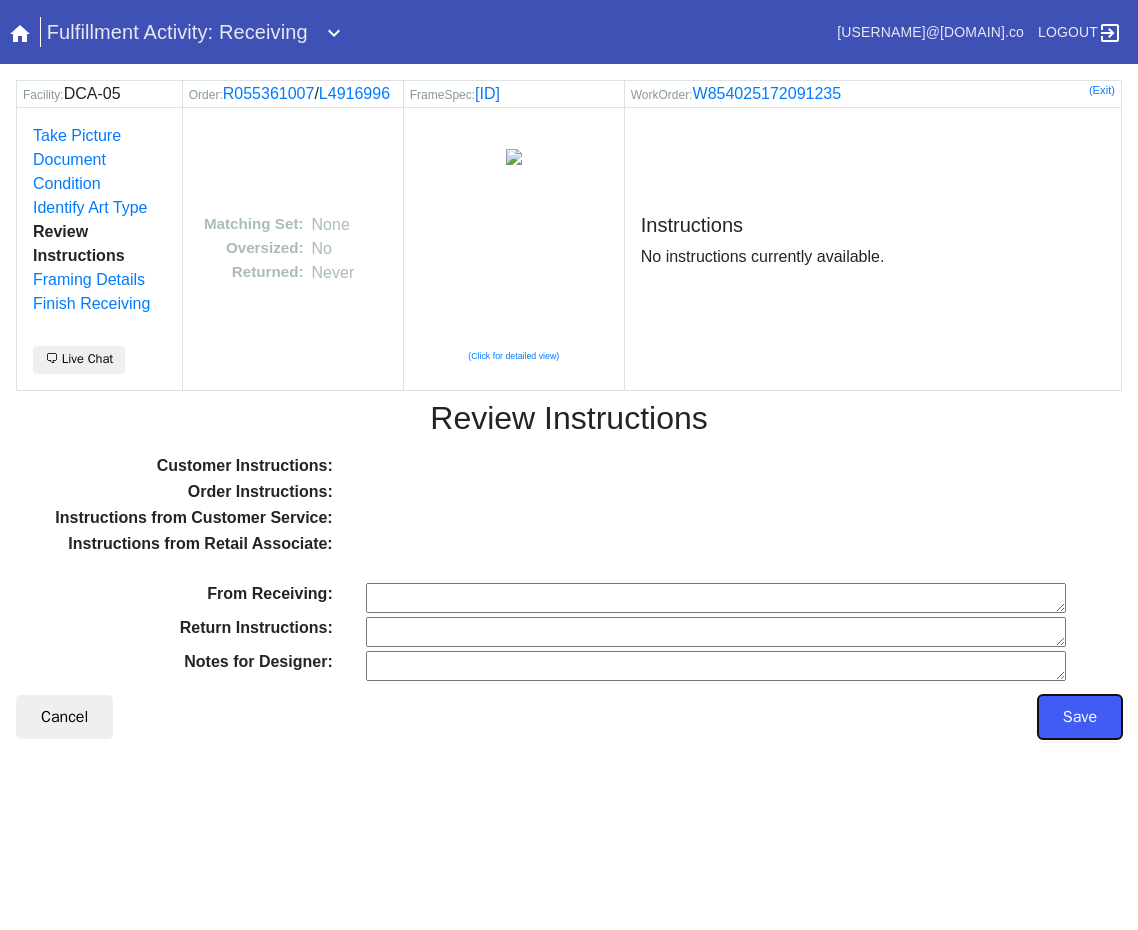 click on "Save" at bounding box center [1080, 717] 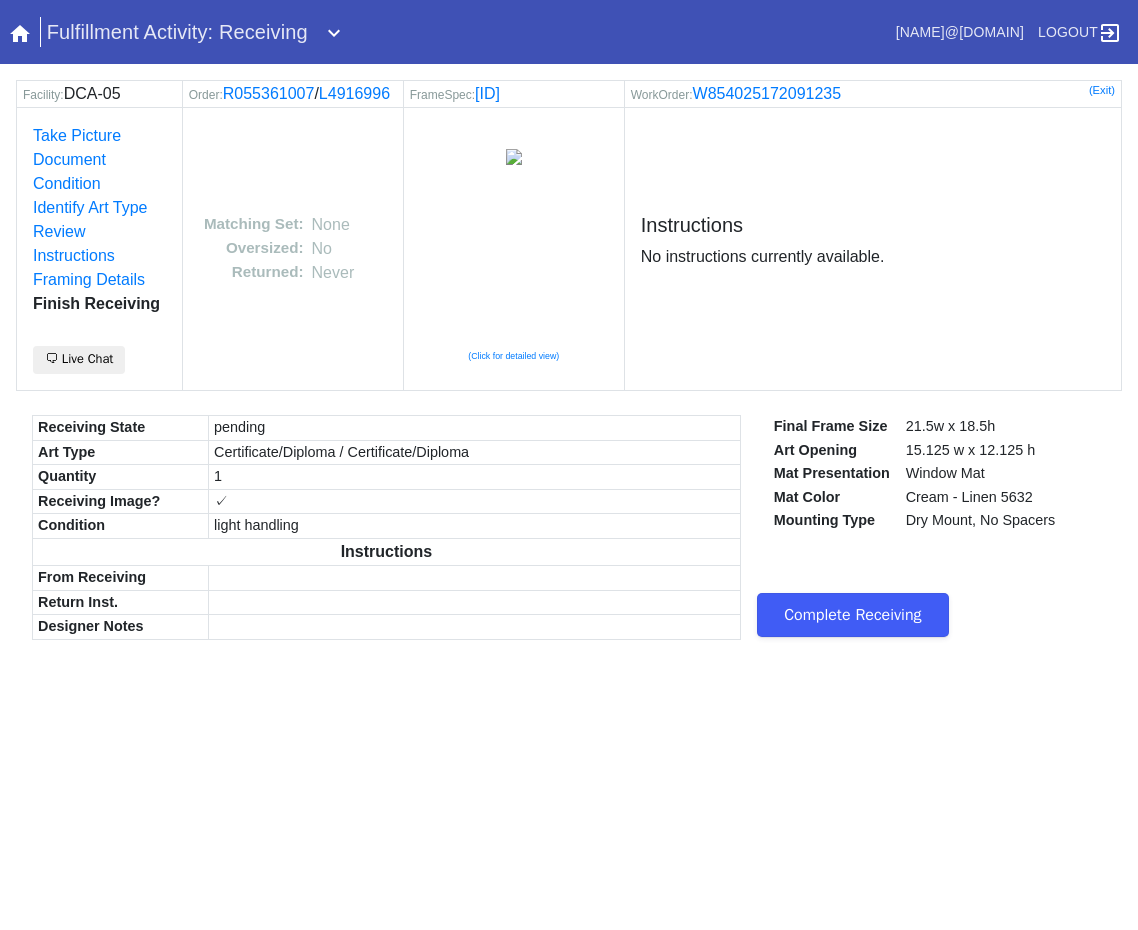 scroll, scrollTop: 0, scrollLeft: 0, axis: both 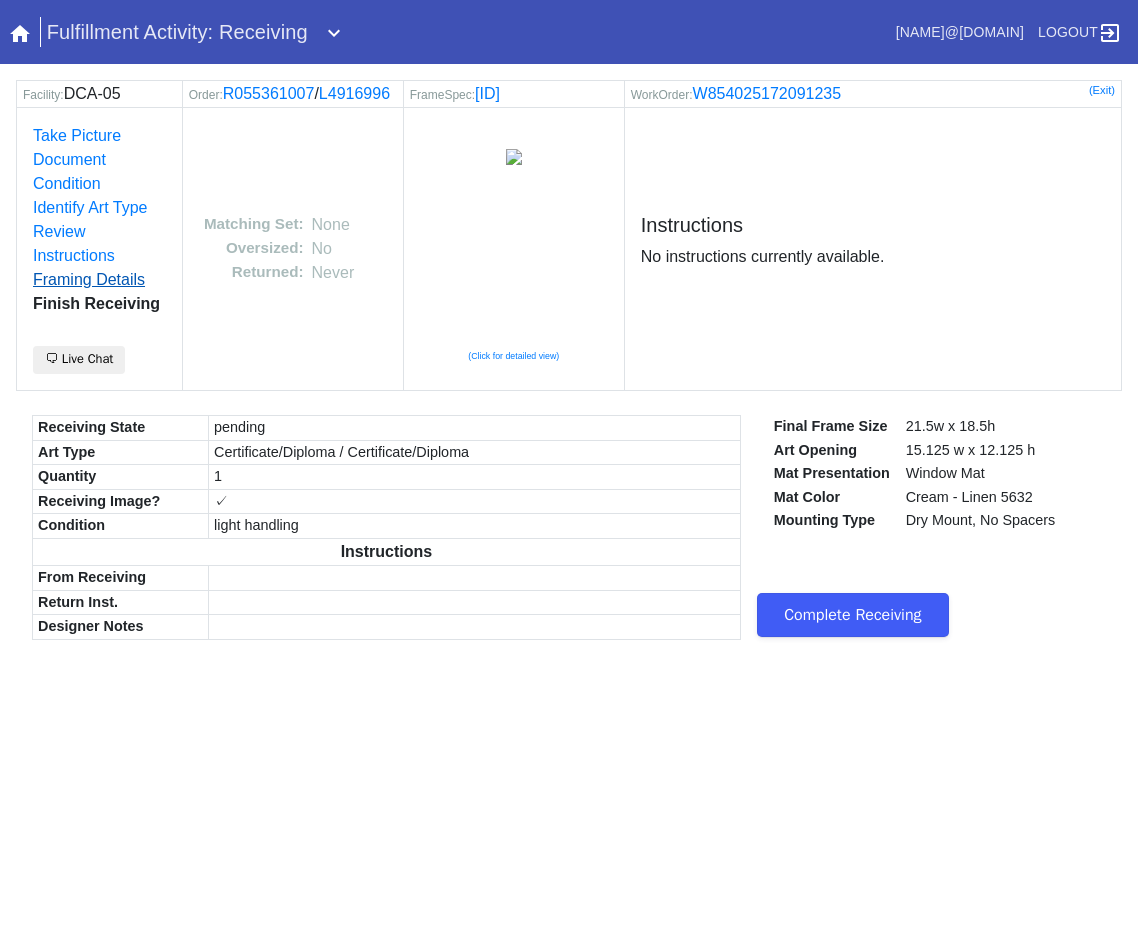 click on "Framing Details" at bounding box center (89, 279) 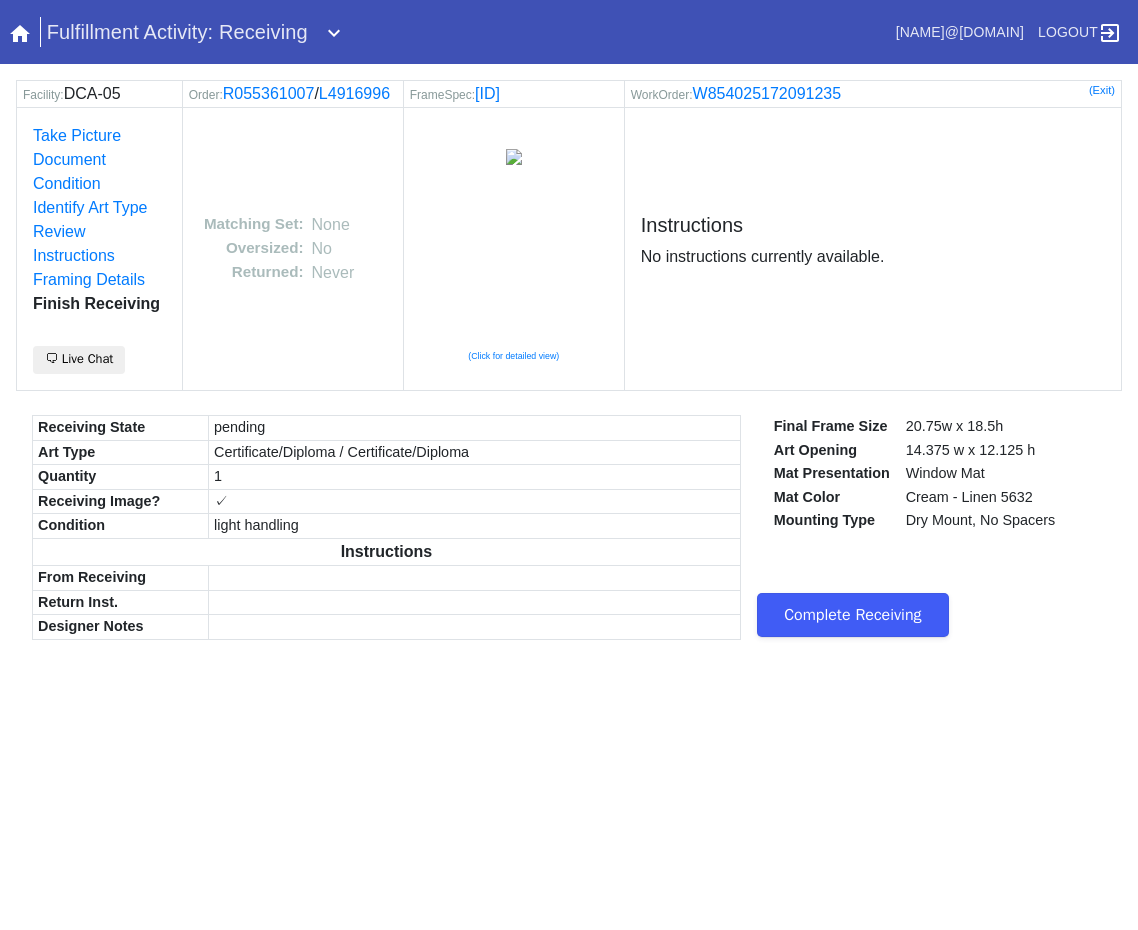 scroll, scrollTop: 0, scrollLeft: 0, axis: both 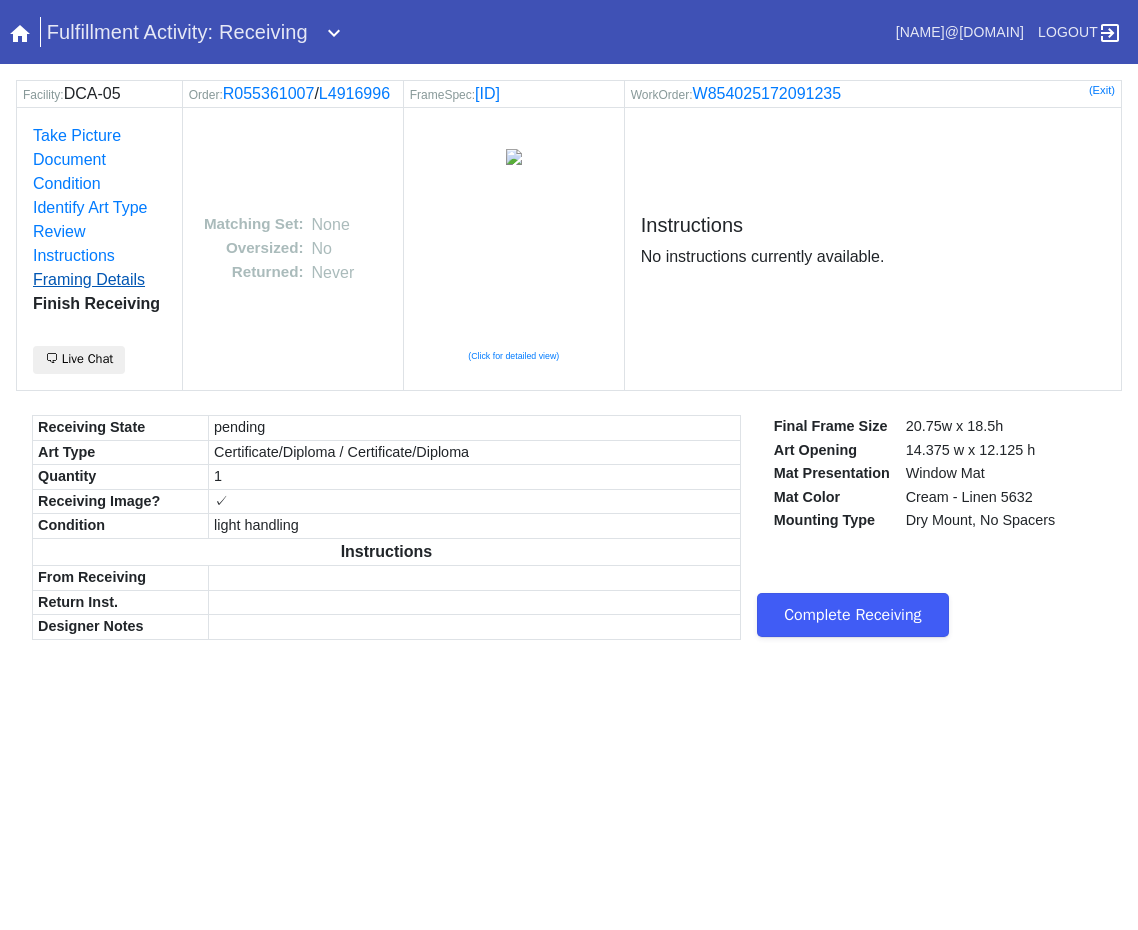 click on "Framing Details" at bounding box center (89, 279) 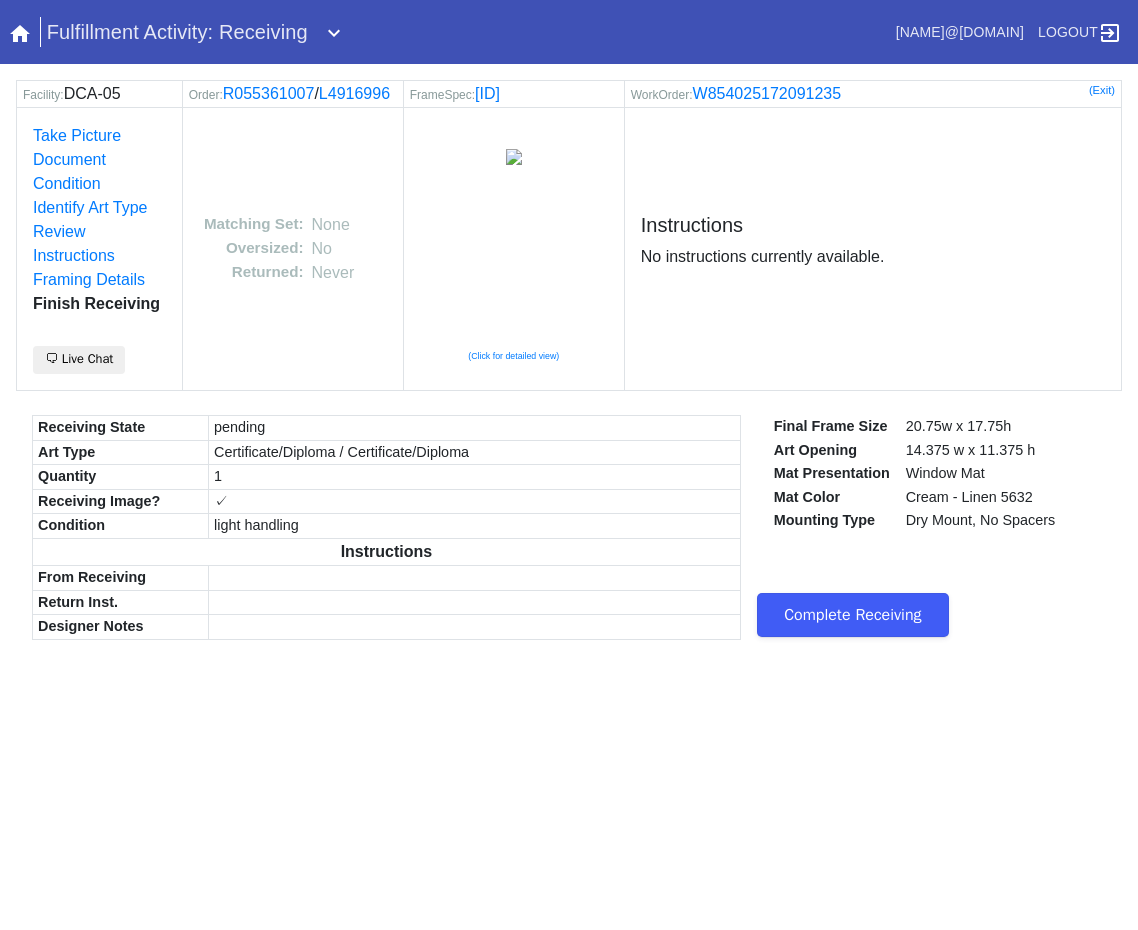 scroll, scrollTop: 0, scrollLeft: 0, axis: both 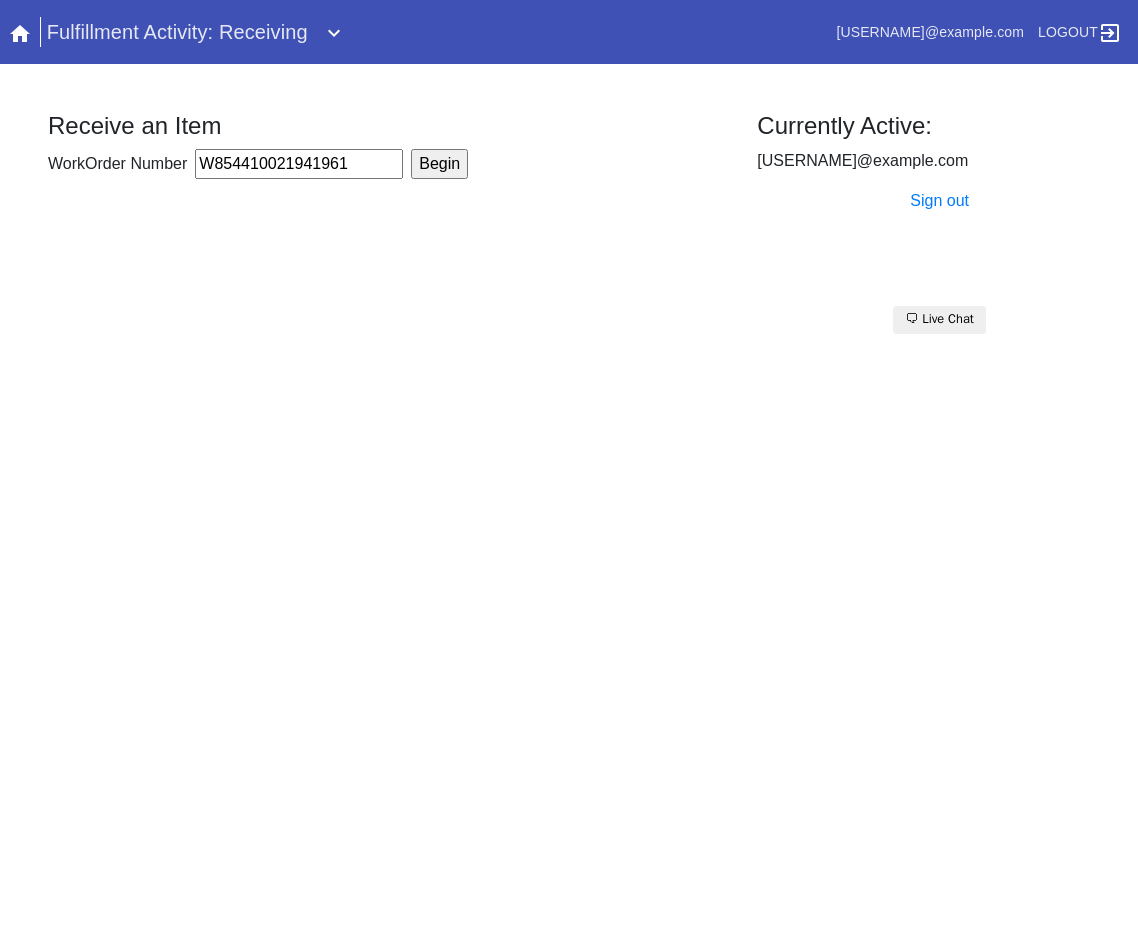 type on "W854410021941961" 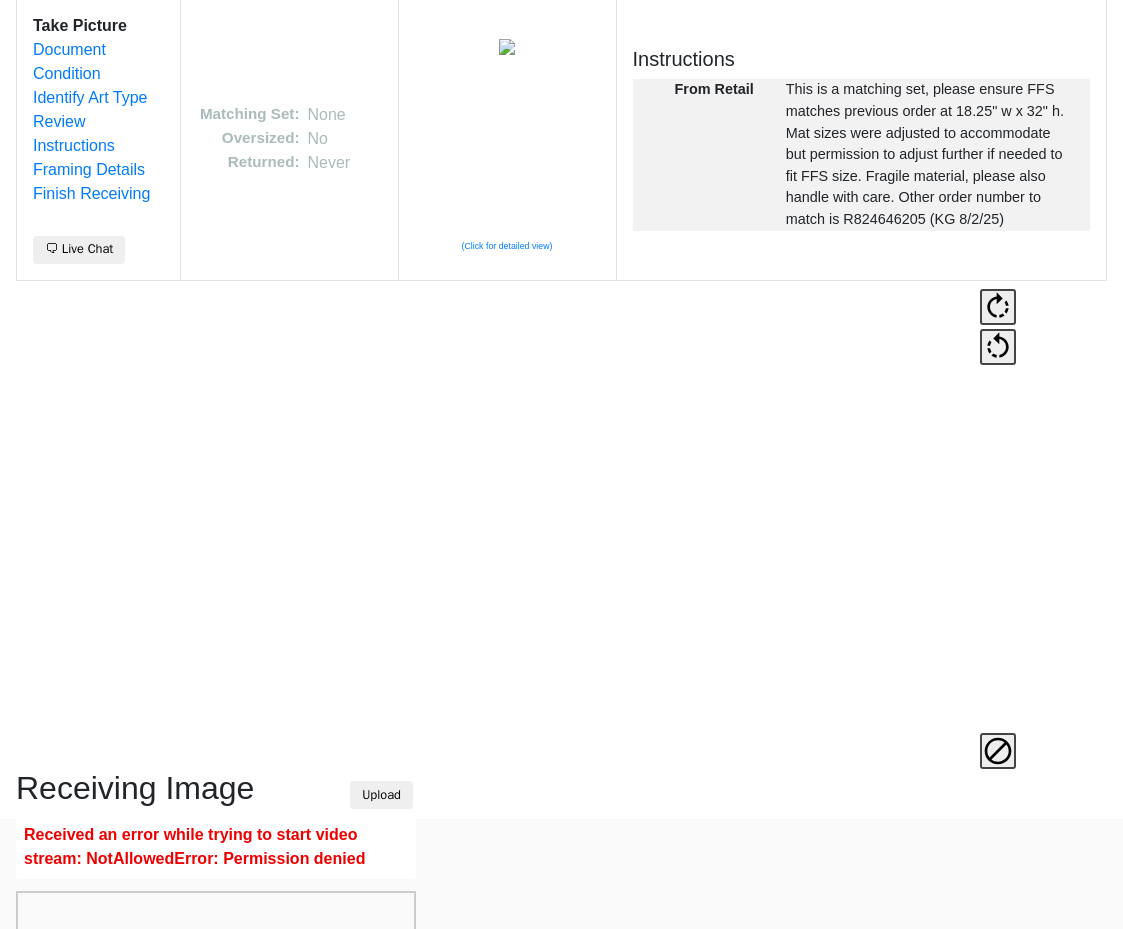 scroll, scrollTop: 100, scrollLeft: 0, axis: vertical 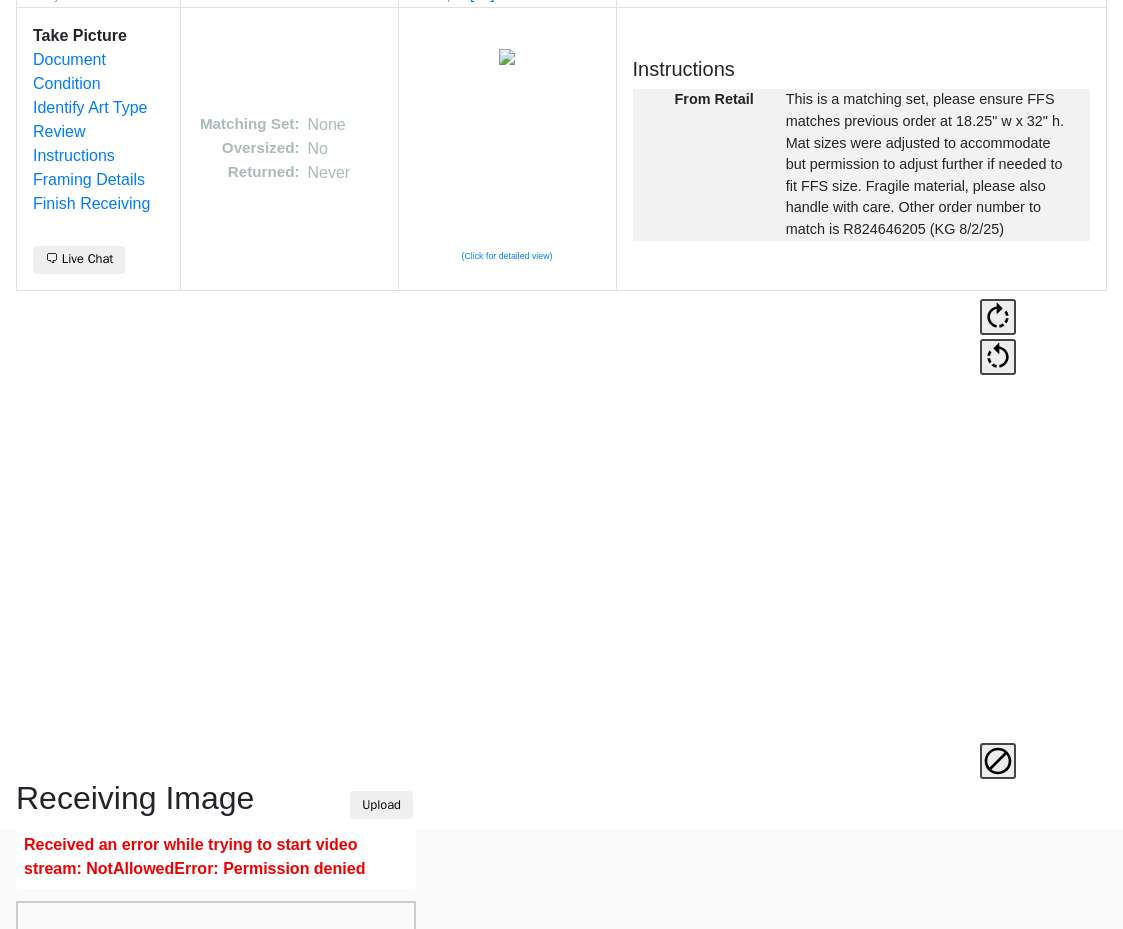click on "This is a matching set, please ensure FFS matches previous order at 18.25" w x 32" h. Mat sizes were adjusted to accommodate but permission to adjust further if needed to fit FFS size. Fragile material, please also handle with care. Other order number to match is R824646205 (KG 8/2/25)" at bounding box center (930, 164) 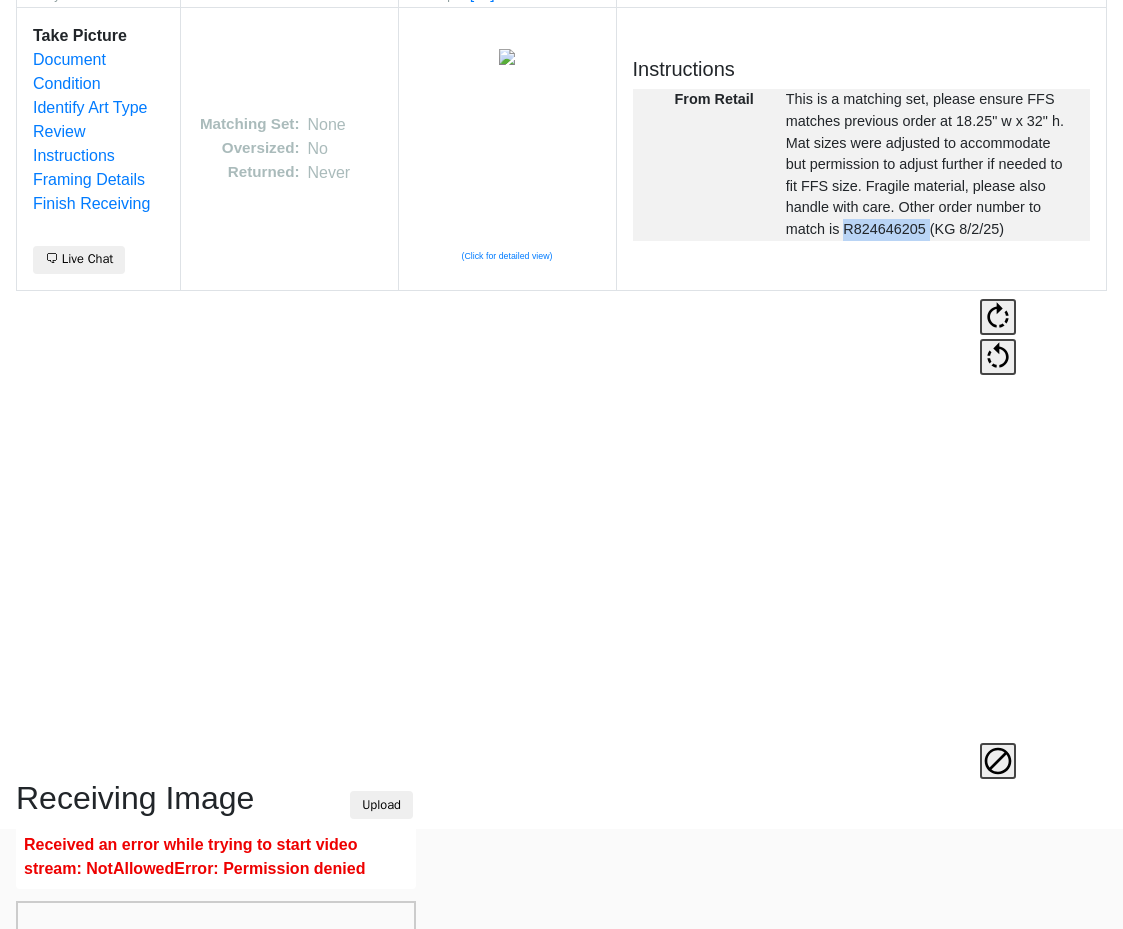 click on "This is a matching set, please ensure FFS matches previous order at 18.25" w x 32" h. Mat sizes were adjusted to accommodate but permission to adjust further if needed to fit FFS size. Fragile material, please also handle with care. Other order number to match is R824646205 (KG 8/2/25)" at bounding box center [930, 164] 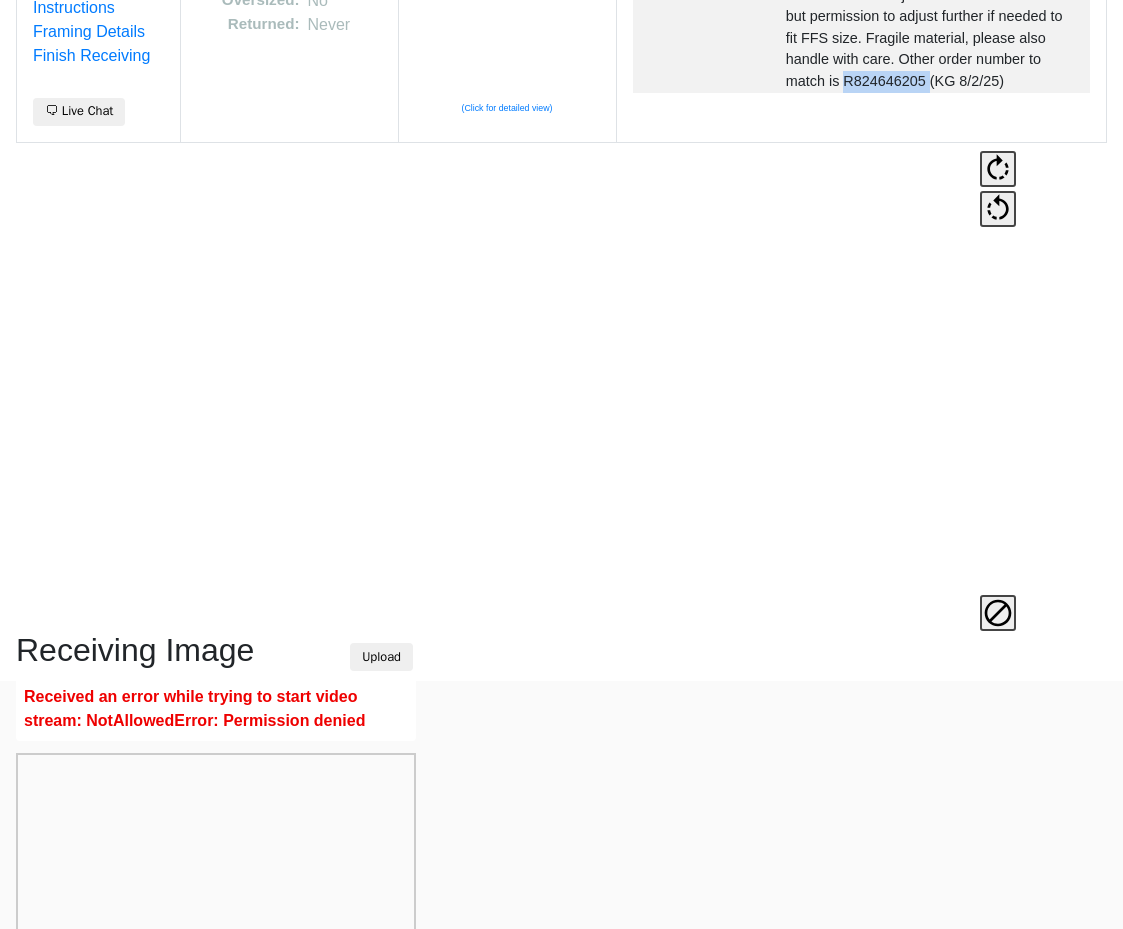 scroll, scrollTop: 400, scrollLeft: 0, axis: vertical 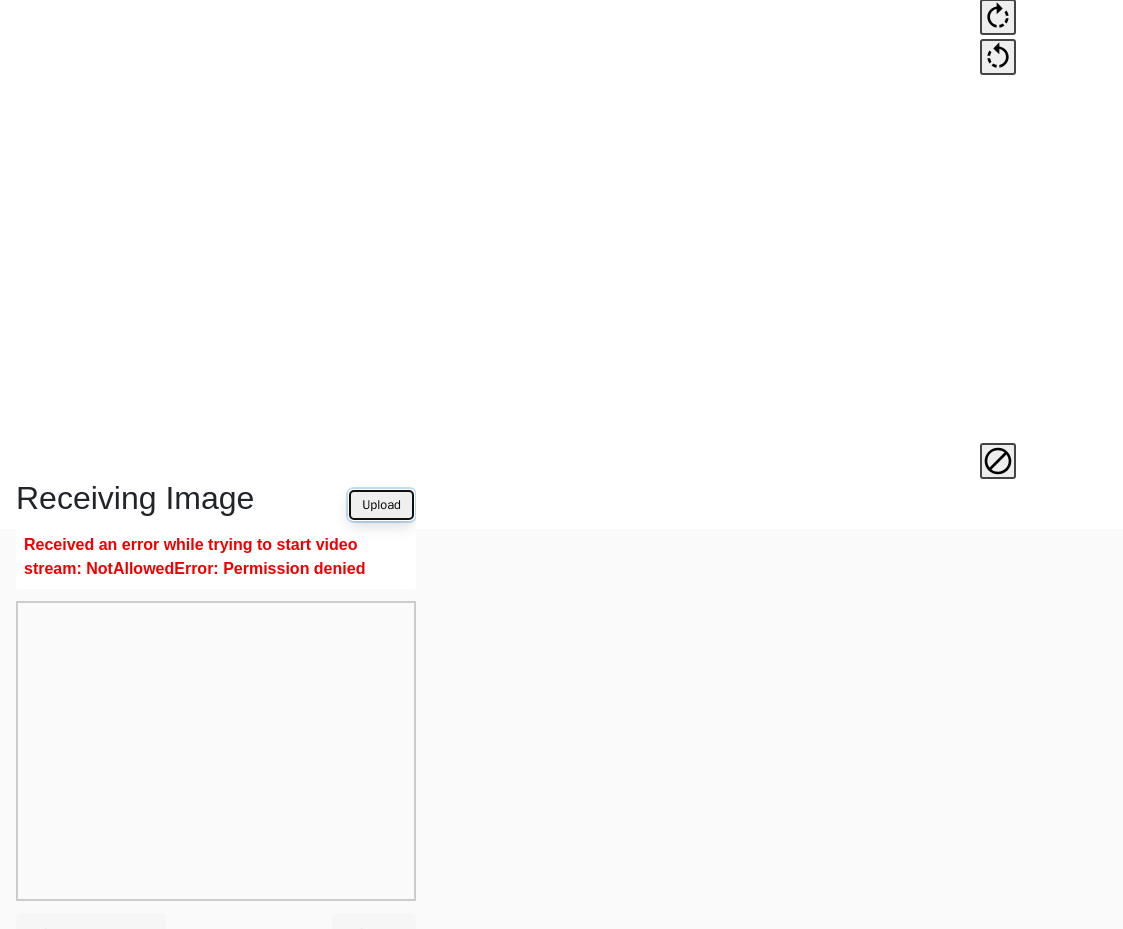 click on "Upload" at bounding box center (381, 505) 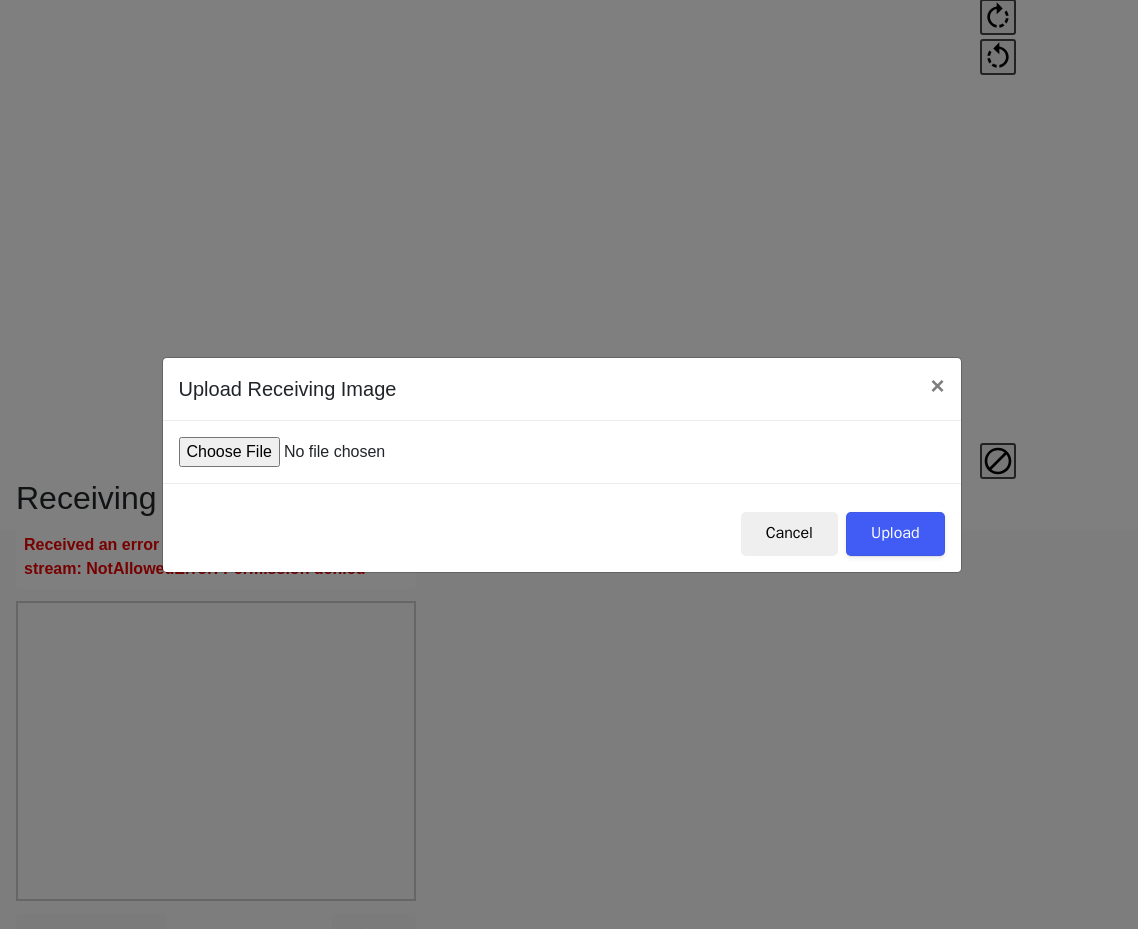 type on "C:\fakepath\IMG_0003.JPG" 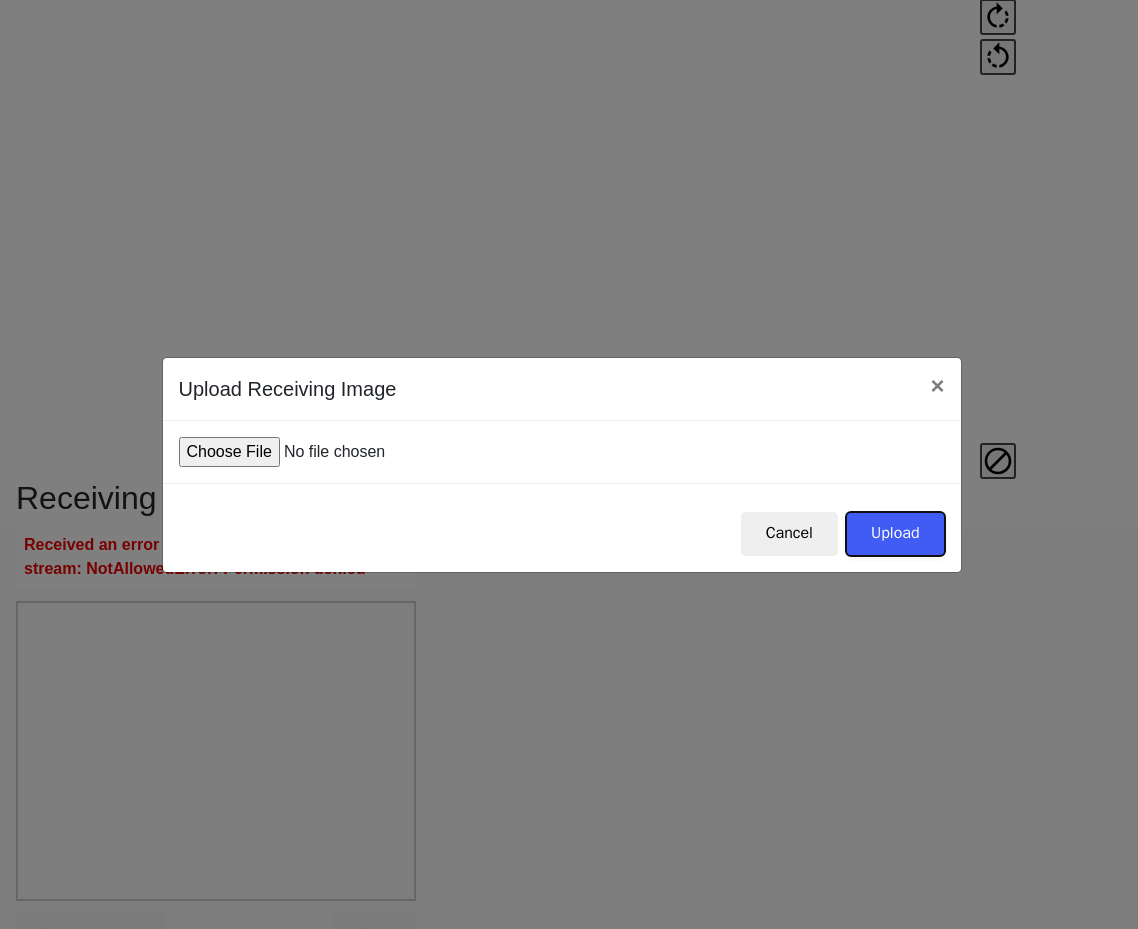 click on "Upload" at bounding box center (895, 534) 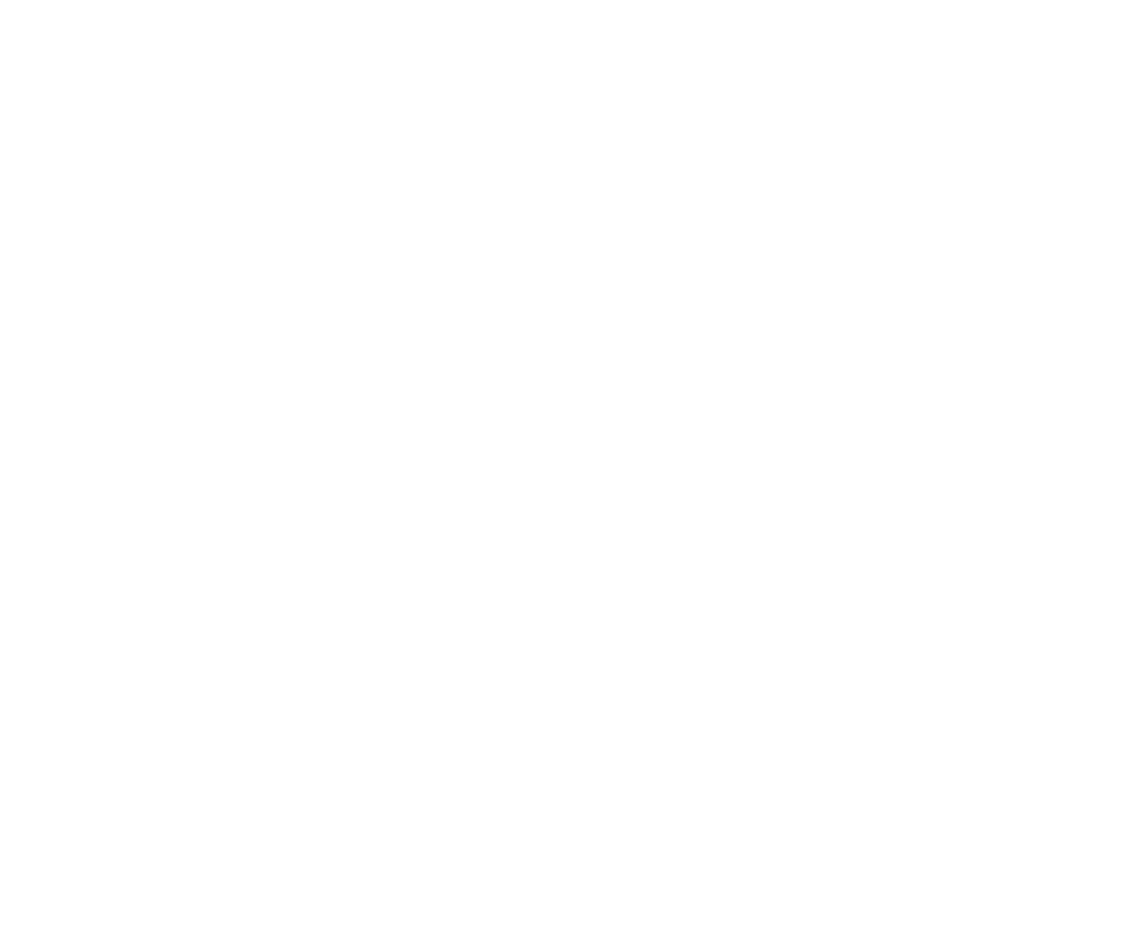 scroll, scrollTop: 0, scrollLeft: 0, axis: both 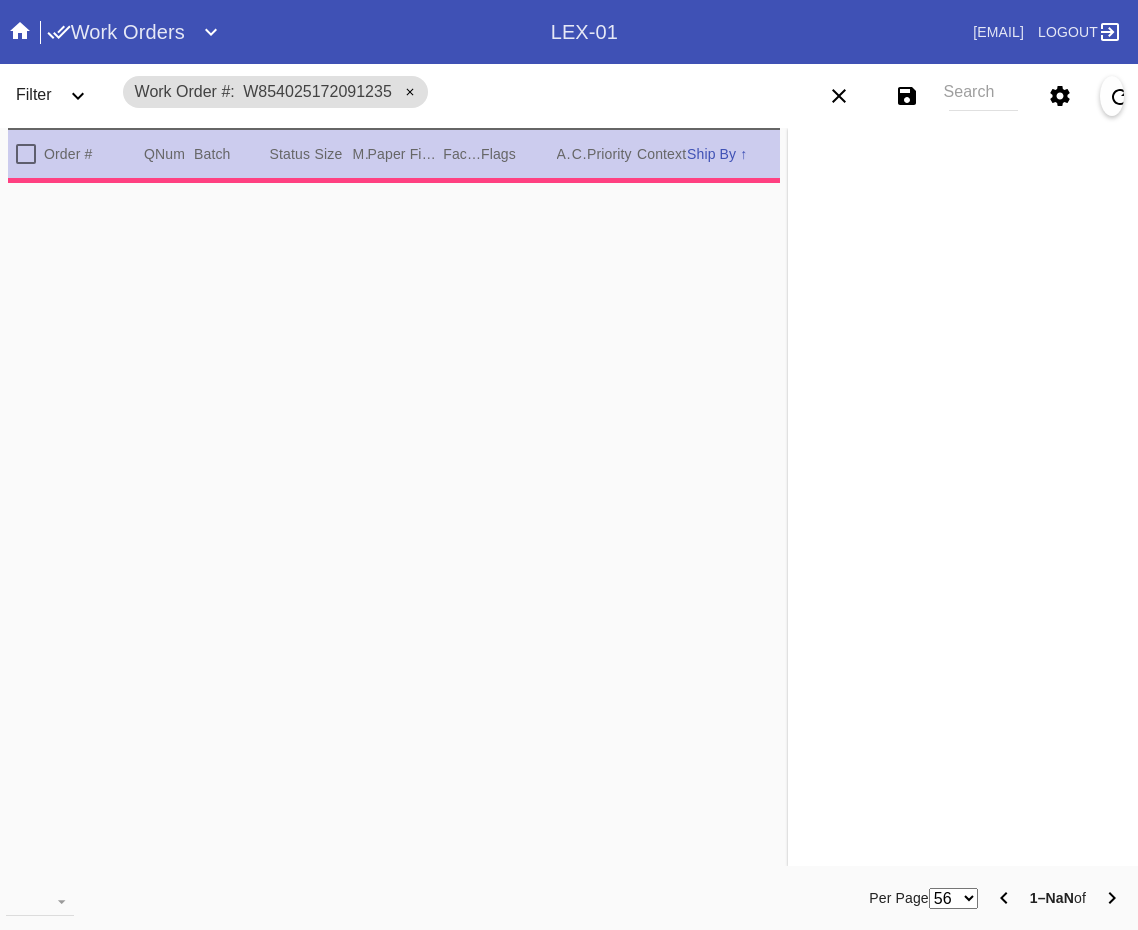 type on "2.5" 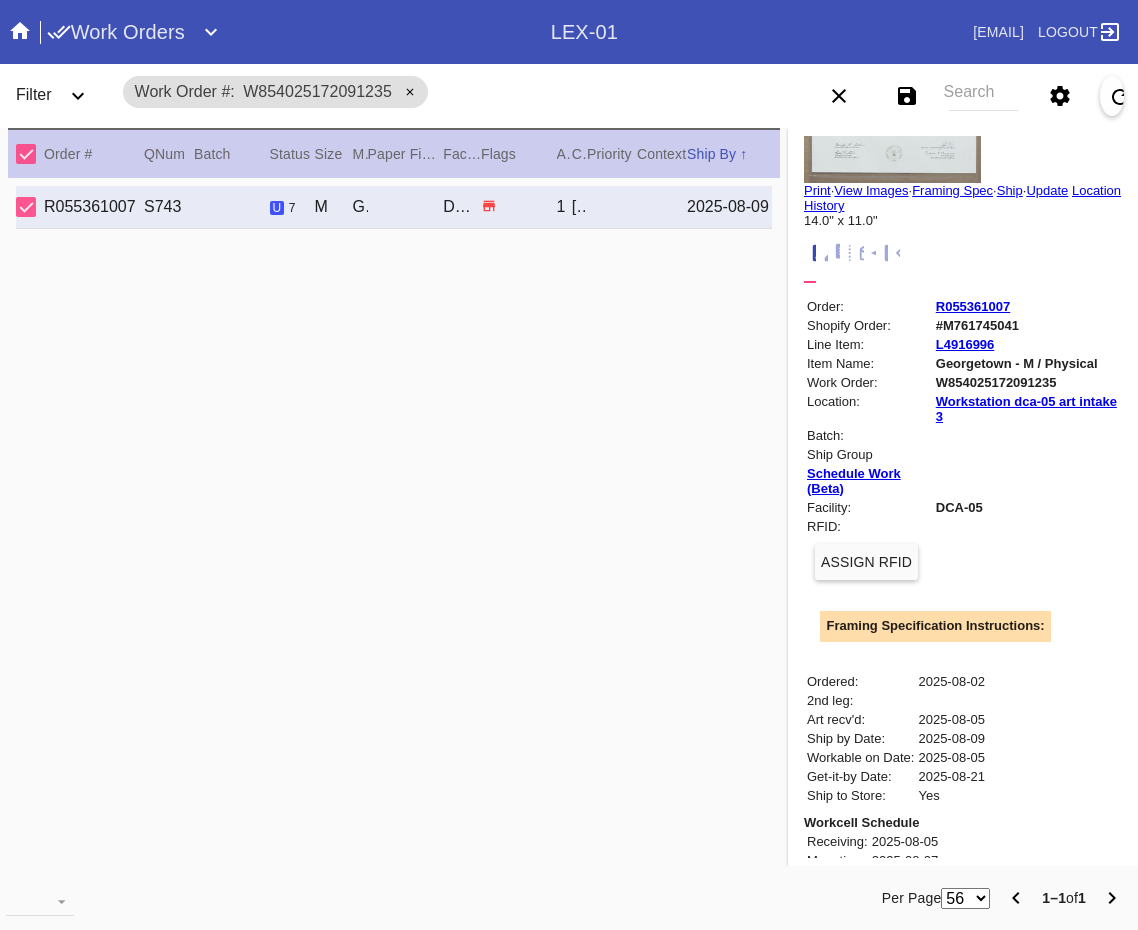scroll, scrollTop: 200, scrollLeft: 0, axis: vertical 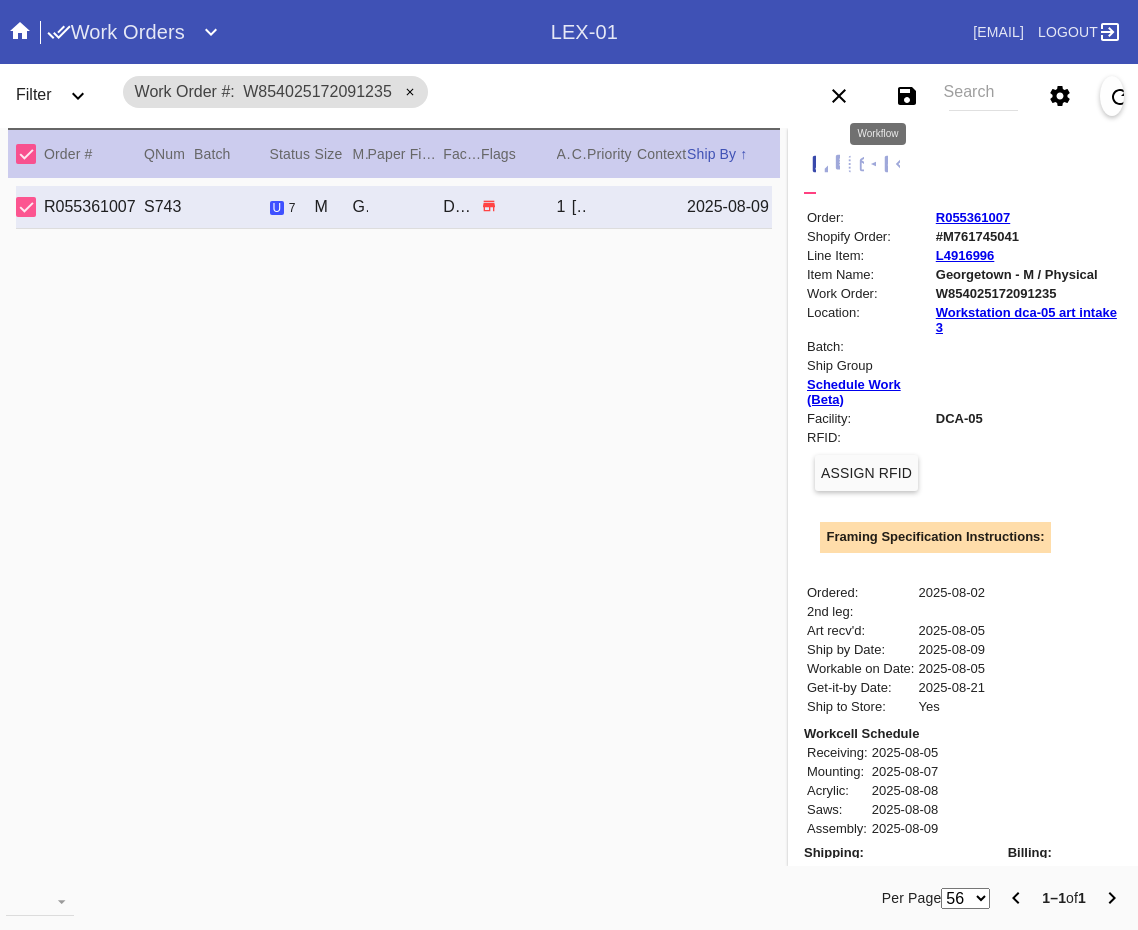 click 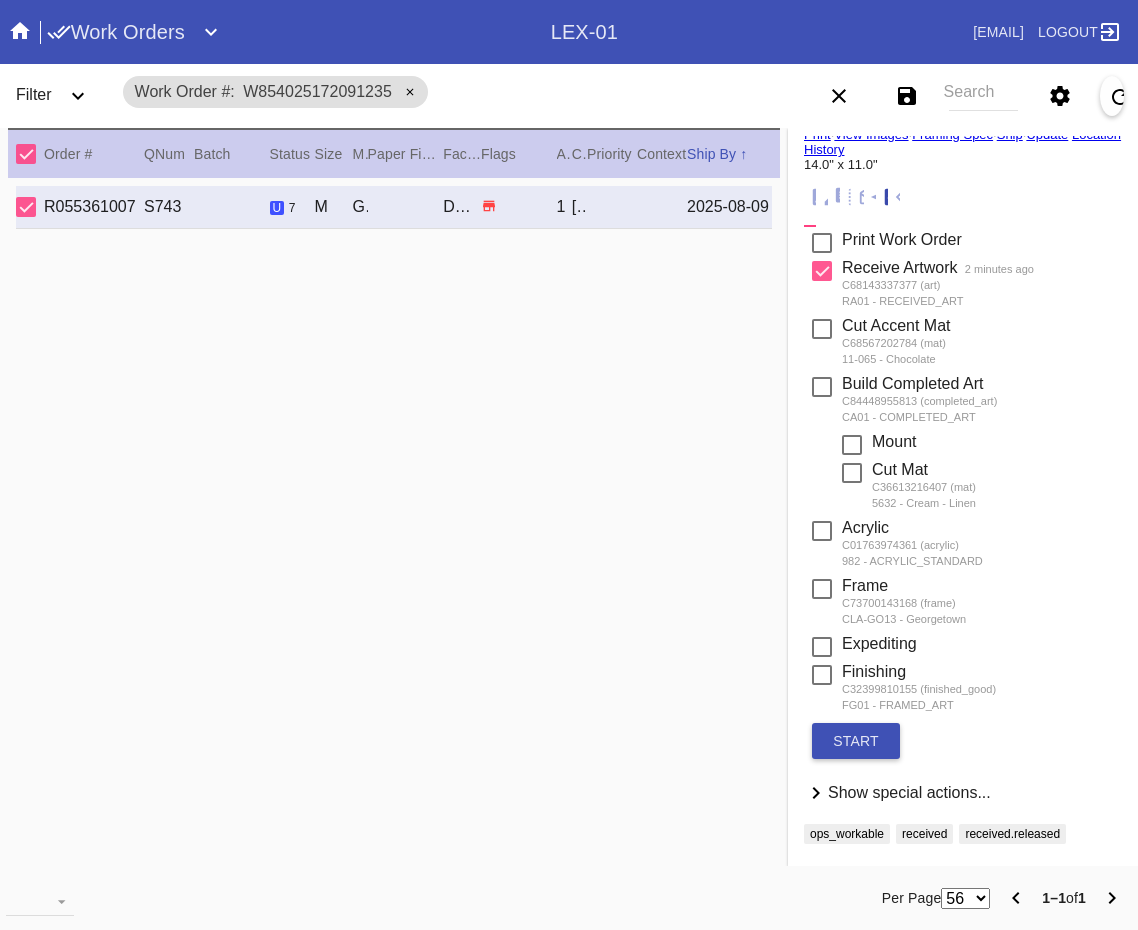 scroll, scrollTop: 320, scrollLeft: 0, axis: vertical 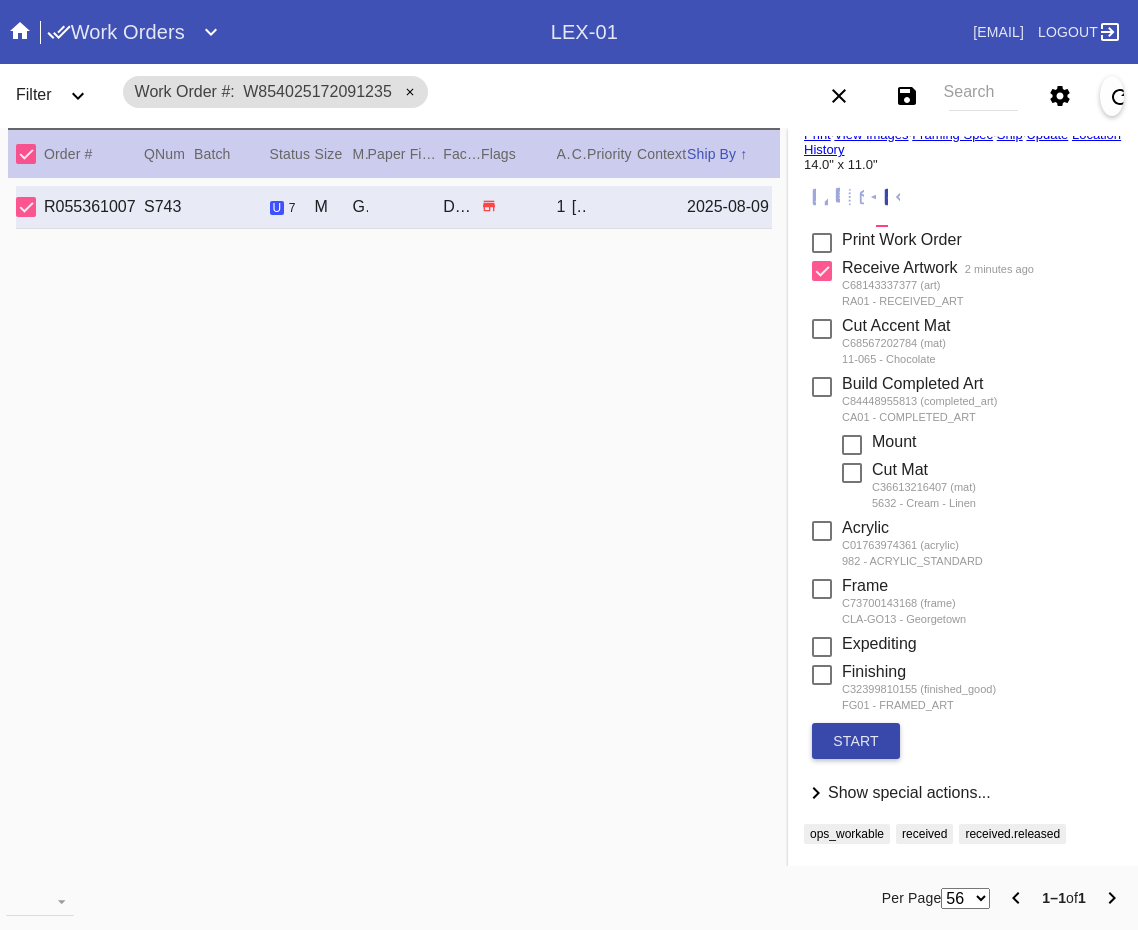 click on "start" at bounding box center (856, 741) 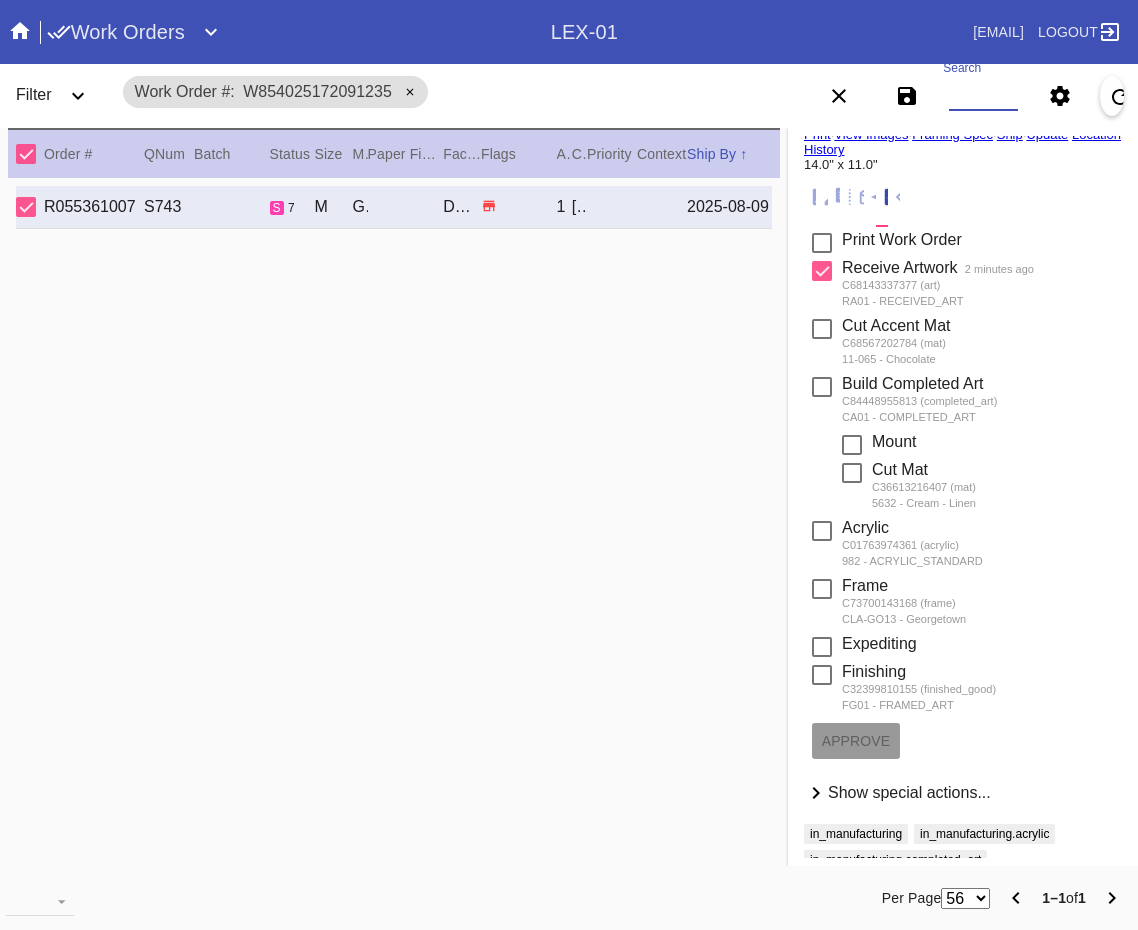 click on "Search" at bounding box center [983, 96] 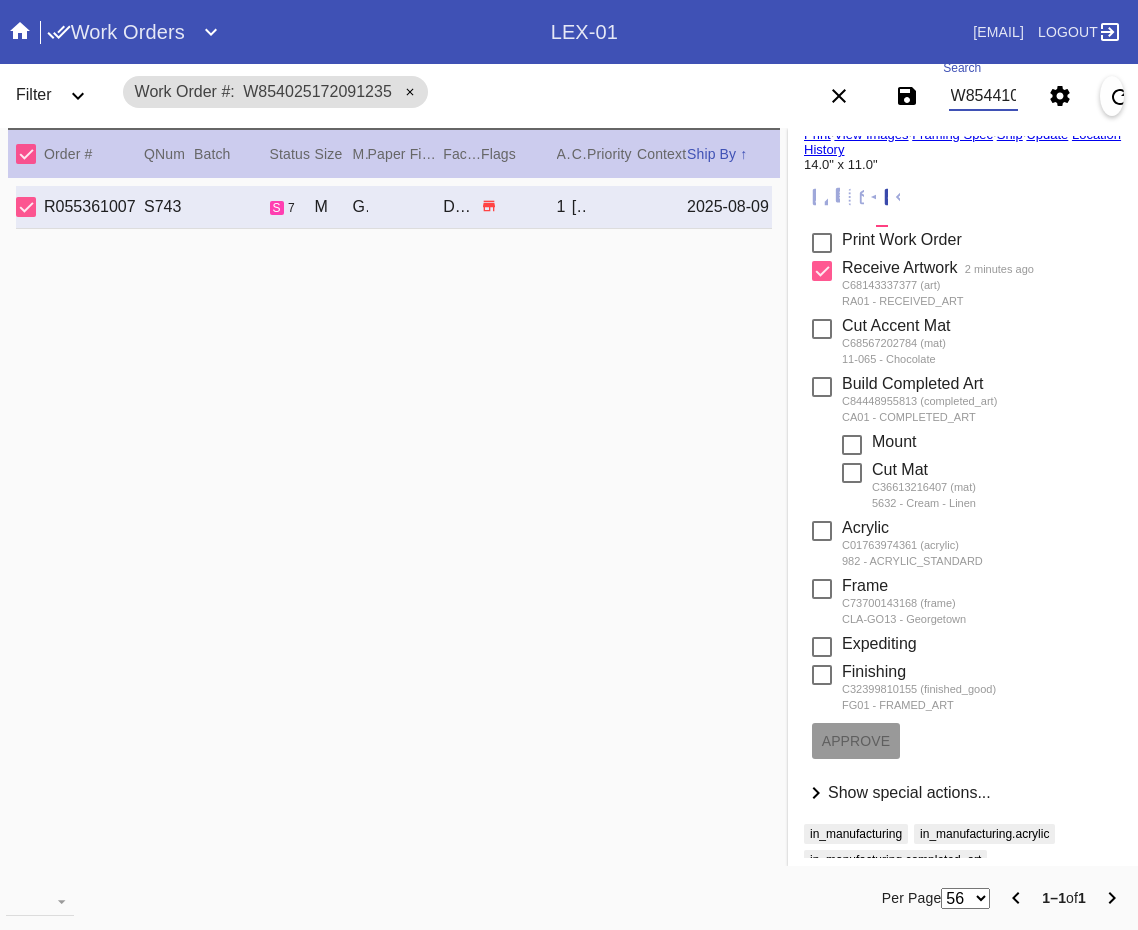 type on "W854410021941961" 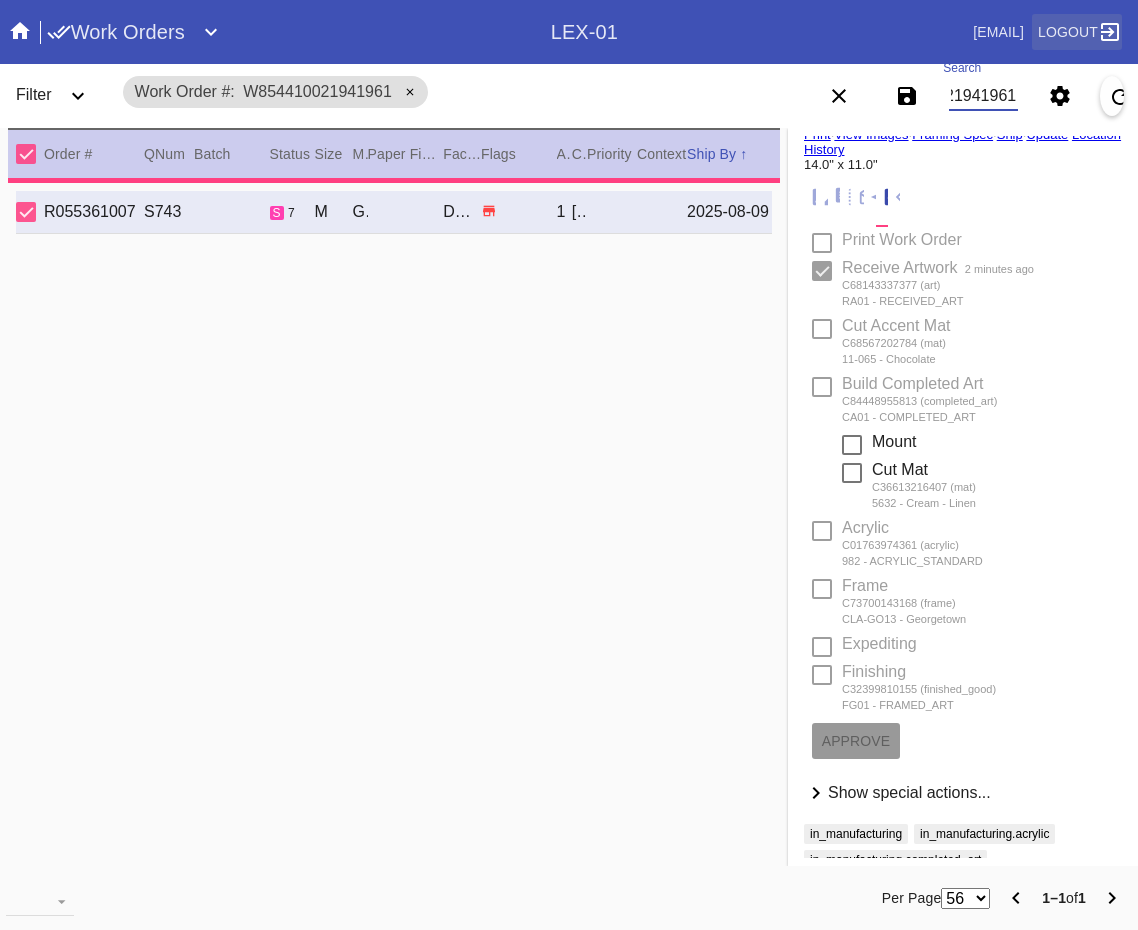 type on "1.6875" 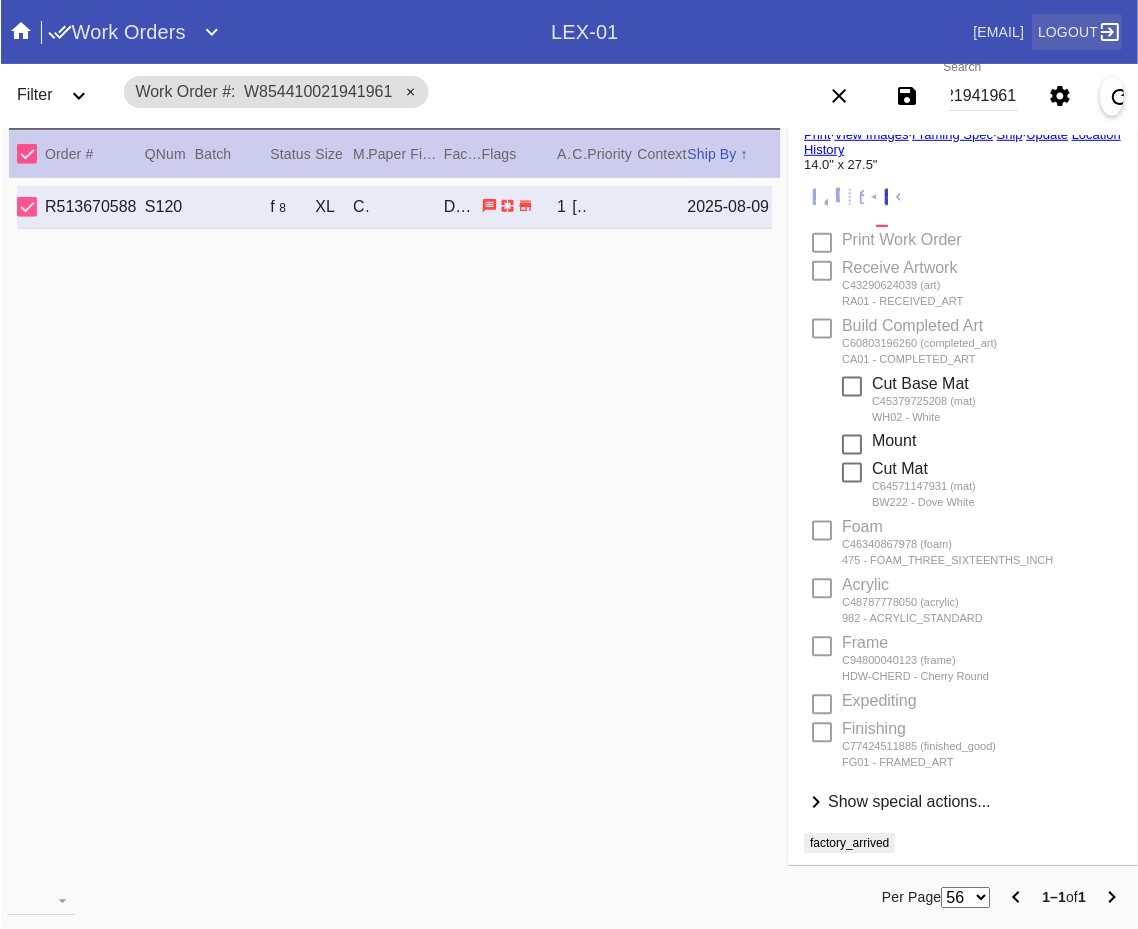 scroll, scrollTop: 0, scrollLeft: 0, axis: both 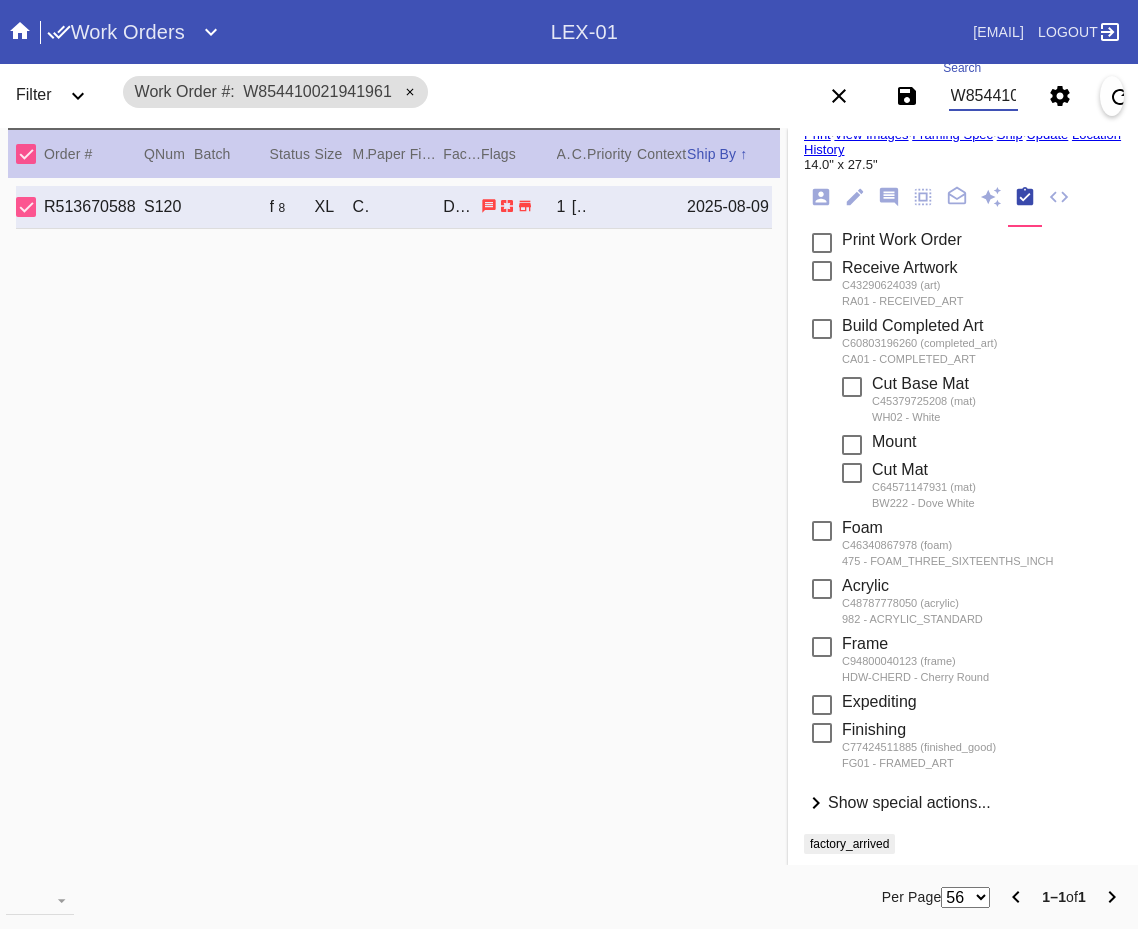 click on "W854410021941961" at bounding box center [983, 96] 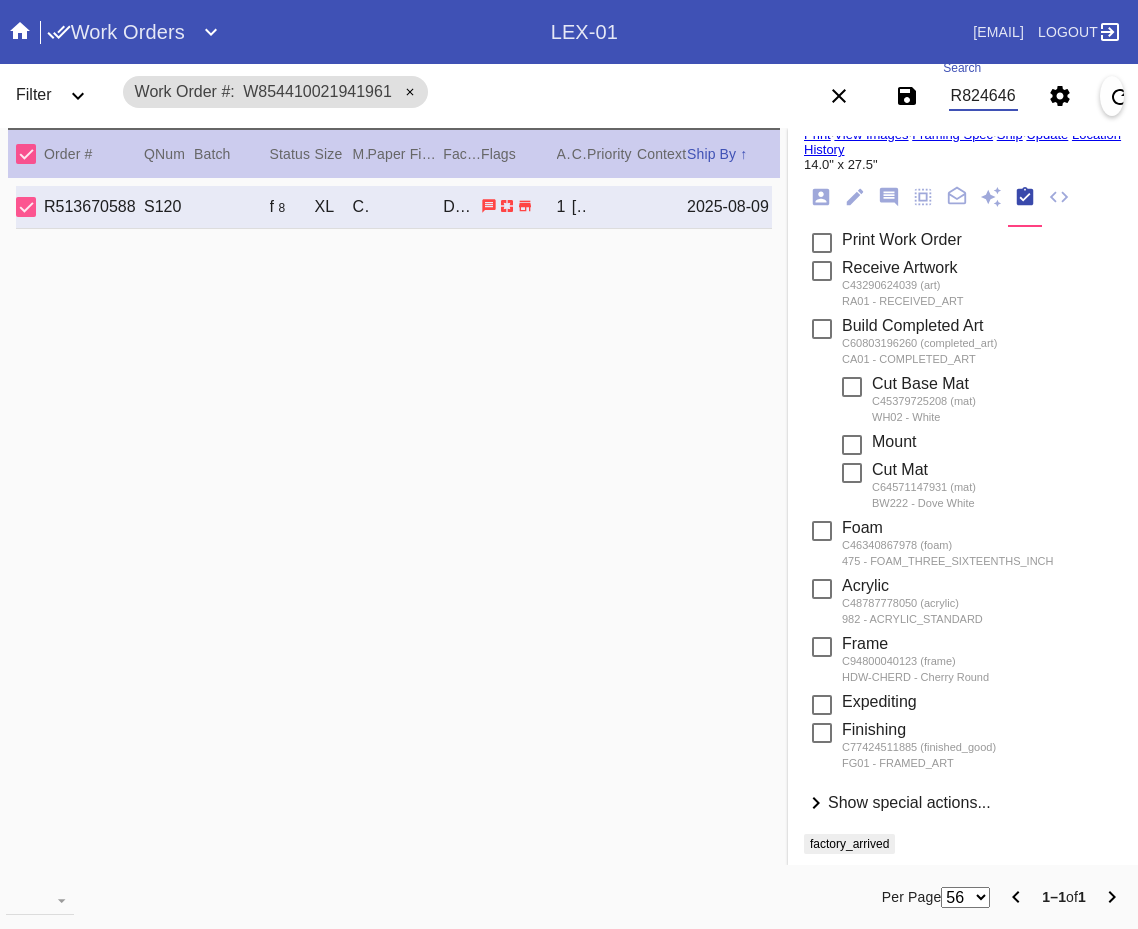 scroll, scrollTop: 0, scrollLeft: 31, axis: horizontal 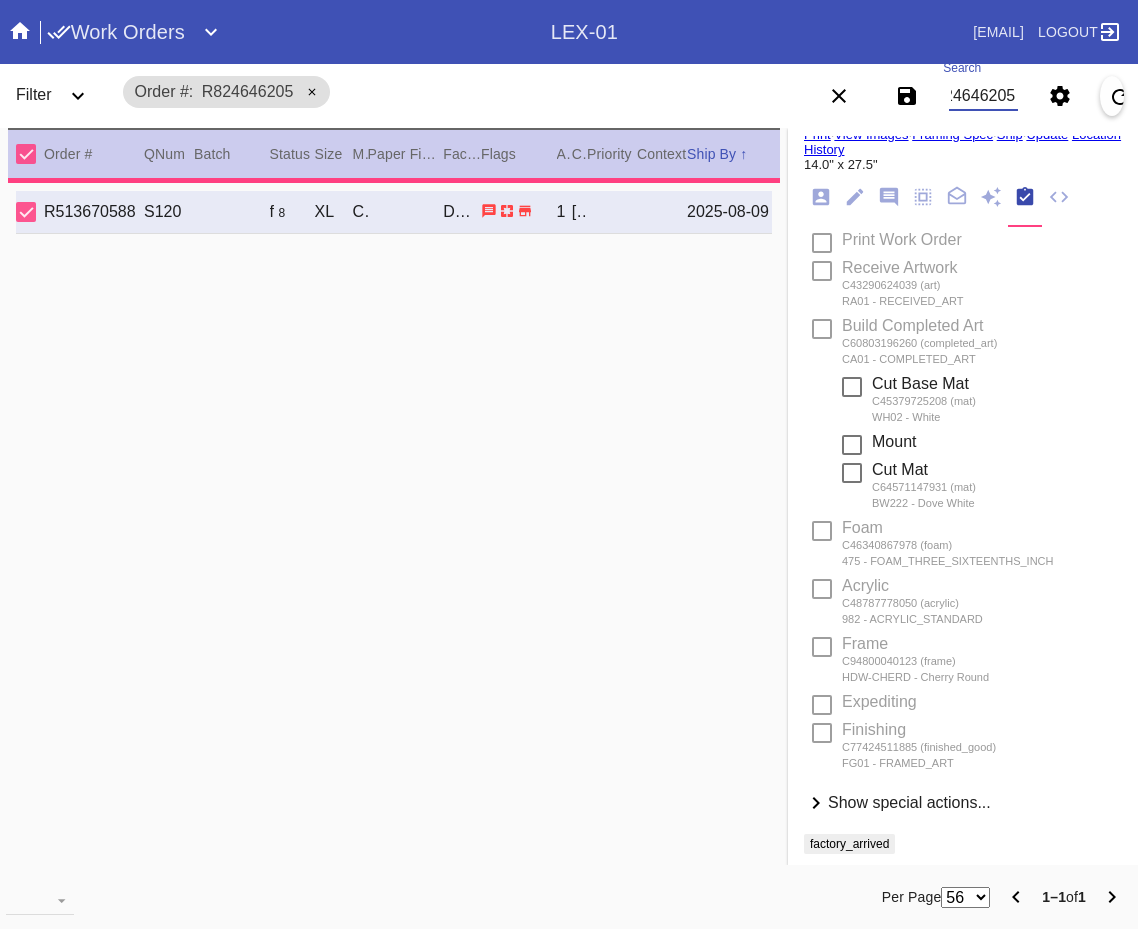 type 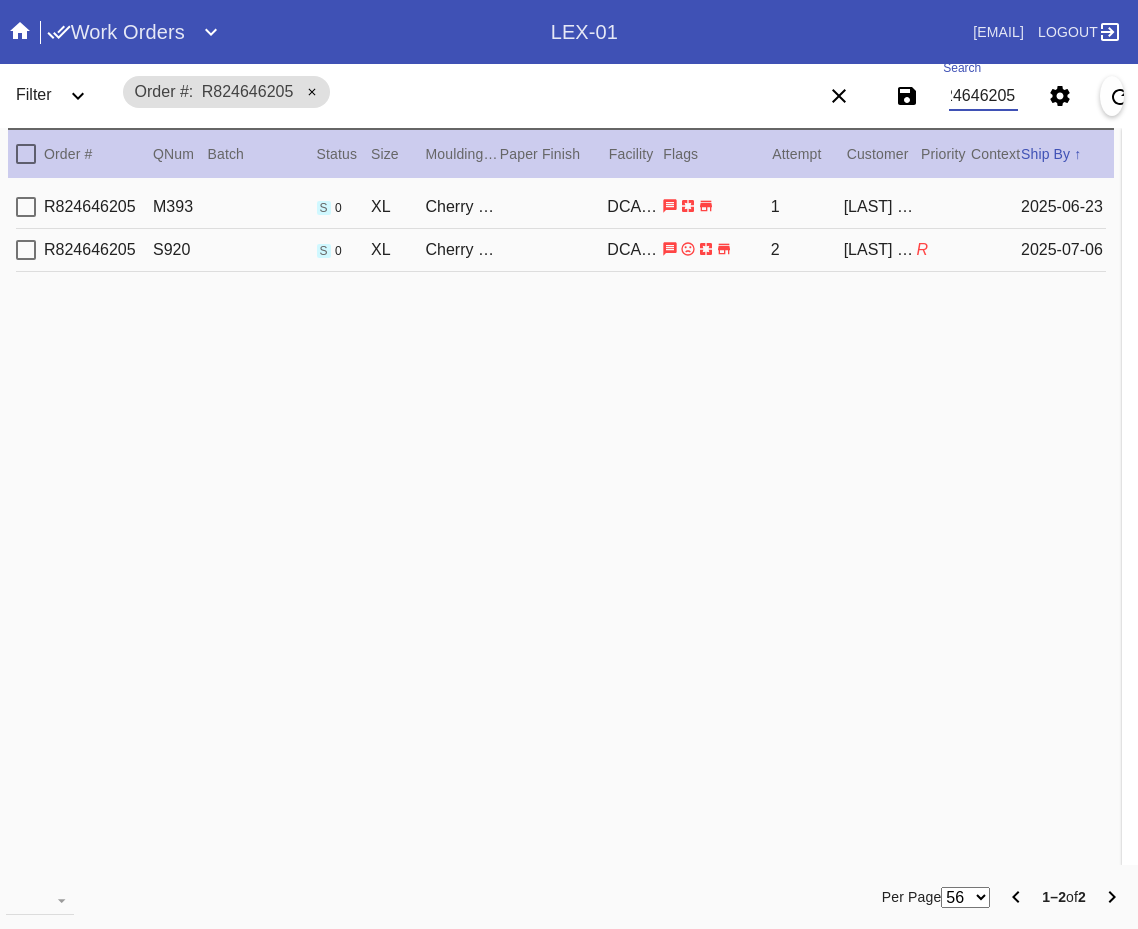 scroll, scrollTop: 0, scrollLeft: 0, axis: both 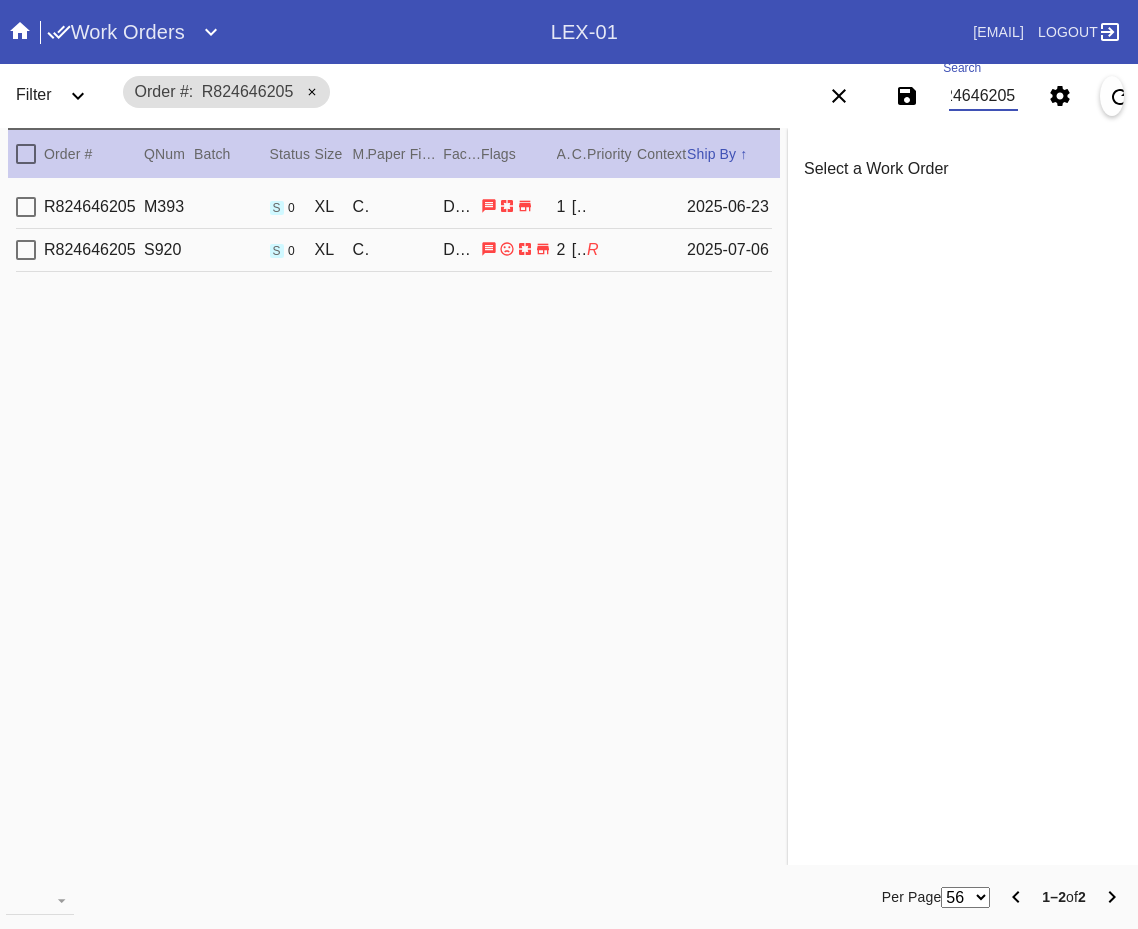 type on "R824646205" 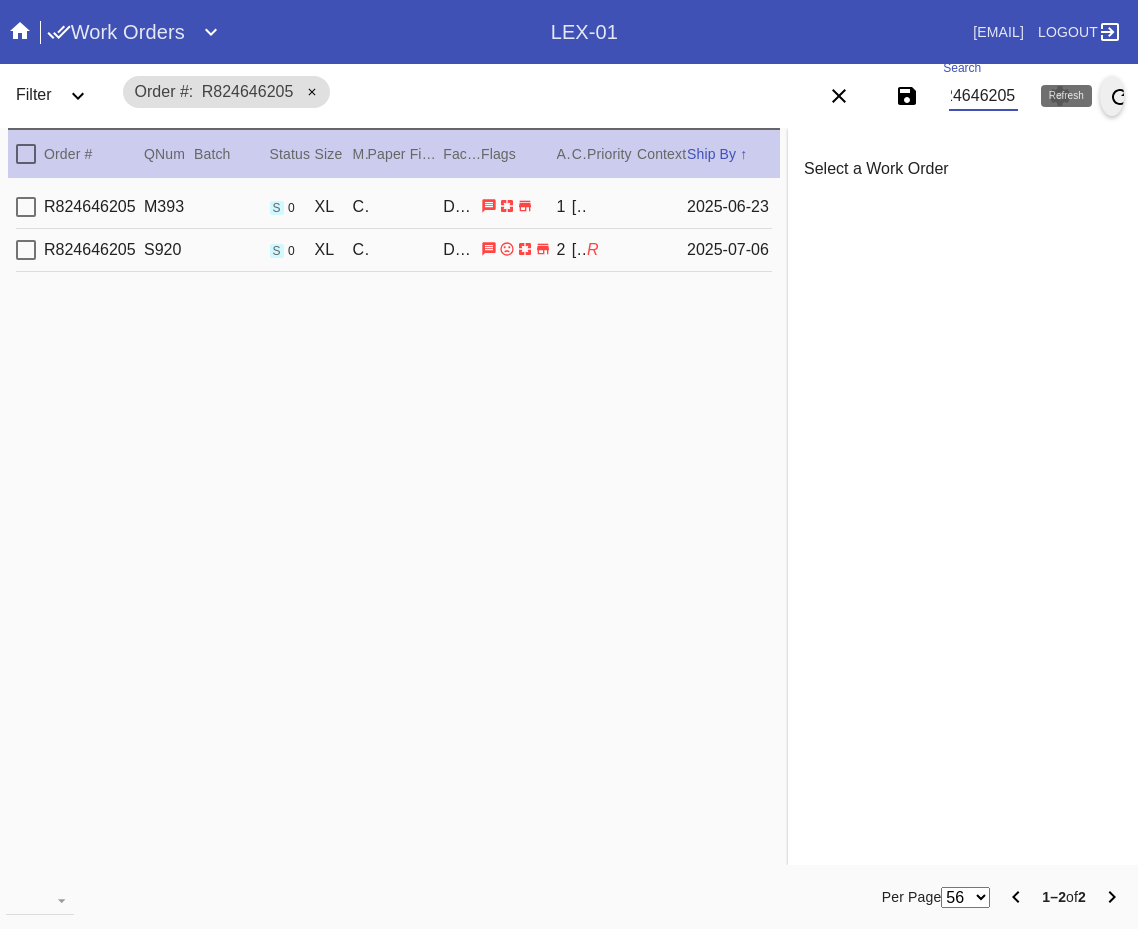 click 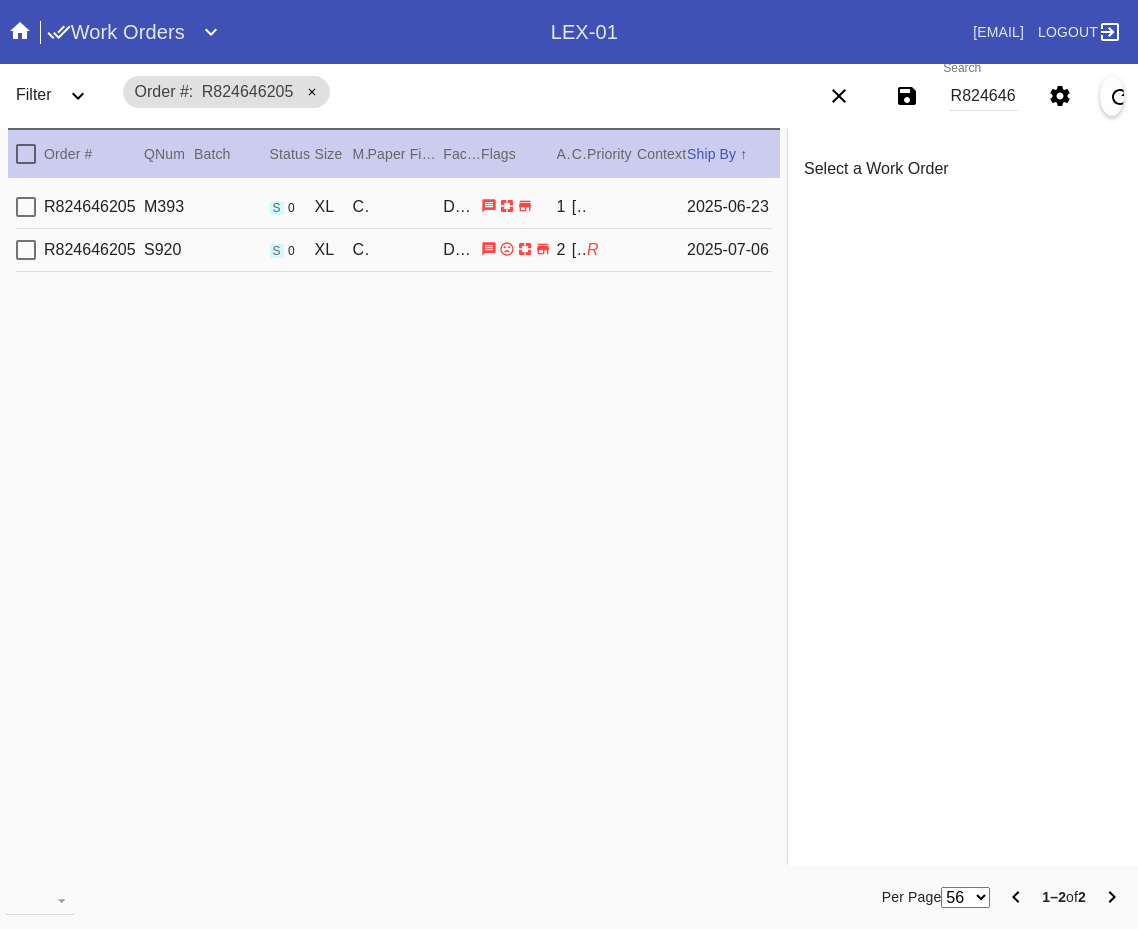 click on "XL" at bounding box center (334, 207) 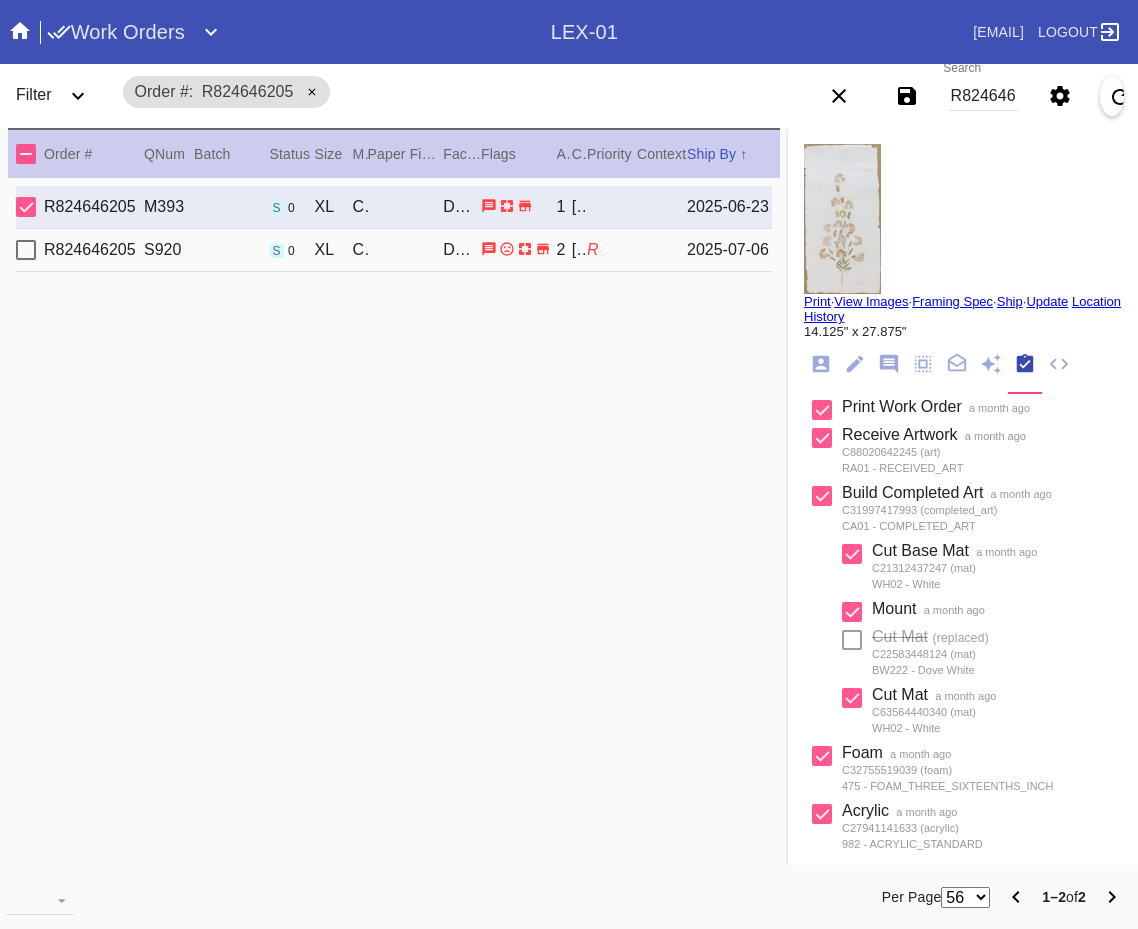 click on "R824646205 S920 s   0 XL Cherry Round / White DCA-05 2 Bambi Granger
R
2025-07-06" at bounding box center [394, 250] 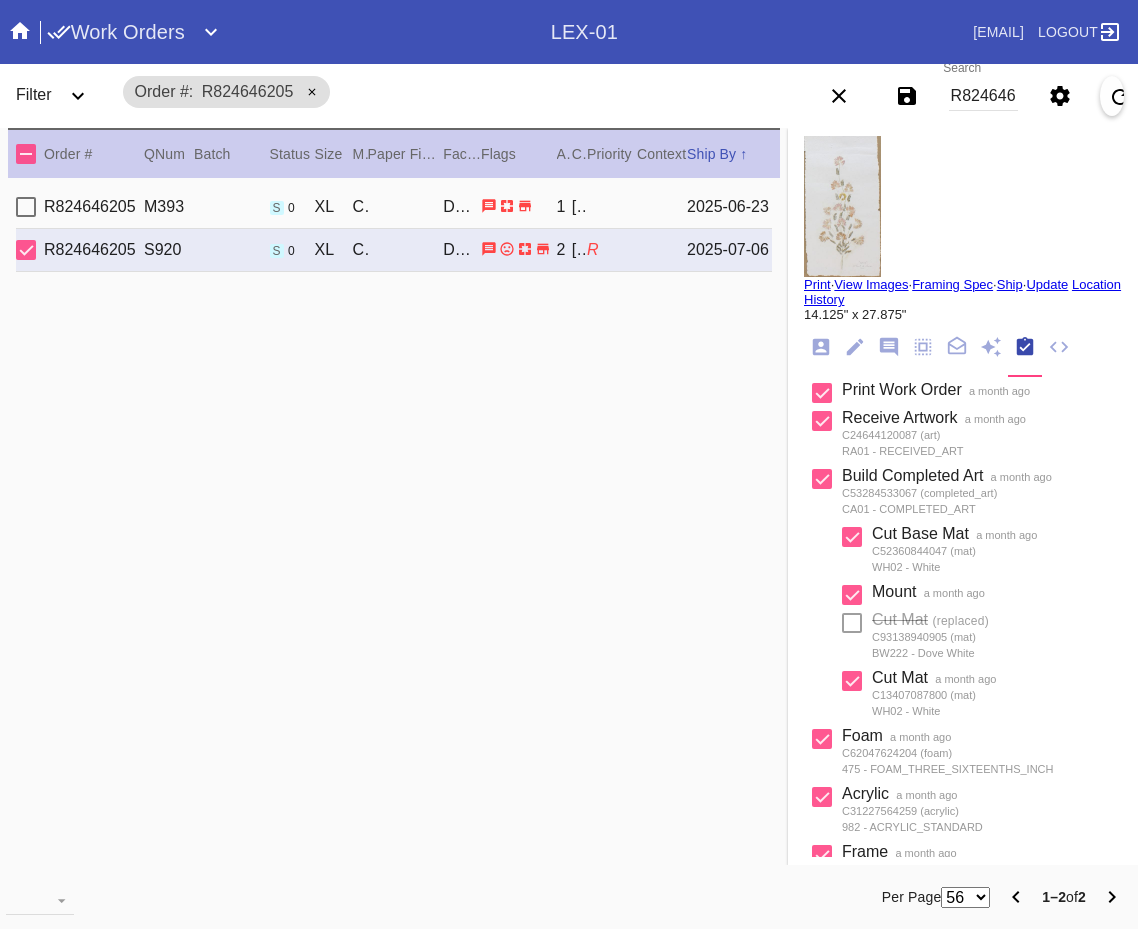 scroll, scrollTop: 0, scrollLeft: 0, axis: both 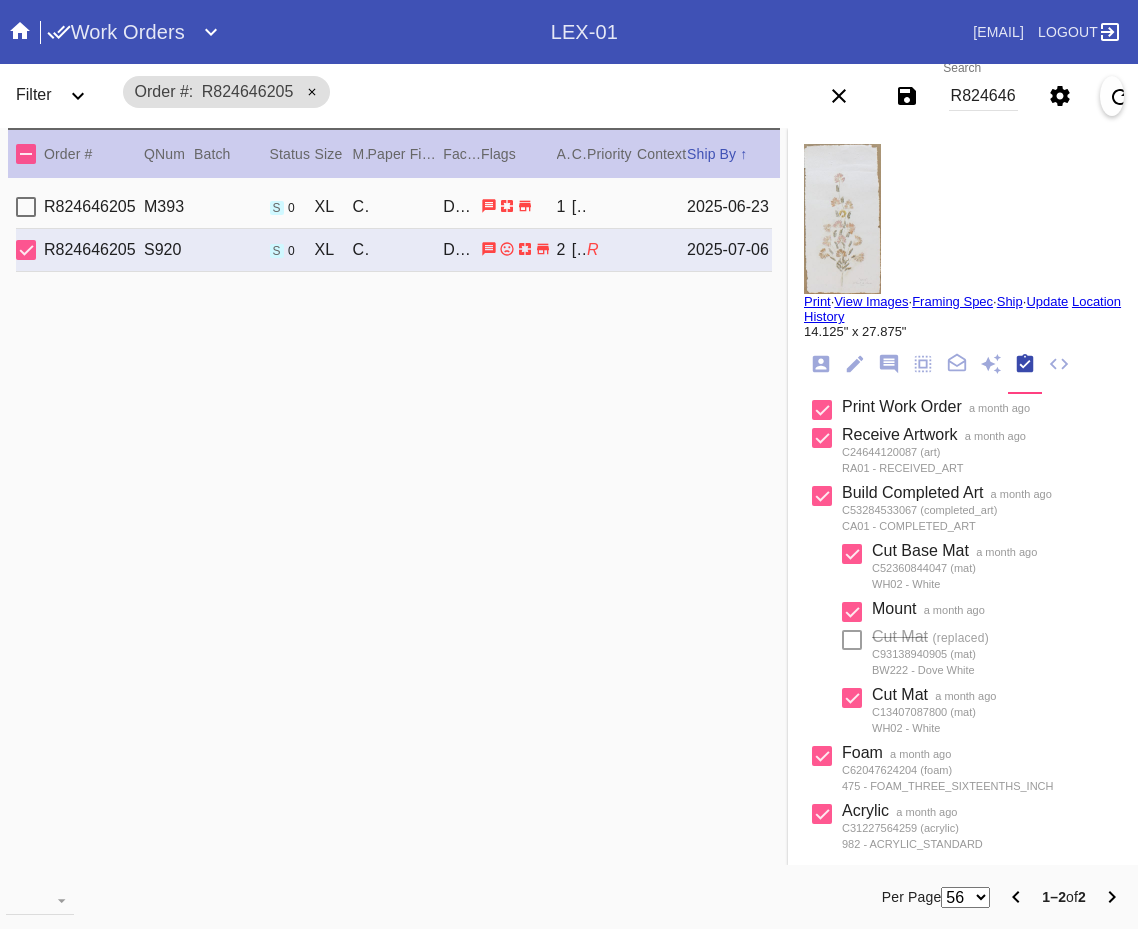 click on "R824646205 M393 s   0 XL Cherry Round / White DCA-05 1 Bambi Granger
2025-06-23" at bounding box center [394, 207] 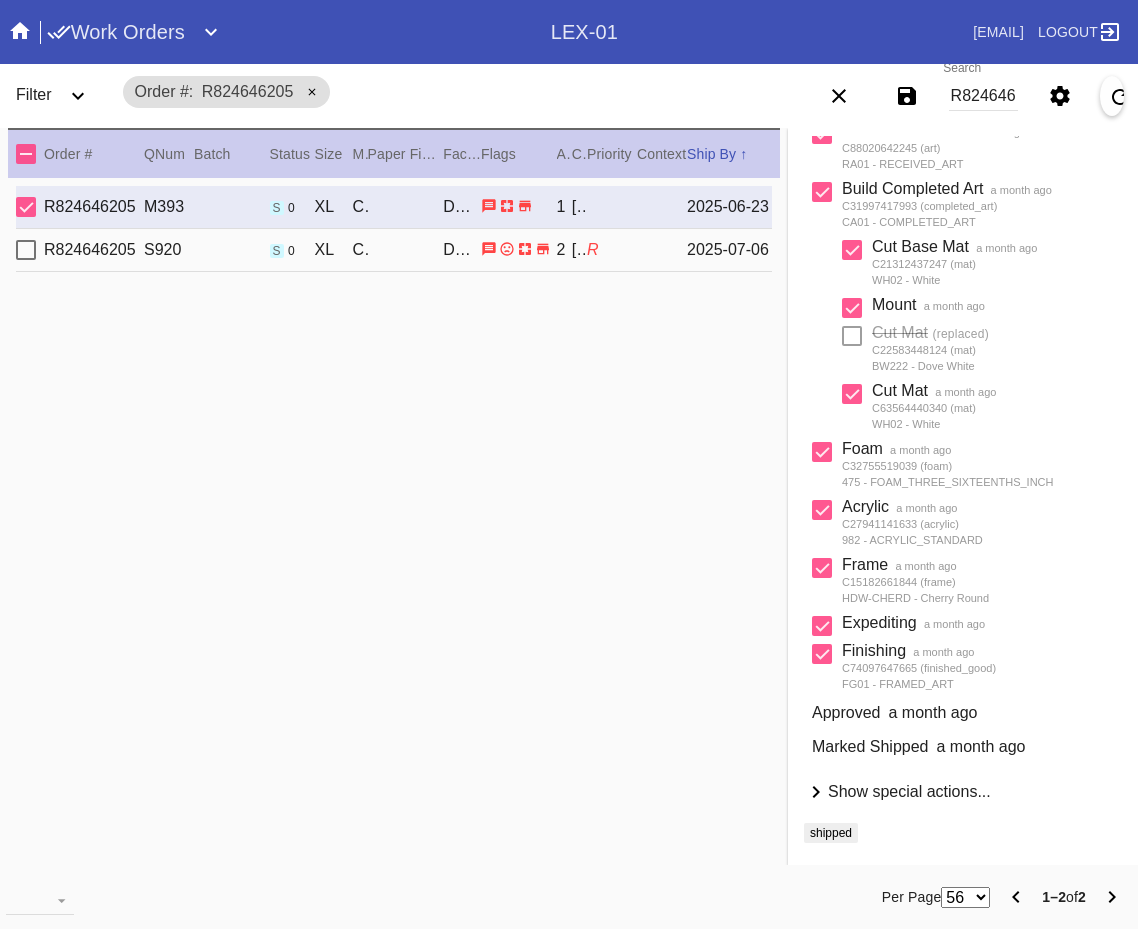 scroll, scrollTop: 0, scrollLeft: 0, axis: both 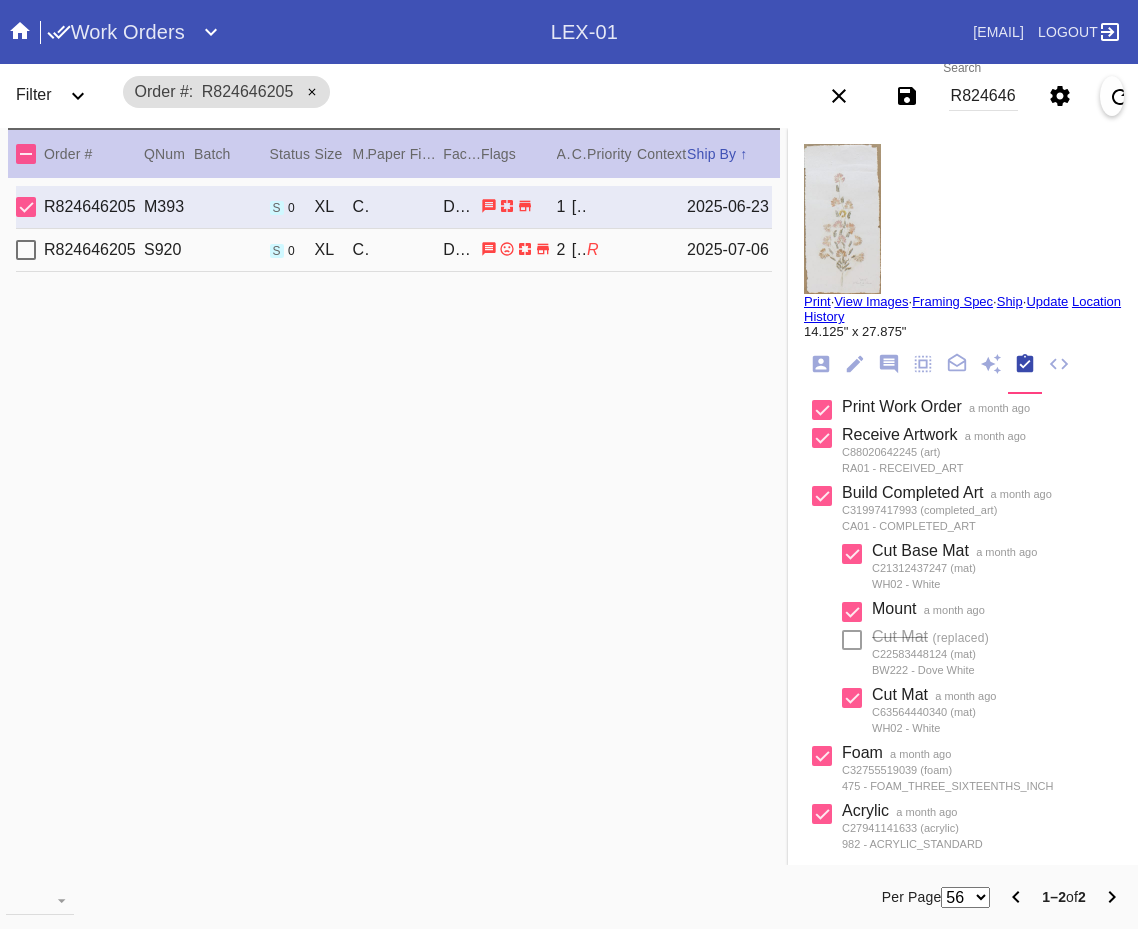 click on "R" at bounding box center [612, 250] 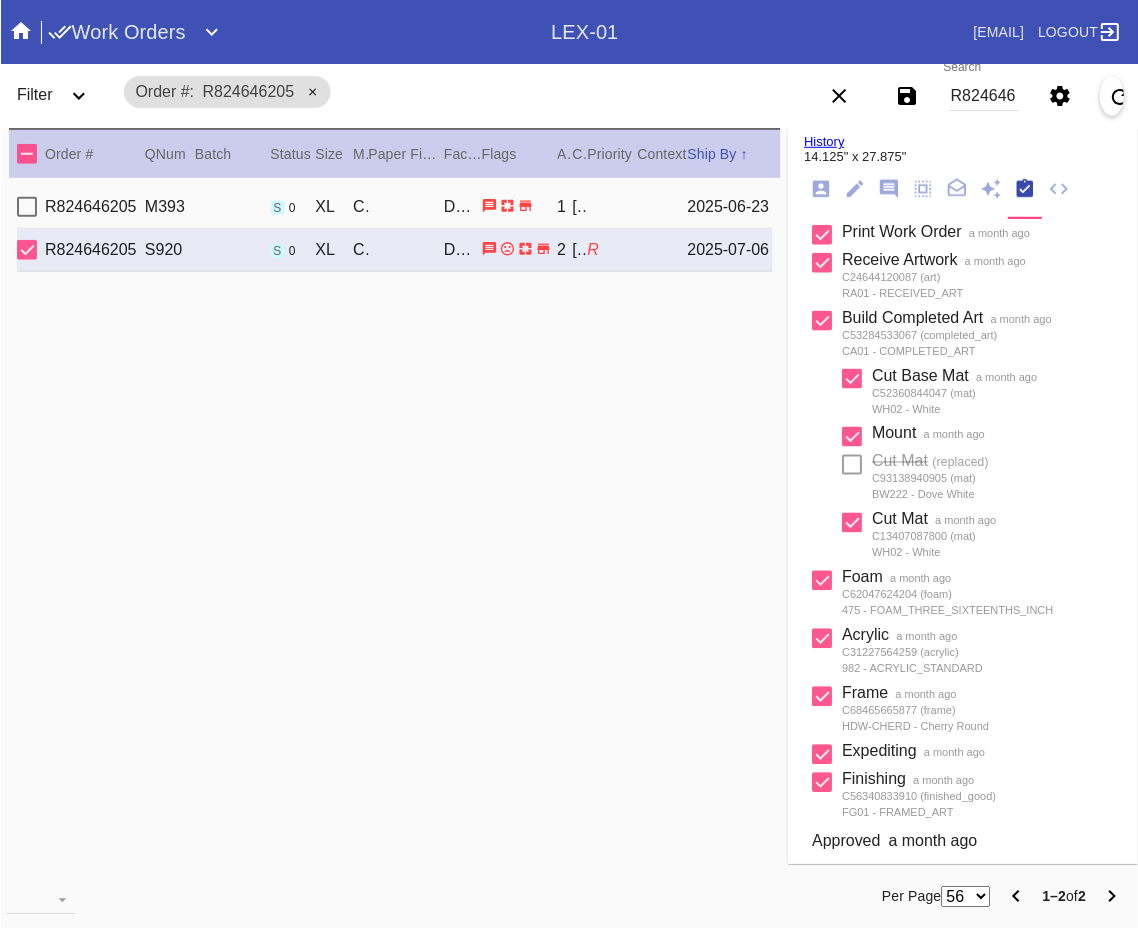 scroll, scrollTop: 0, scrollLeft: 0, axis: both 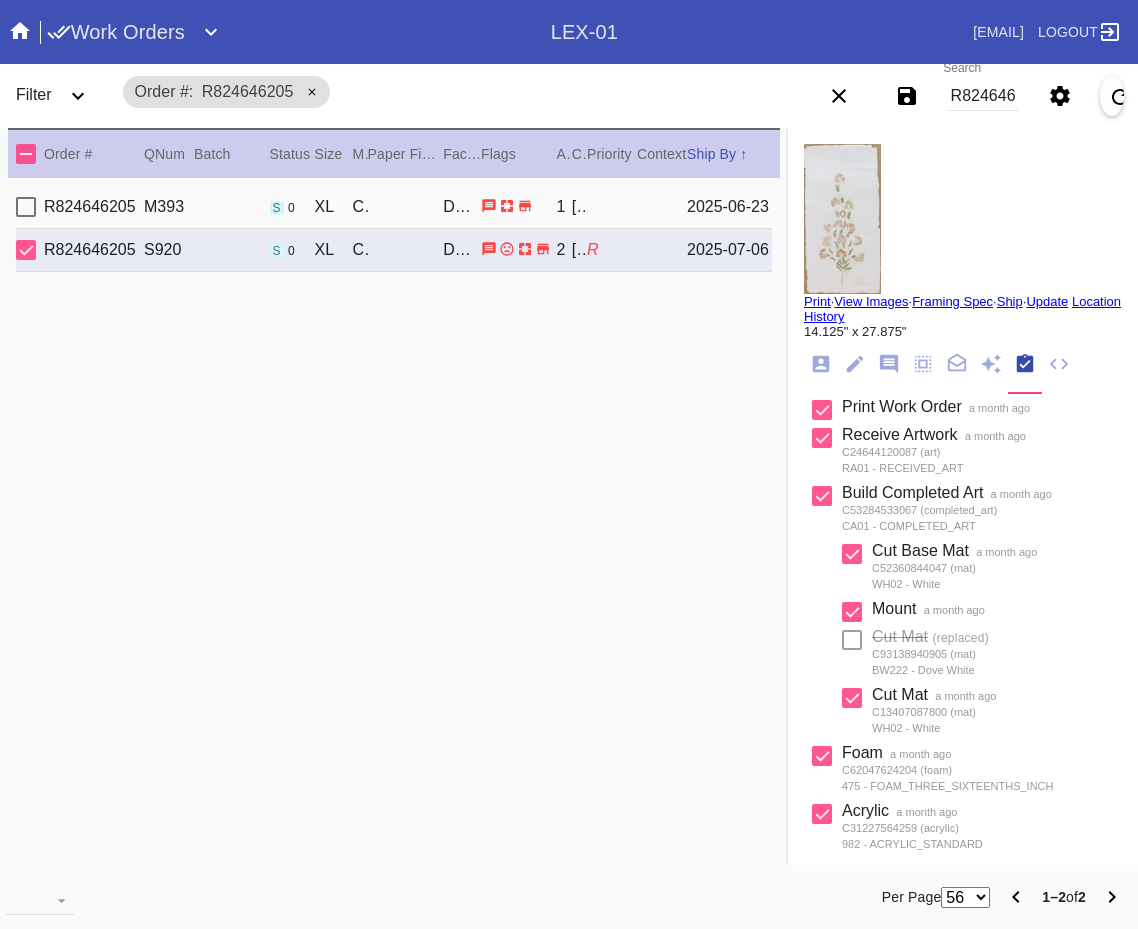 click on "Framing Spec" at bounding box center (952, 301) 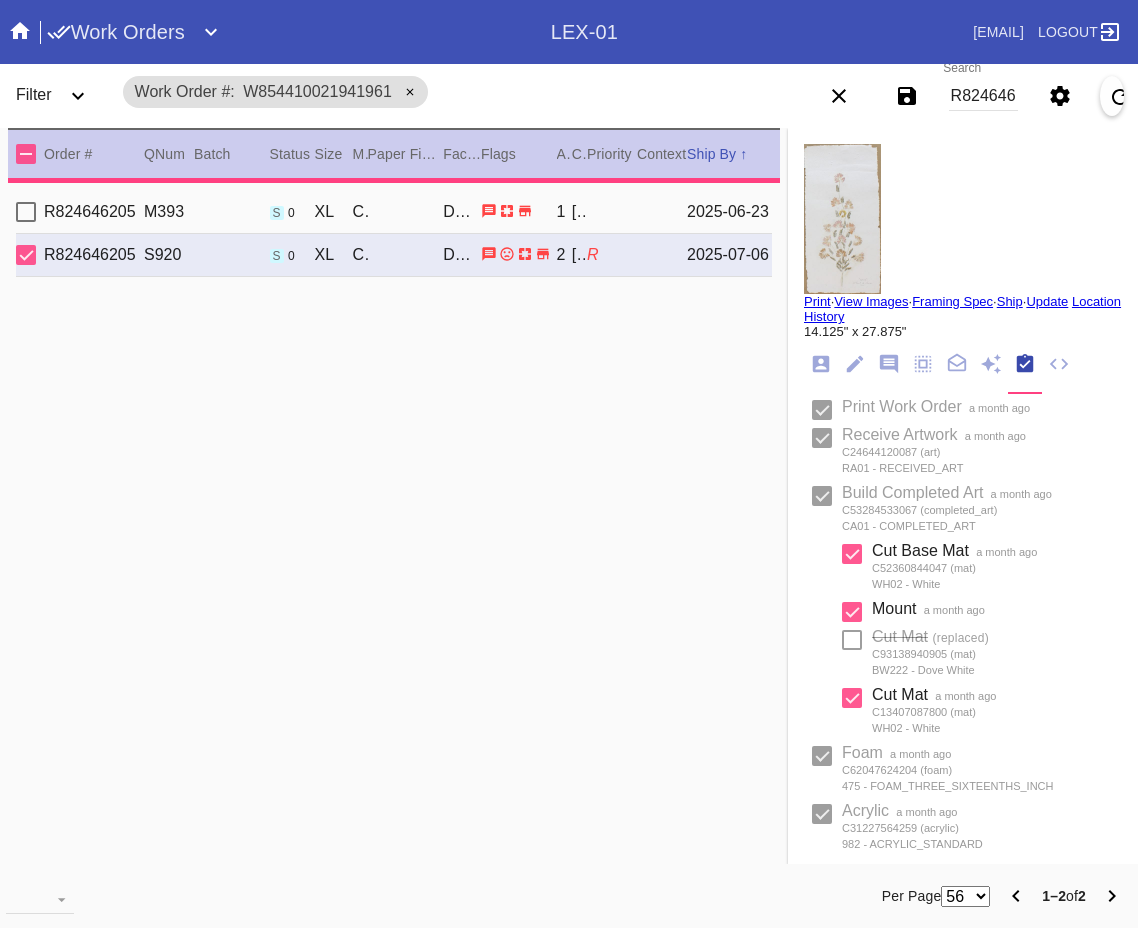 type on "1.6875" 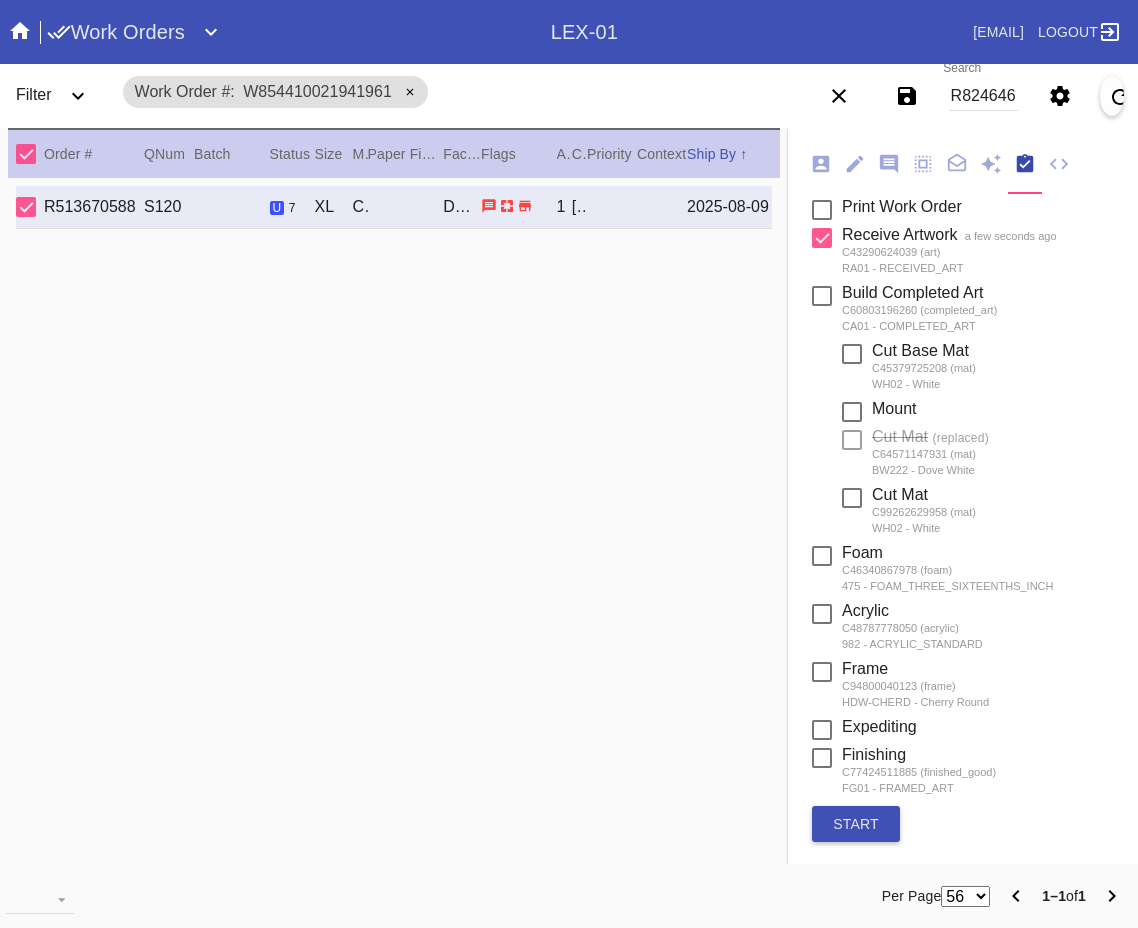 scroll, scrollTop: 285, scrollLeft: 0, axis: vertical 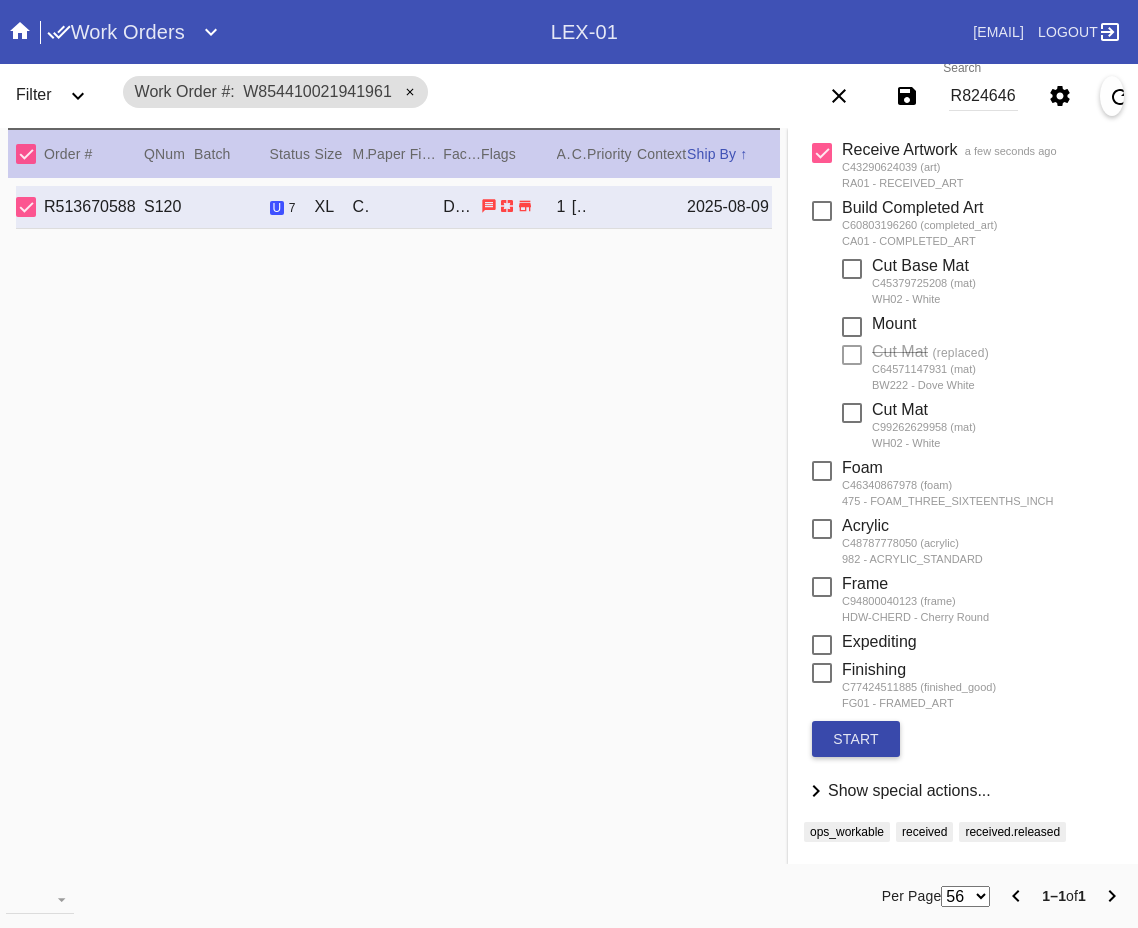 click on "start" at bounding box center [856, 739] 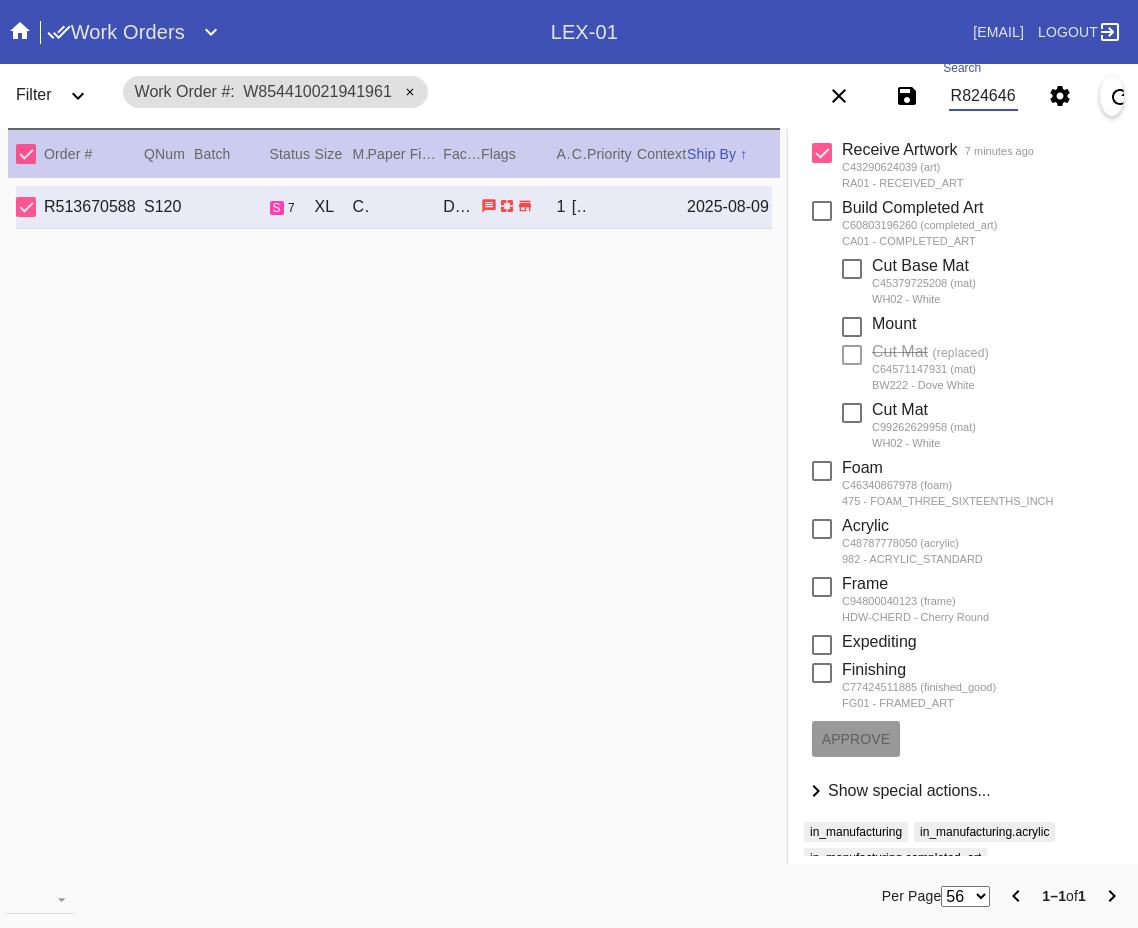 click on "R824646205" at bounding box center (983, 96) 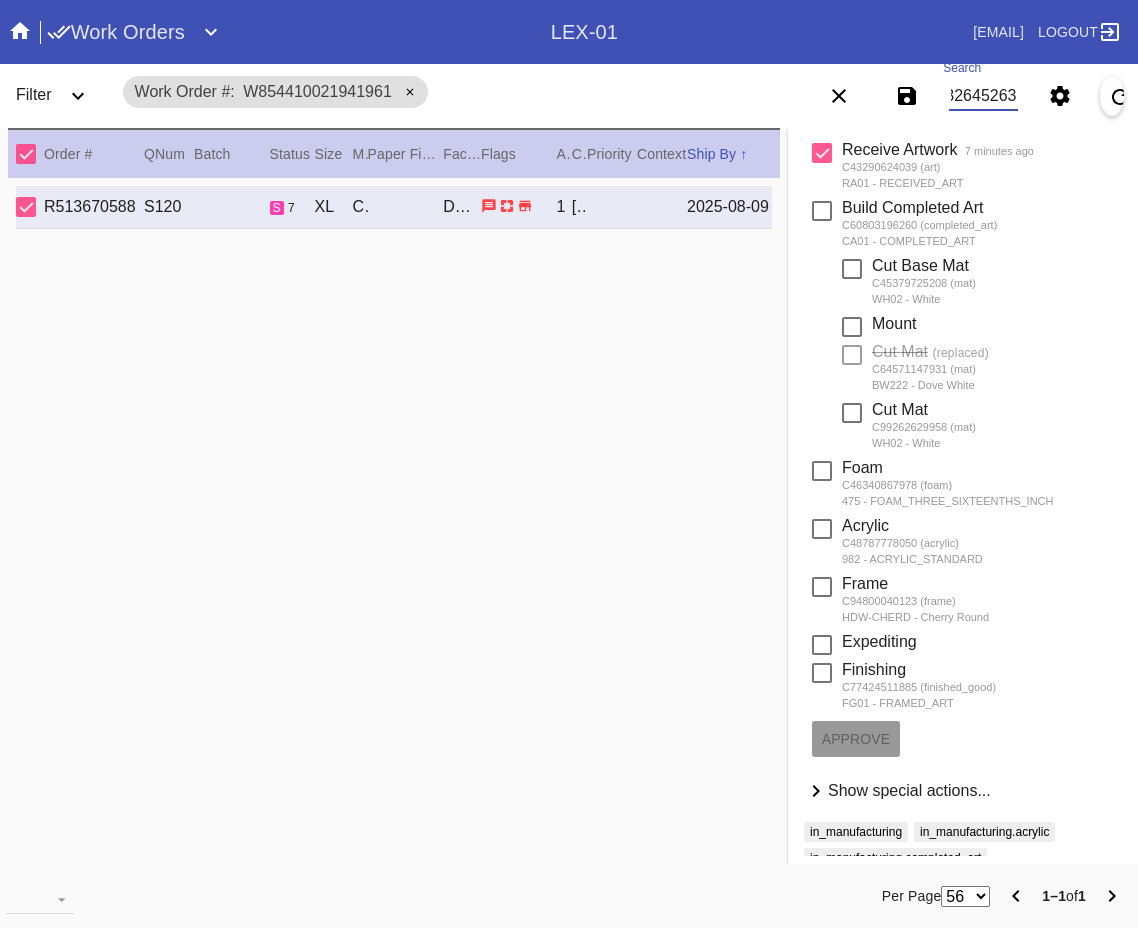 type on "W841032645263092" 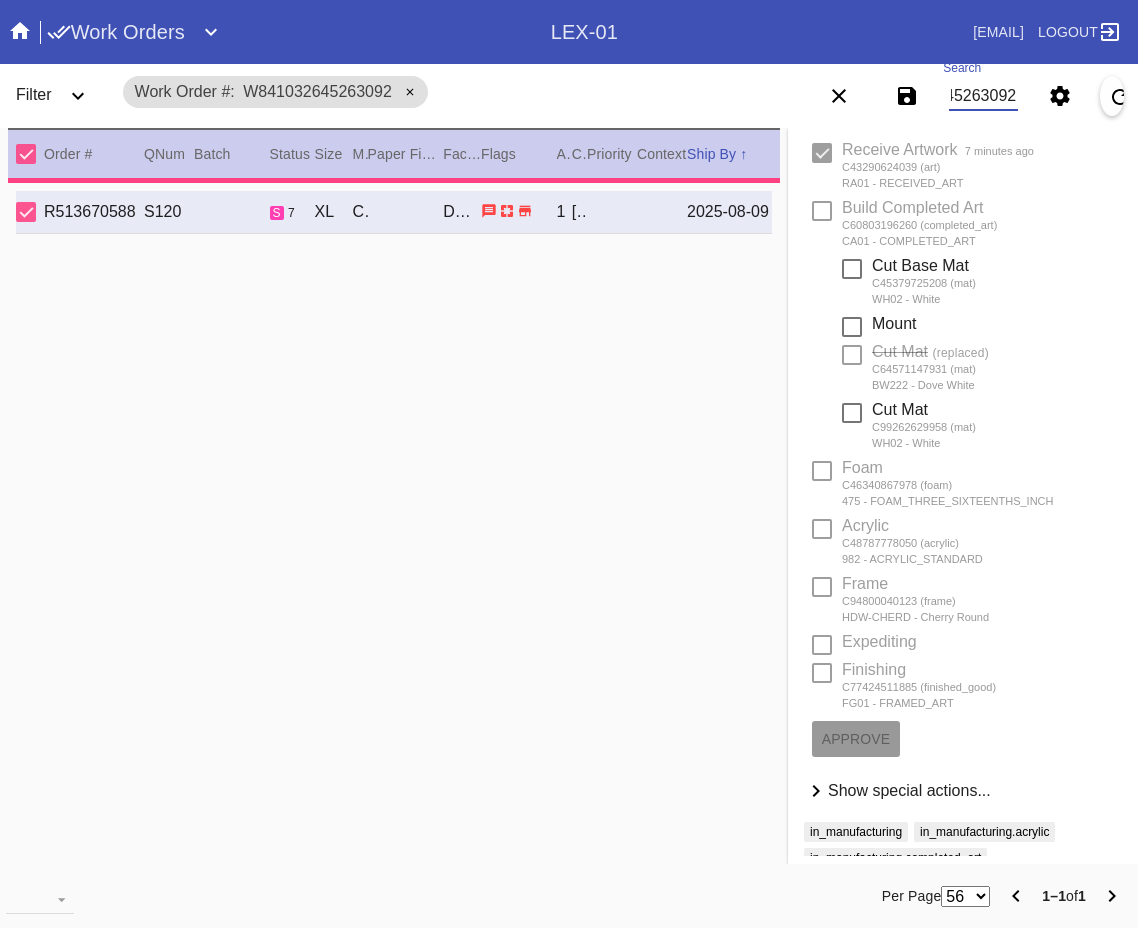 type on "0.0" 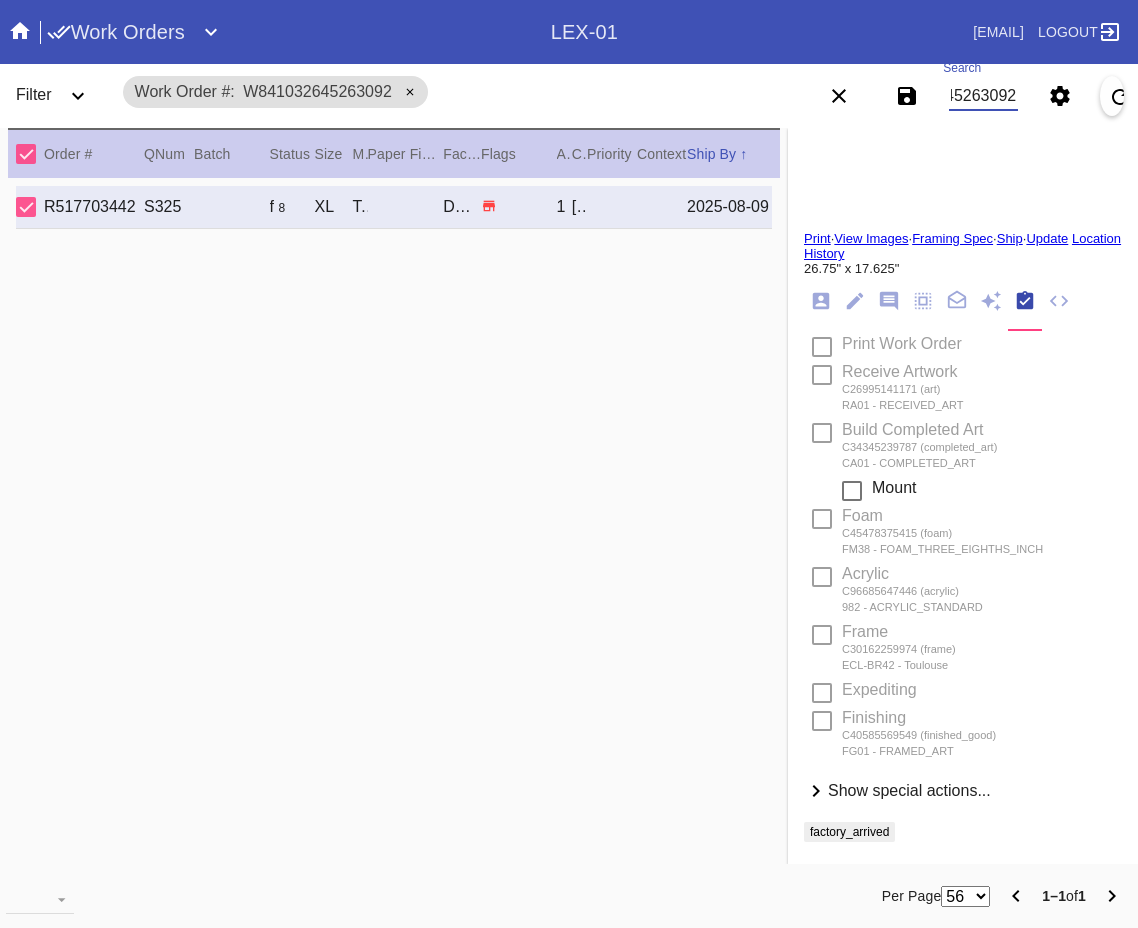 scroll, scrollTop: 63, scrollLeft: 0, axis: vertical 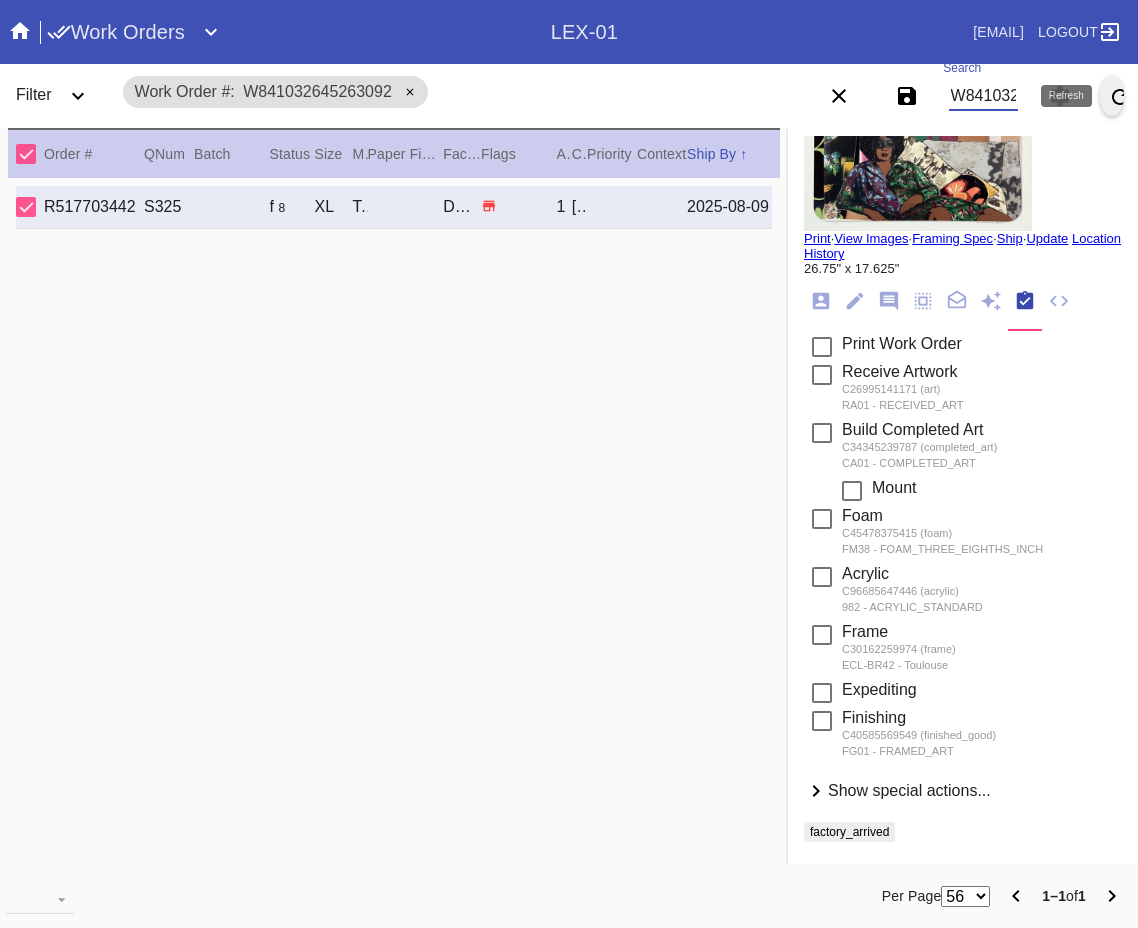 click 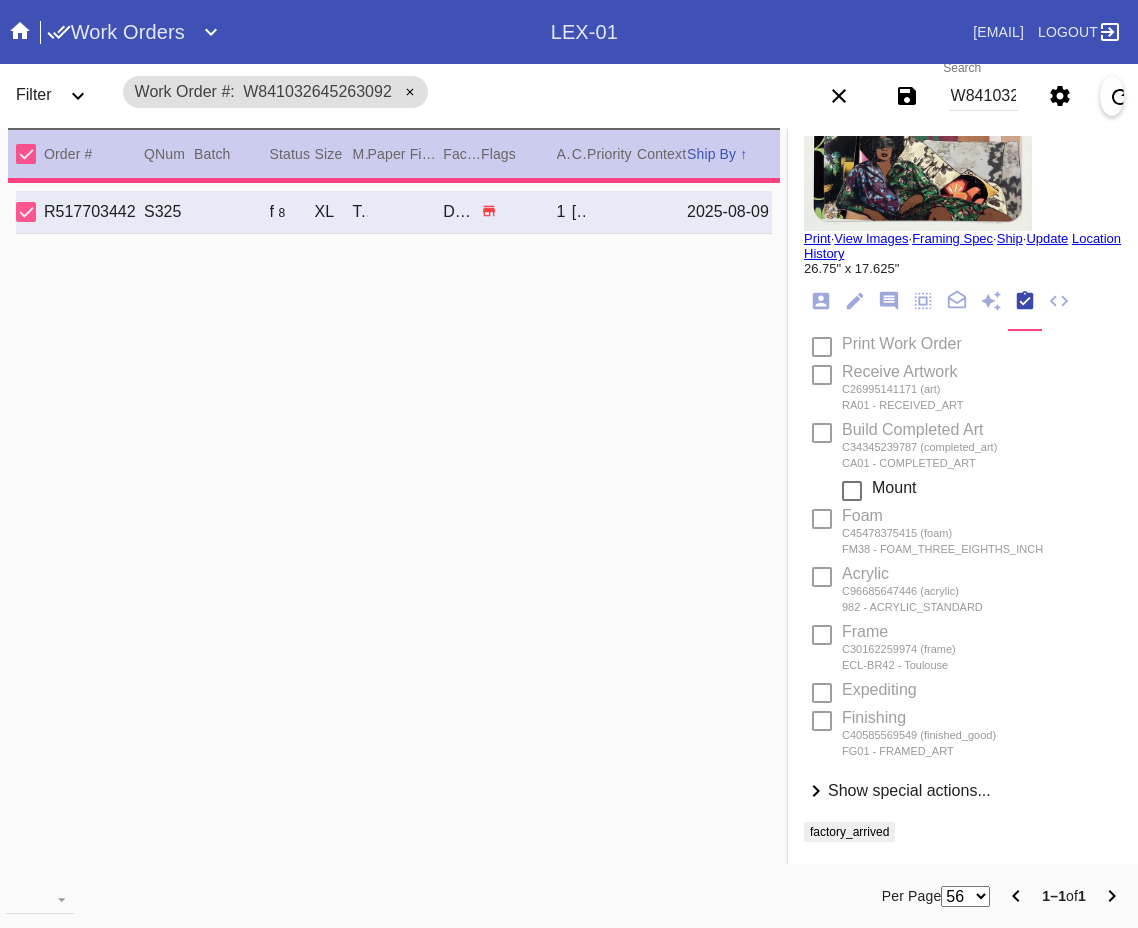 type on "lightly handled" 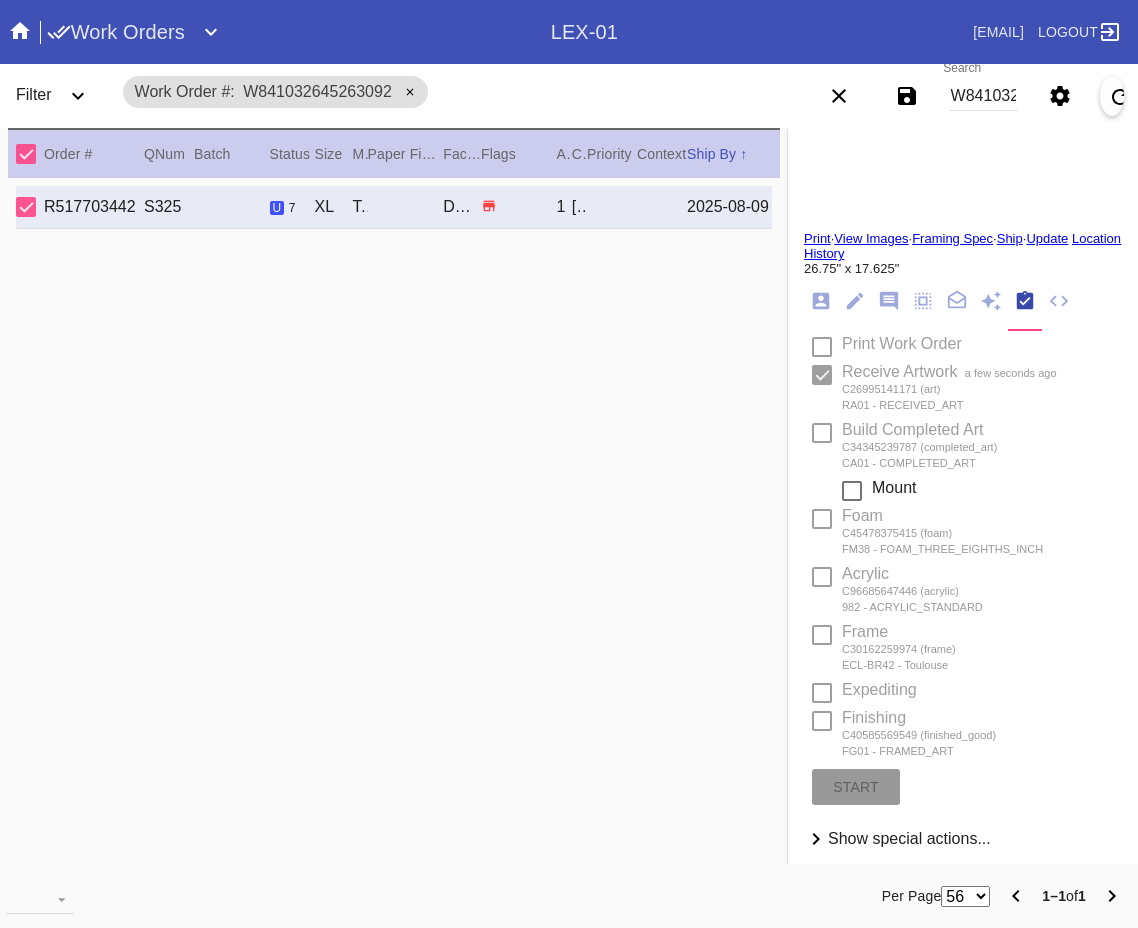 scroll, scrollTop: 111, scrollLeft: 0, axis: vertical 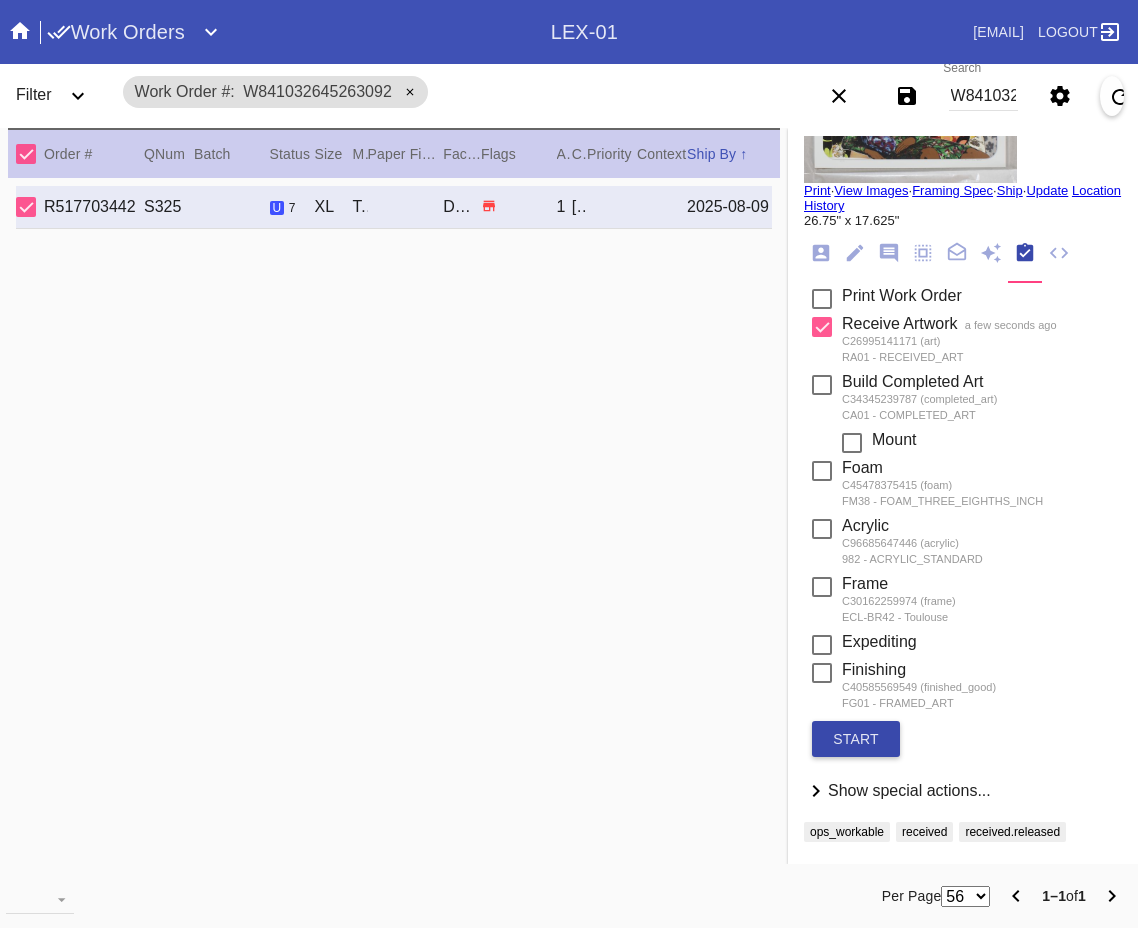 click on "start" at bounding box center (856, 739) 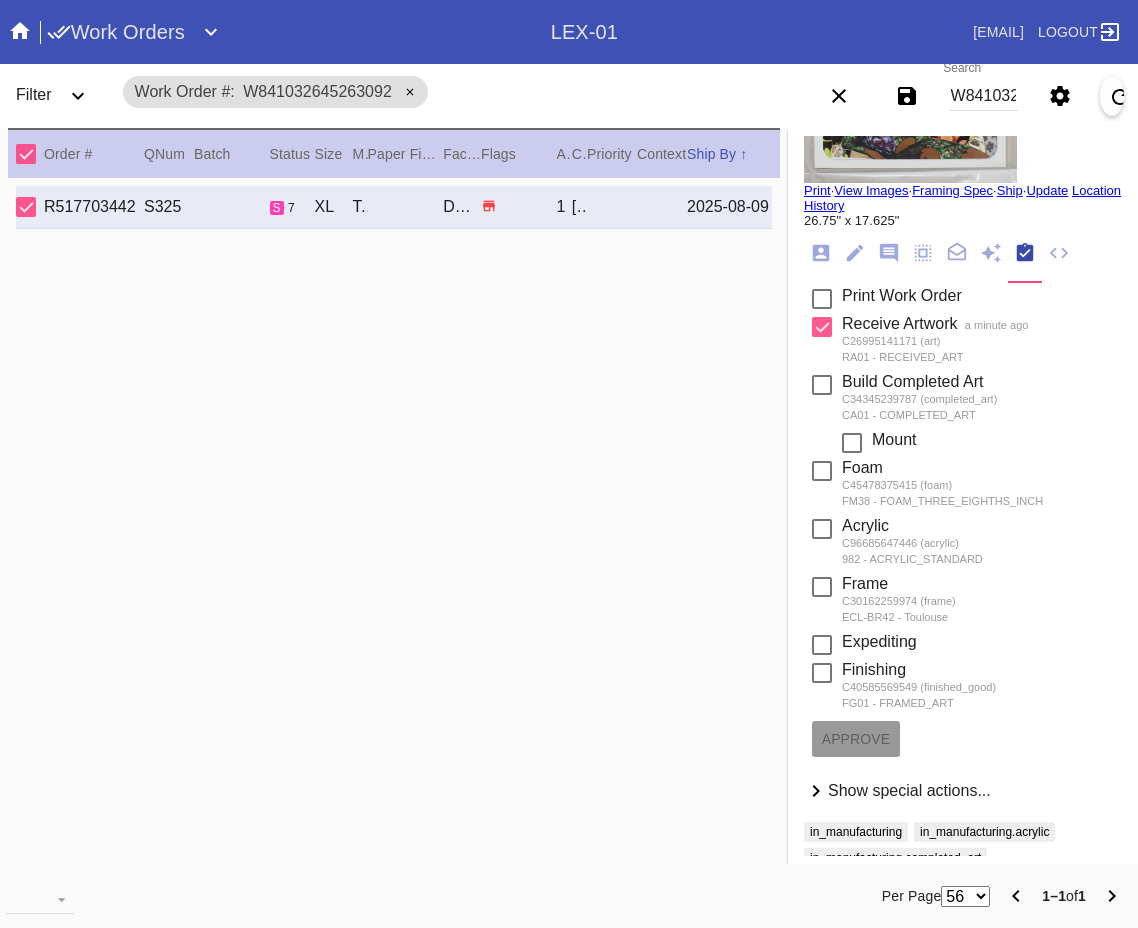 click on "W841032645263092" at bounding box center [983, 96] 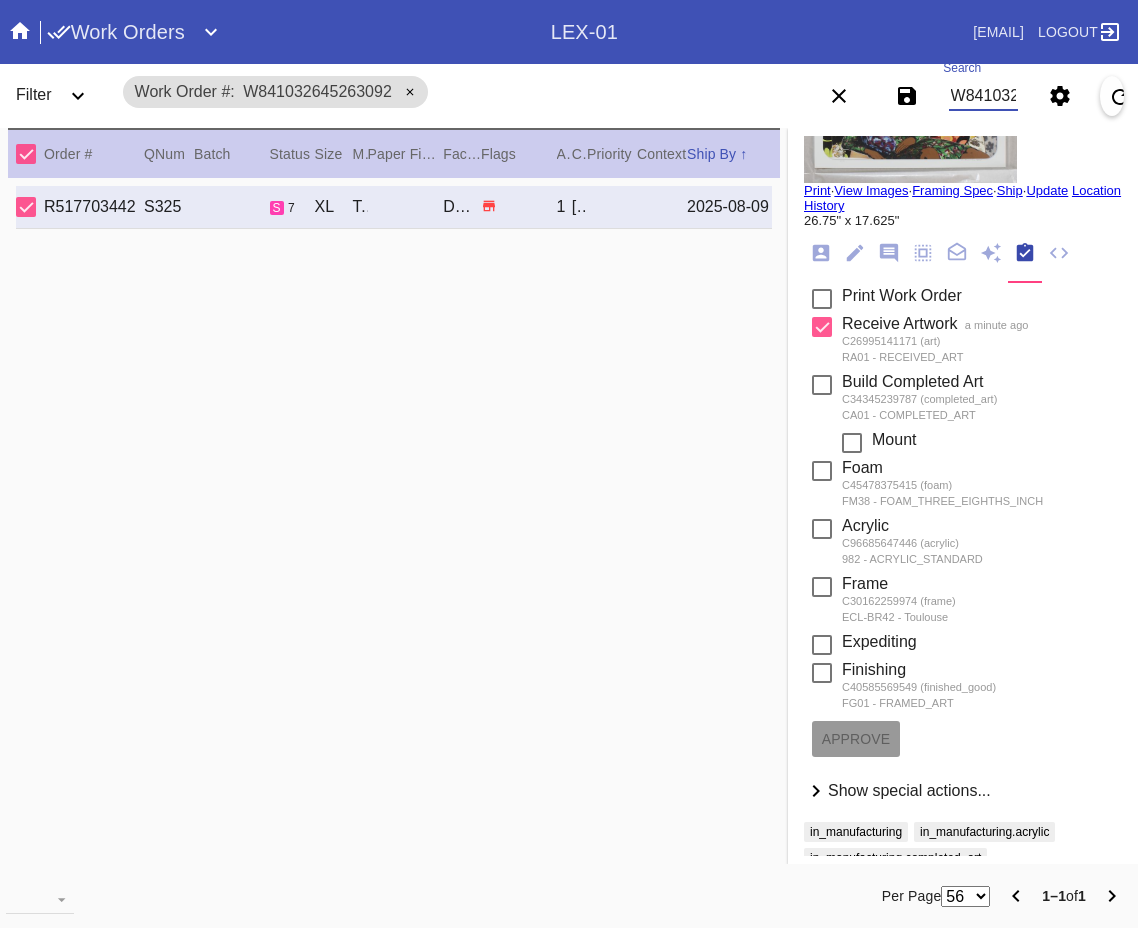 click on "W841032645263092" at bounding box center [983, 96] 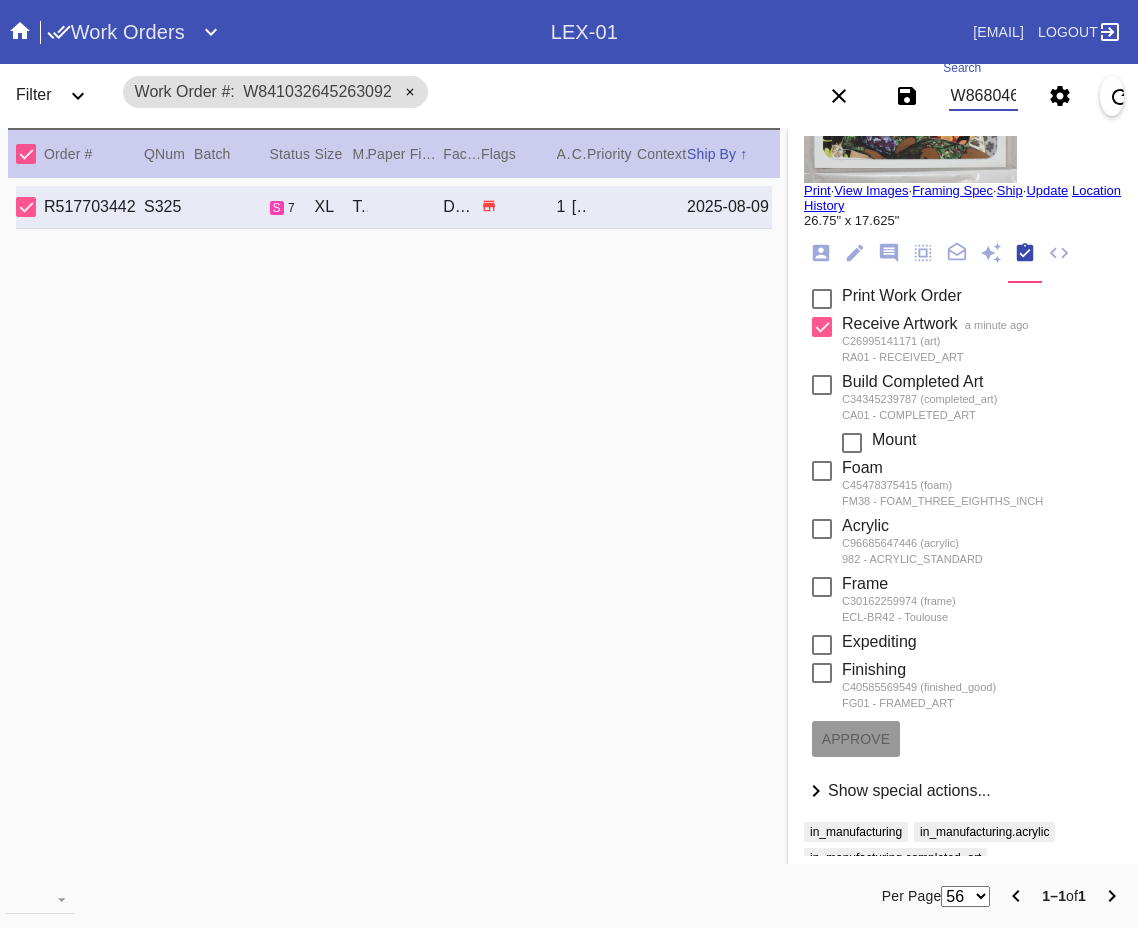 scroll, scrollTop: 0, scrollLeft: 83, axis: horizontal 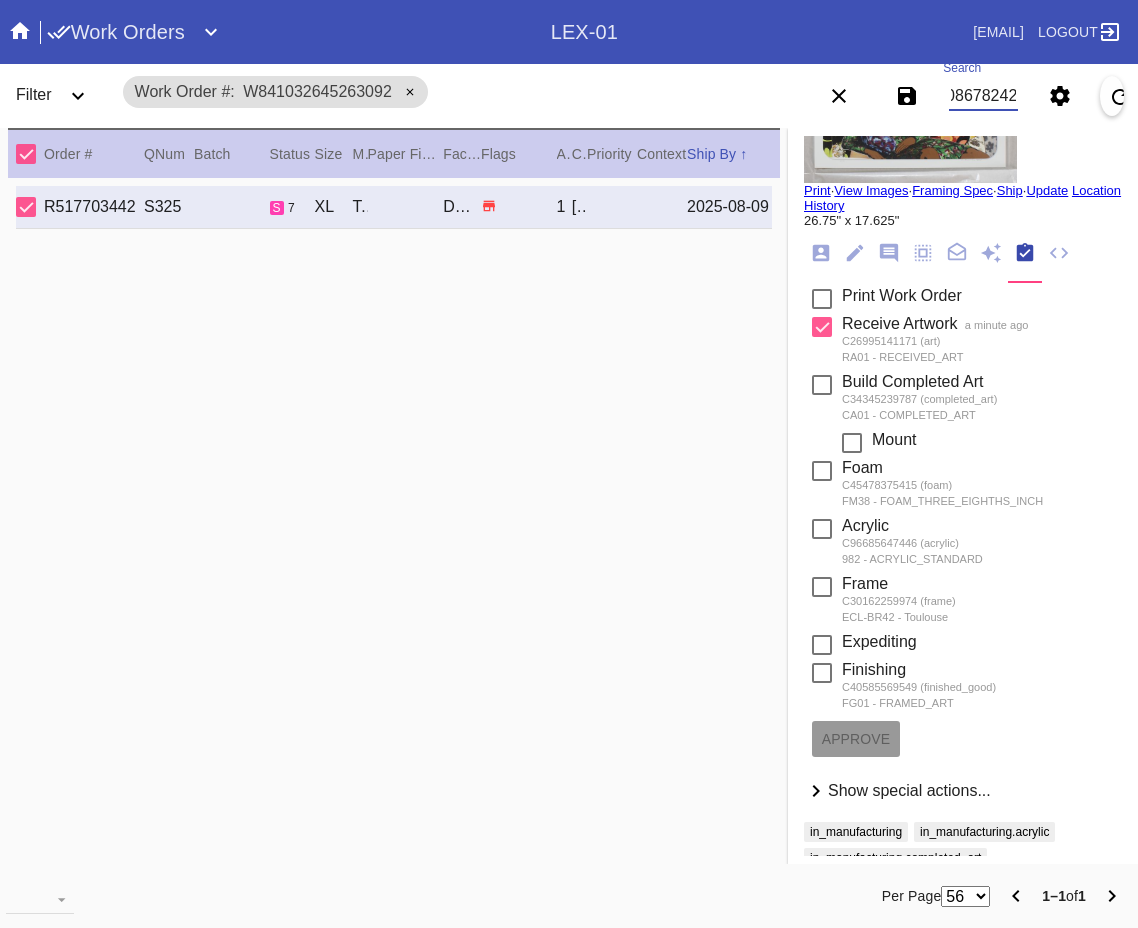 type on "W868046086782422" 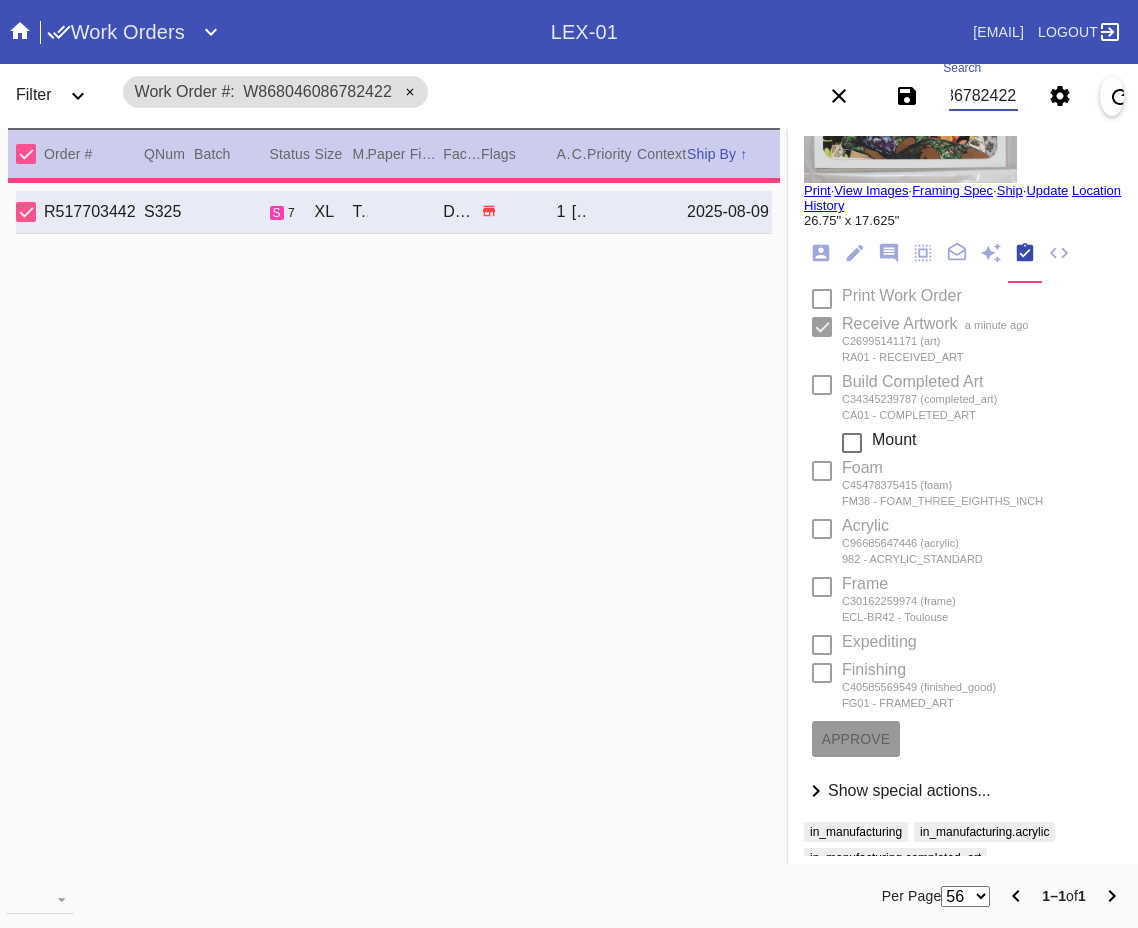 type on "1.5" 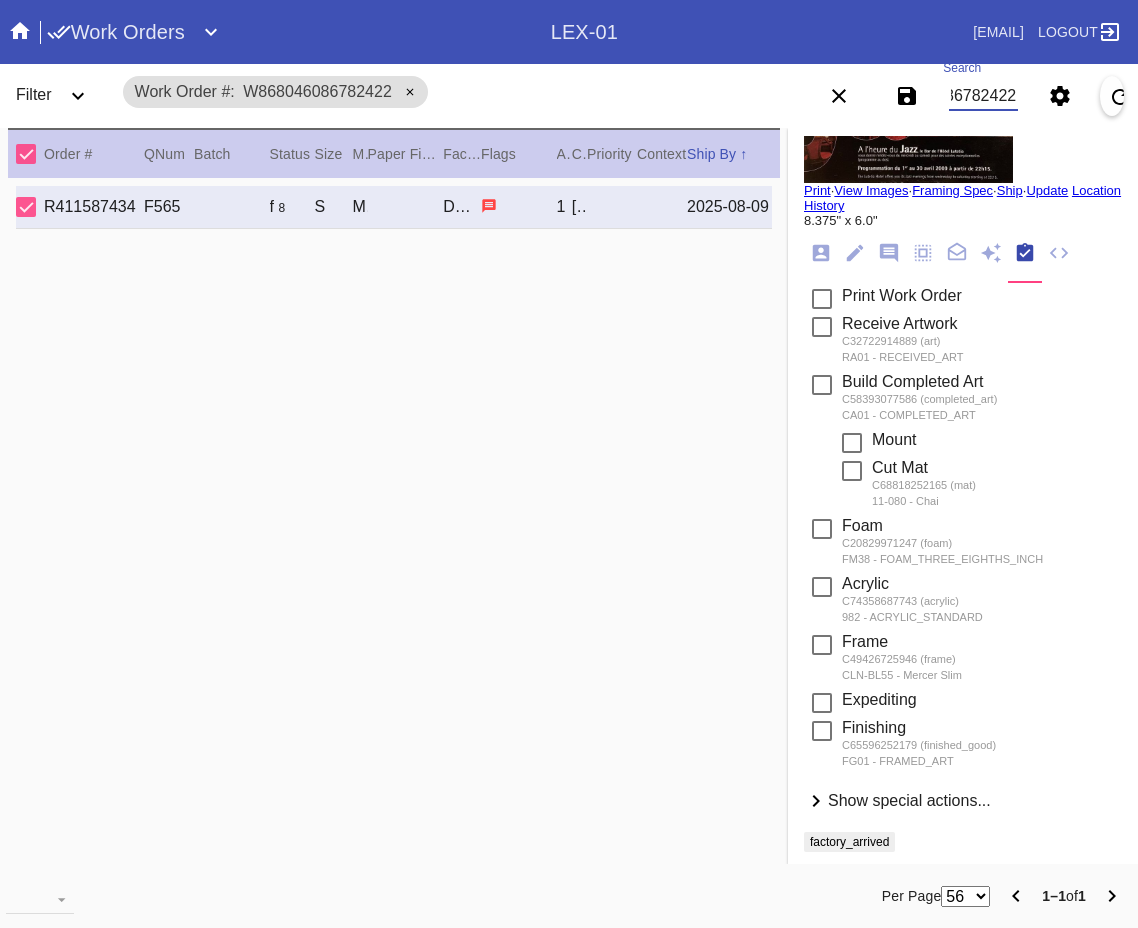 scroll, scrollTop: 0, scrollLeft: 0, axis: both 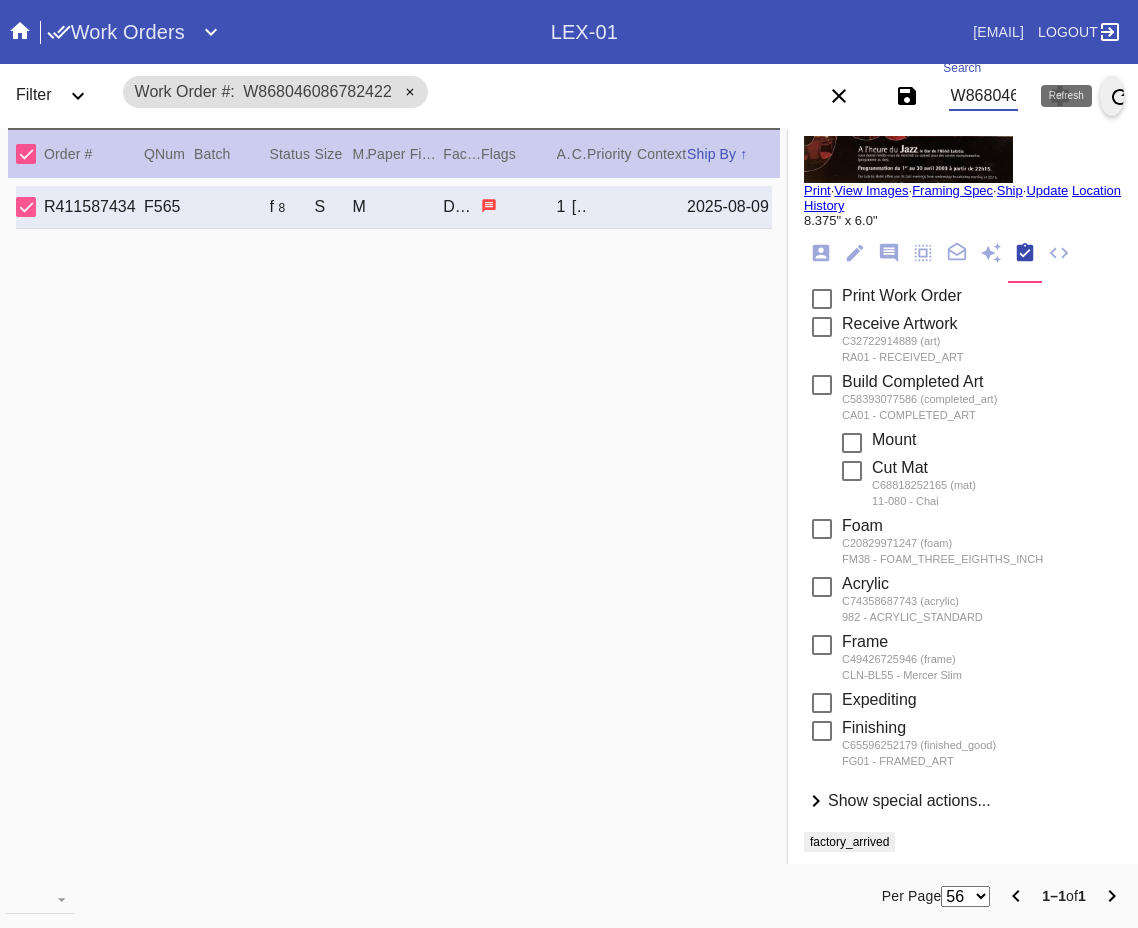 click 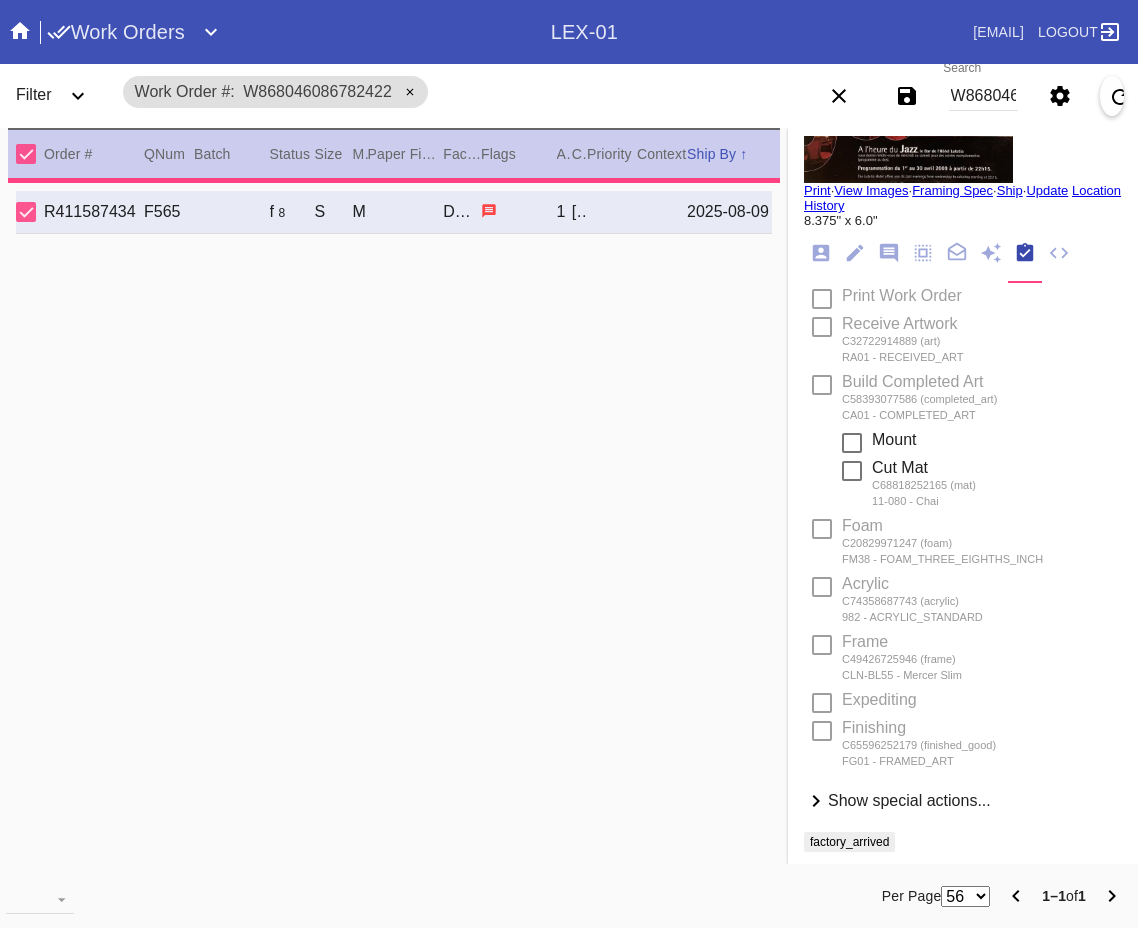 type on "8.125" 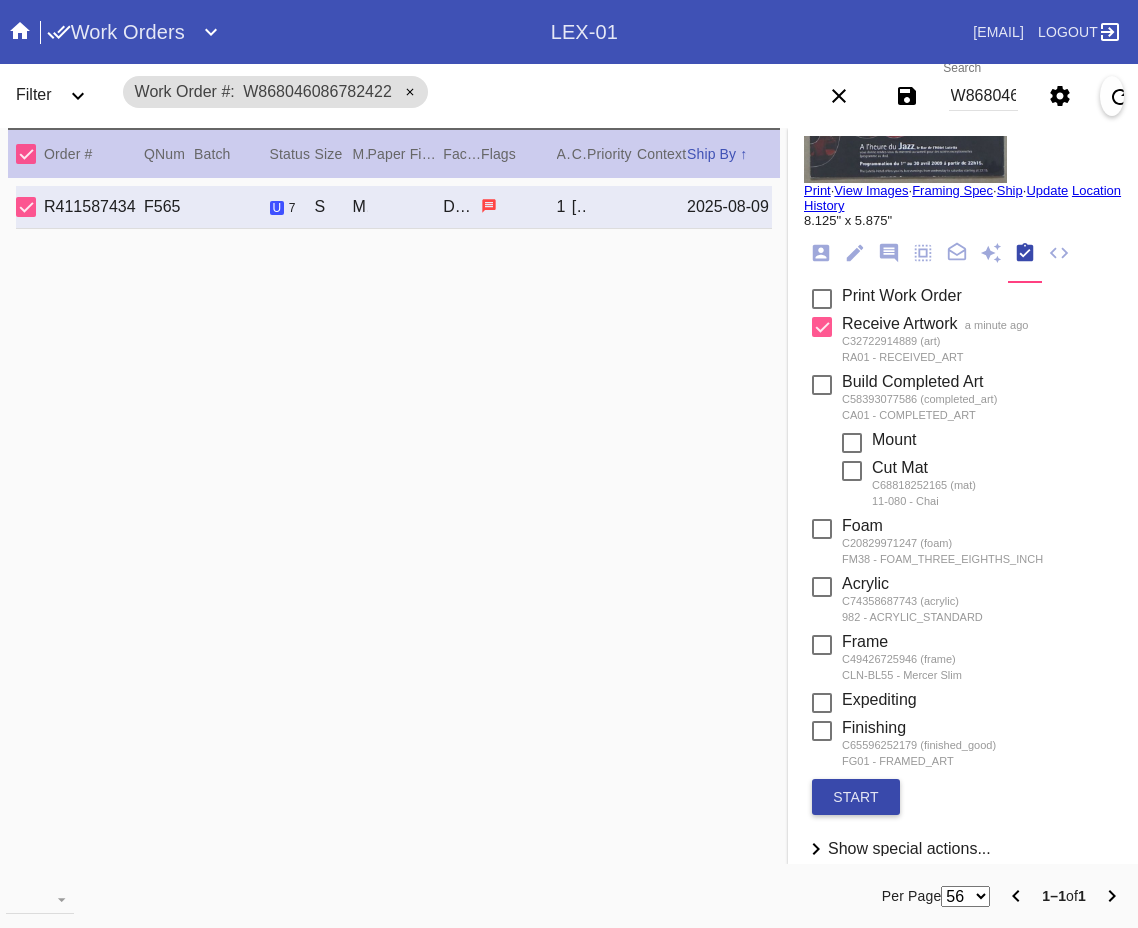 click on "start" at bounding box center [856, 797] 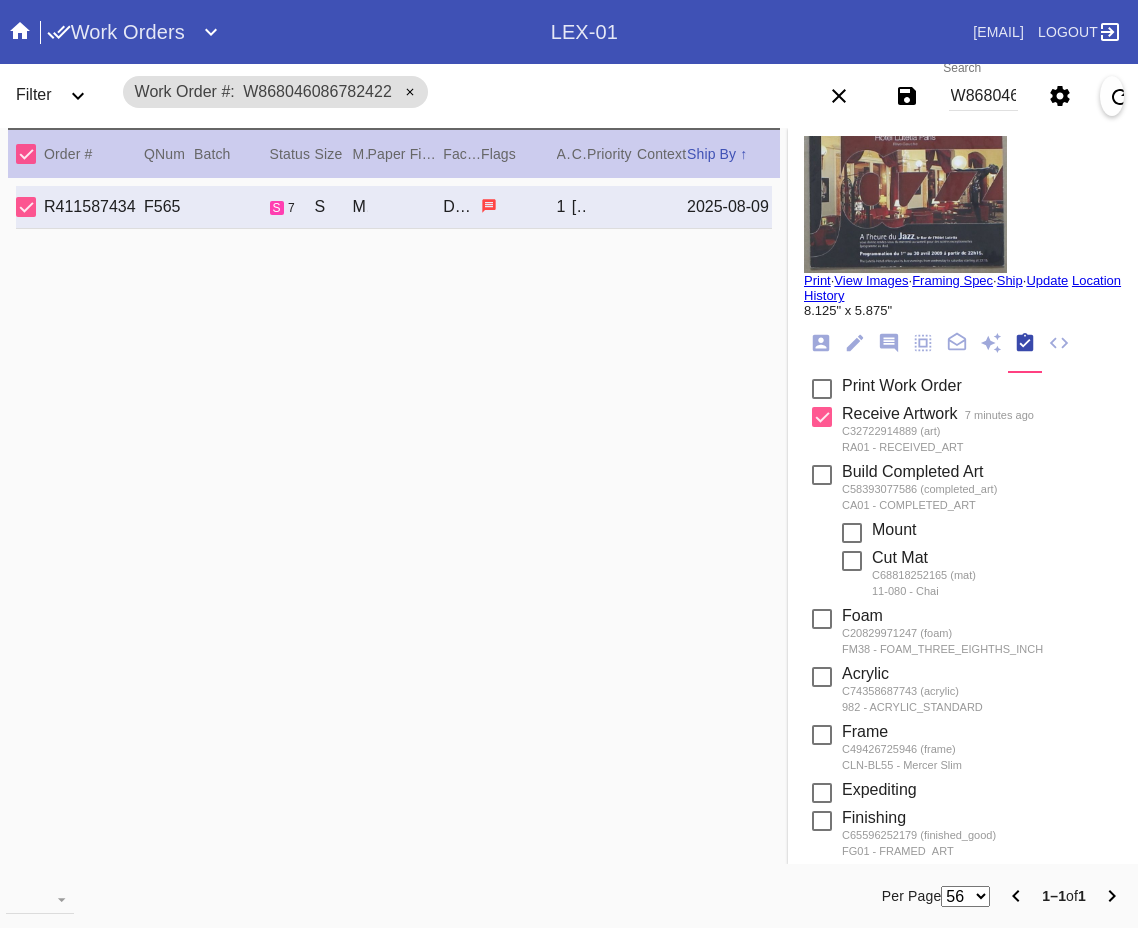 scroll, scrollTop: 0, scrollLeft: 0, axis: both 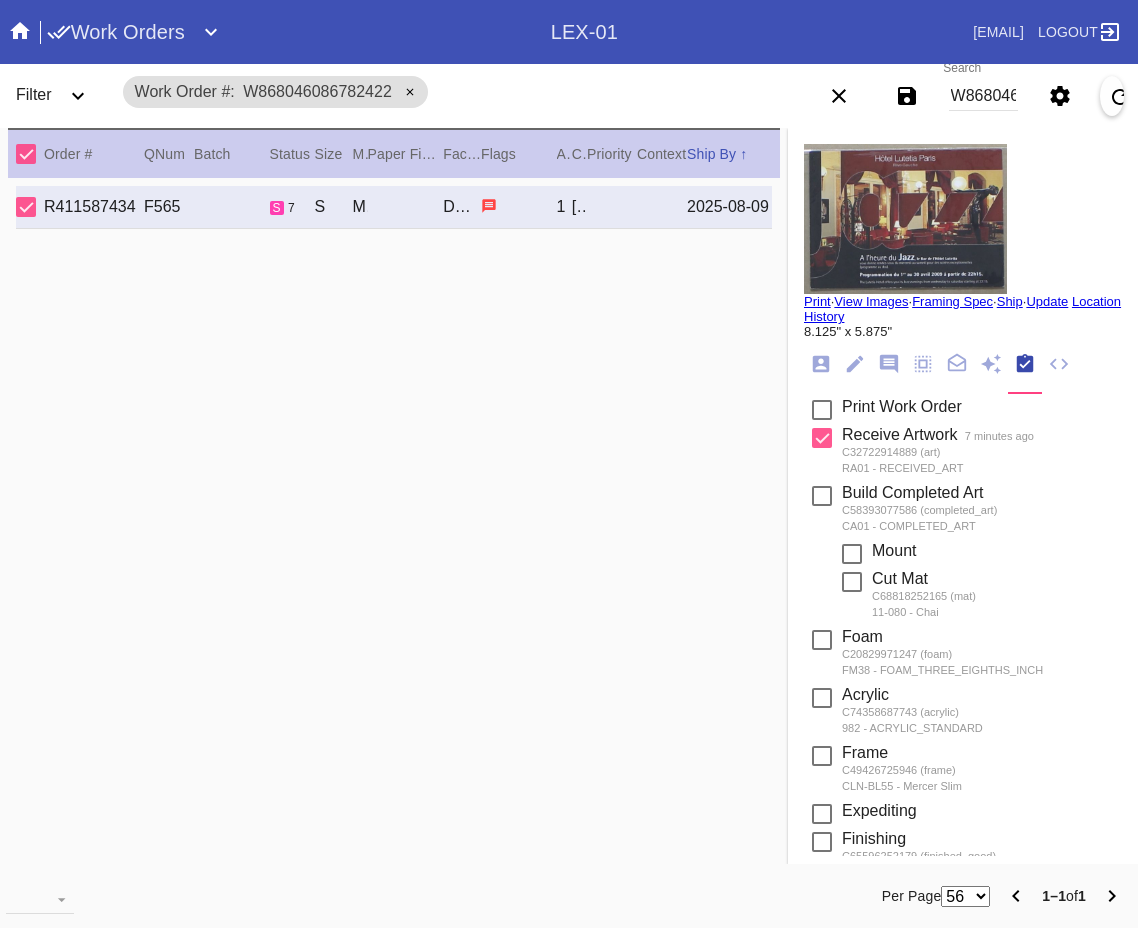 click on "Work Orders LEX-01 sarah.sharp@fbstudio.co Logout" at bounding box center [569, 32] 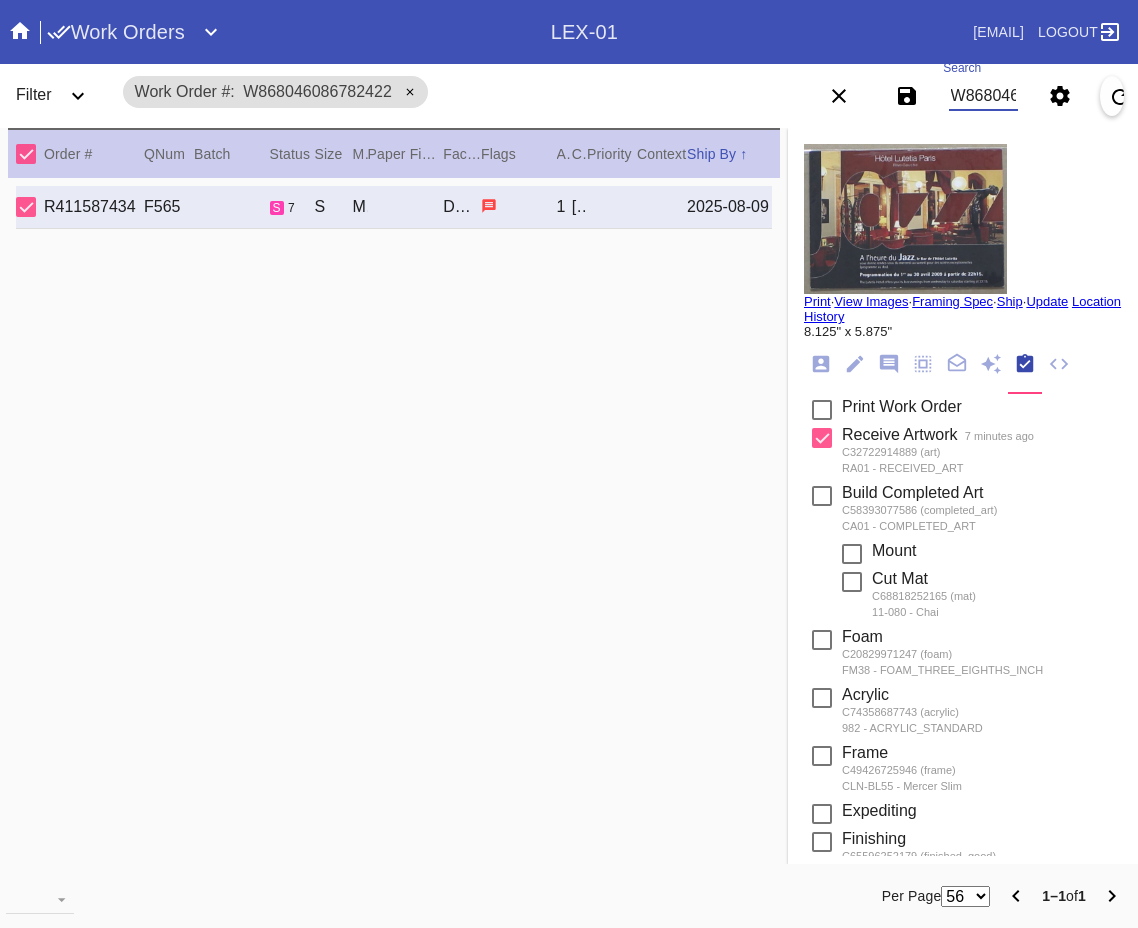 click on "W868046086782422" at bounding box center [983, 96] 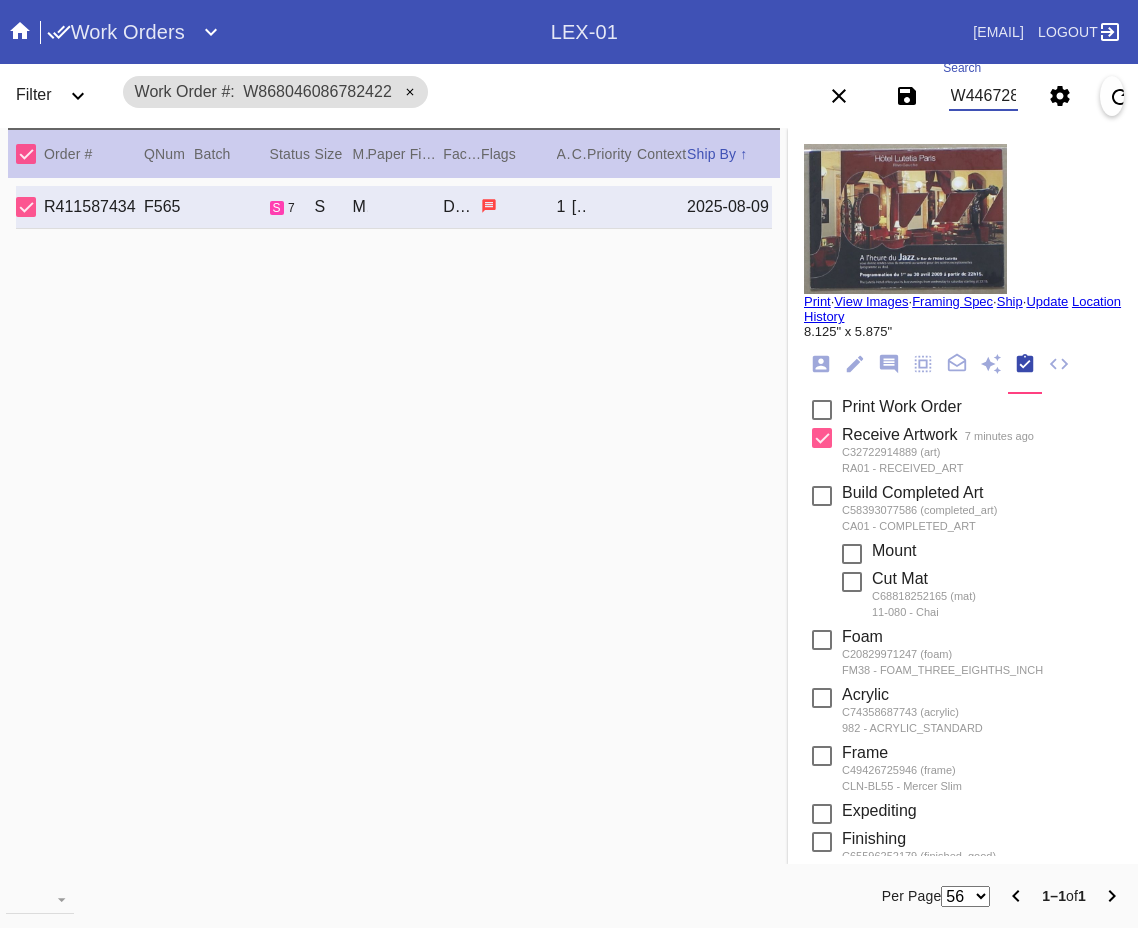 scroll, scrollTop: 0, scrollLeft: 83, axis: horizontal 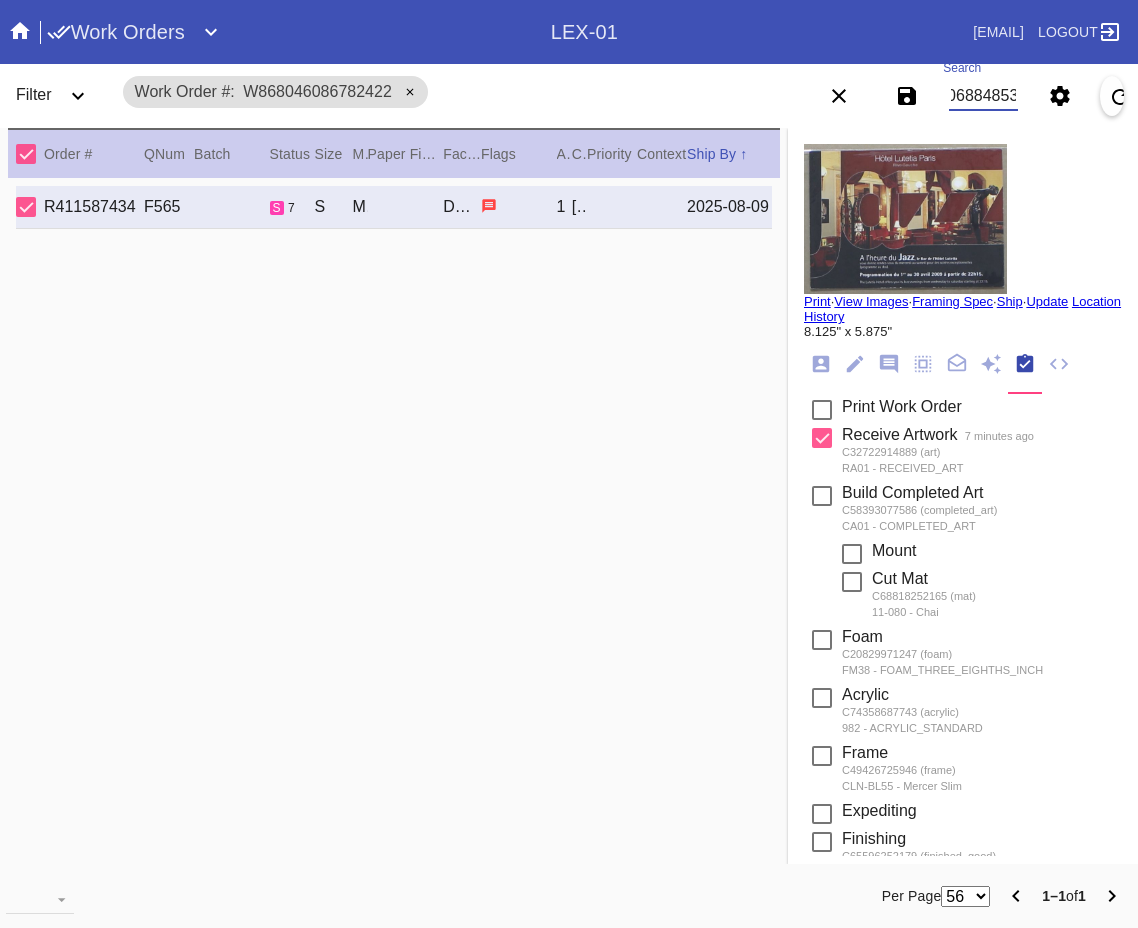 type on "W446728068848534" 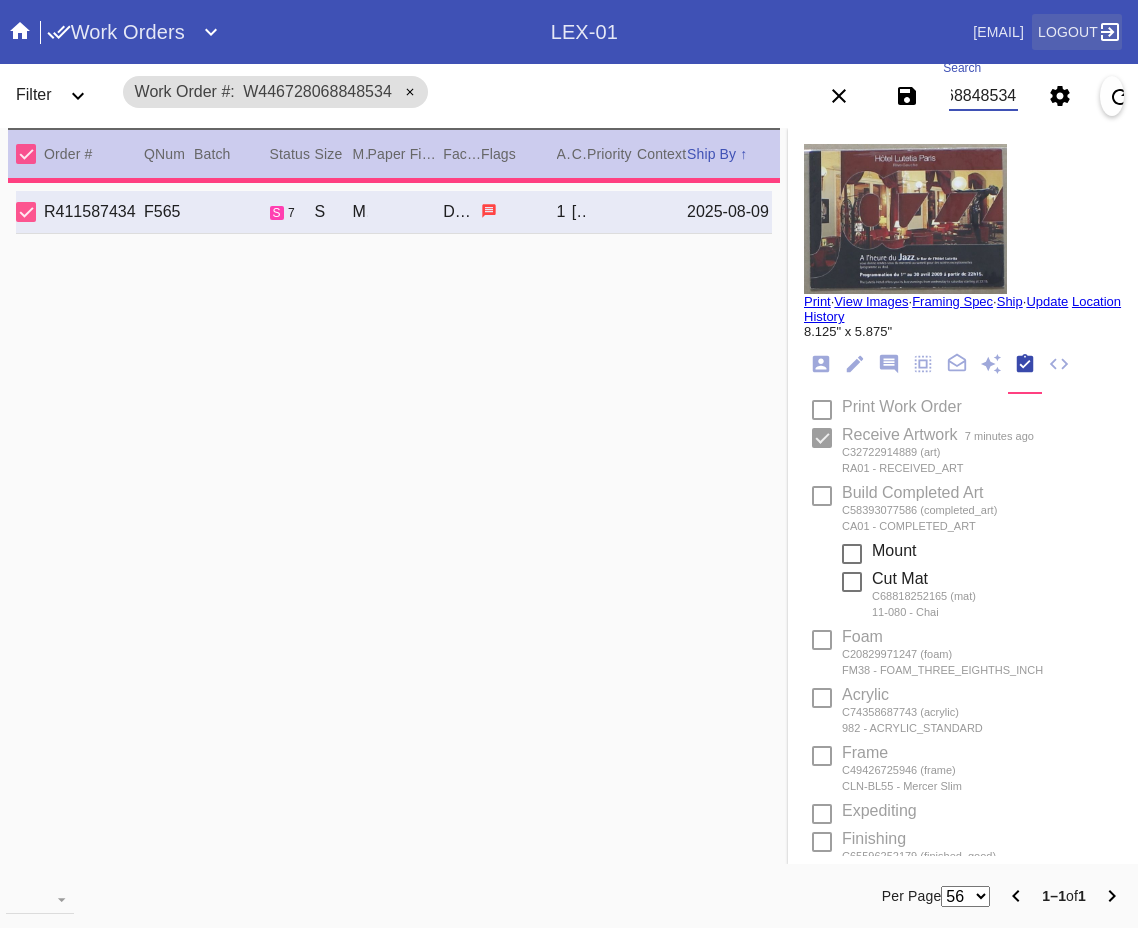 type on "0.0" 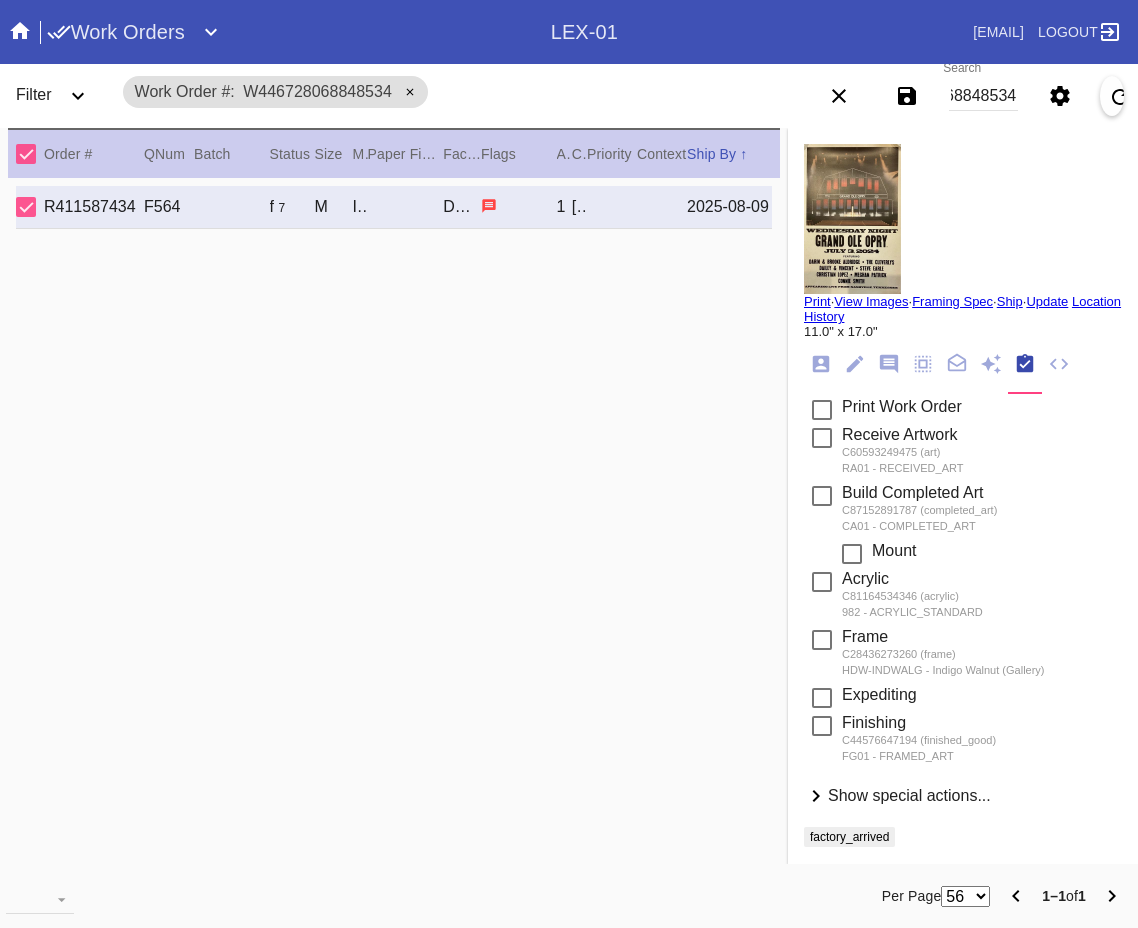 scroll, scrollTop: 0, scrollLeft: 0, axis: both 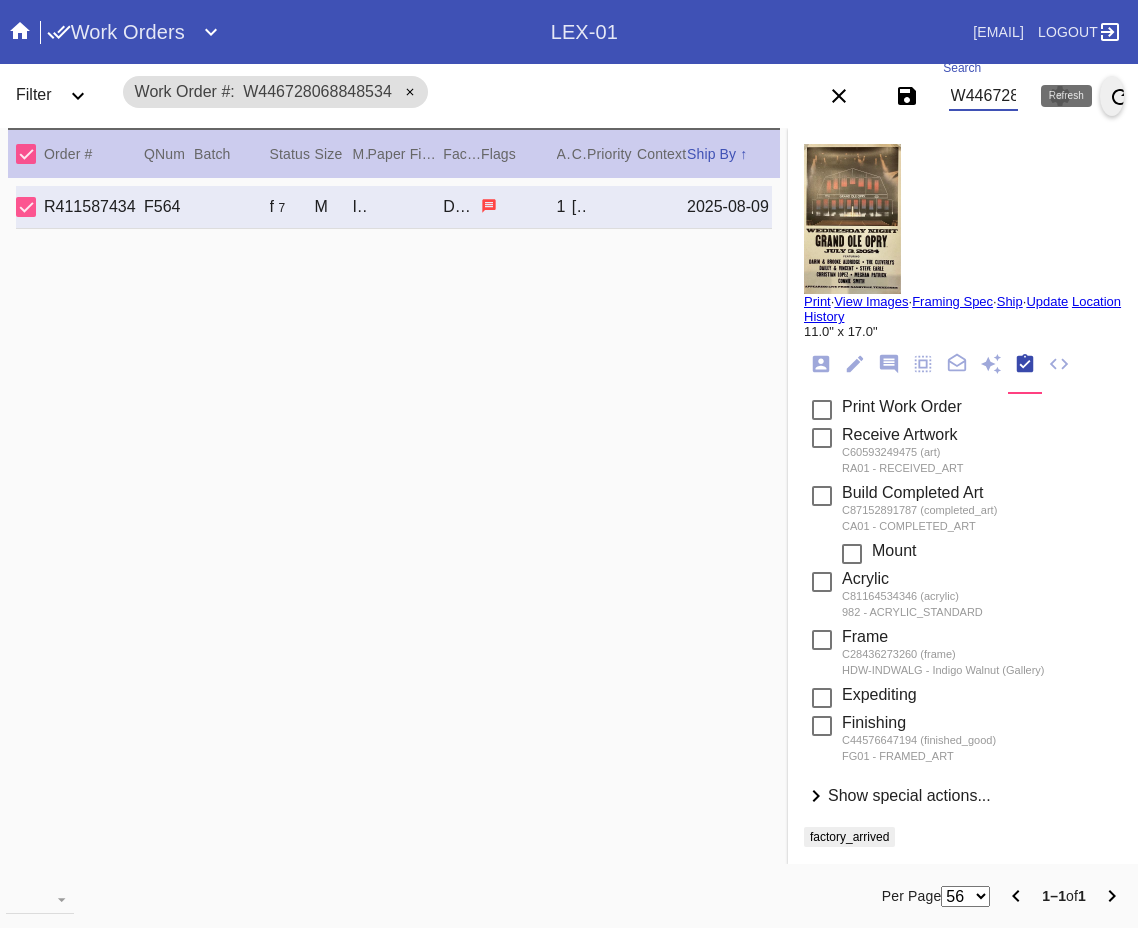 click 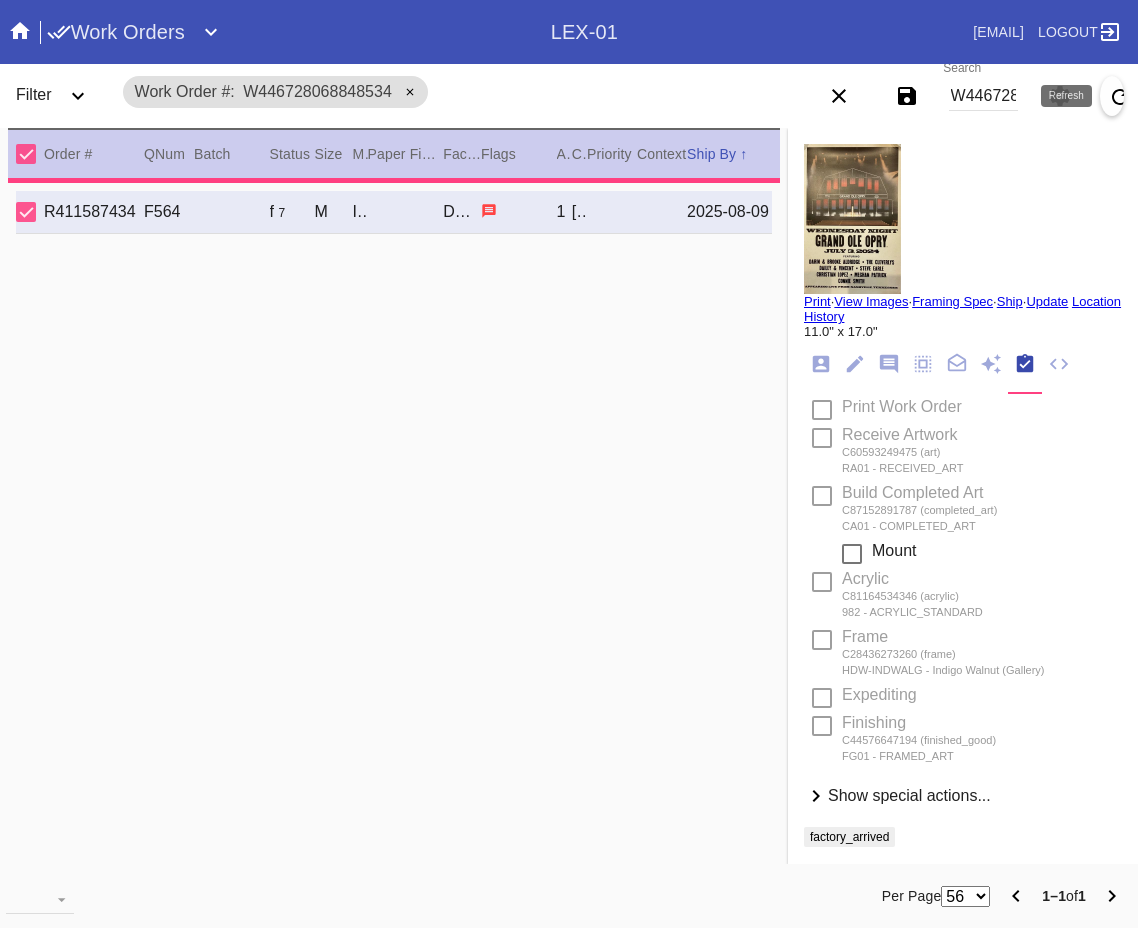 type on "11.125" 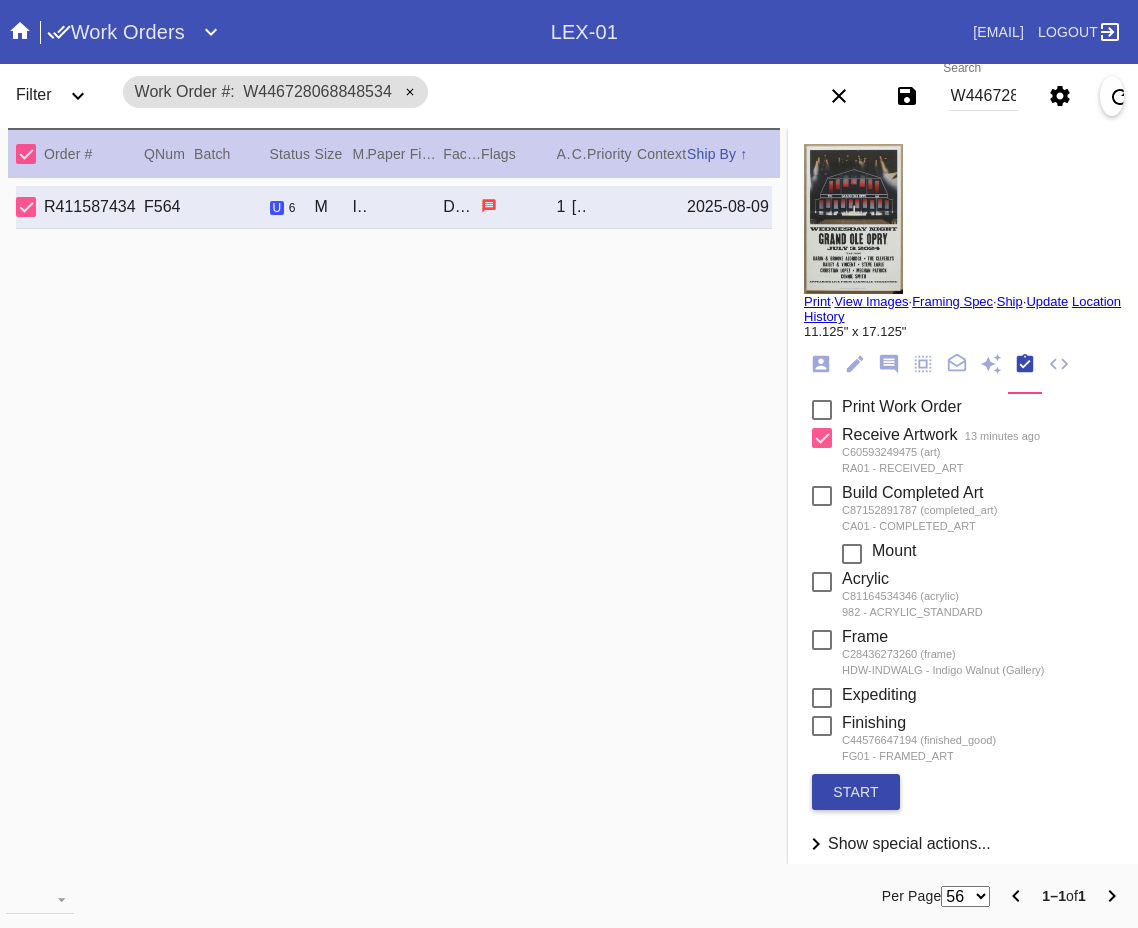 click on "start" at bounding box center [856, 792] 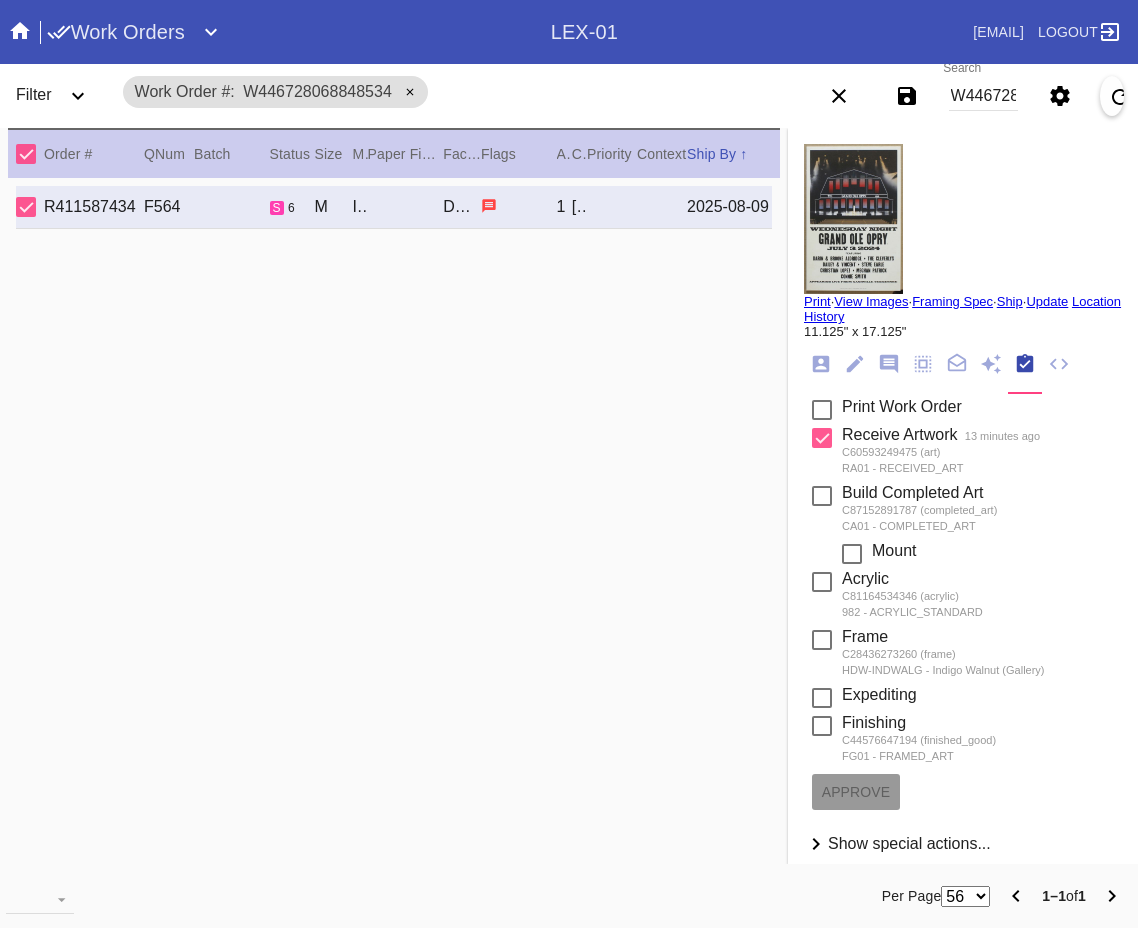 click on "W446728068848534" at bounding box center [983, 96] 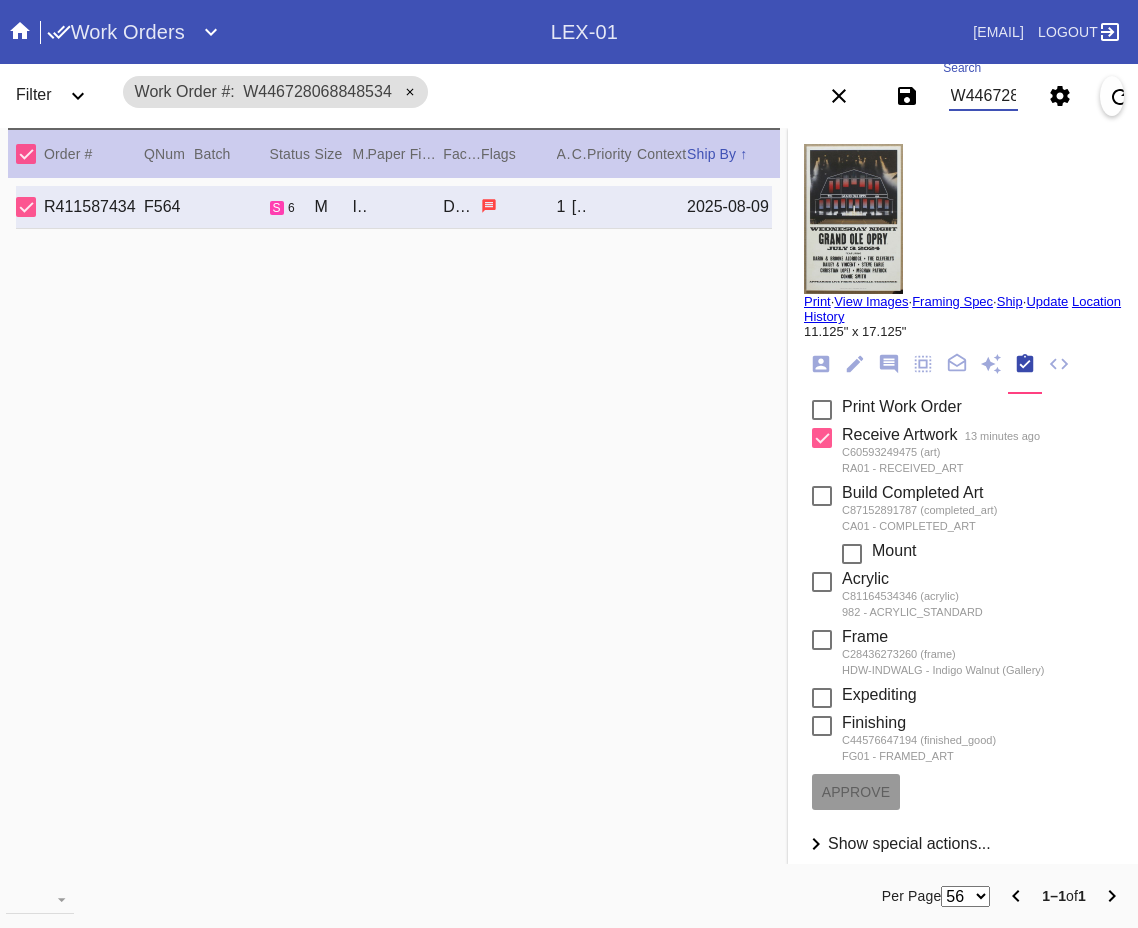 click on "W446728068848534" at bounding box center [983, 96] 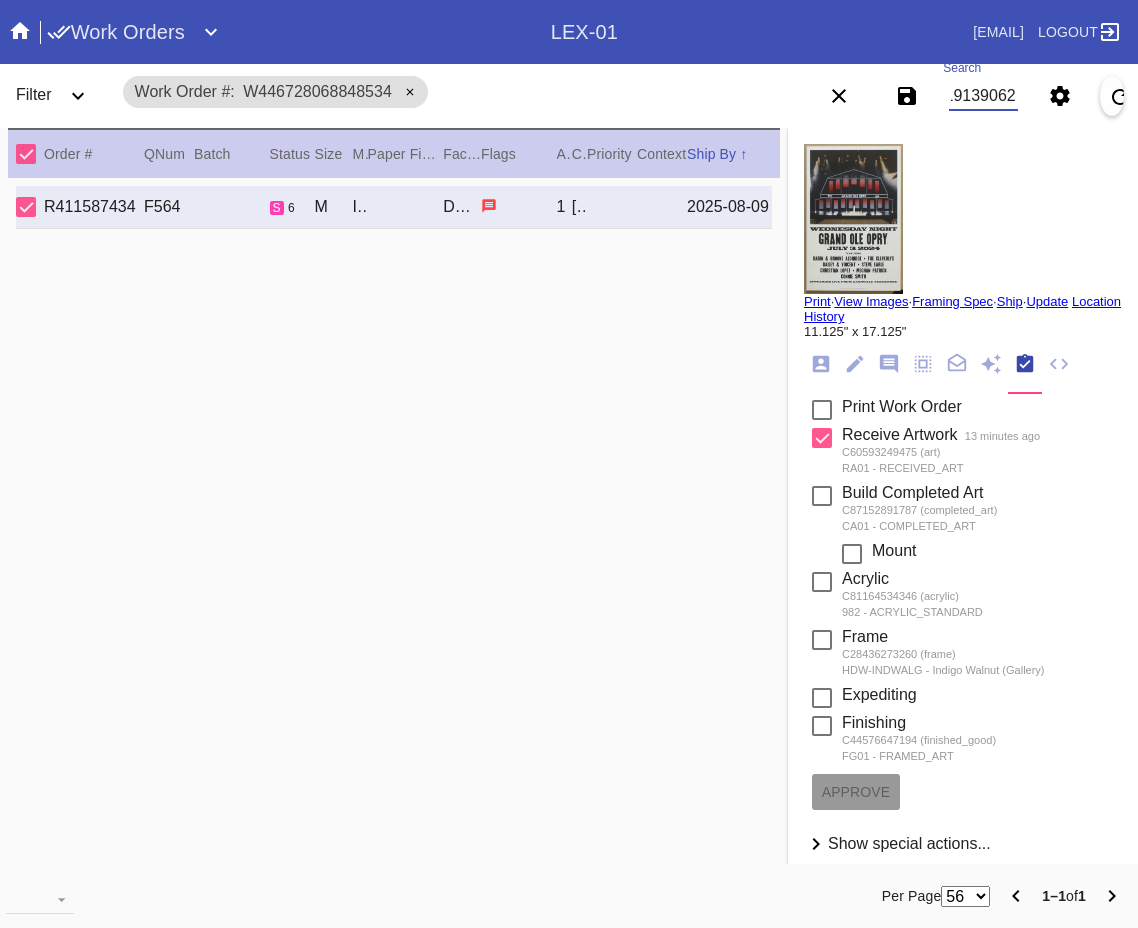 type on "W301913906203339" 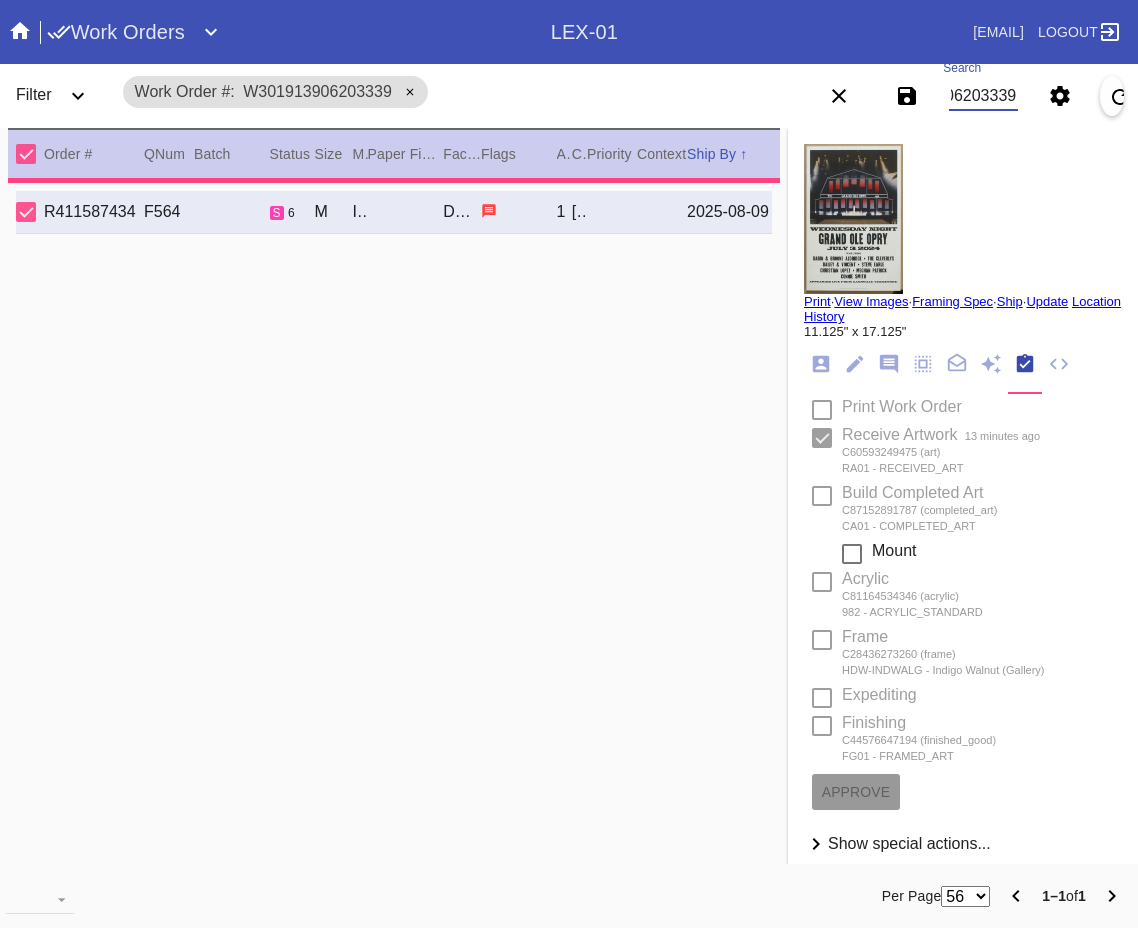 type on "3.0" 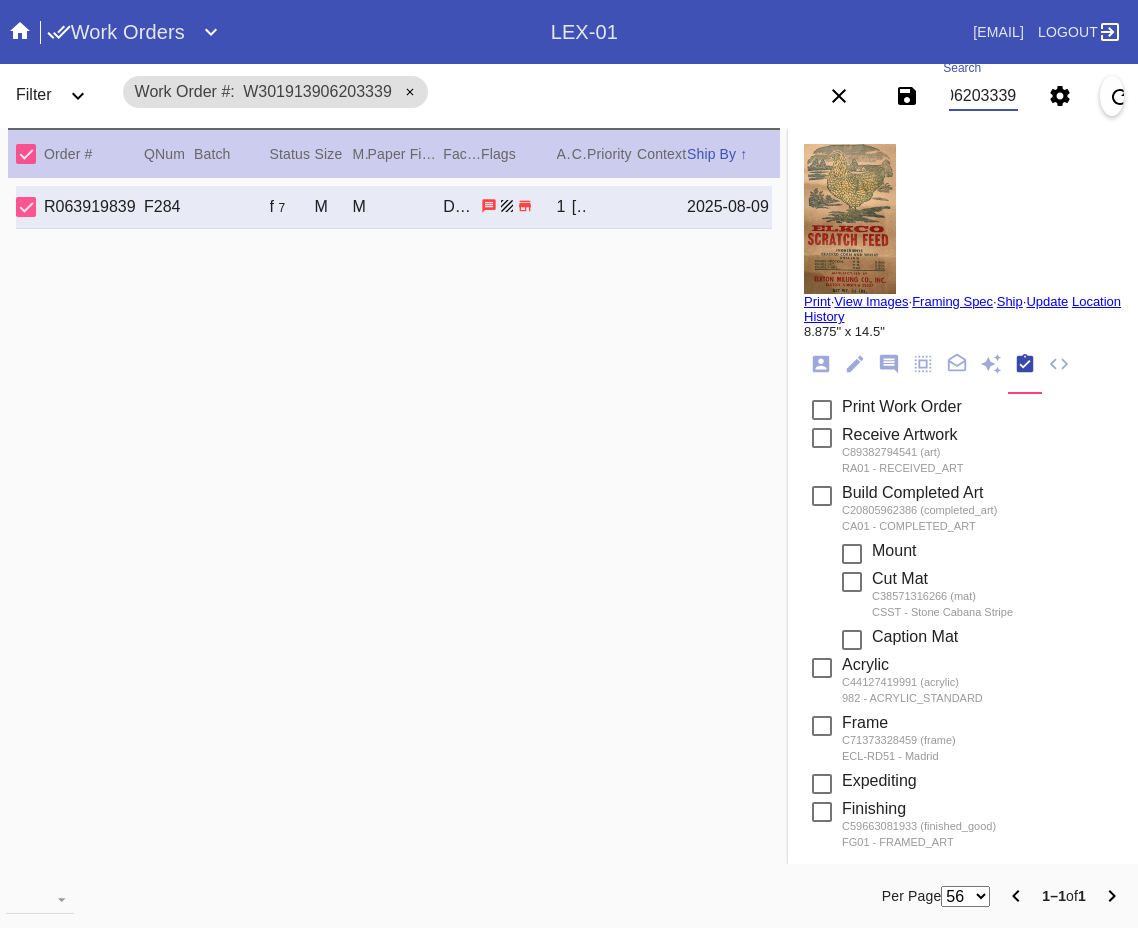 scroll, scrollTop: 0, scrollLeft: 0, axis: both 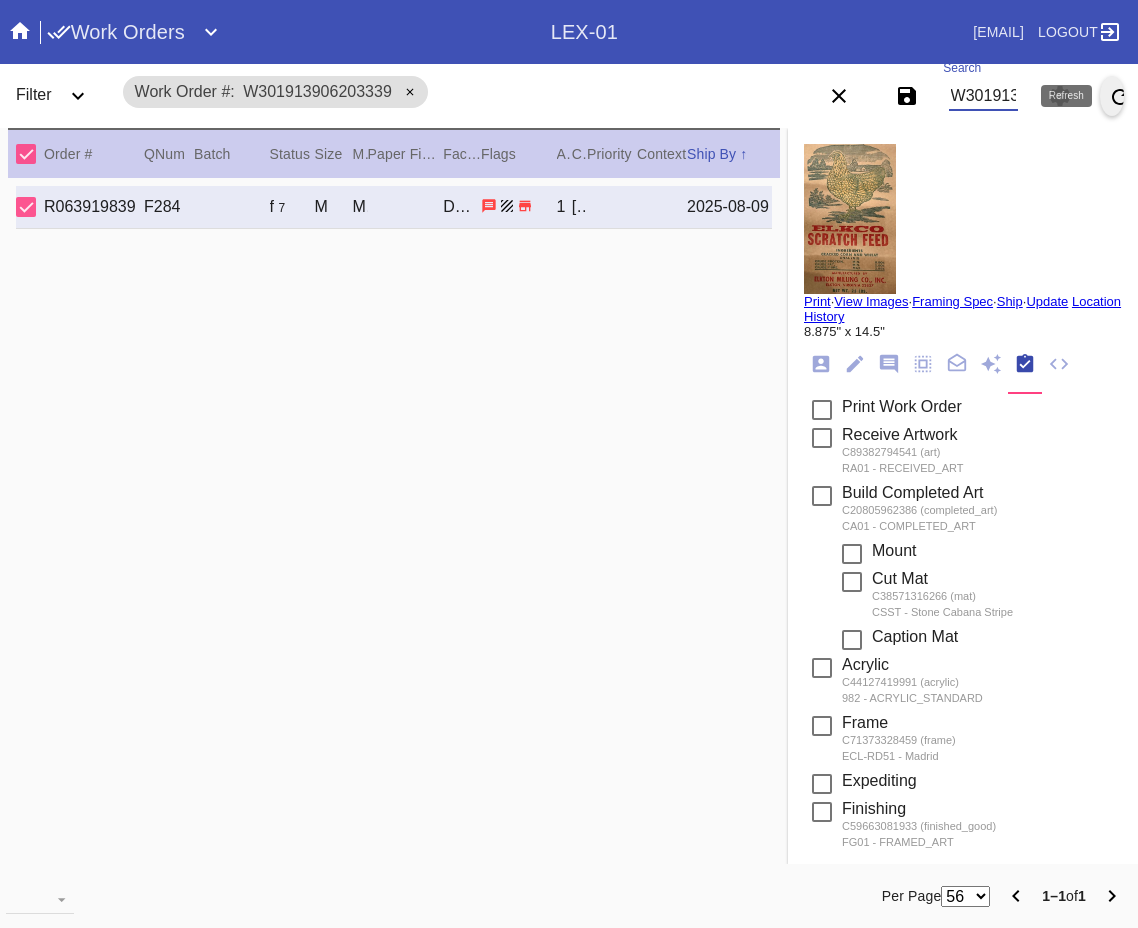 click 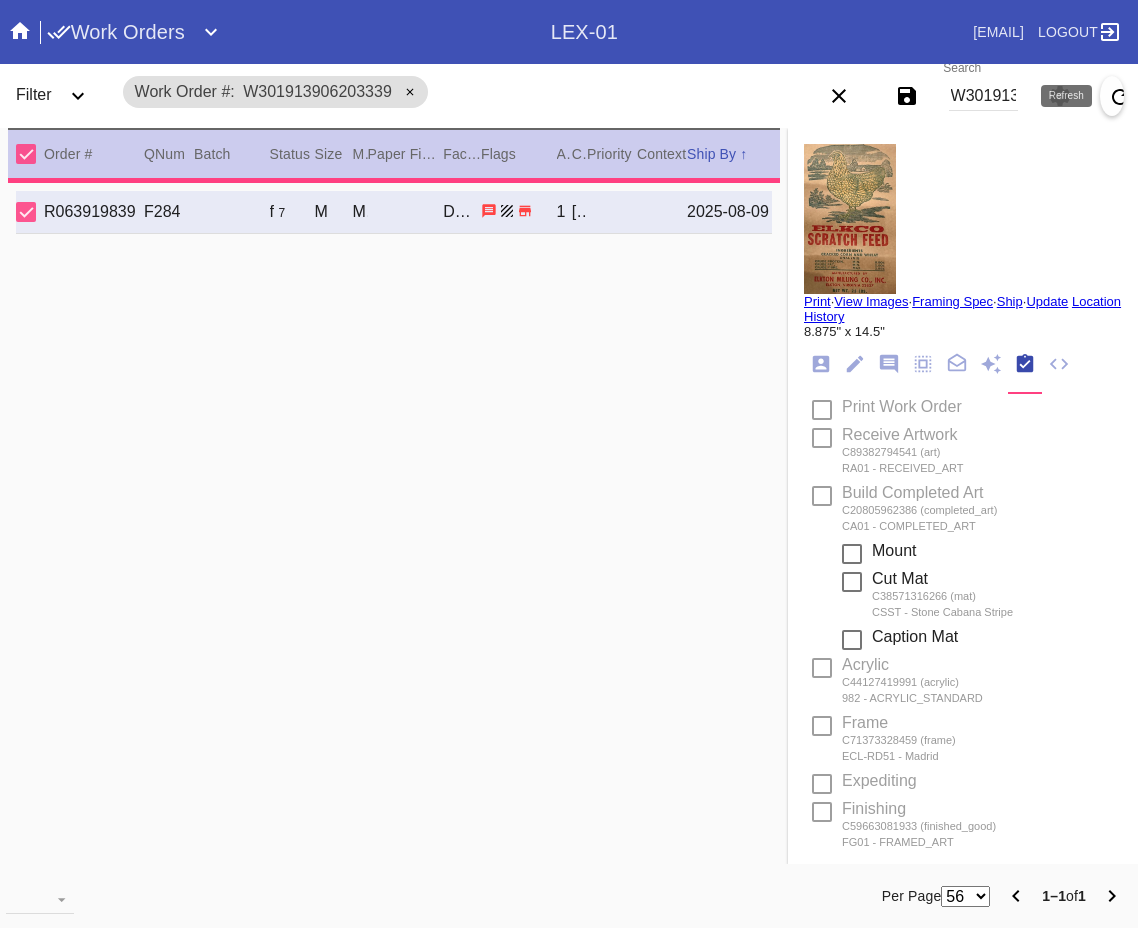 type on "wavy (heavier @ bottom), fold @ bottom x2" 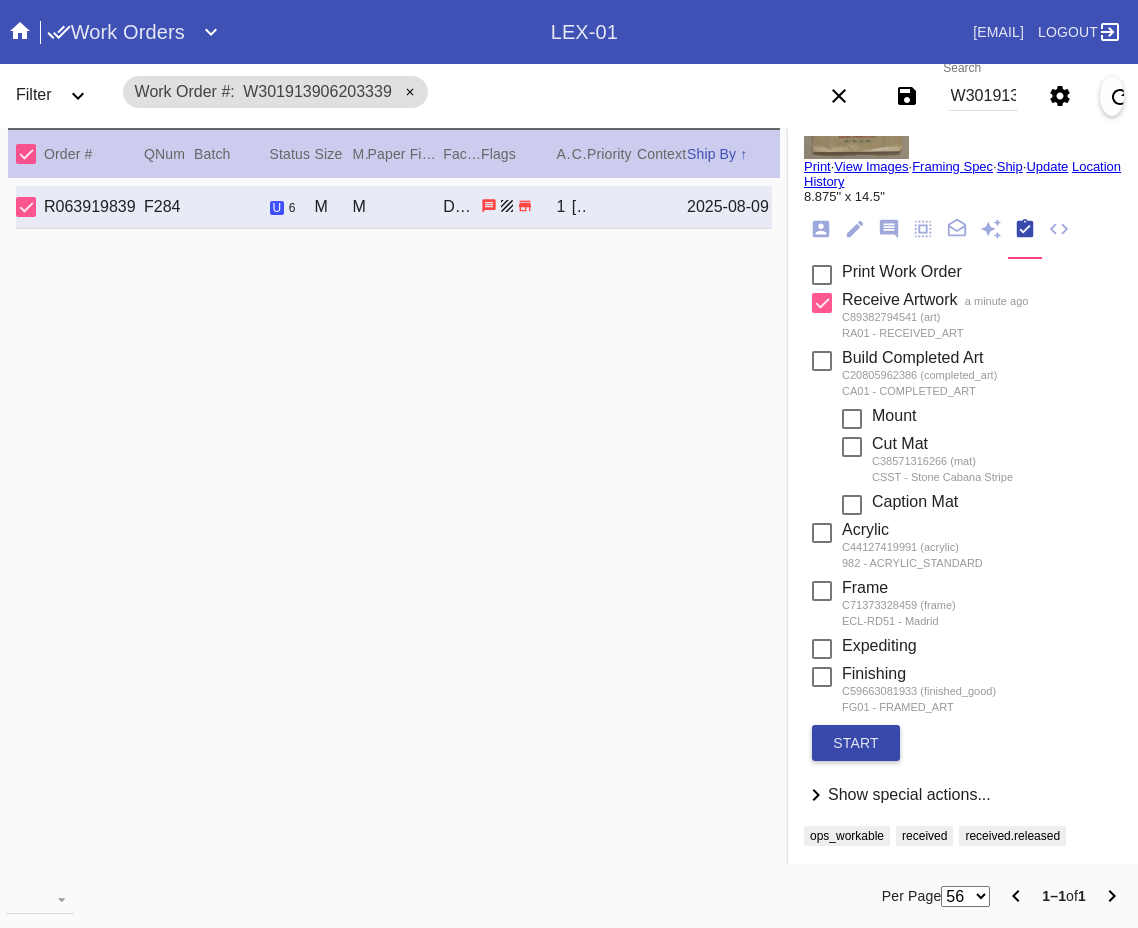 scroll, scrollTop: 139, scrollLeft: 0, axis: vertical 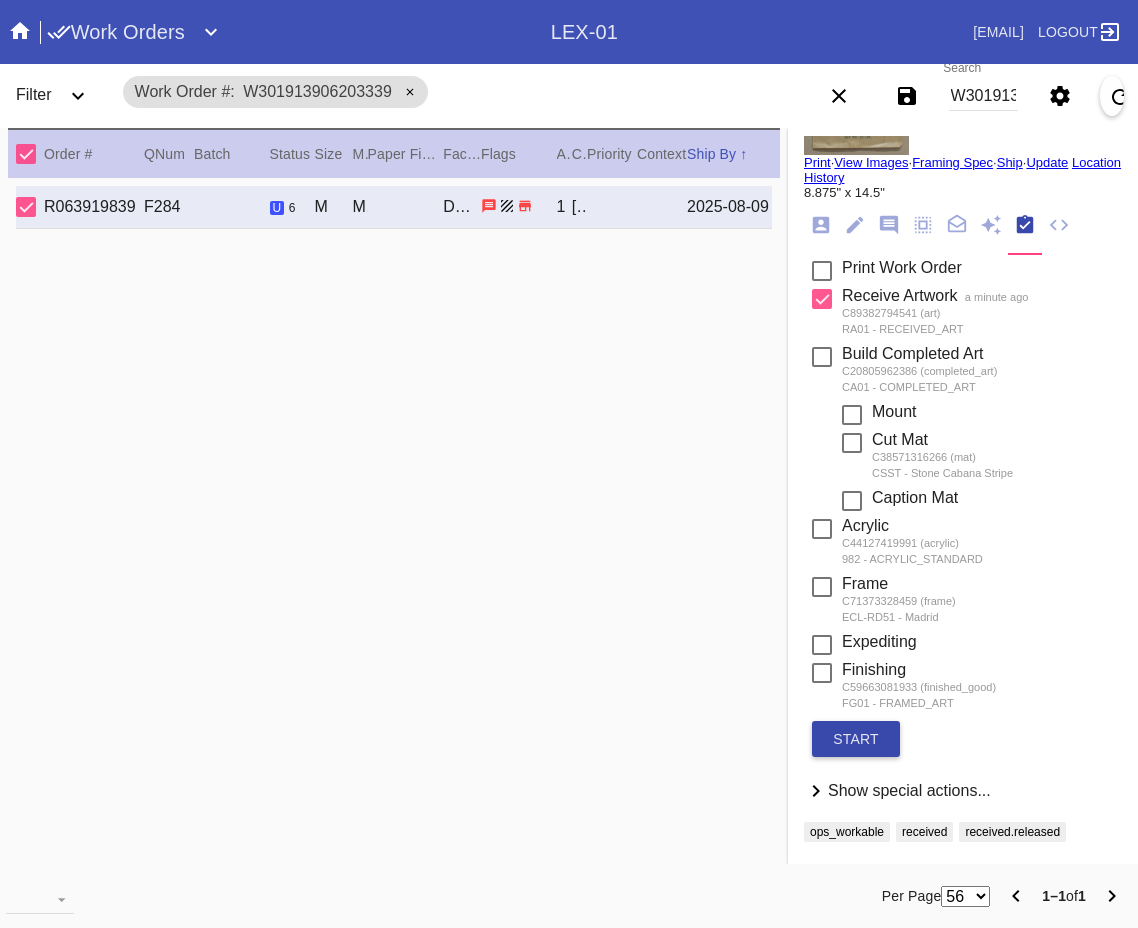click on "start" at bounding box center (856, 739) 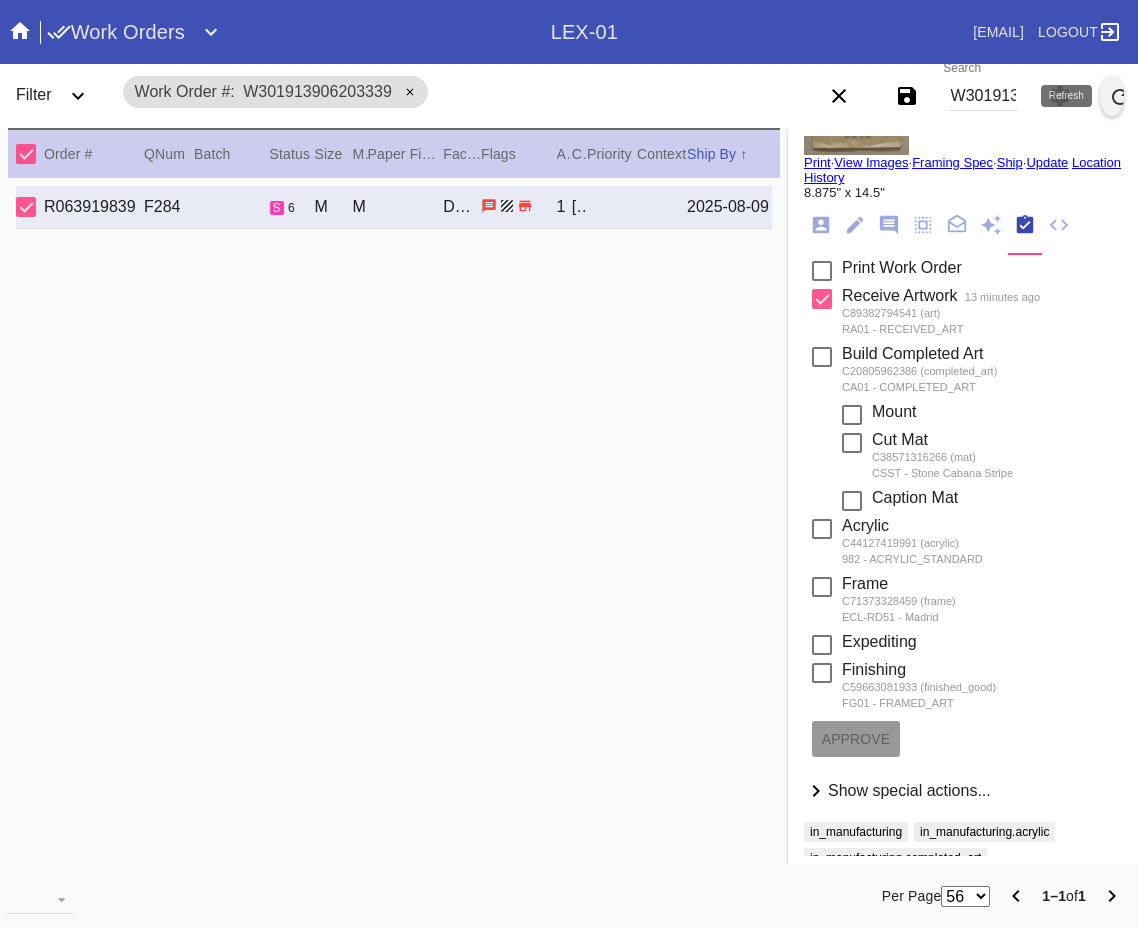 click at bounding box center (1112, 96) 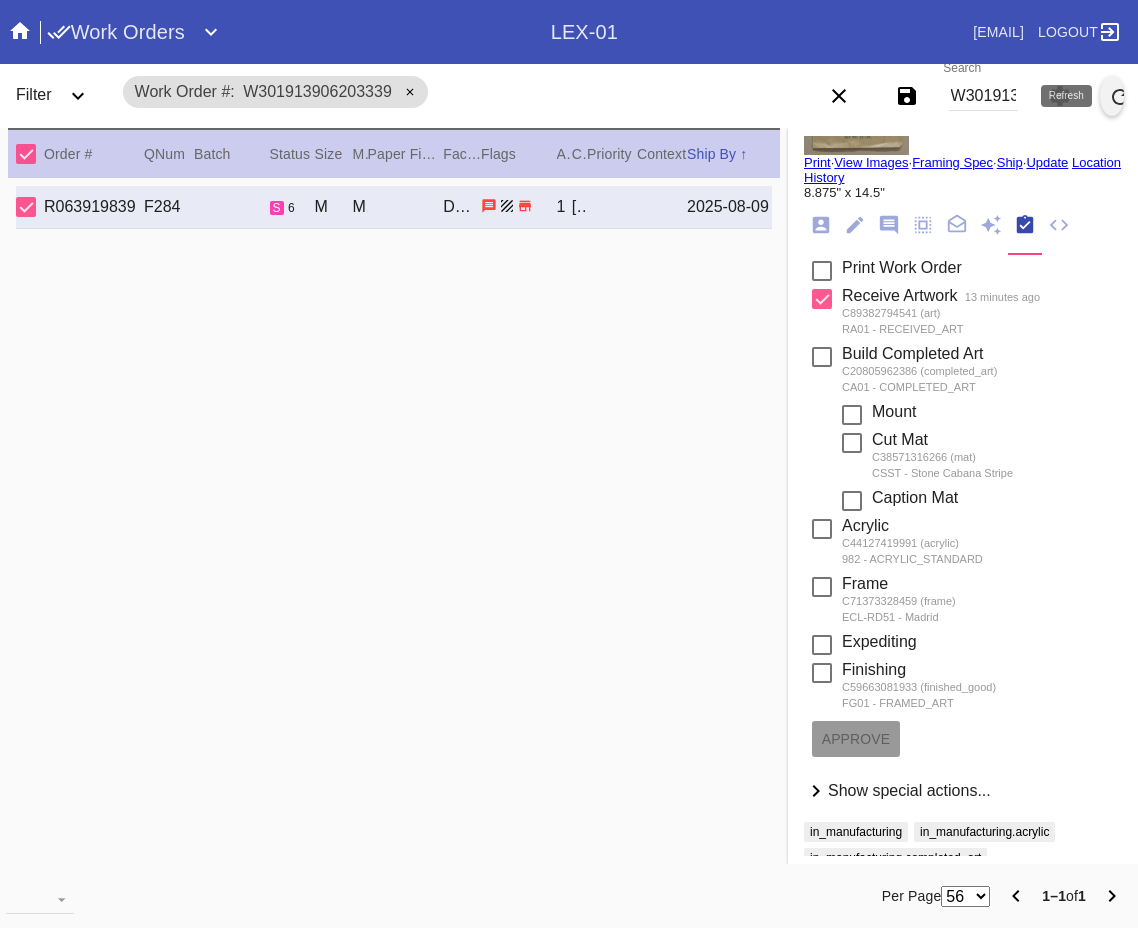 click 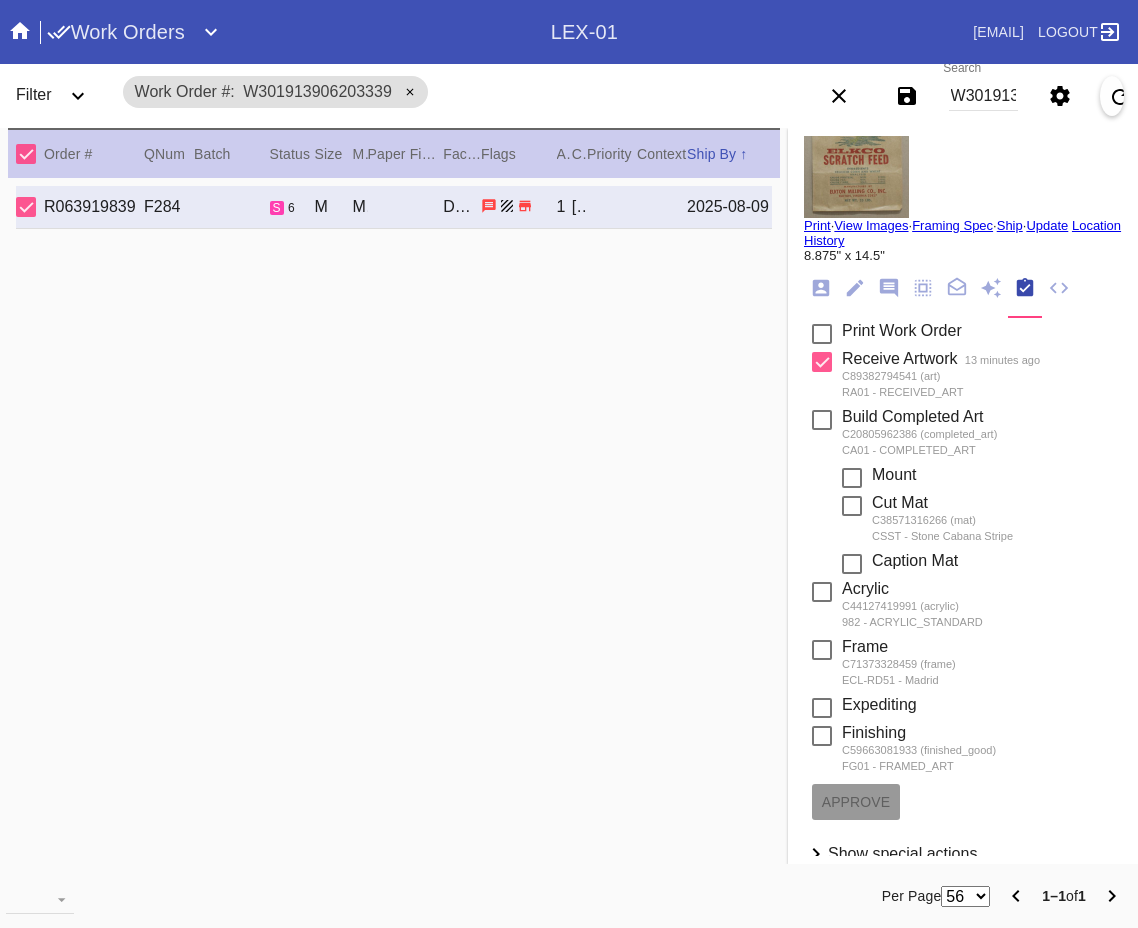 scroll, scrollTop: 0, scrollLeft: 0, axis: both 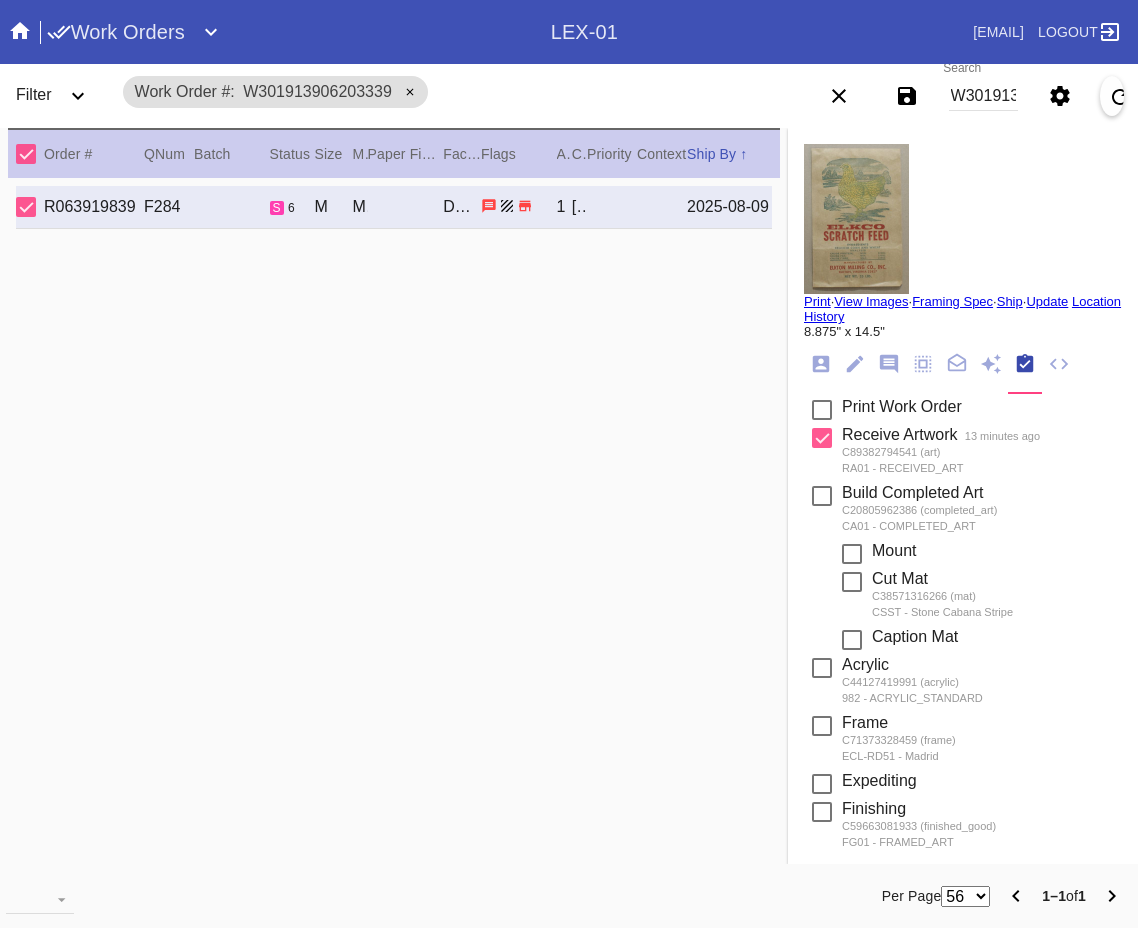 click on "W301913906203339" at bounding box center [983, 96] 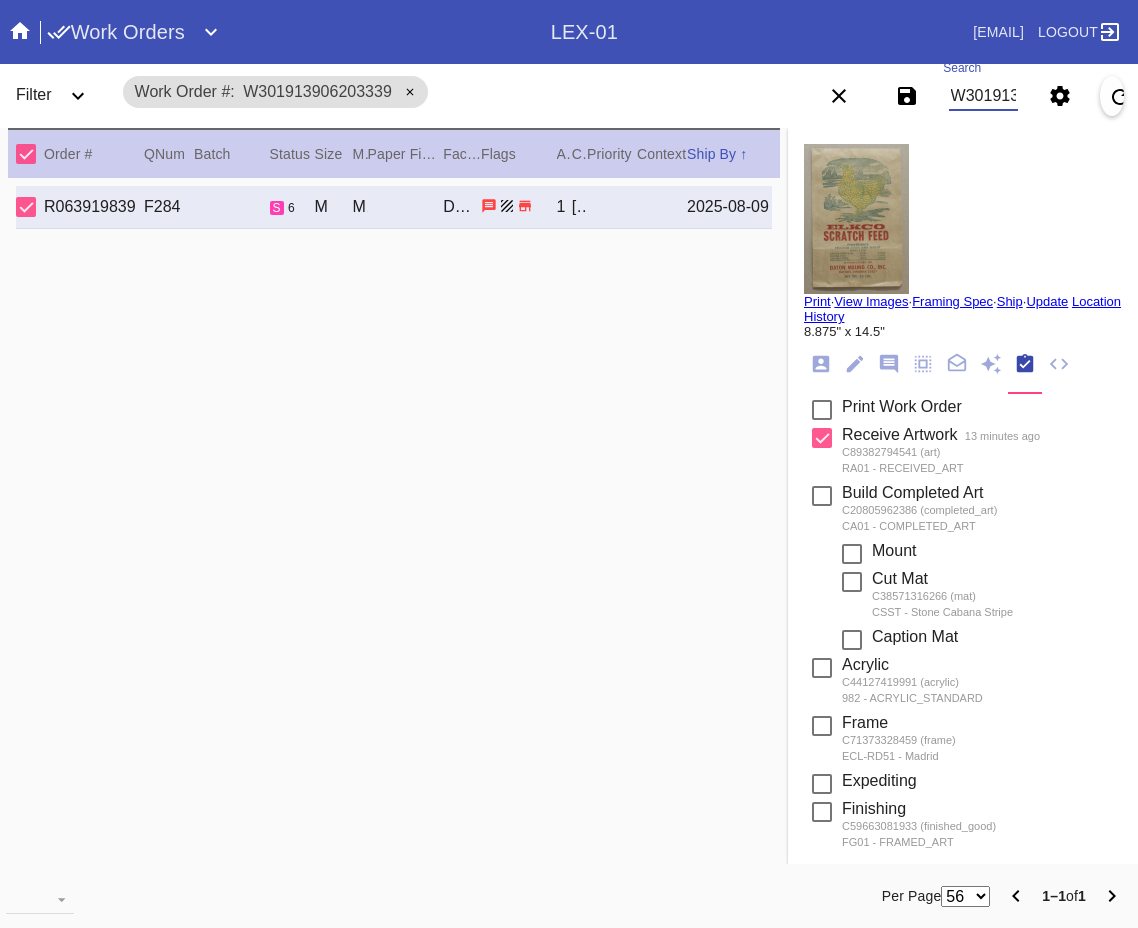 click on "W301913906203339" at bounding box center [983, 96] 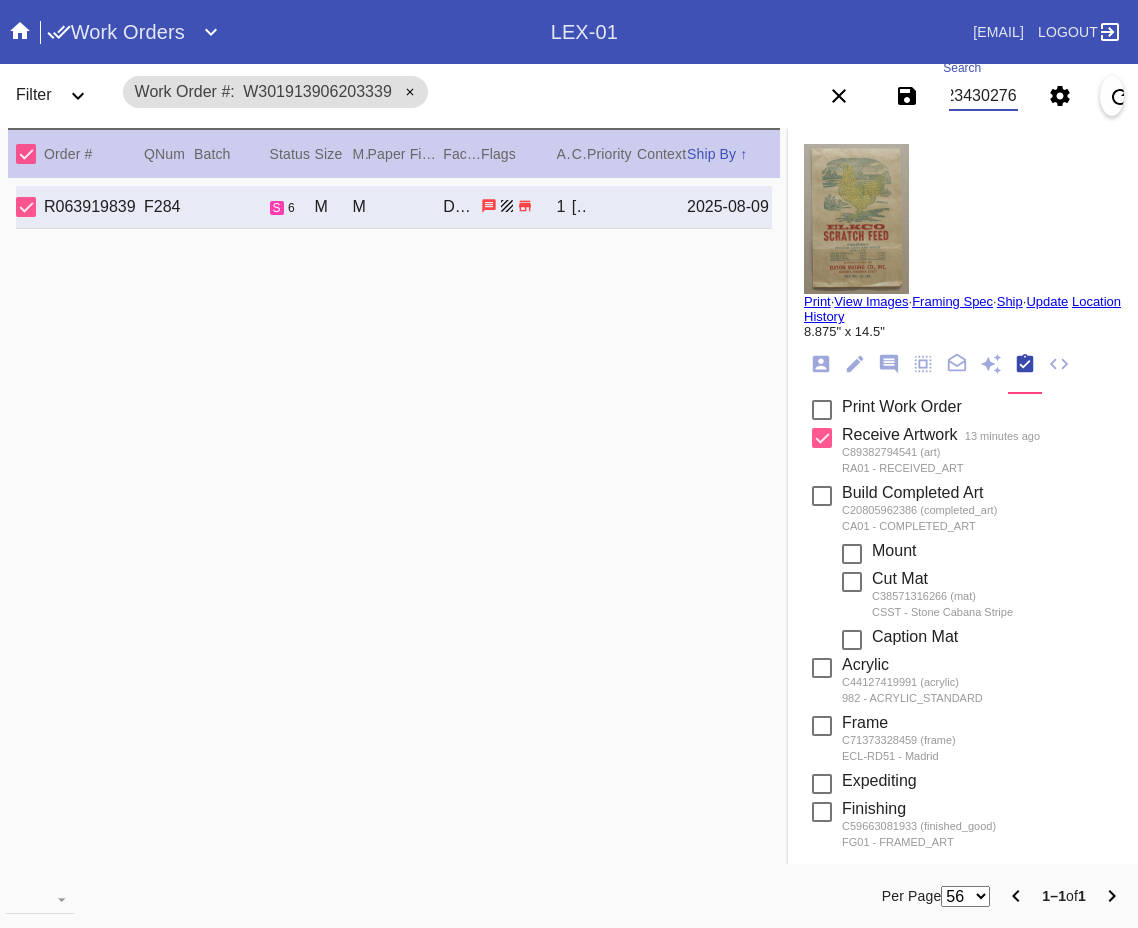 type on "W455234302768173" 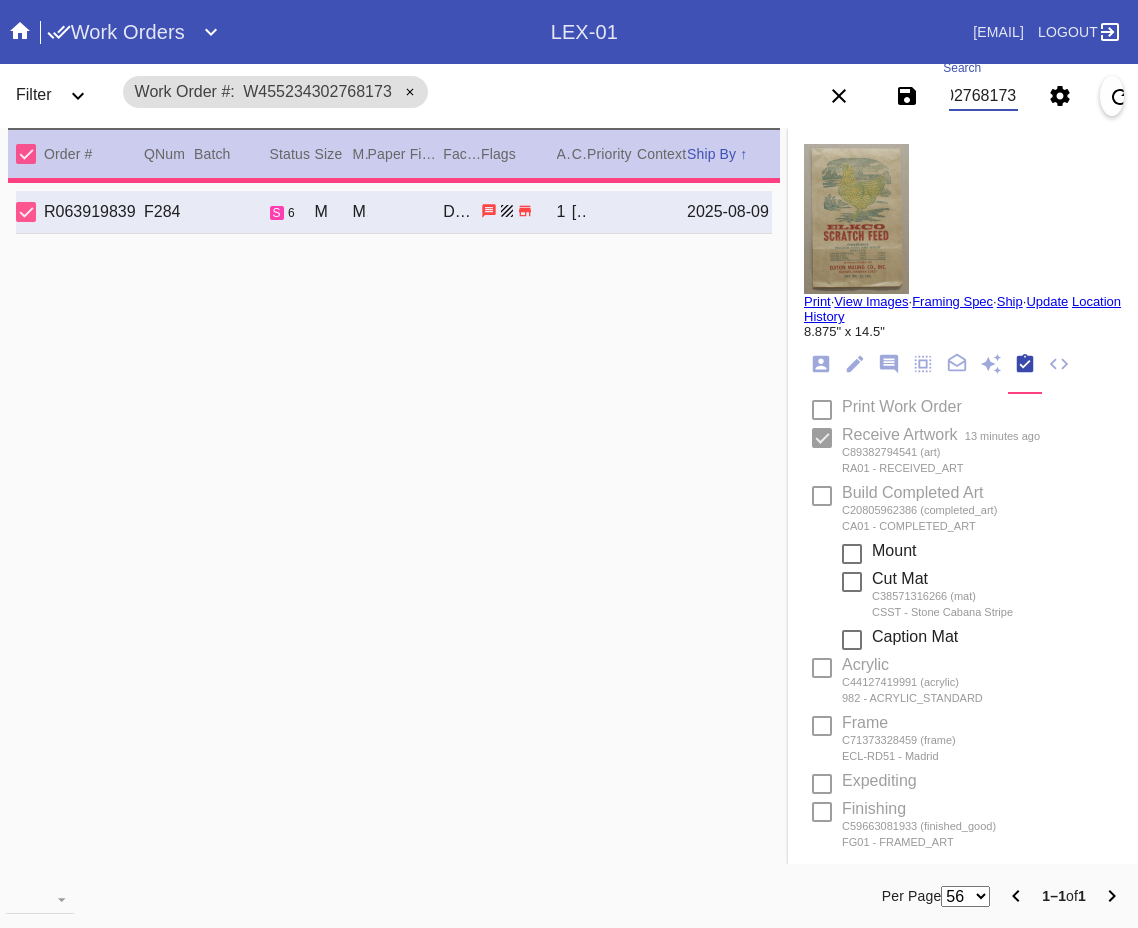 type on "3.5" 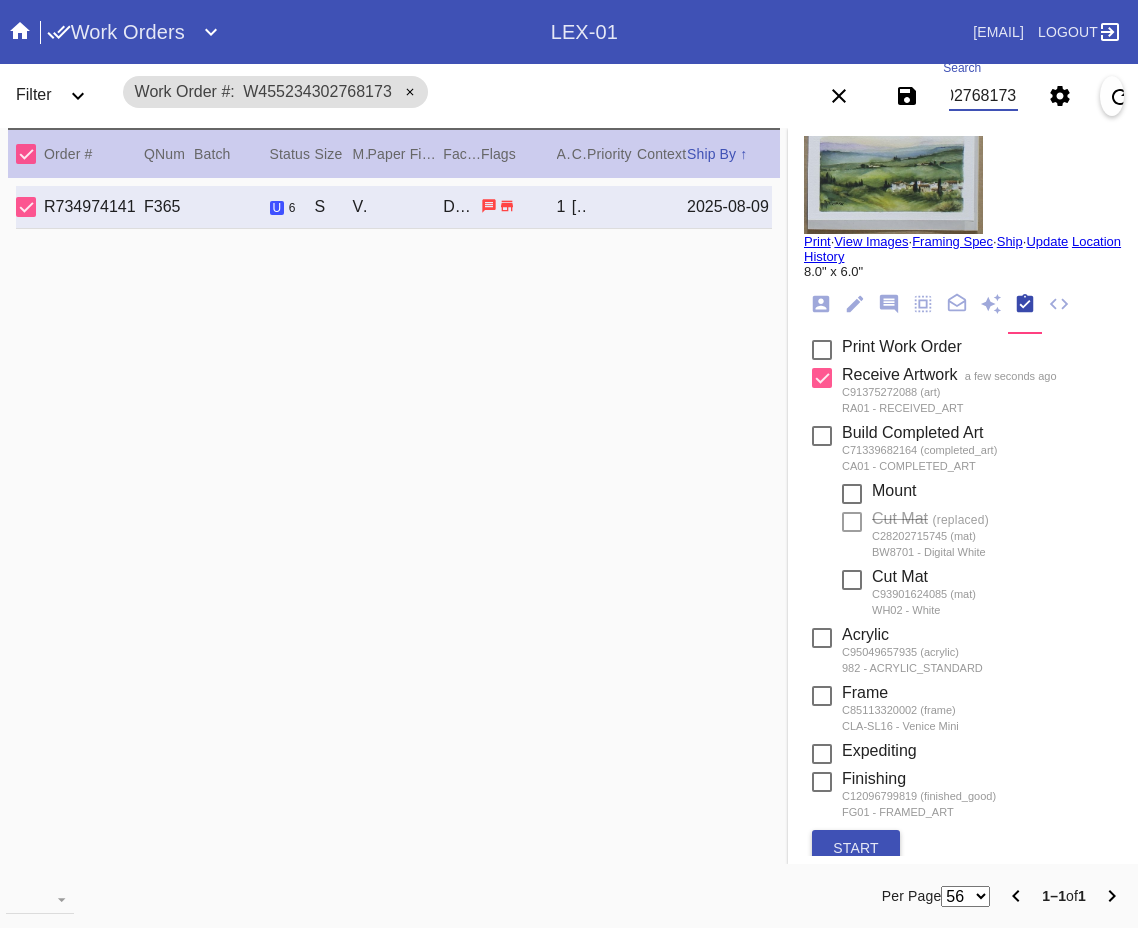 scroll, scrollTop: 169, scrollLeft: 0, axis: vertical 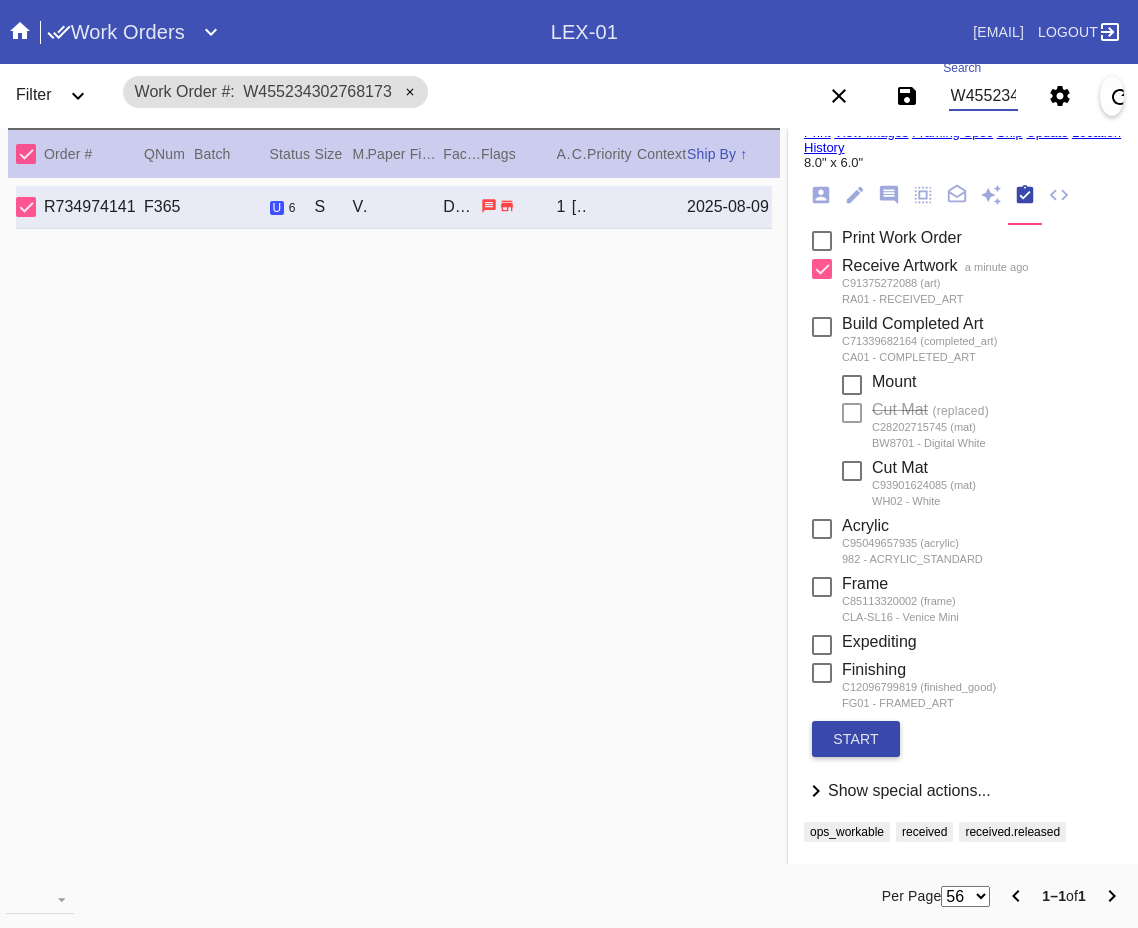 click on "start" at bounding box center [856, 739] 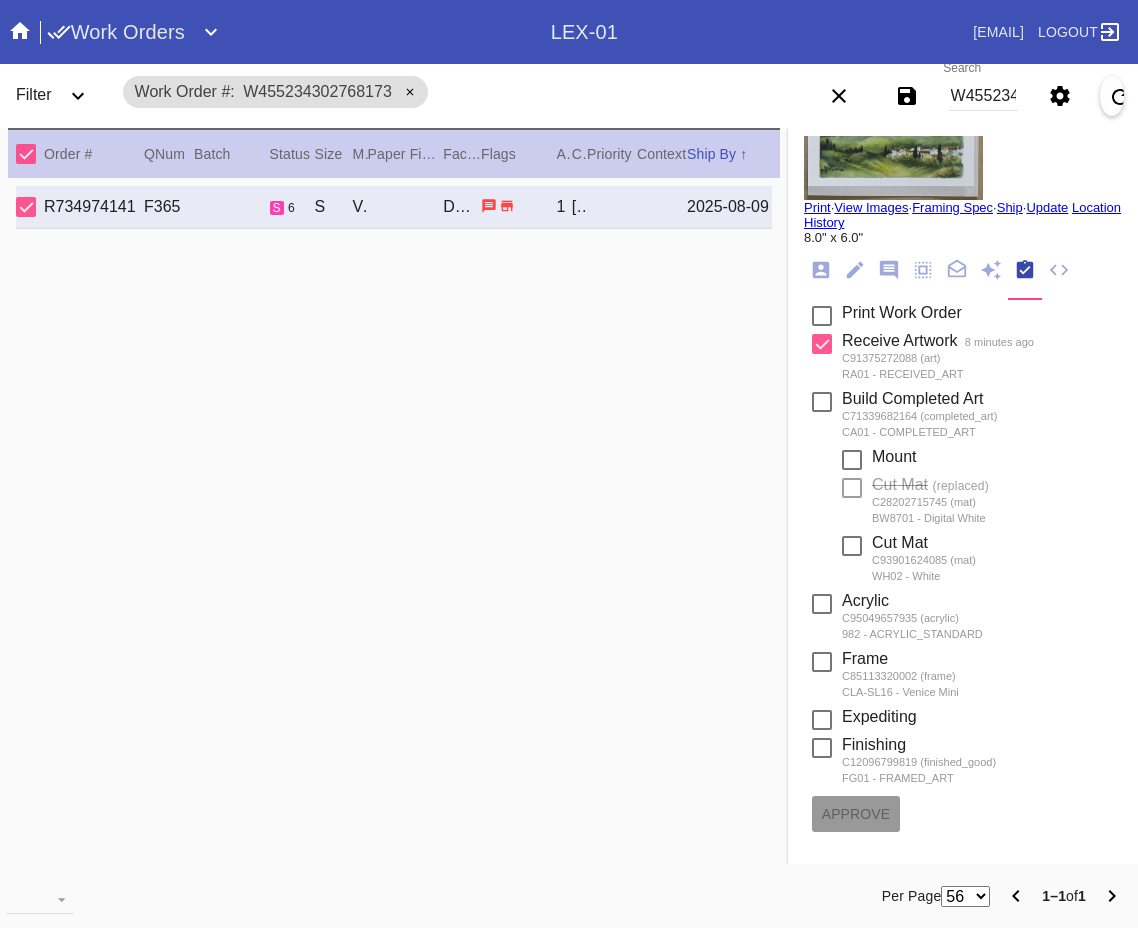 scroll, scrollTop: 0, scrollLeft: 0, axis: both 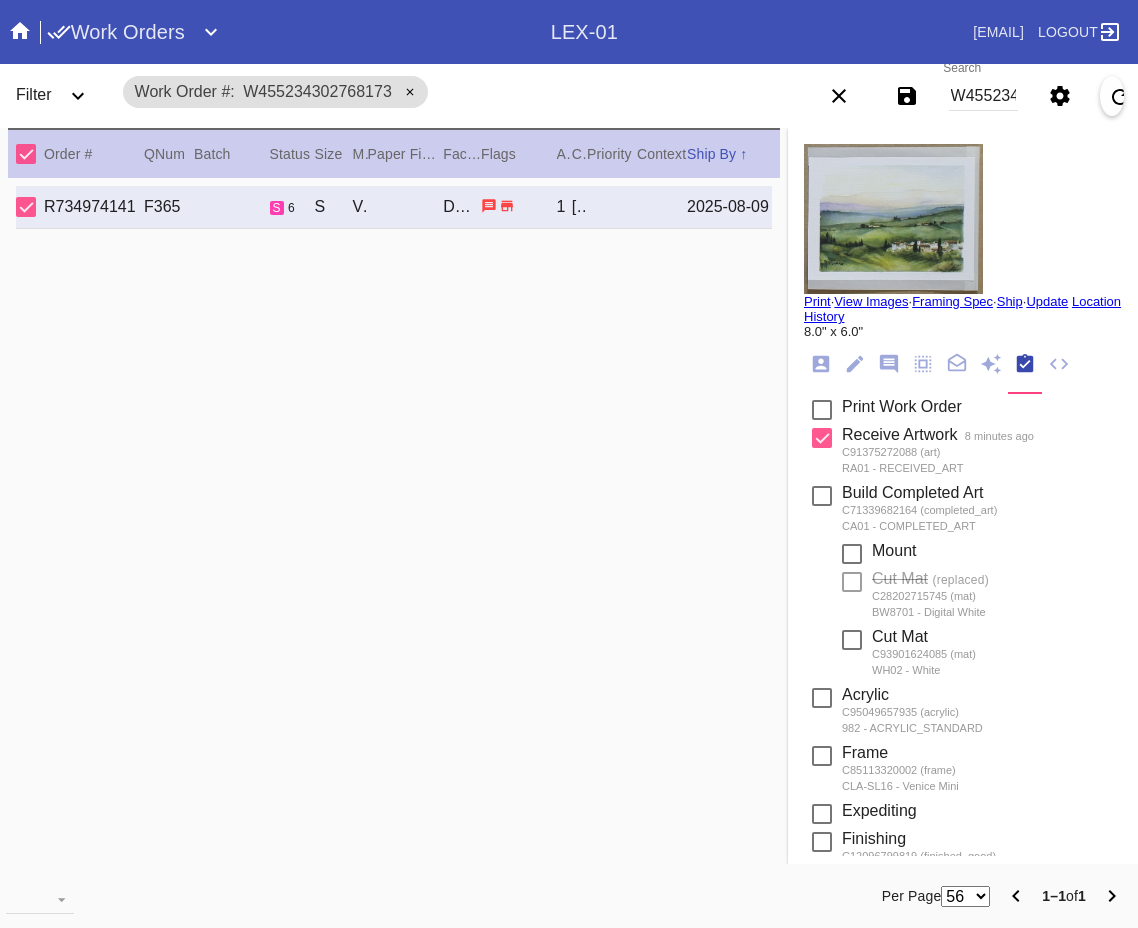 click on "W455234302768173" at bounding box center [983, 96] 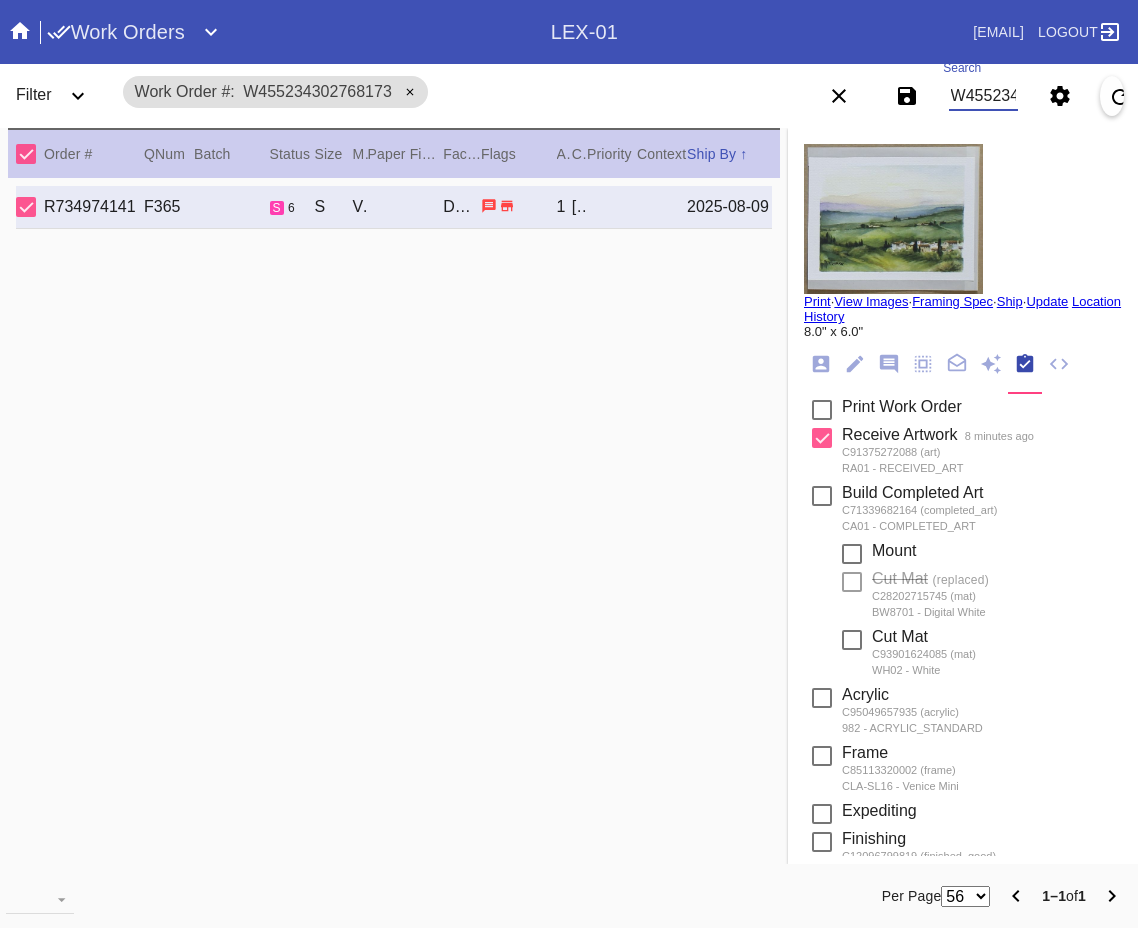 click on "W455234302768173" at bounding box center [983, 96] 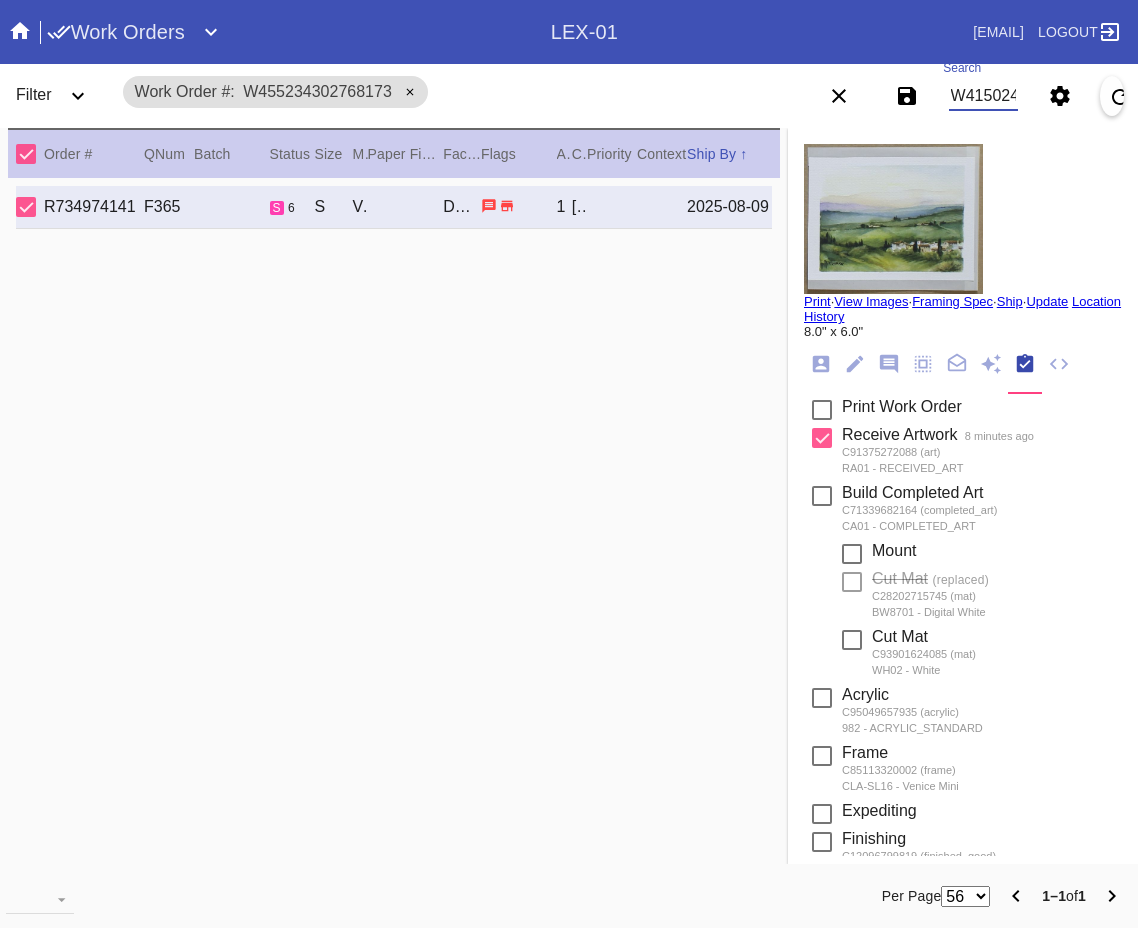 scroll, scrollTop: 0, scrollLeft: 83, axis: horizontal 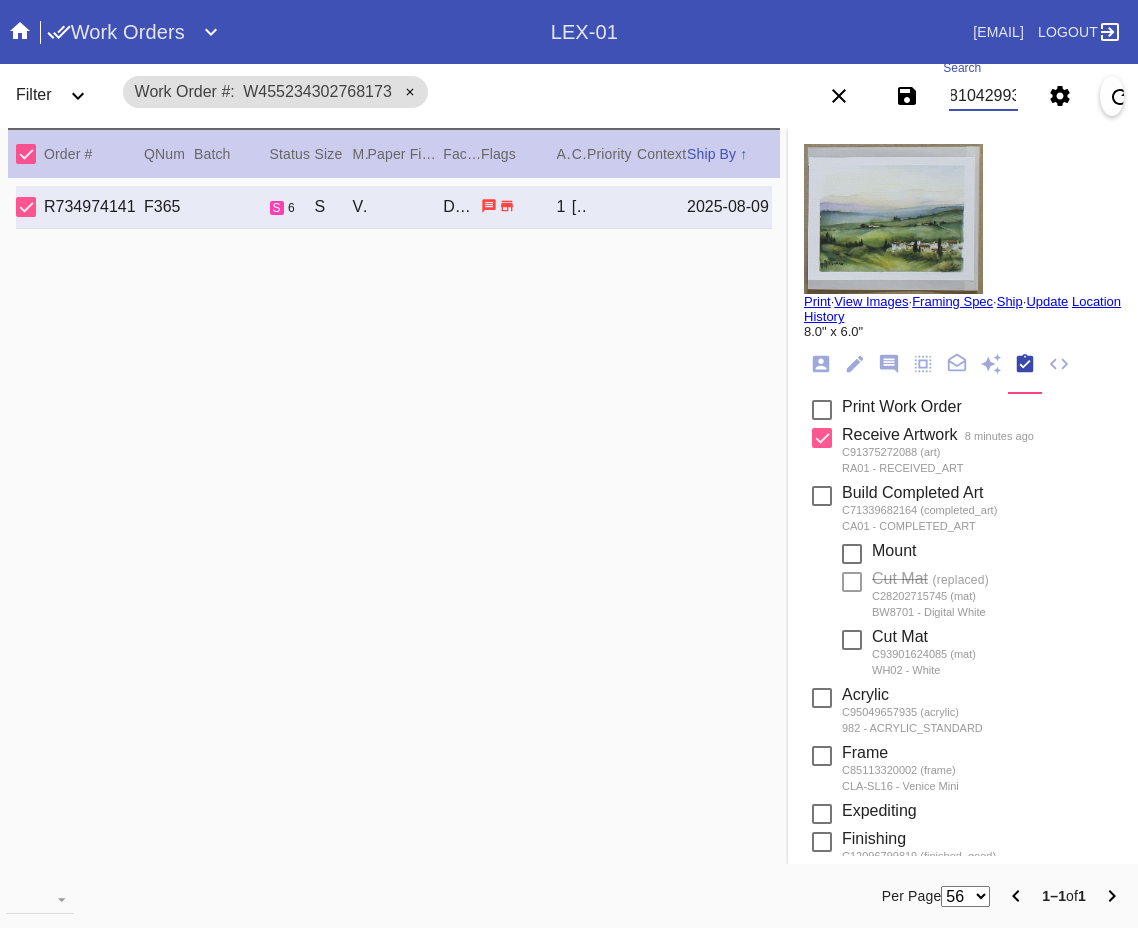 type on "W415024810429930" 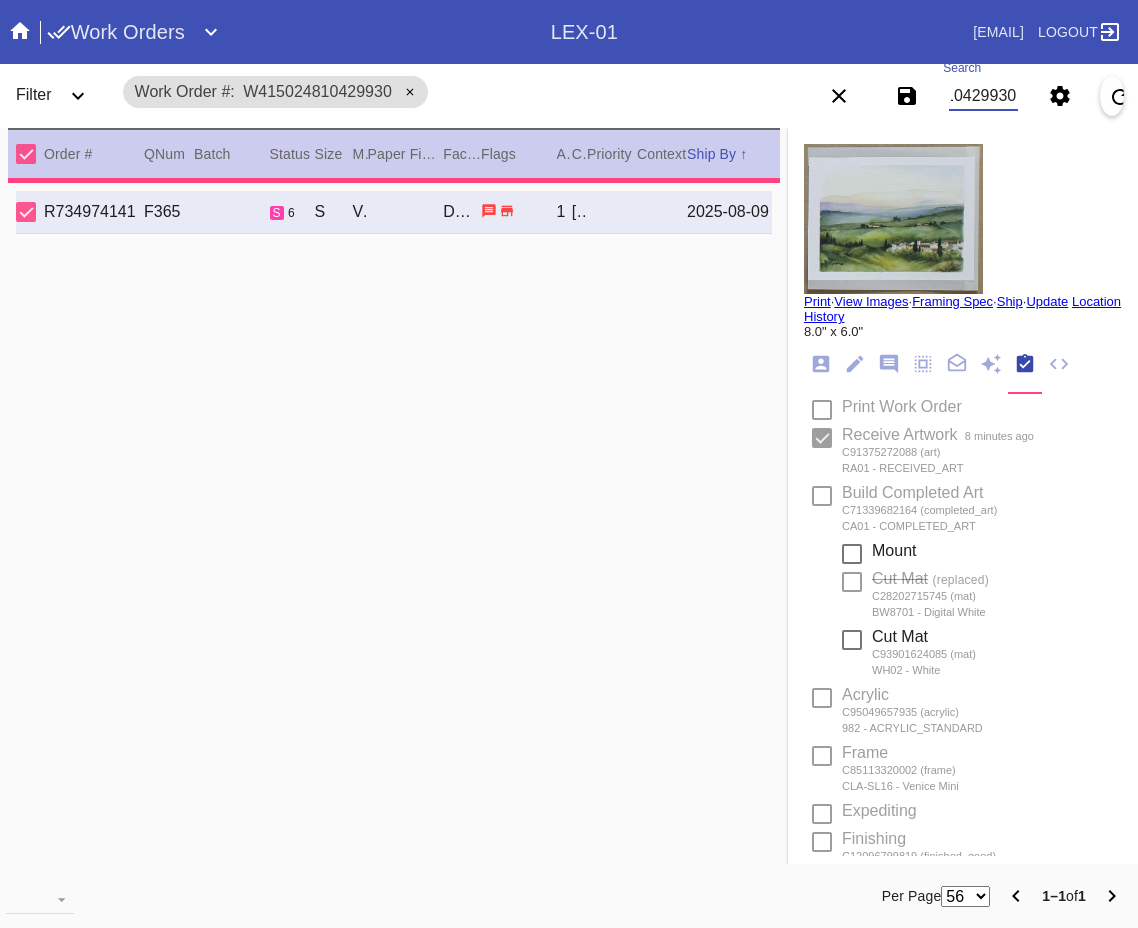 type on "2.5" 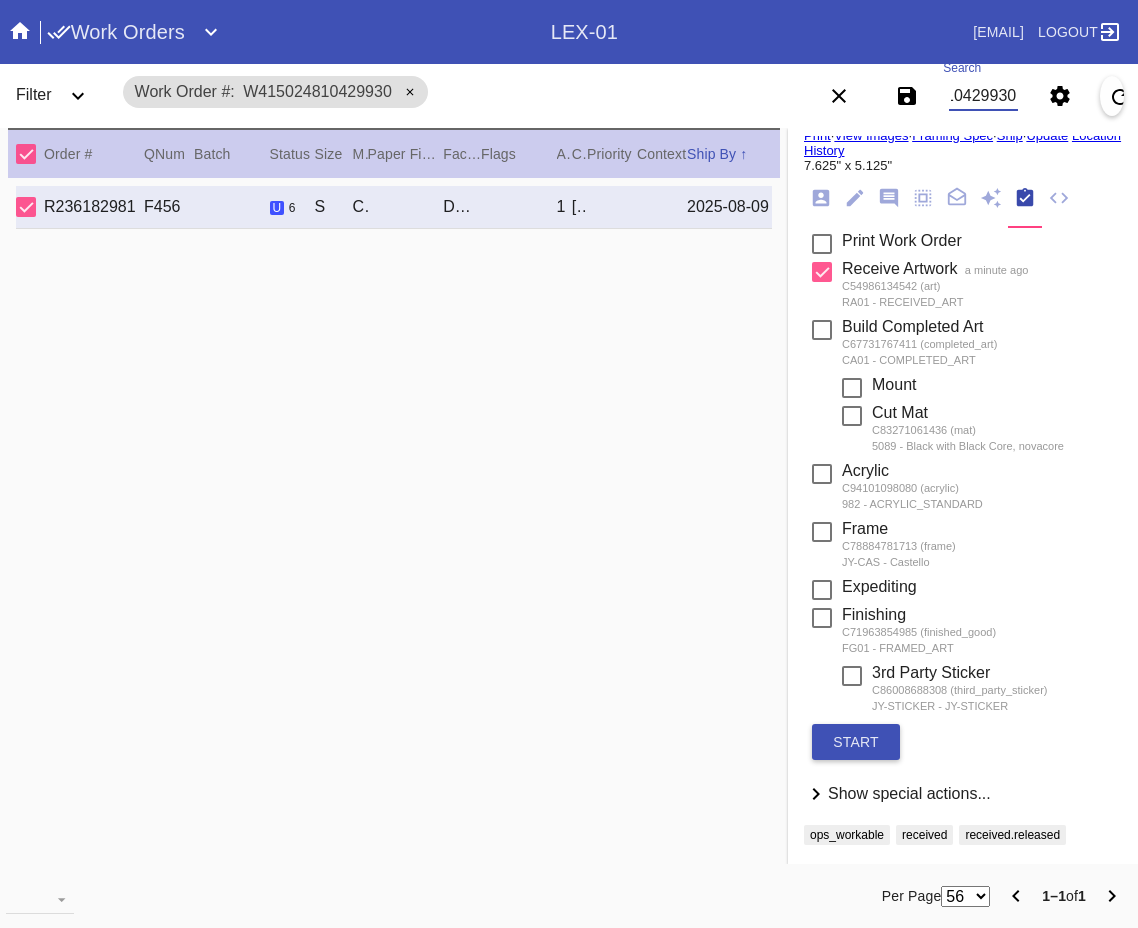 scroll, scrollTop: 169, scrollLeft: 0, axis: vertical 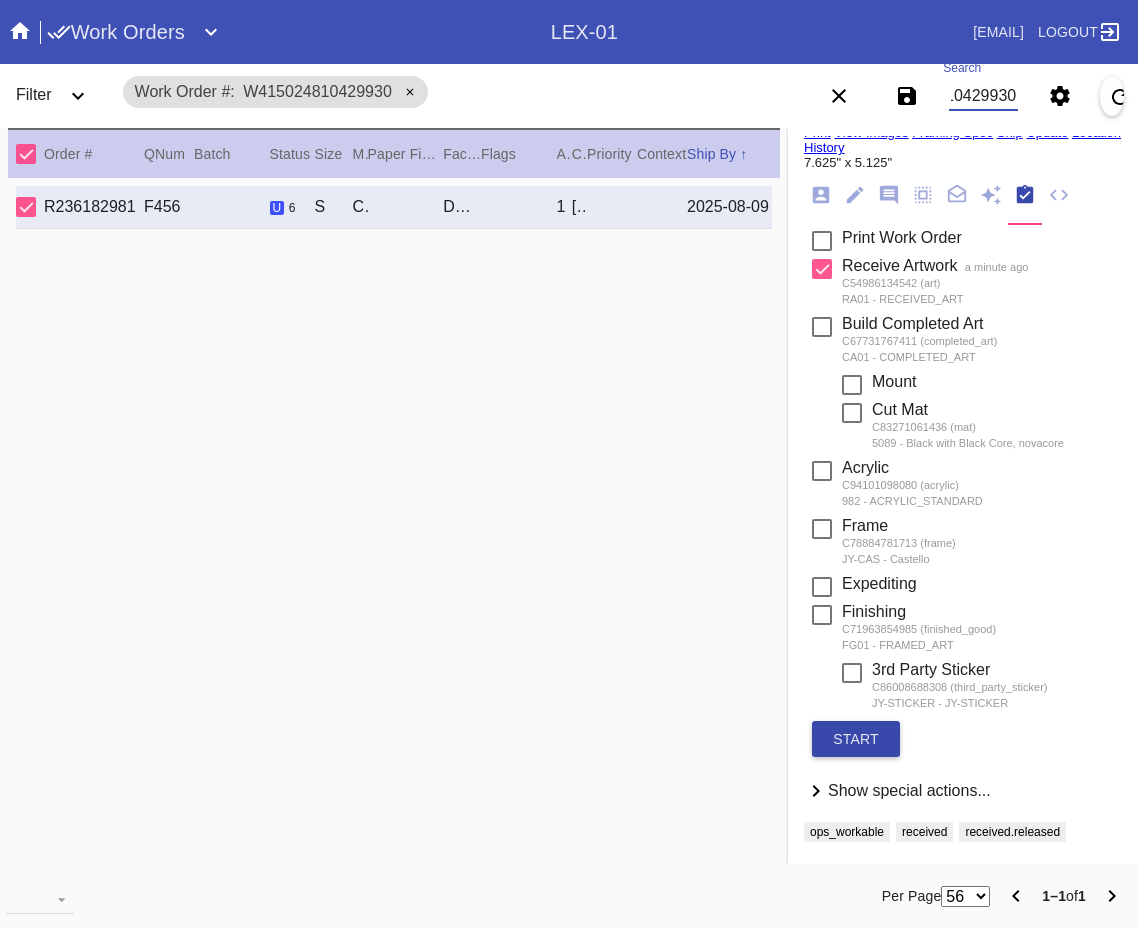 click on "start" at bounding box center [856, 739] 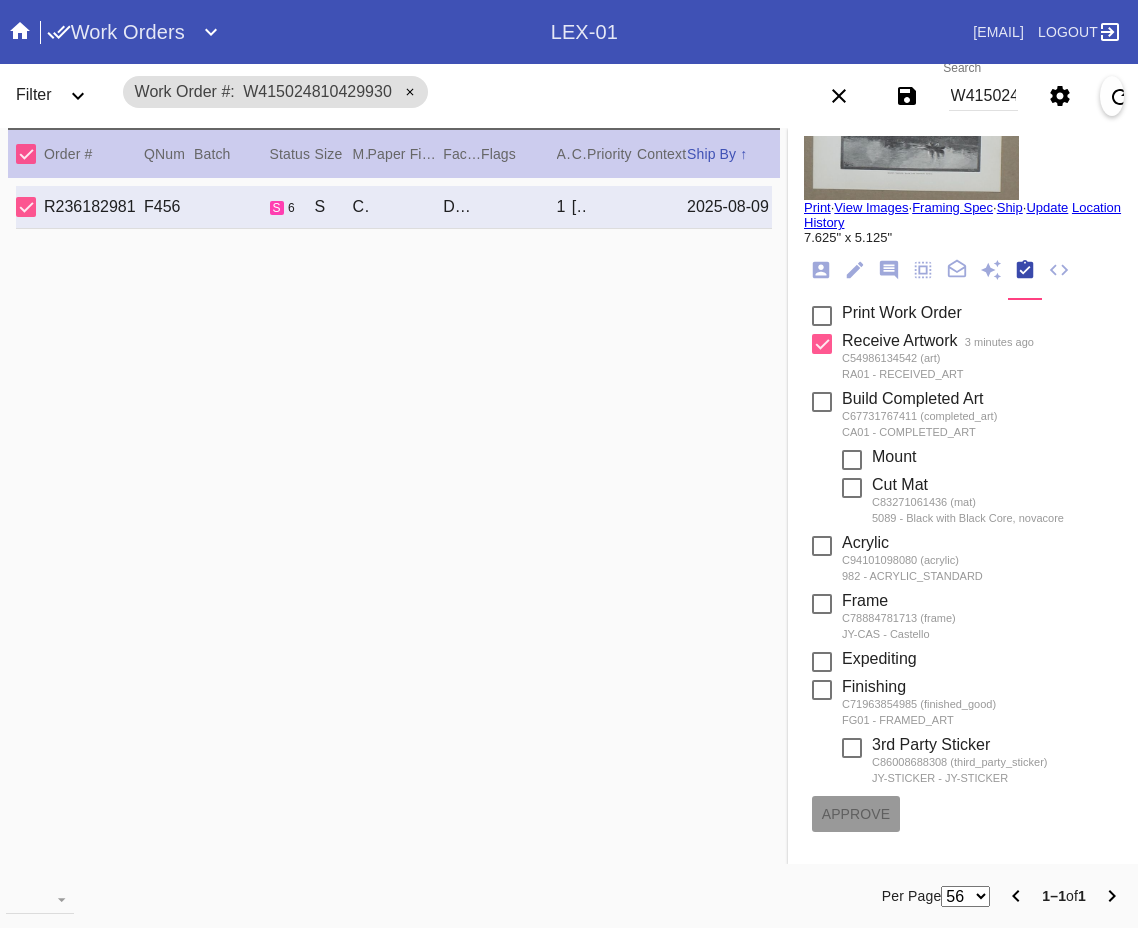 scroll, scrollTop: 0, scrollLeft: 0, axis: both 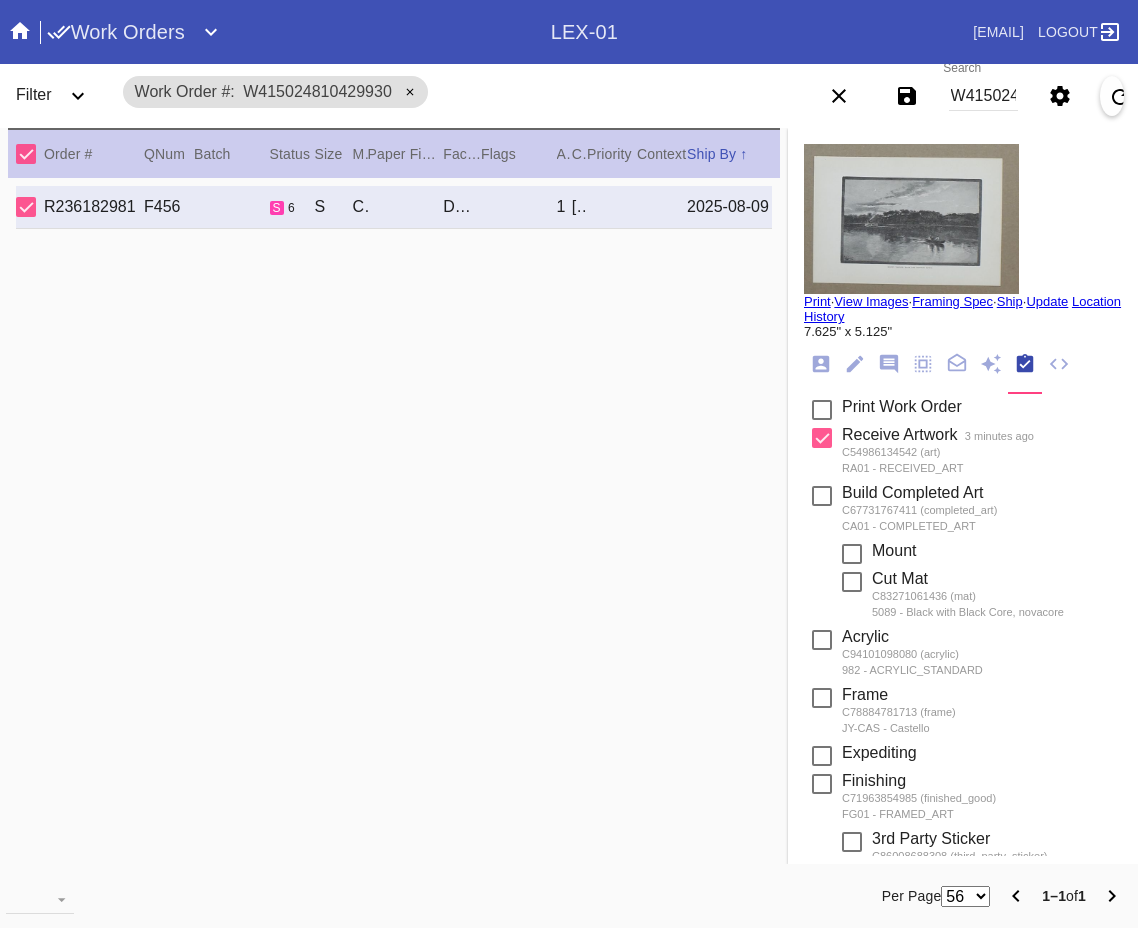 click on "W415024810429930" at bounding box center [983, 96] 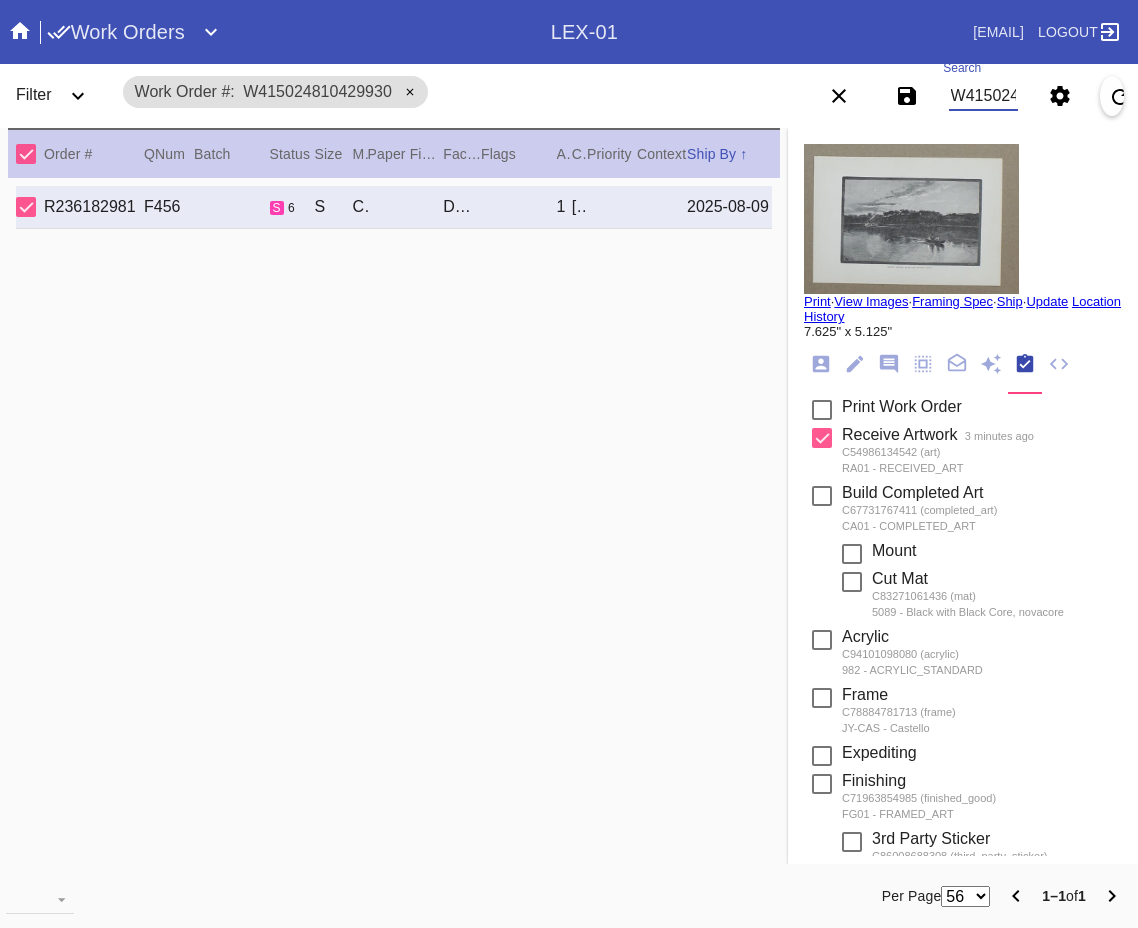 click on "W415024810429930" at bounding box center (983, 96) 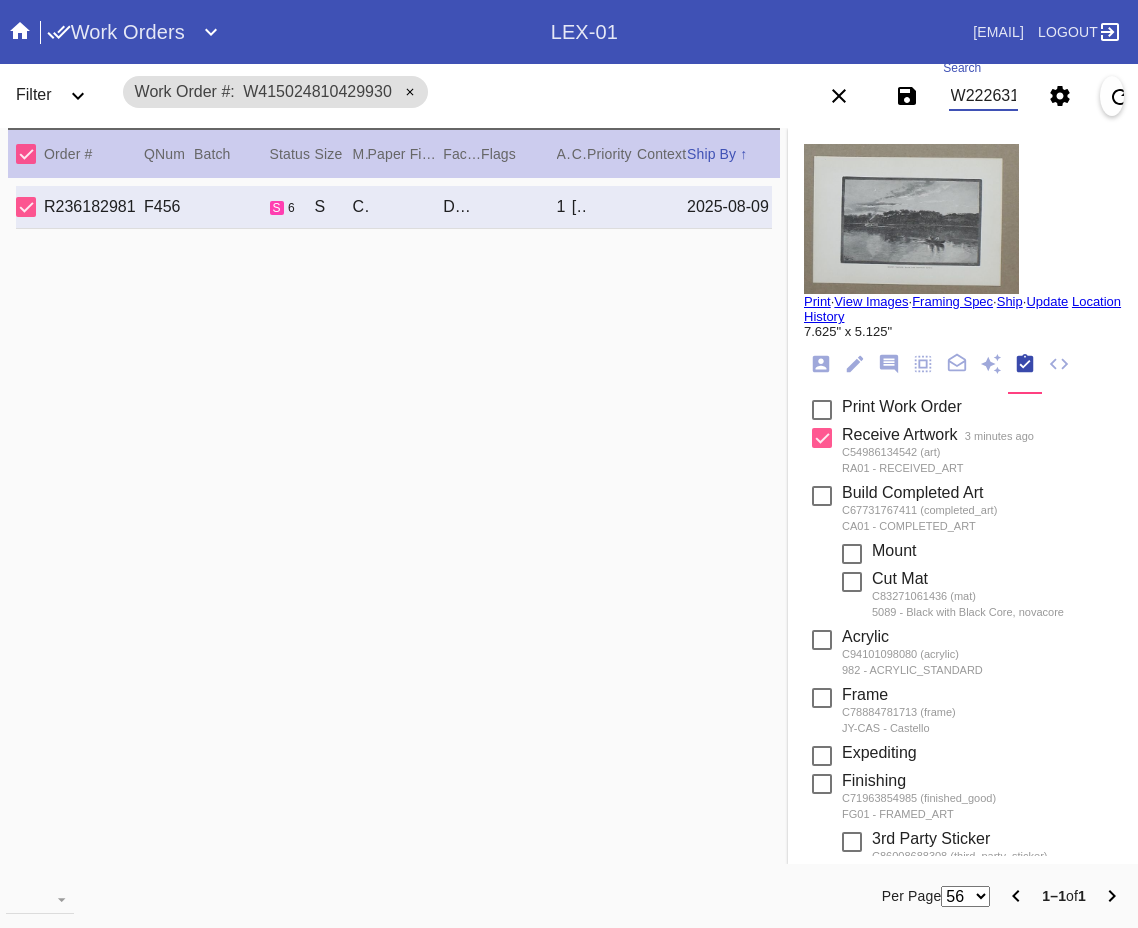 type on "W222631457878141" 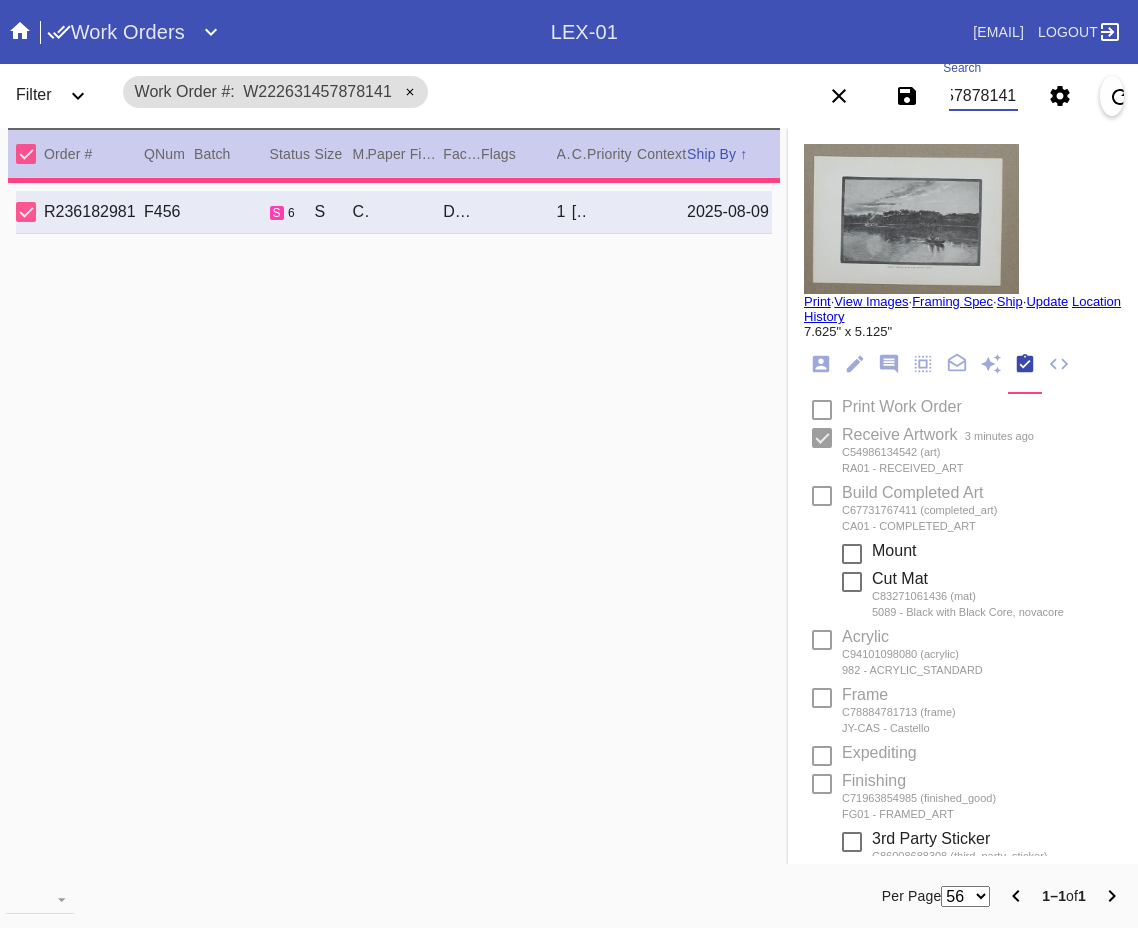 type on "3.0" 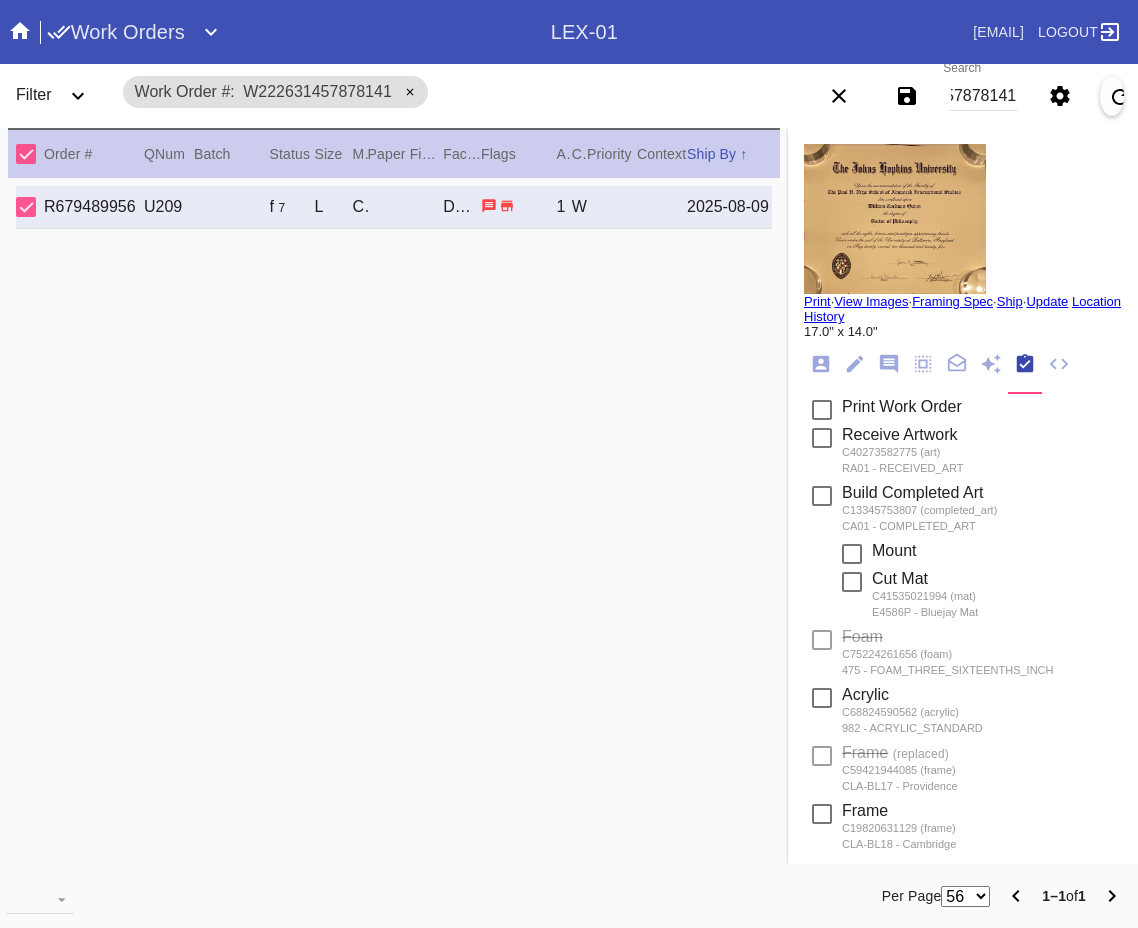 scroll, scrollTop: 0, scrollLeft: 0, axis: both 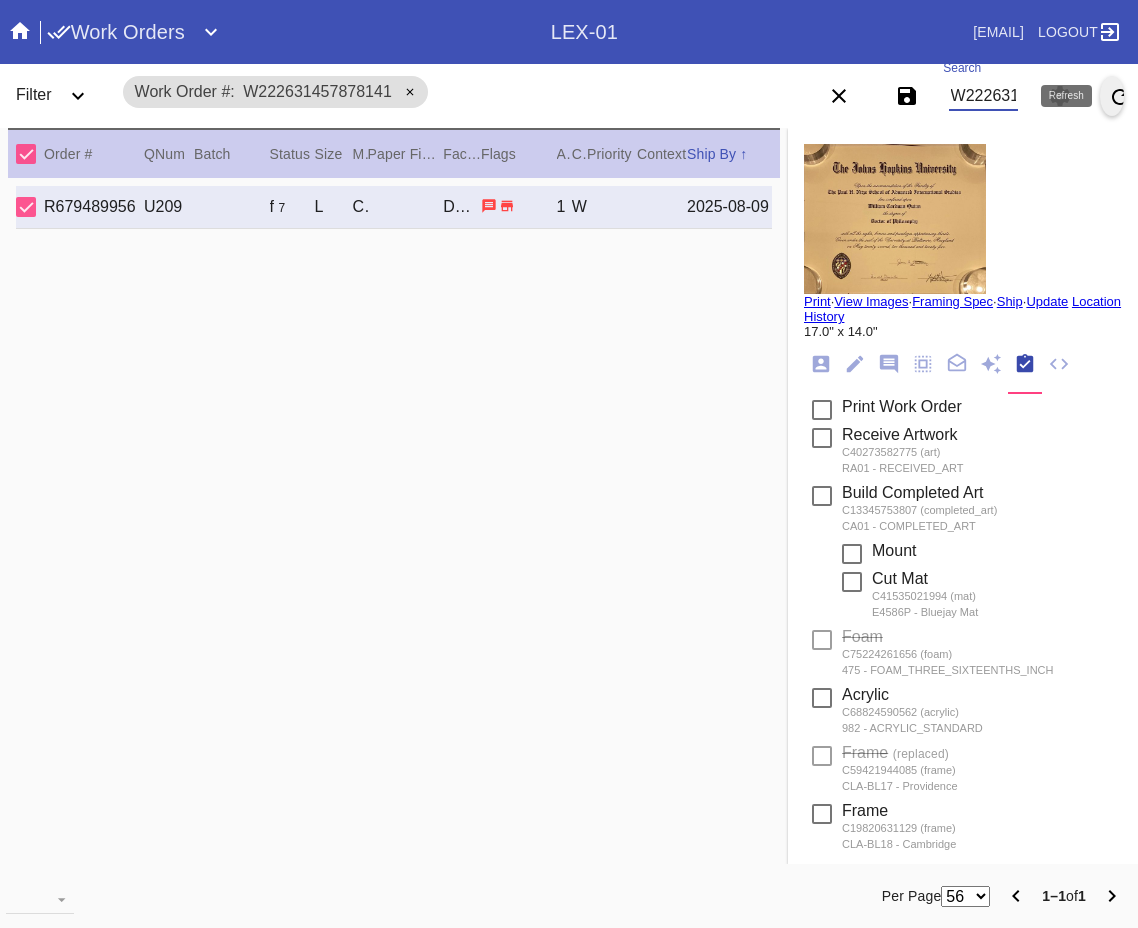 click 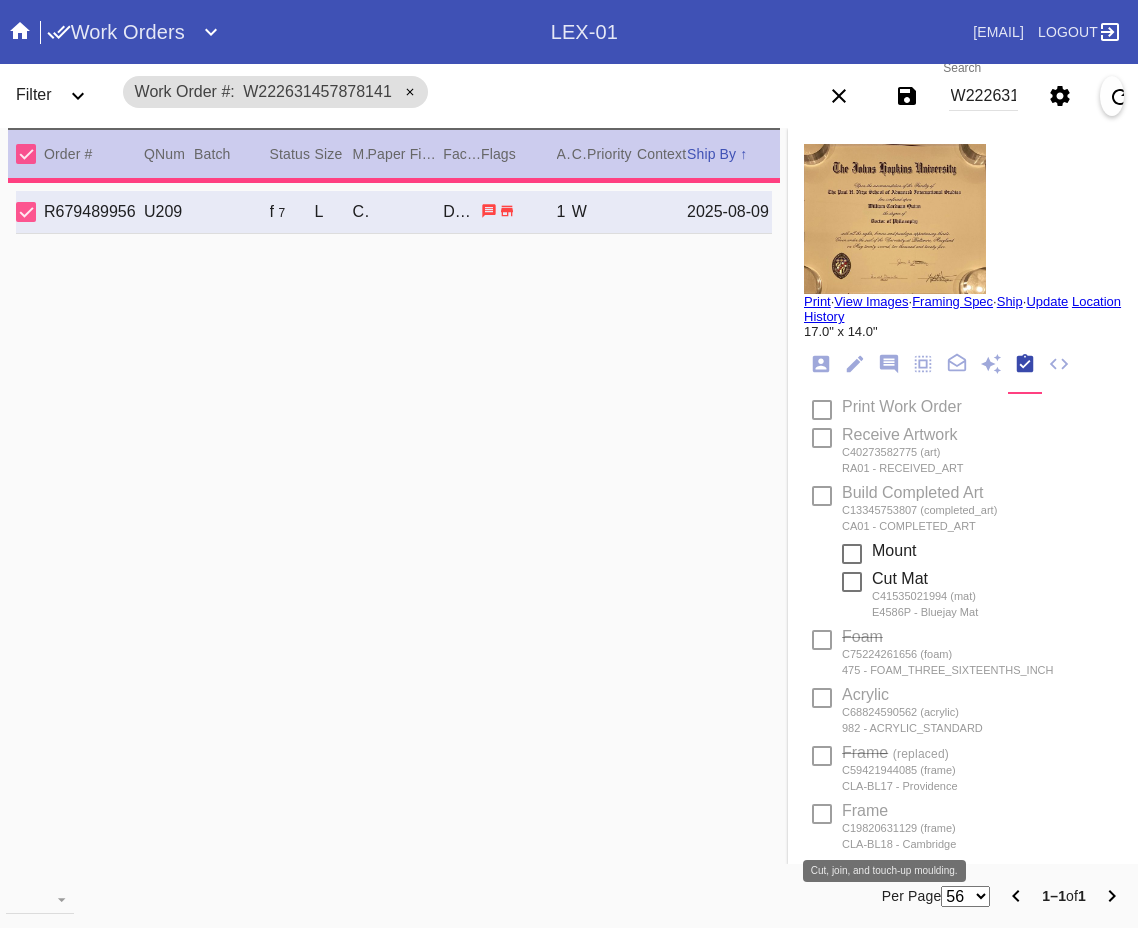 type on "15.5" 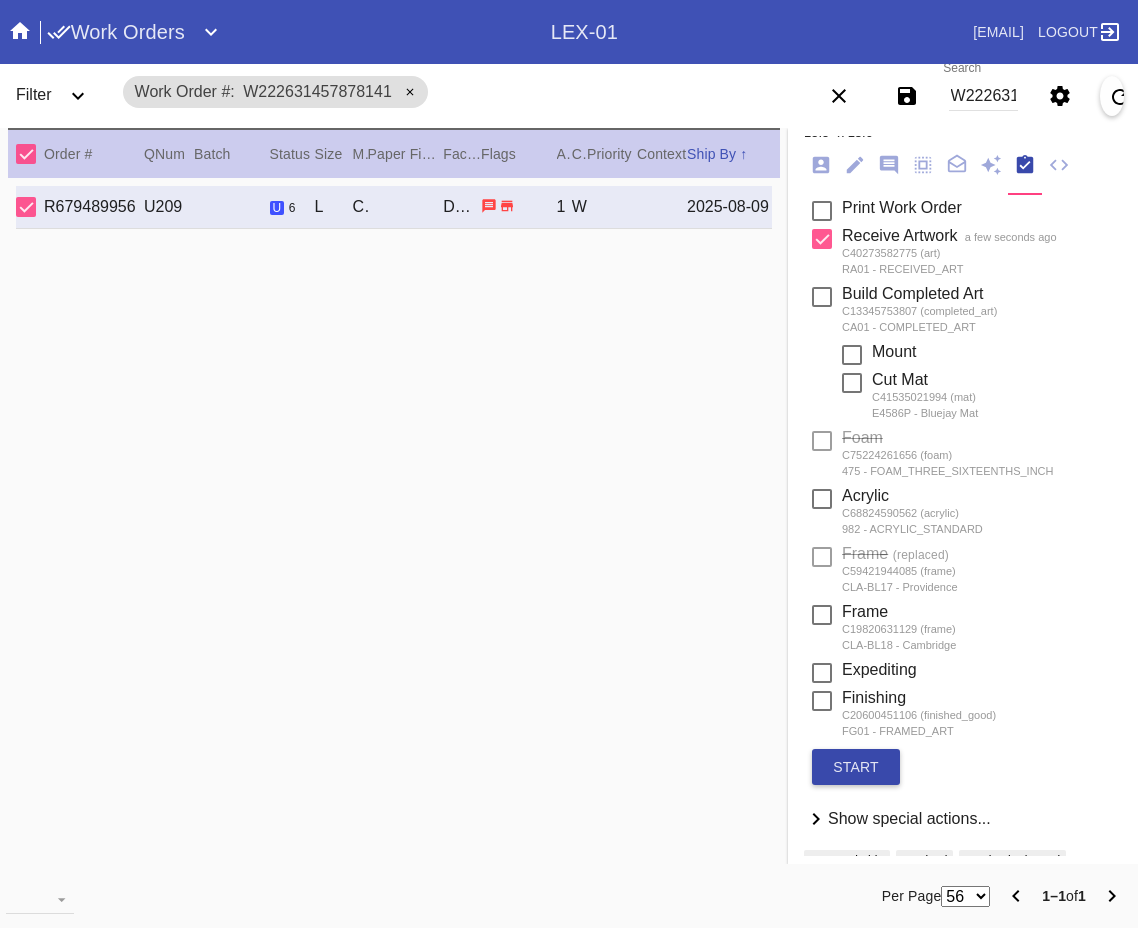 scroll, scrollTop: 200, scrollLeft: 0, axis: vertical 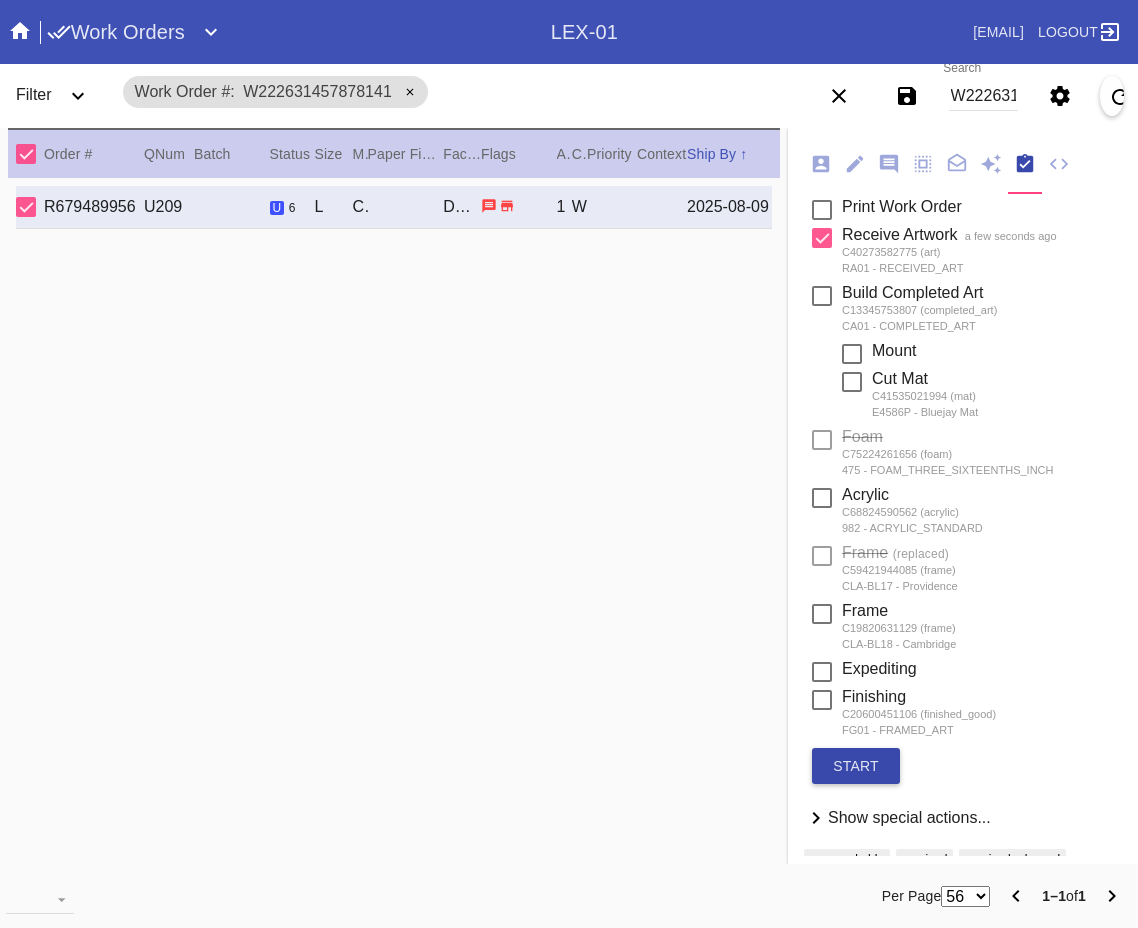 click on "start" at bounding box center (856, 766) 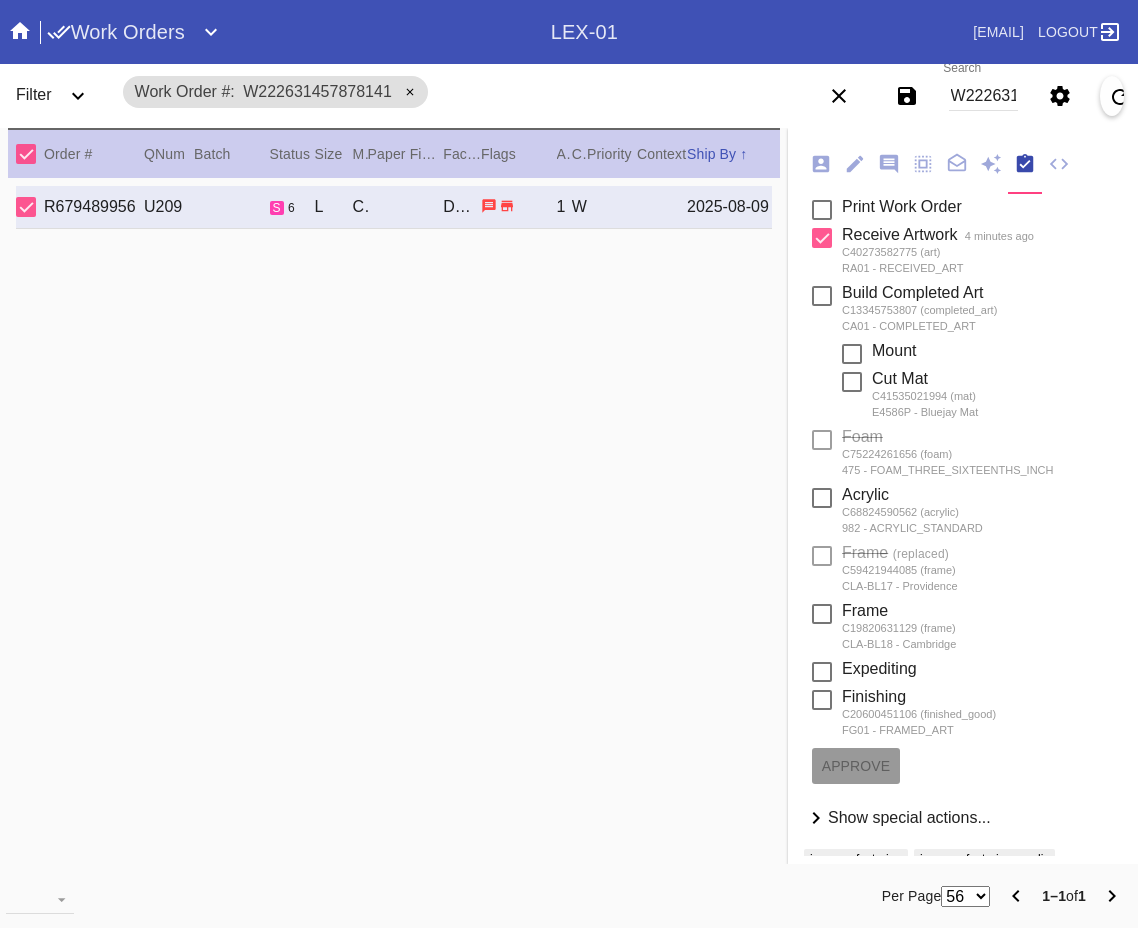 click on "W222631457878141" at bounding box center (983, 96) 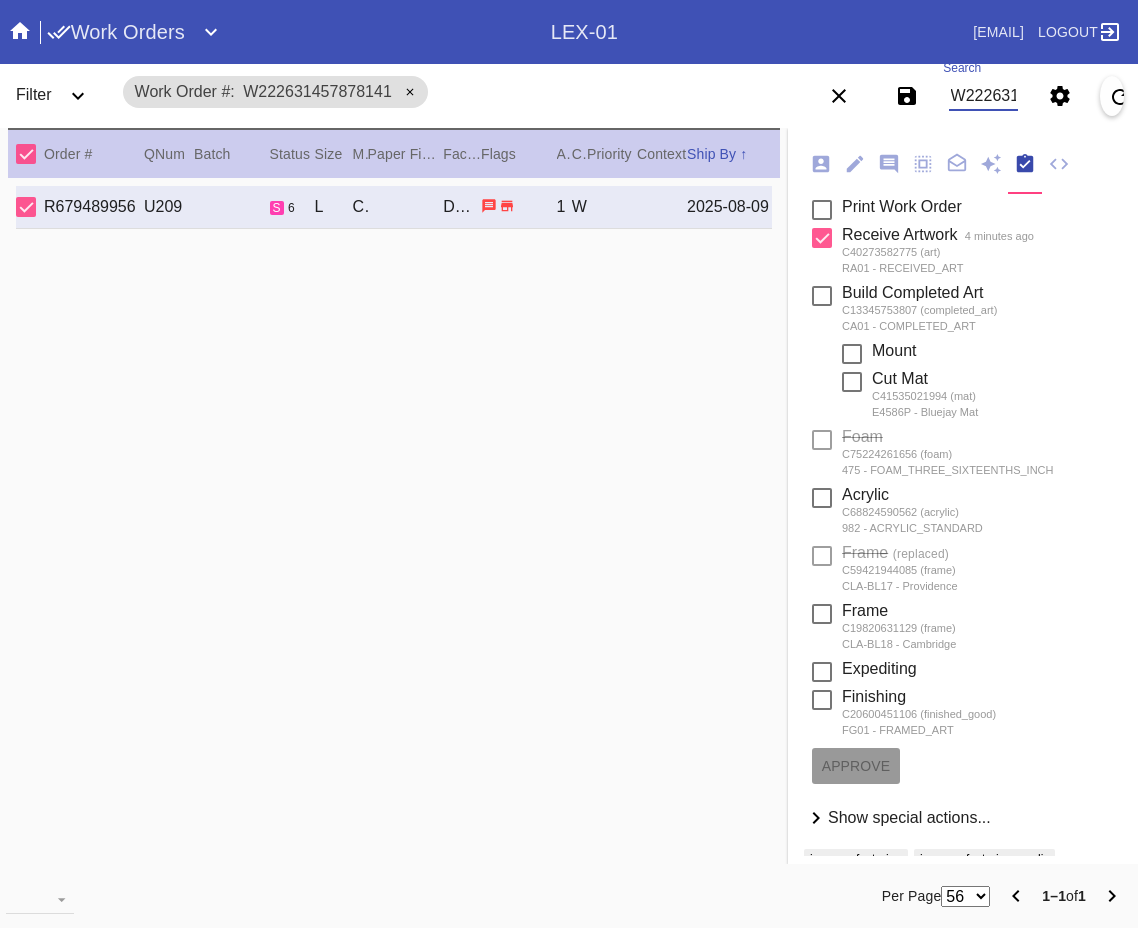 click on "W222631457878141" at bounding box center (983, 96) 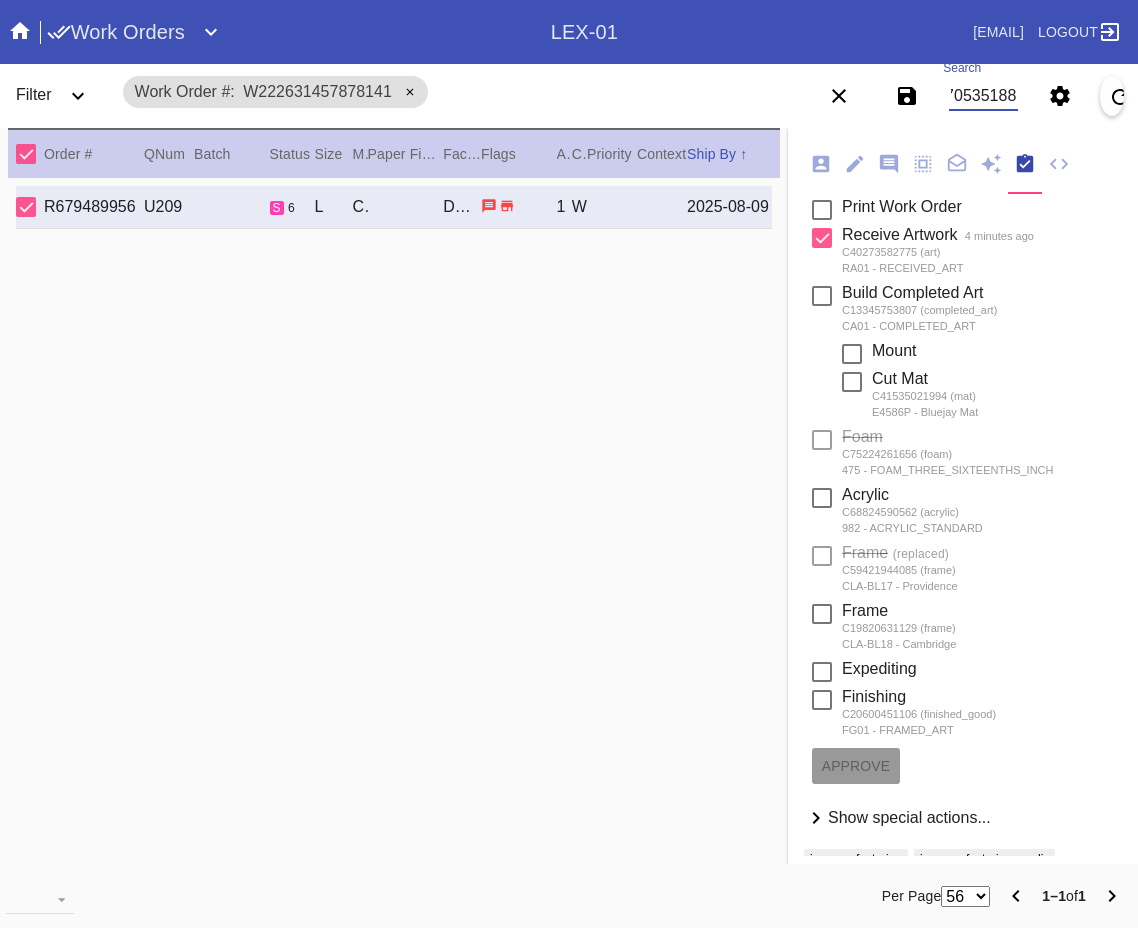 type on "W657950705351883" 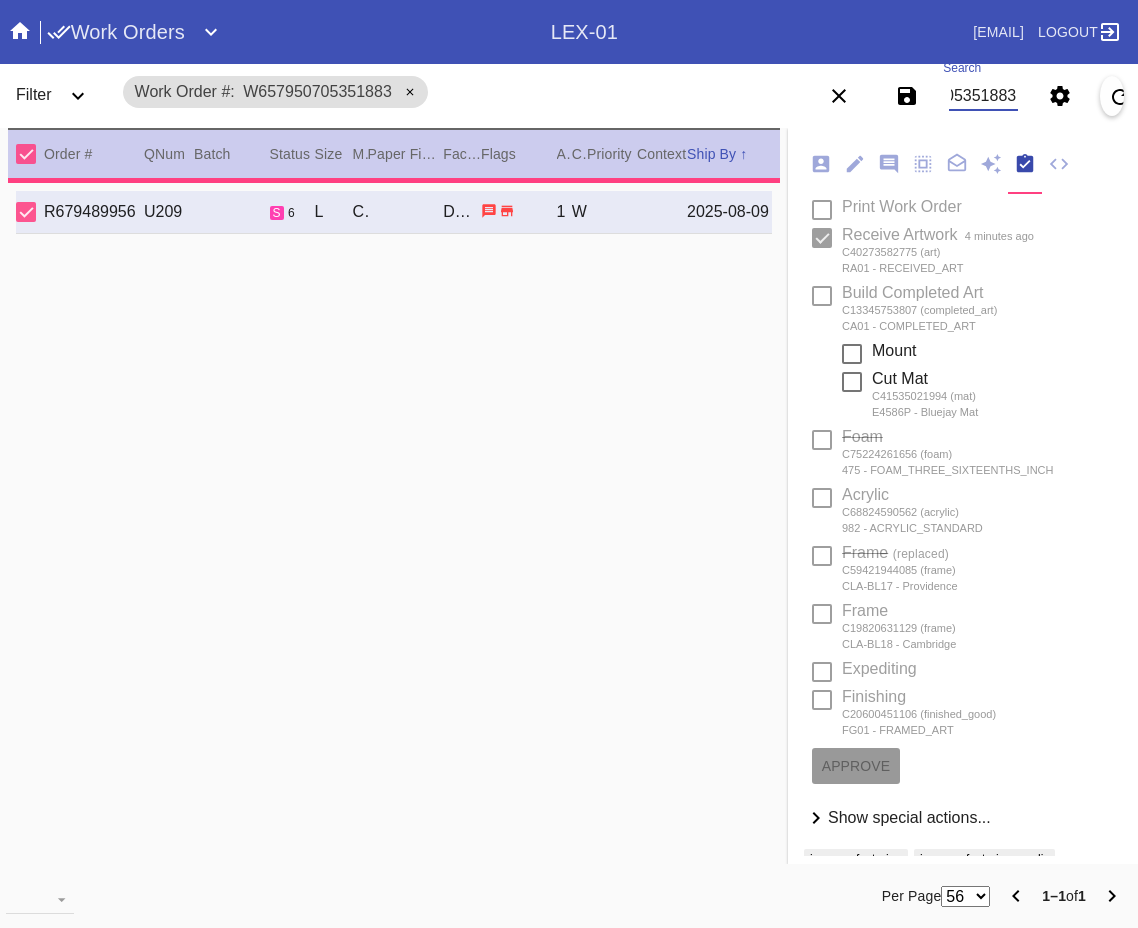 type on "1.5" 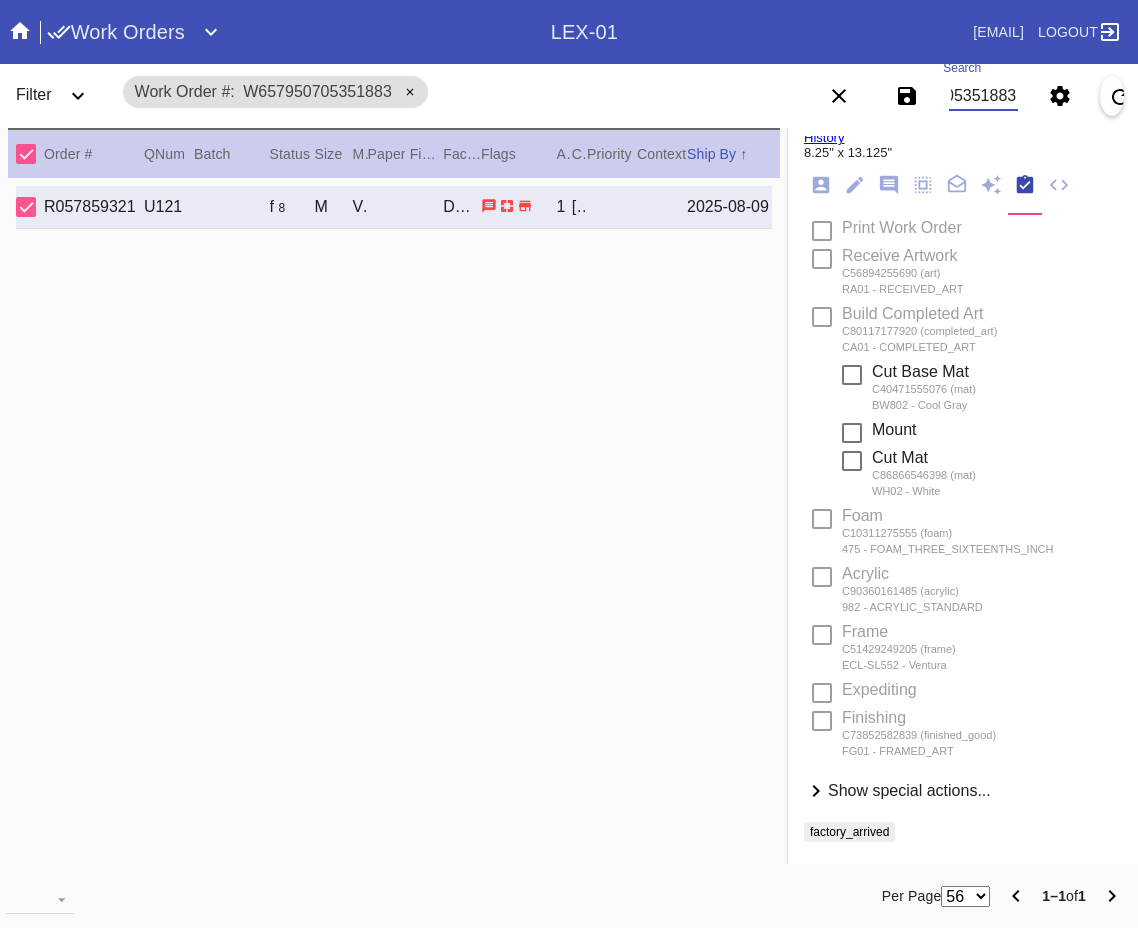 scroll, scrollTop: 179, scrollLeft: 0, axis: vertical 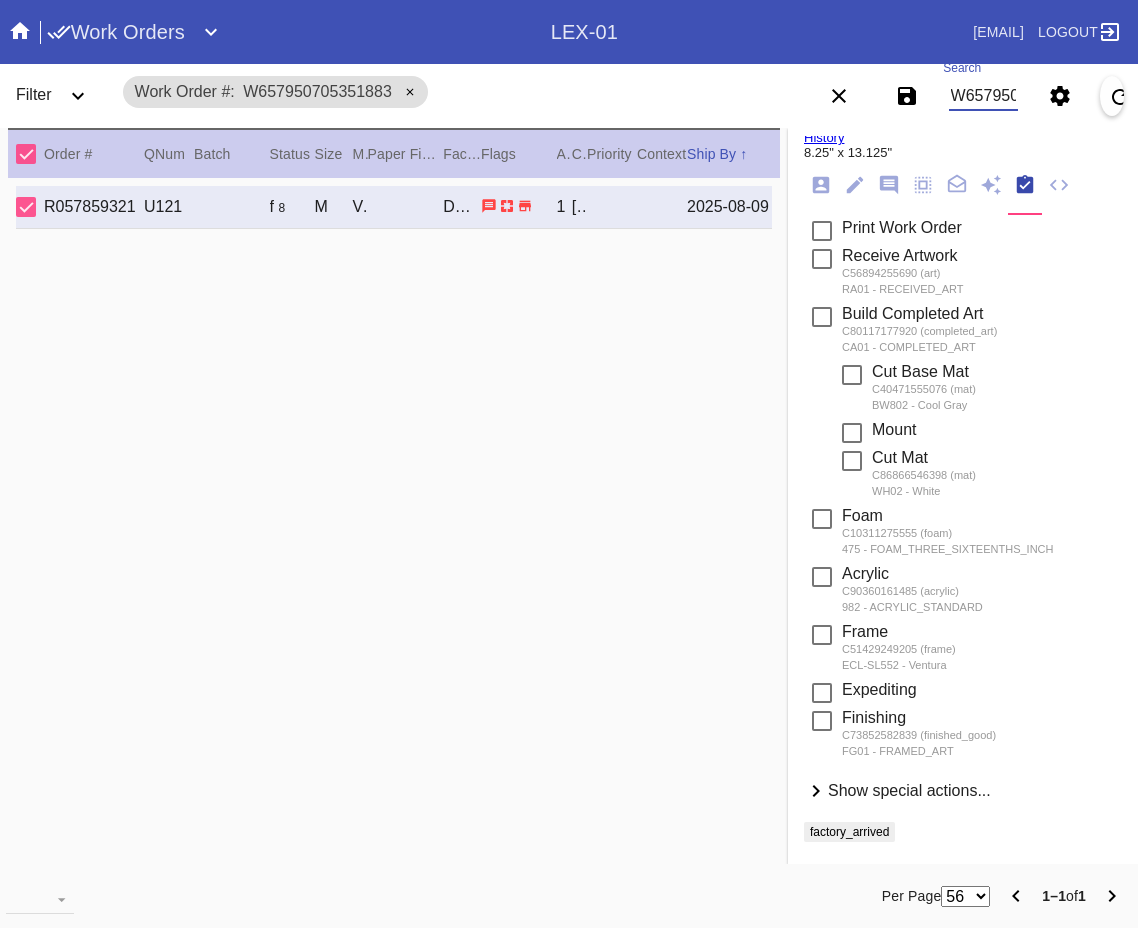 click on "W657950705351883" at bounding box center (983, 96) 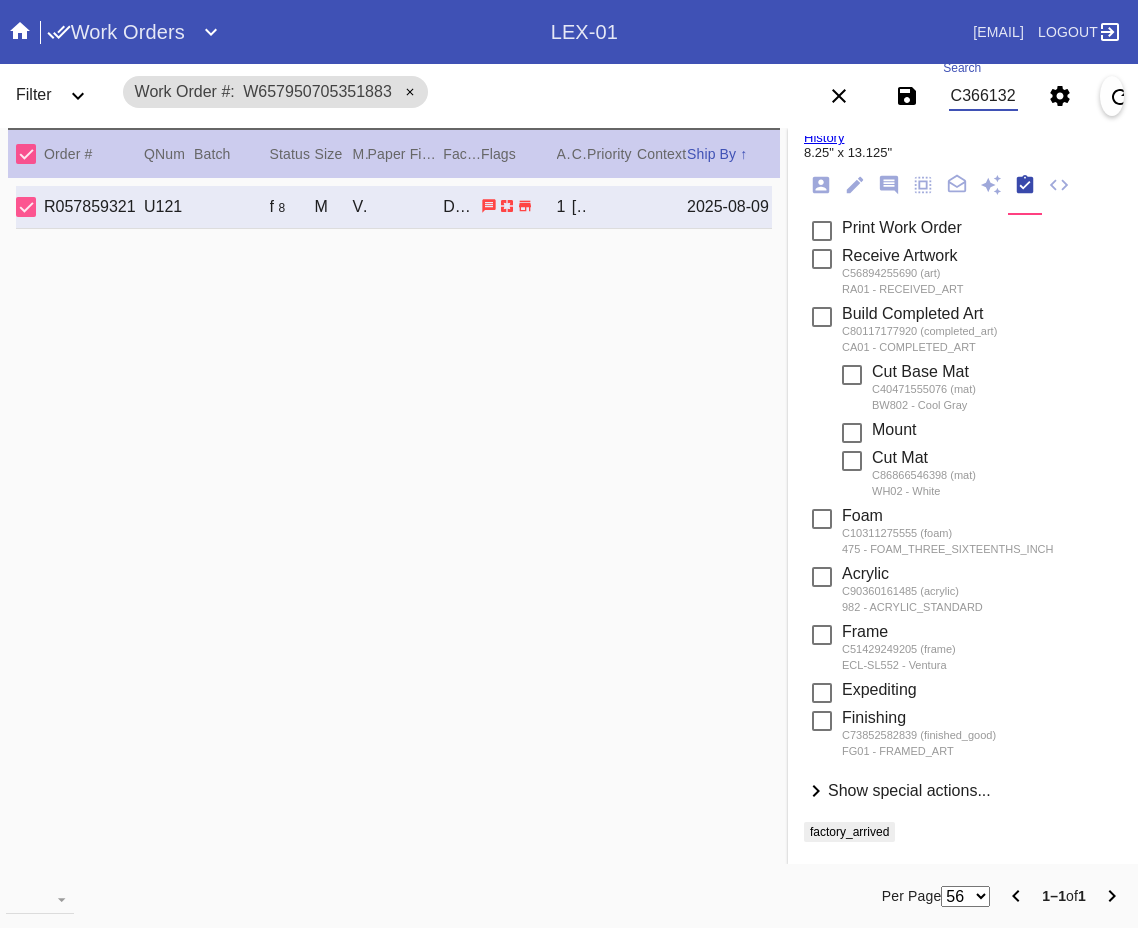 scroll, scrollTop: 0, scrollLeft: 44, axis: horizontal 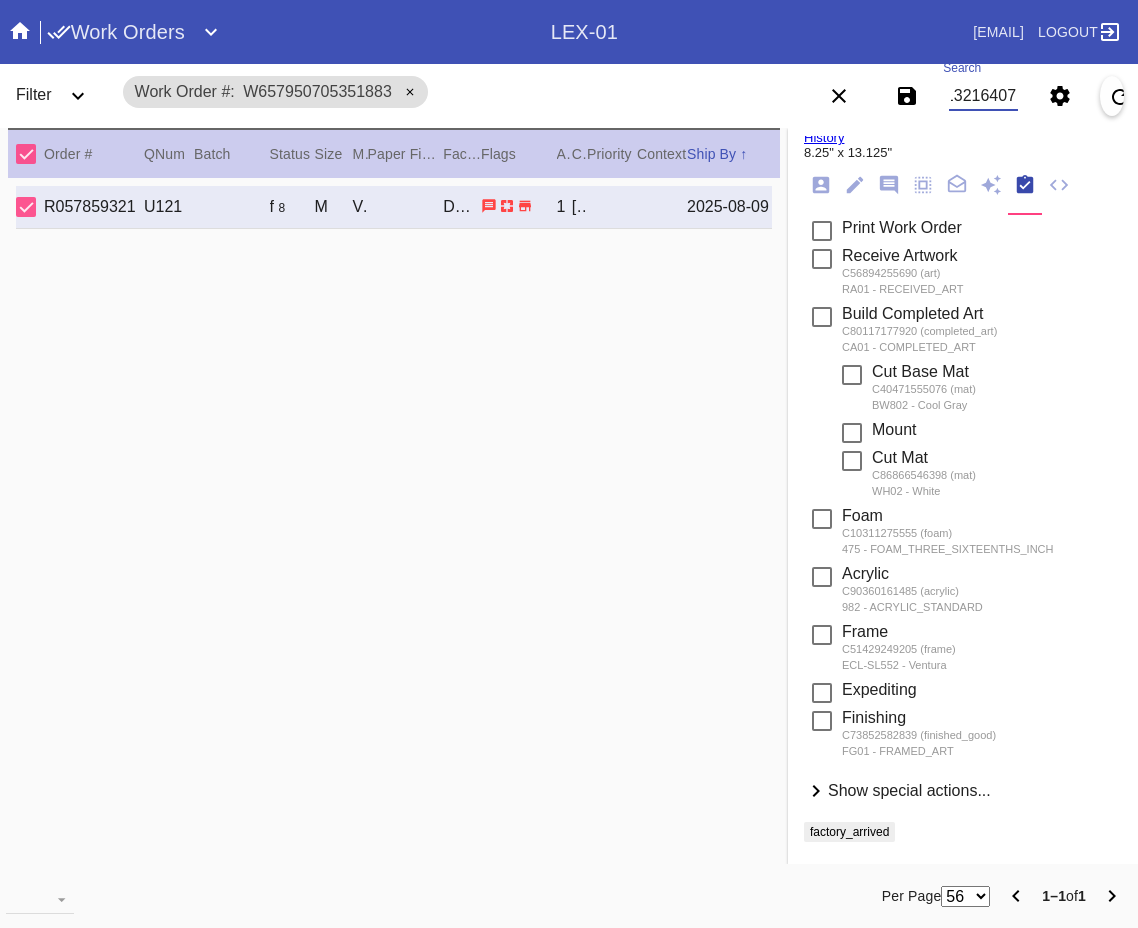 type on "C36613216407" 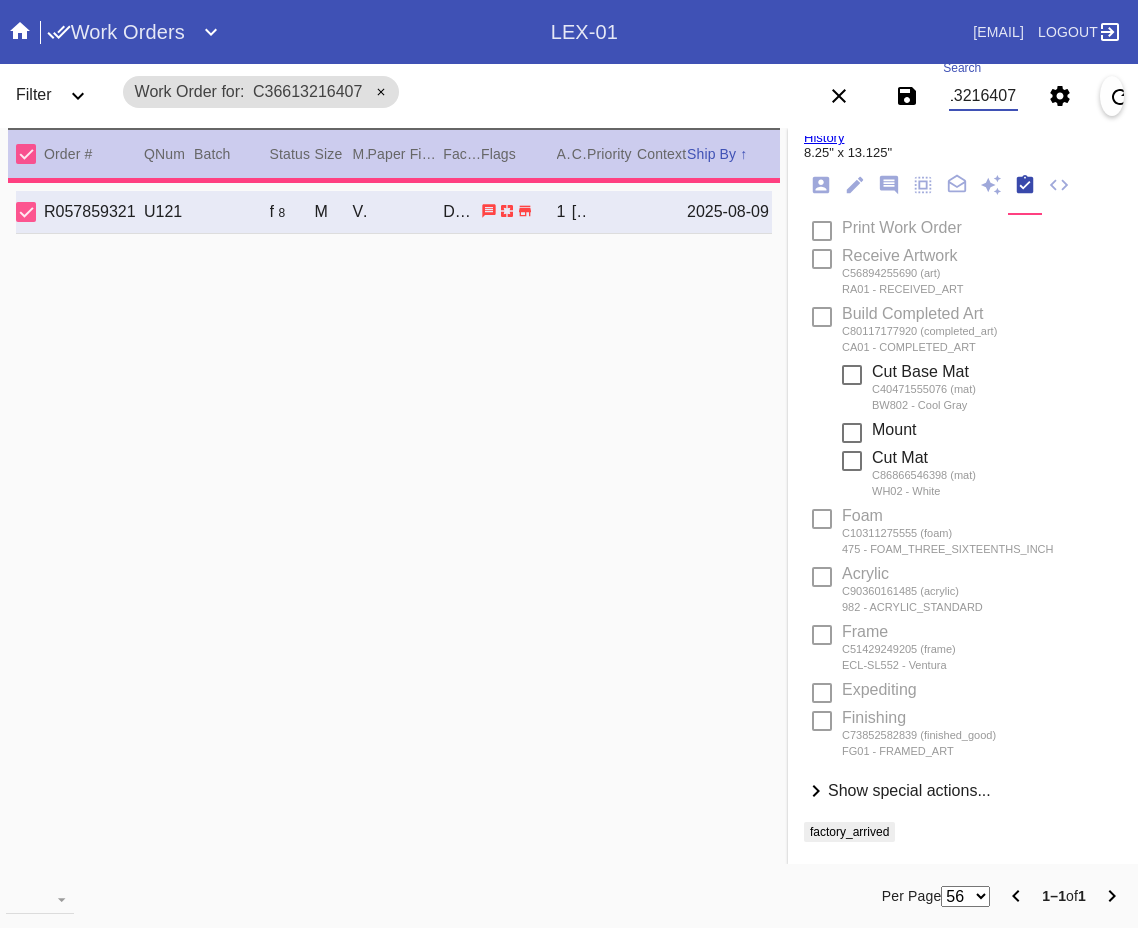 type on "2.5" 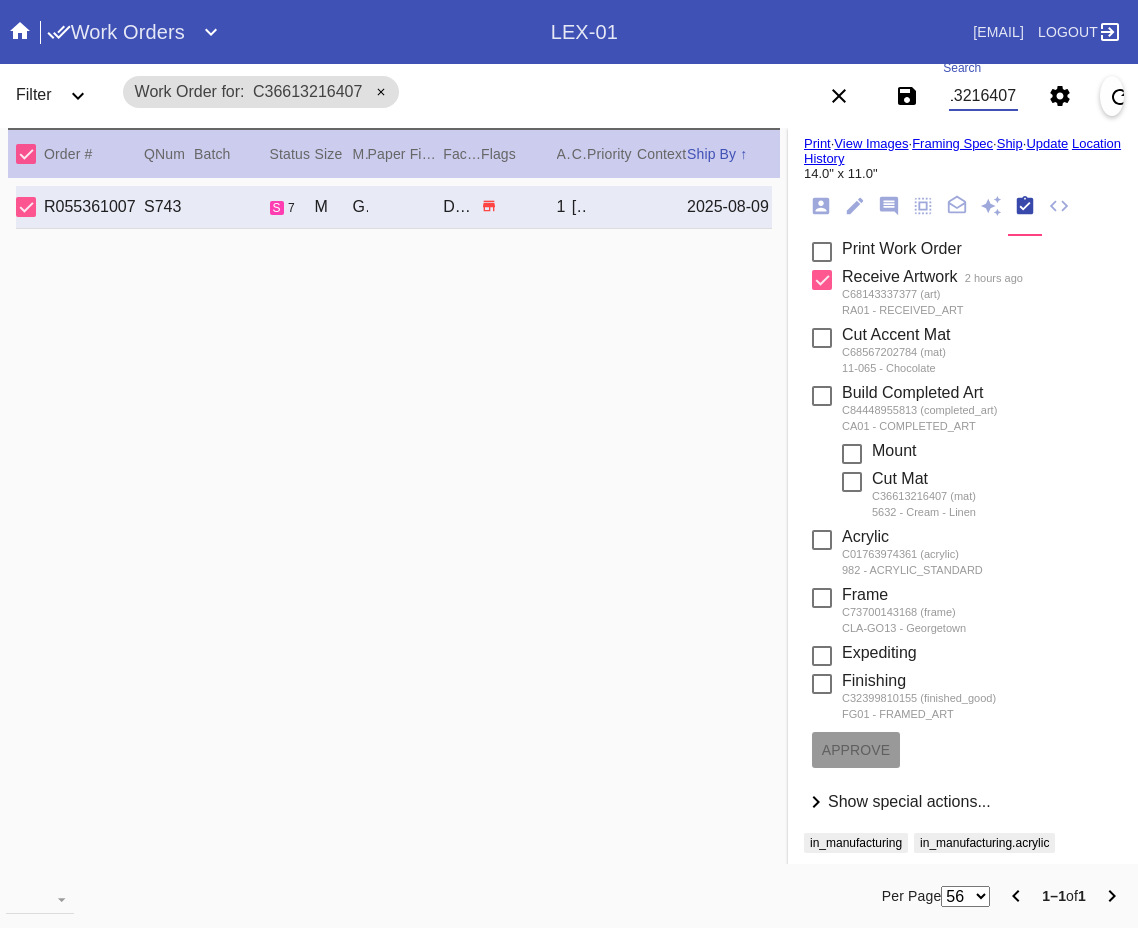 scroll, scrollTop: 47, scrollLeft: 0, axis: vertical 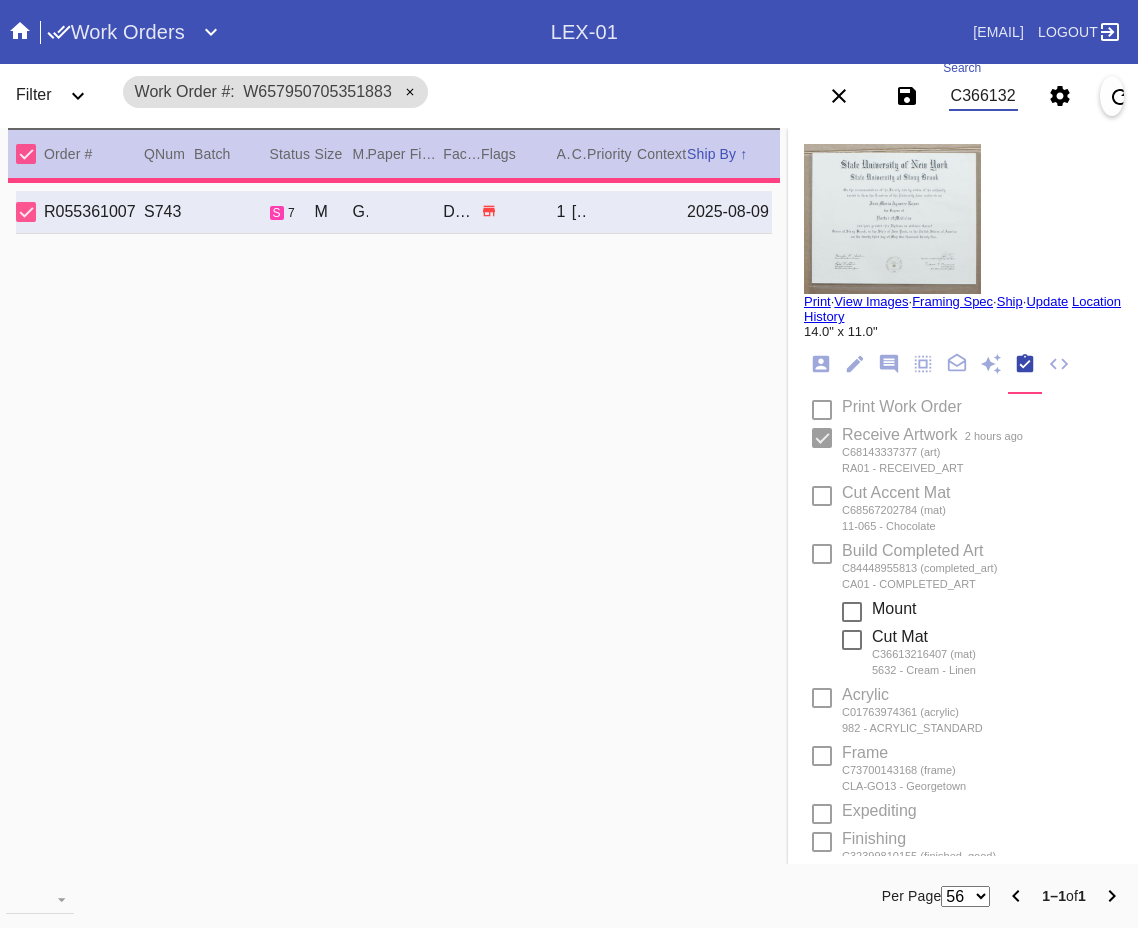 type on "1.5" 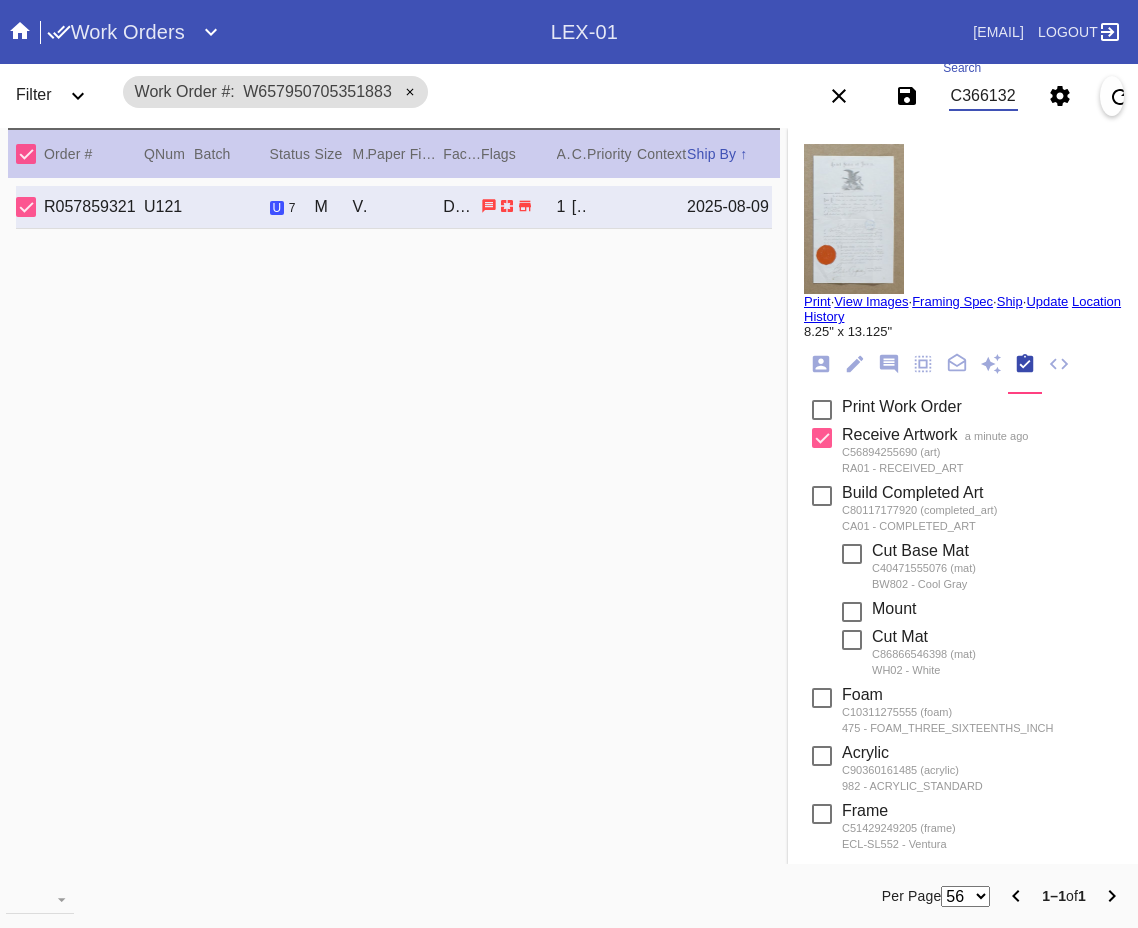 scroll, scrollTop: 227, scrollLeft: 0, axis: vertical 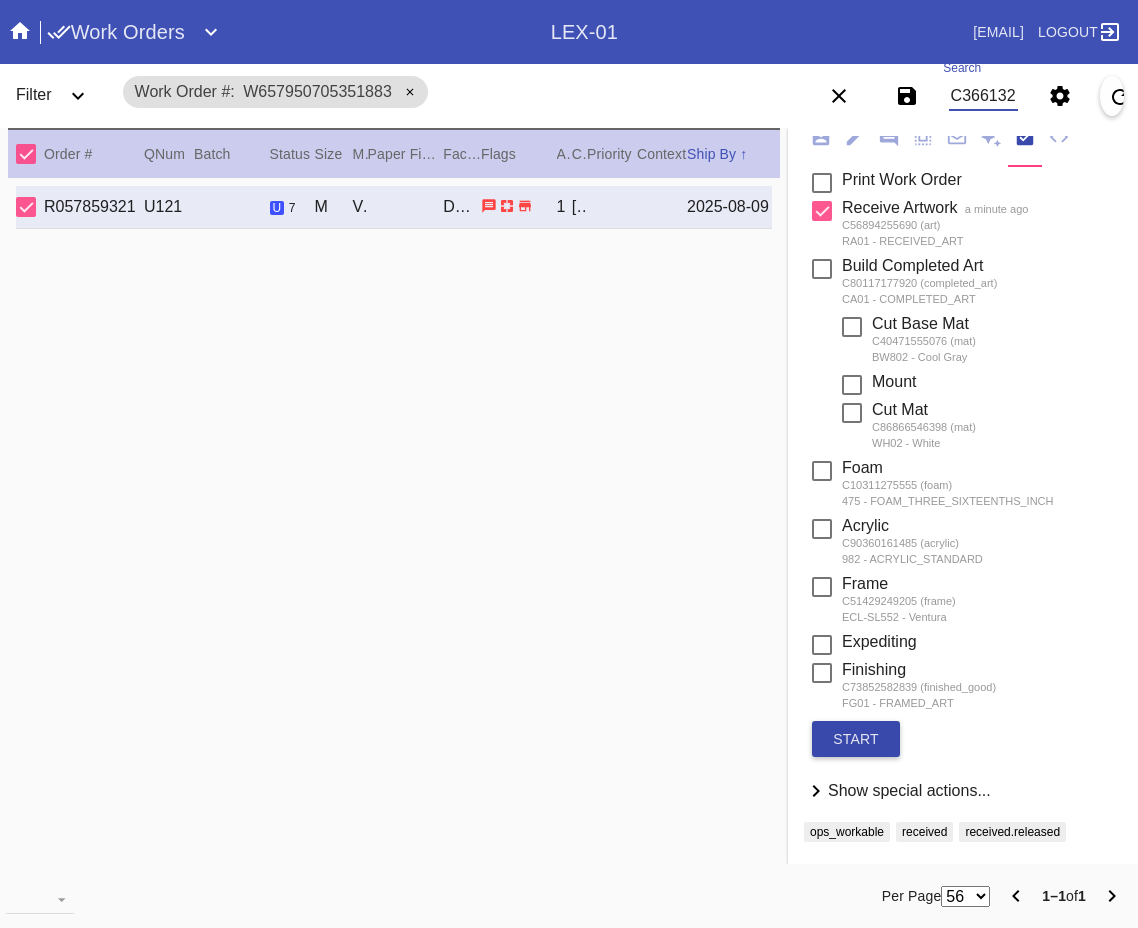 click on "start" at bounding box center (856, 739) 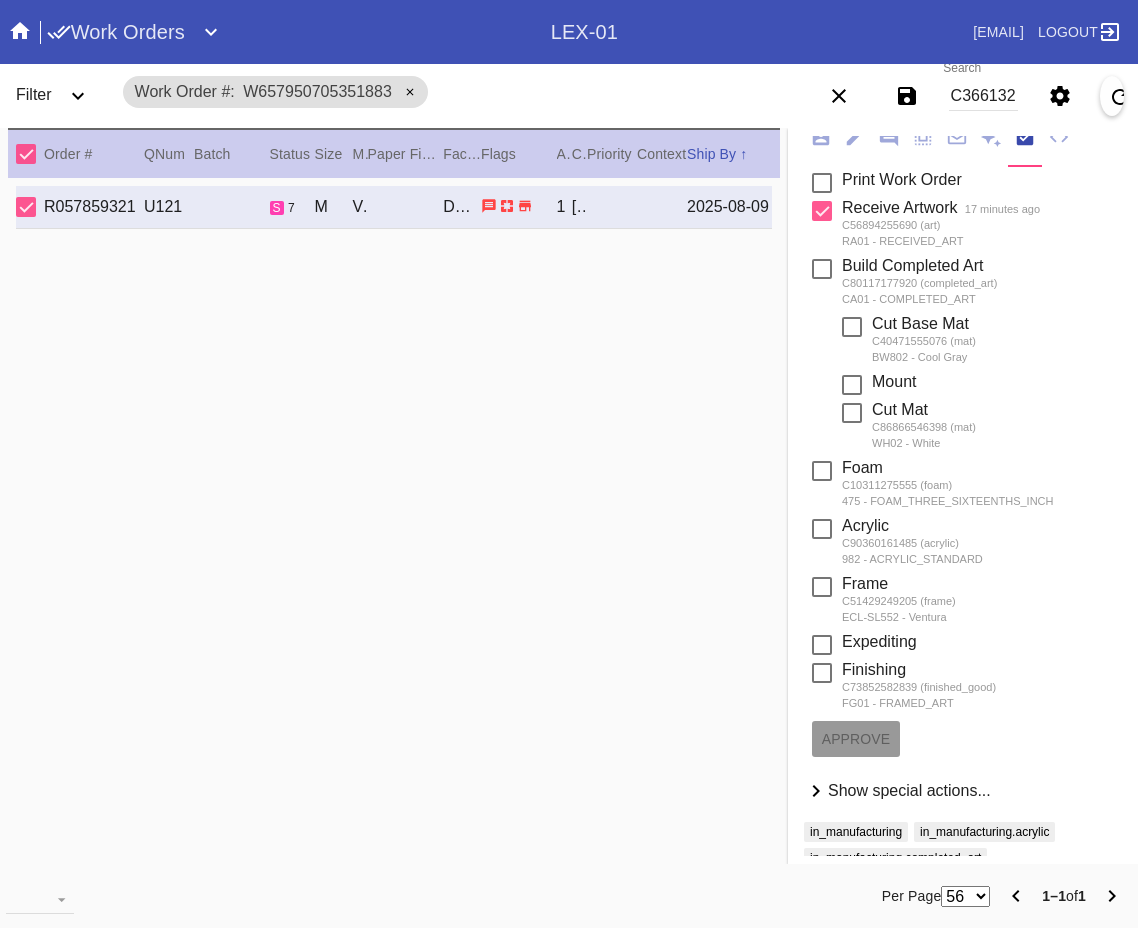click on "C36613216407" at bounding box center [983, 96] 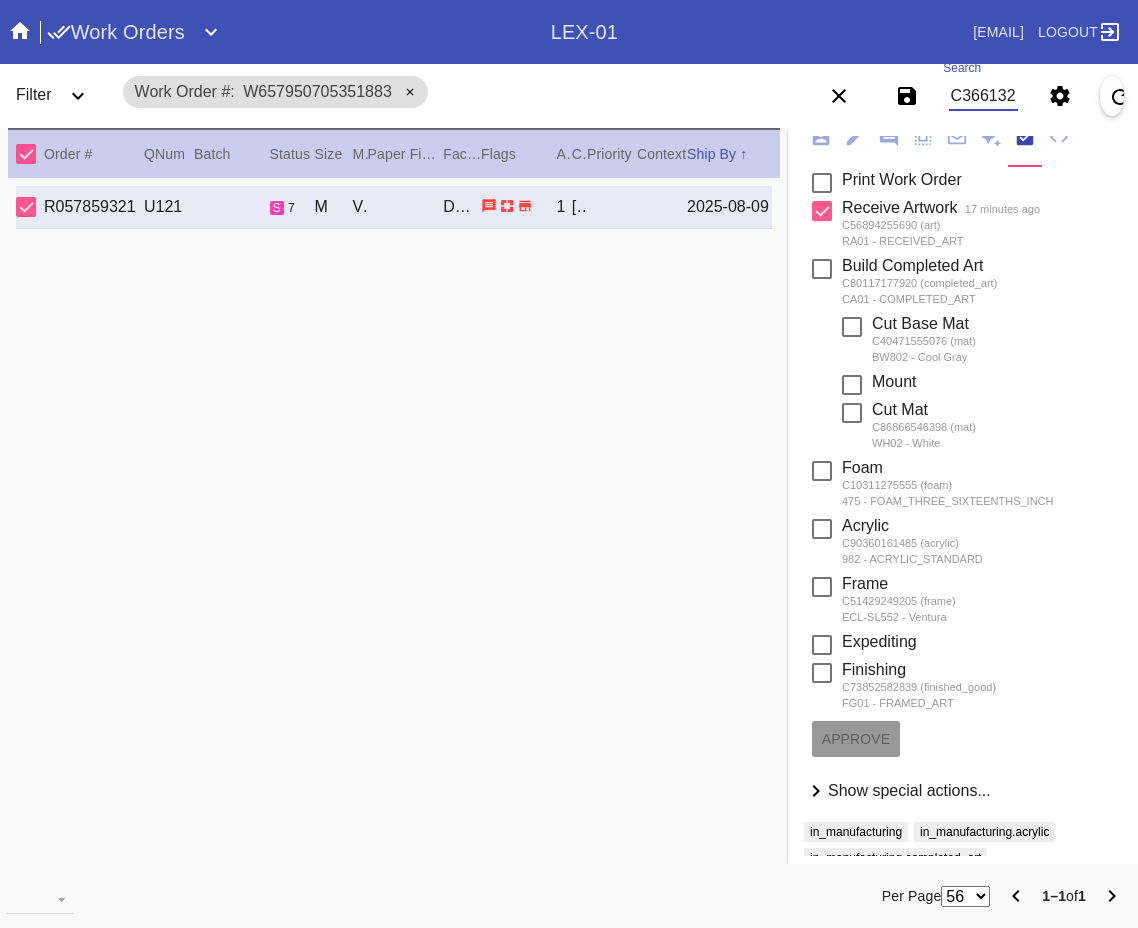 click on "C36613216407" at bounding box center (983, 96) 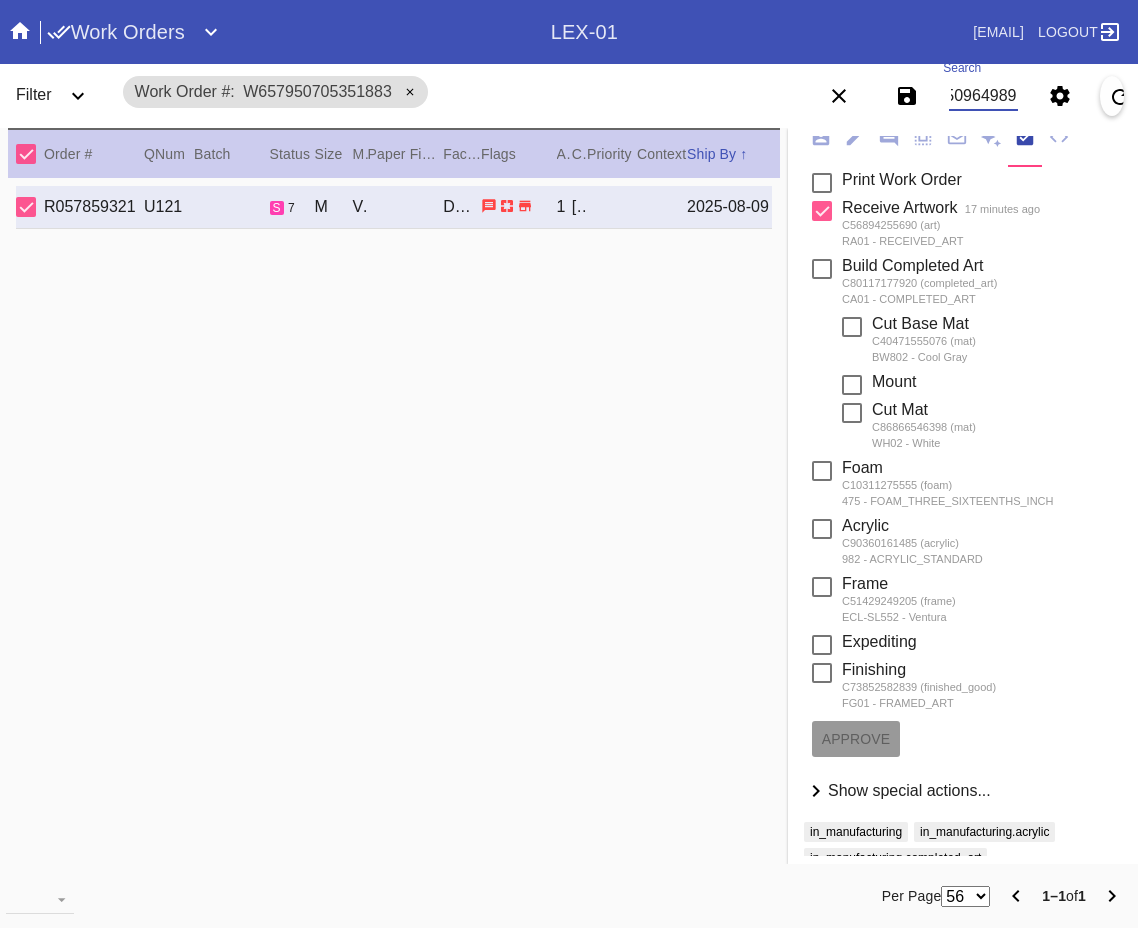 type on "W842450964989504" 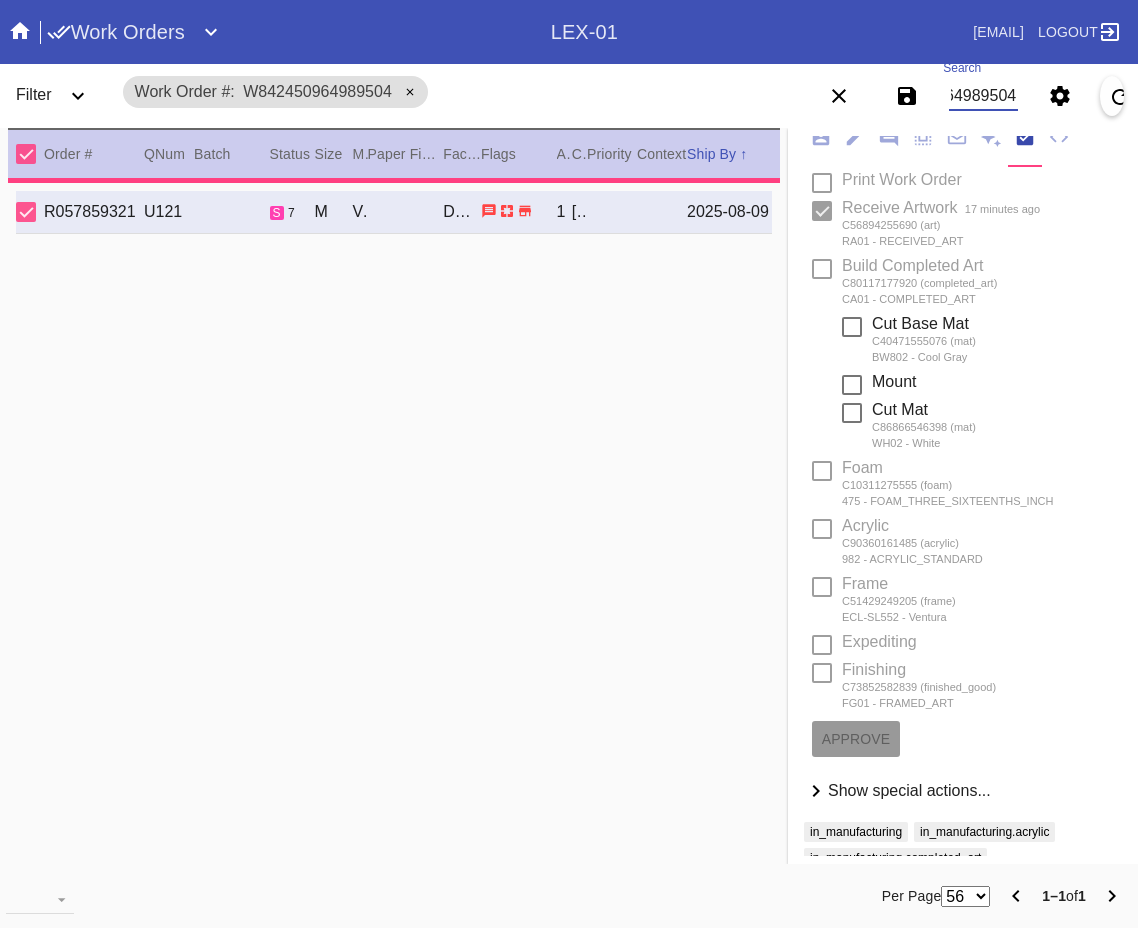 type on "2.5" 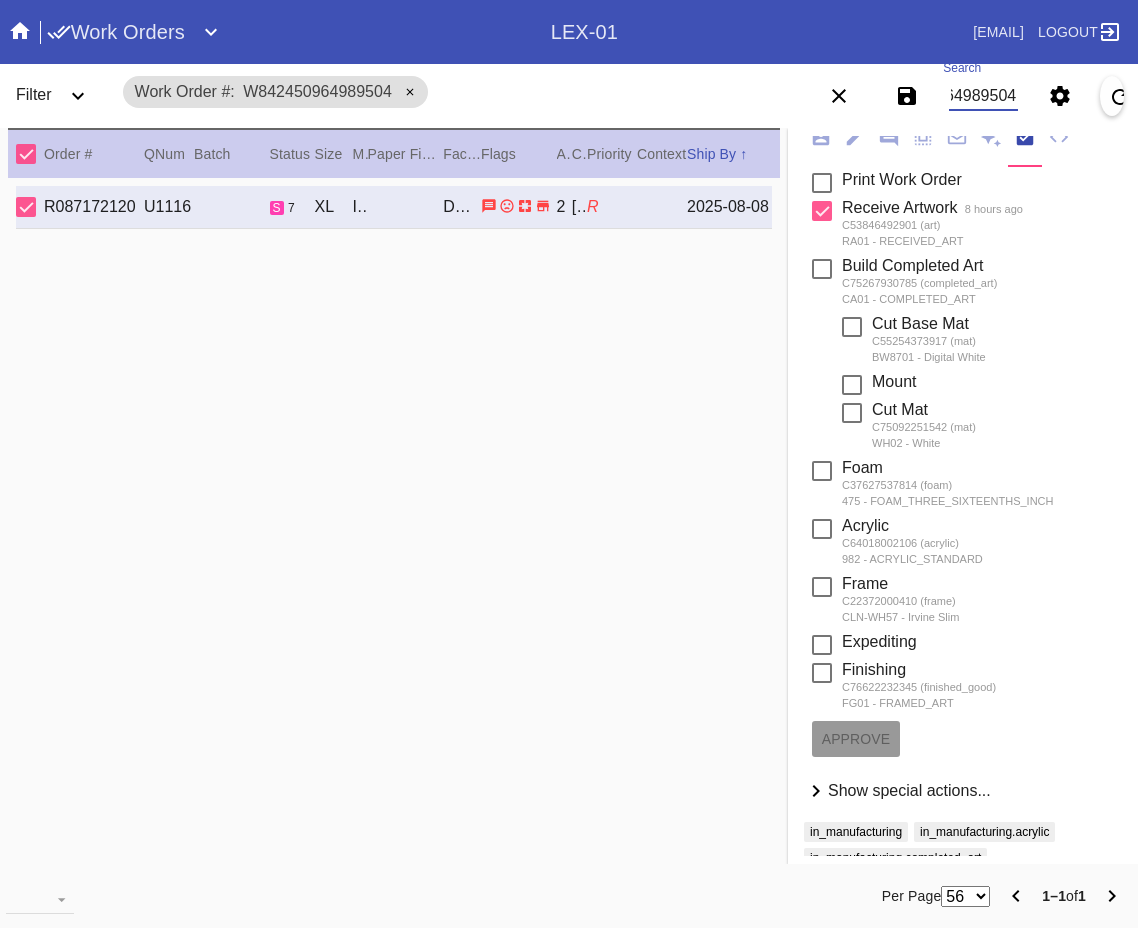 scroll, scrollTop: 0, scrollLeft: 0, axis: both 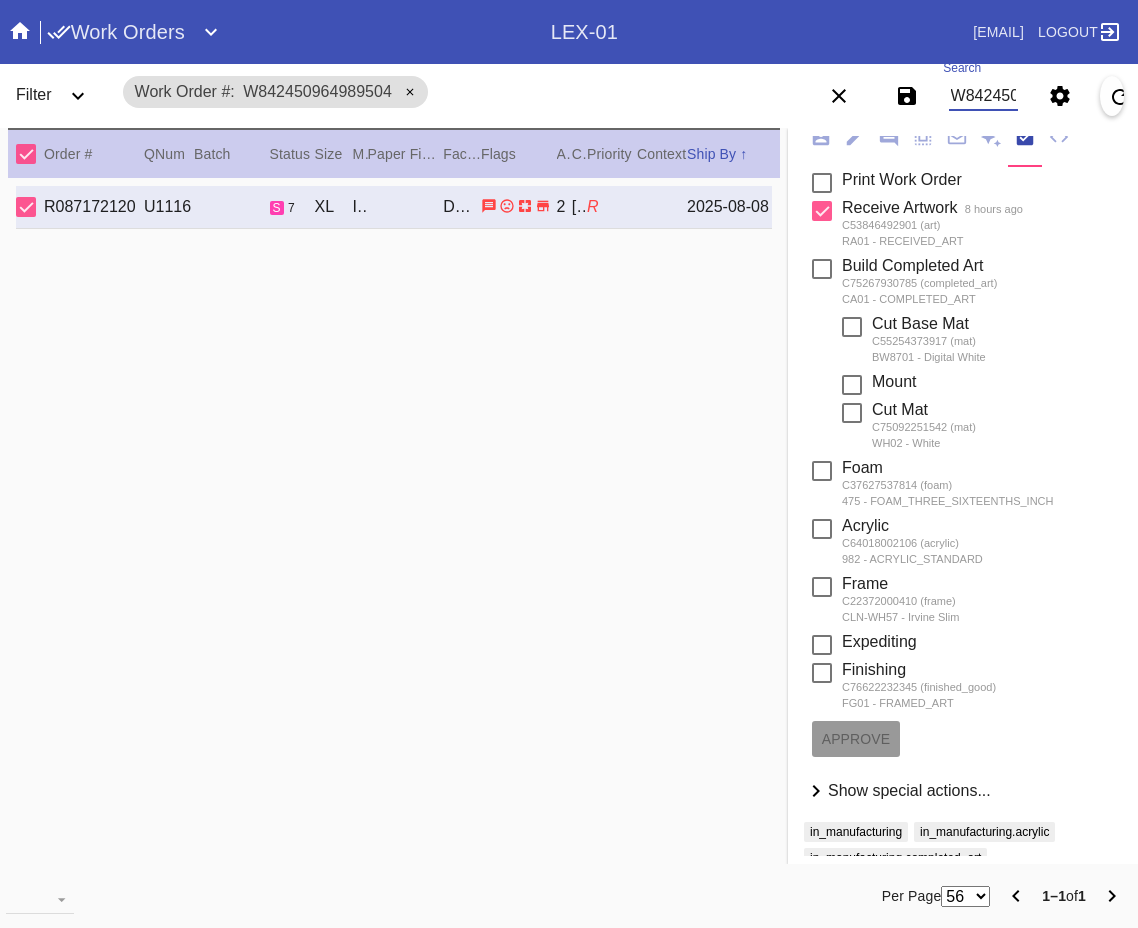 click on "W842450964989504" at bounding box center (983, 96) 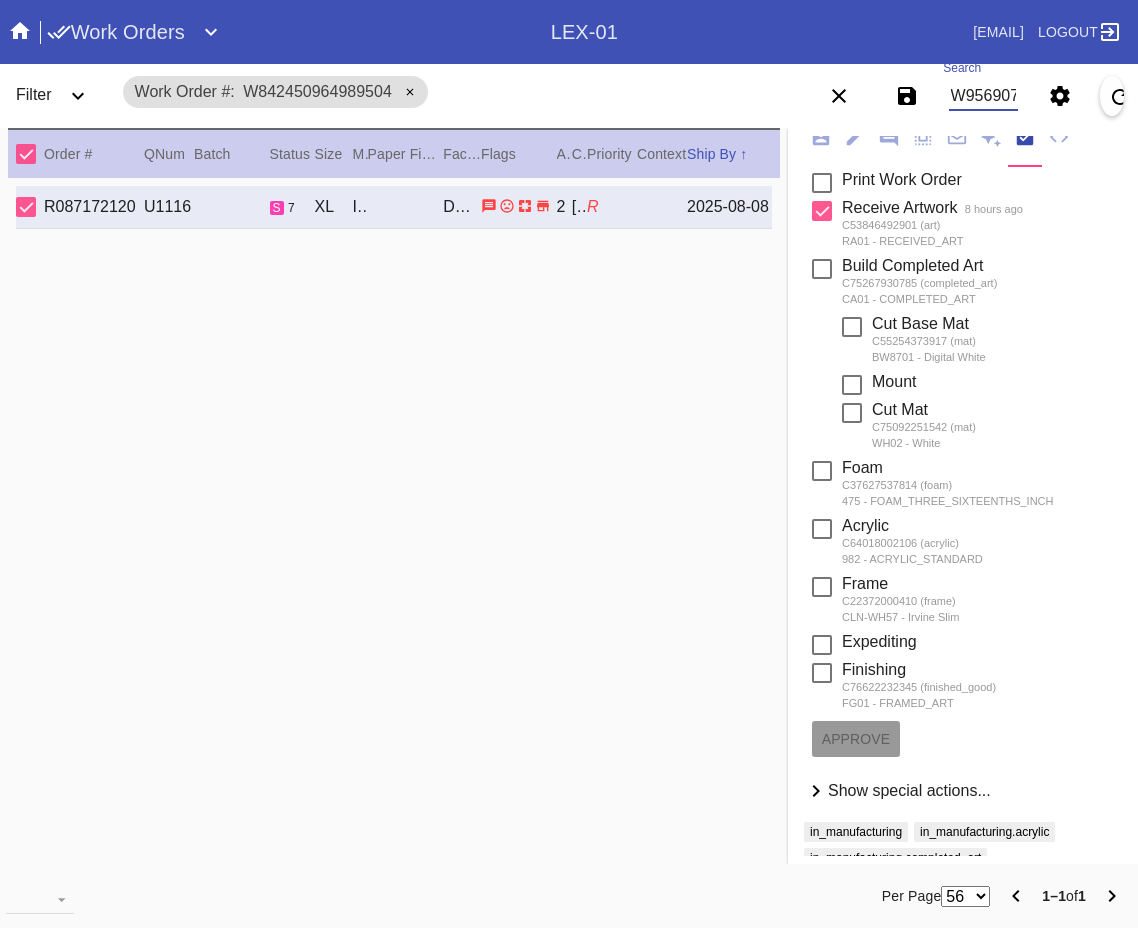scroll, scrollTop: 0, scrollLeft: 83, axis: horizontal 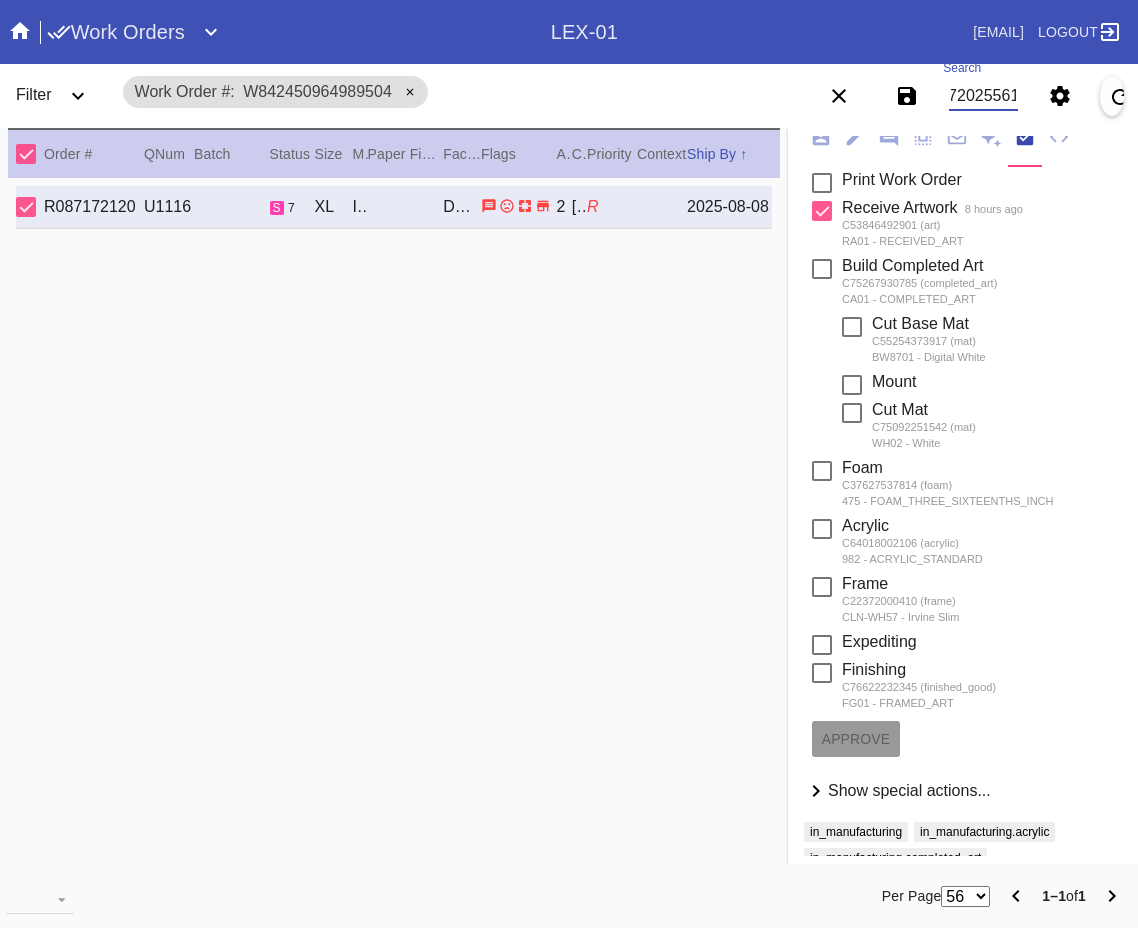 type on "W956907720255610" 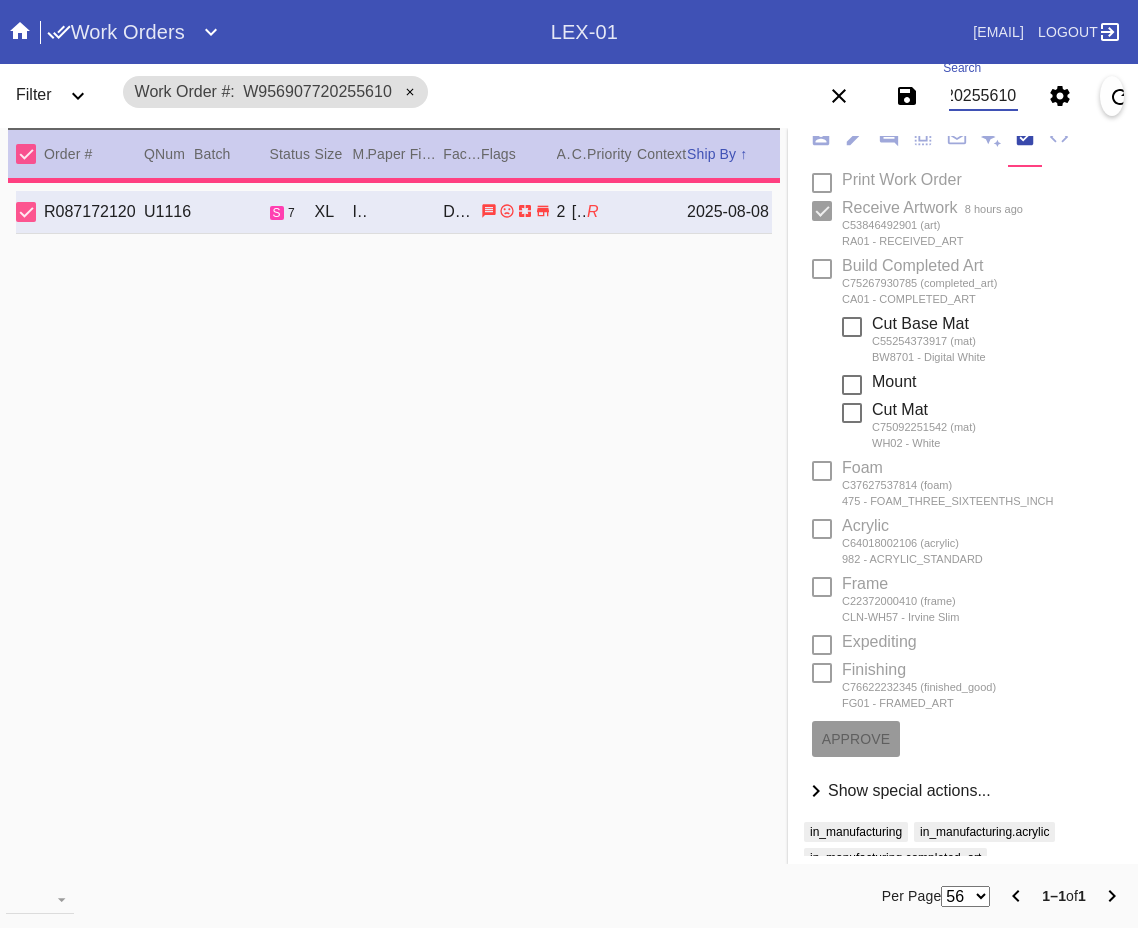 type on "0.0" 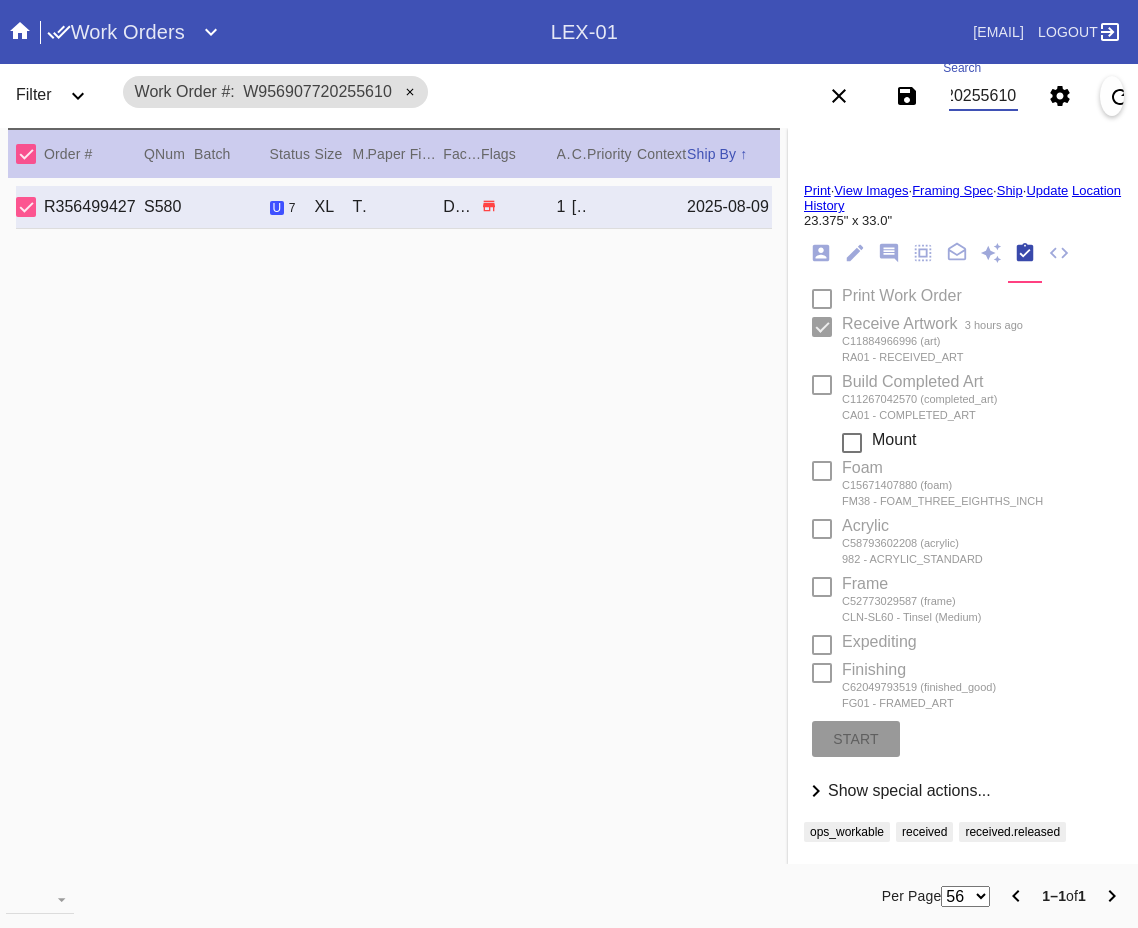 scroll, scrollTop: 111, scrollLeft: 0, axis: vertical 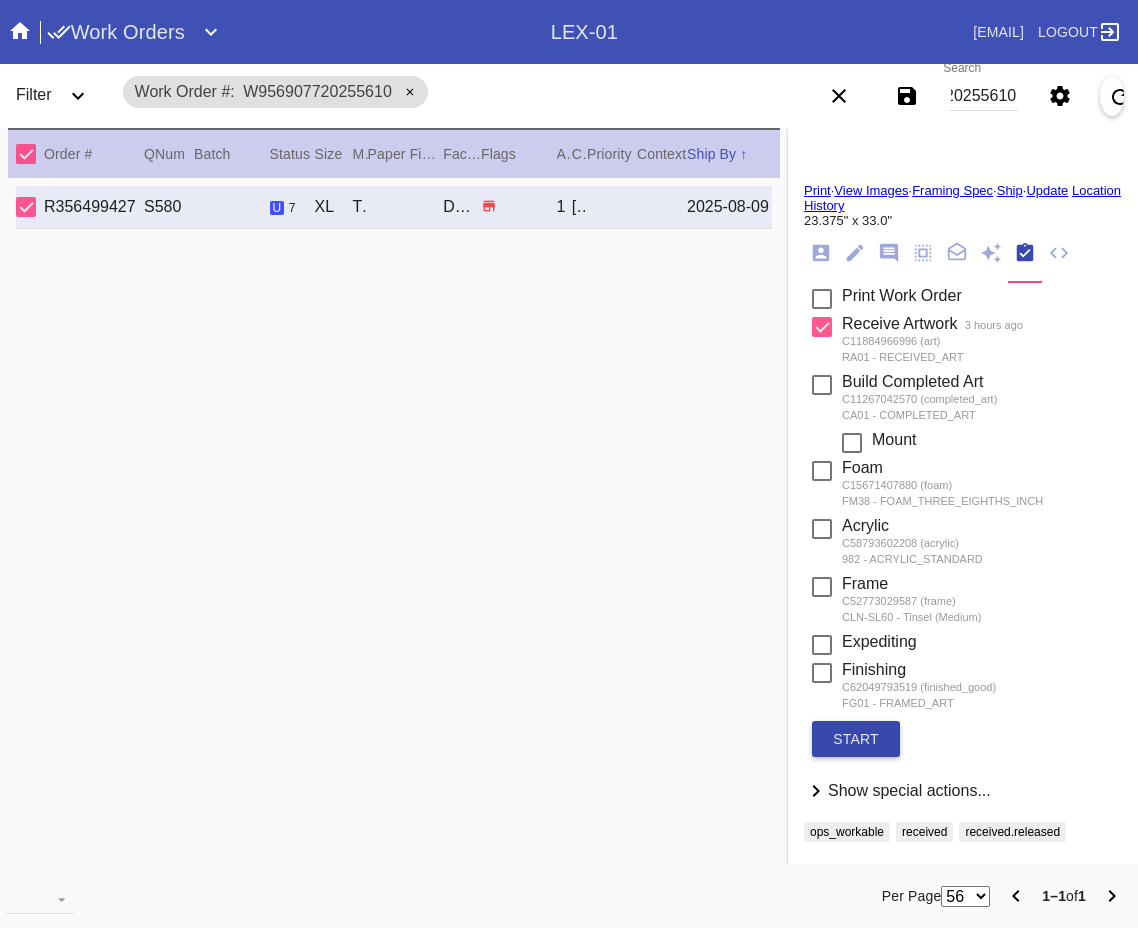 click on "start" at bounding box center (856, 739) 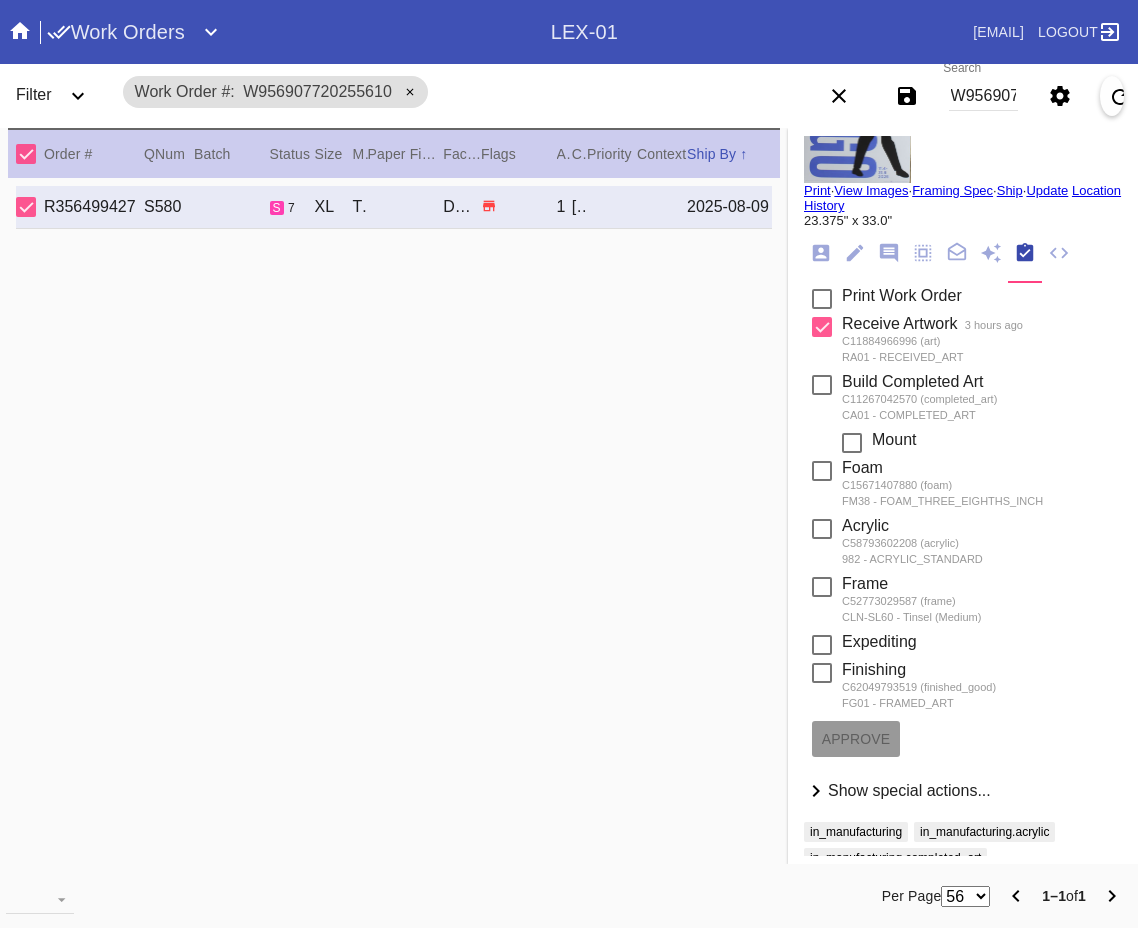 click on "W956907720255610" at bounding box center [983, 96] 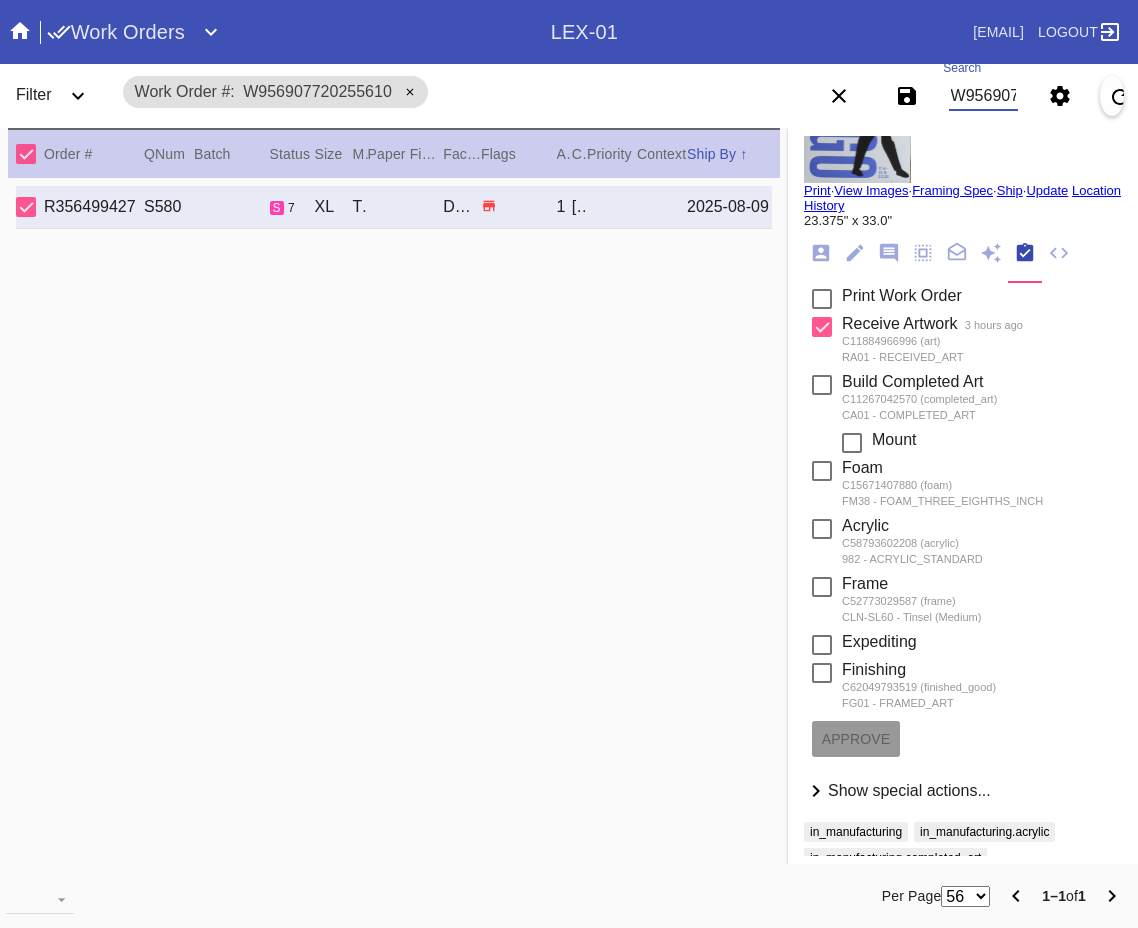 click on "W956907720255610" at bounding box center (983, 96) 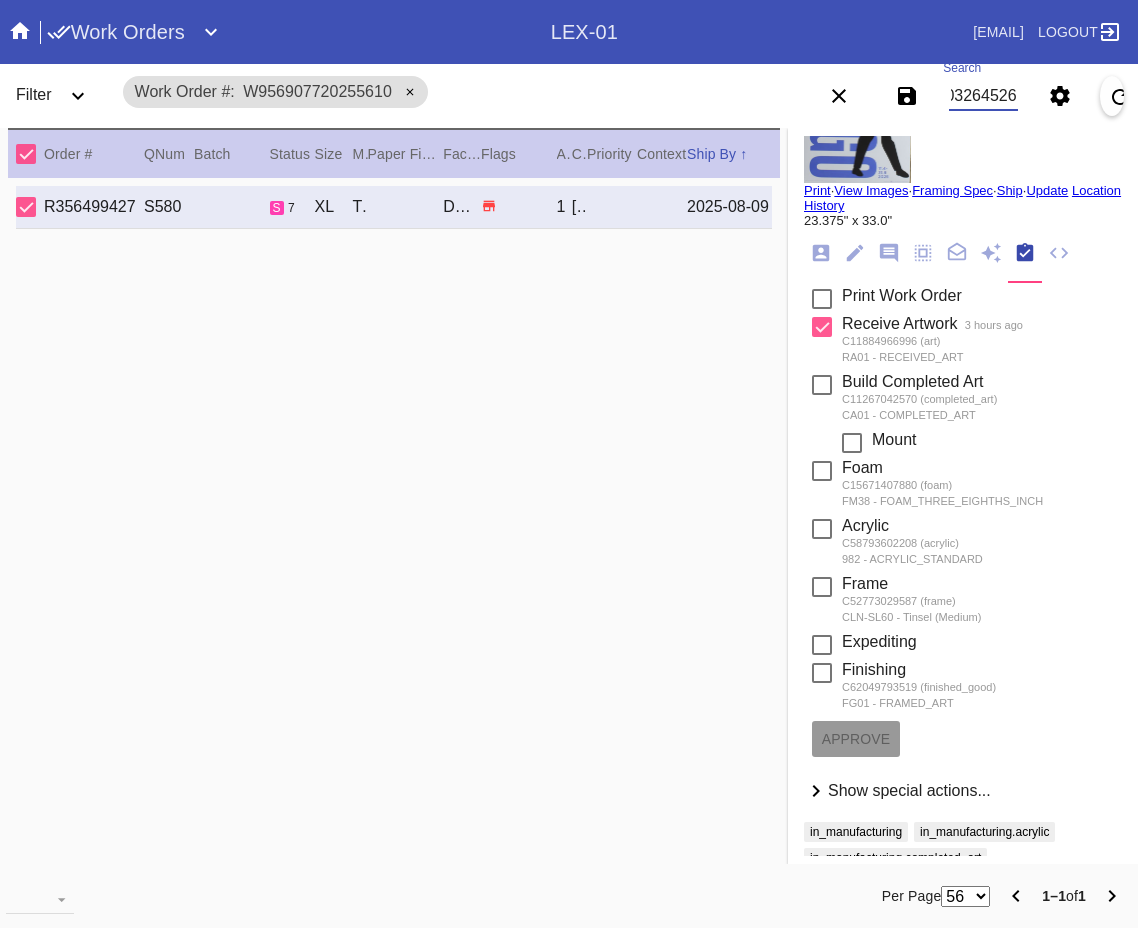 type on "W841032645263092" 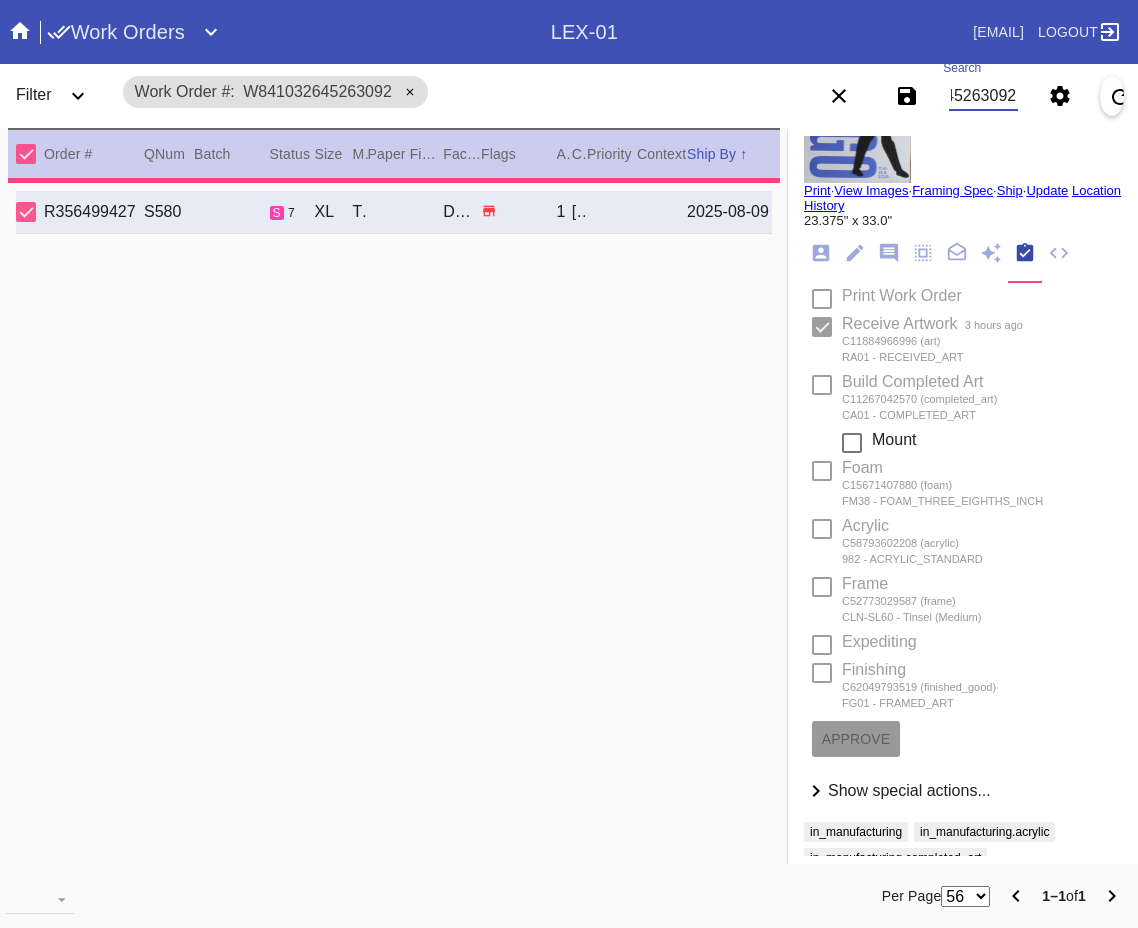 type on "26.75" 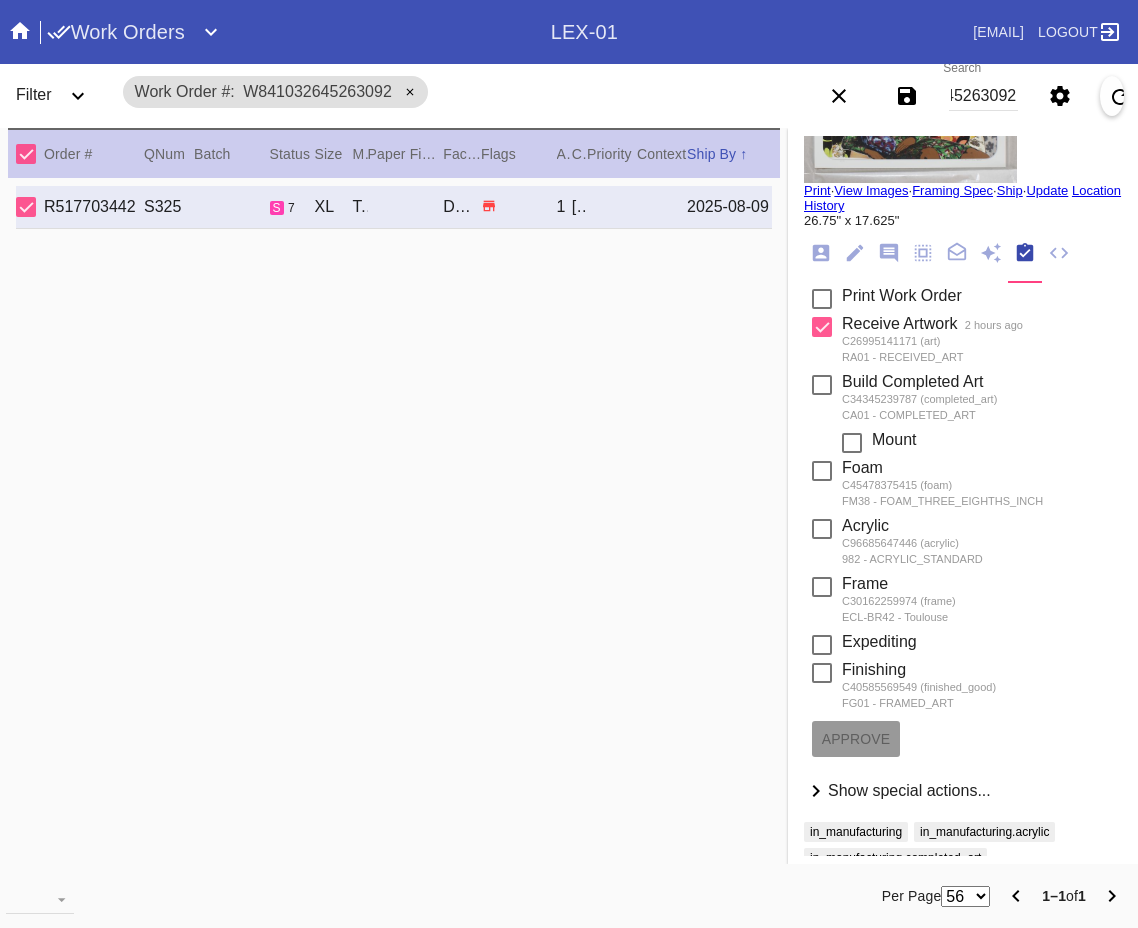 scroll, scrollTop: 0, scrollLeft: 0, axis: both 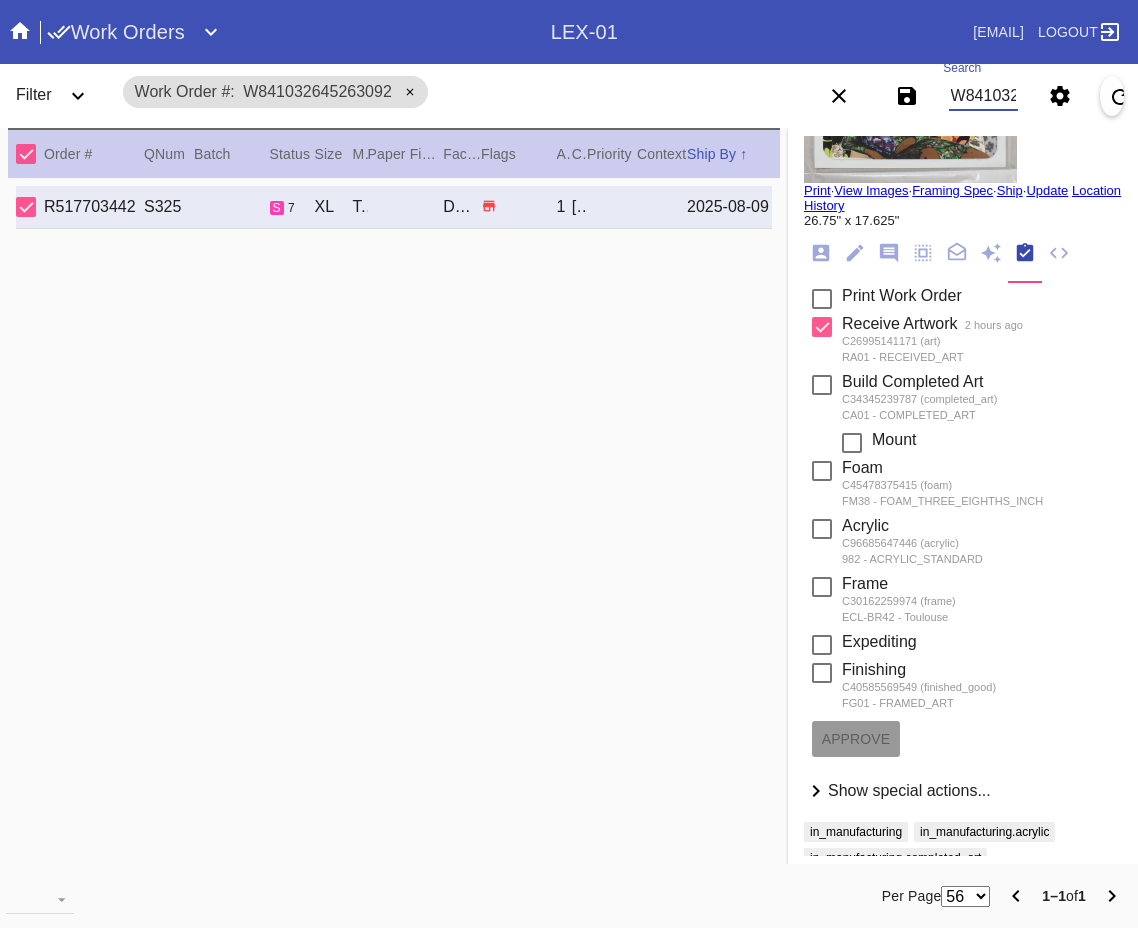 click on "W841032645263092" at bounding box center [983, 96] 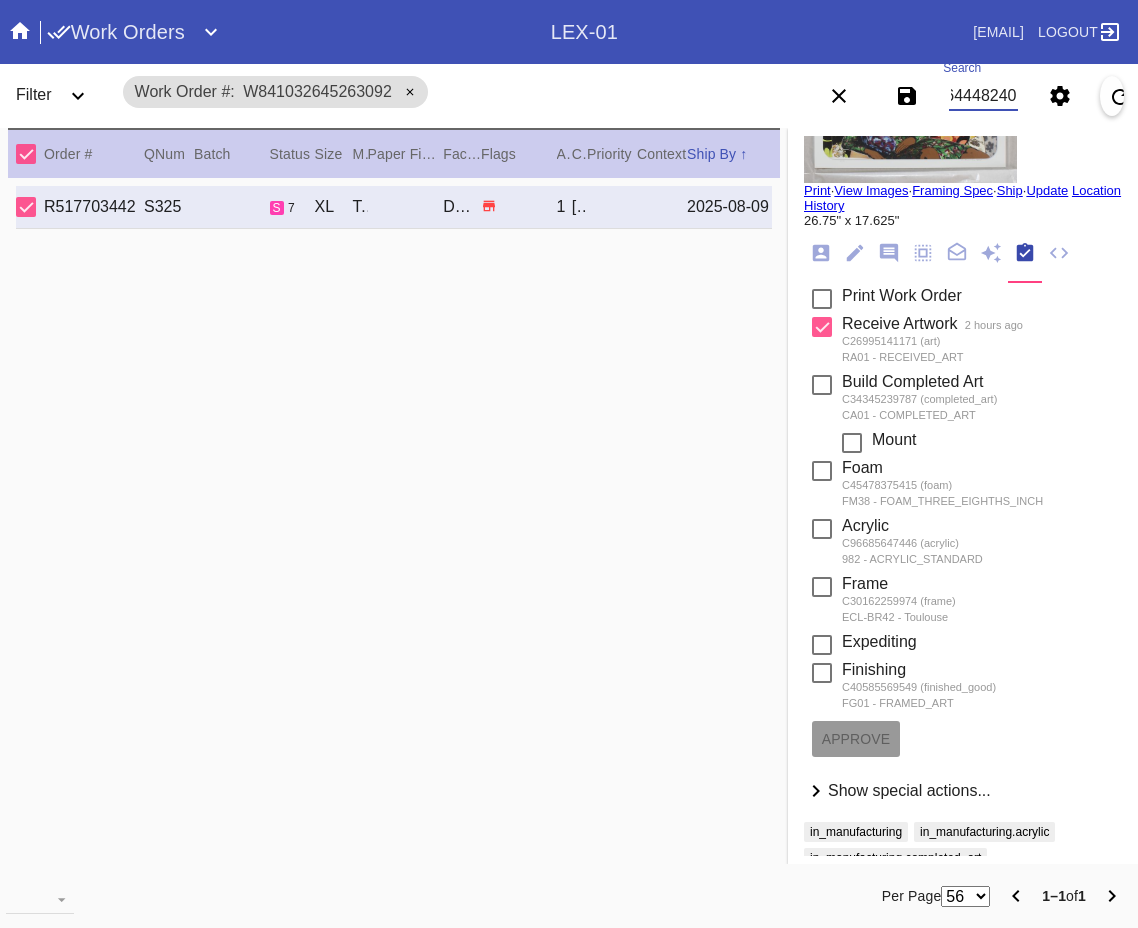 type on "W828564448240650" 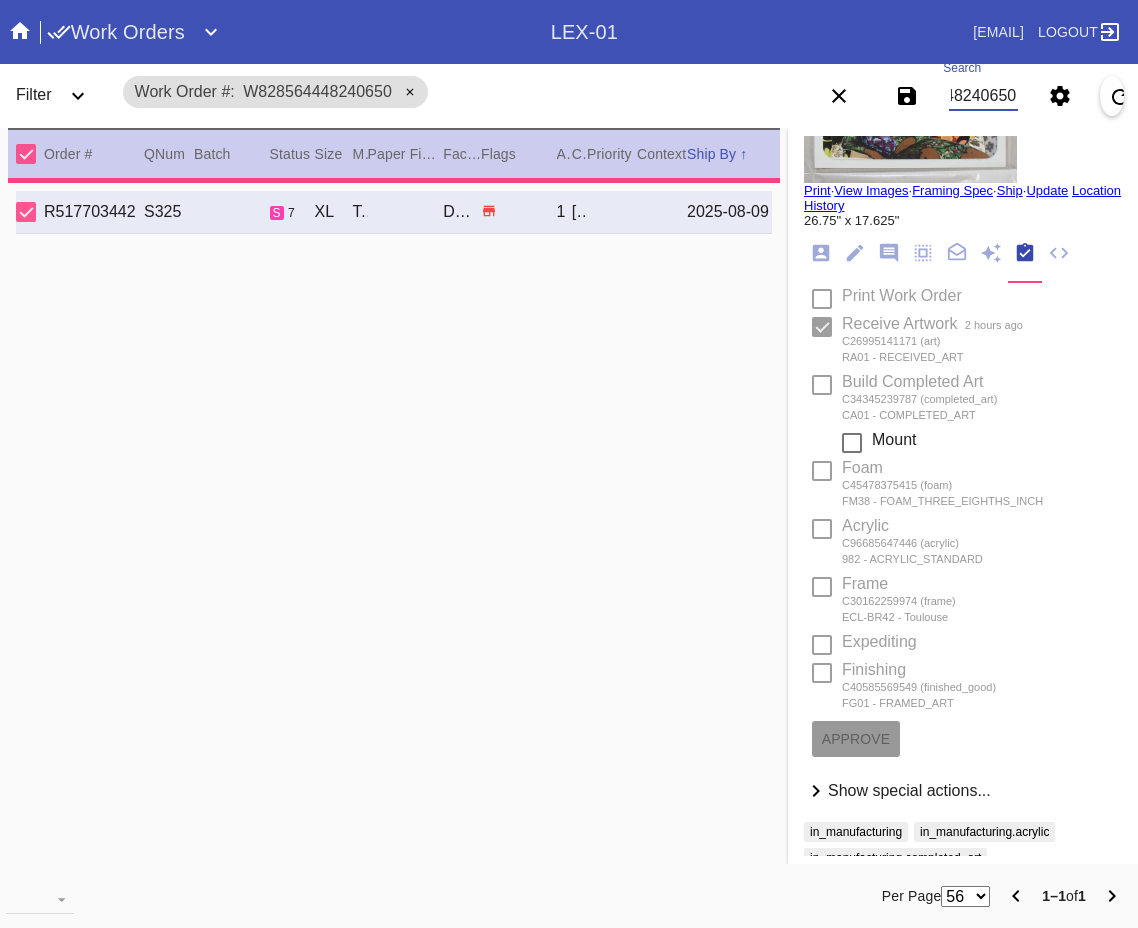 type on "1.5" 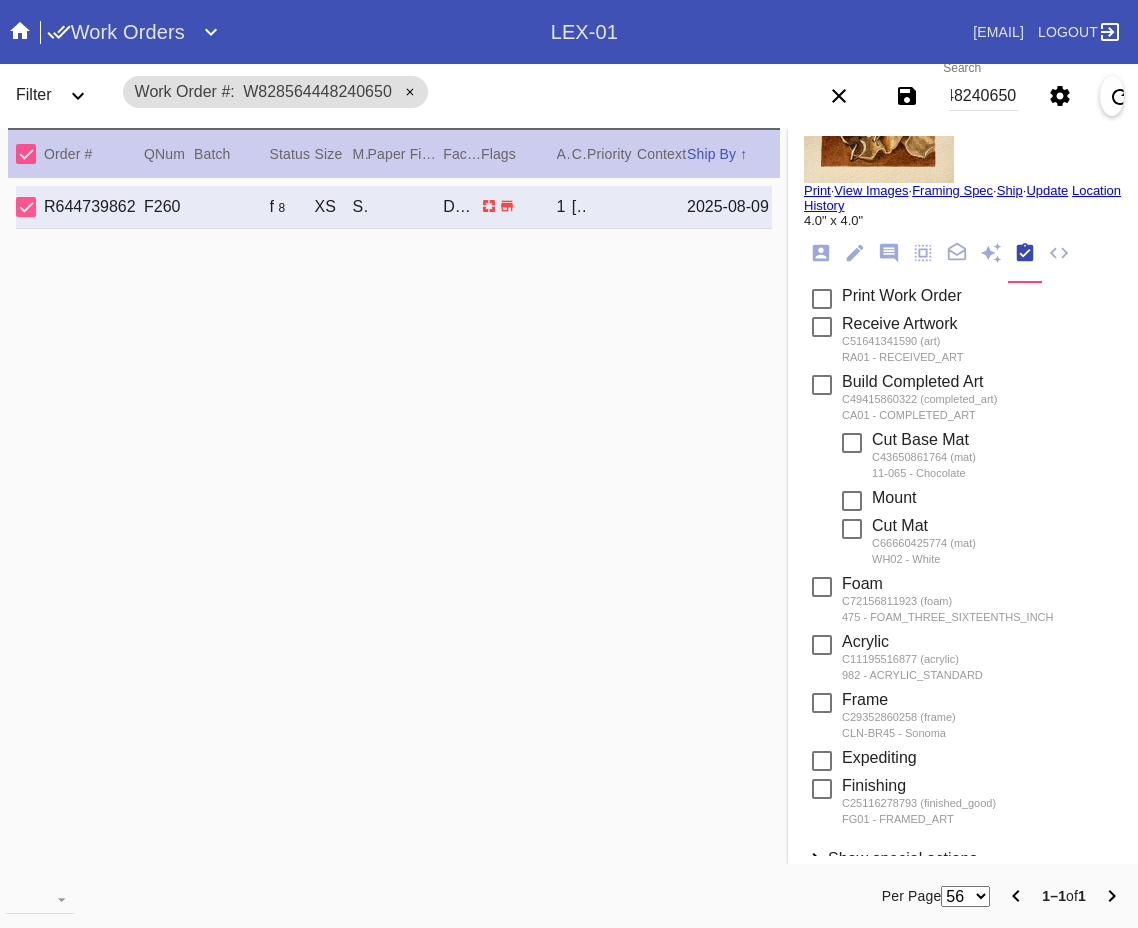 scroll, scrollTop: 0, scrollLeft: 0, axis: both 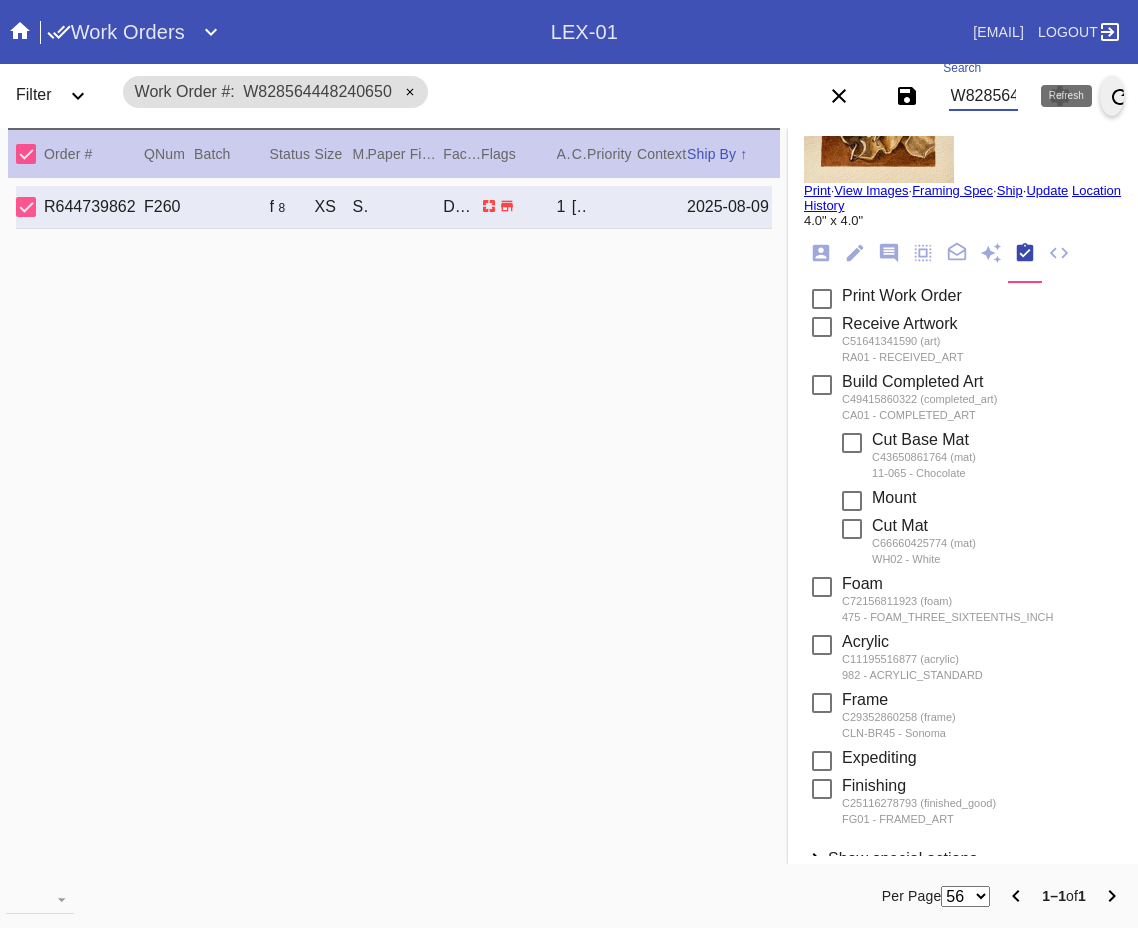 click 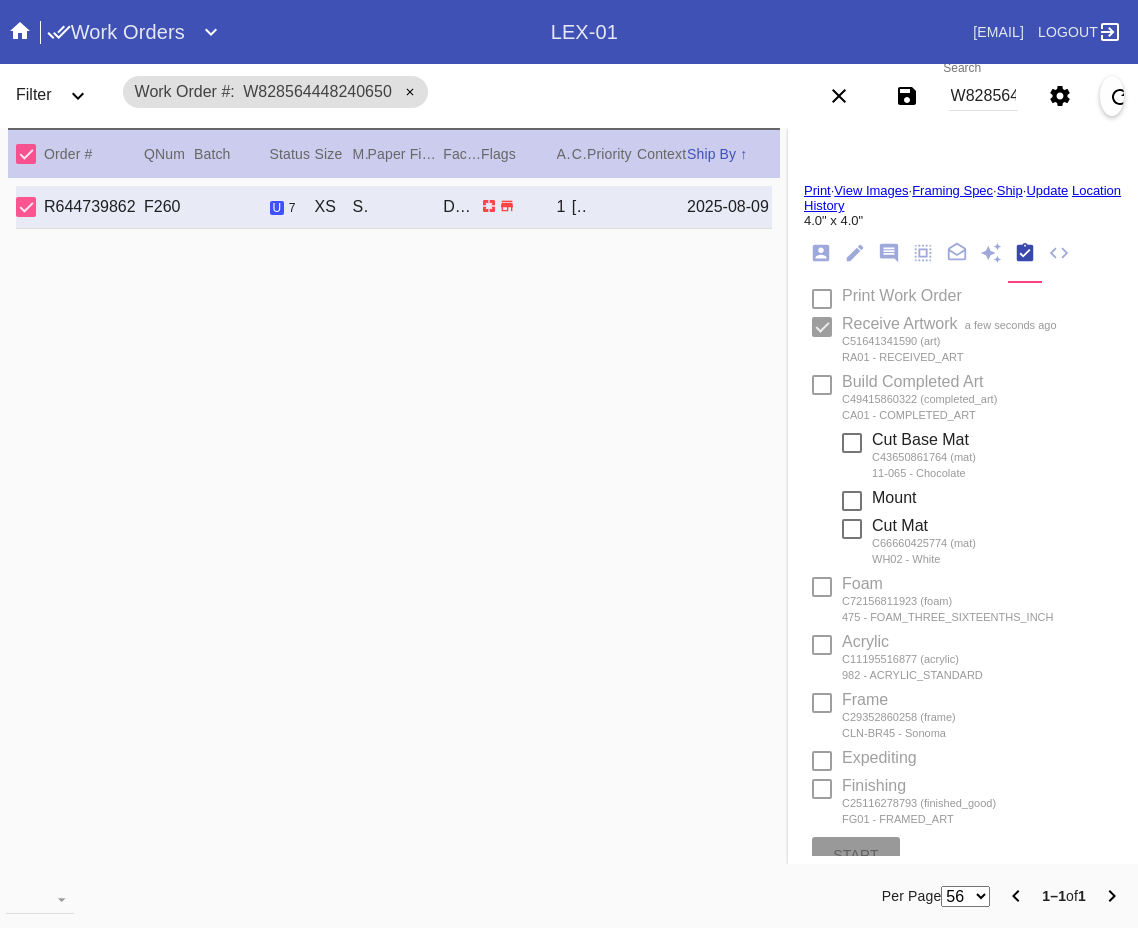 scroll, scrollTop: 227, scrollLeft: 0, axis: vertical 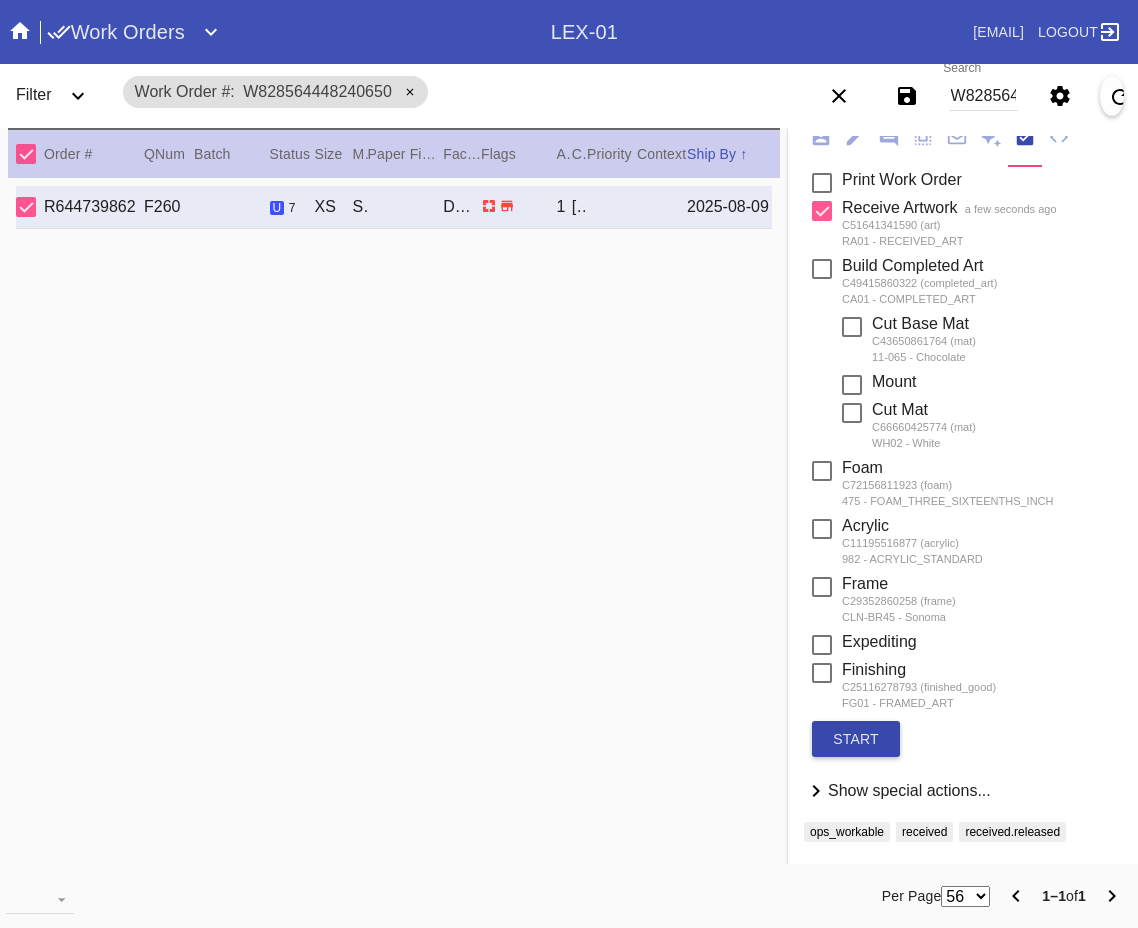 click on "start" at bounding box center [856, 739] 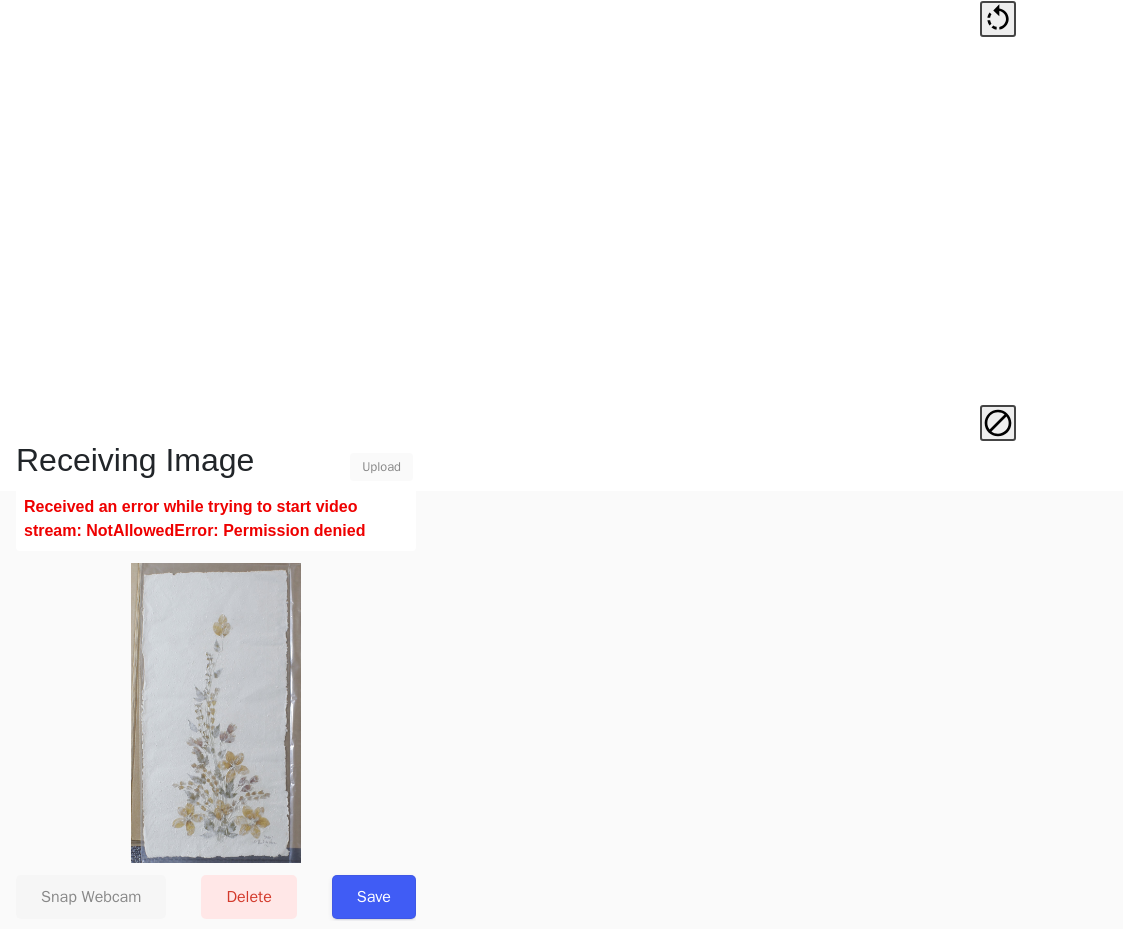 scroll, scrollTop: 462, scrollLeft: 0, axis: vertical 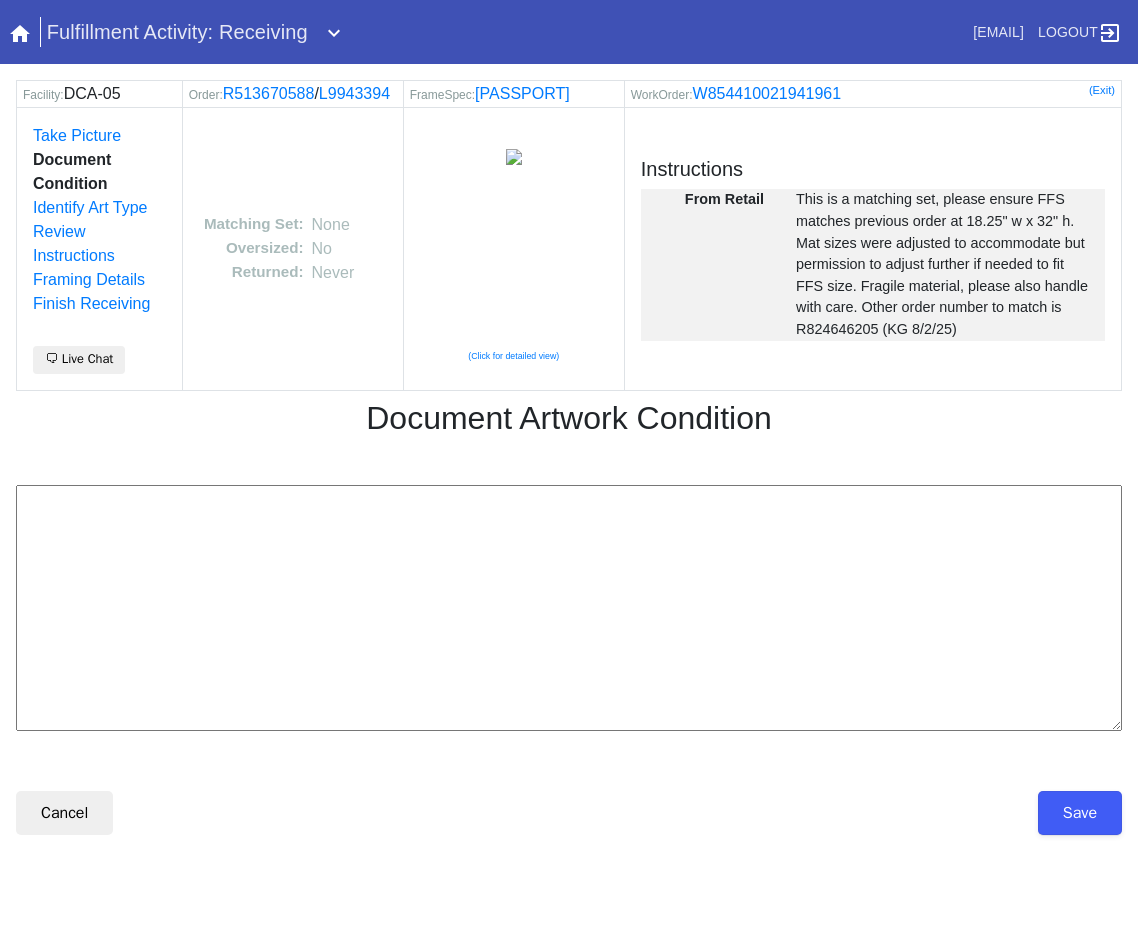 click at bounding box center [569, 608] 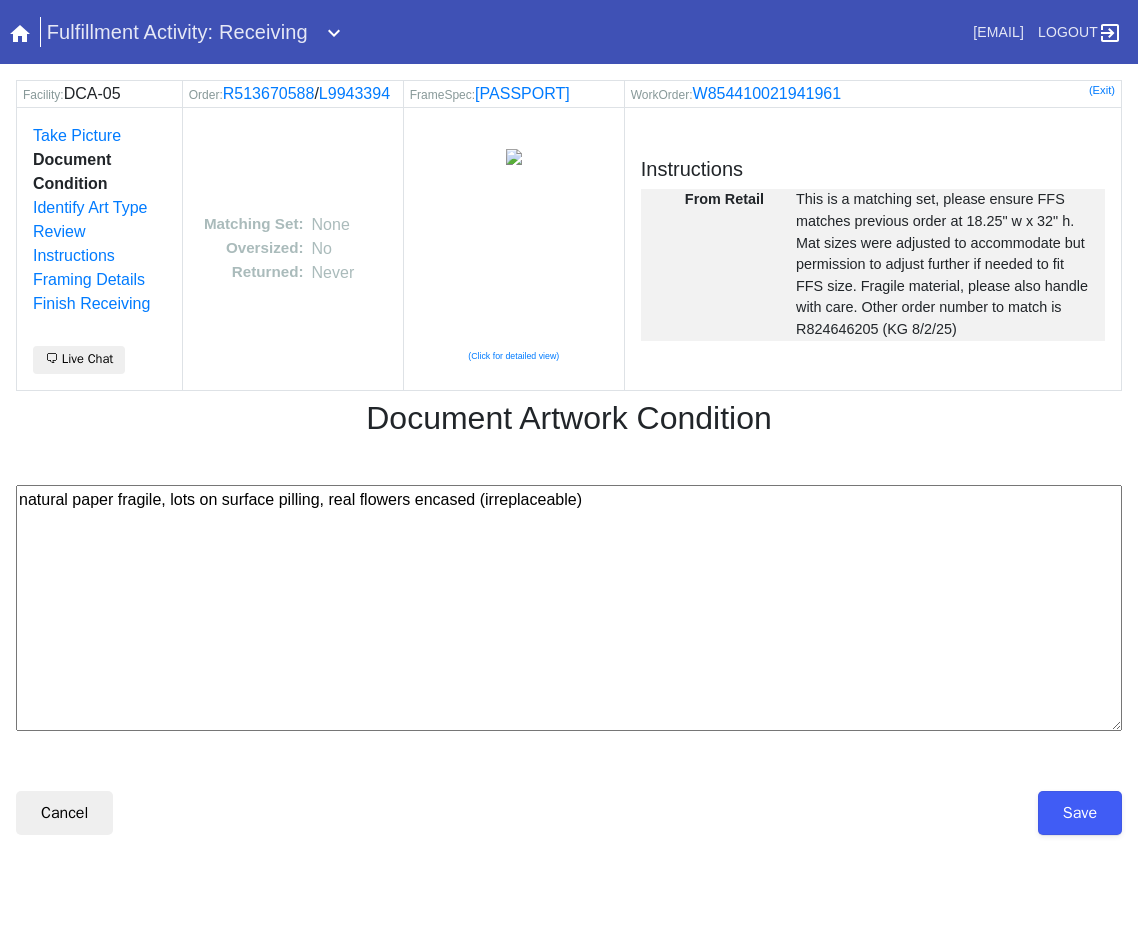 click on "natural paper fragile, lots on surface pilling, real flowers encased (irreplaceable)" at bounding box center [569, 608] 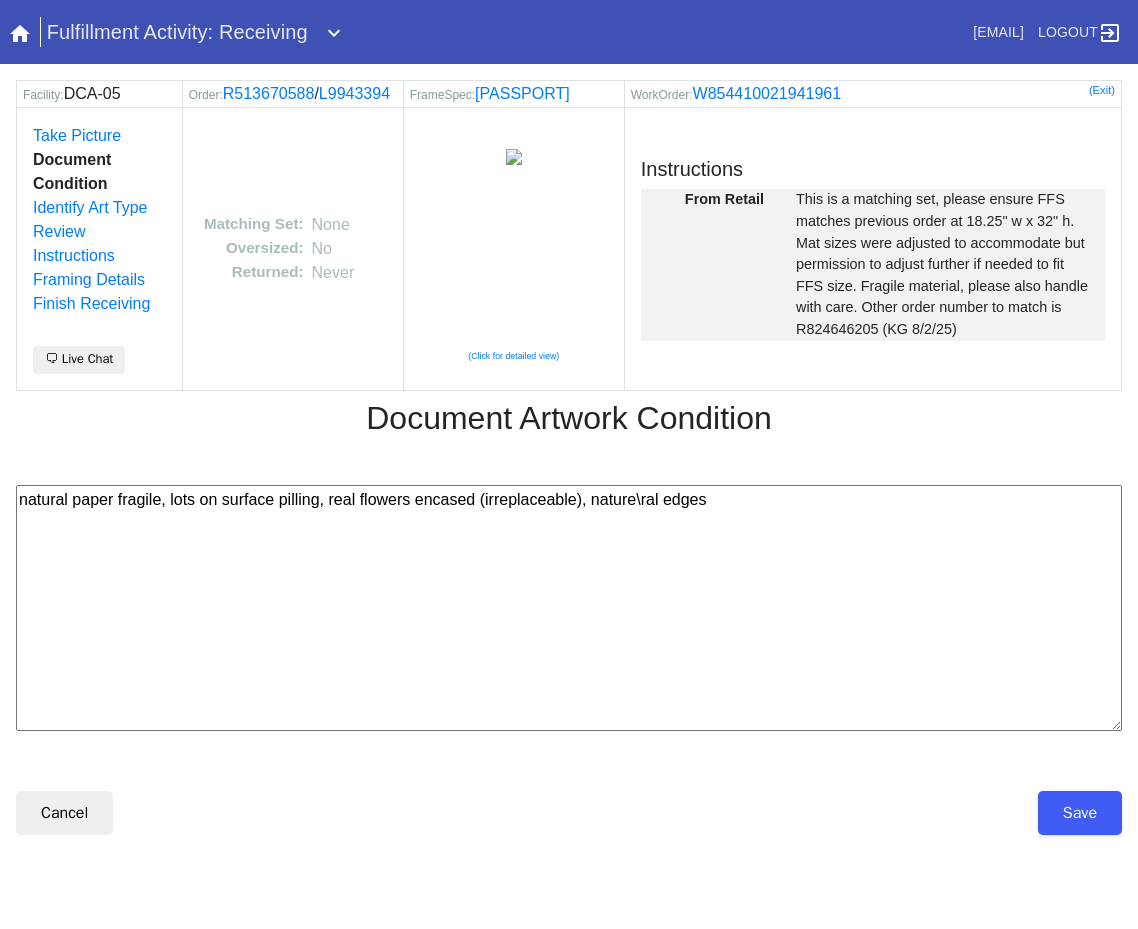 click on "natural paper fragile, lots on surface pilling, real flowers encased (irreplaceable), nature\ral edges" at bounding box center [569, 608] 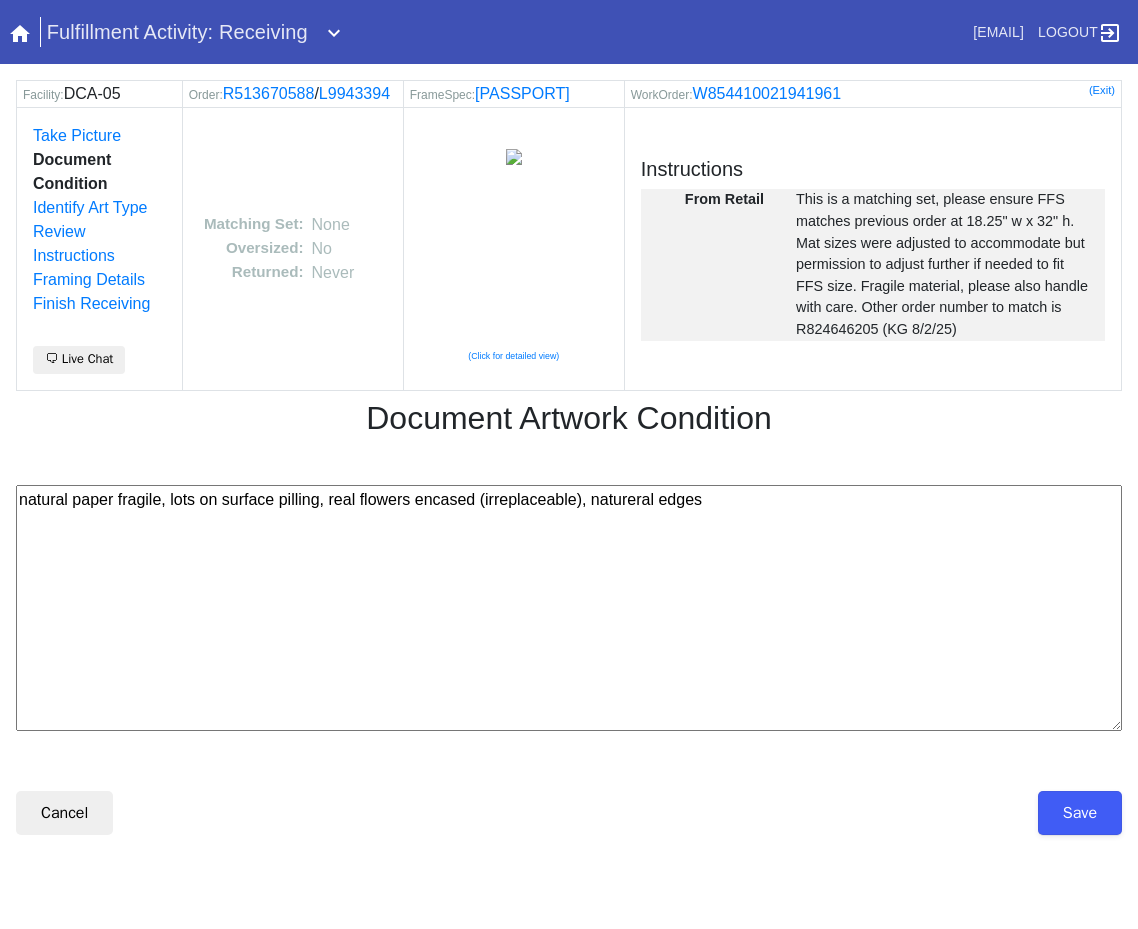 click on "natural paper fragile, lots on surface pilling, real flowers encased (irreplaceable), natureral edges" at bounding box center (569, 608) 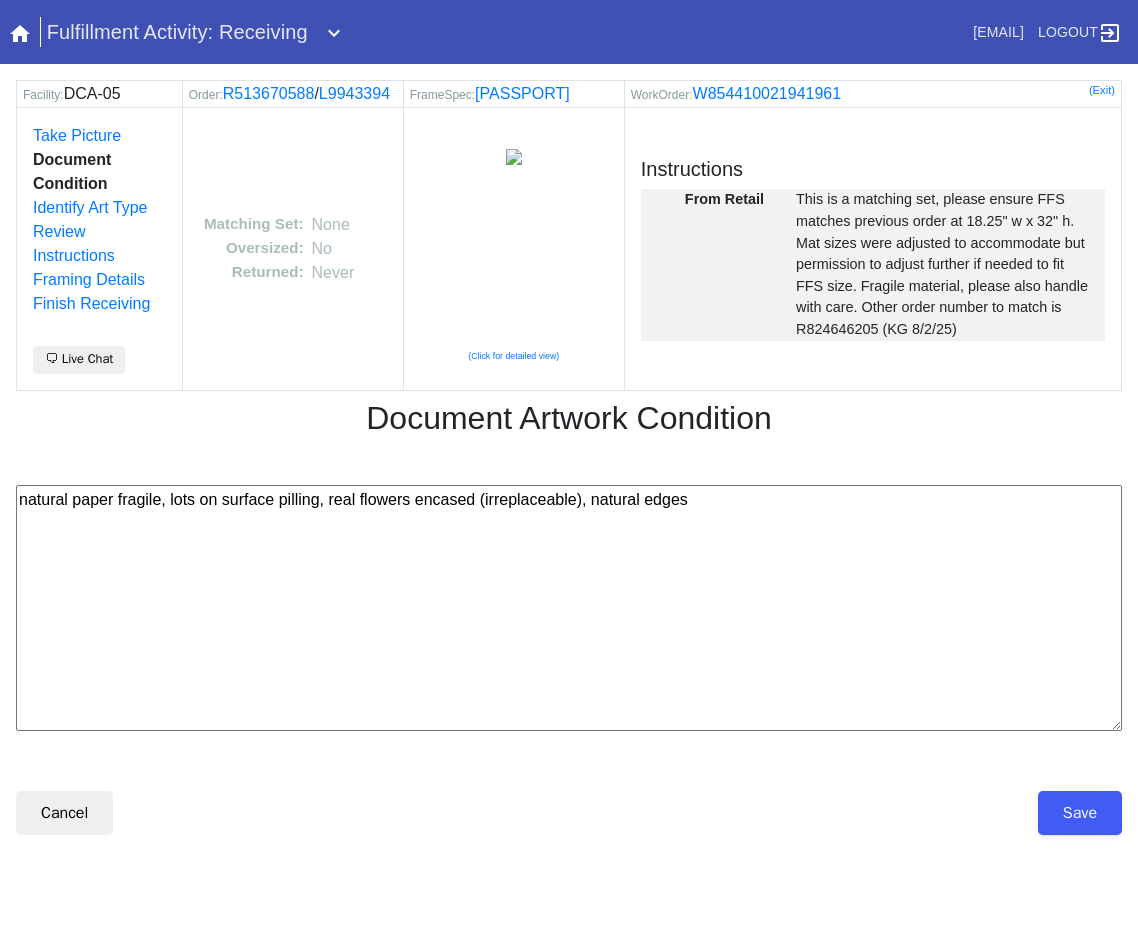 type on "natural paper fragile, lots on surface pilling, real flowers encased (irreplaceable), natural edges" 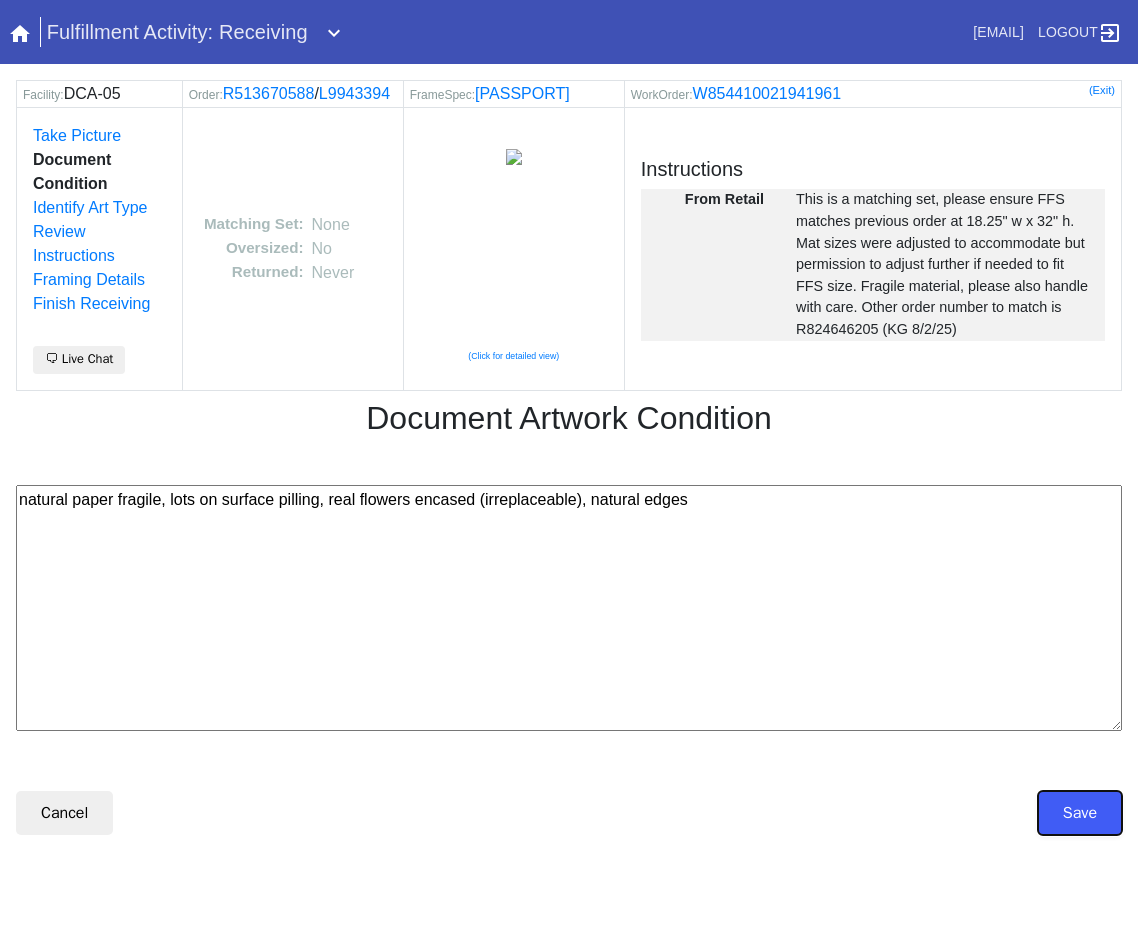 click on "Save" at bounding box center [1080, 813] 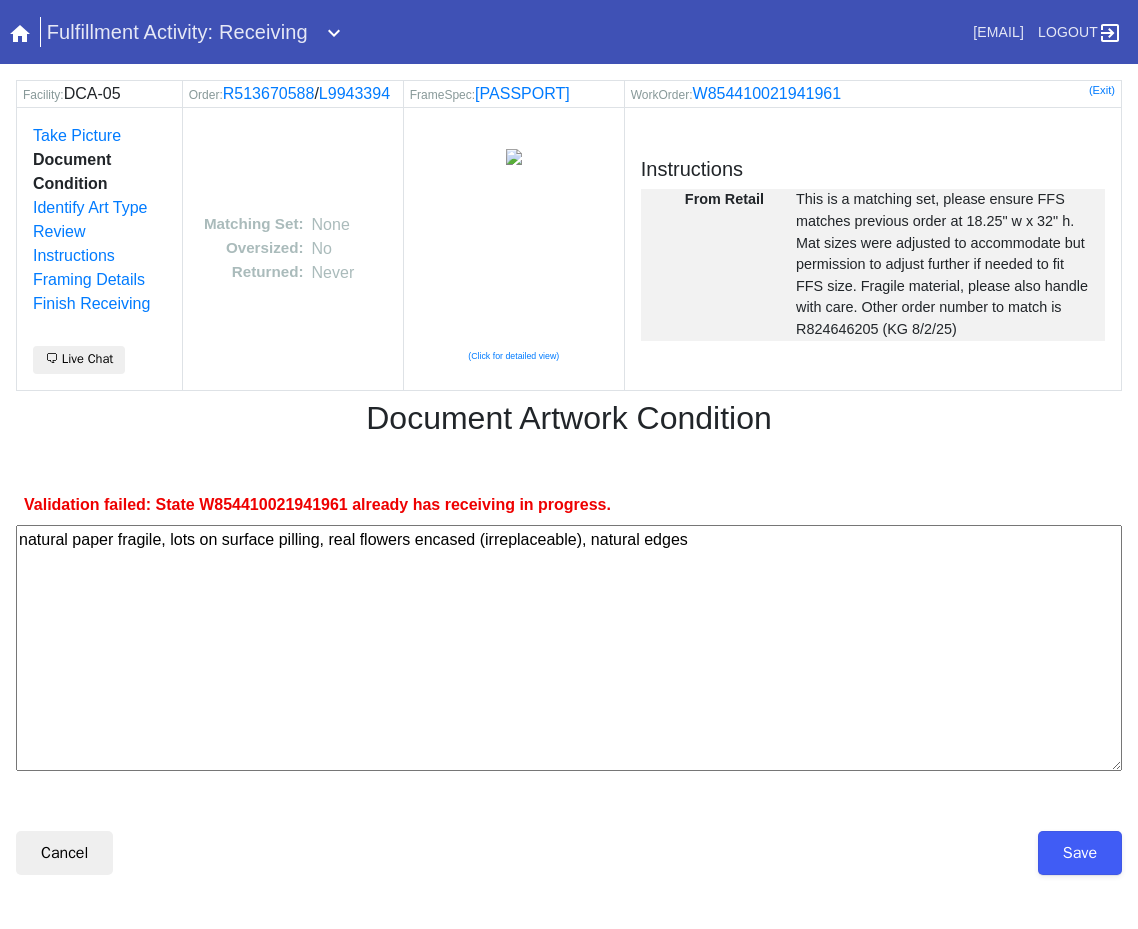 scroll, scrollTop: 0, scrollLeft: 0, axis: both 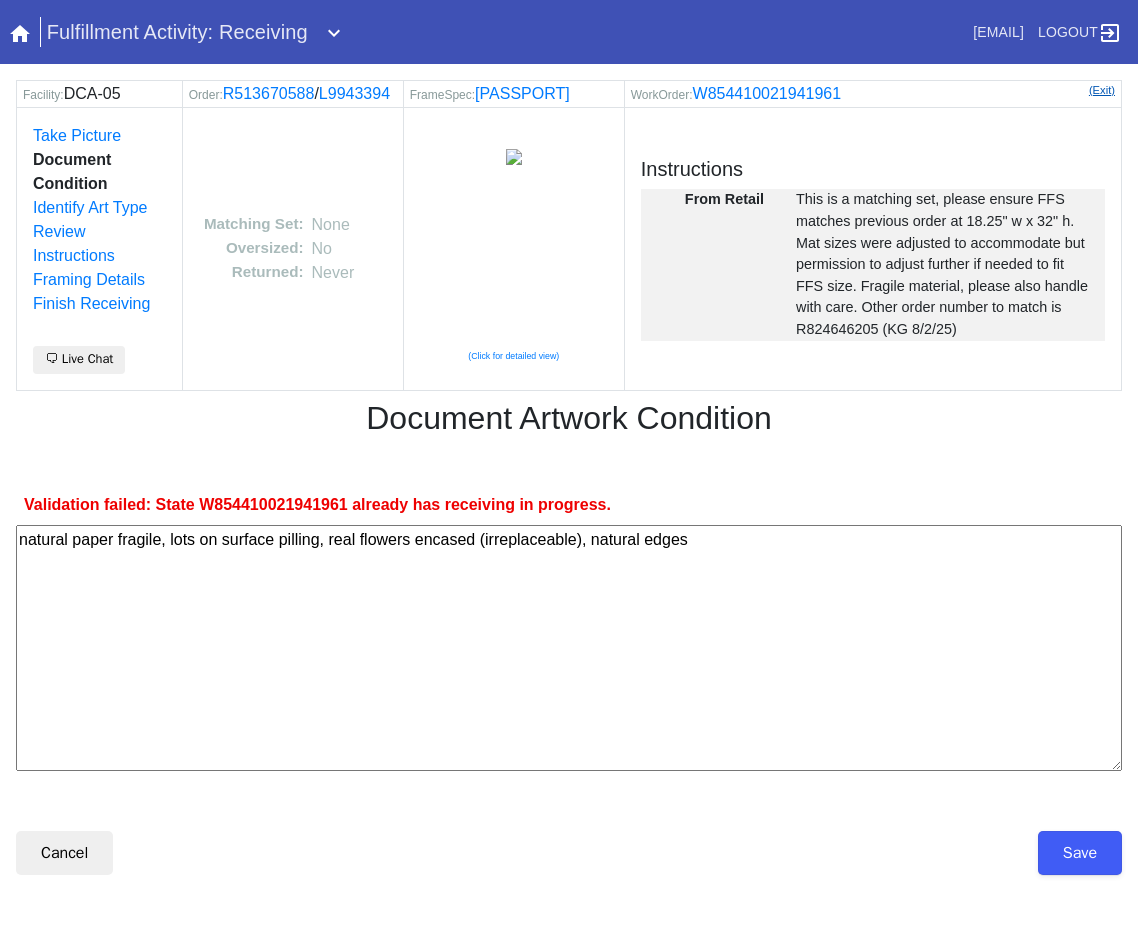 click on "(Exit)" at bounding box center [1102, 90] 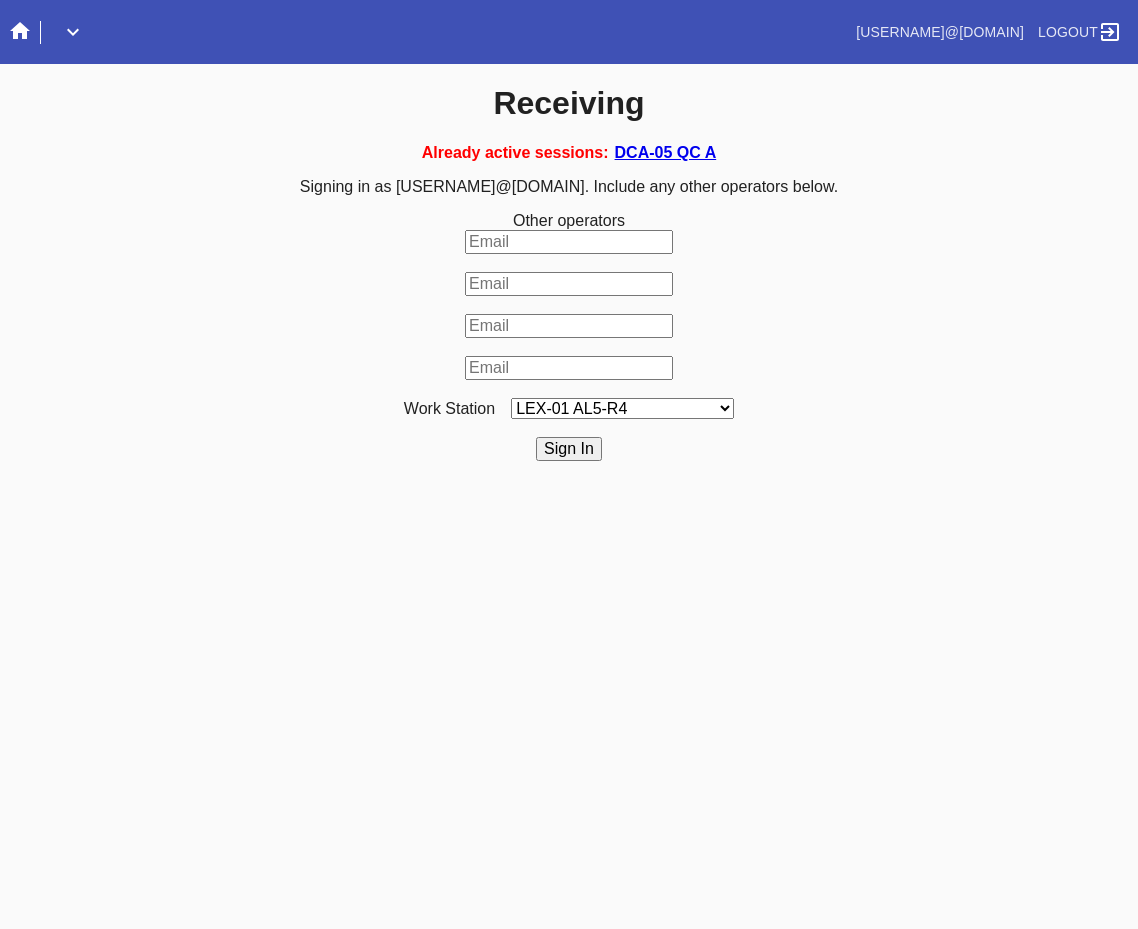 scroll, scrollTop: 0, scrollLeft: 0, axis: both 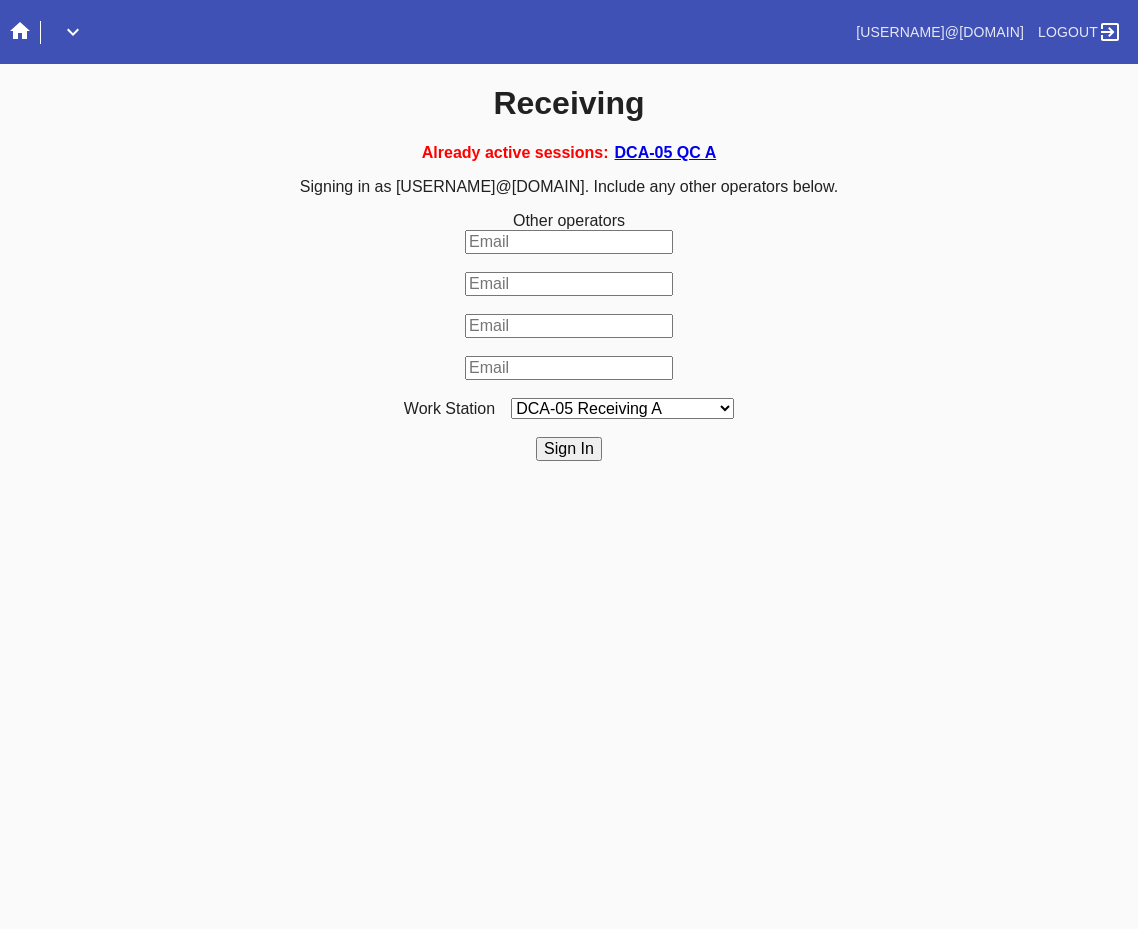 click on "LEX-01 AL5-R4
LEX-01 AL1-R1
LEX-01 AL5-R2
DCA-05 Receiving O
LEX-01 AL5-R5
LAS-01 Art Cell 4 - R1
LEX-01 AL1-R2
LEX-01 AL1-R3
LEX-01 AL5-R3
LEX-01 AL5-R6
LEX-01 AL1-R4
LEX-01 AC1-R1
LAS-01 Art Cell 1 - R1
LEX-01 AL4-R1
LEX-01 AC2-R1
DCA-05 Receiving Specialty
LEX-01 AL4-R2
LEX-01 AC3-R1
LAS-01 Art Cell 5 - R1
LEX-01 AC4-R1
LAS-01 Art Cell 2 - R1
LAS-01 Art Cell 6 - R1
LAS-01 Art Cell 8 - R1
LEX-01 AL2-R1
LAS-01 Art Cell 3 - R1
DCA-05 Receiving A
DCA-05 Receiving B
DCA-05 Receiving C
DCA-05 Receiving D
LEX-01 AL2-R2
DCA-05 Receiving E
DCA-05 Receiving F
DCA-05 Receiving G
DCA-05 Receiving H
LAS-01 Art Cell 7 - R1
LEX-01 AL3-R1
LEX-01 AL3-R2
LEX-01 AL3-R3
LEX-01 AL3-R4
LEX-01 AL5-R1" at bounding box center (622, 408) 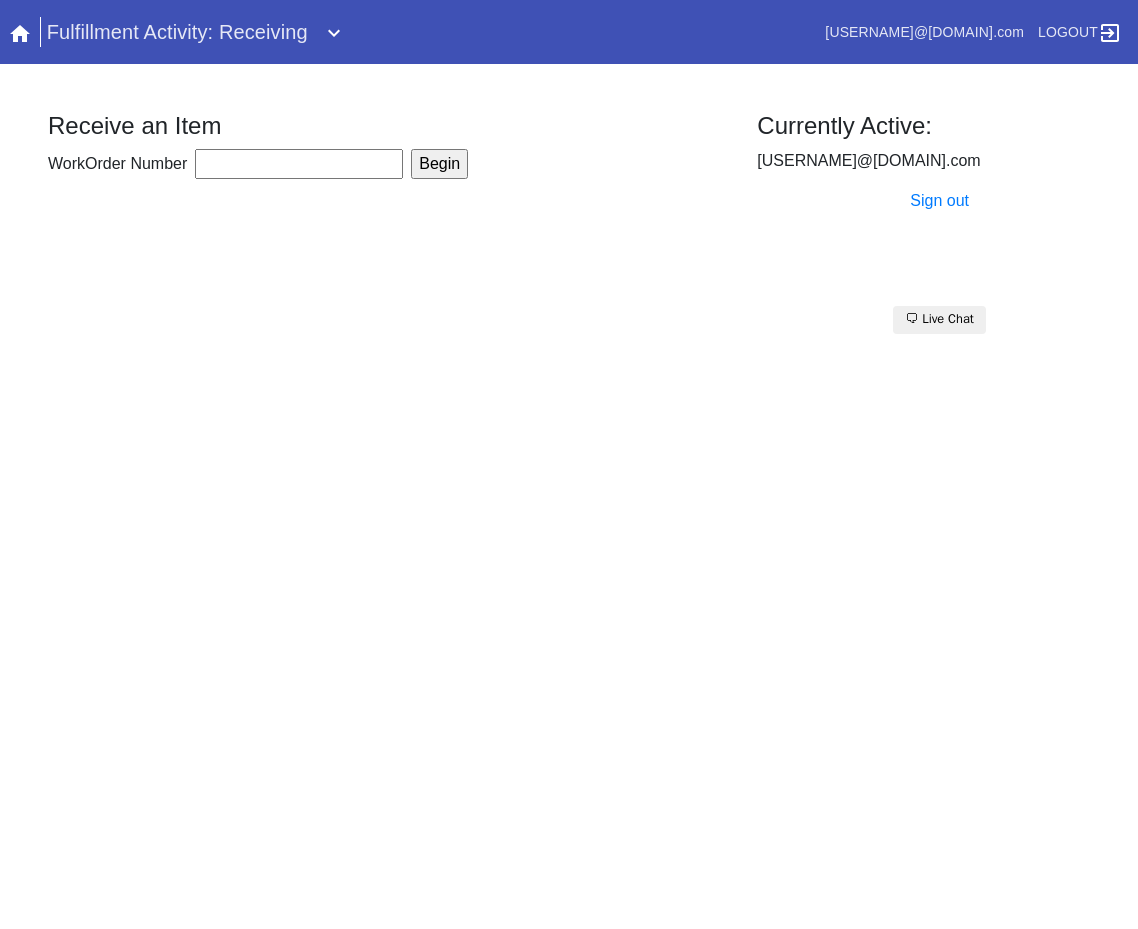 scroll, scrollTop: 0, scrollLeft: 0, axis: both 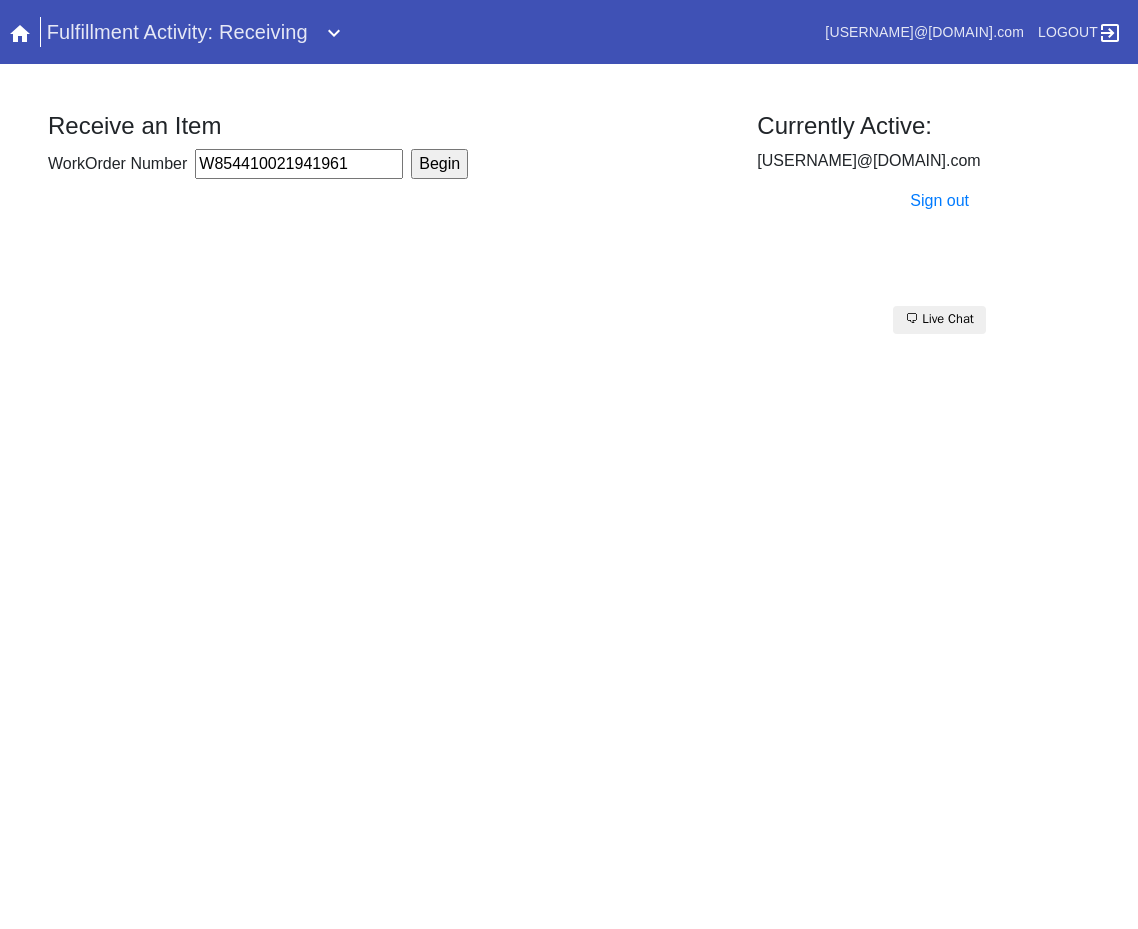 type on "W854410021941961" 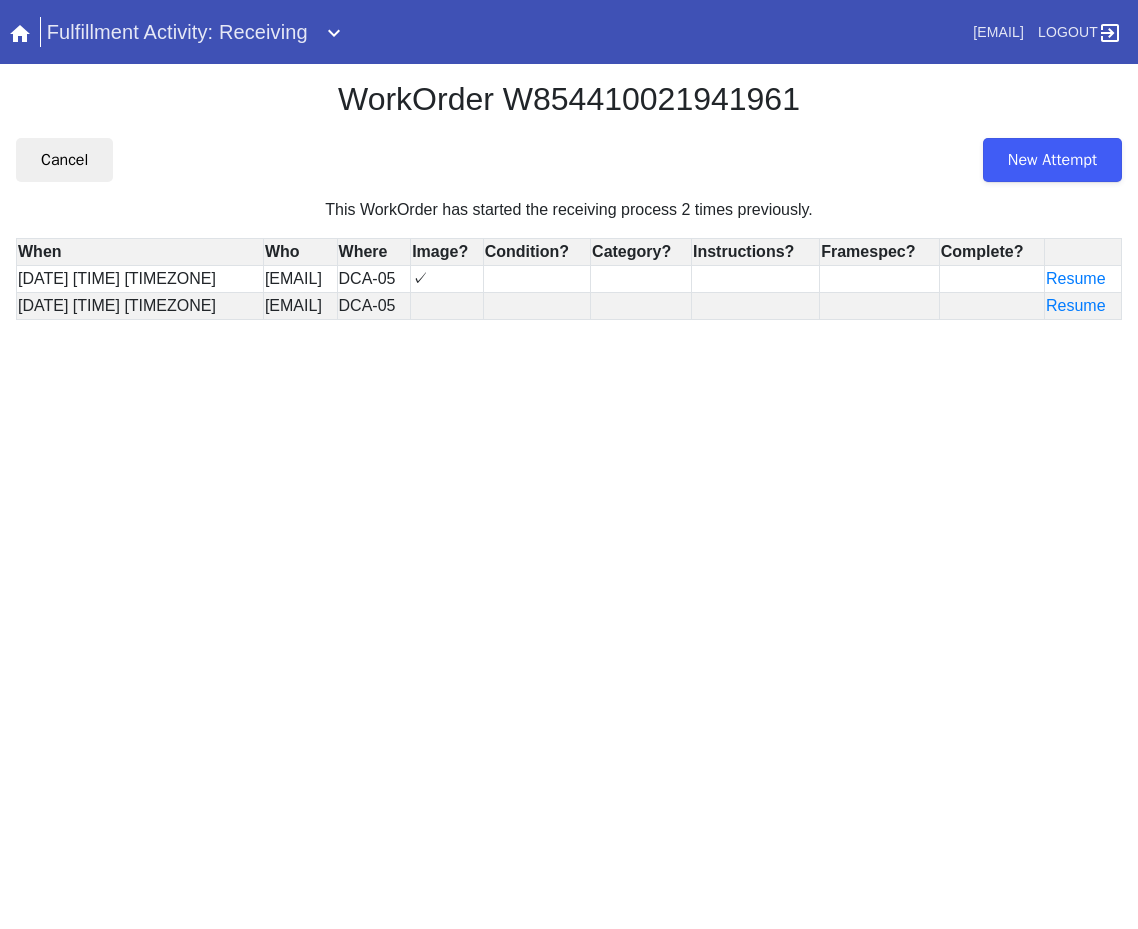 scroll, scrollTop: 0, scrollLeft: 0, axis: both 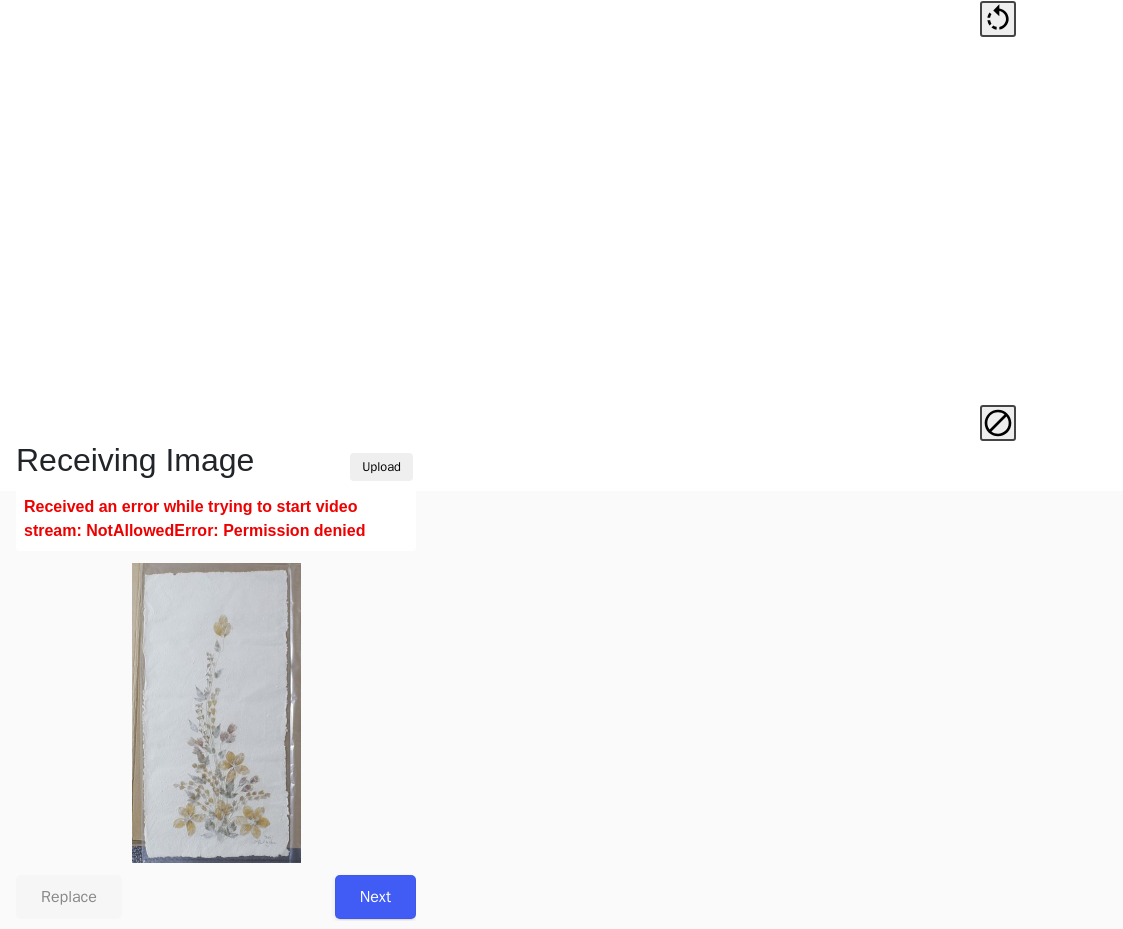 click on "Next" at bounding box center [375, 897] 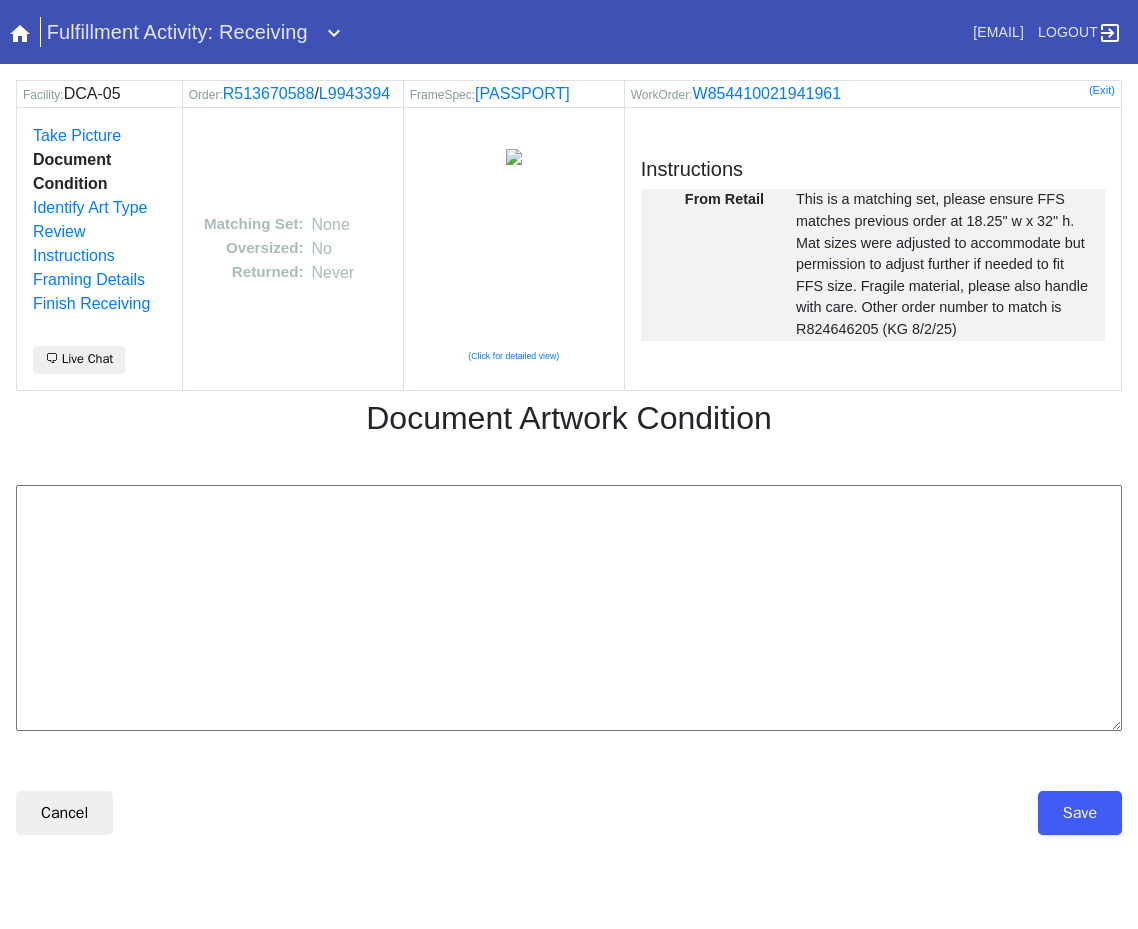scroll, scrollTop: 0, scrollLeft: 0, axis: both 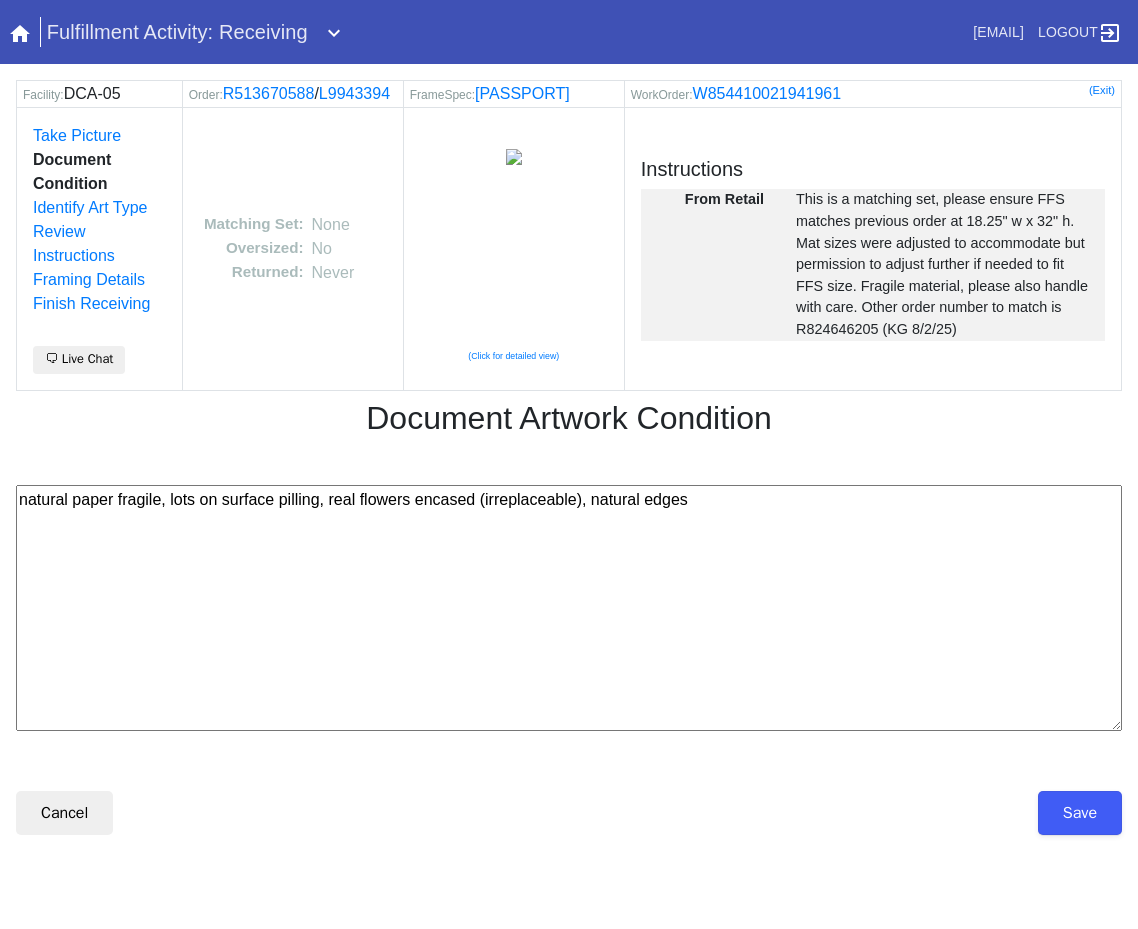 type on "natural paper fragile, lots on surface pilling, real flowers encased (irreplaceable), natural edges" 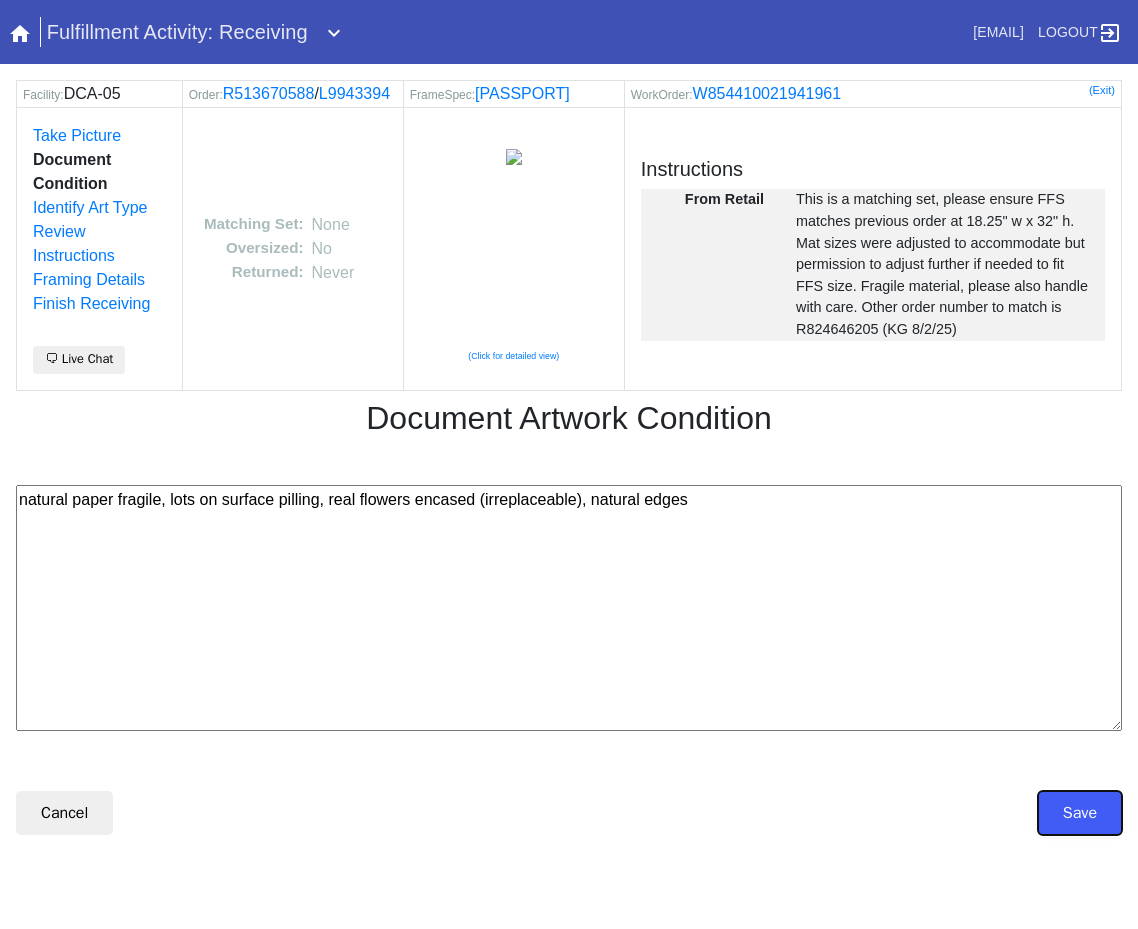 click on "Save" at bounding box center (1080, 813) 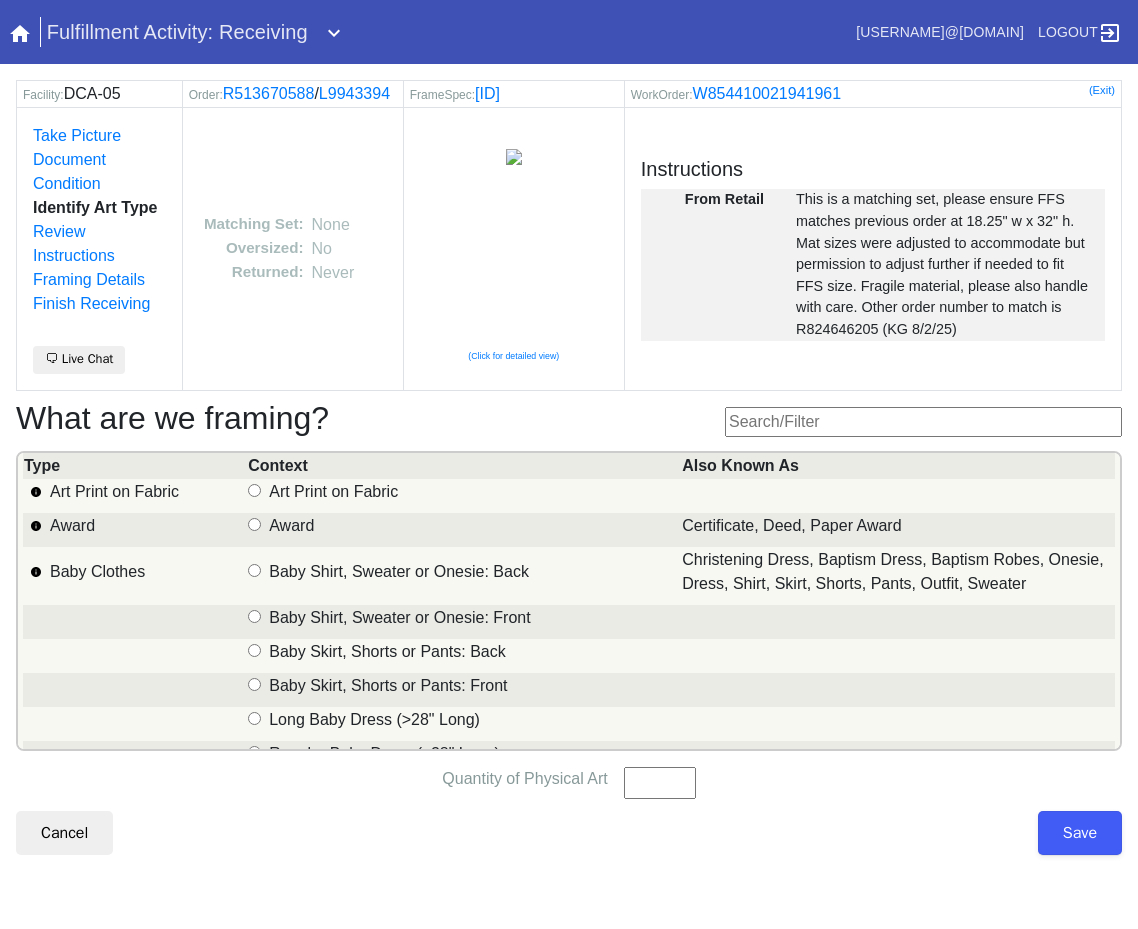 scroll, scrollTop: 0, scrollLeft: 0, axis: both 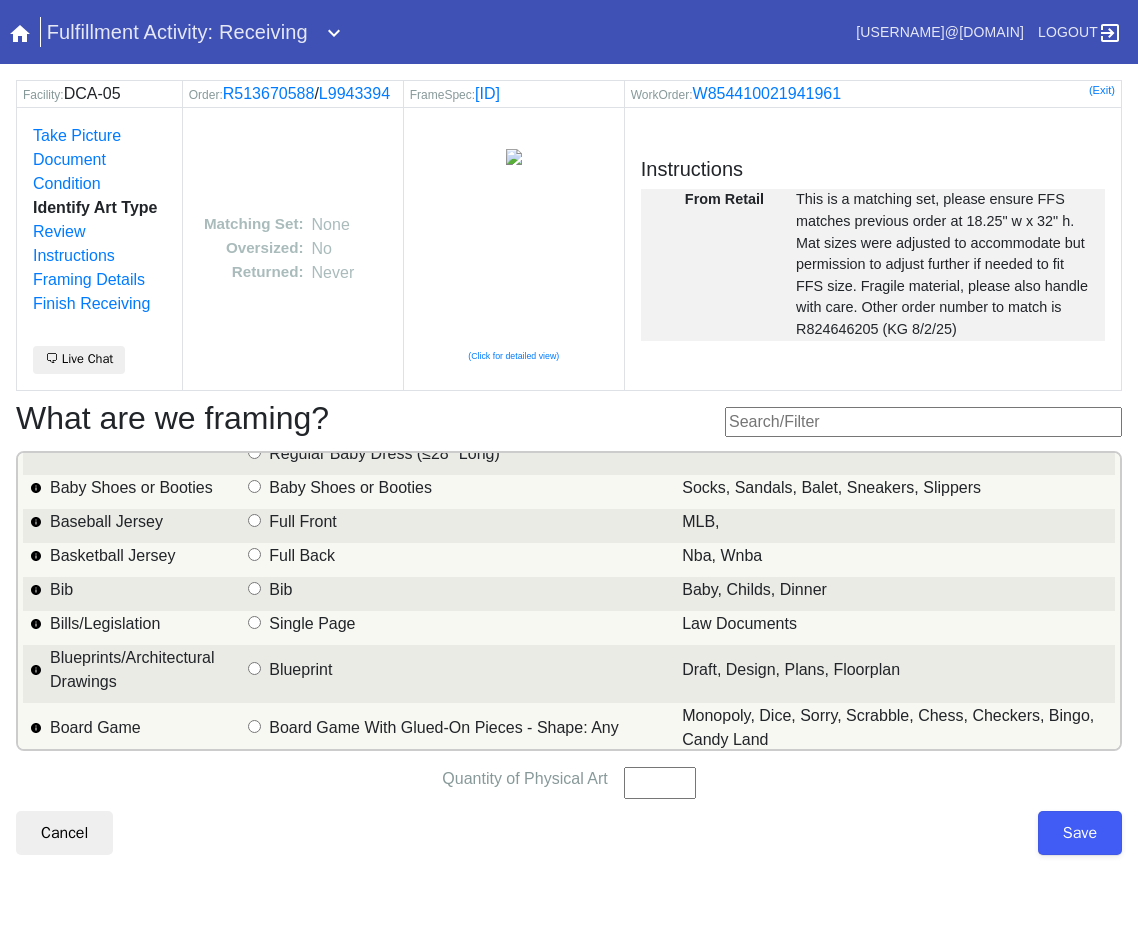 click at bounding box center (923, 422) 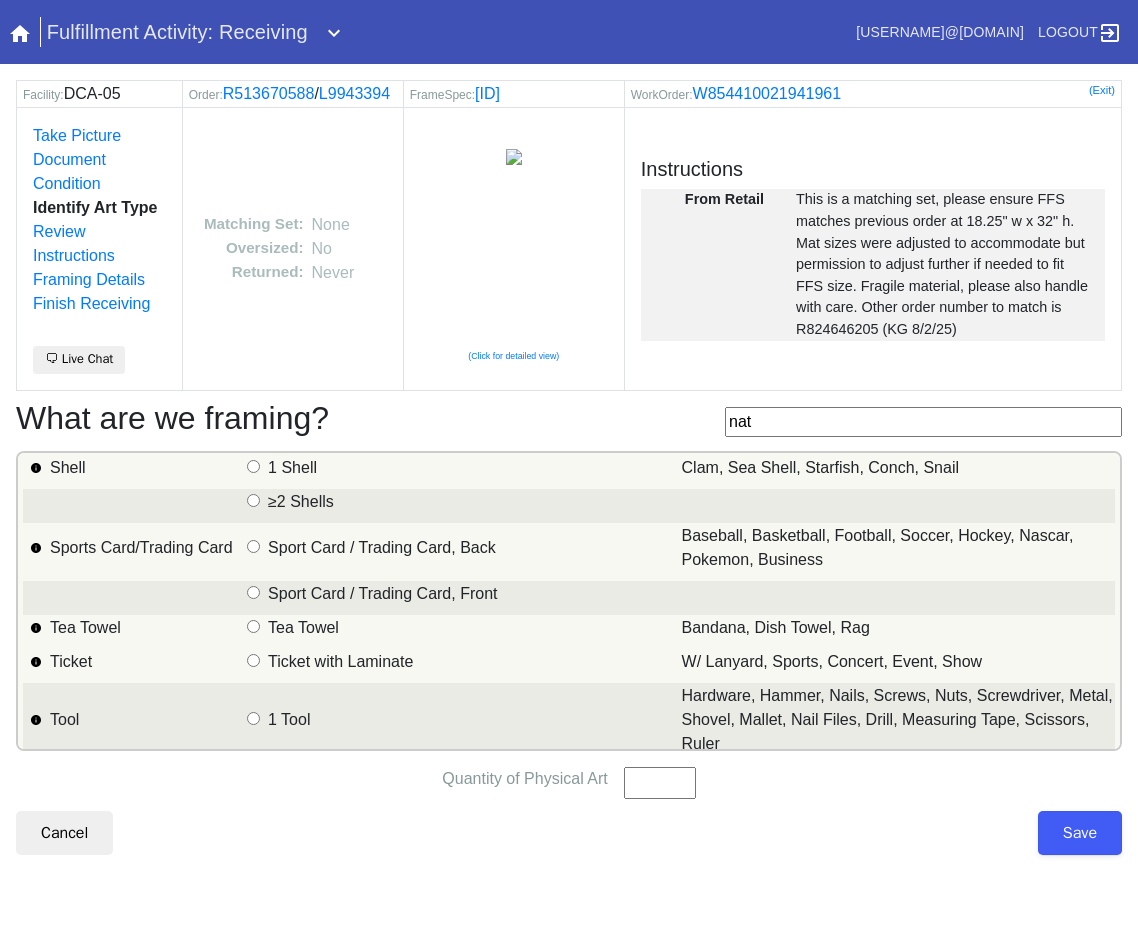 scroll, scrollTop: 0, scrollLeft: 0, axis: both 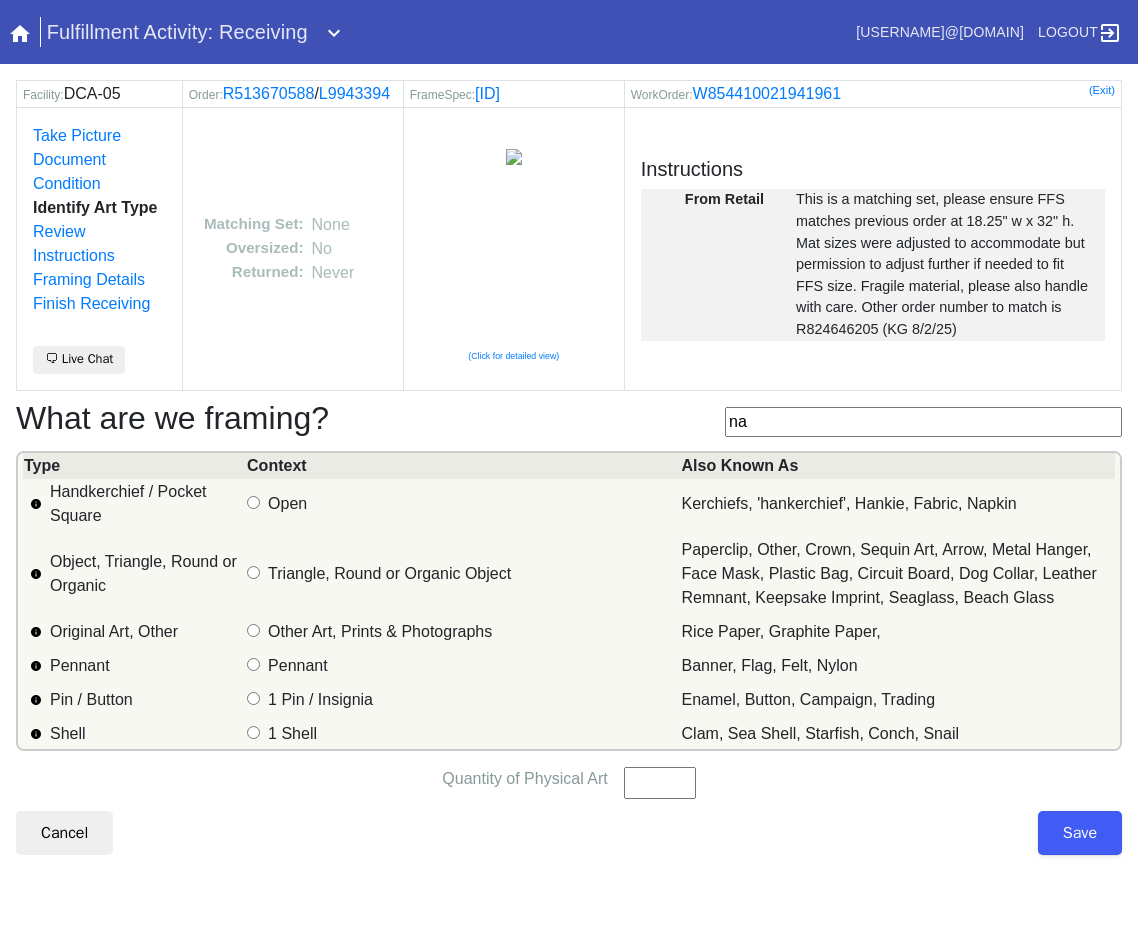 type on "na" 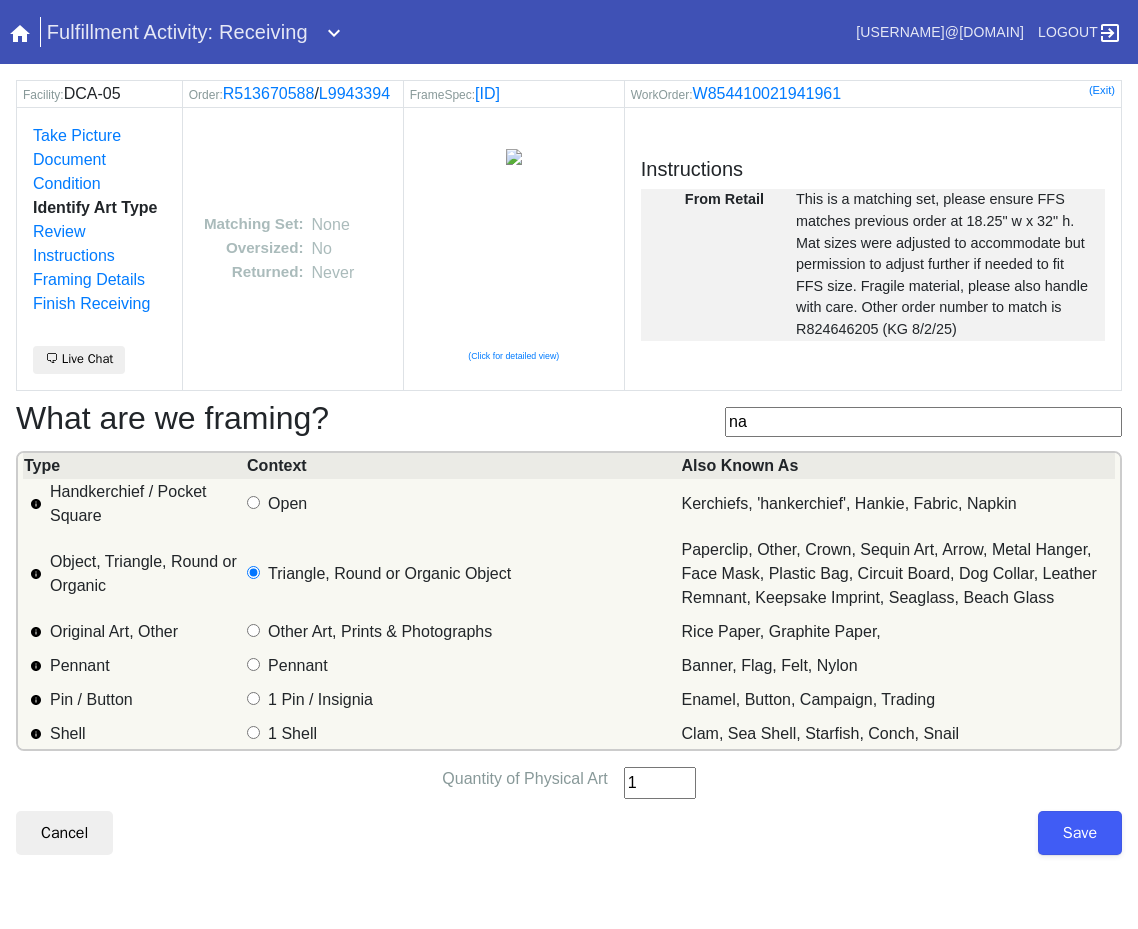 type on "1" 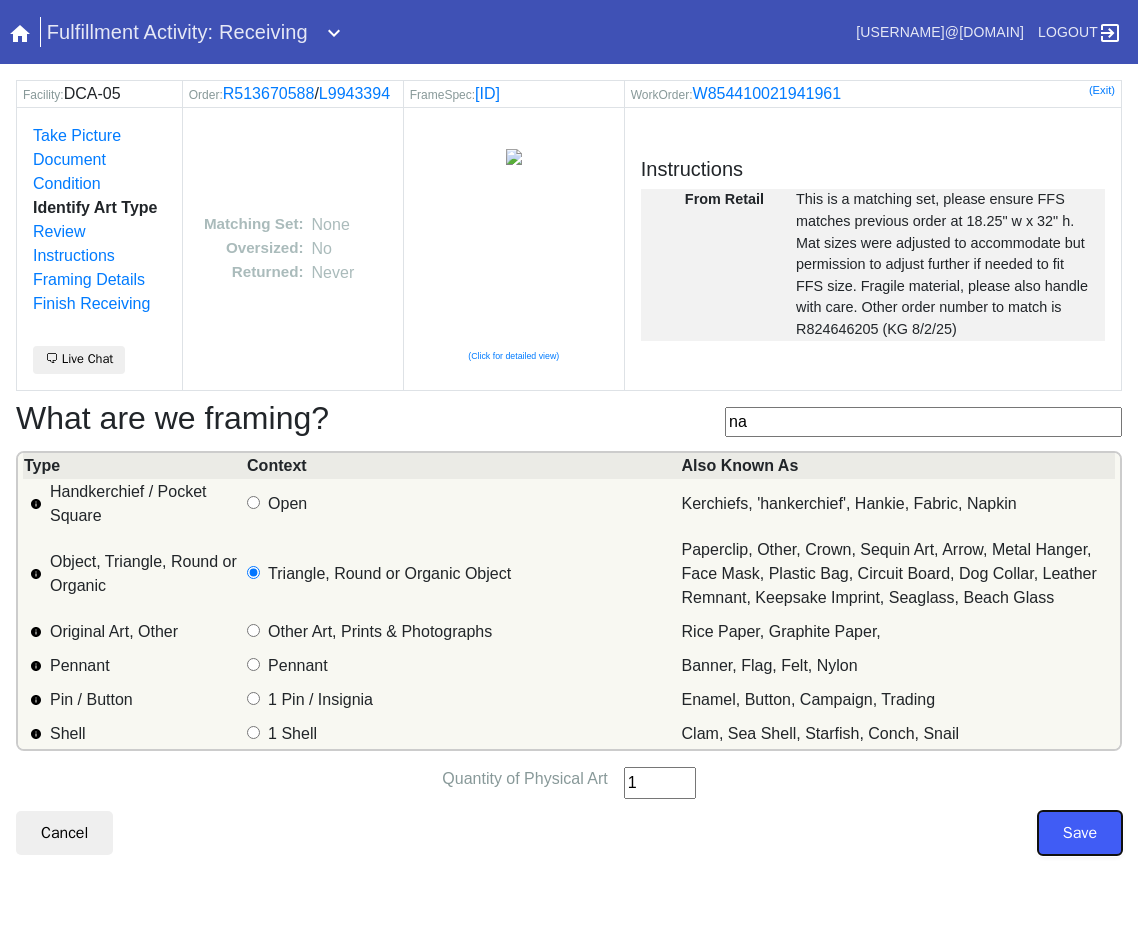 click on "Save" at bounding box center (1080, 833) 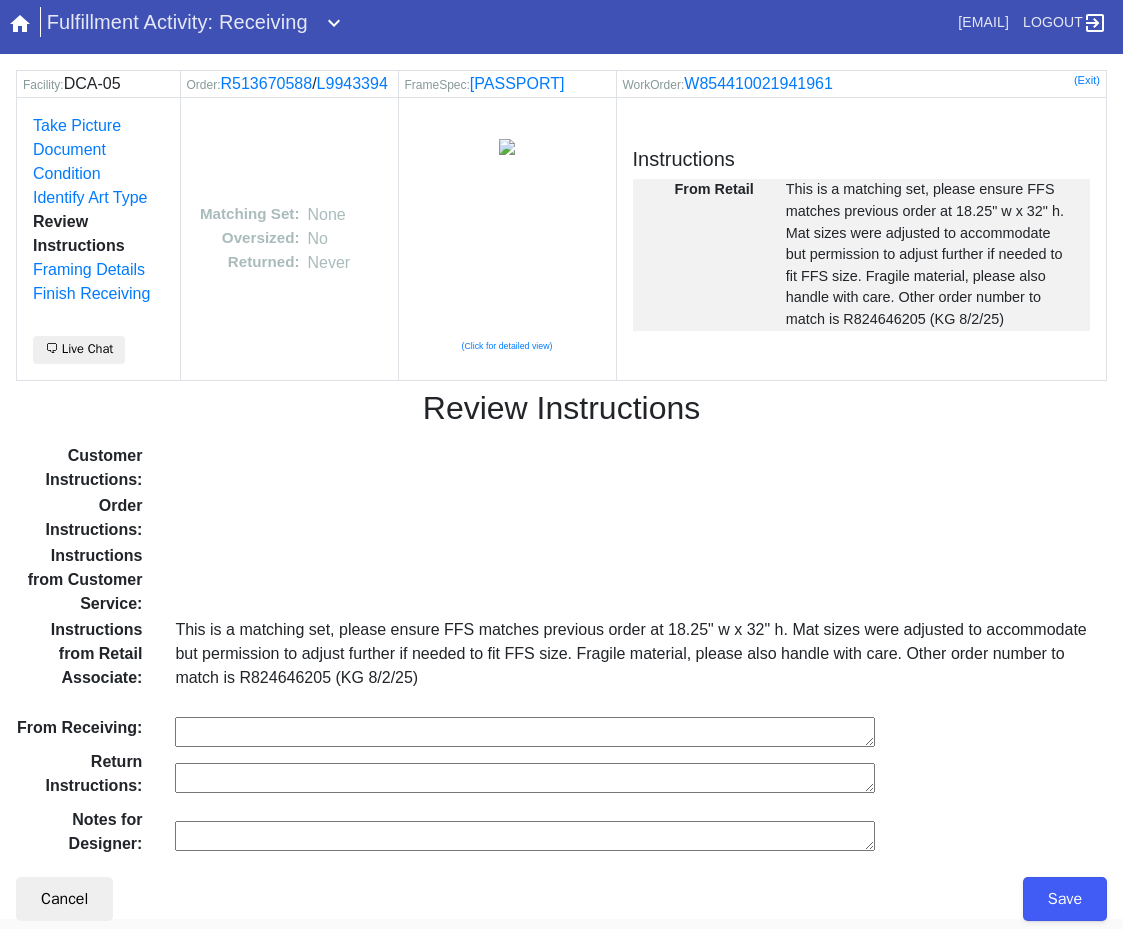 scroll, scrollTop: 34, scrollLeft: 0, axis: vertical 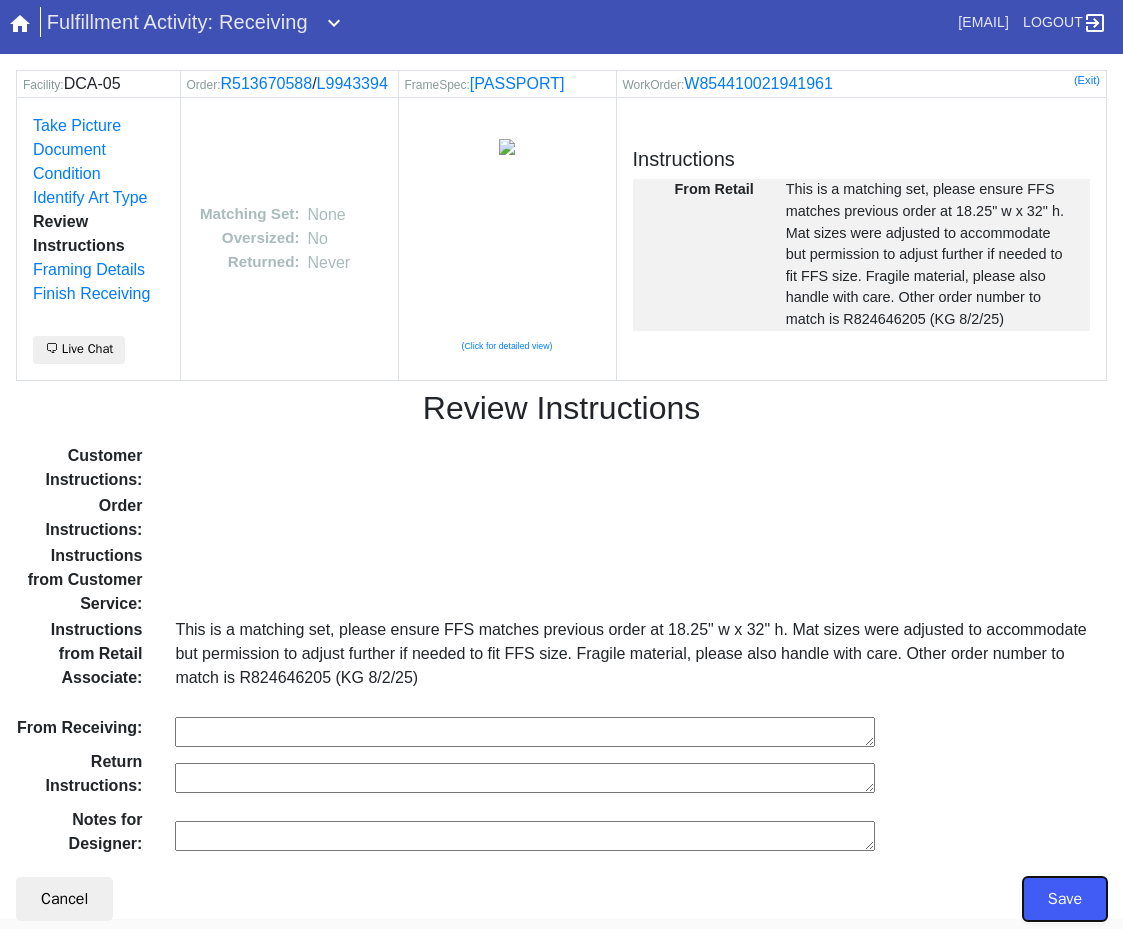 click on "Save" at bounding box center (1065, 899) 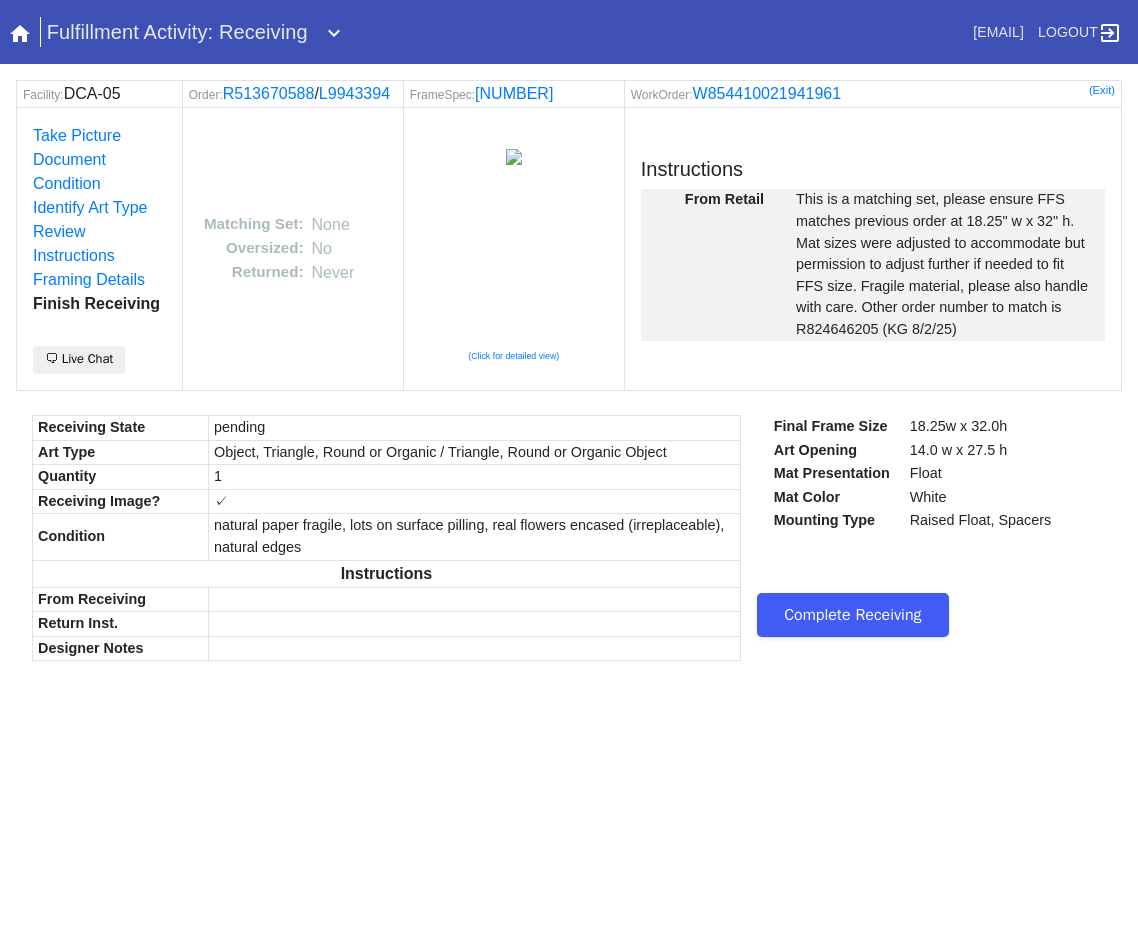 scroll, scrollTop: 0, scrollLeft: 0, axis: both 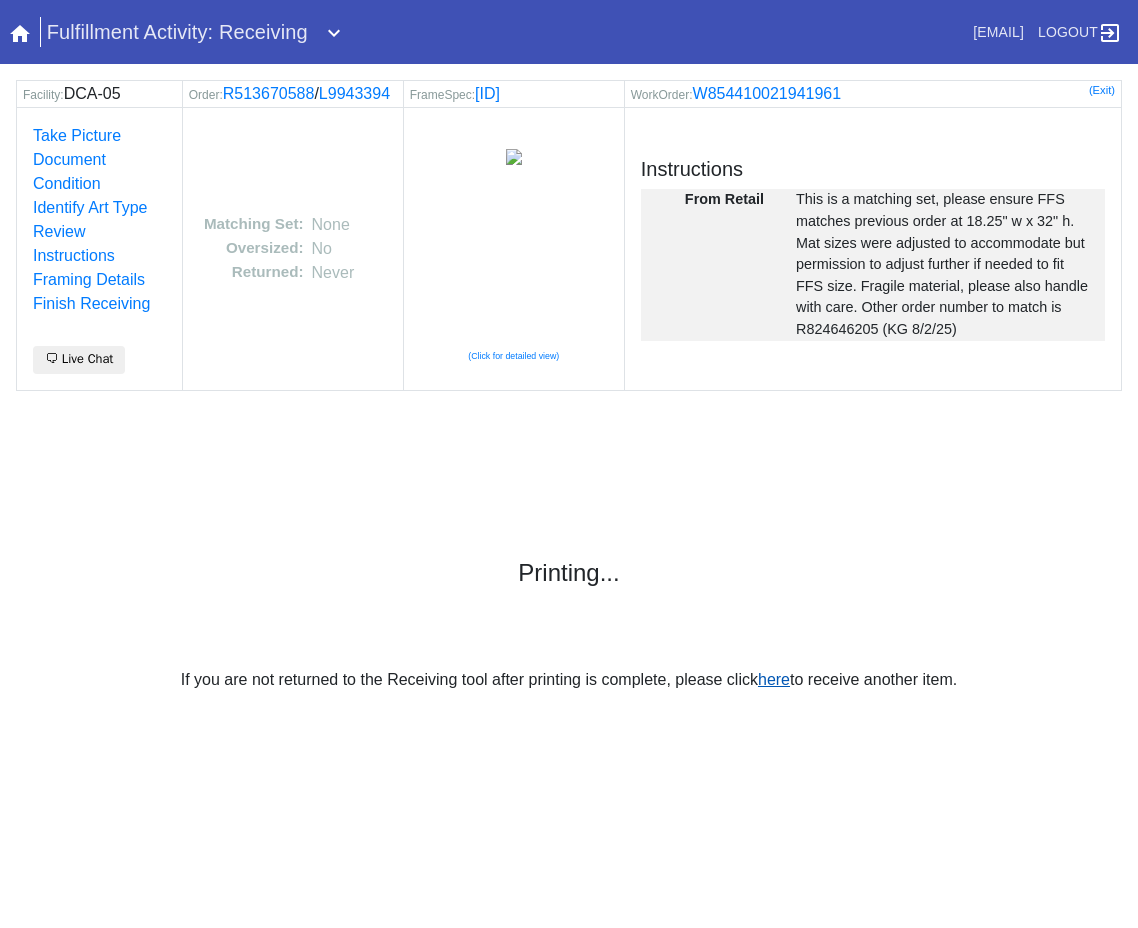 click on "here" at bounding box center (774, 679) 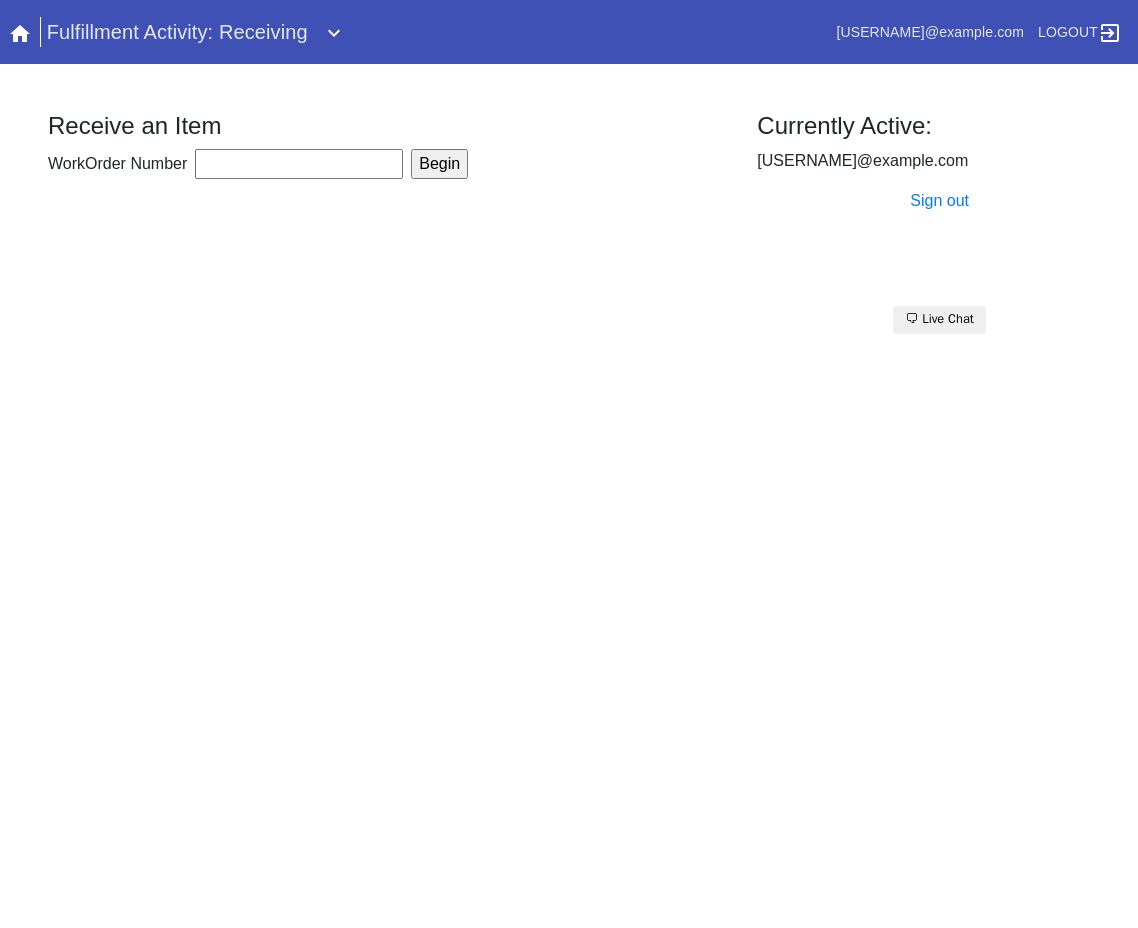 scroll, scrollTop: 0, scrollLeft: 0, axis: both 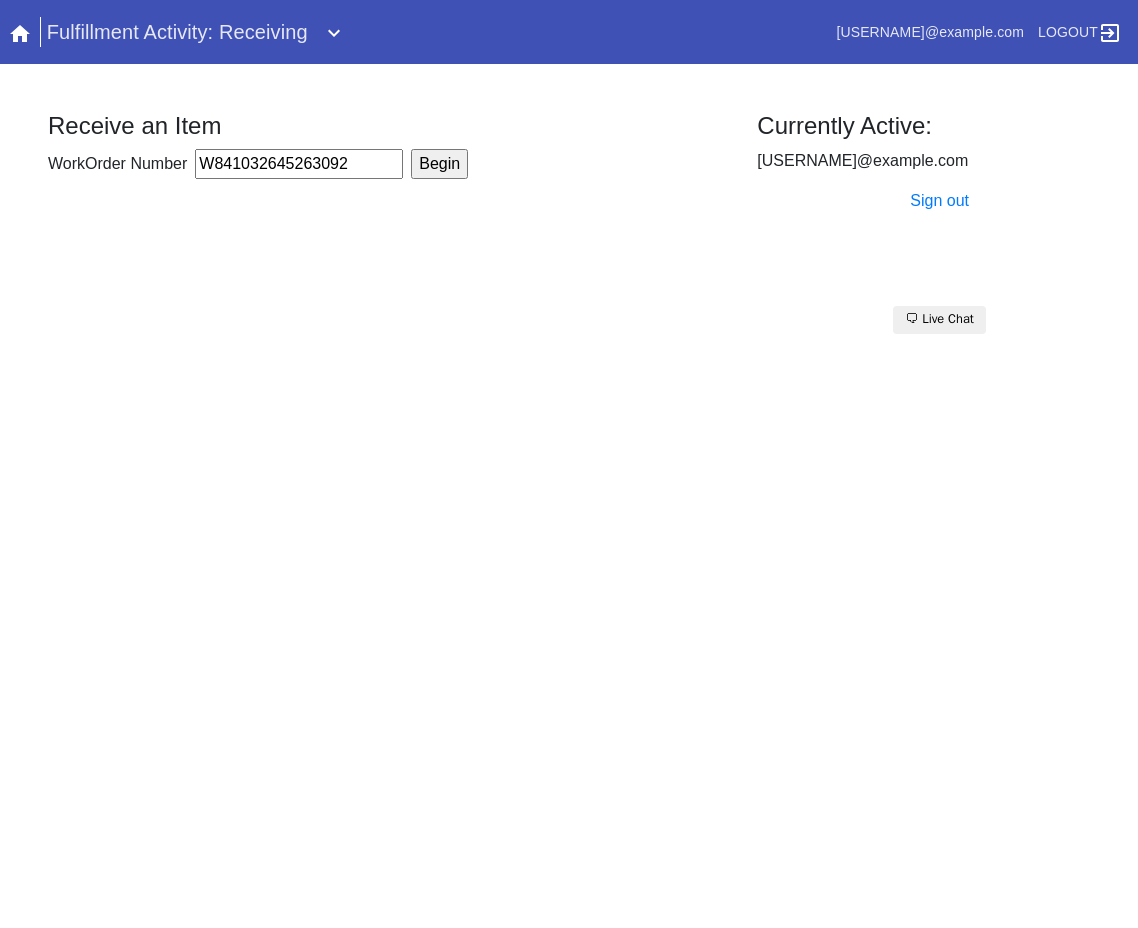 type on "W841032645263092" 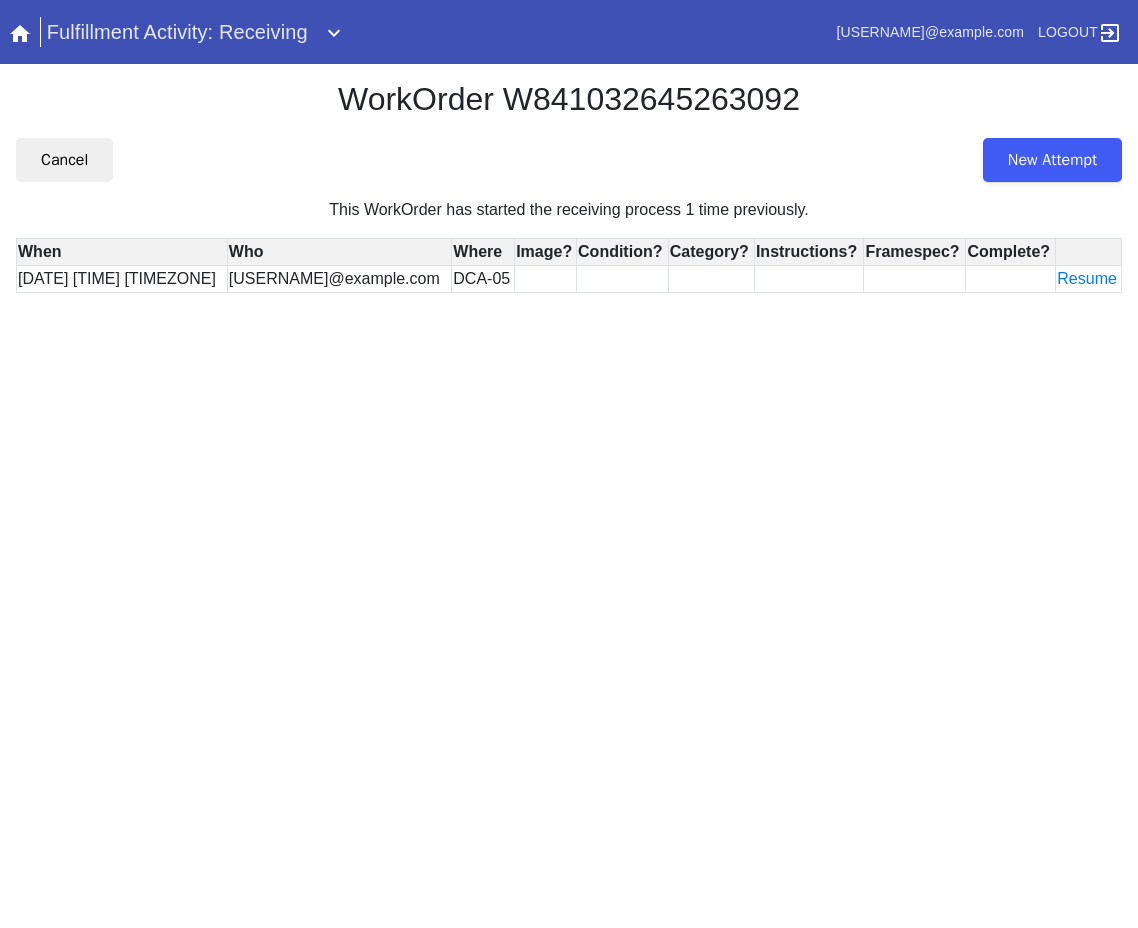 scroll, scrollTop: 0, scrollLeft: 0, axis: both 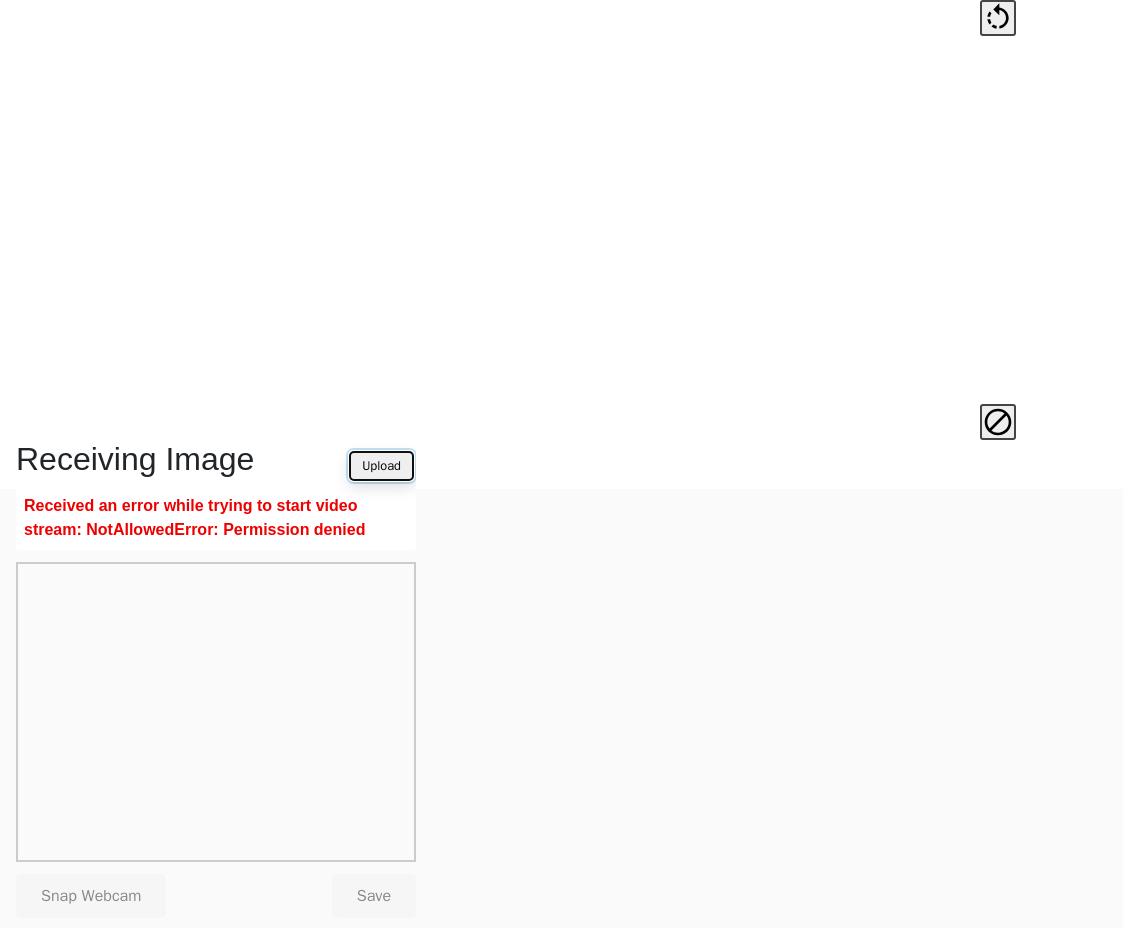 click on "Upload" at bounding box center [381, 466] 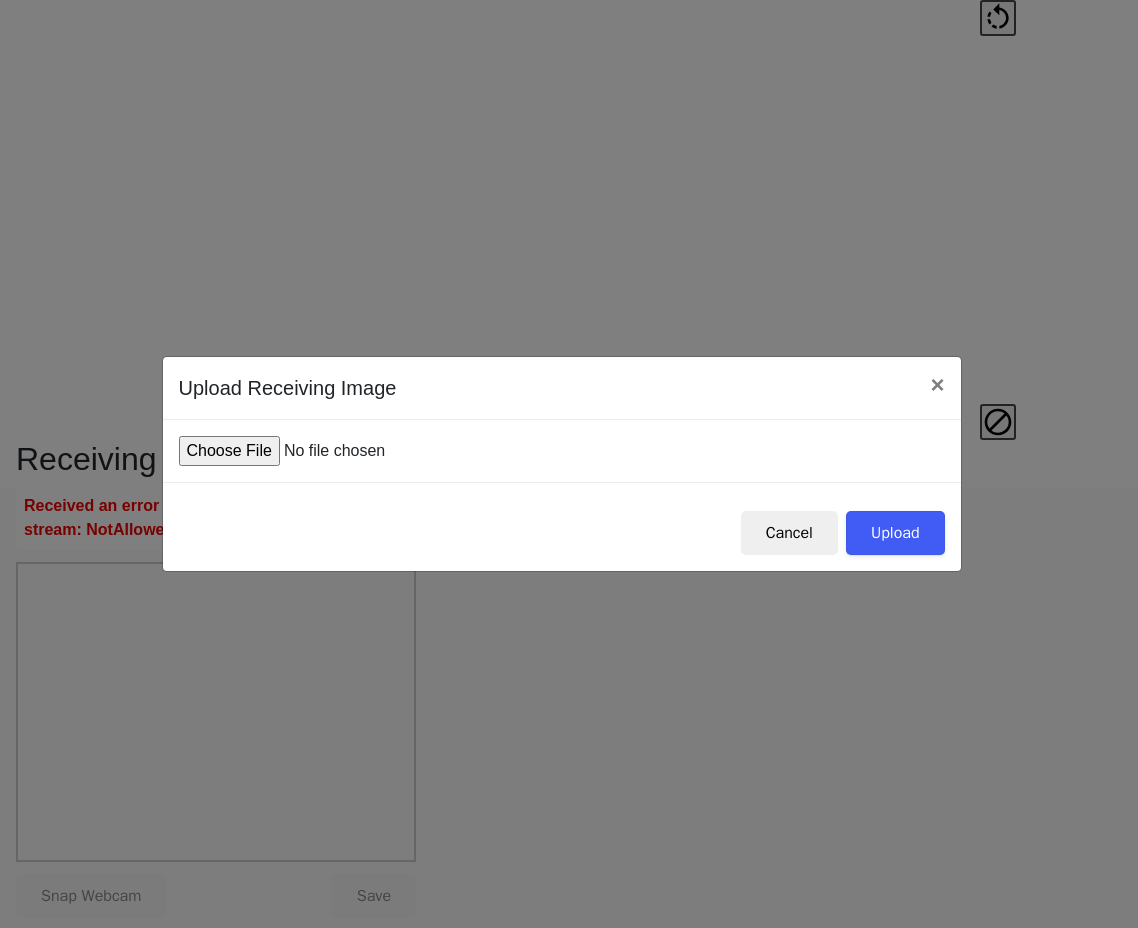 type on "C:\fakepath\IMG_0005.JPG" 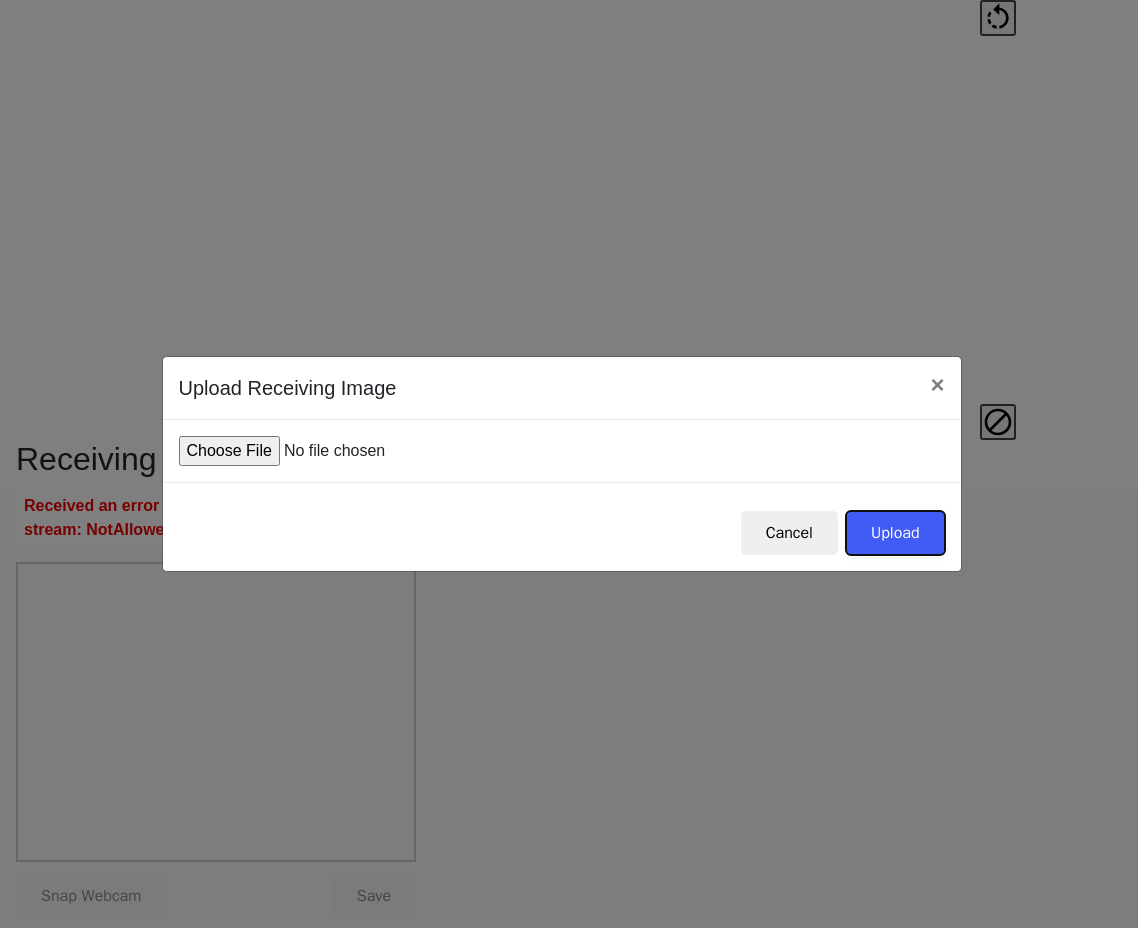 click on "Upload" at bounding box center (895, 533) 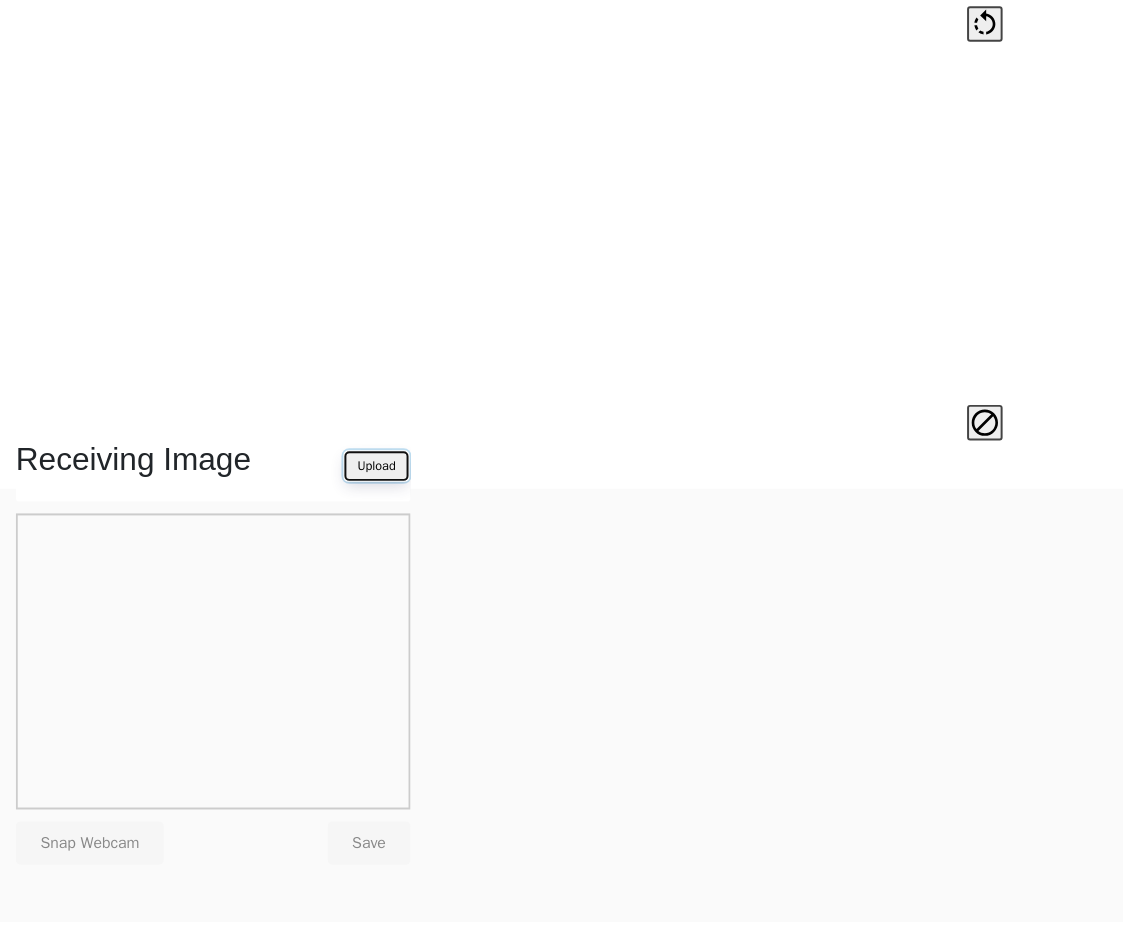 scroll, scrollTop: 439, scrollLeft: 0, axis: vertical 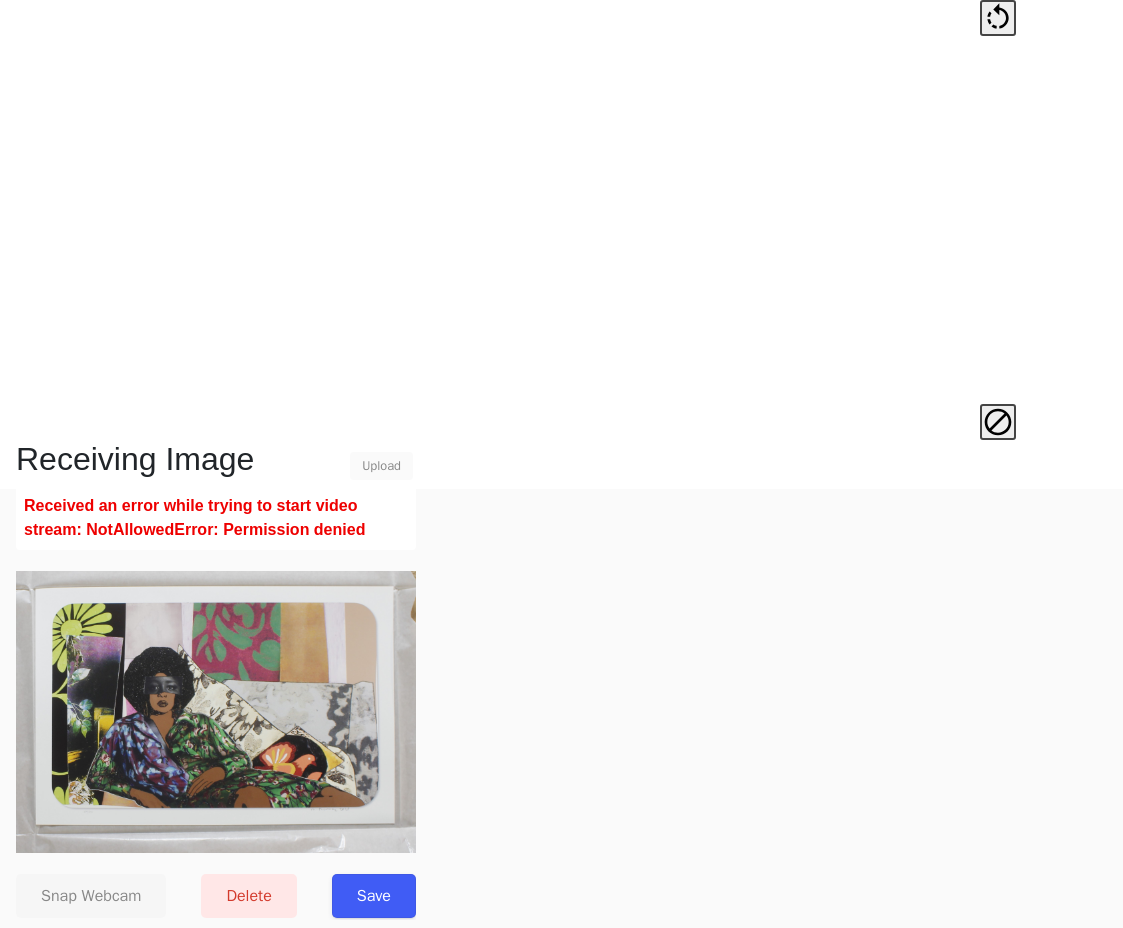 click on "Save" at bounding box center [374, 896] 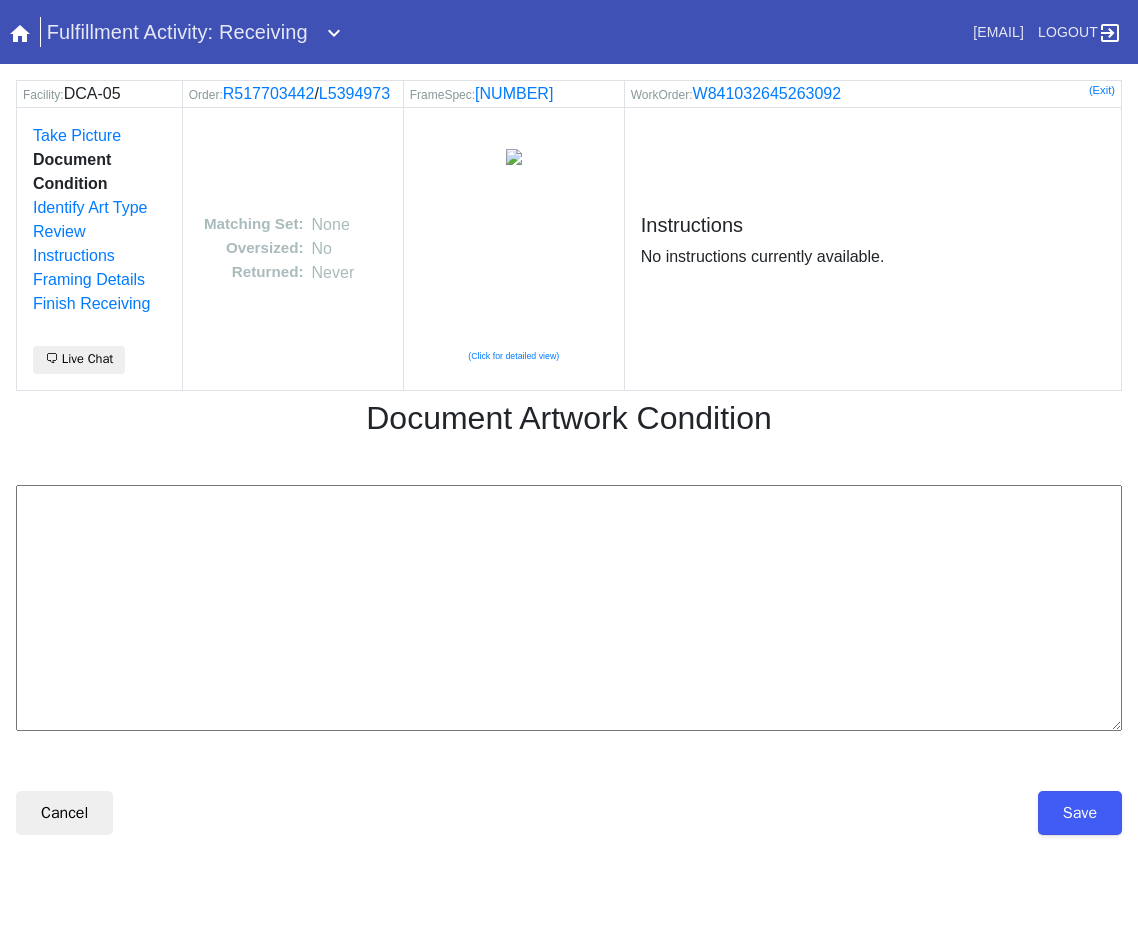 scroll, scrollTop: 0, scrollLeft: 0, axis: both 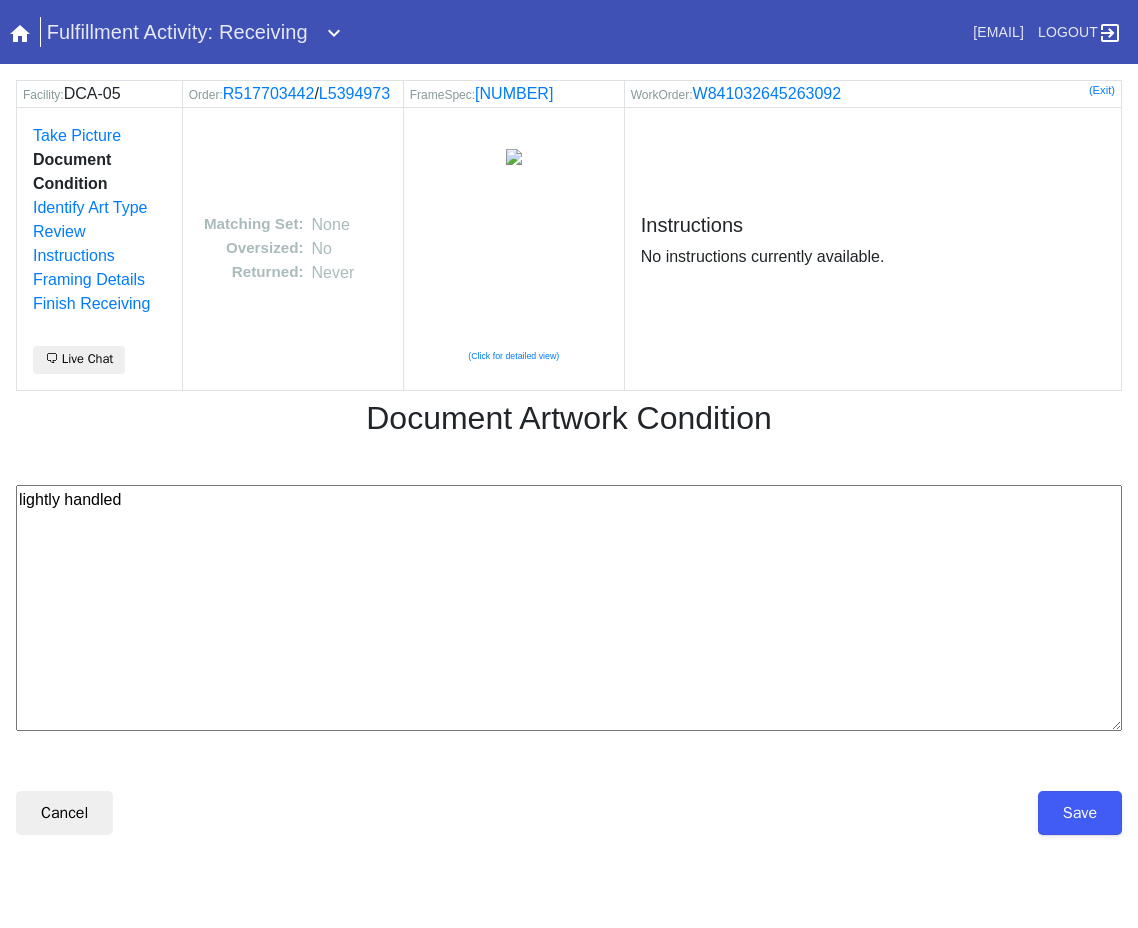 type on "lightly handled" 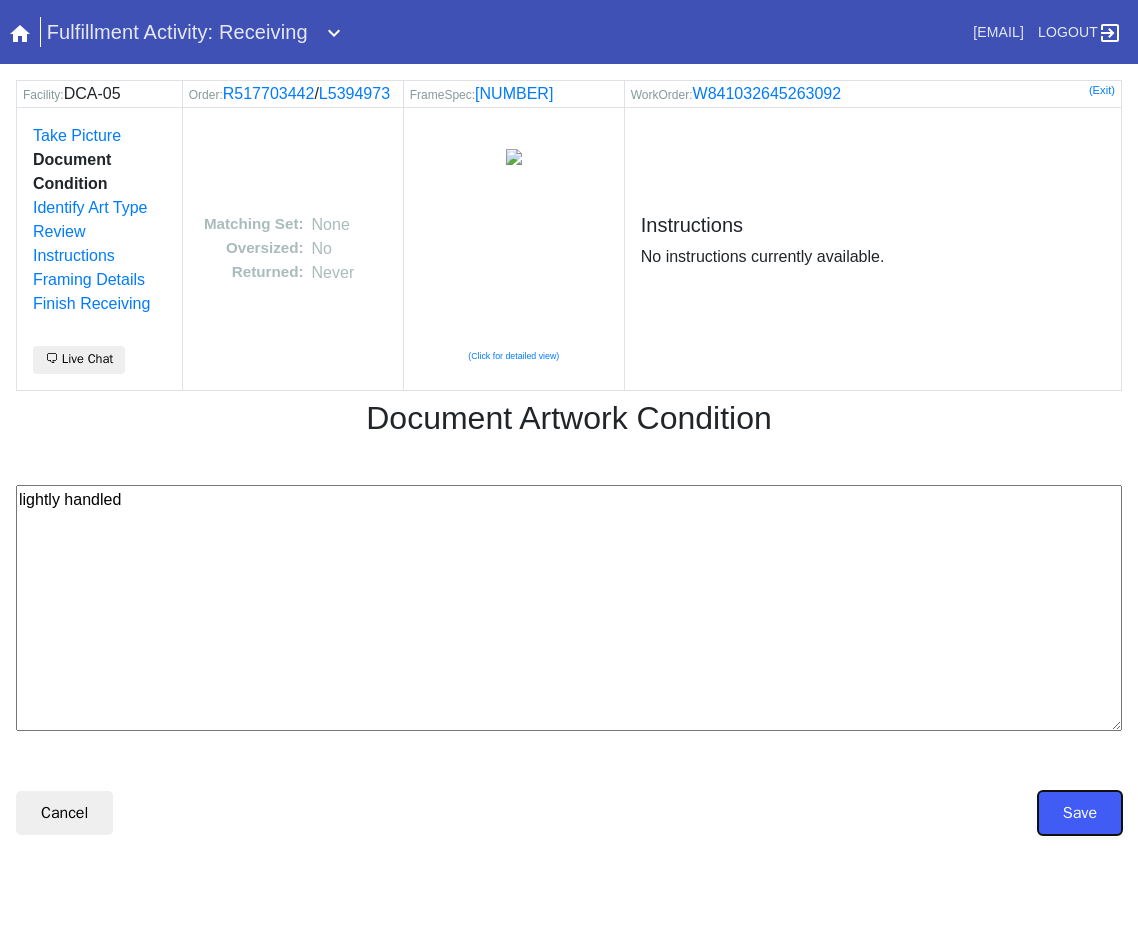 click on "Save" at bounding box center (1080, 813) 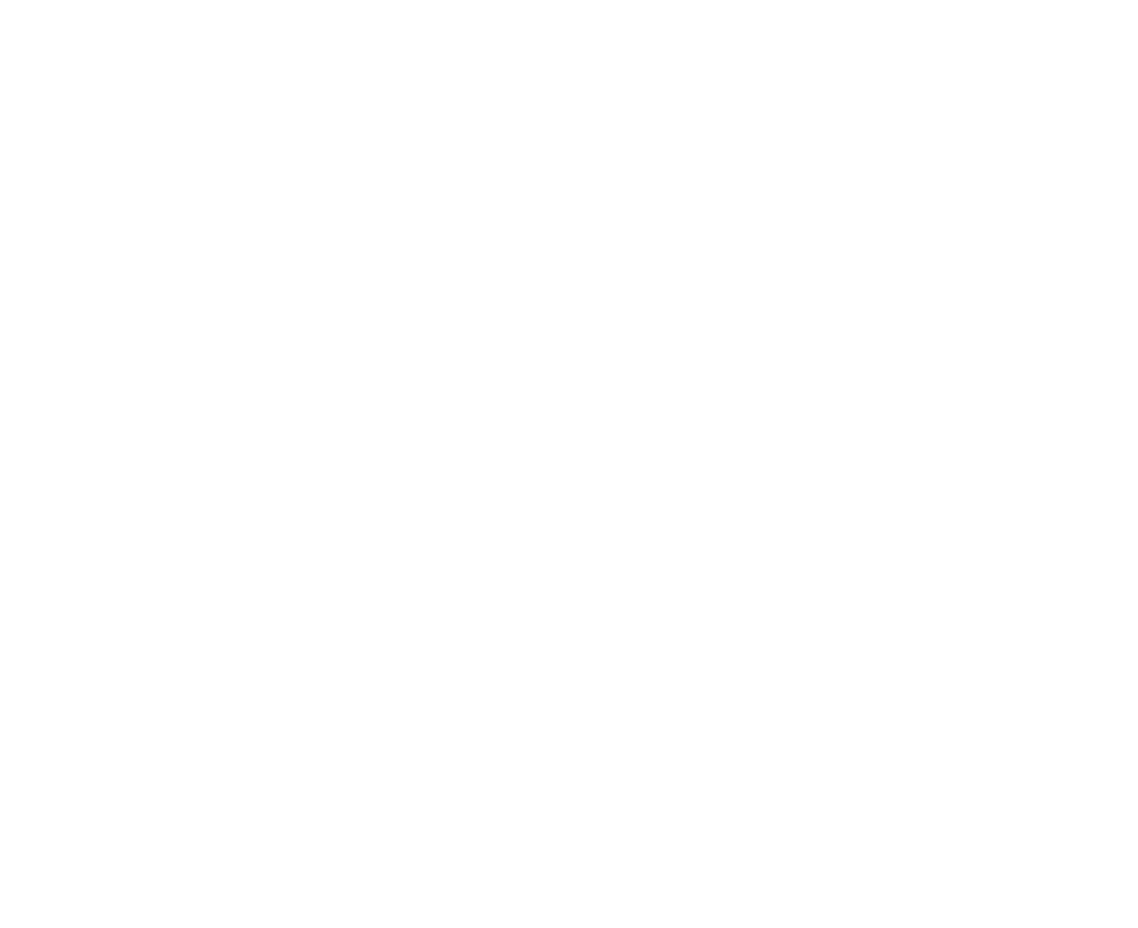 scroll, scrollTop: 0, scrollLeft: 0, axis: both 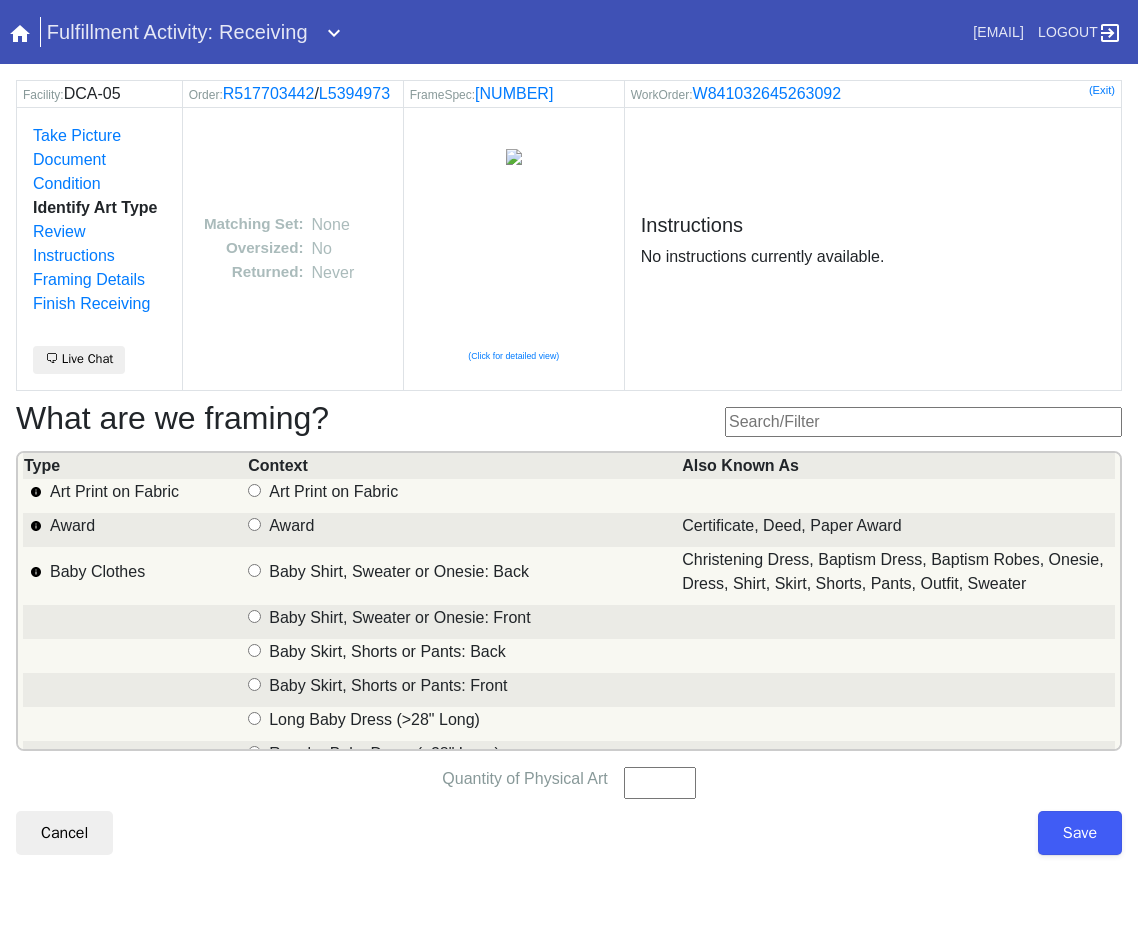 click at bounding box center [923, 422] 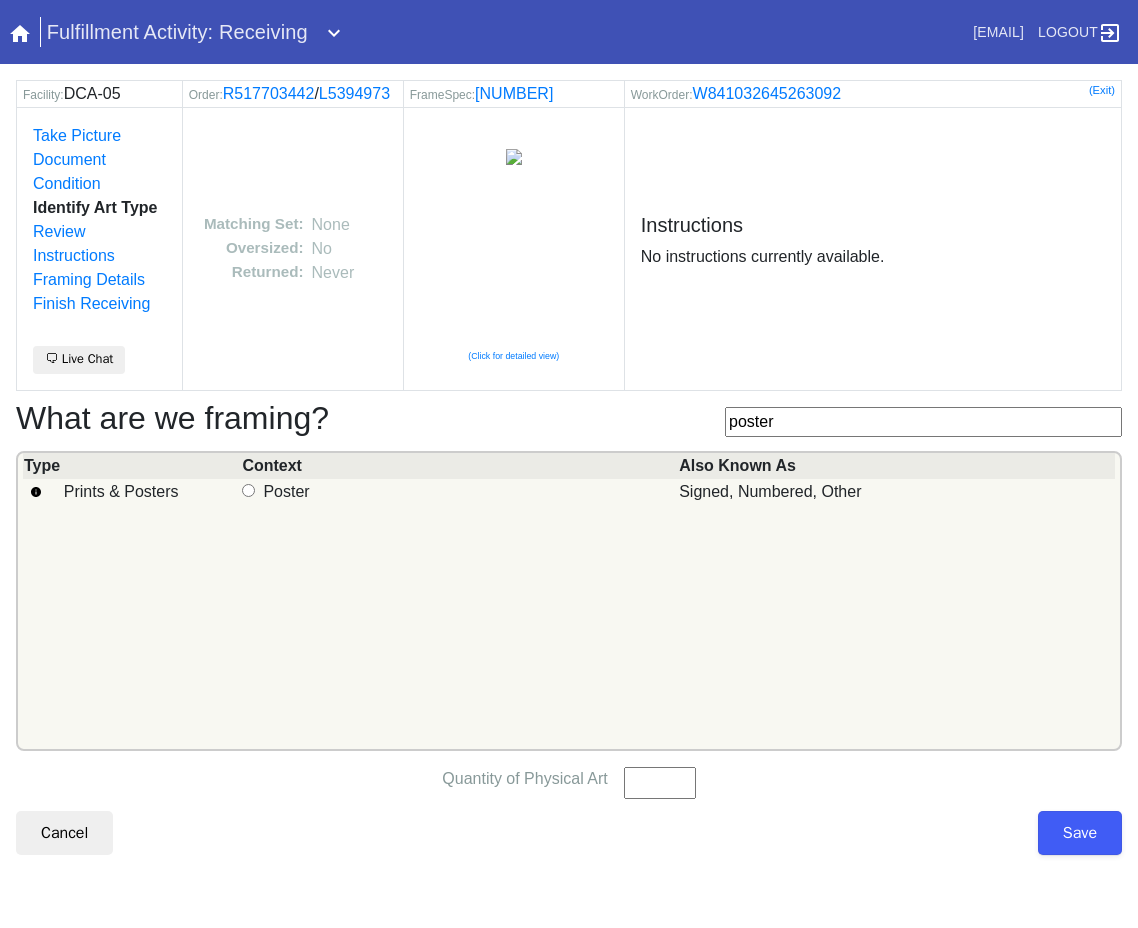 type on "poster" 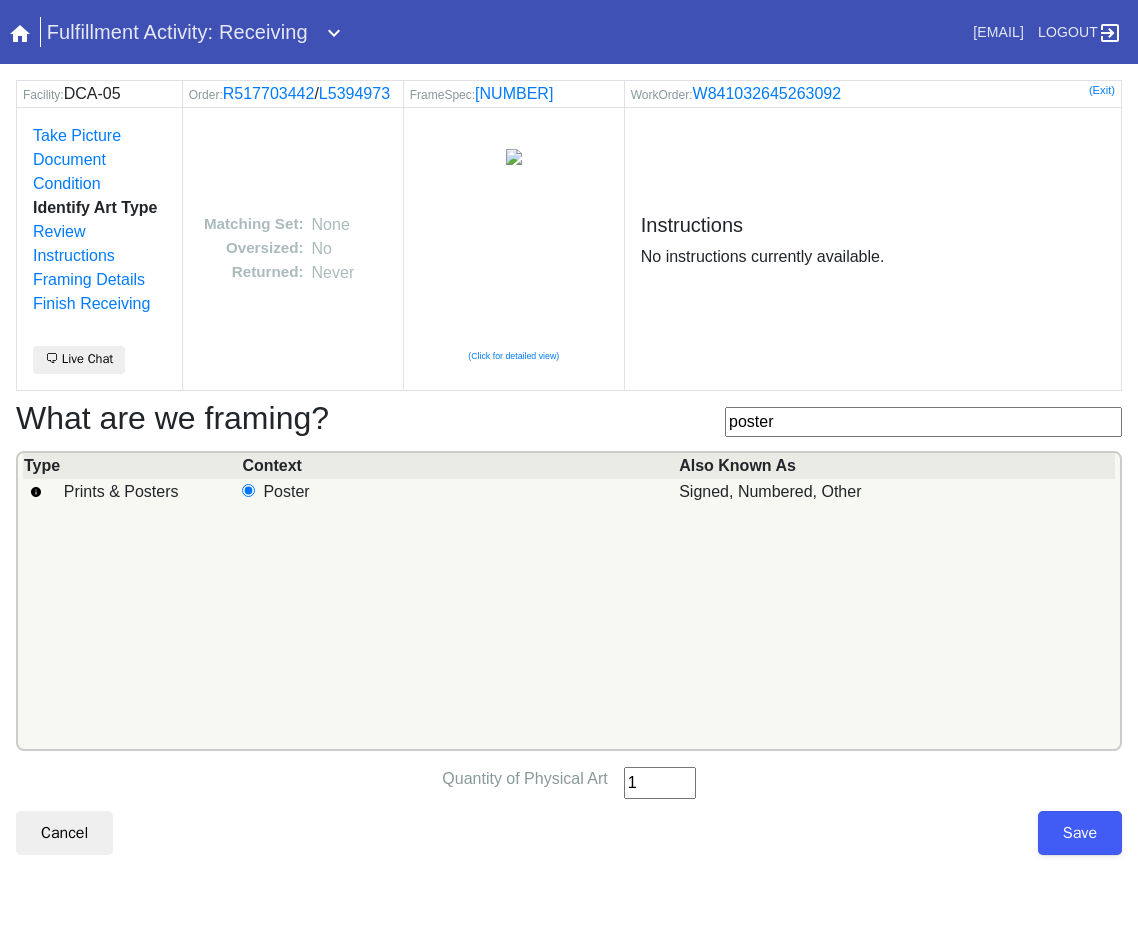 type on "1" 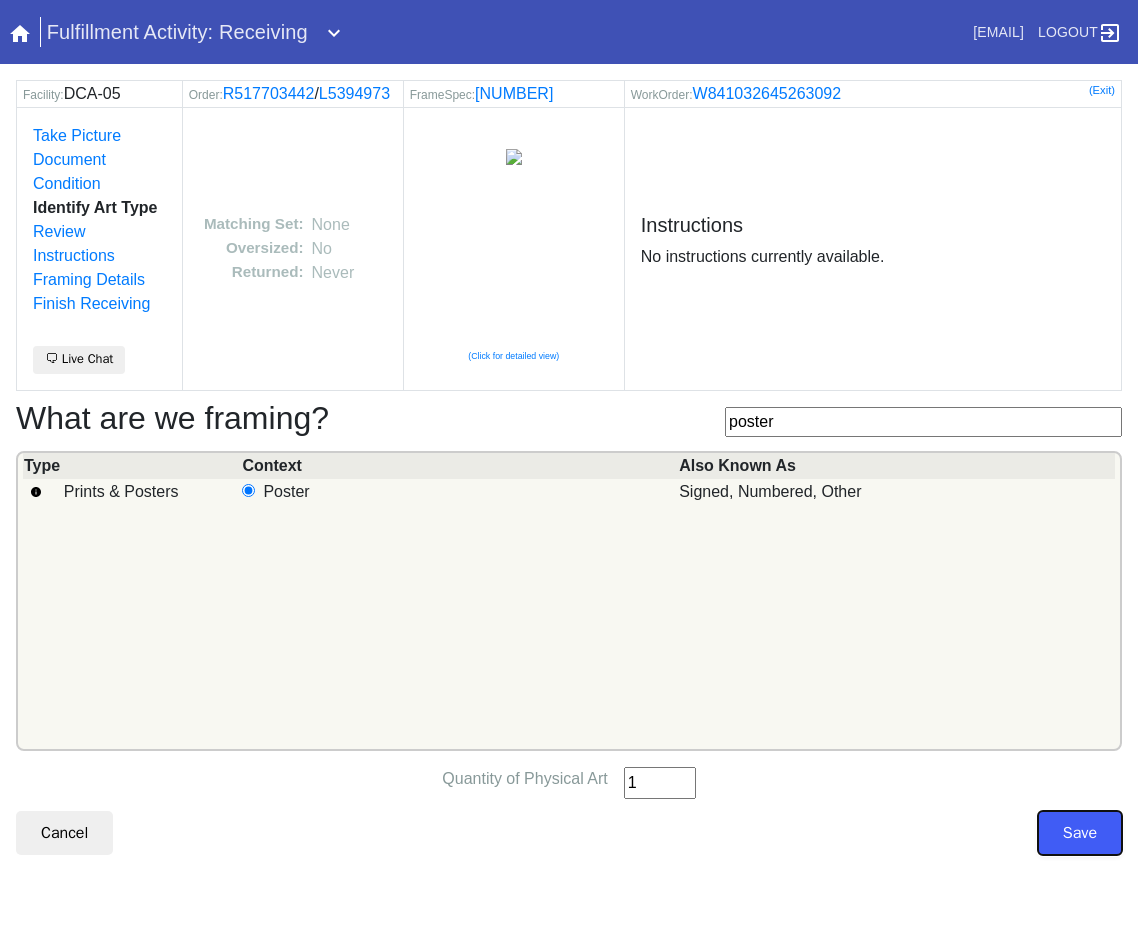 click on "Save" at bounding box center [1080, 833] 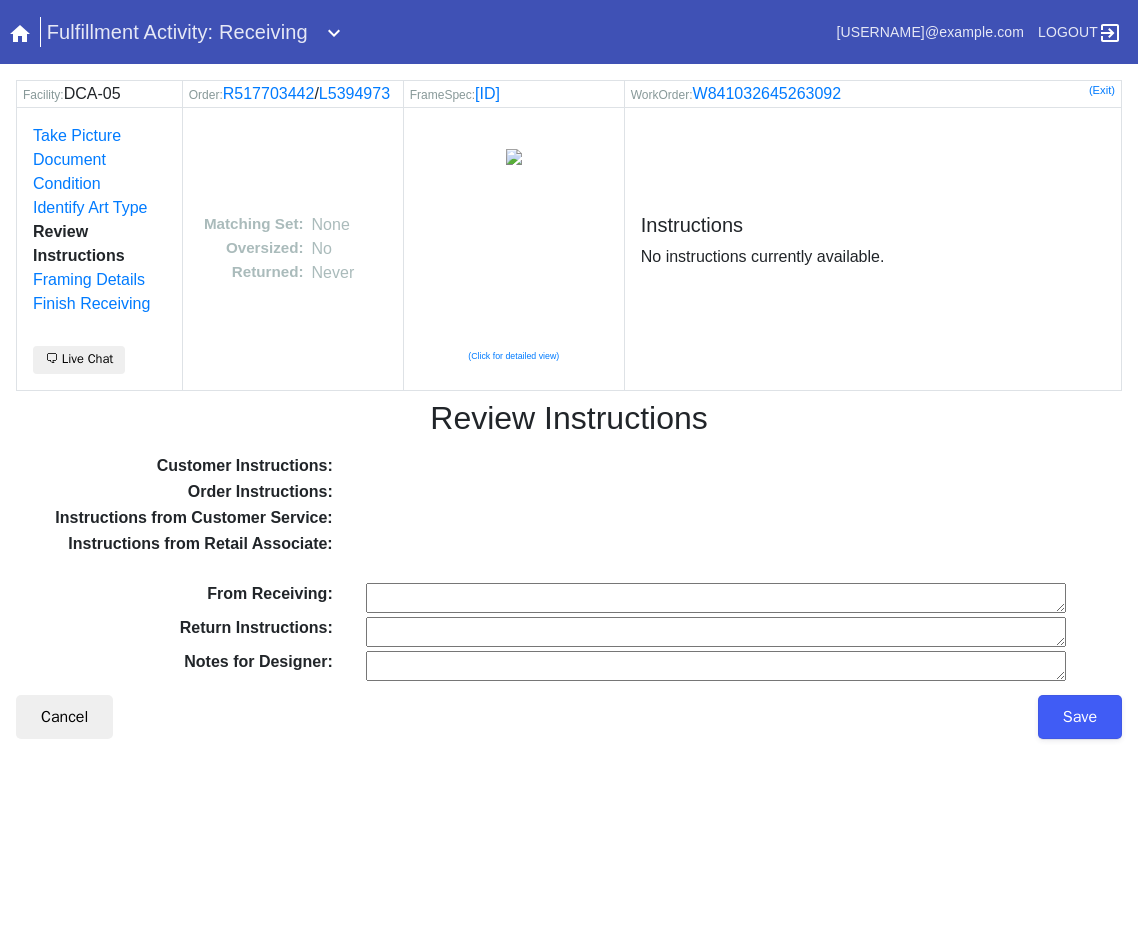 scroll, scrollTop: 0, scrollLeft: 0, axis: both 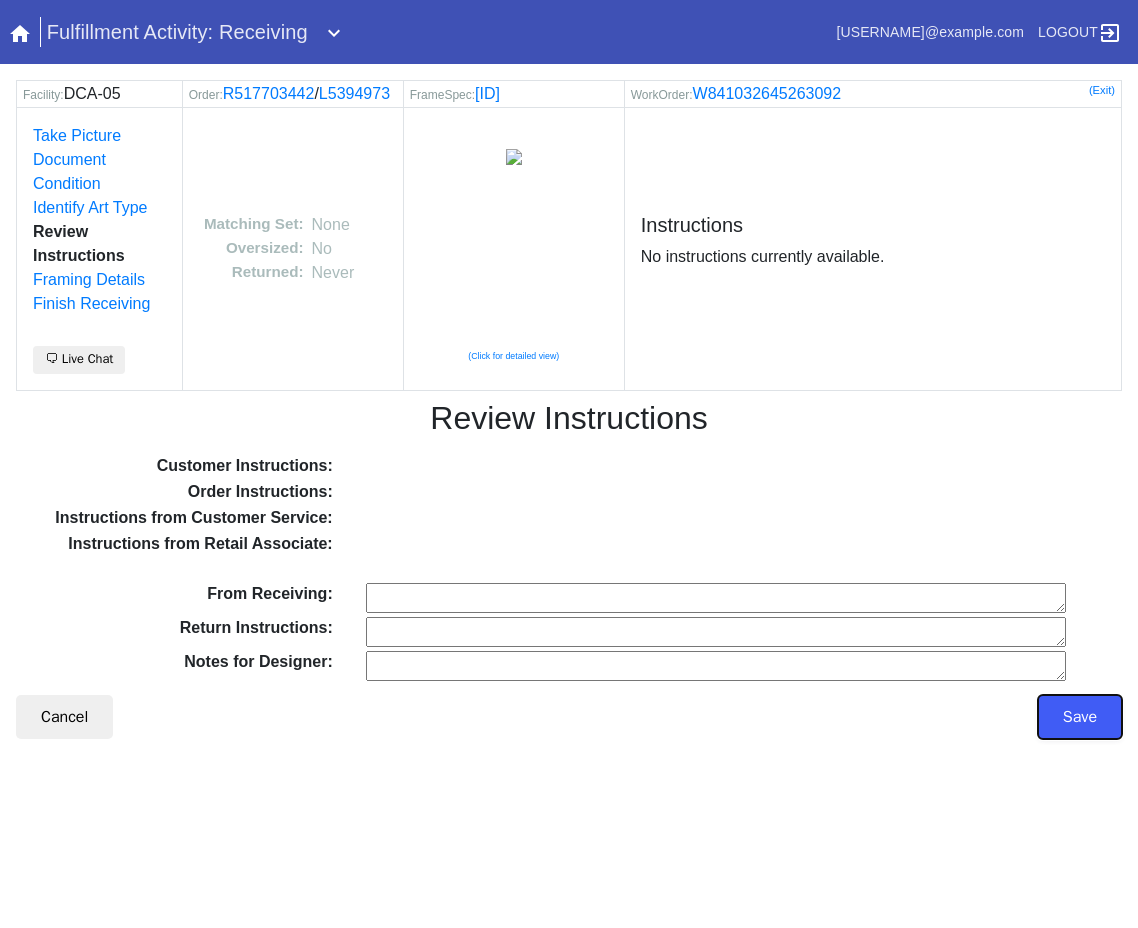 click on "Save" at bounding box center (1080, 717) 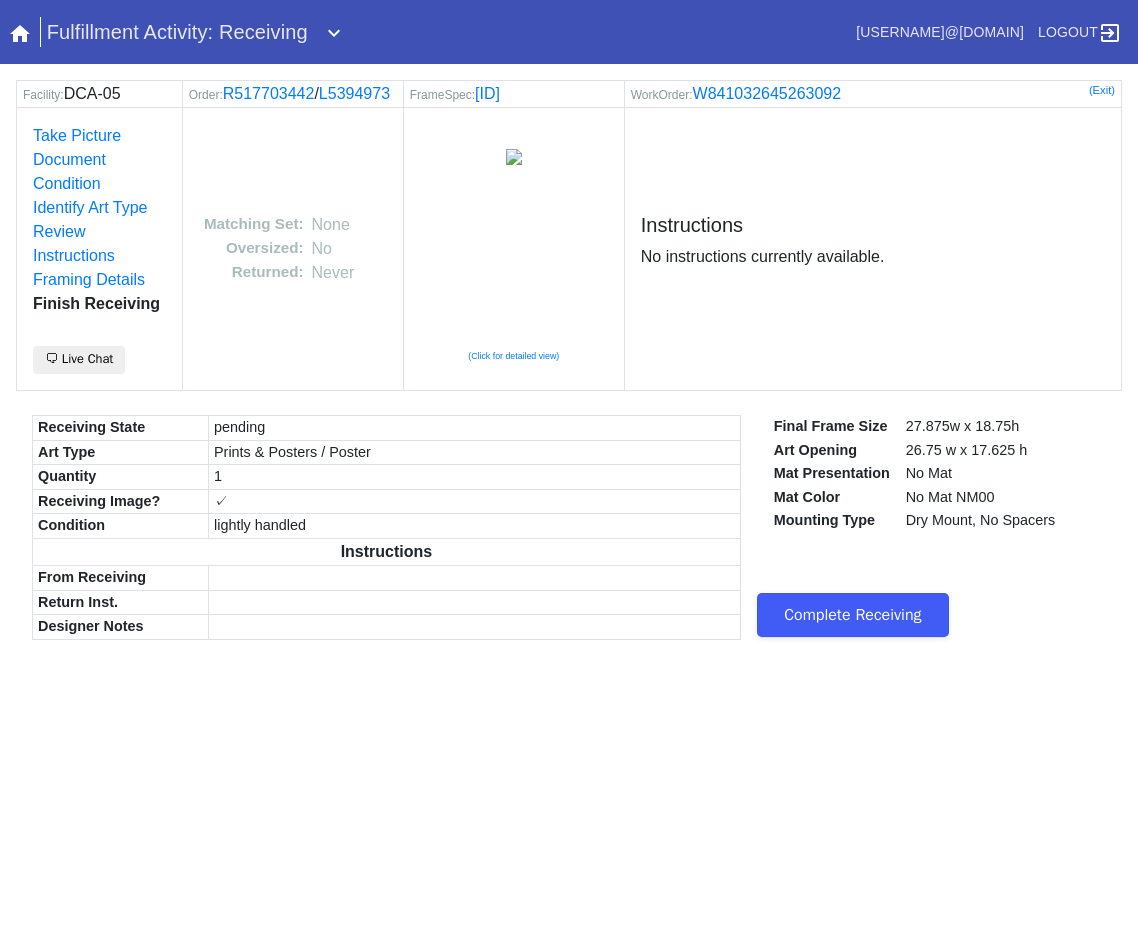 scroll, scrollTop: 0, scrollLeft: 0, axis: both 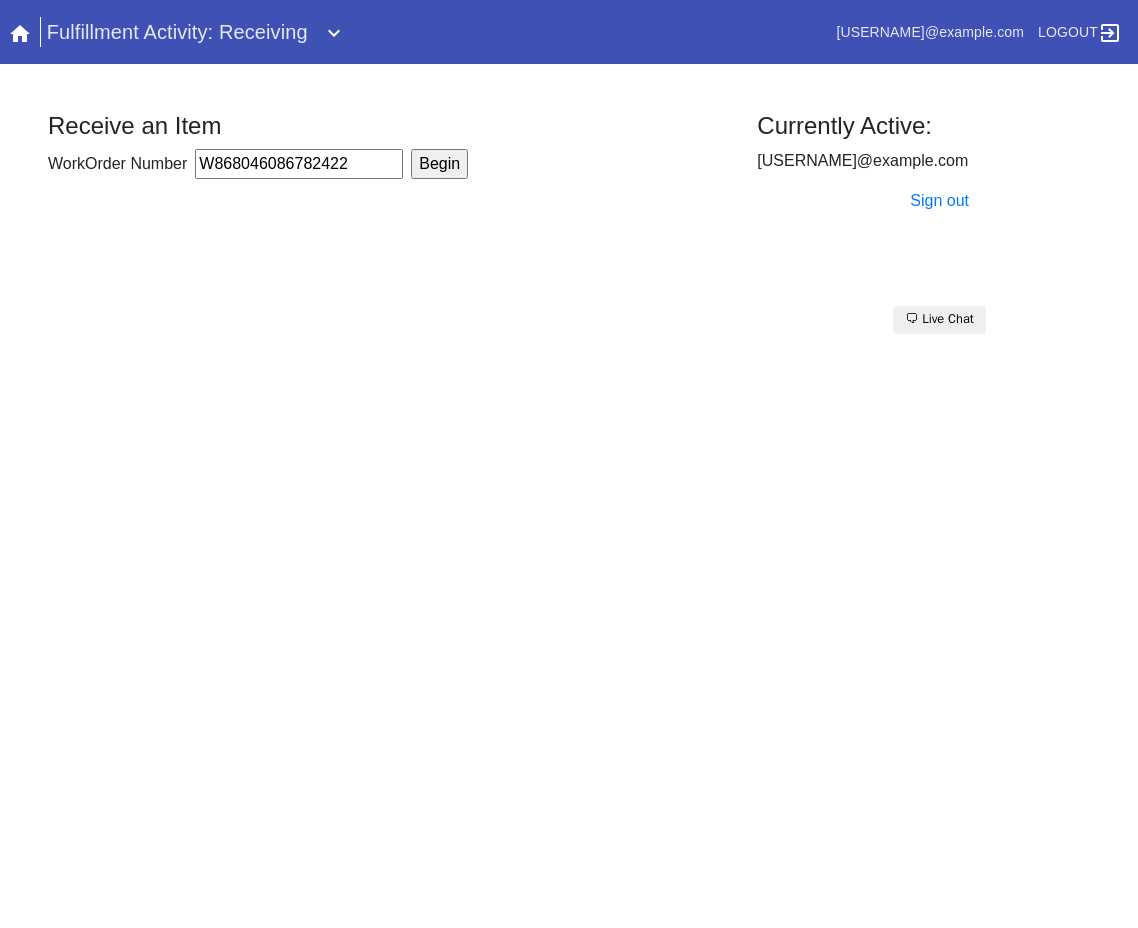 type on "W868046086782422" 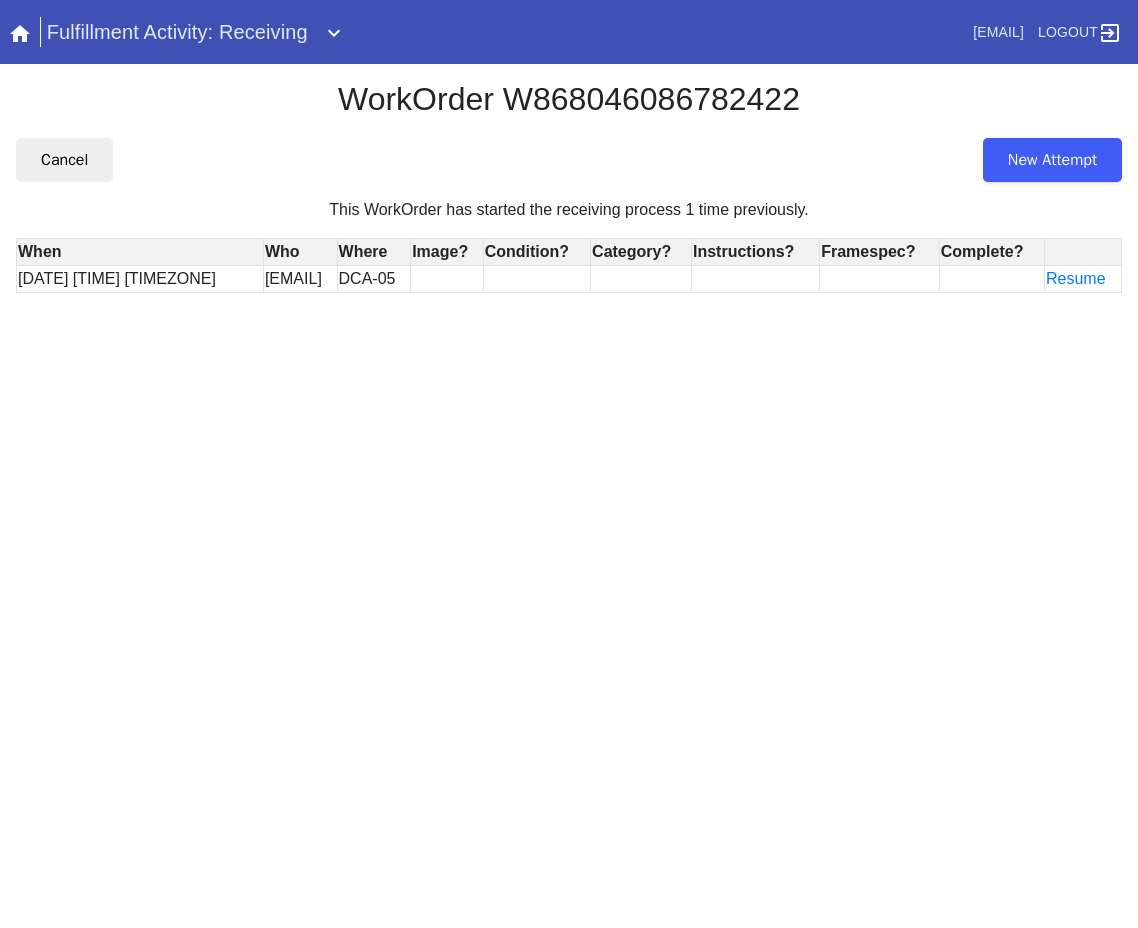 scroll, scrollTop: 0, scrollLeft: 0, axis: both 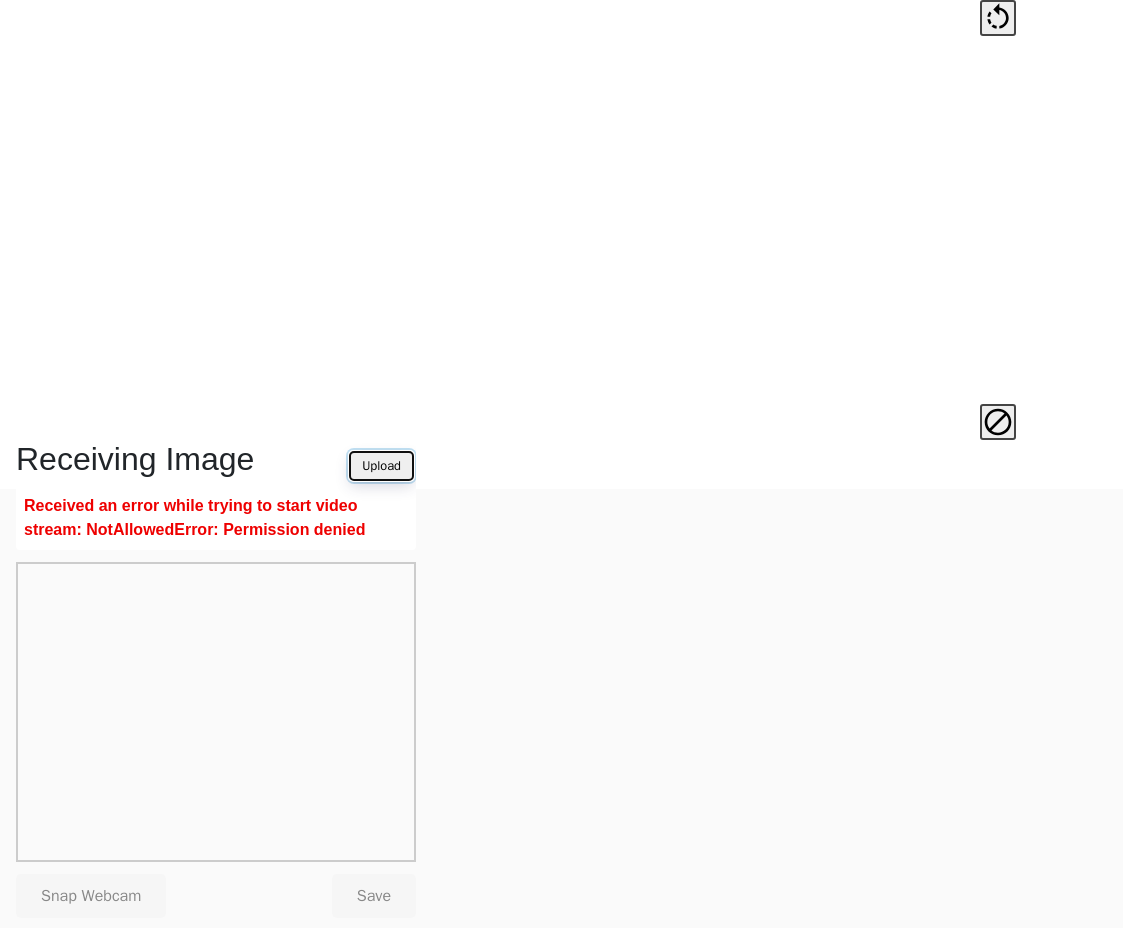 click on "Upload" at bounding box center (381, 466) 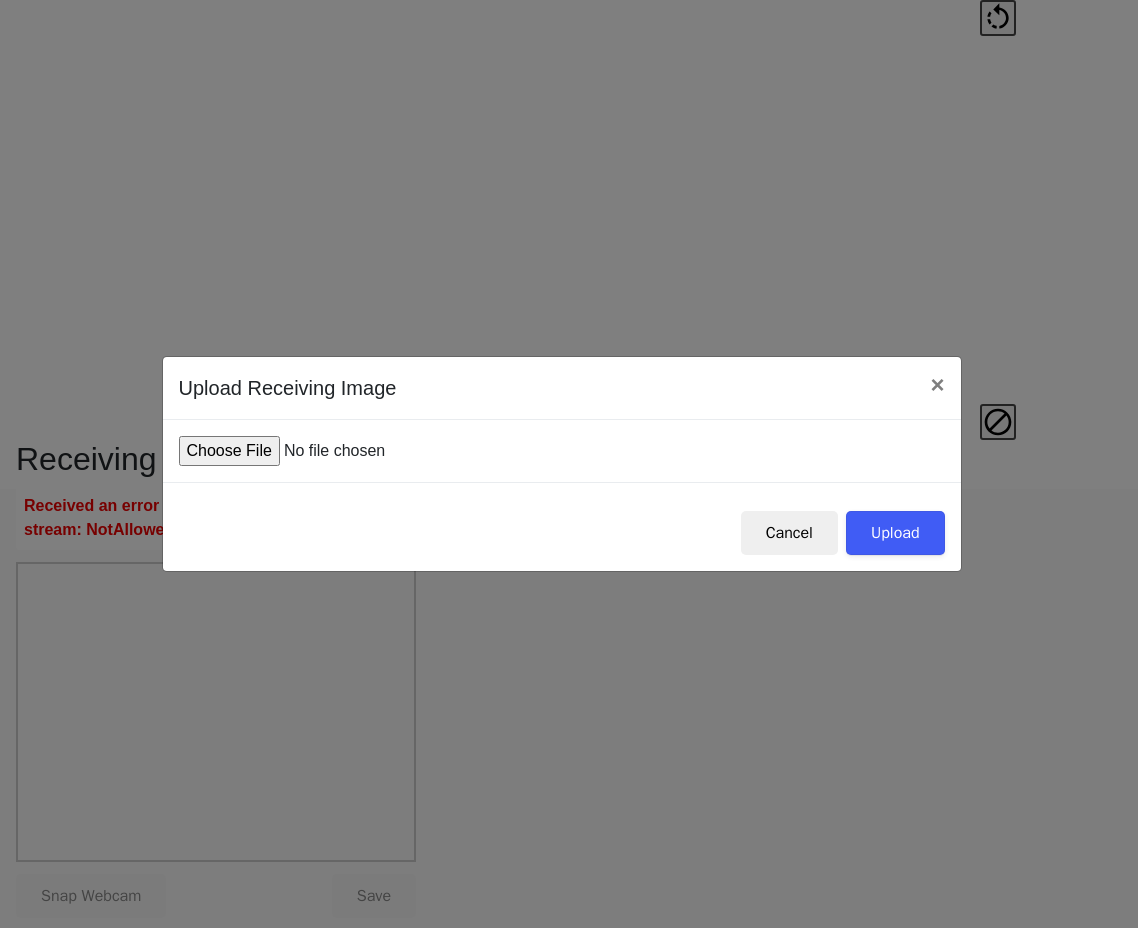 type on "C:\fakepath\IMG_0006.JPG" 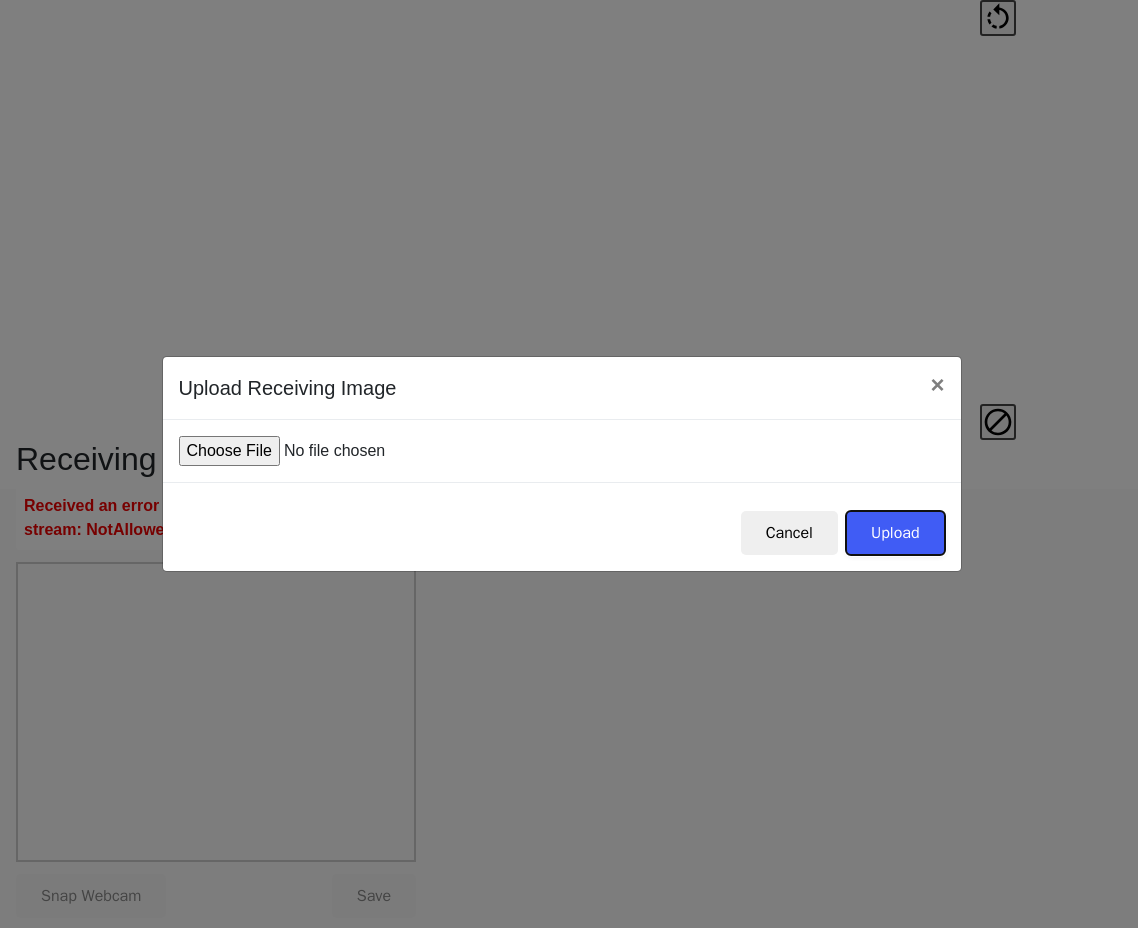 click on "Upload" at bounding box center [895, 533] 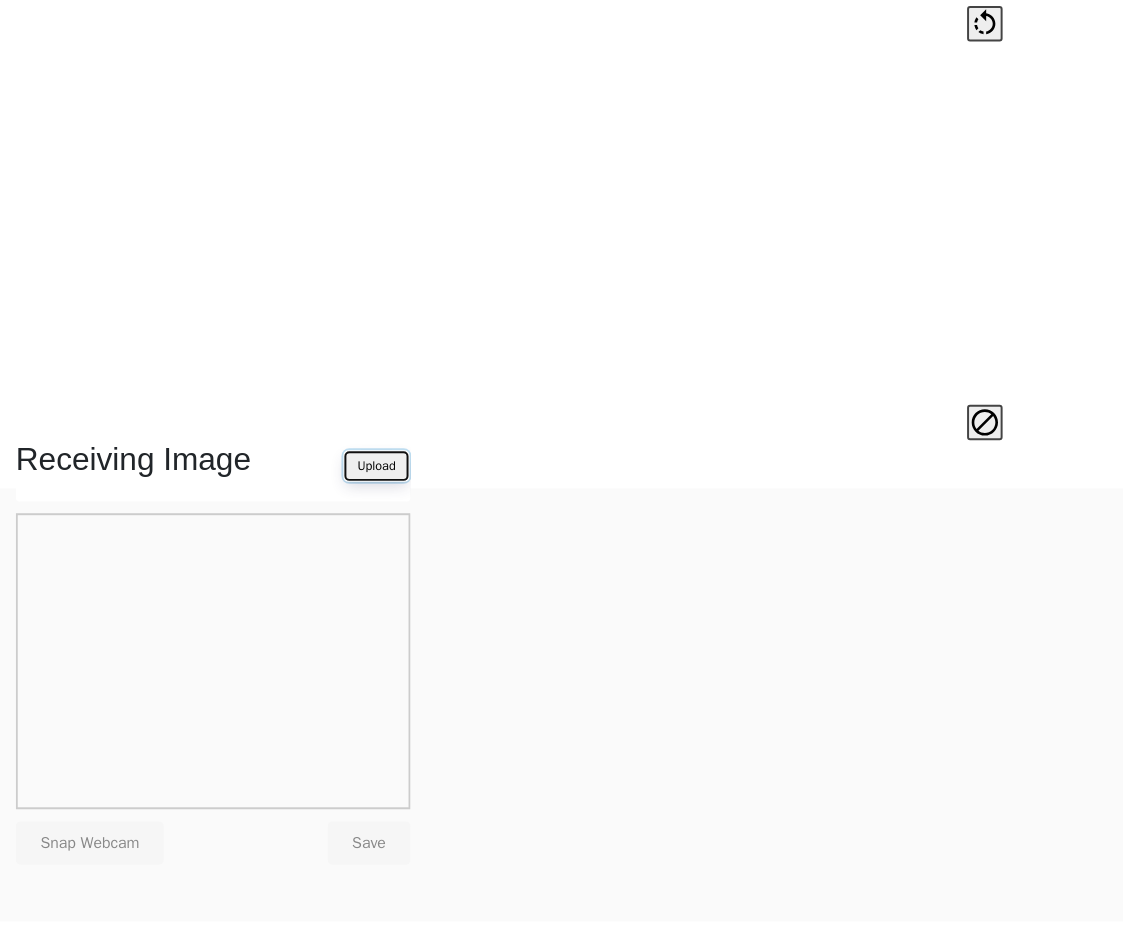 scroll, scrollTop: 439, scrollLeft: 0, axis: vertical 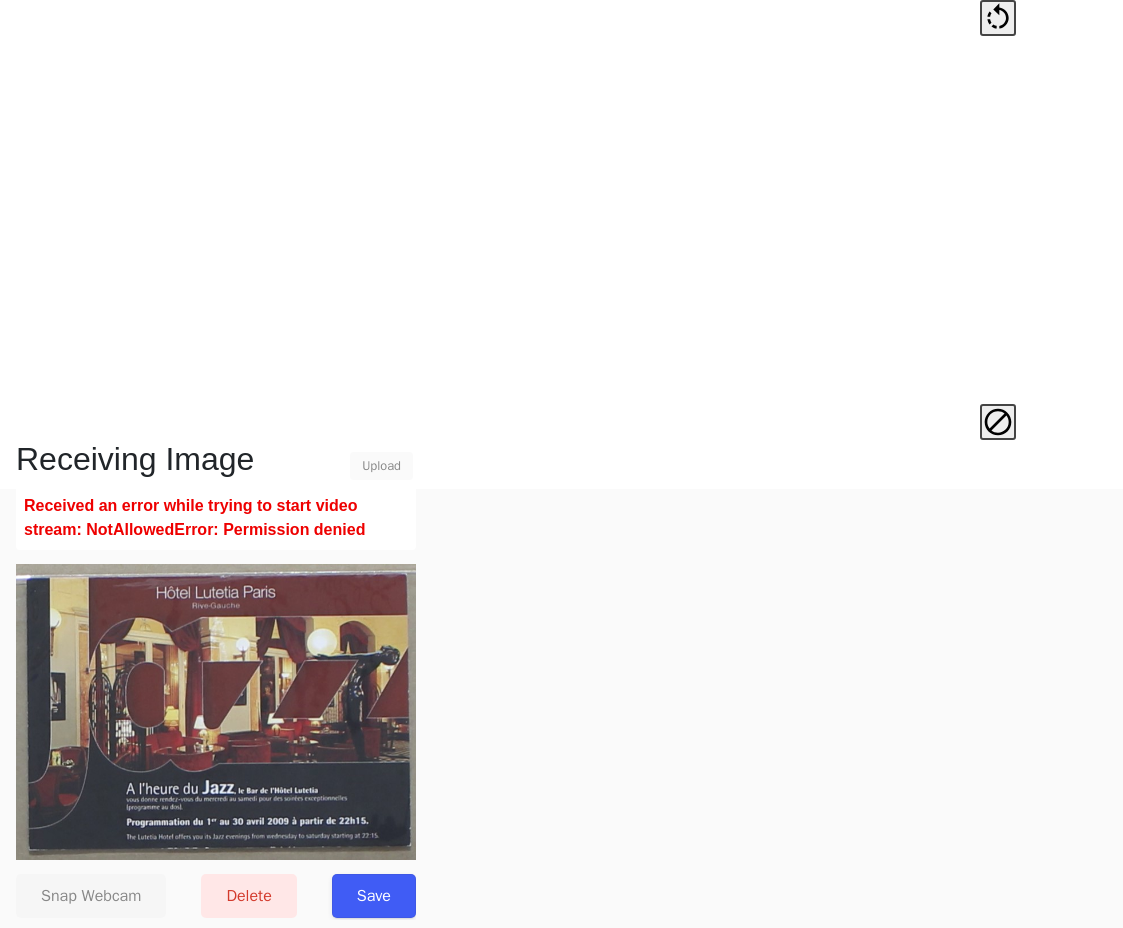 click on "Save" at bounding box center [374, 896] 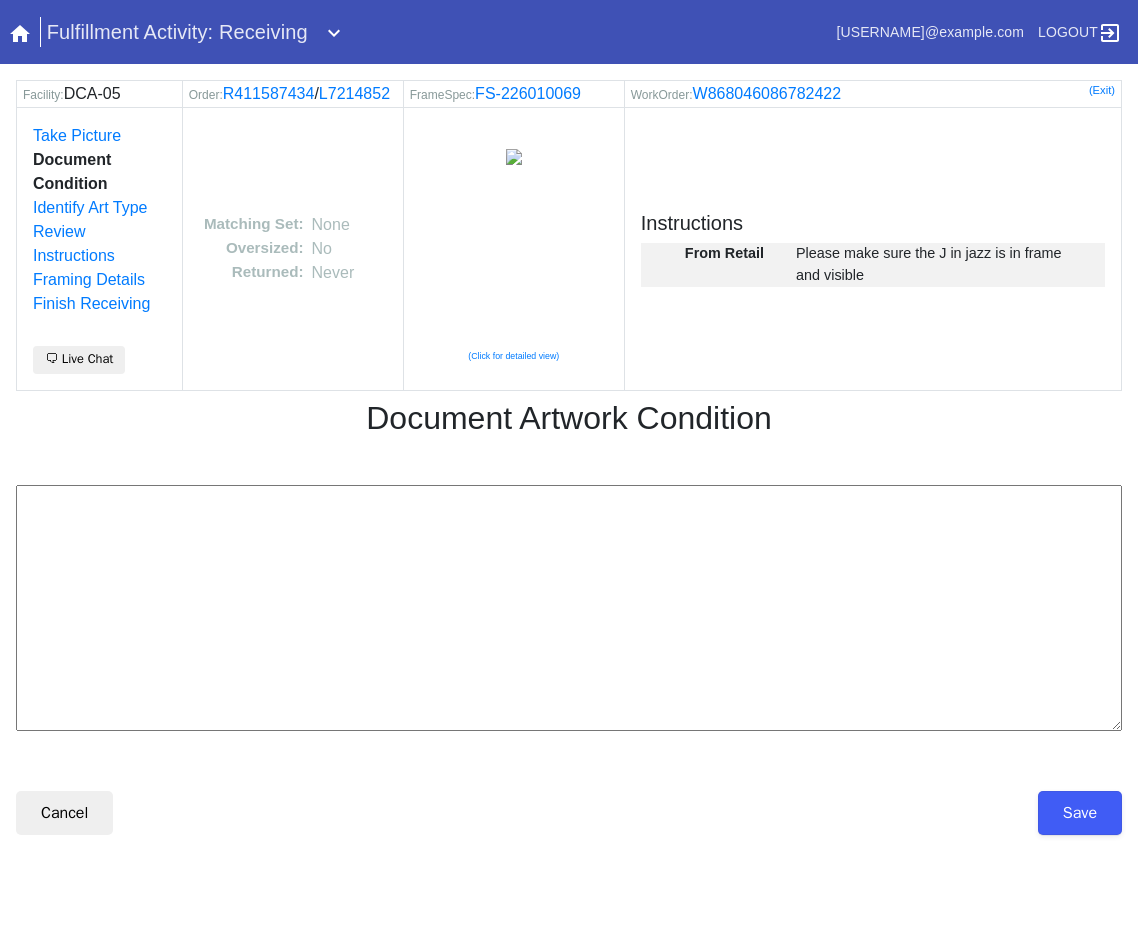 scroll, scrollTop: 0, scrollLeft: 0, axis: both 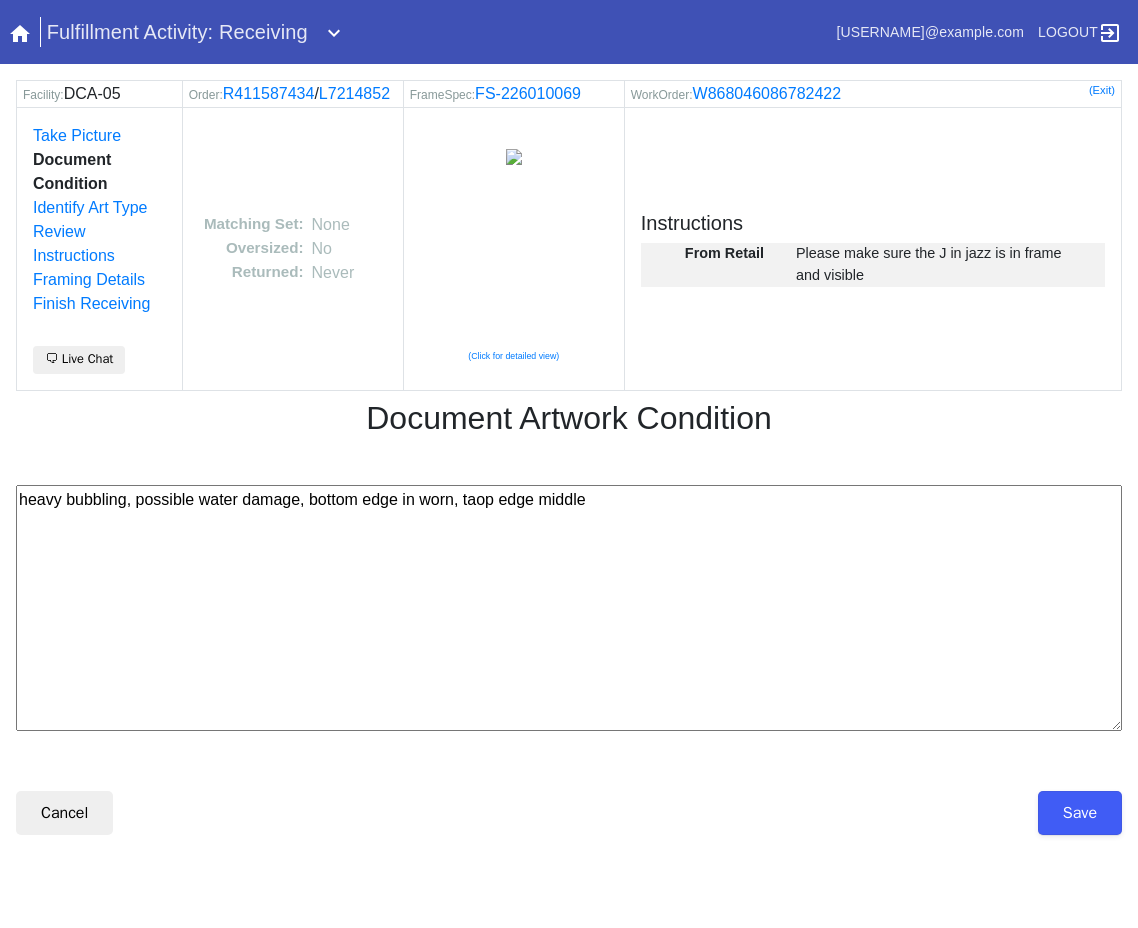 click on "heavy bubbling, possible water damage, bottom edge in worn, taop edge middle" at bounding box center (569, 608) 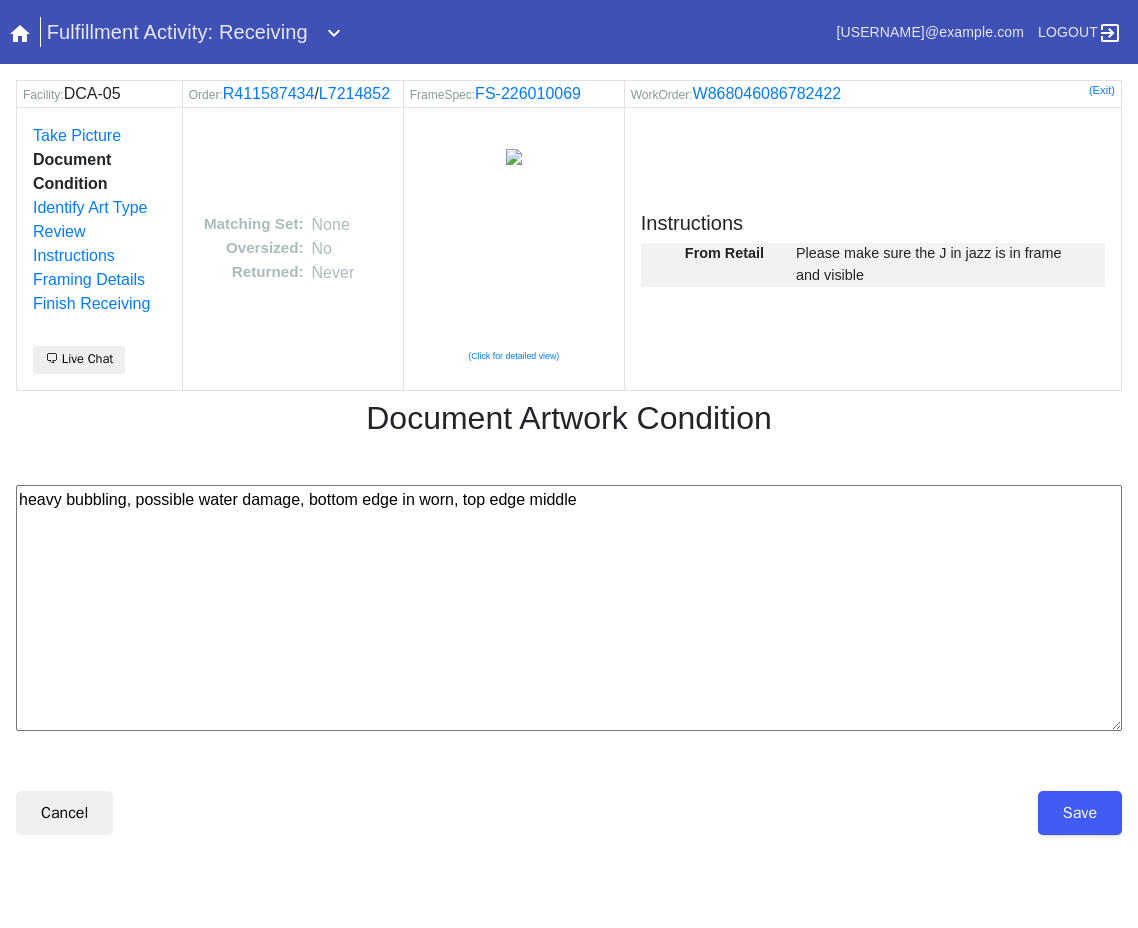 click on "heavy bubbling, possible water damage, bottom edge in worn, top edge middle" at bounding box center (569, 608) 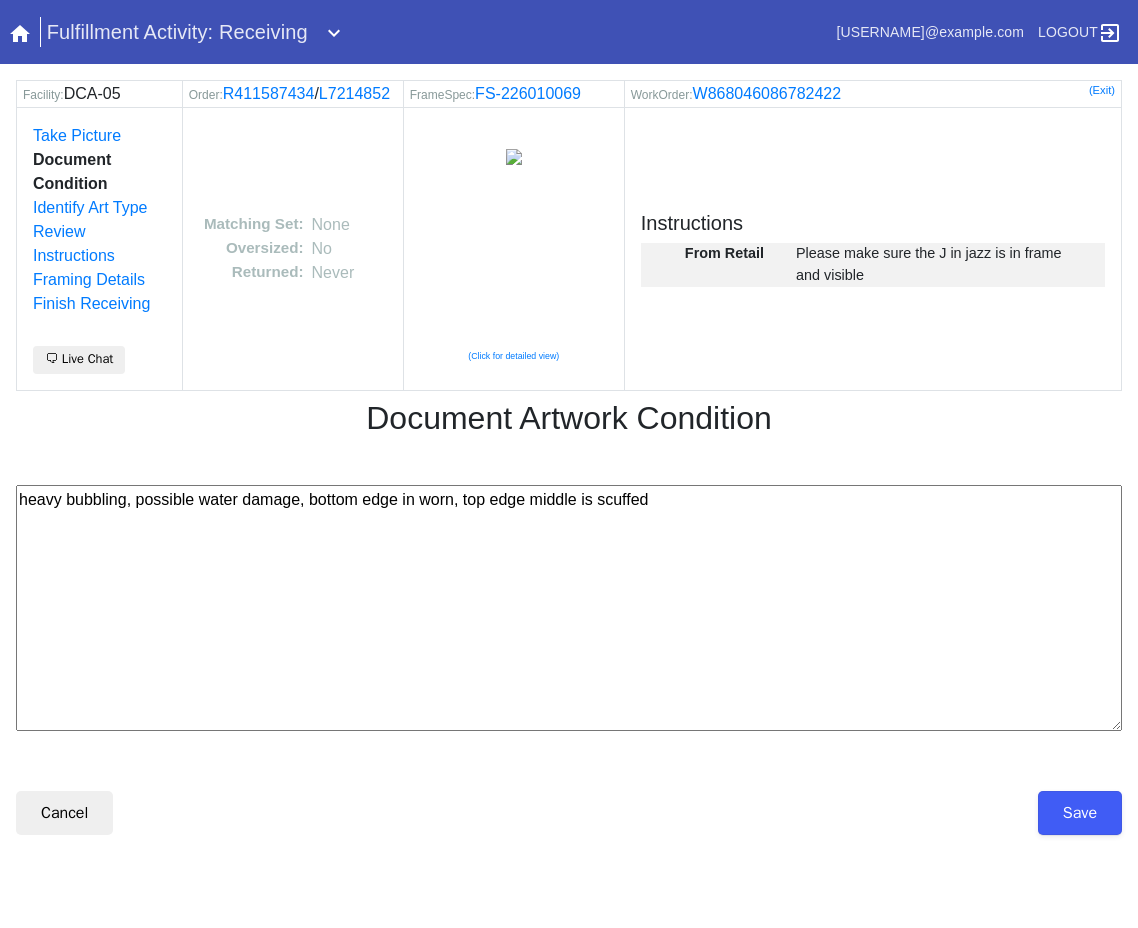 type on "heavy bubbling, possible water damage, bottom edge in worn, top edge middle is scuffed" 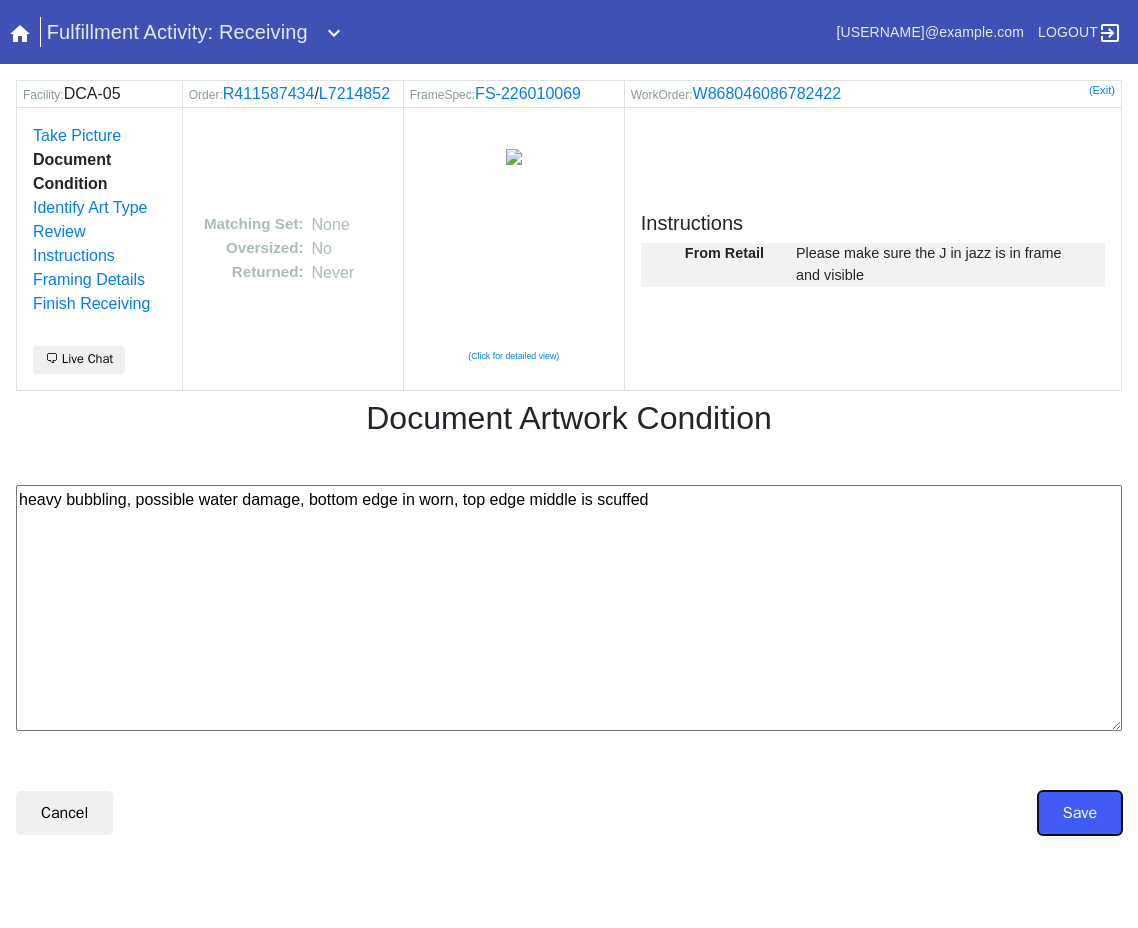 click on "Save" at bounding box center (1080, 813) 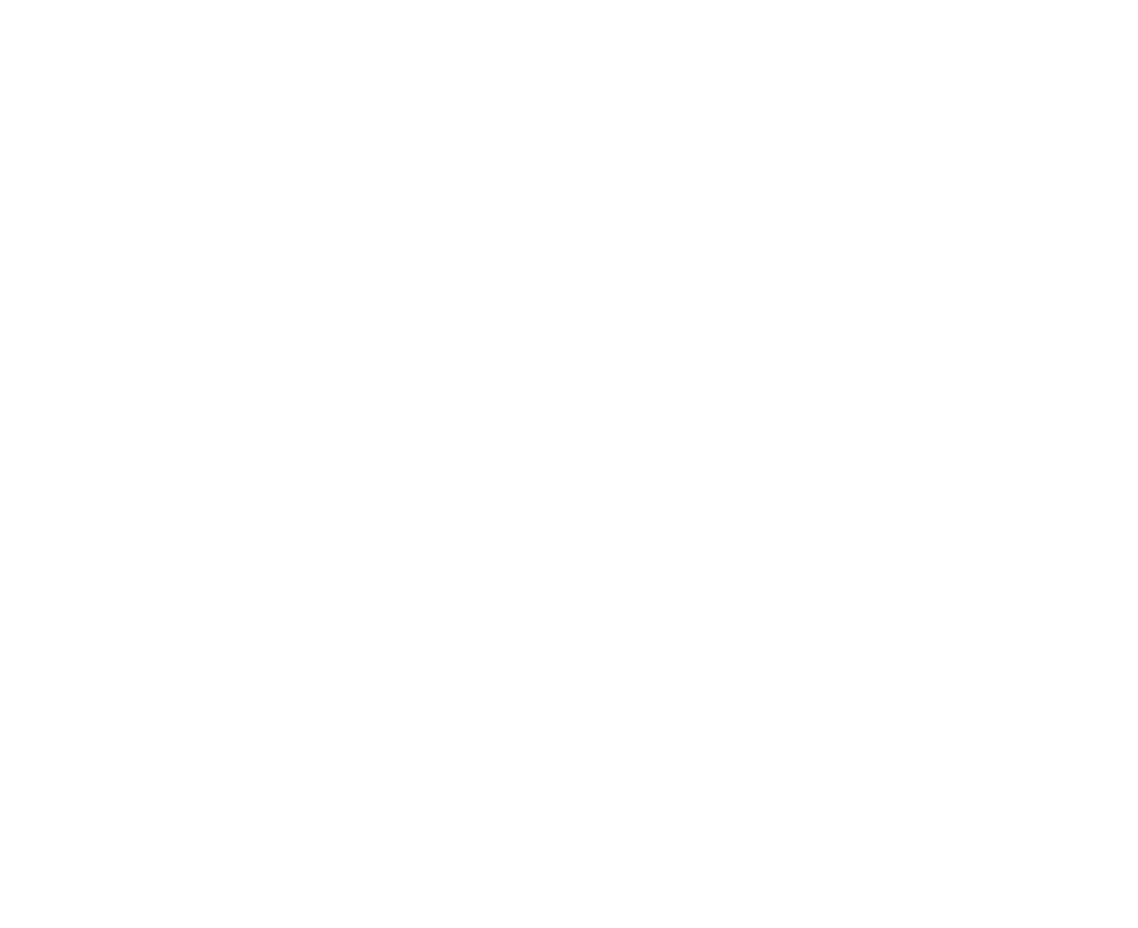 scroll, scrollTop: 0, scrollLeft: 0, axis: both 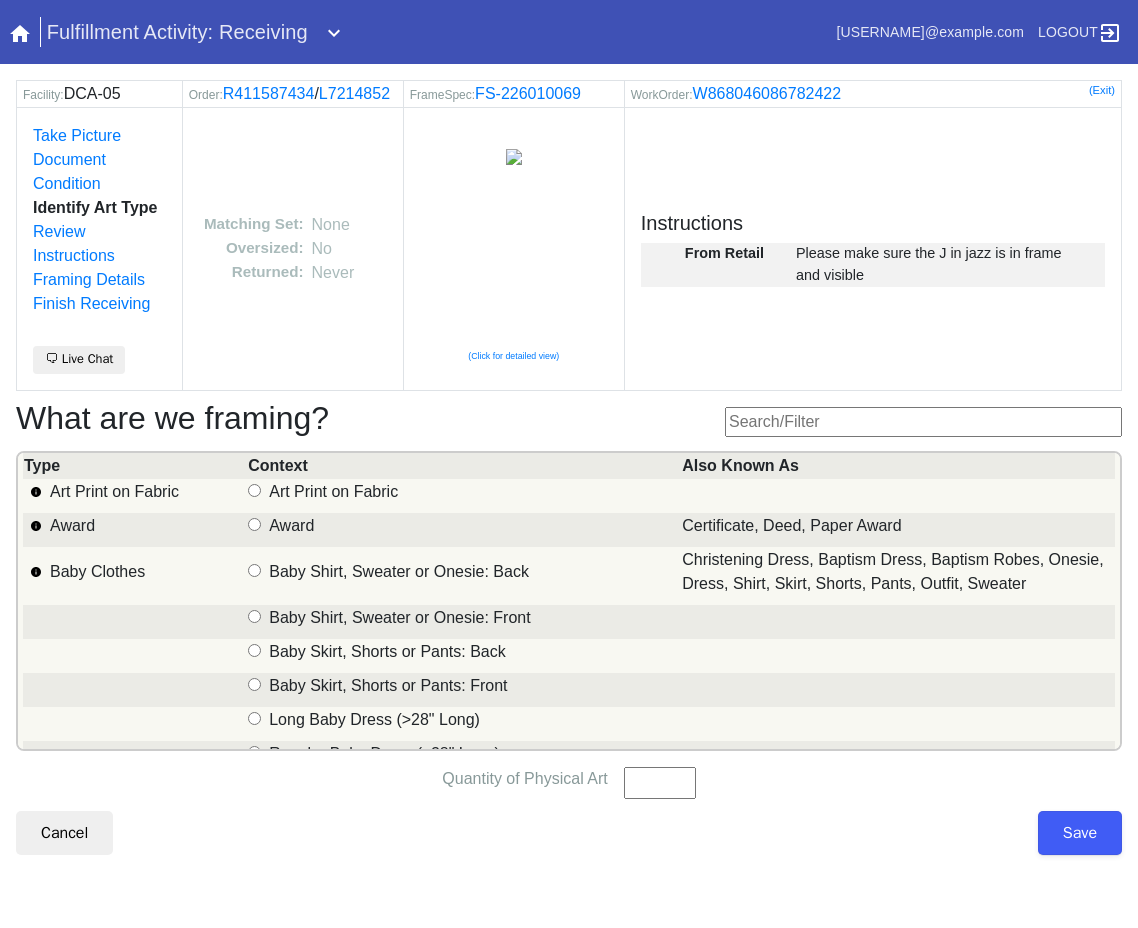 click at bounding box center [923, 422] 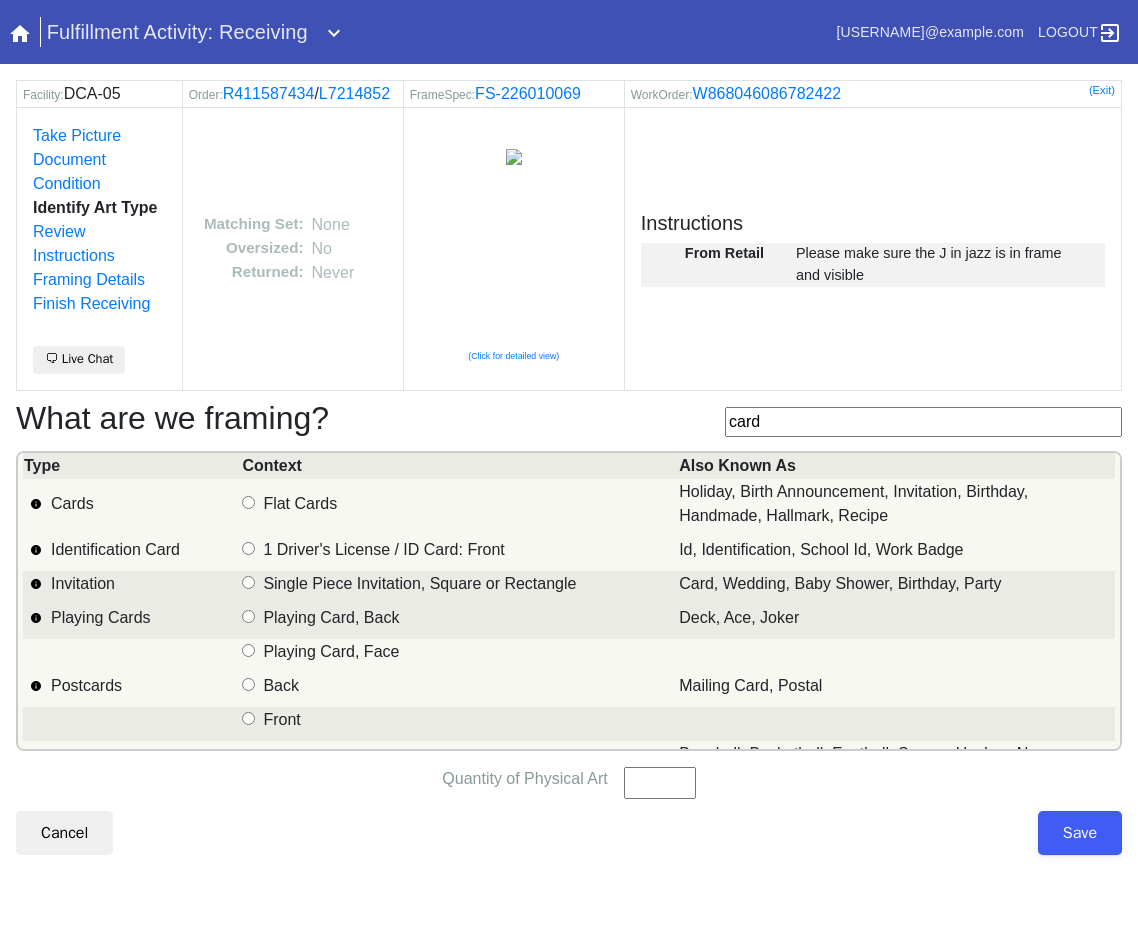 type on "card" 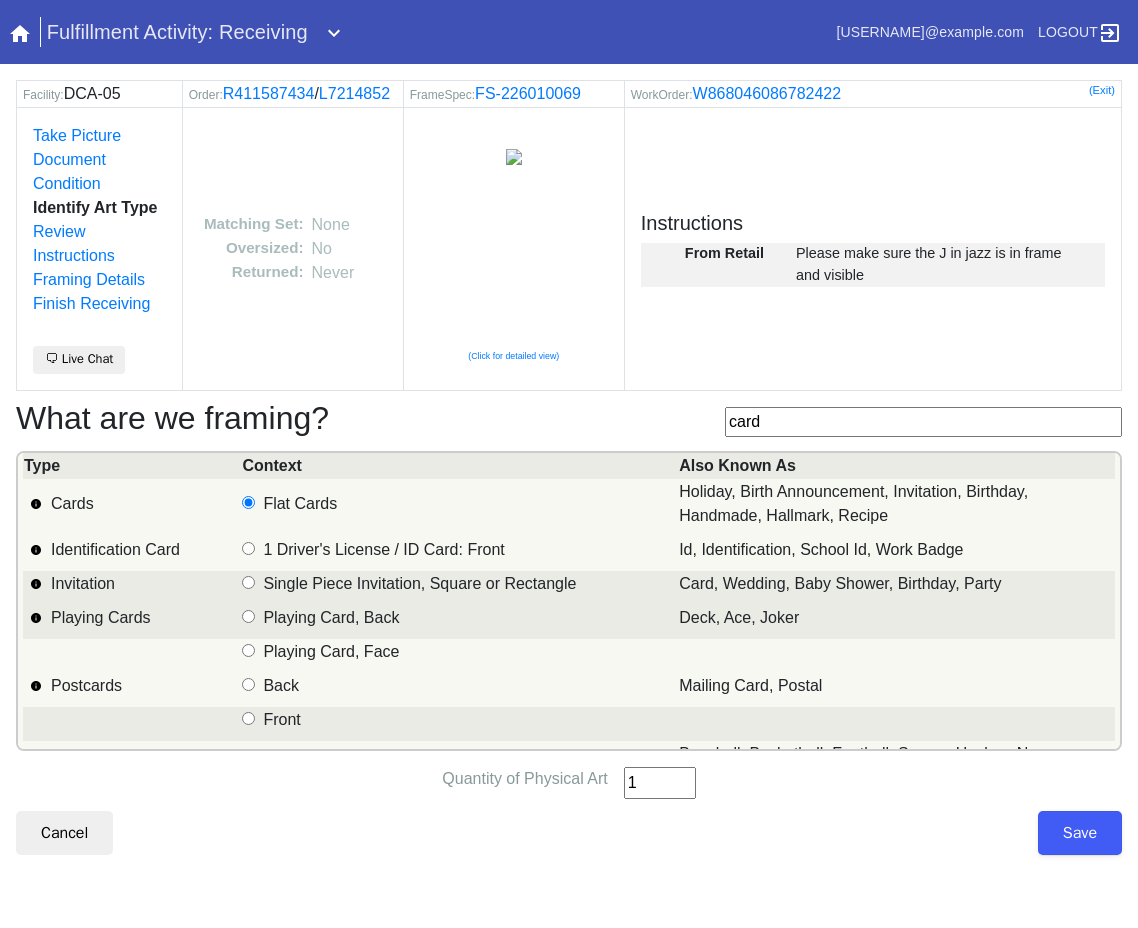 type on "1" 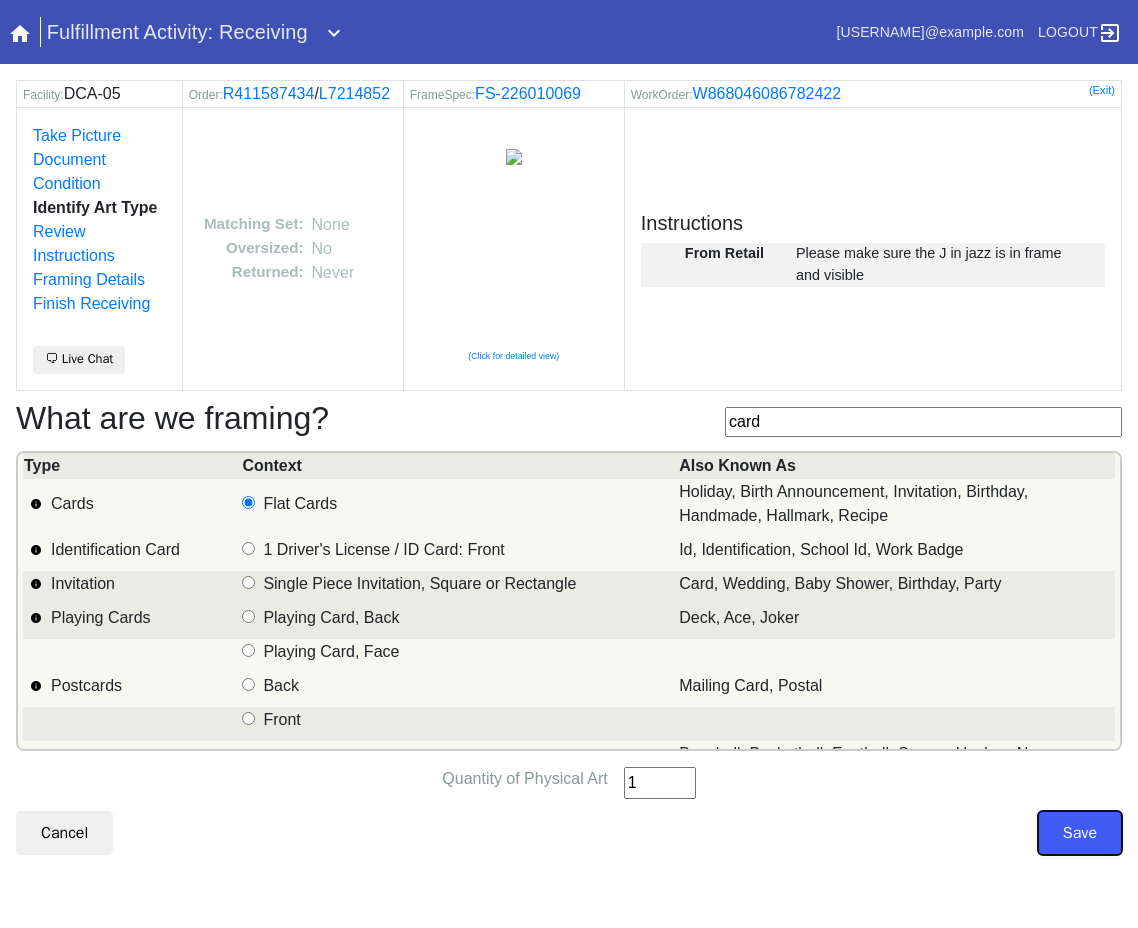 click on "Save" at bounding box center (1080, 833) 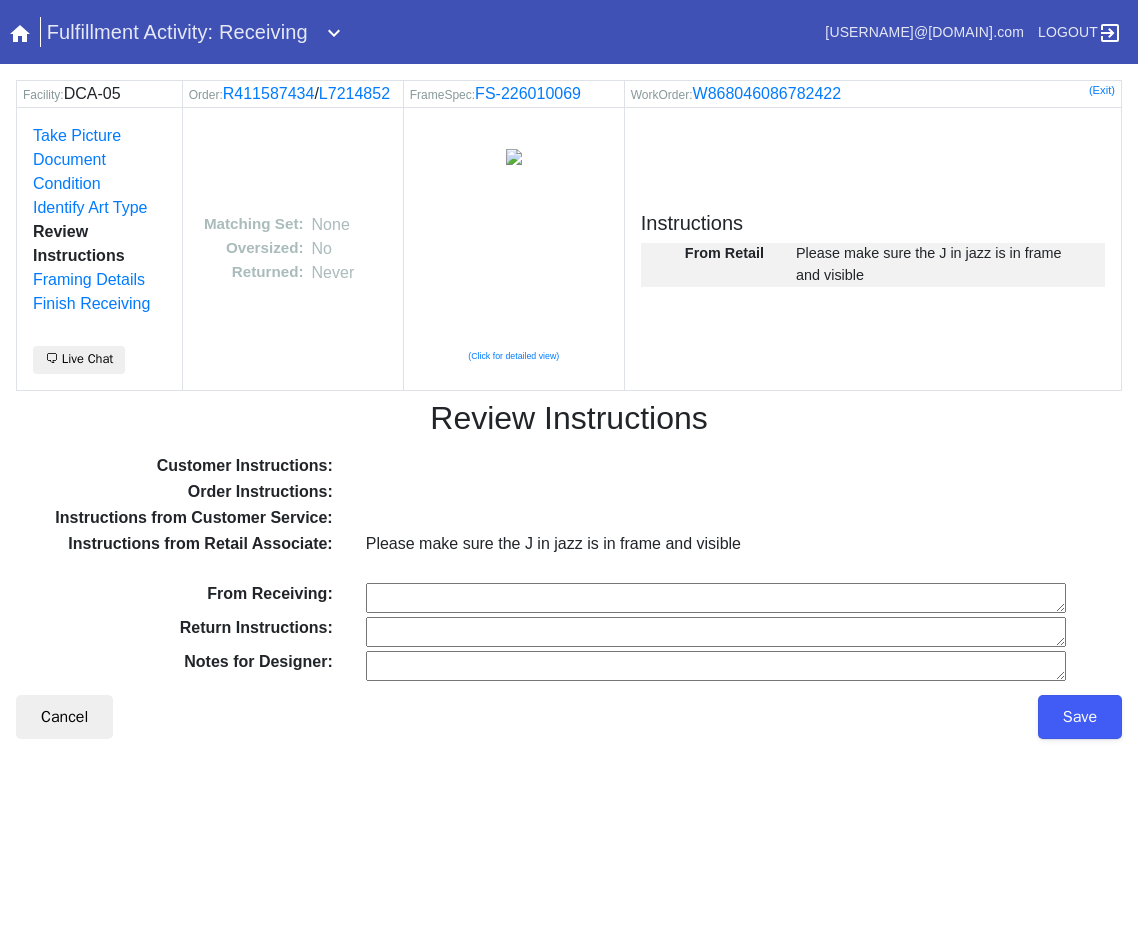 scroll, scrollTop: 0, scrollLeft: 0, axis: both 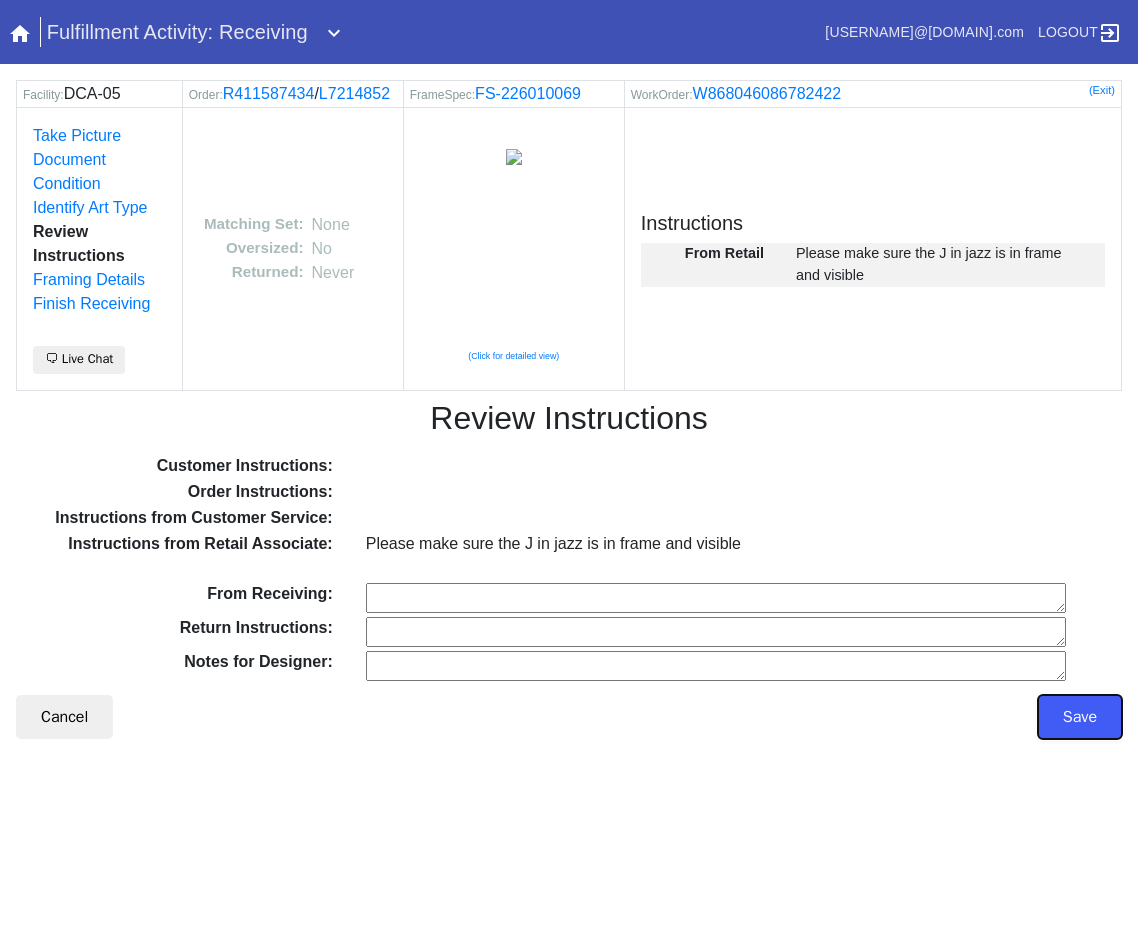 click on "Save" at bounding box center (1080, 717) 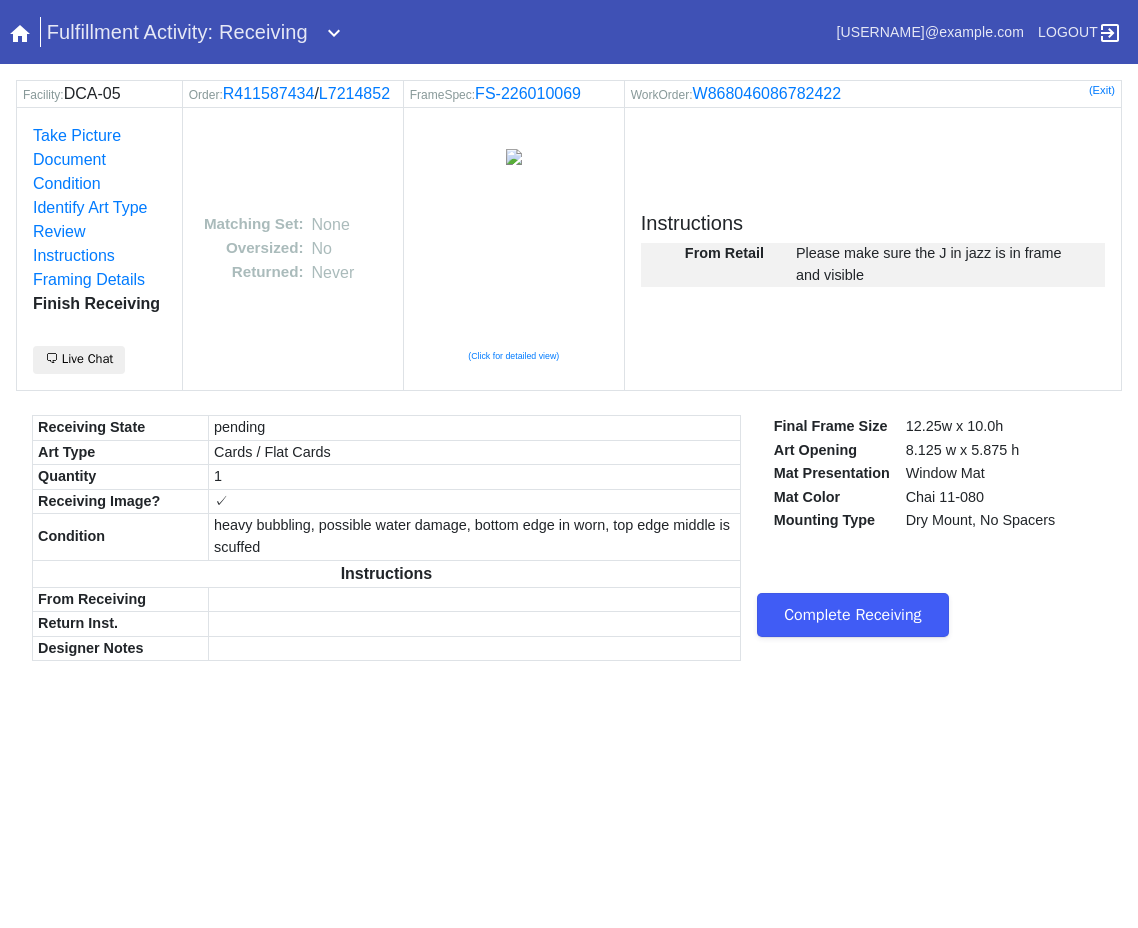 scroll, scrollTop: 0, scrollLeft: 0, axis: both 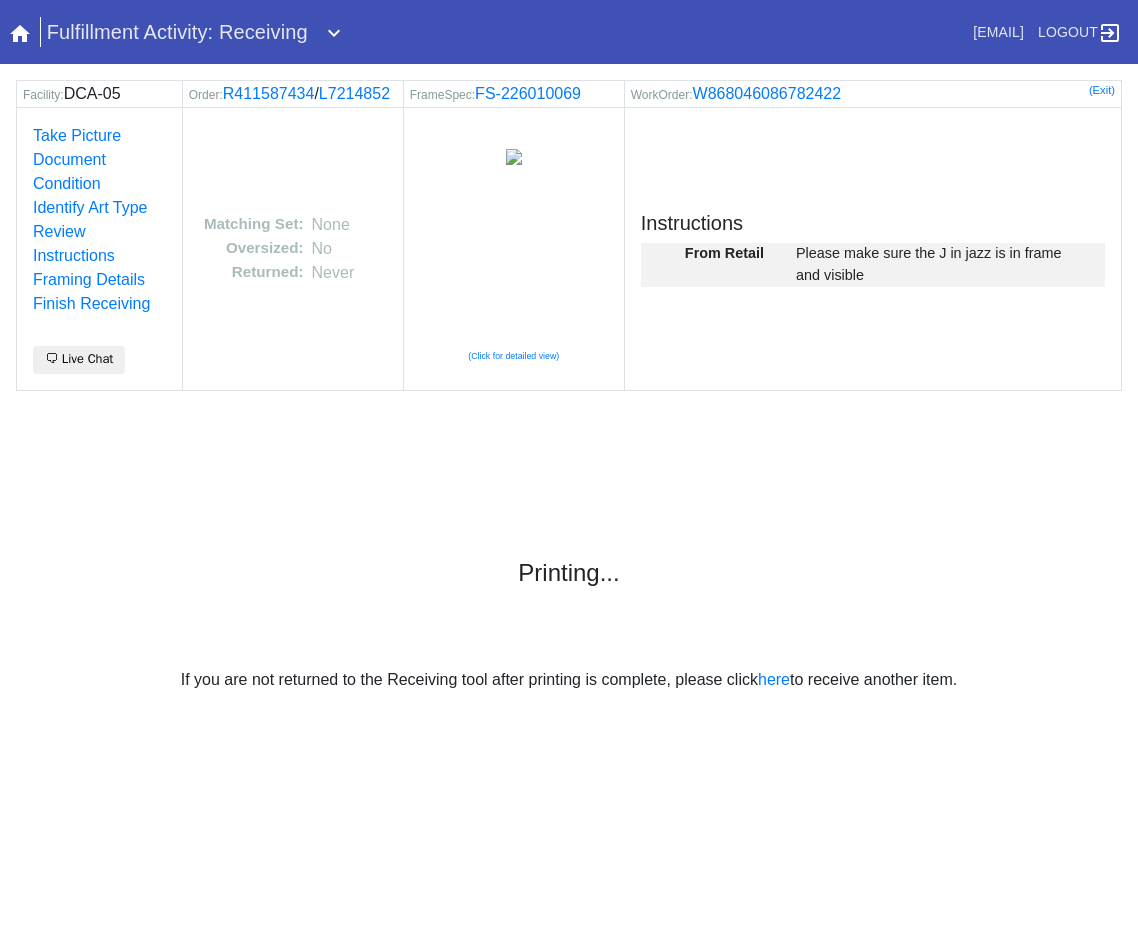 click on "Facility:  DCA-05 Order:  R411587434  /  L7214852 FrameSpec:  FS-226010069 WorkOrder:  W868046086782422 (Exit) Take Picture Document Condition Identify Art Type Review Instructions Framing Details Finish Receiving 🗨 Live Chat Matching Set: None Oversized: No Returned: Never (Click for detailed view) Instructions From Retail Please make sure the J in jazz is in frame and visible Printing... If you are not returned to the Receiving tool after printing is complete, please click  here  to receive another item." at bounding box center (569, 386) 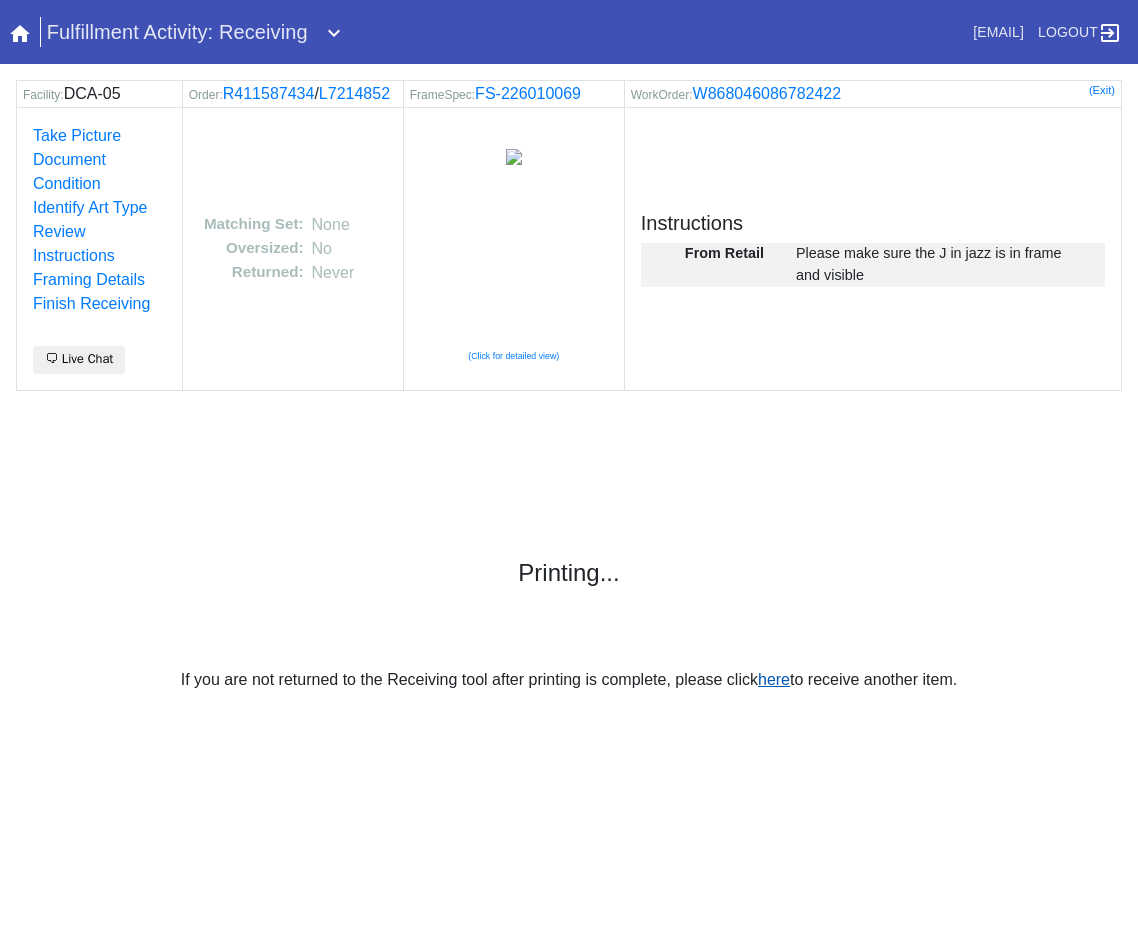 click on "here" at bounding box center [774, 679] 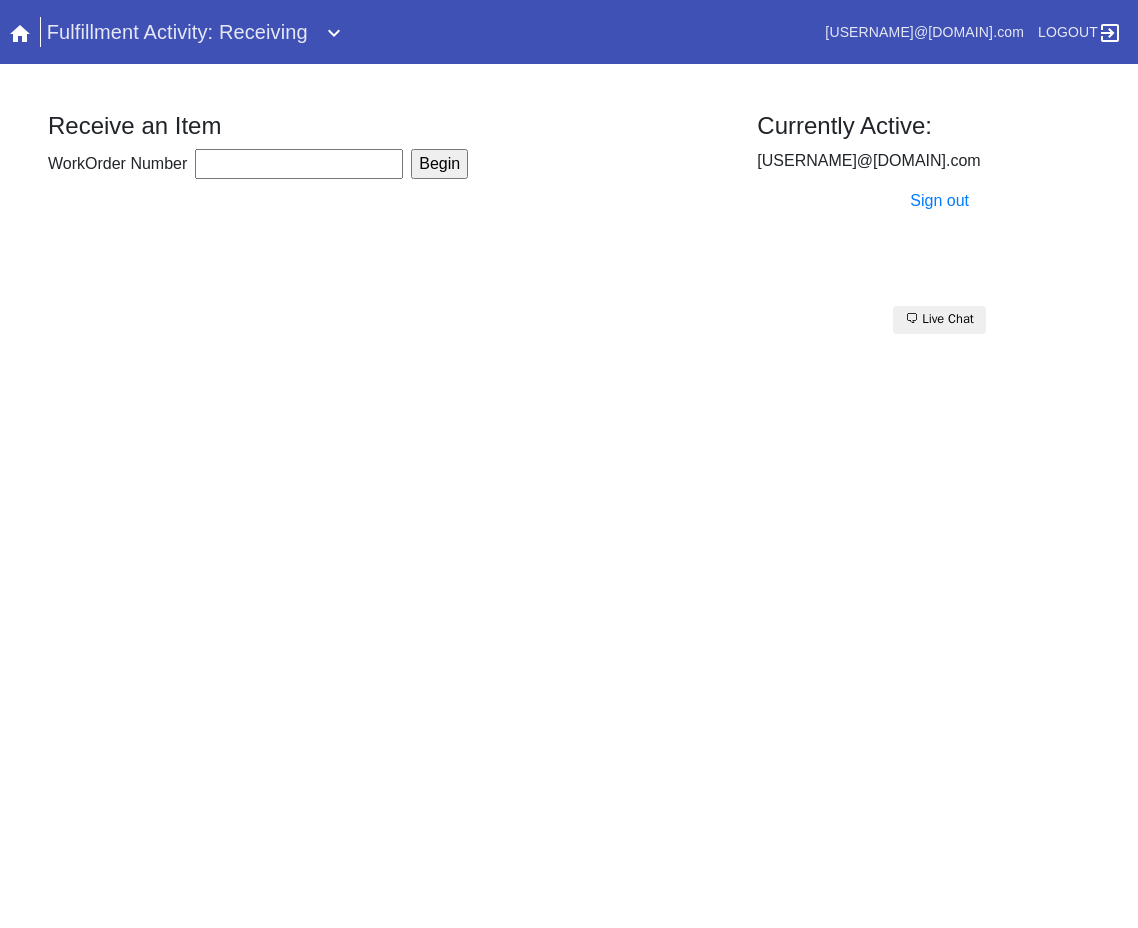 scroll, scrollTop: 0, scrollLeft: 0, axis: both 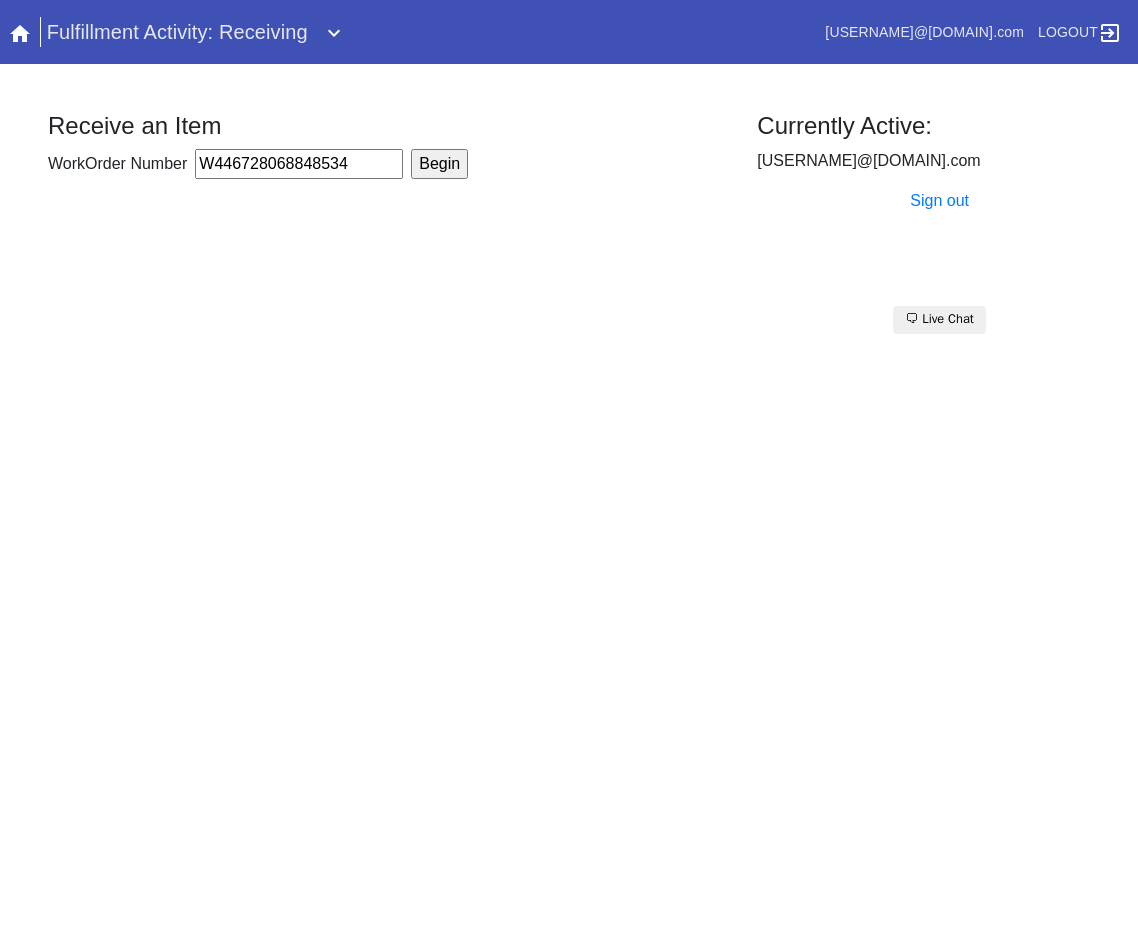 type on "W446728068848534" 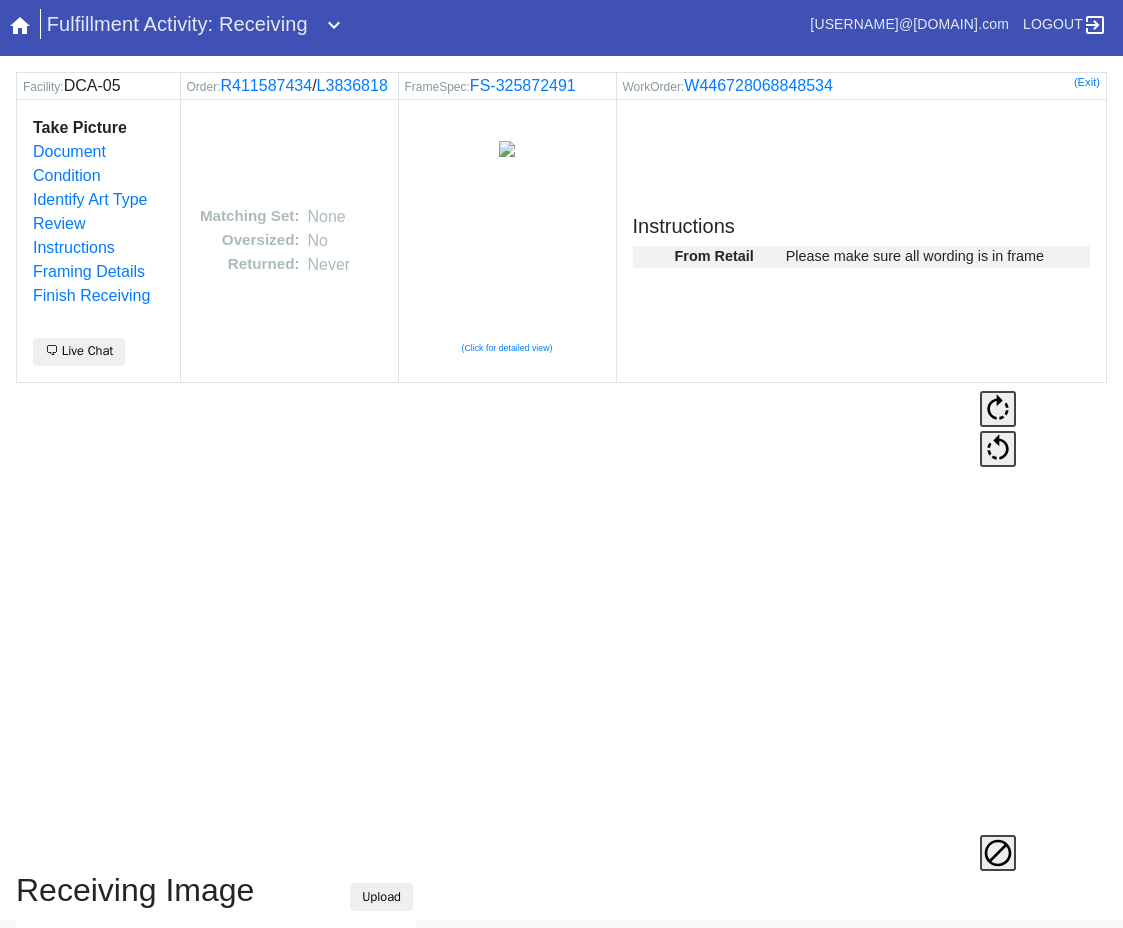 scroll, scrollTop: 0, scrollLeft: 0, axis: both 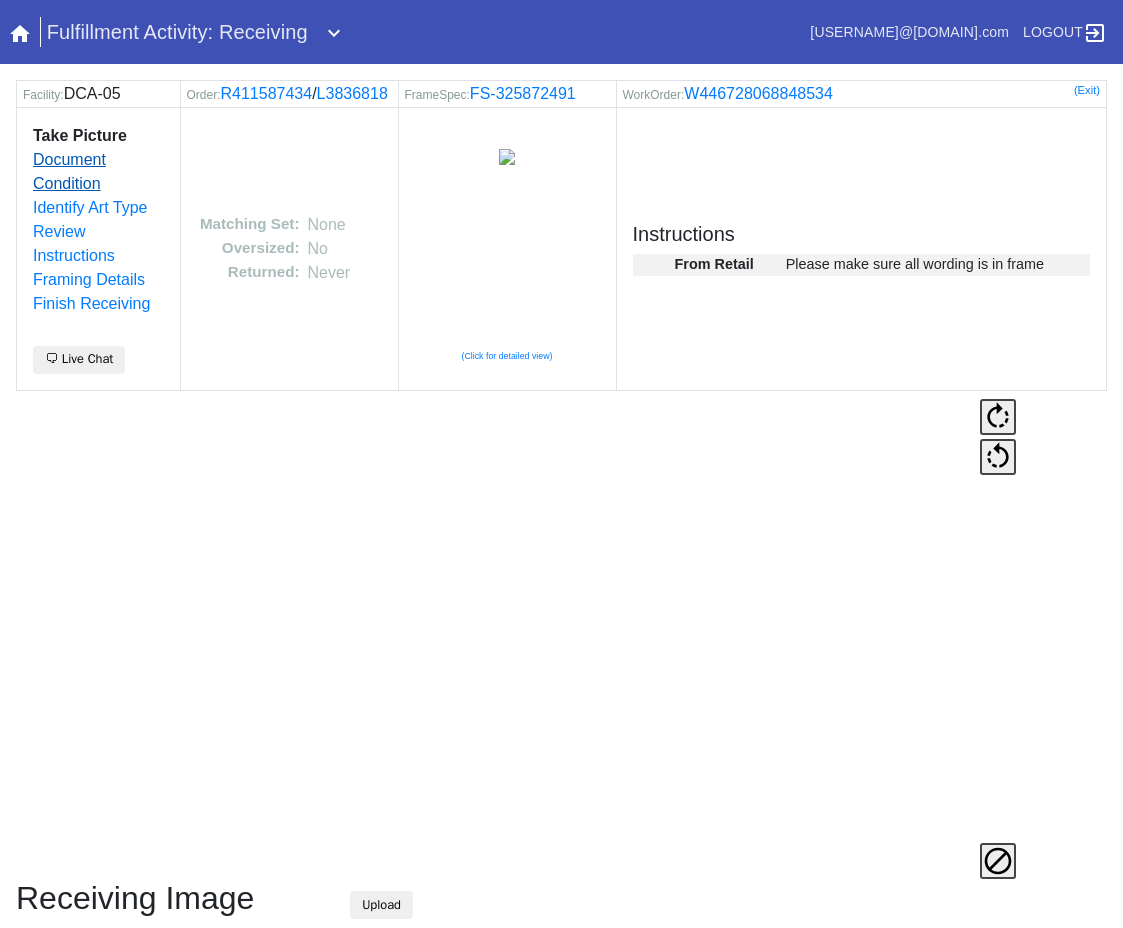 click on "Document Condition" at bounding box center [69, 171] 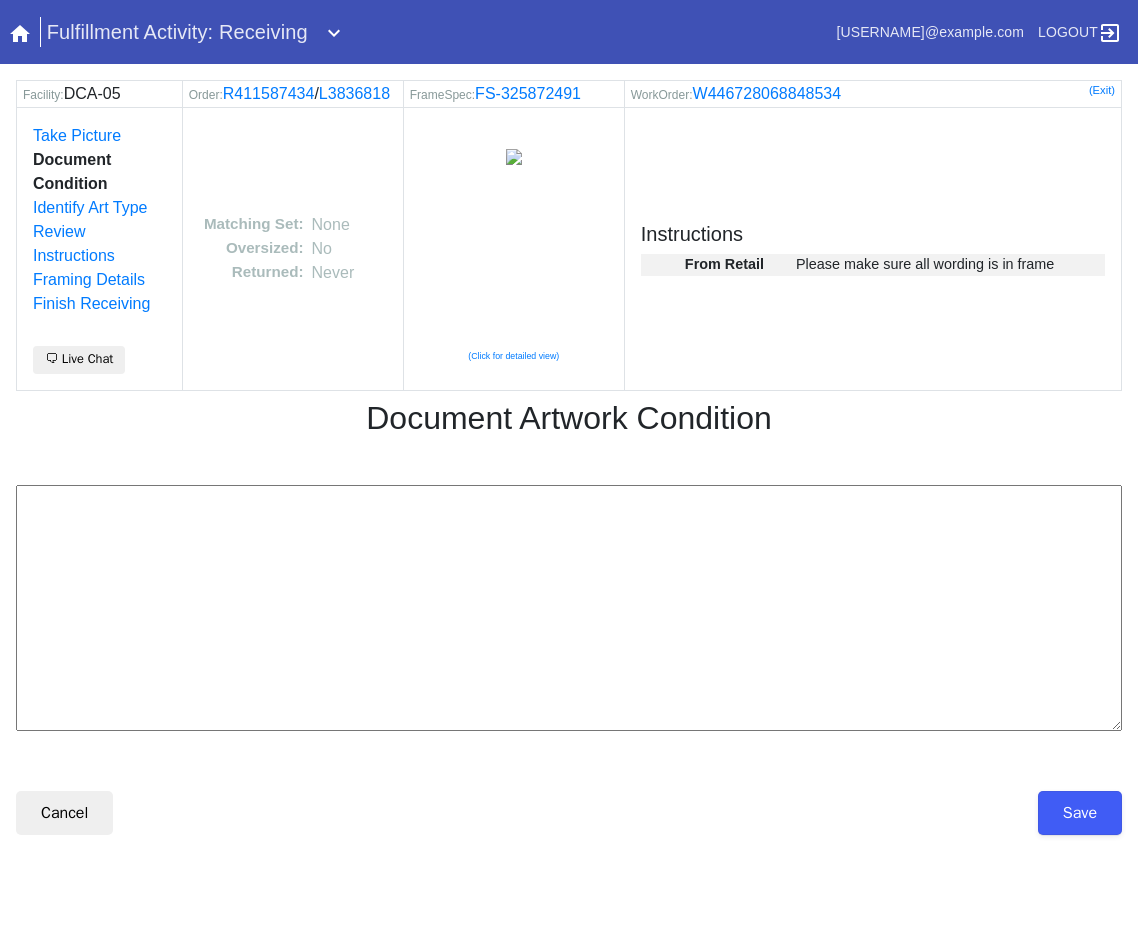 scroll, scrollTop: 0, scrollLeft: 0, axis: both 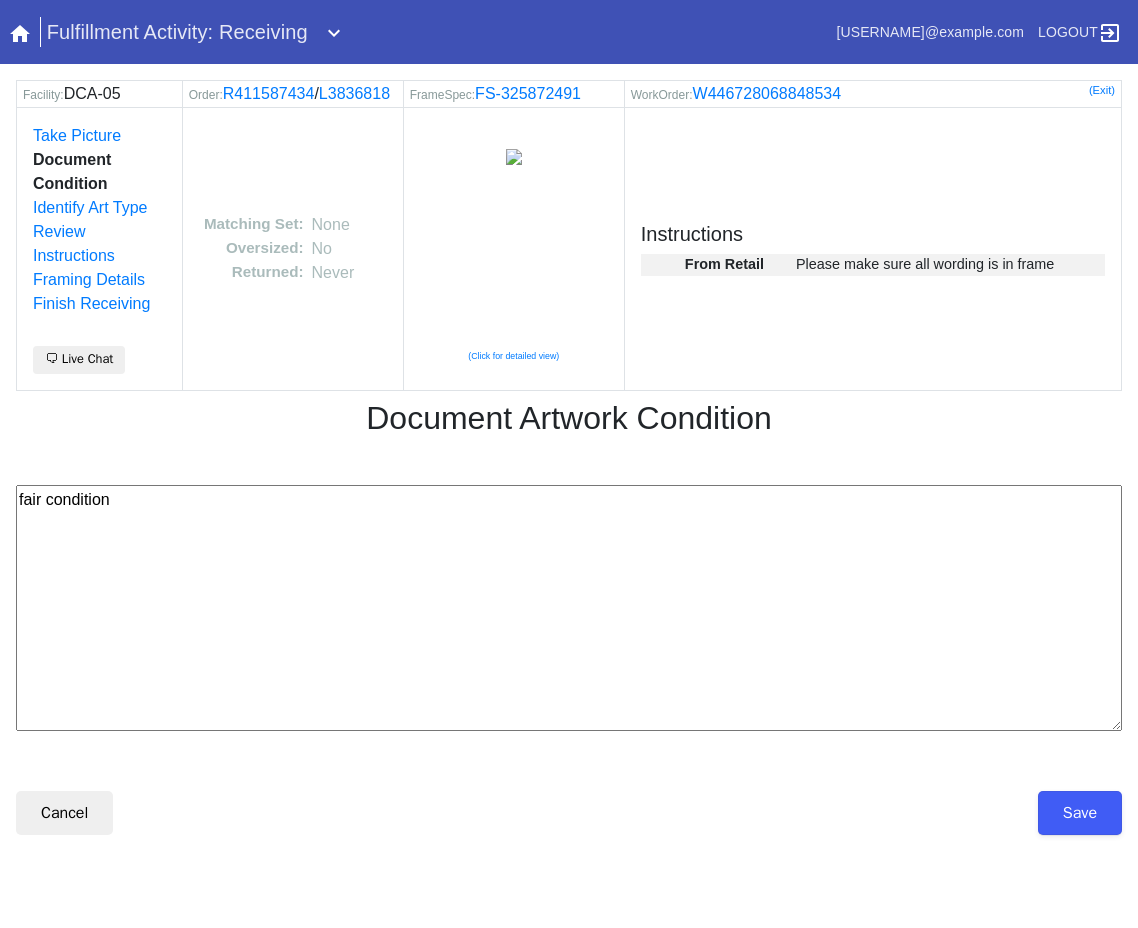 type on "fair condition" 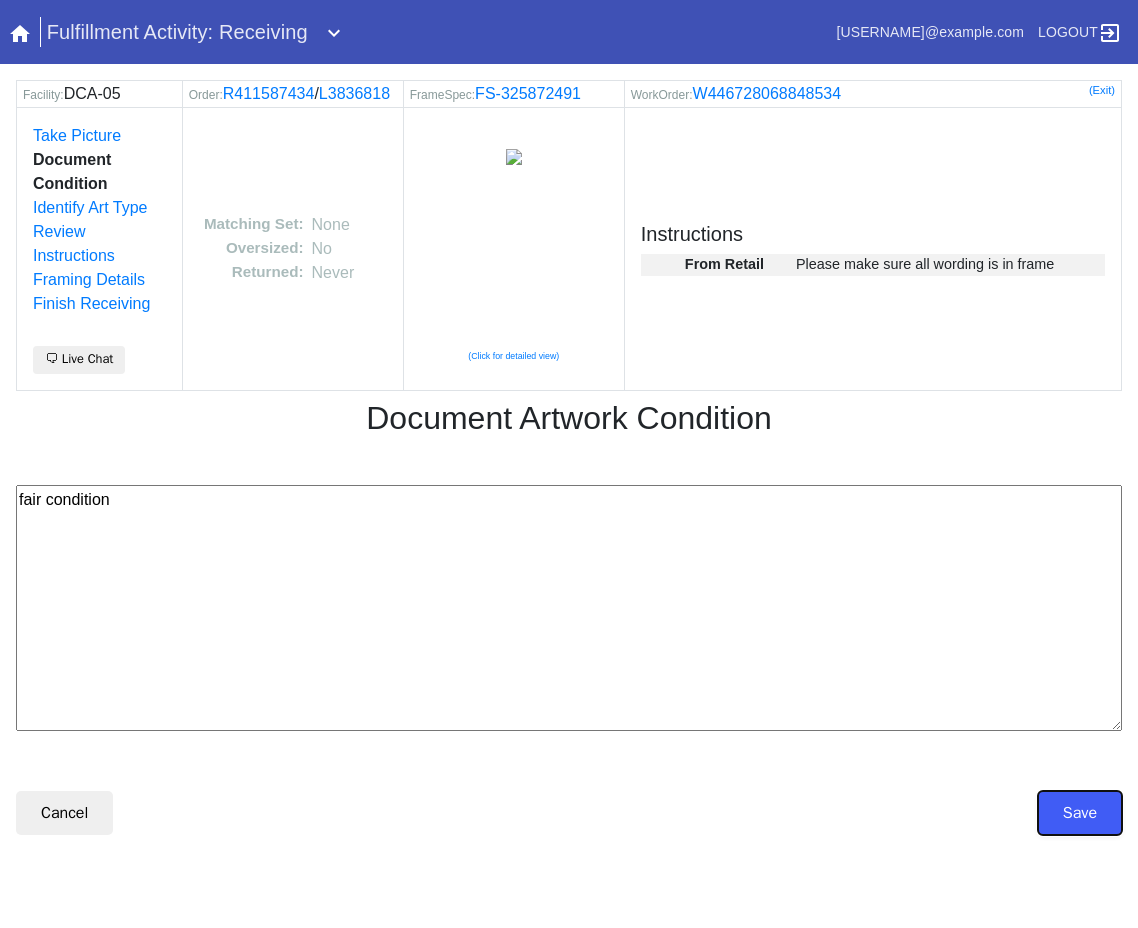 click on "Save" at bounding box center [1080, 813] 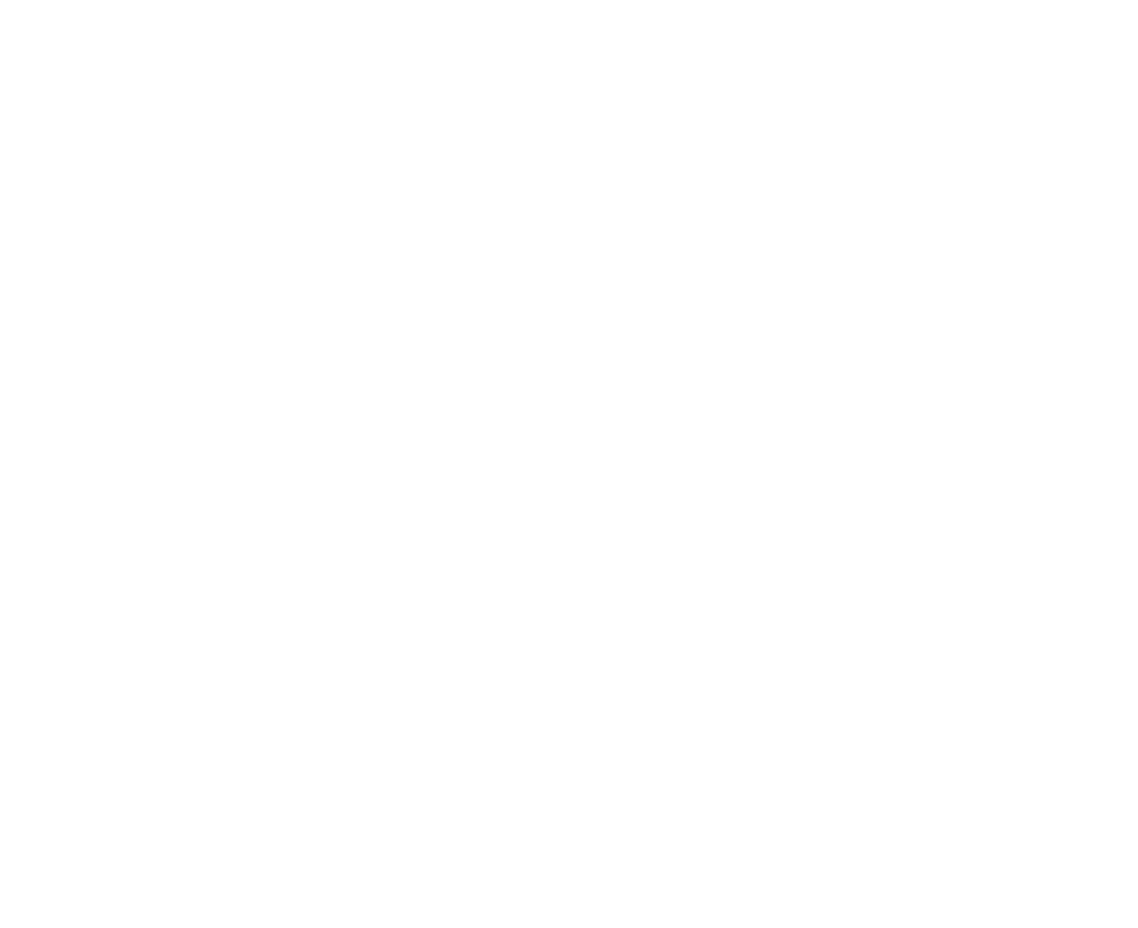 scroll, scrollTop: 0, scrollLeft: 0, axis: both 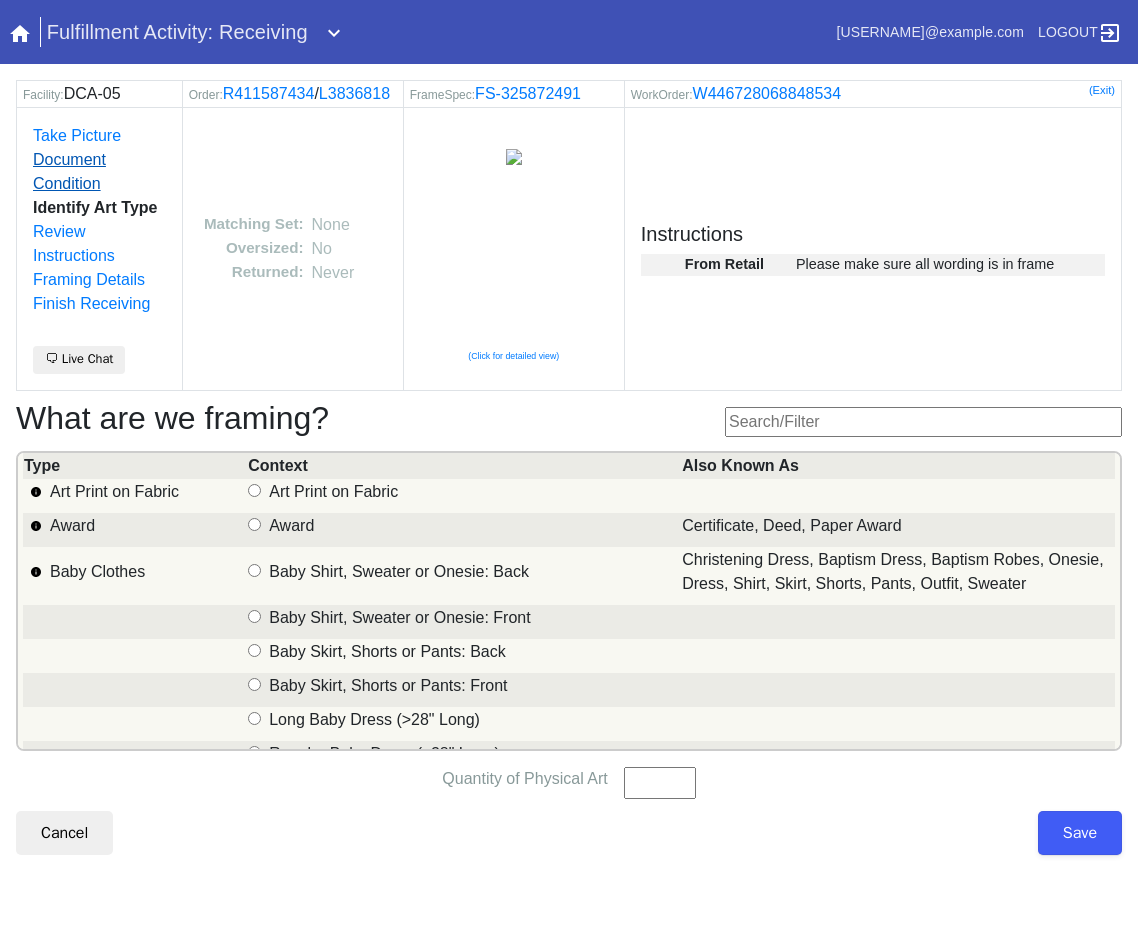 click on "Document Condition" at bounding box center [69, 171] 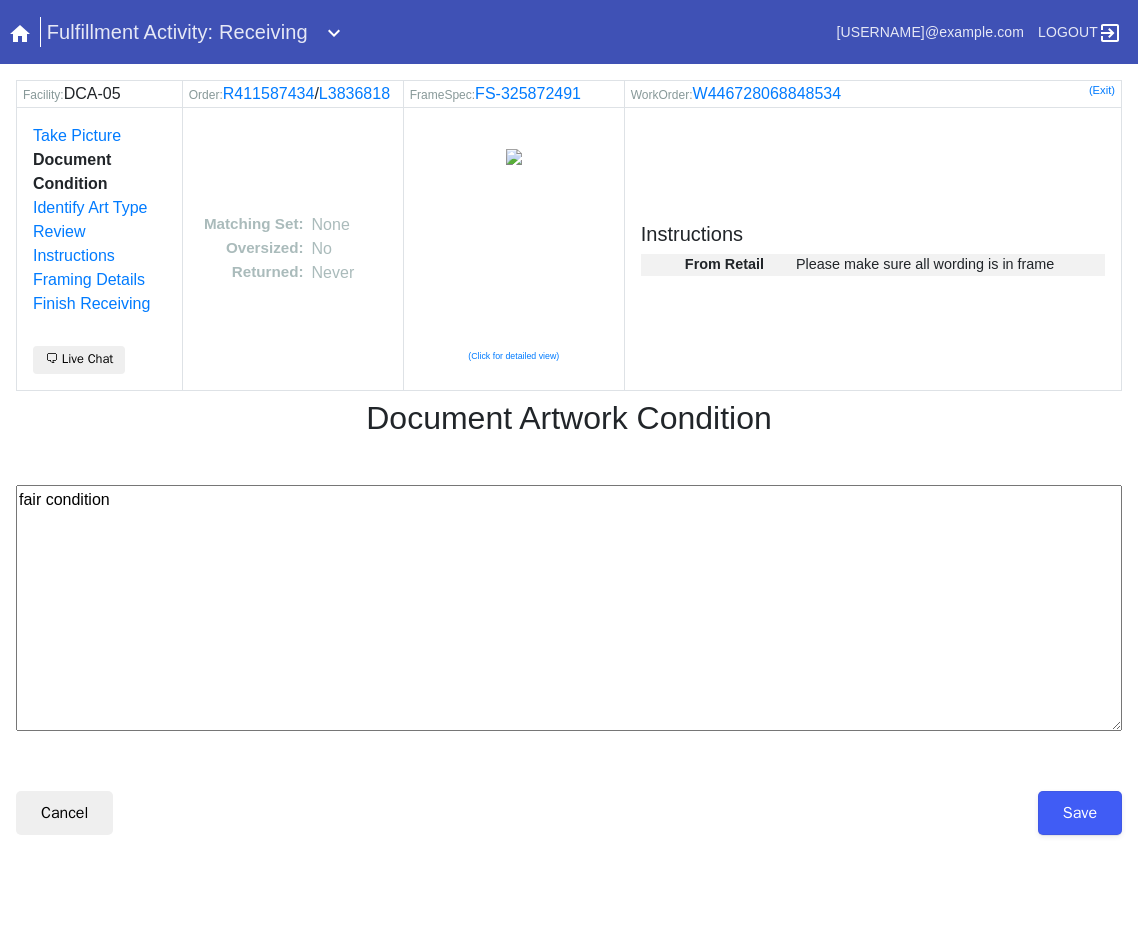 scroll, scrollTop: 0, scrollLeft: 0, axis: both 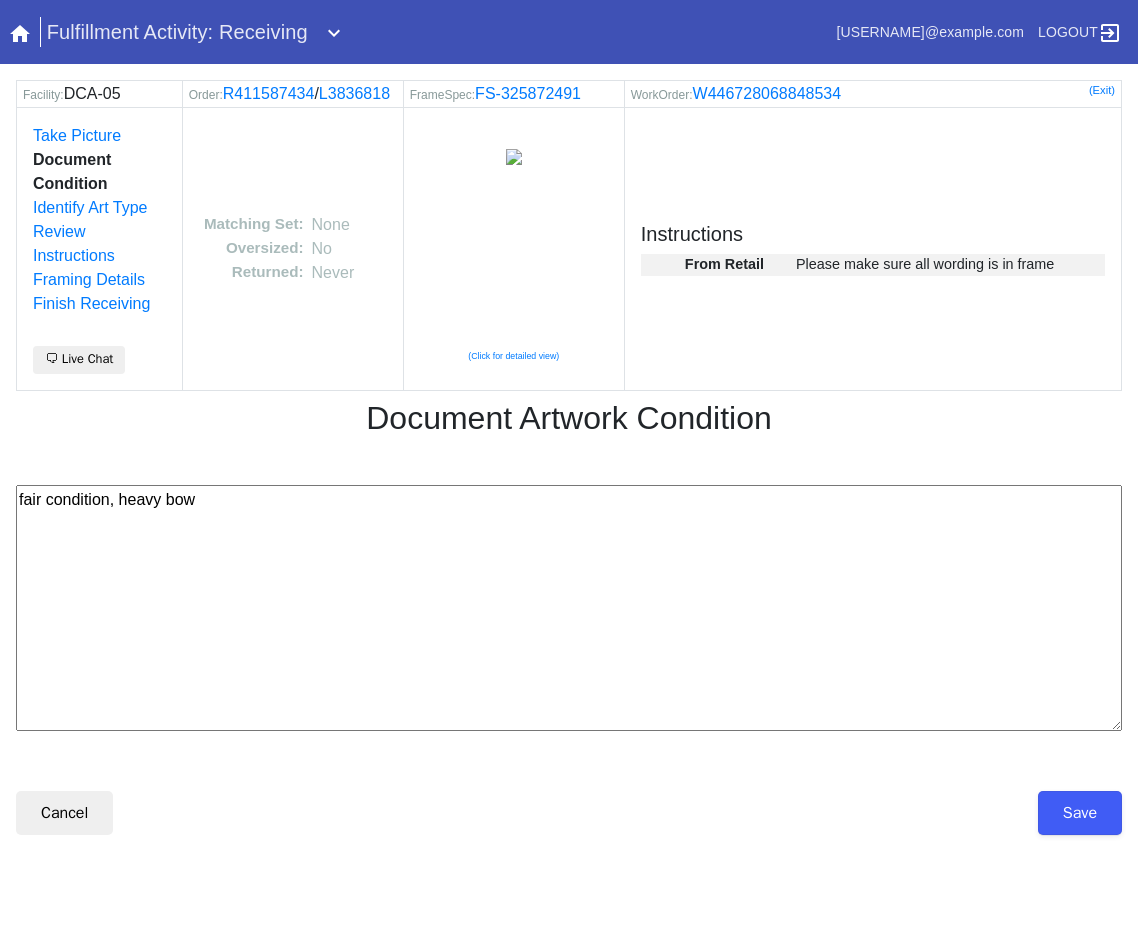 type on "fair condition, heavy bow" 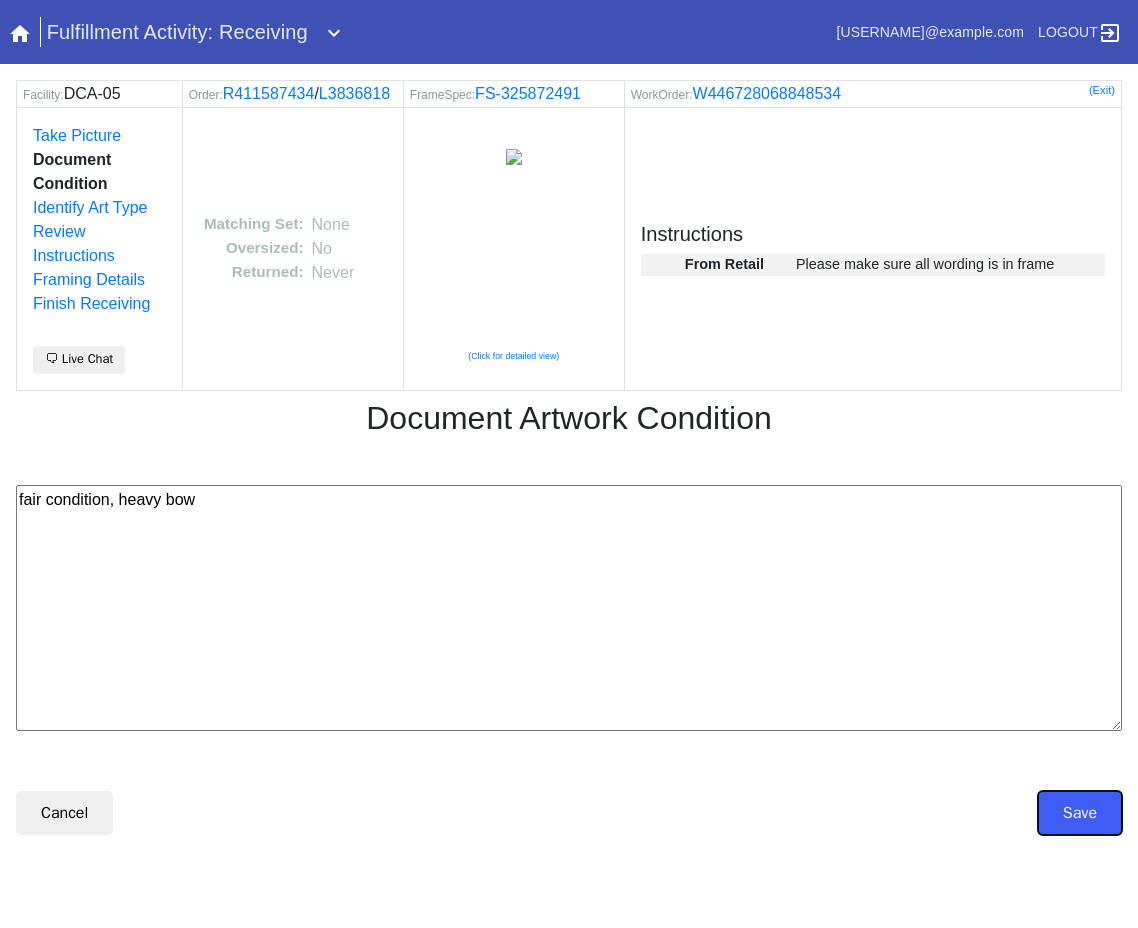 click on "Save" at bounding box center [1080, 813] 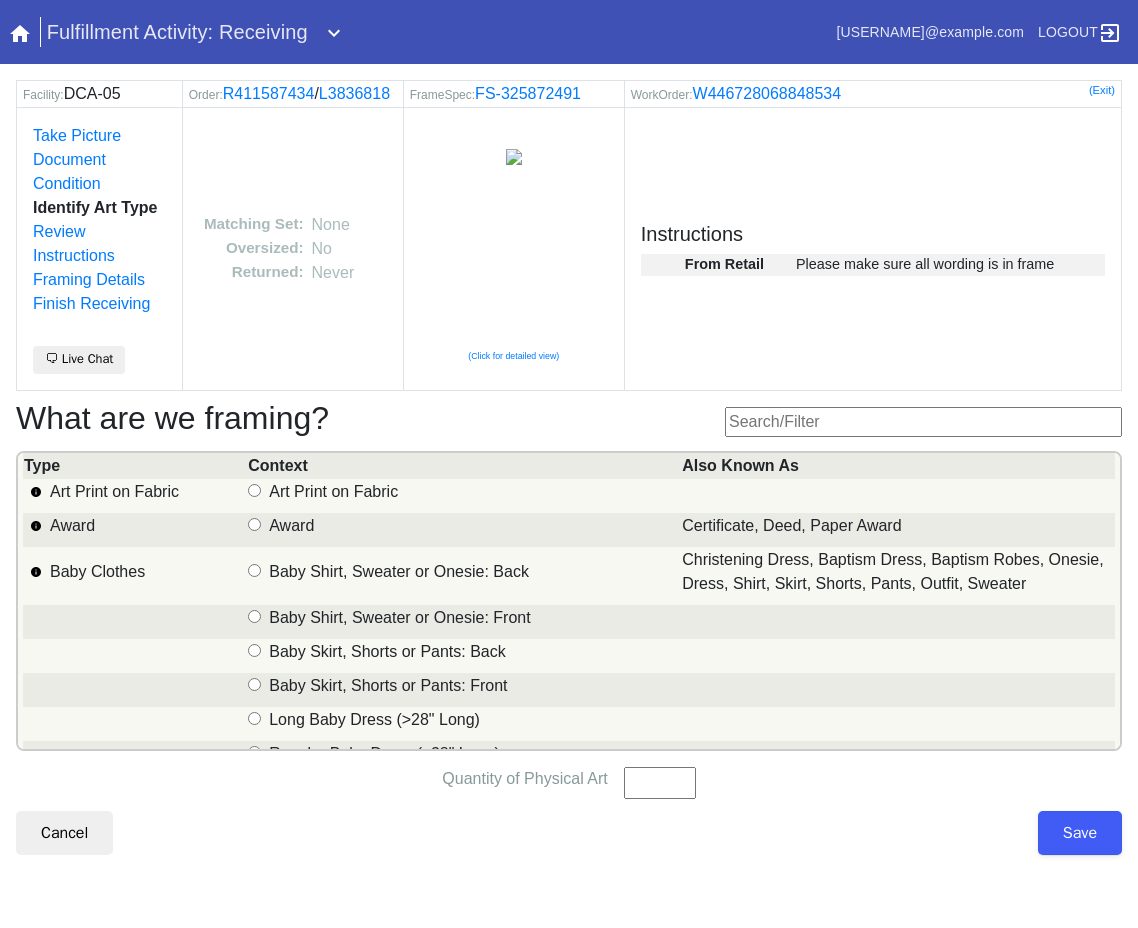 scroll, scrollTop: 0, scrollLeft: 0, axis: both 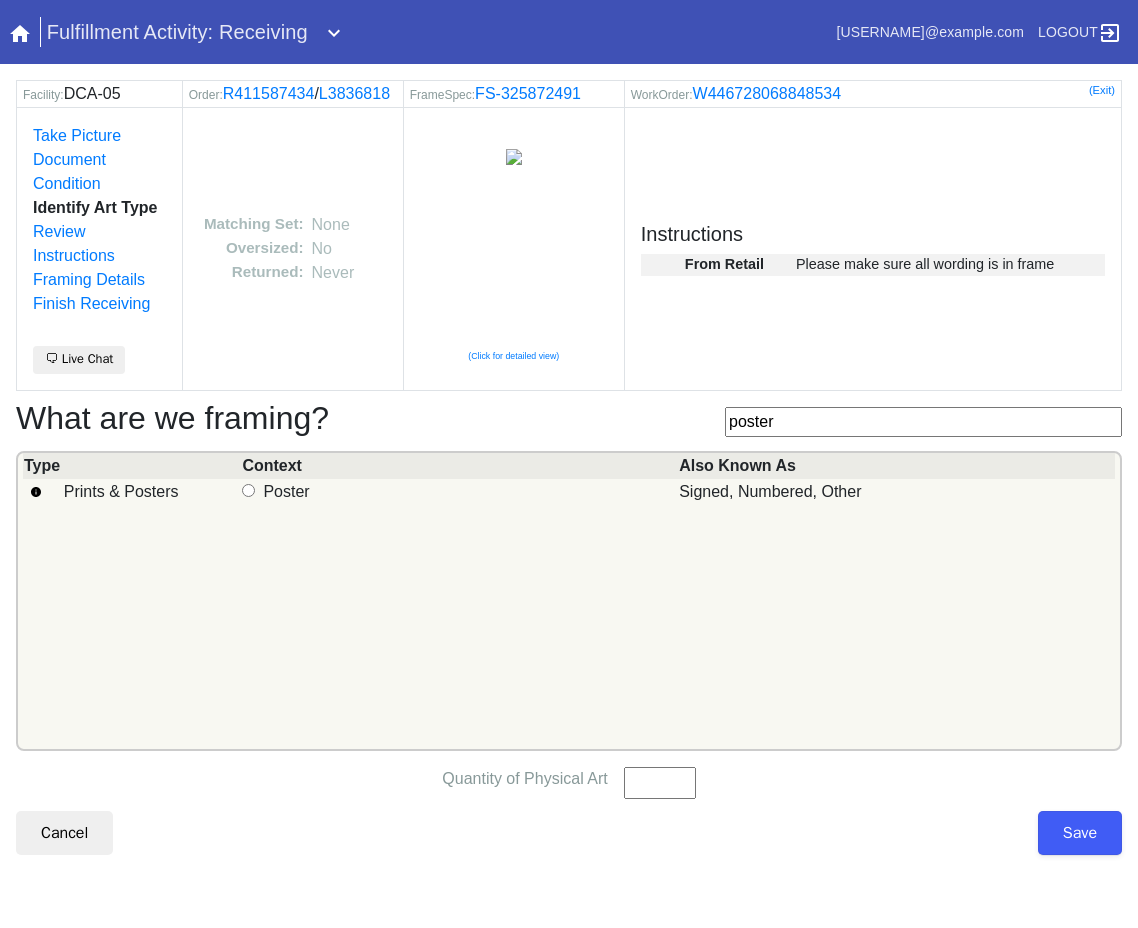 type on "poster" 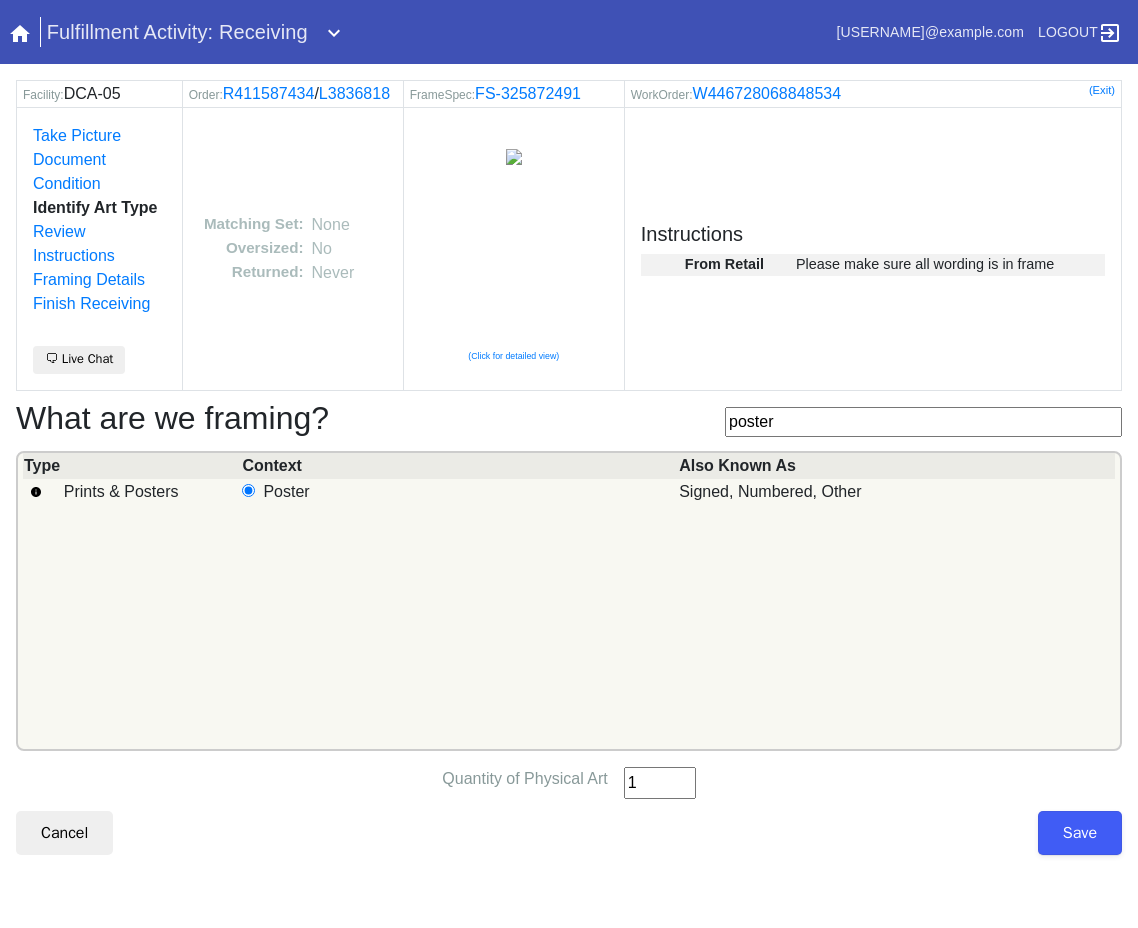 type on "1" 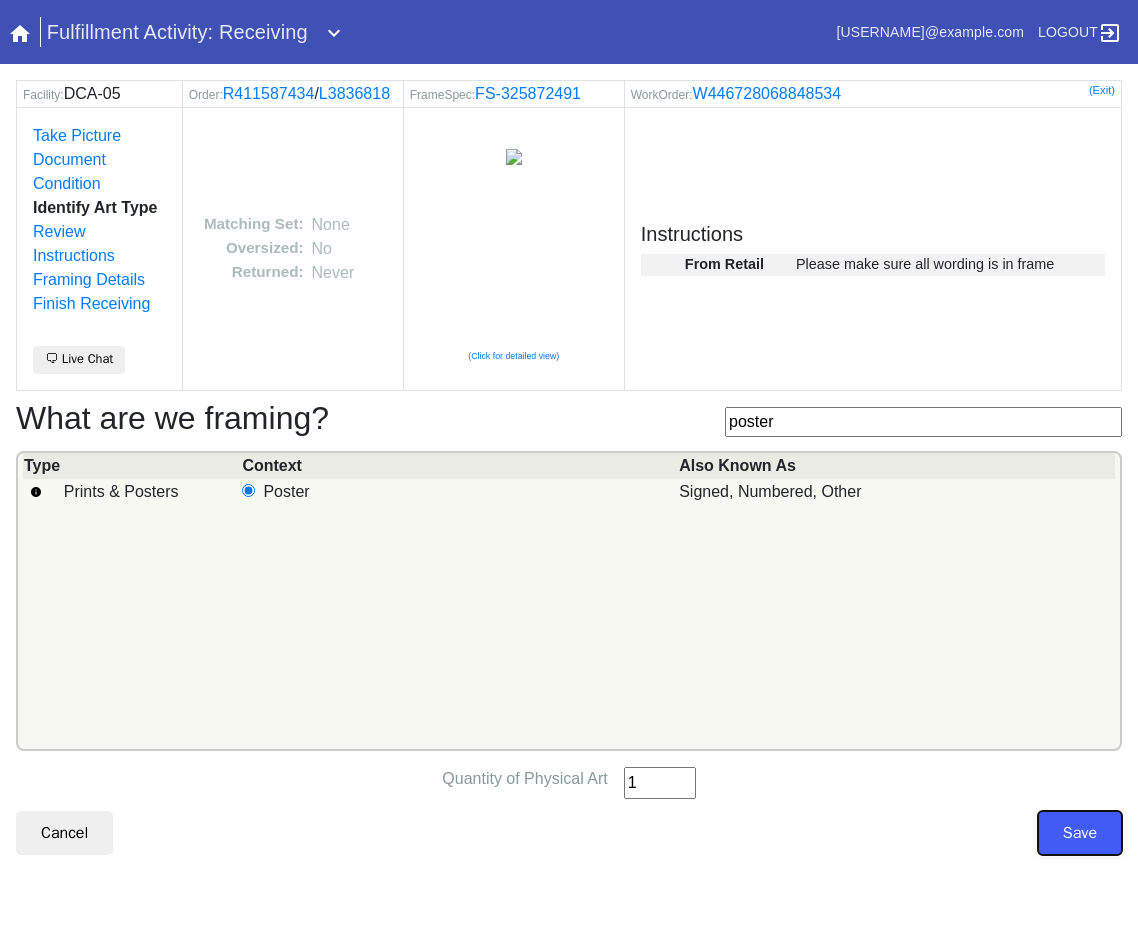 click on "Save" at bounding box center [1080, 833] 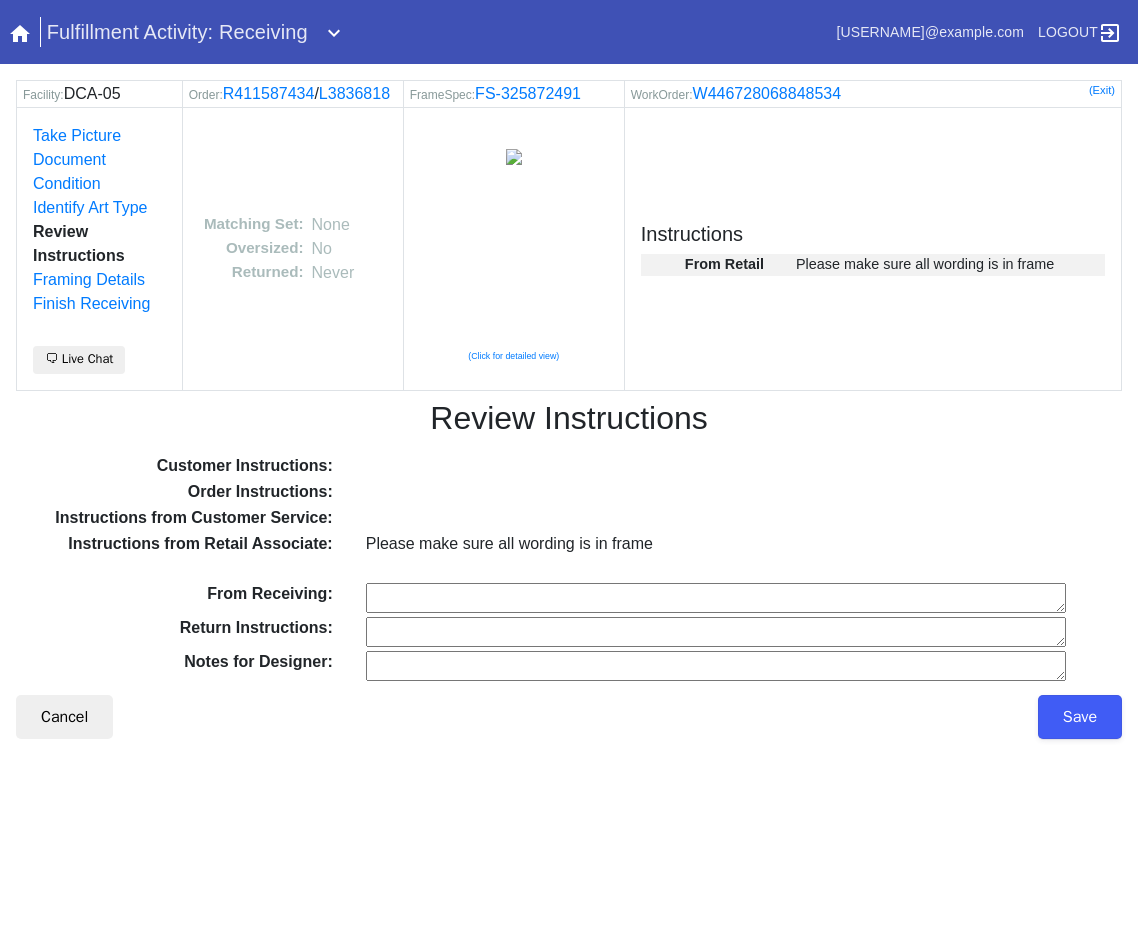 scroll, scrollTop: 0, scrollLeft: 0, axis: both 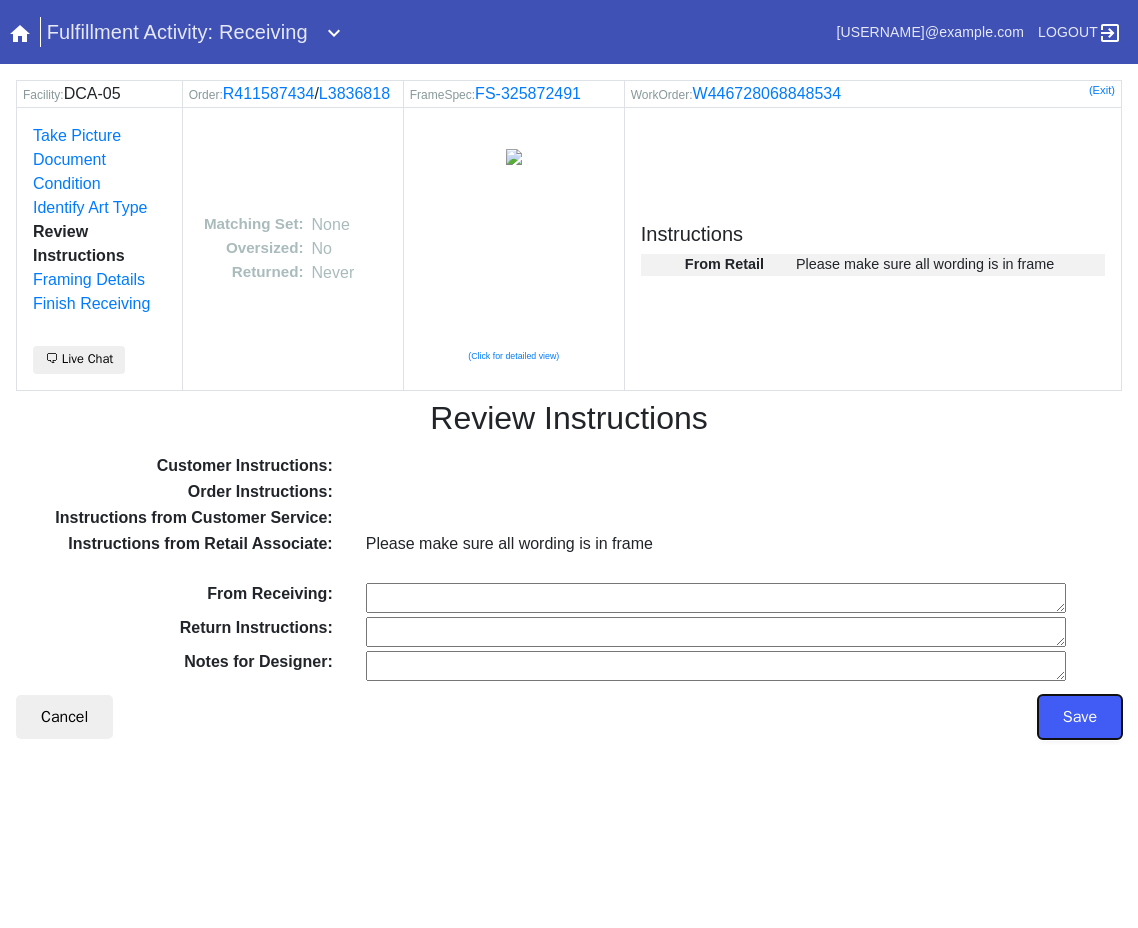 click on "Save" at bounding box center [1080, 717] 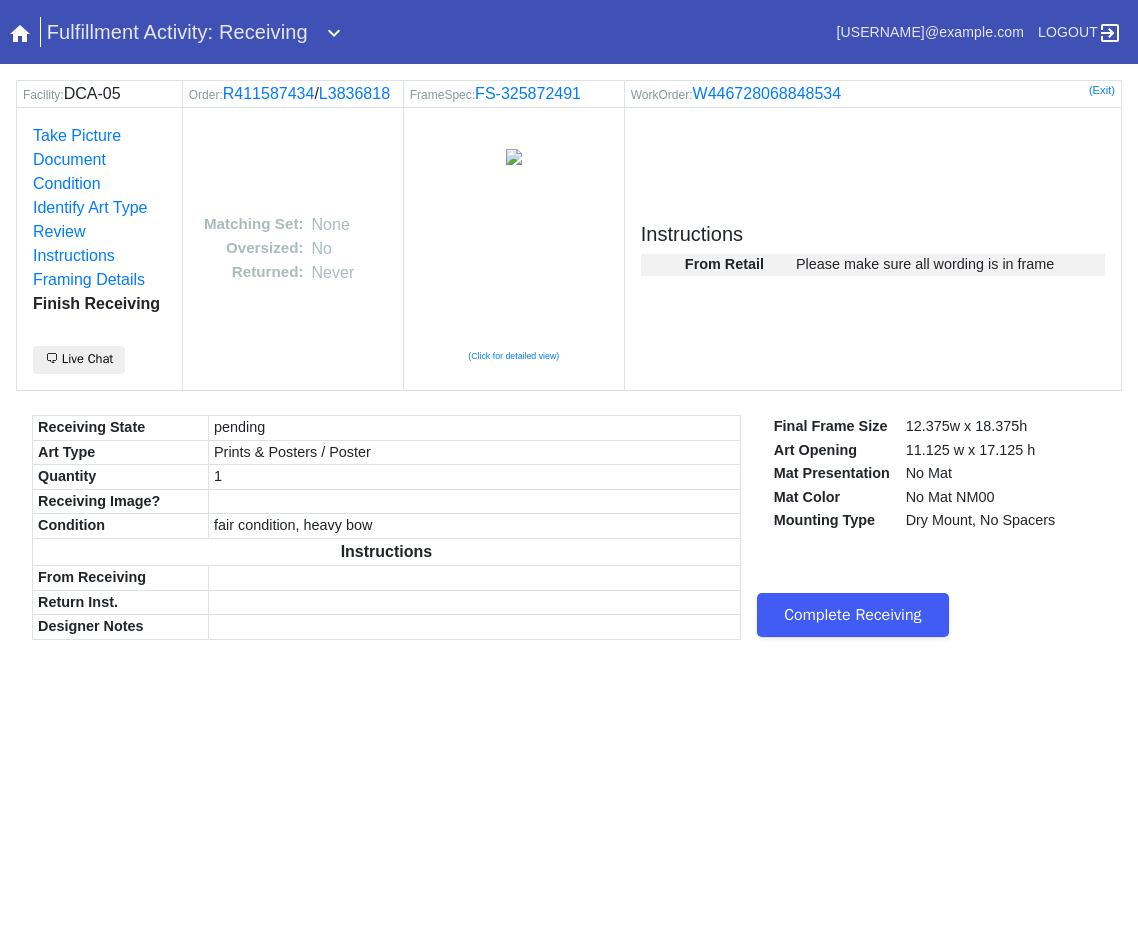 scroll, scrollTop: 0, scrollLeft: 0, axis: both 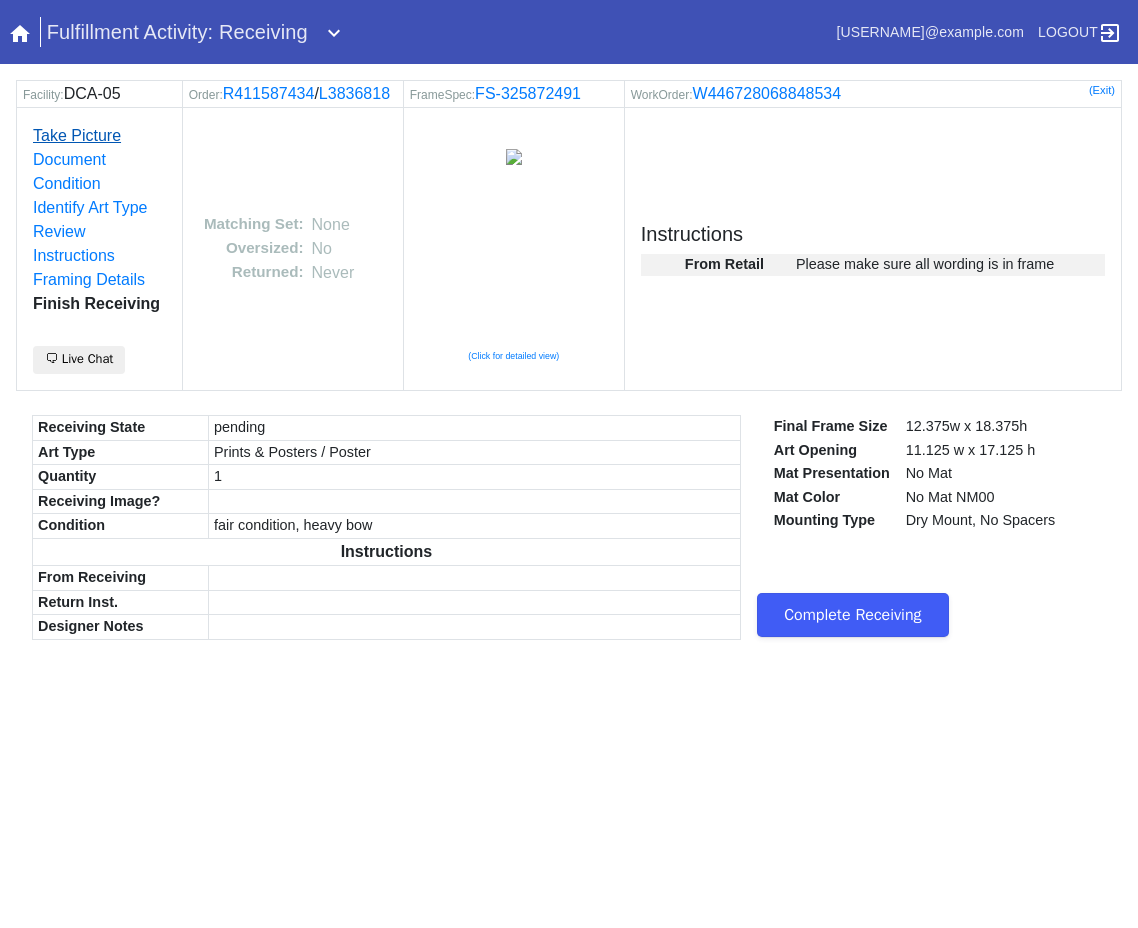 click on "Take Picture" at bounding box center [77, 135] 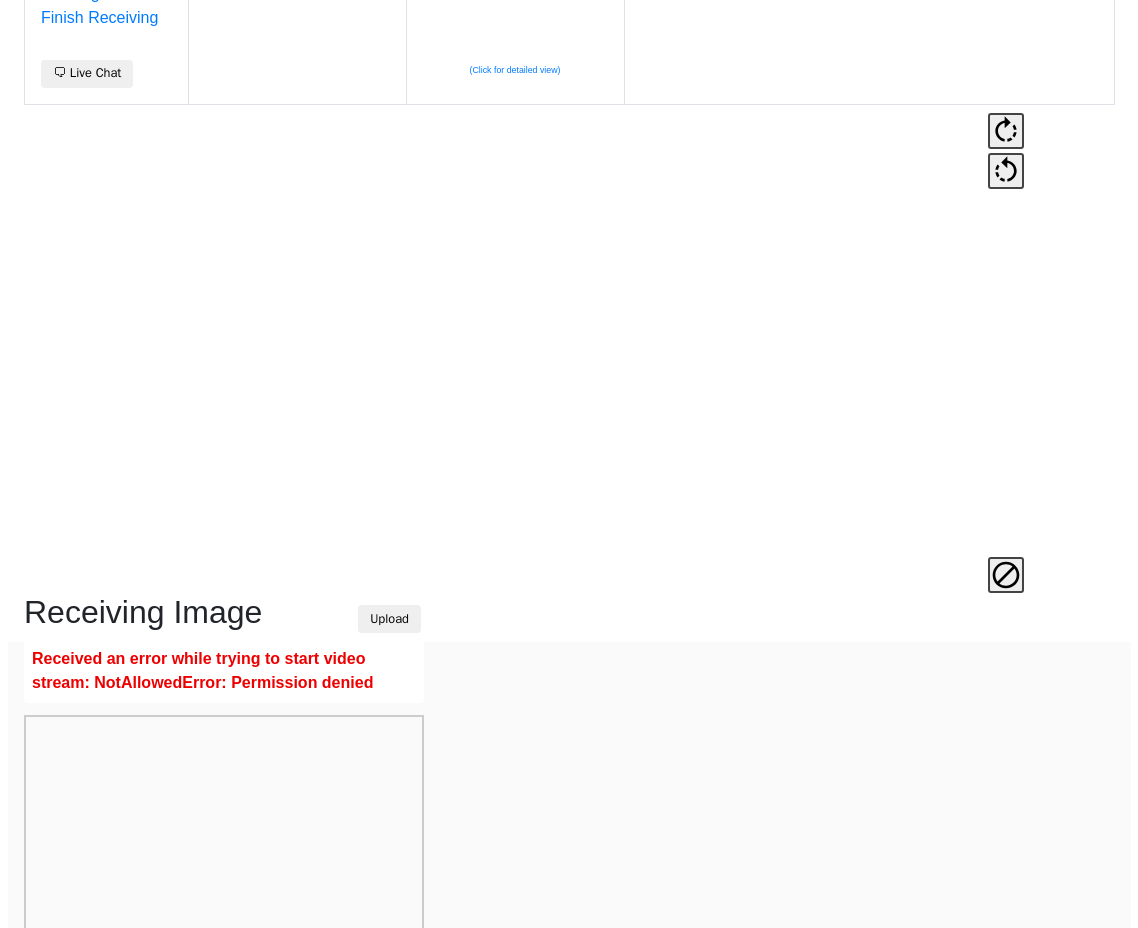 scroll, scrollTop: 463, scrollLeft: 0, axis: vertical 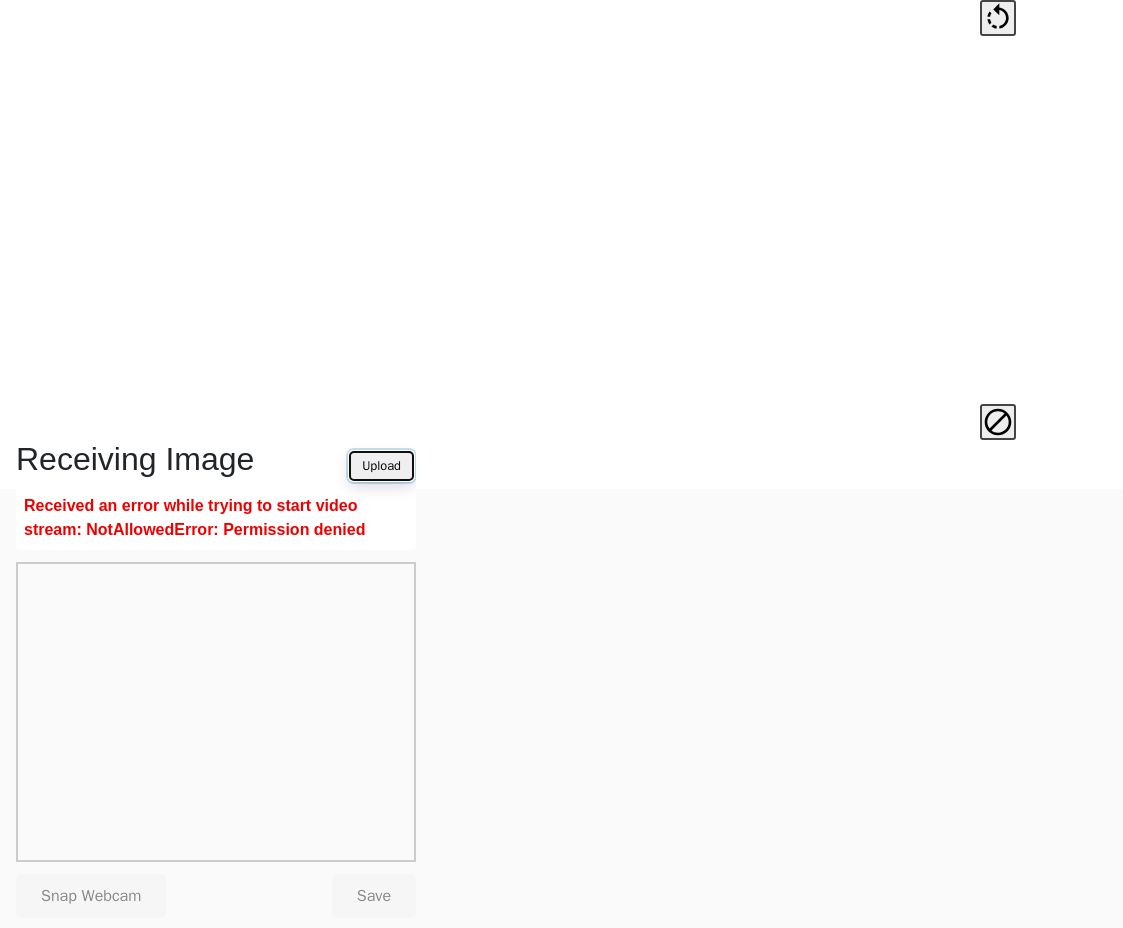 click on "Upload" at bounding box center [381, 466] 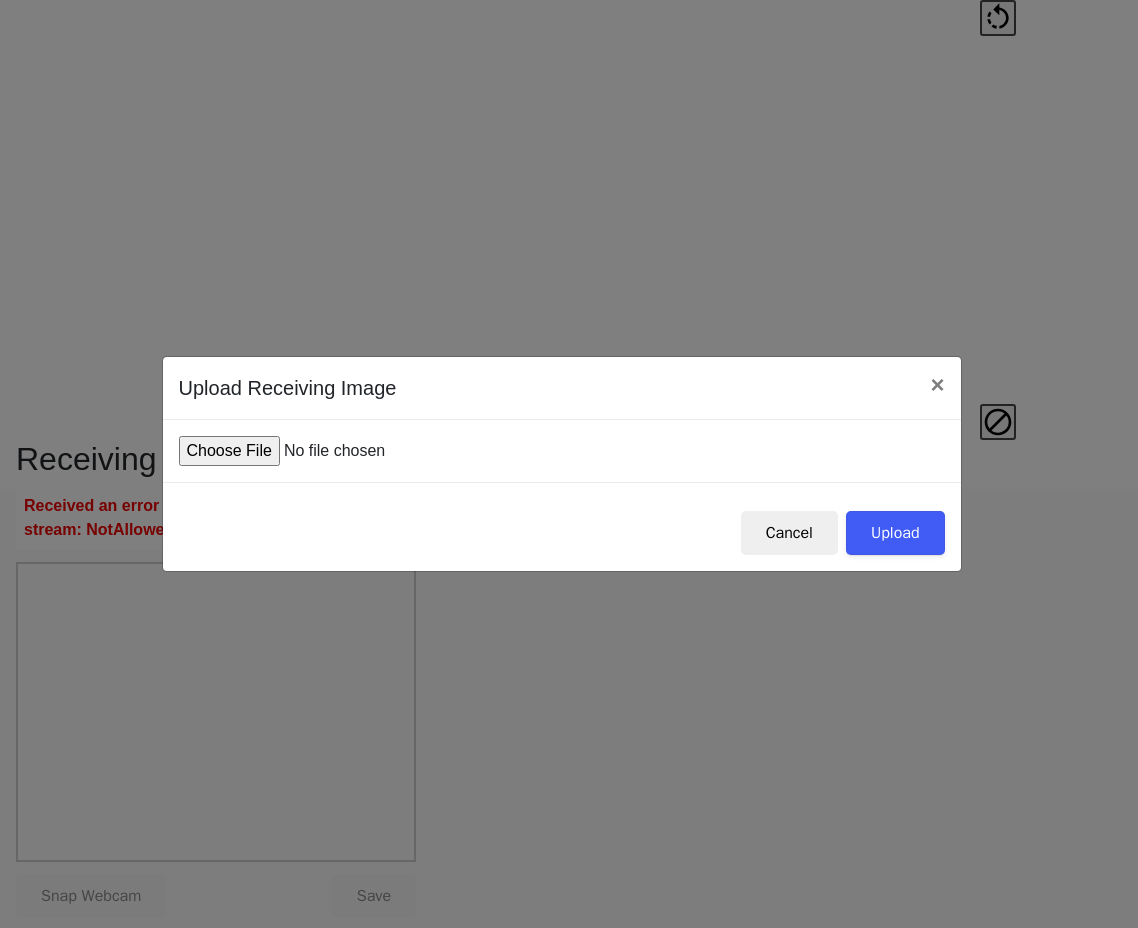 type on "C:\fakepath\IMG_0007.JPG" 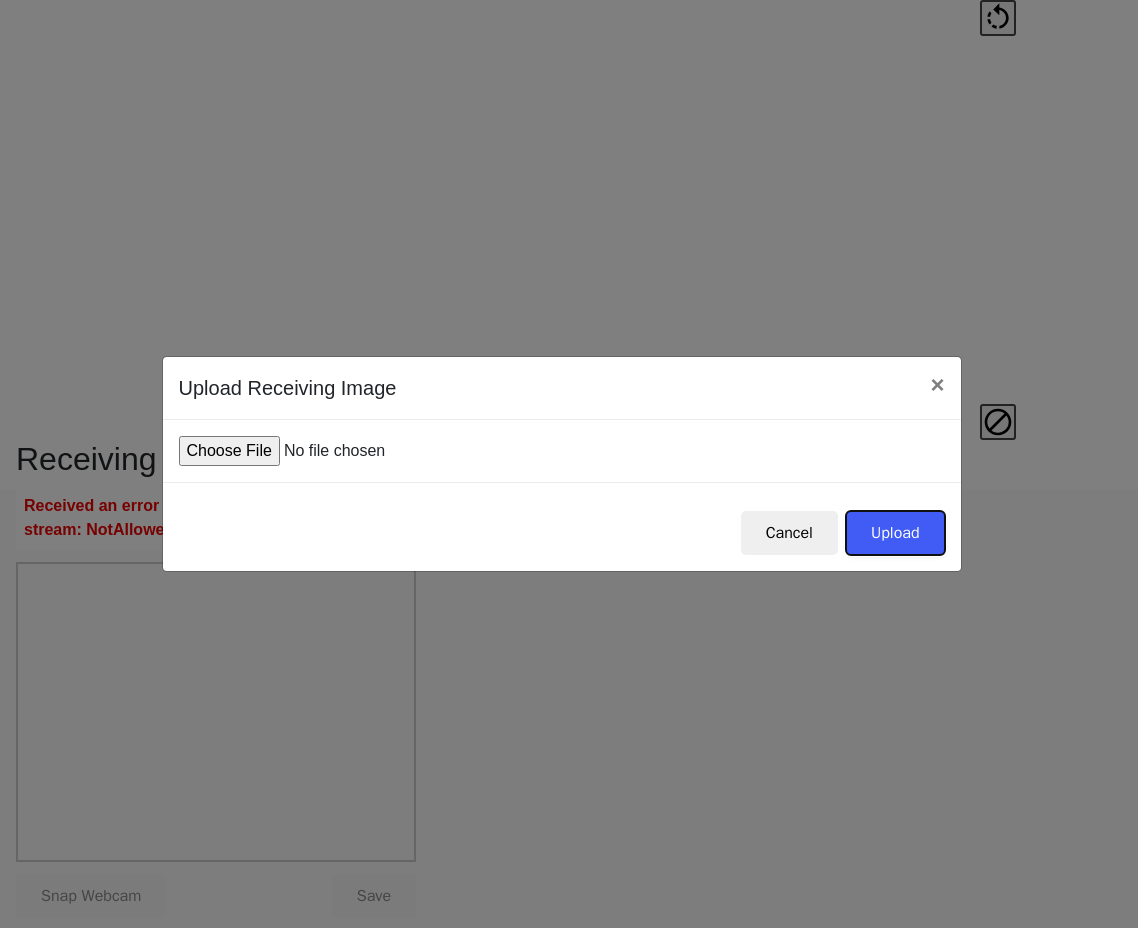 click on "Upload" at bounding box center [895, 533] 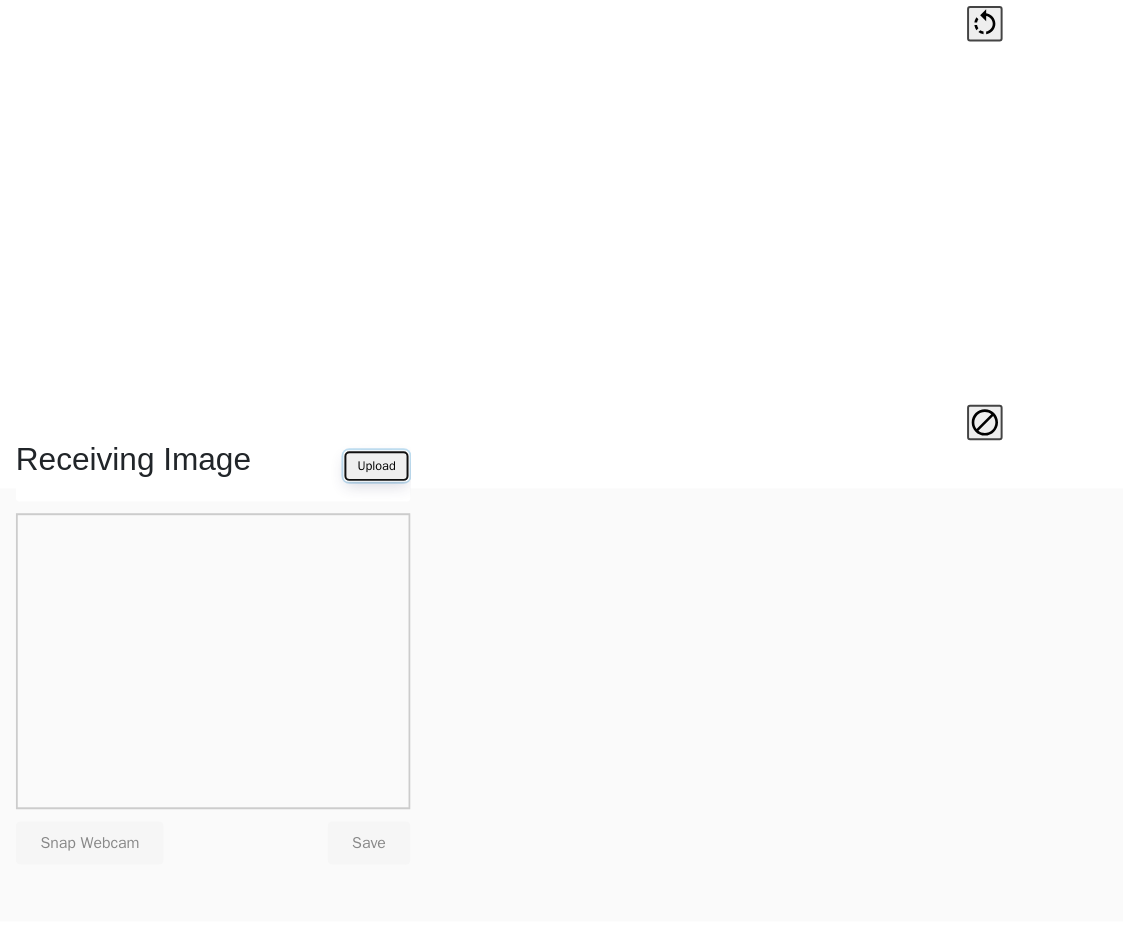 scroll, scrollTop: 439, scrollLeft: 0, axis: vertical 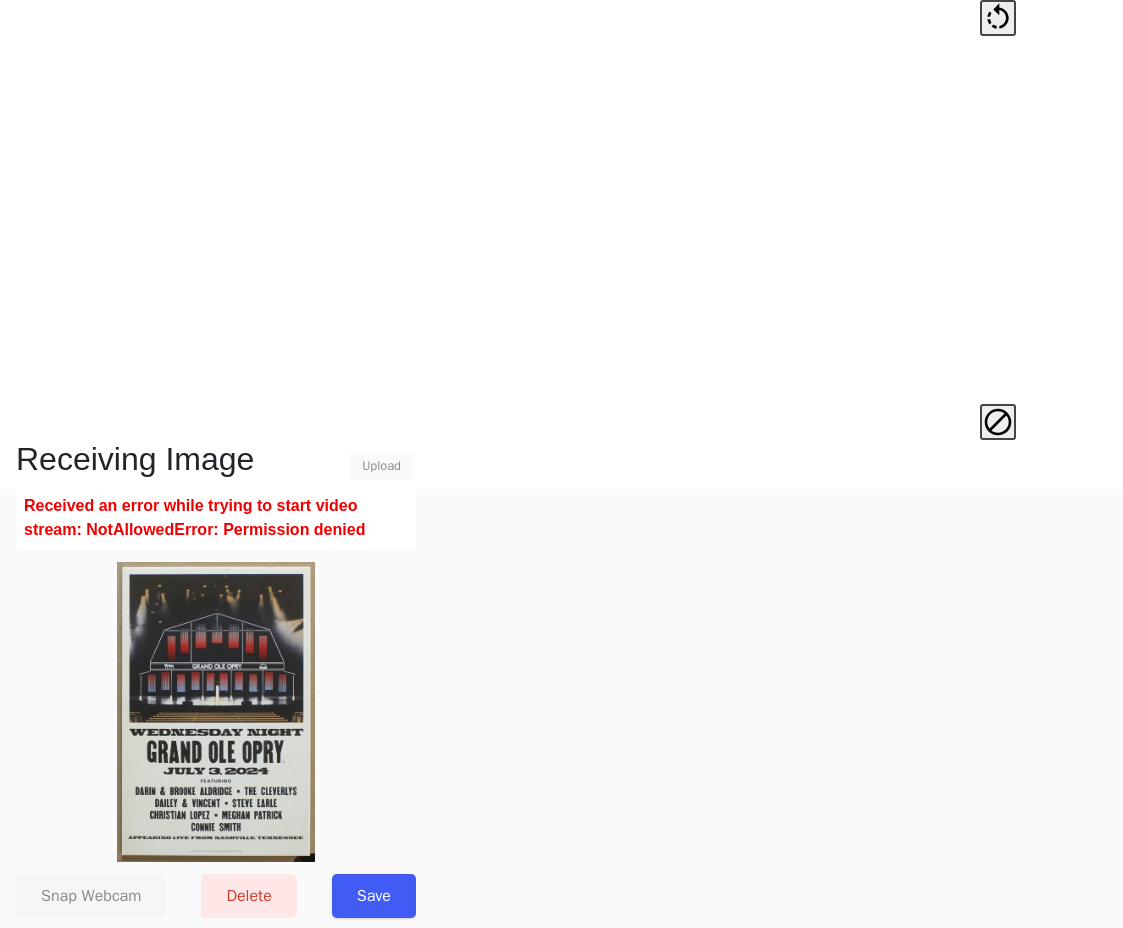 click on "Save" at bounding box center [374, 896] 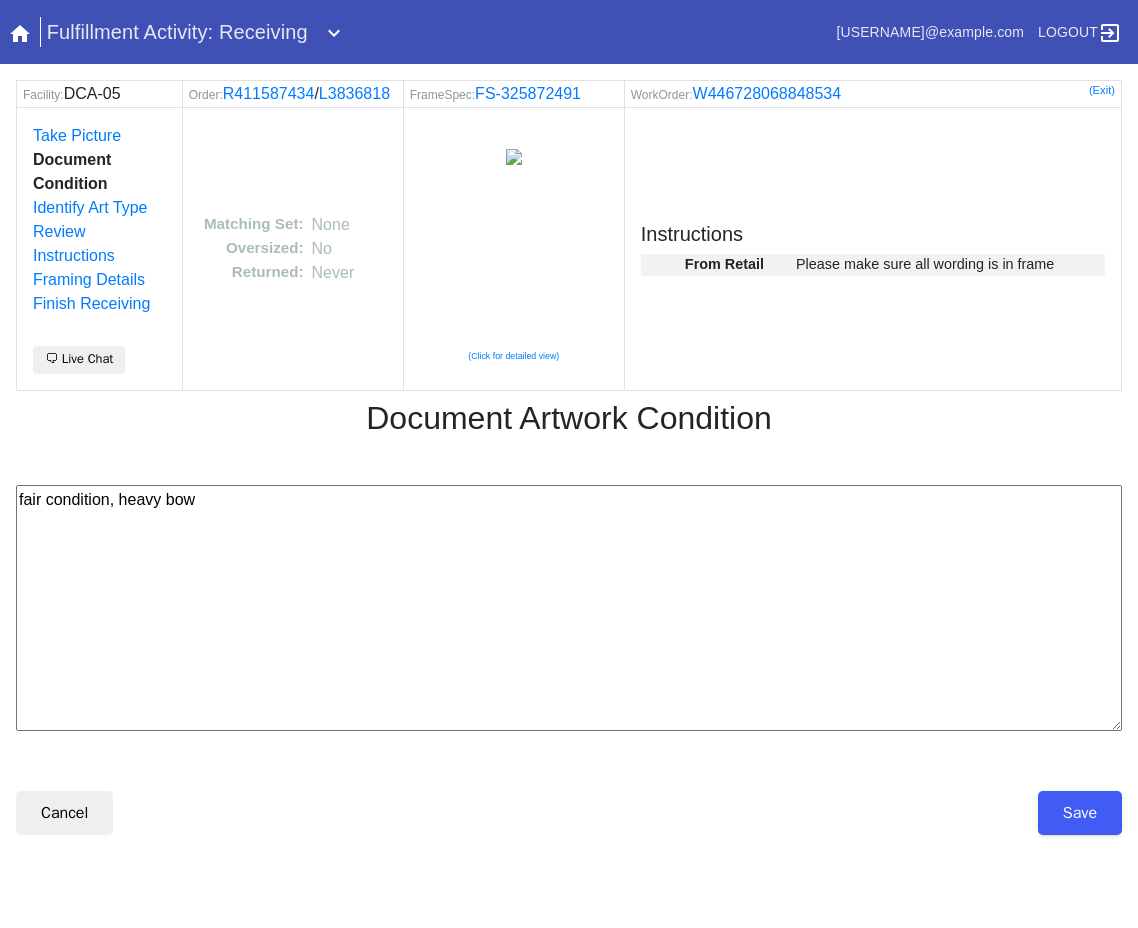 scroll, scrollTop: 0, scrollLeft: 0, axis: both 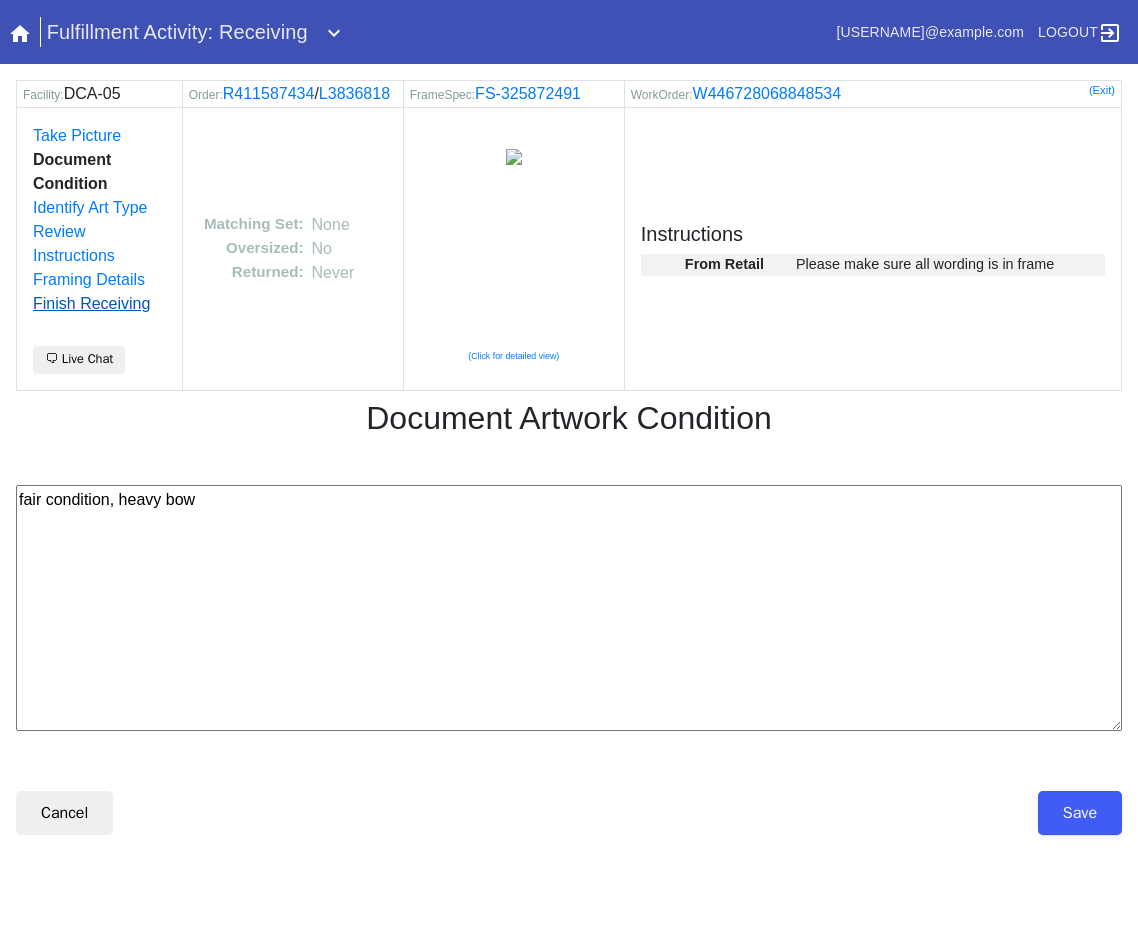 click on "Finish Receiving" at bounding box center (91, 303) 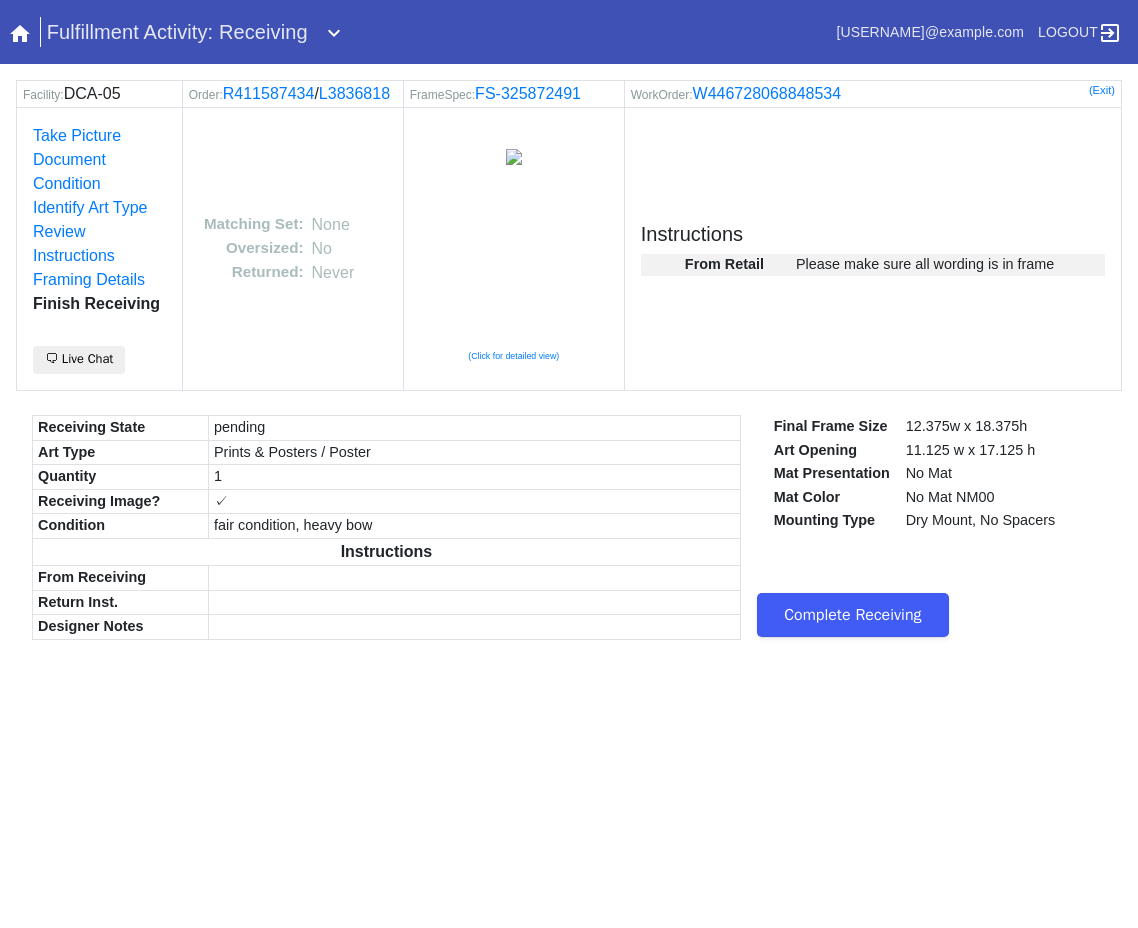 scroll, scrollTop: 0, scrollLeft: 0, axis: both 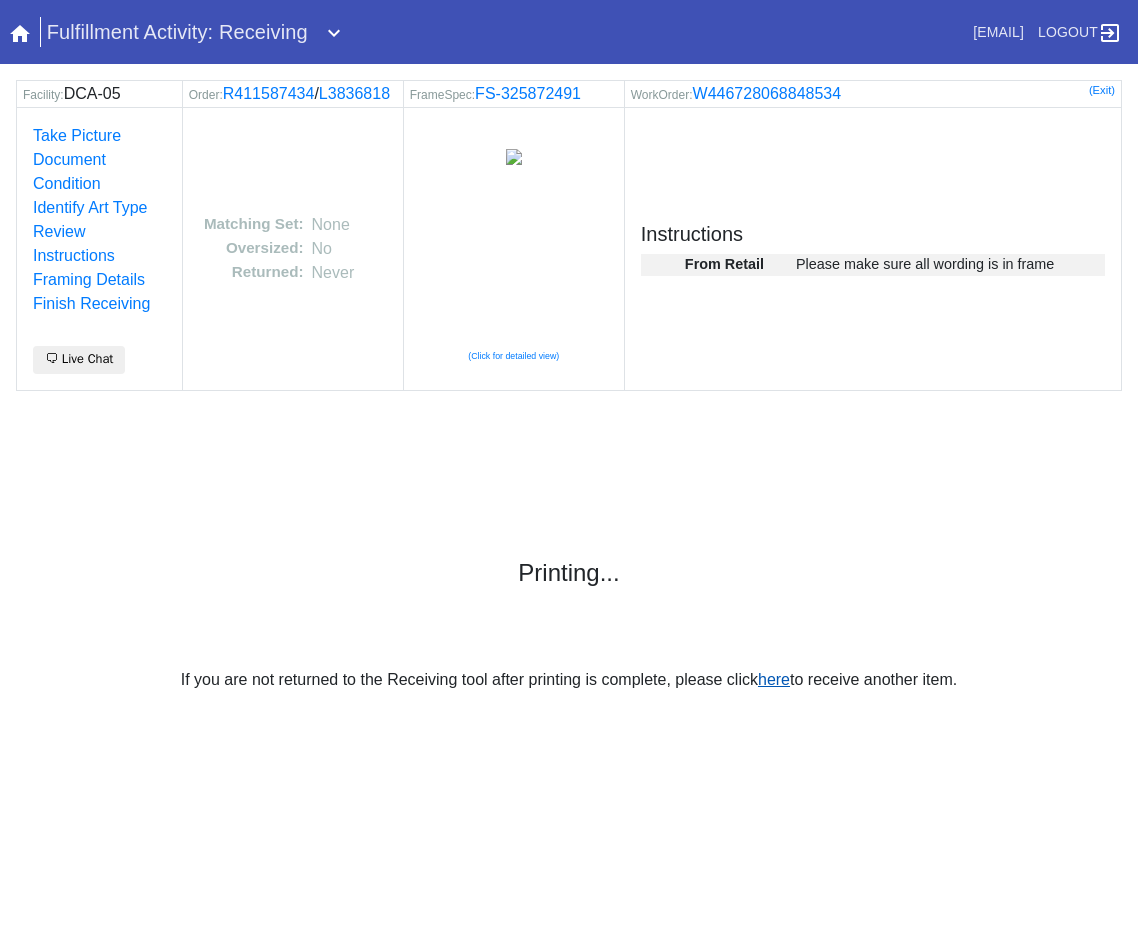 click on "here" at bounding box center (774, 679) 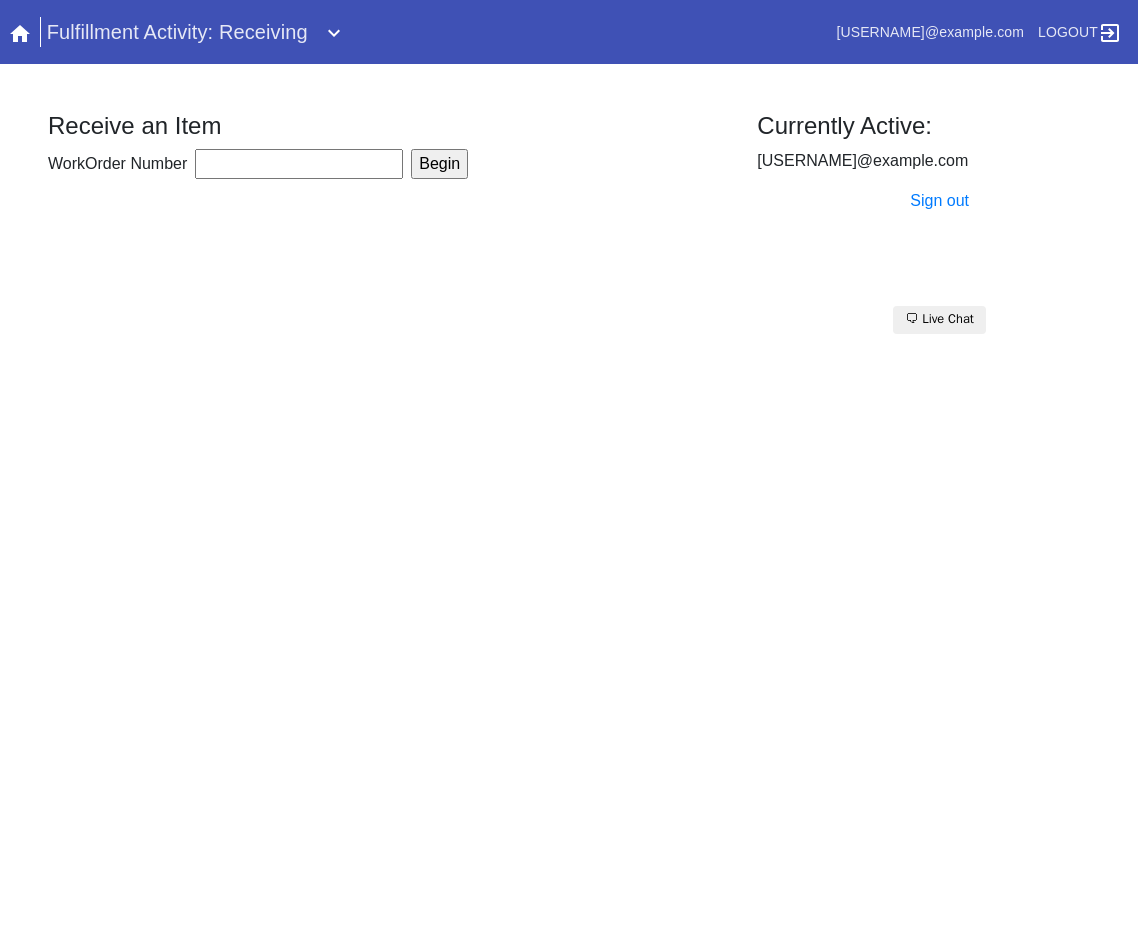 scroll, scrollTop: 0, scrollLeft: 0, axis: both 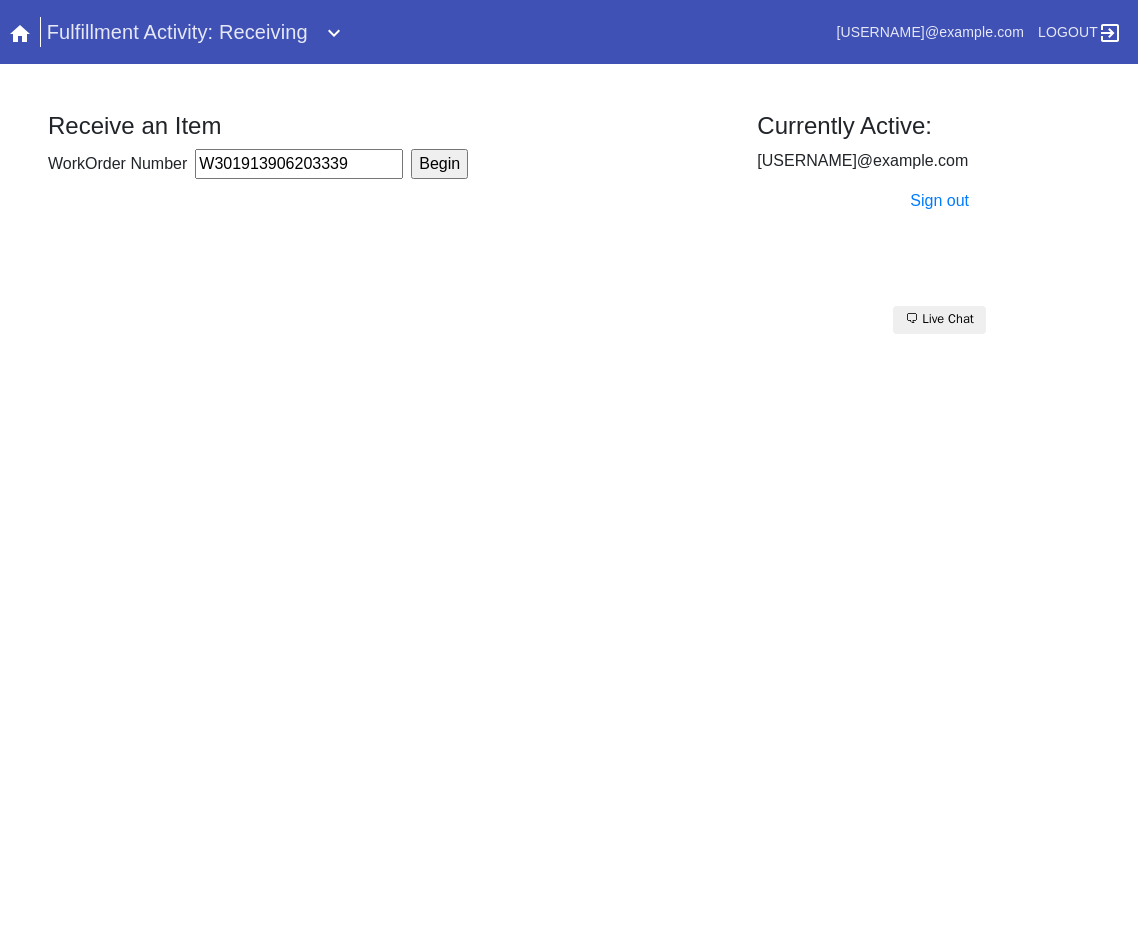 type on "W301913906203339" 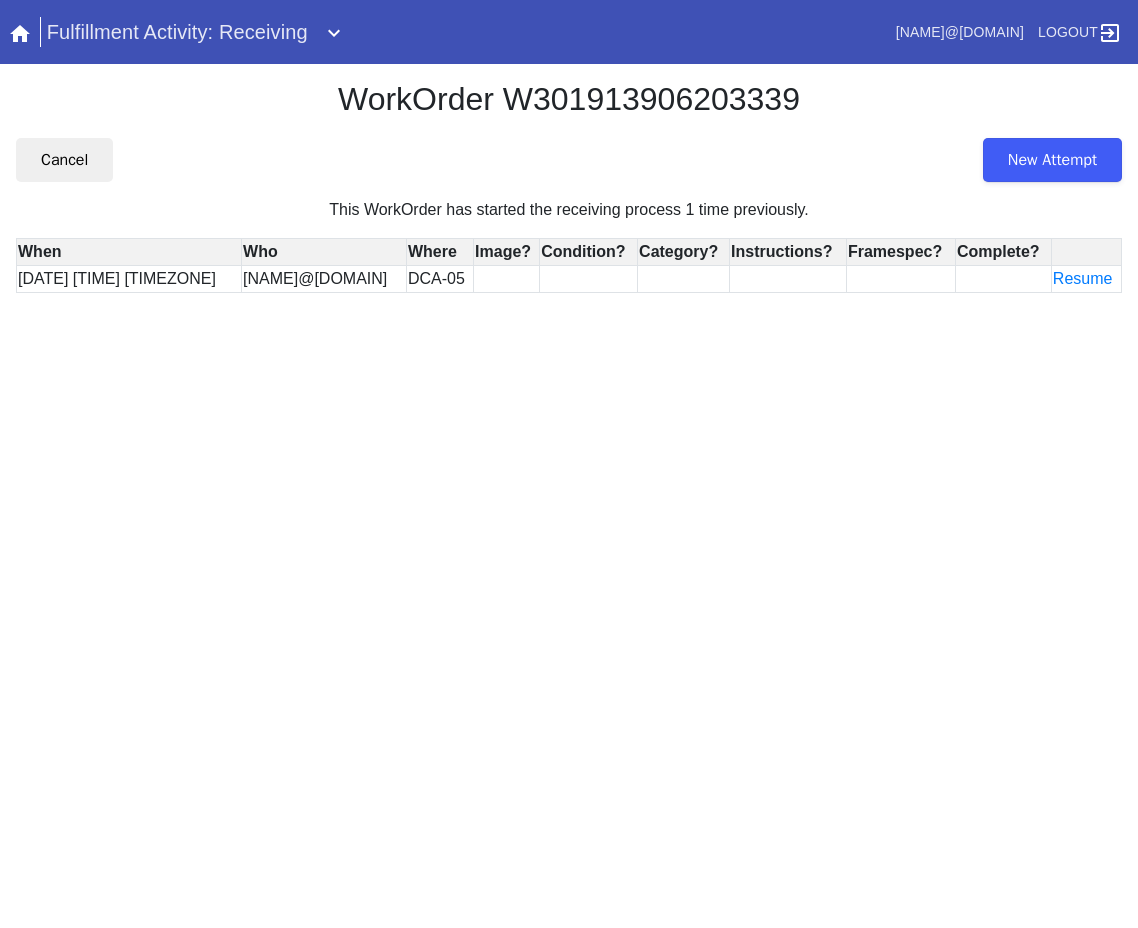 scroll, scrollTop: 0, scrollLeft: 0, axis: both 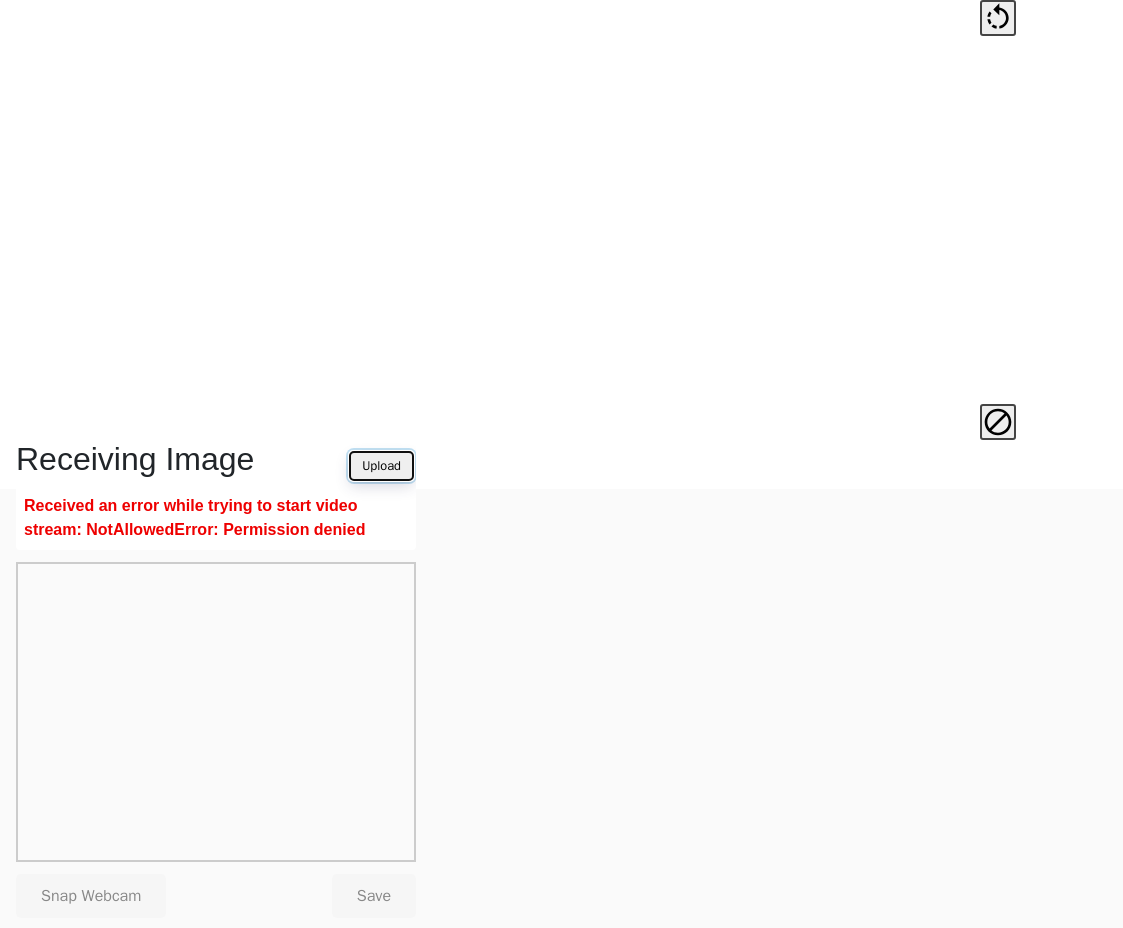 click on "Upload" at bounding box center (381, 466) 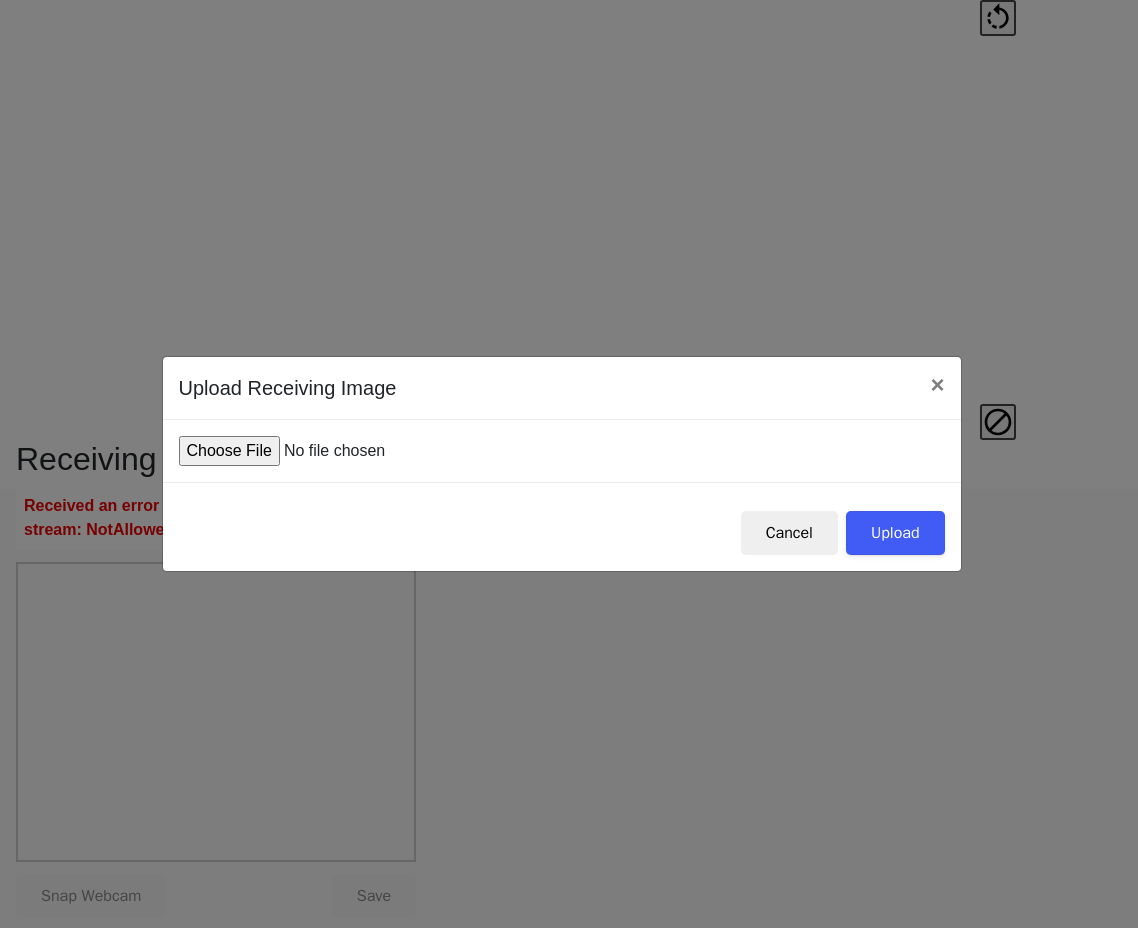 type on "C:\fakepath\IMG_0008.JPG" 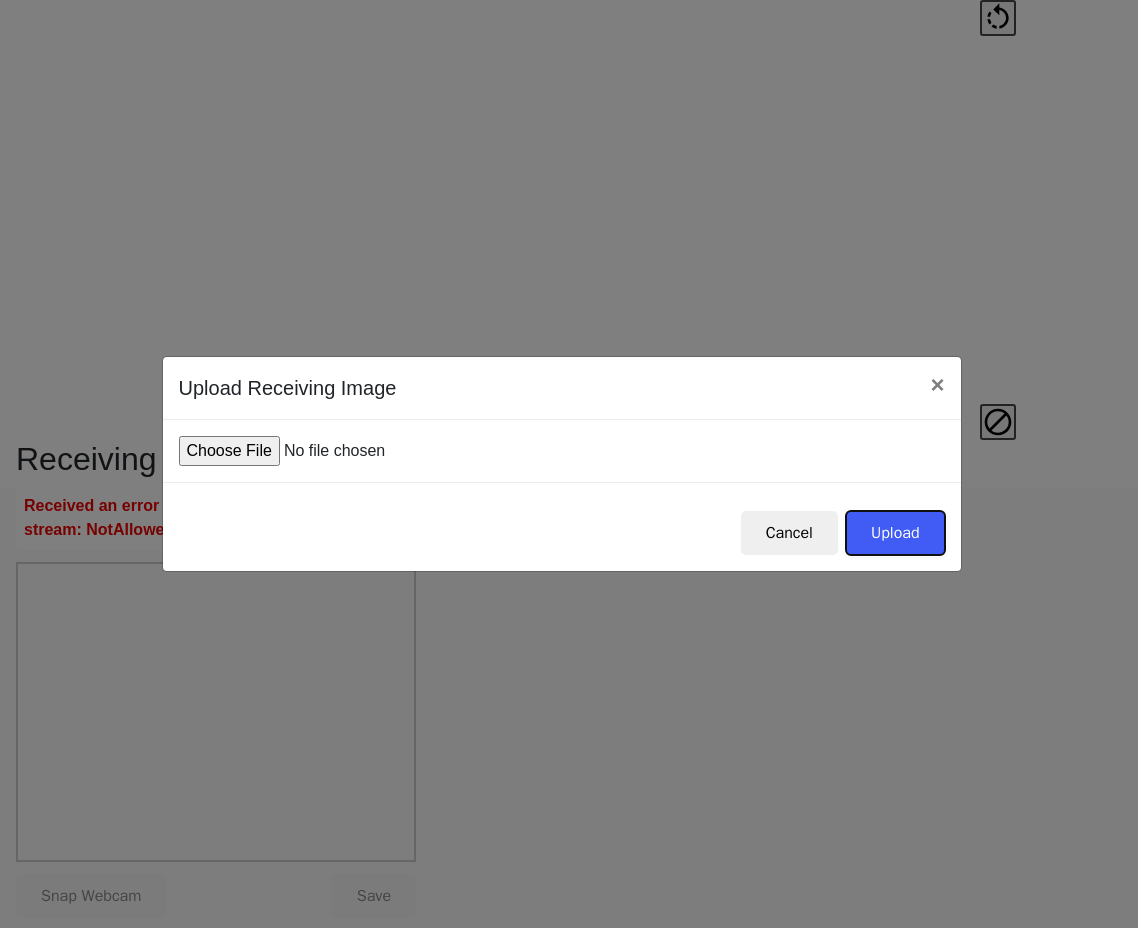 click on "Upload" at bounding box center [895, 533] 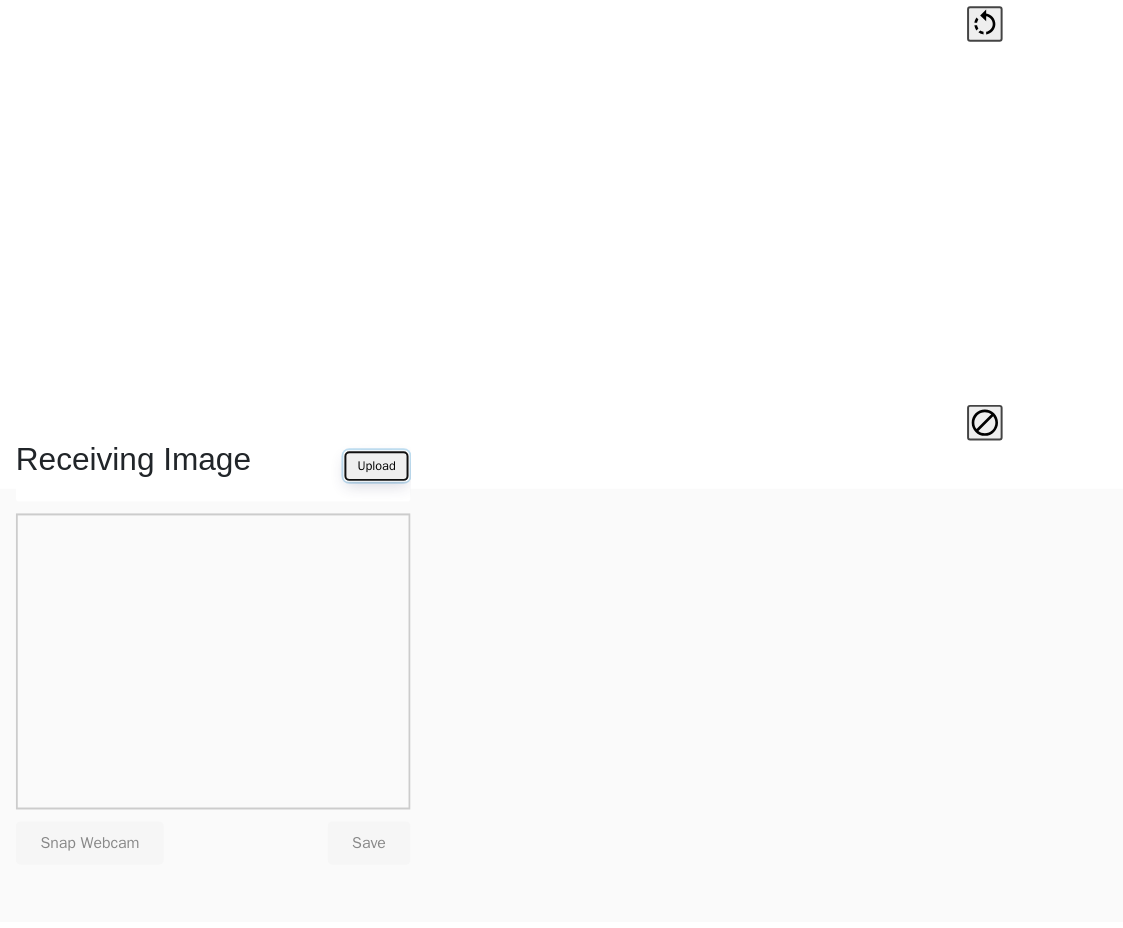 scroll, scrollTop: 439, scrollLeft: 0, axis: vertical 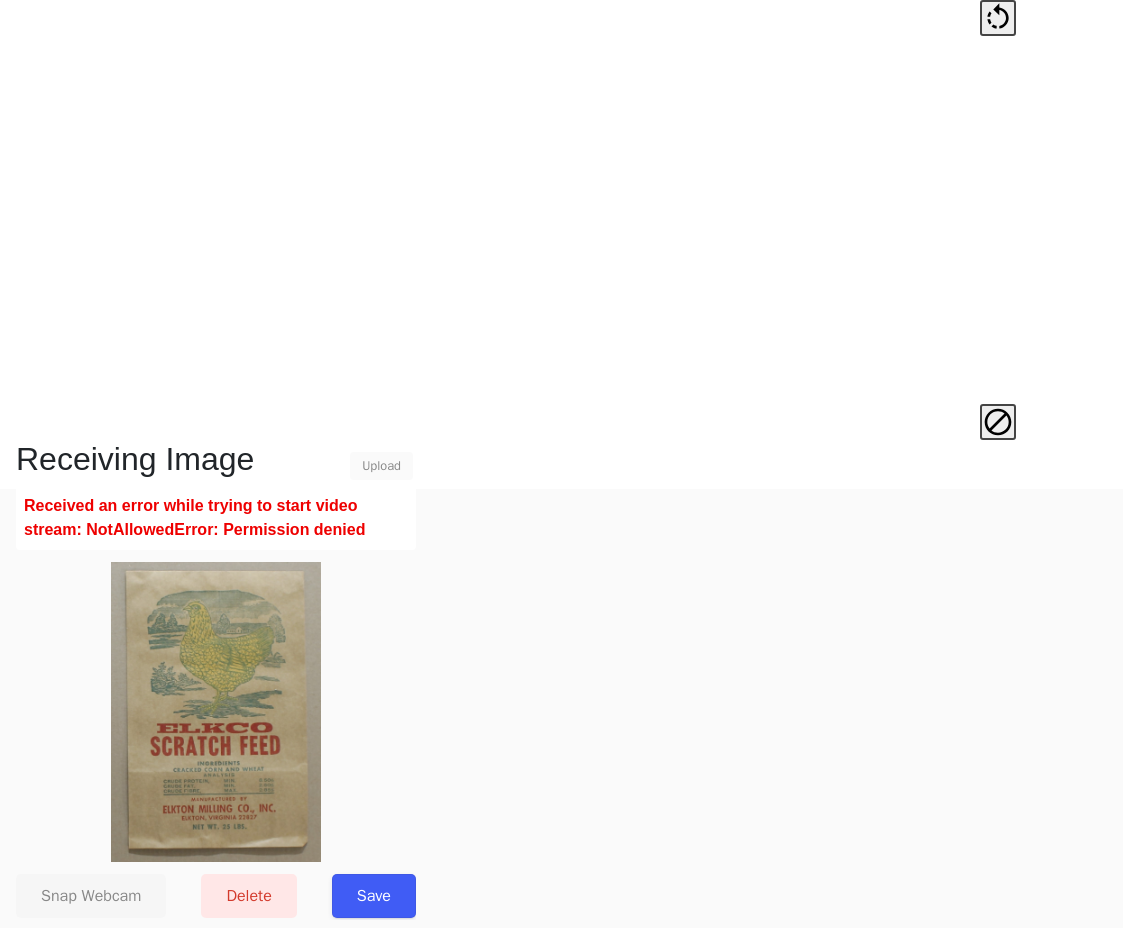 click on "Save" at bounding box center [374, 896] 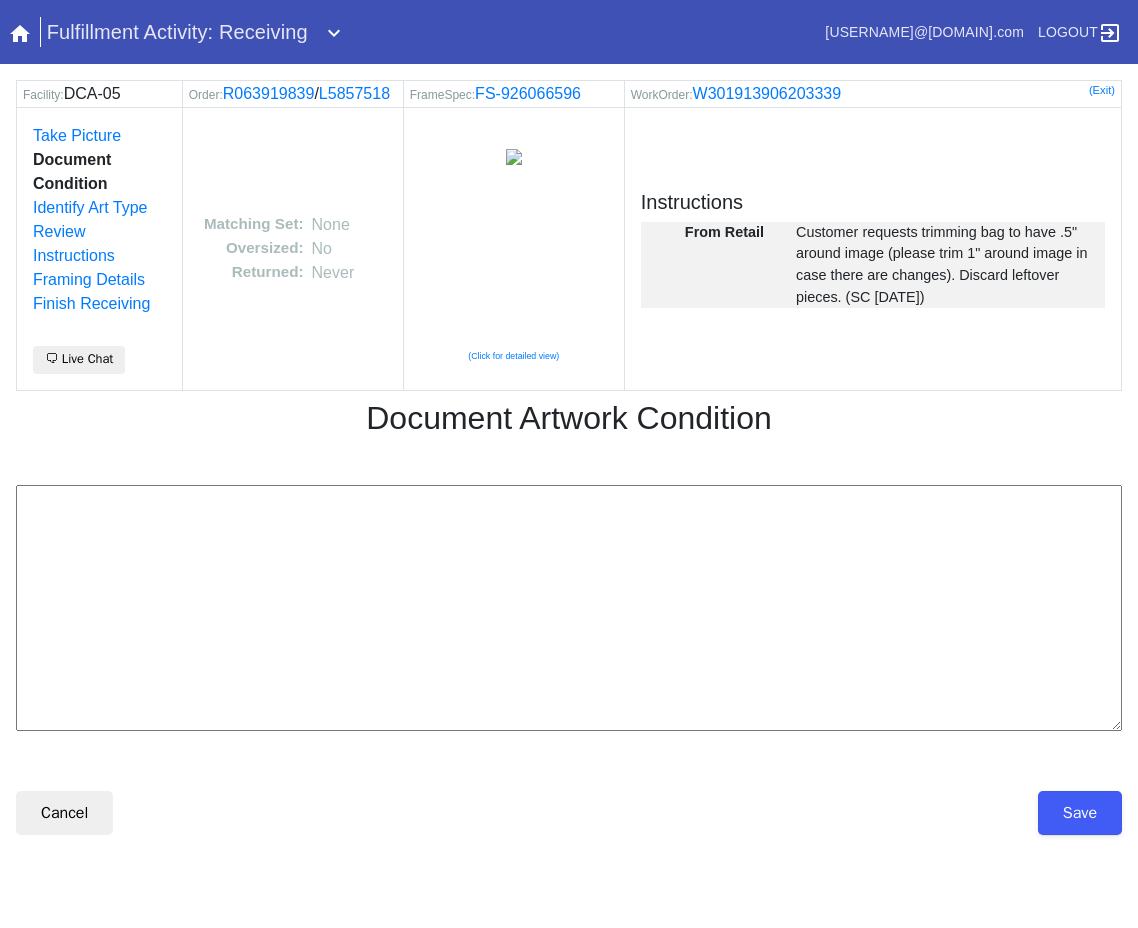 scroll, scrollTop: 0, scrollLeft: 0, axis: both 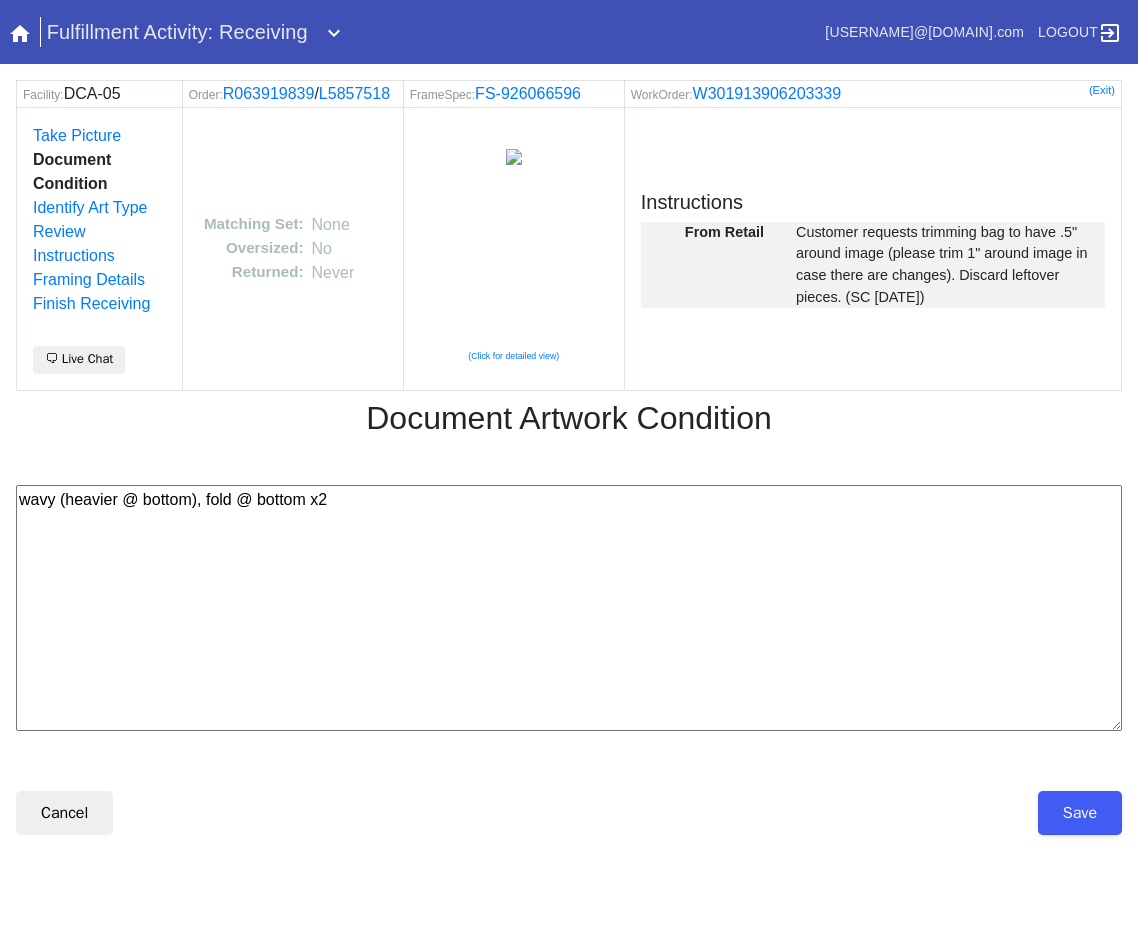 type on "wavy (heavier @ bottom), fold @ bottom x2" 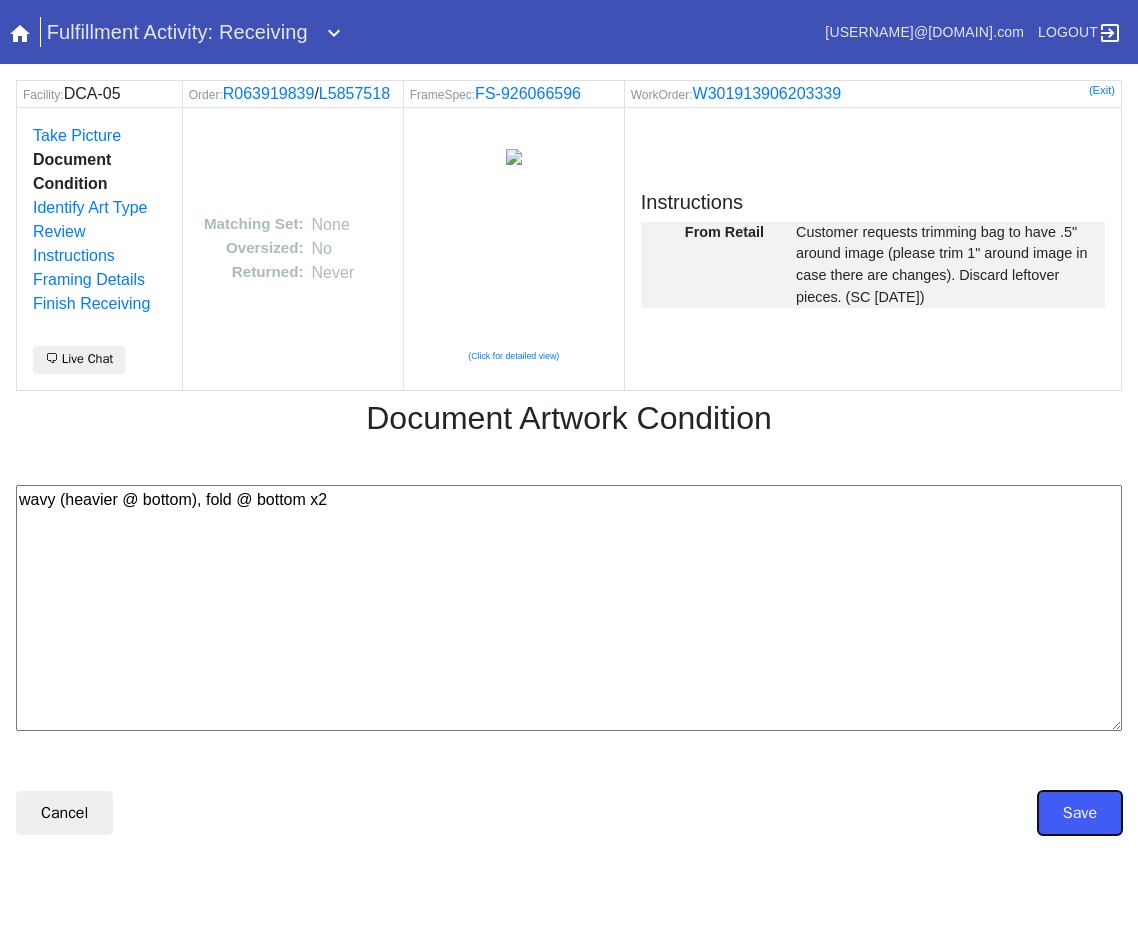 click on "Save" at bounding box center (1080, 813) 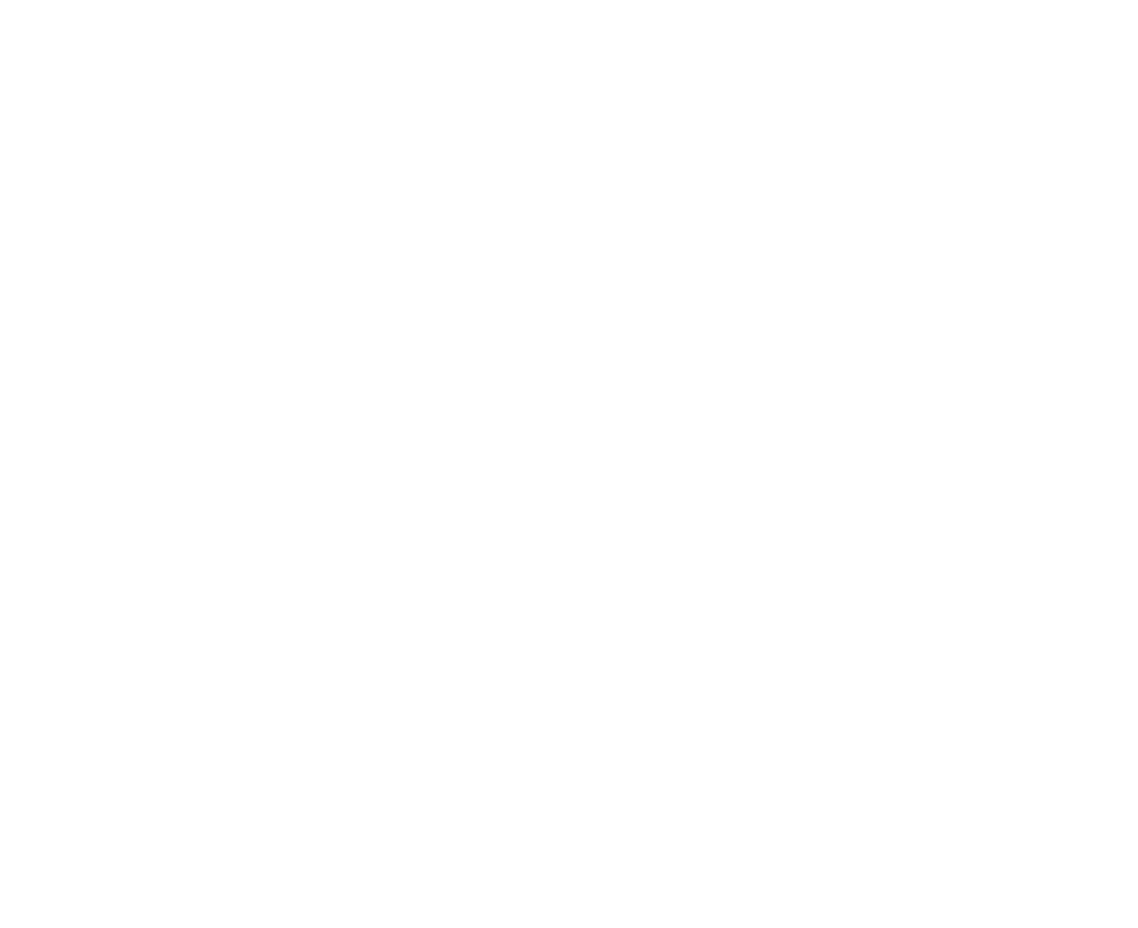 scroll, scrollTop: 0, scrollLeft: 0, axis: both 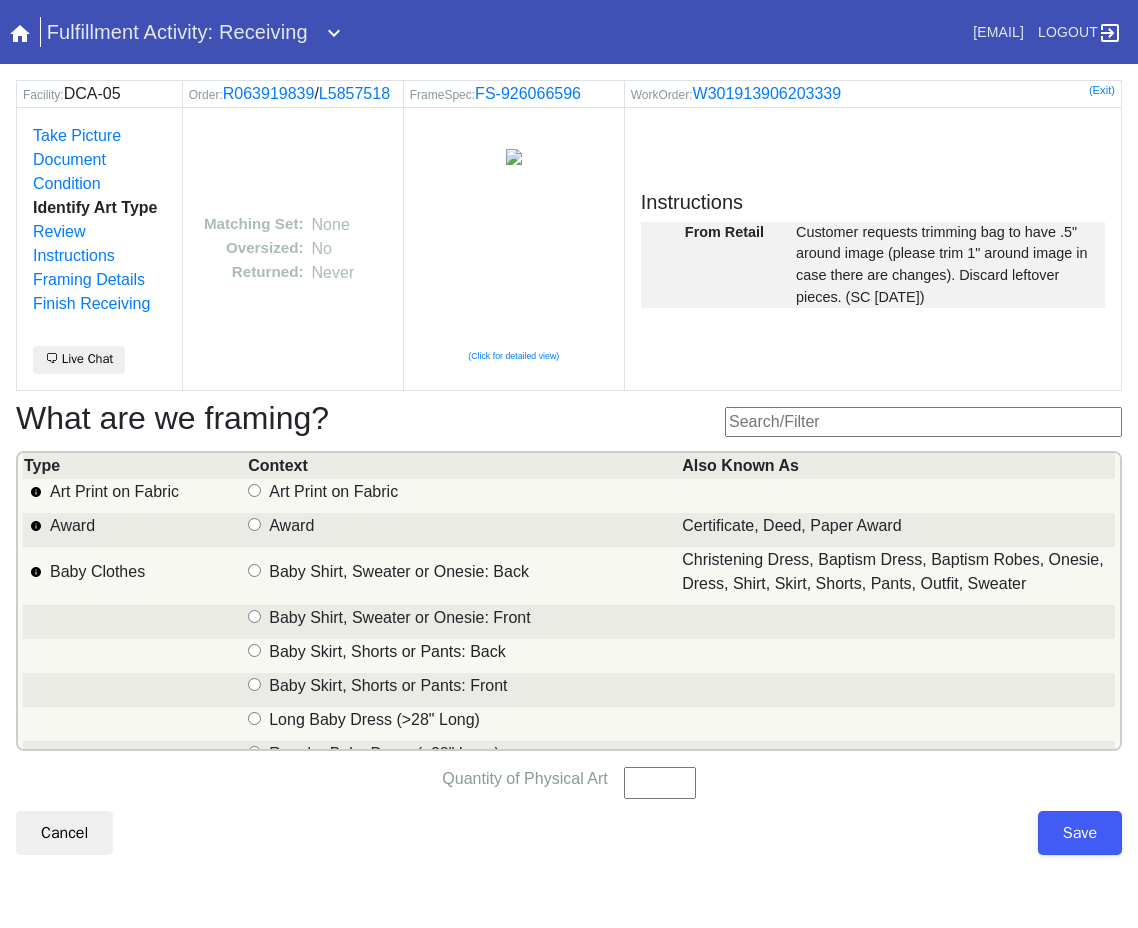 click at bounding box center (923, 422) 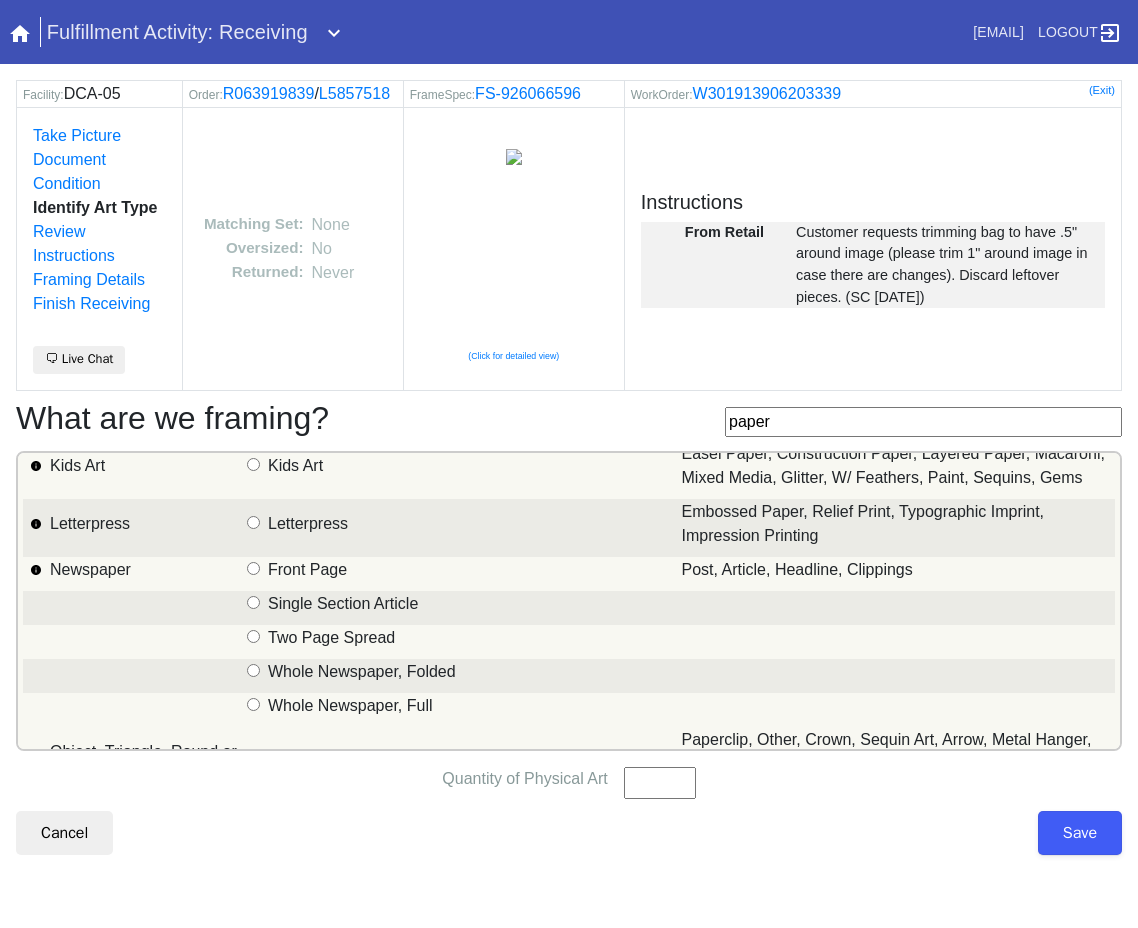 scroll, scrollTop: 496, scrollLeft: 0, axis: vertical 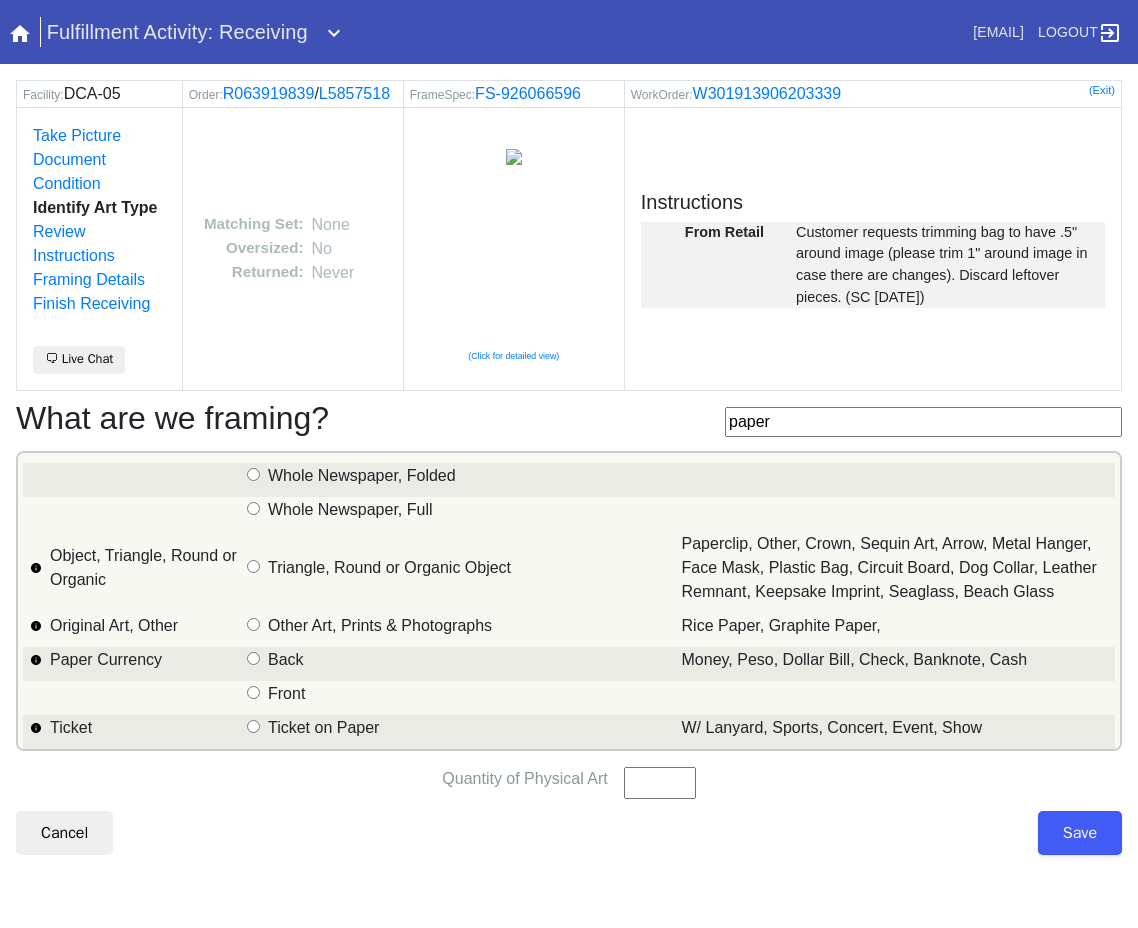 drag, startPoint x: 885, startPoint y: 426, endPoint x: 774, endPoint y: 461, distance: 116.38728 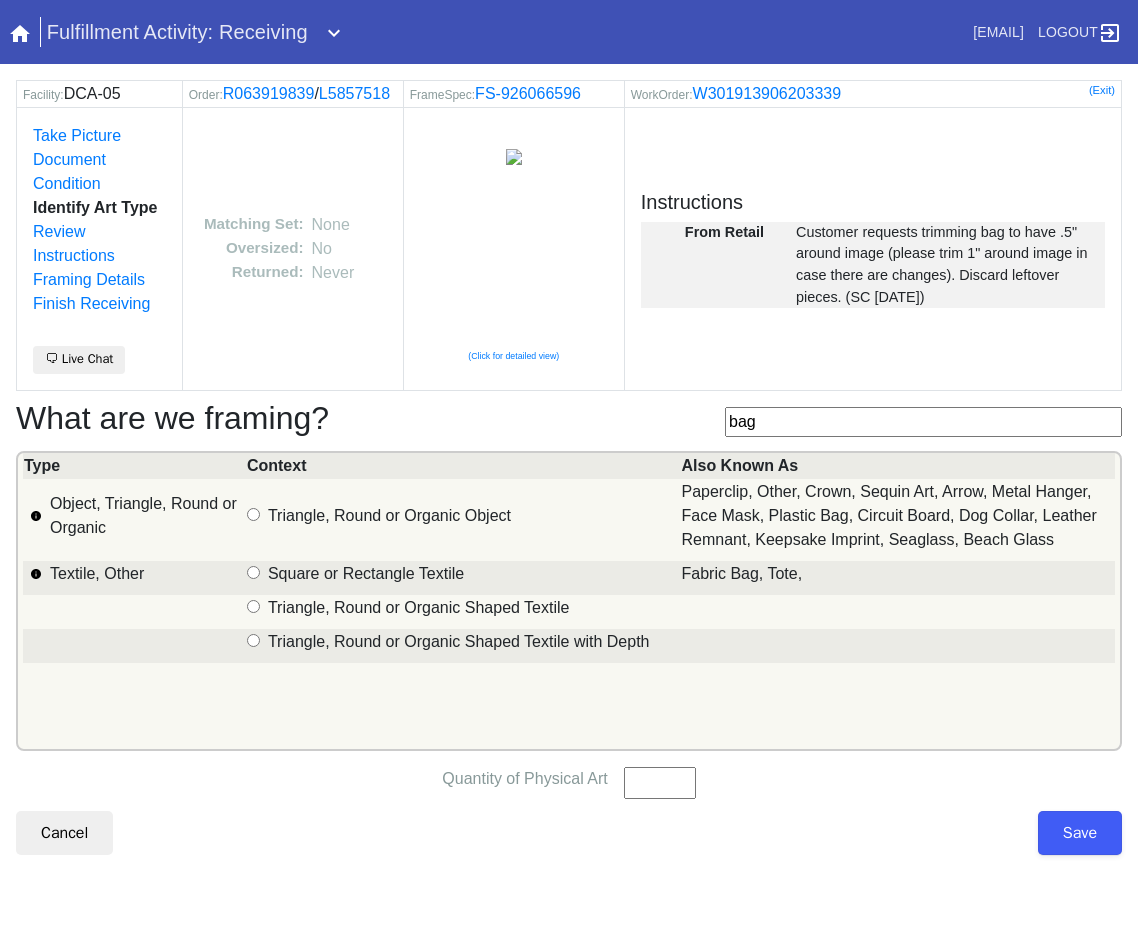 scroll, scrollTop: 0, scrollLeft: 0, axis: both 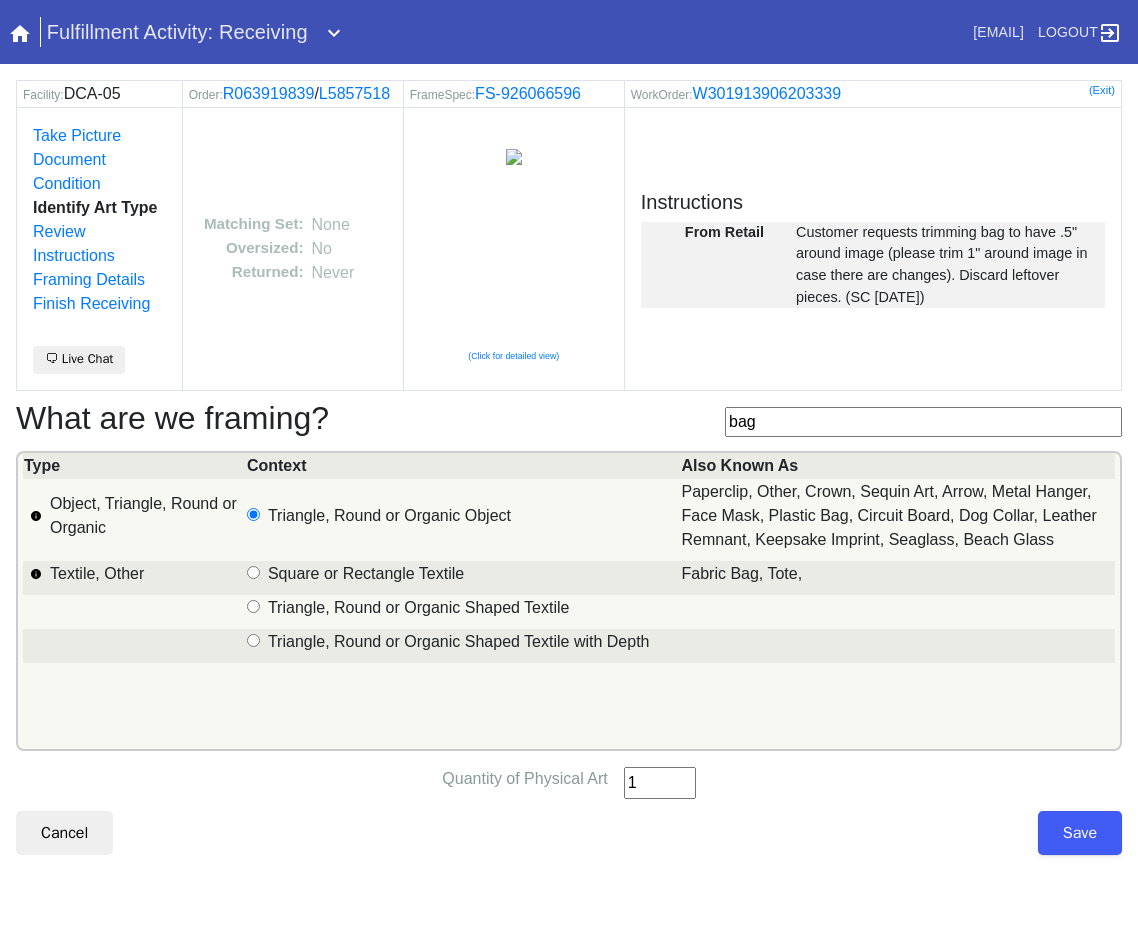 type on "1" 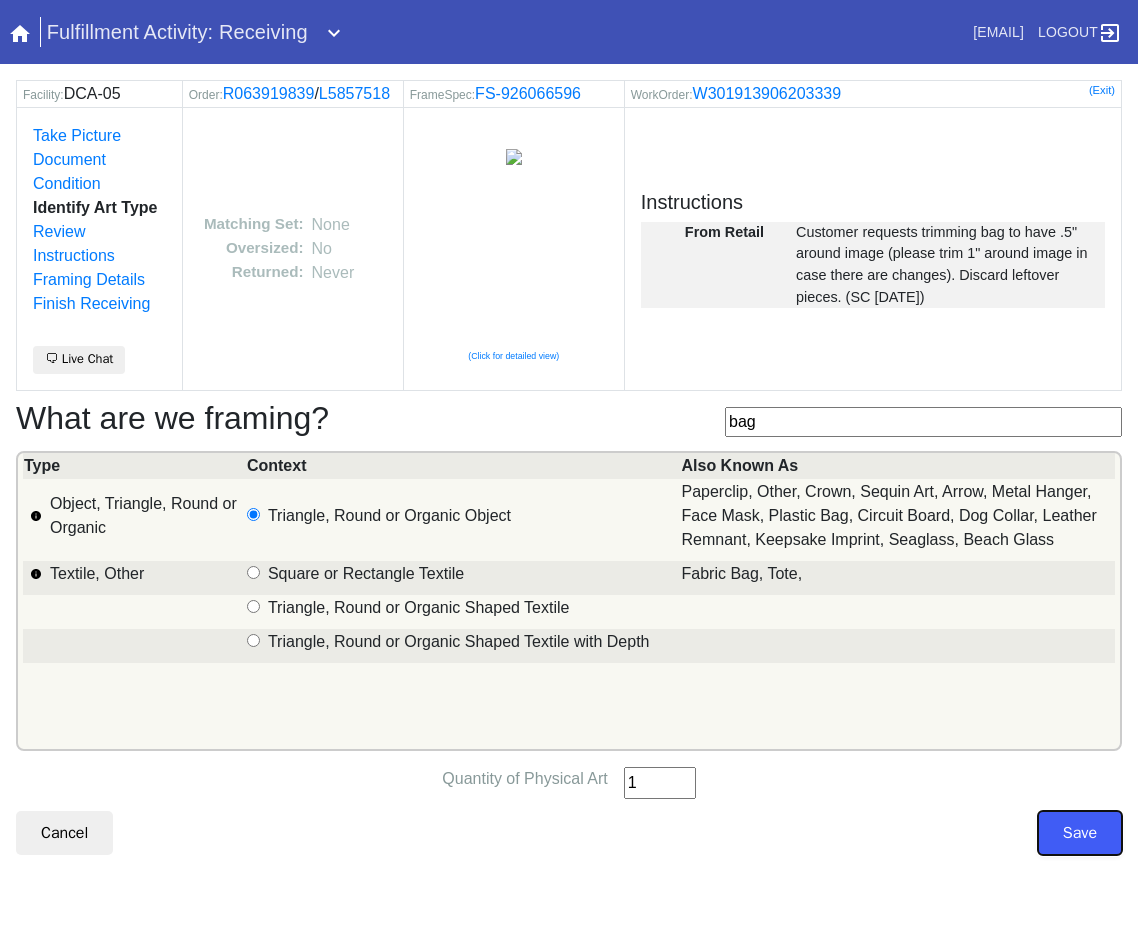 click on "Save" at bounding box center [1080, 833] 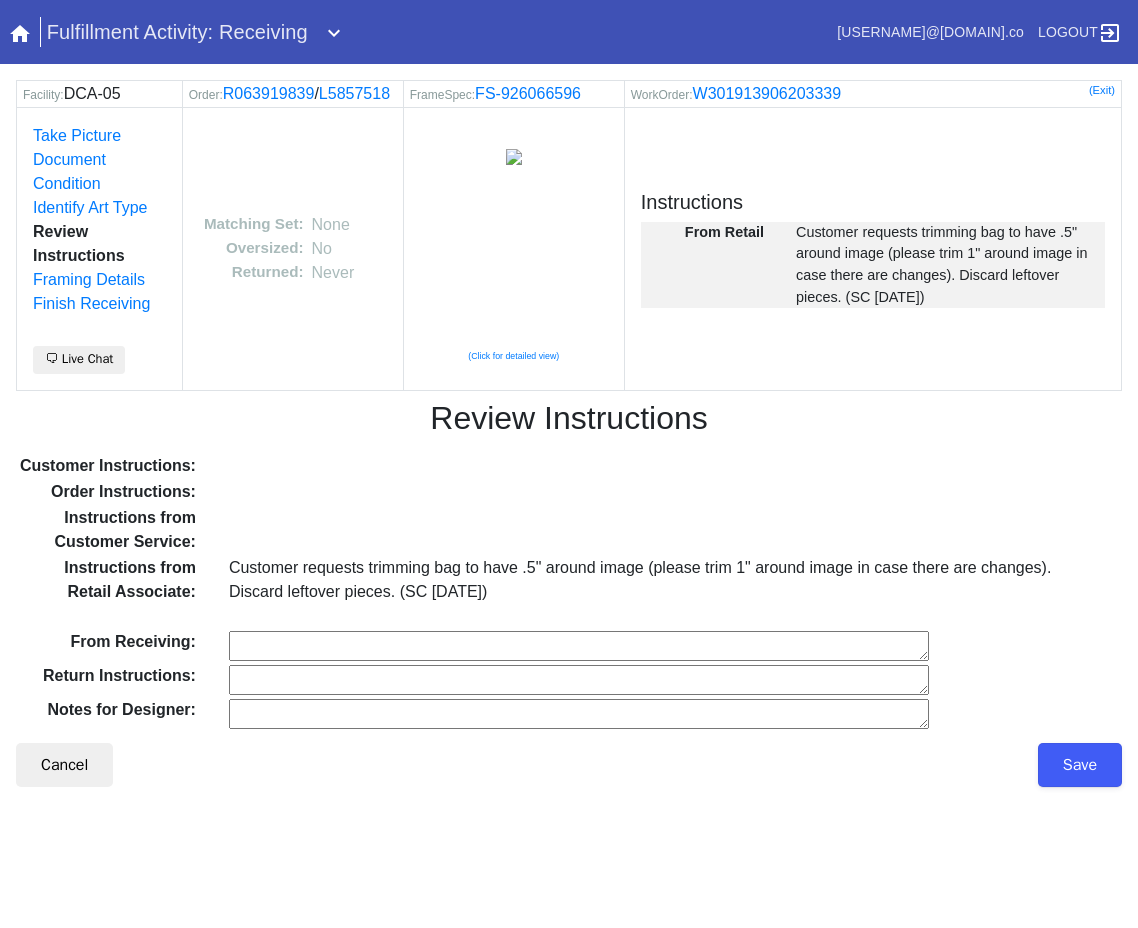 scroll, scrollTop: 0, scrollLeft: 0, axis: both 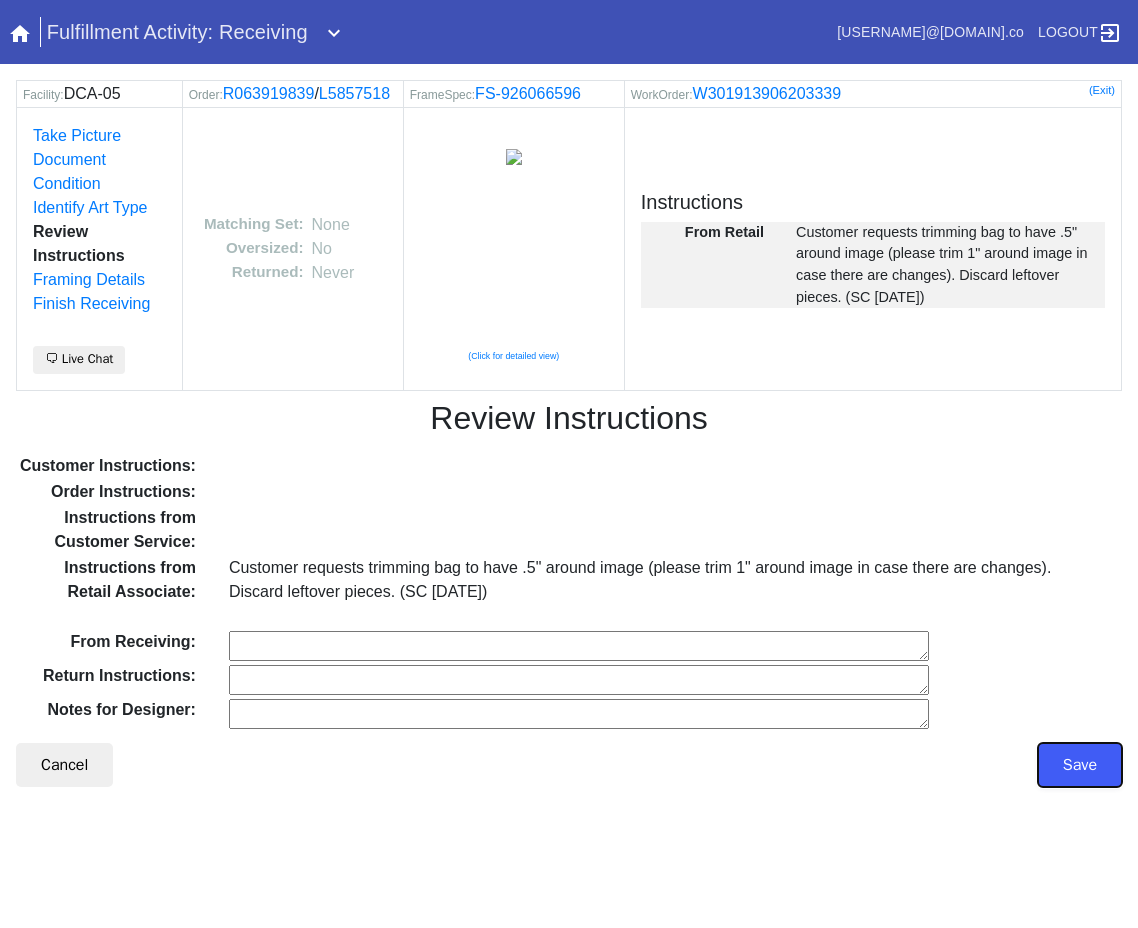 click on "Save" at bounding box center (1080, 765) 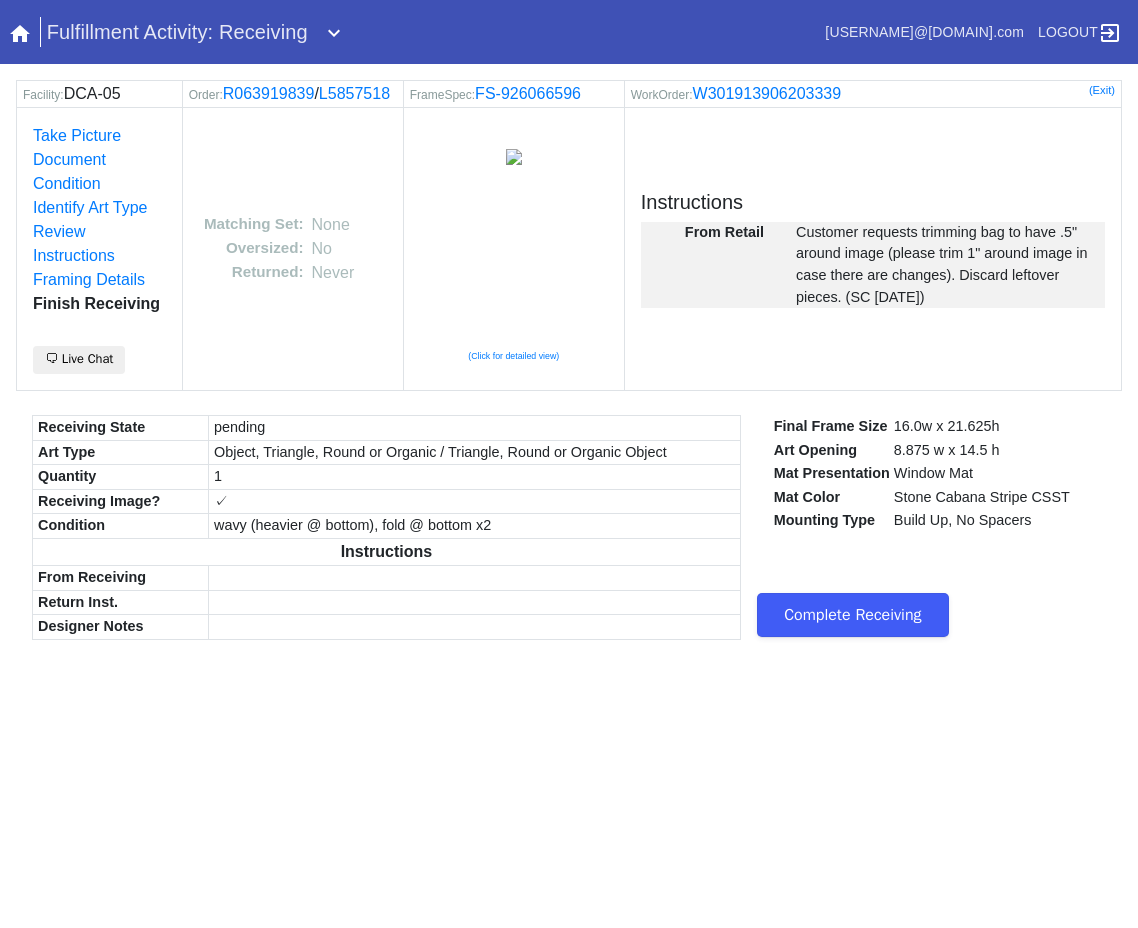 scroll, scrollTop: 0, scrollLeft: 0, axis: both 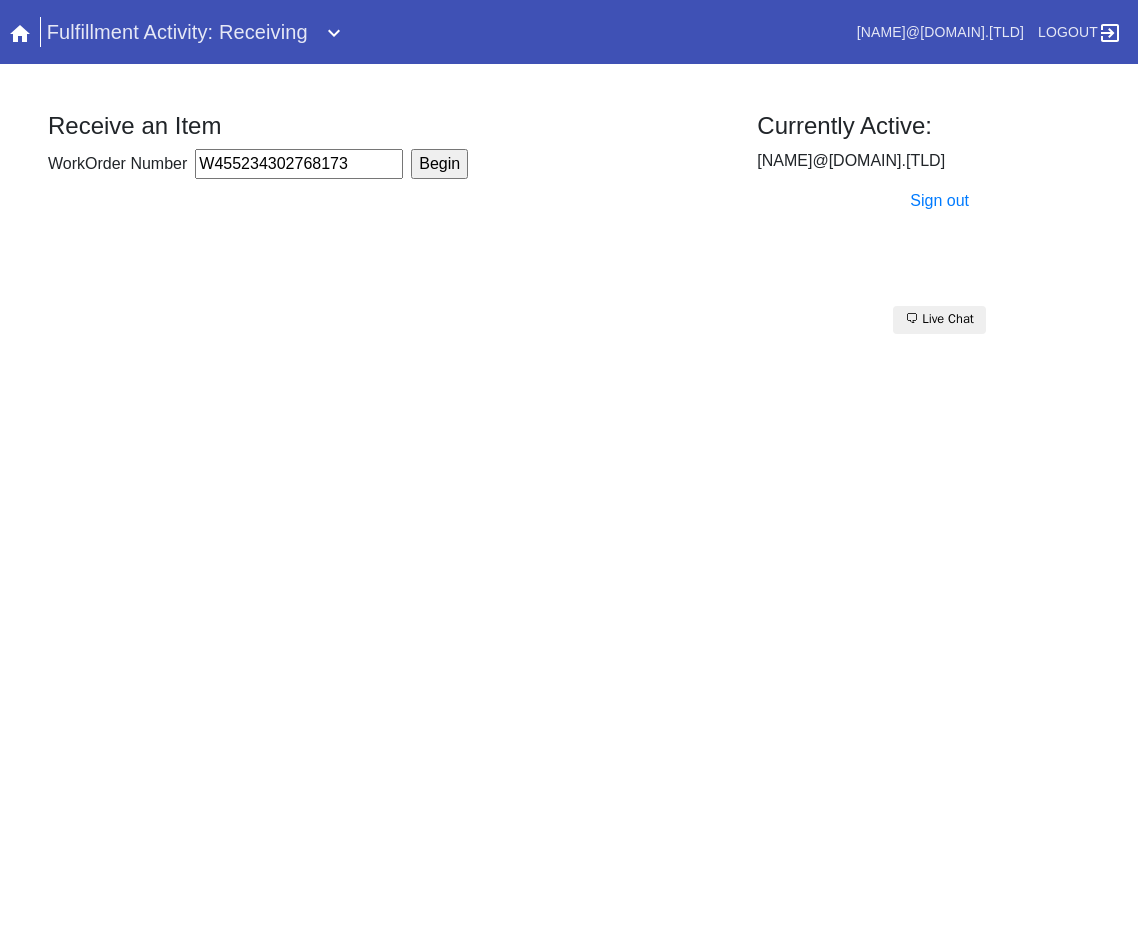 type on "W455234302768173" 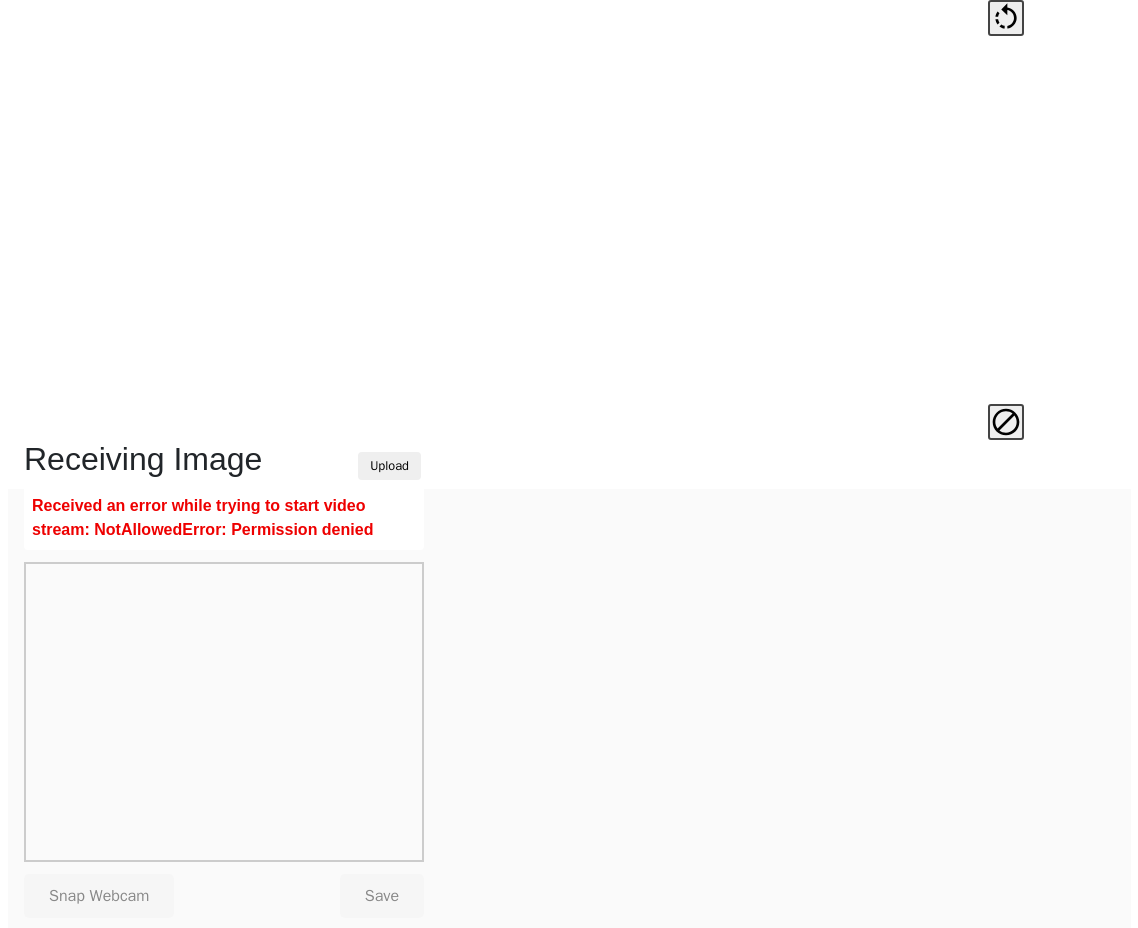 scroll, scrollTop: 463, scrollLeft: 0, axis: vertical 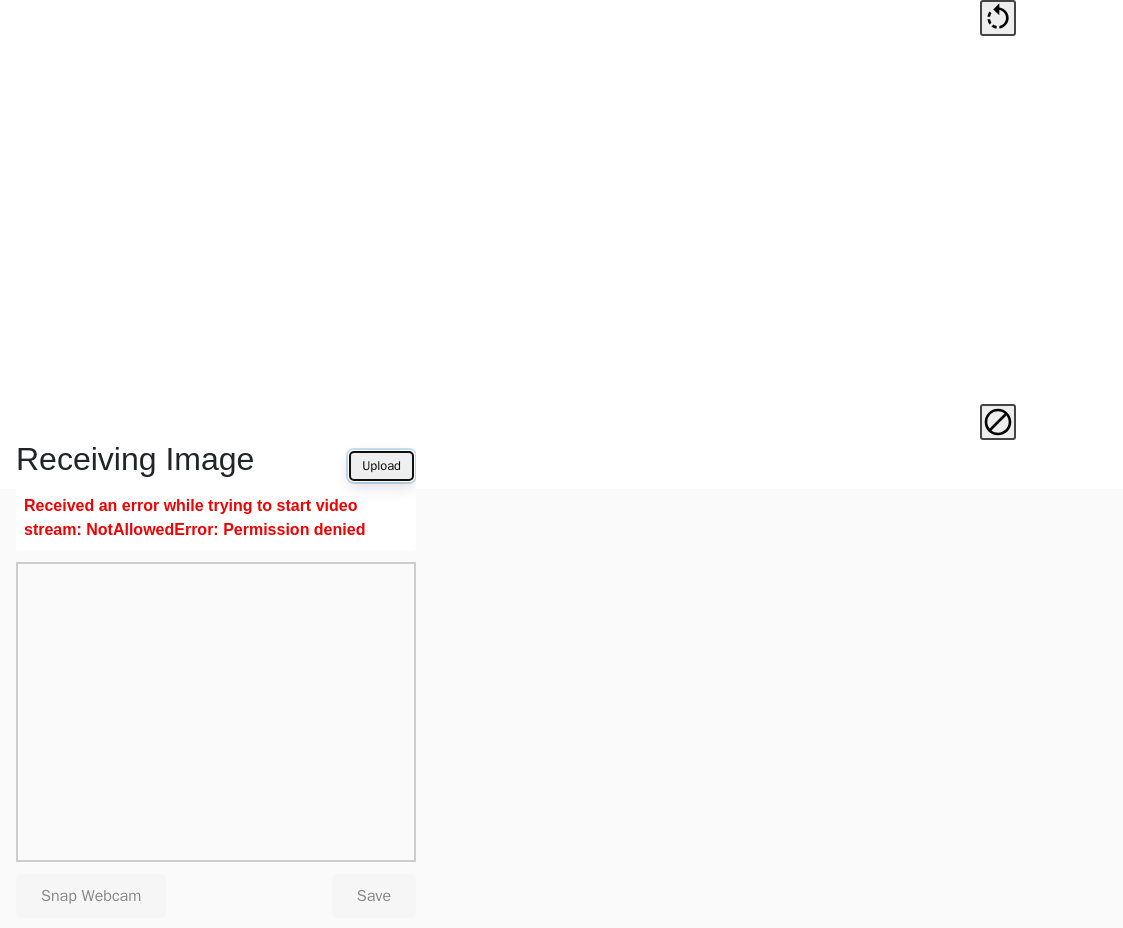 click on "Upload" at bounding box center [381, 466] 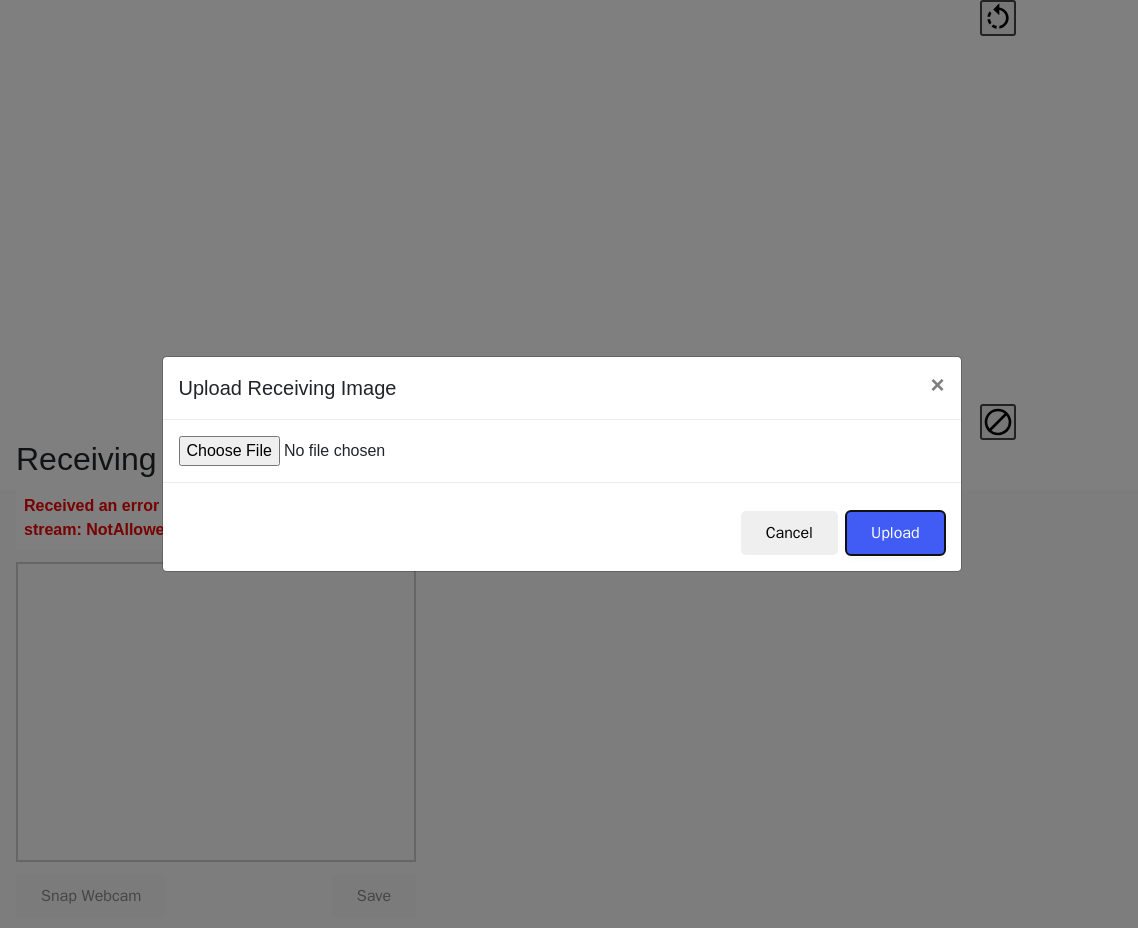 click on "Upload" at bounding box center (895, 533) 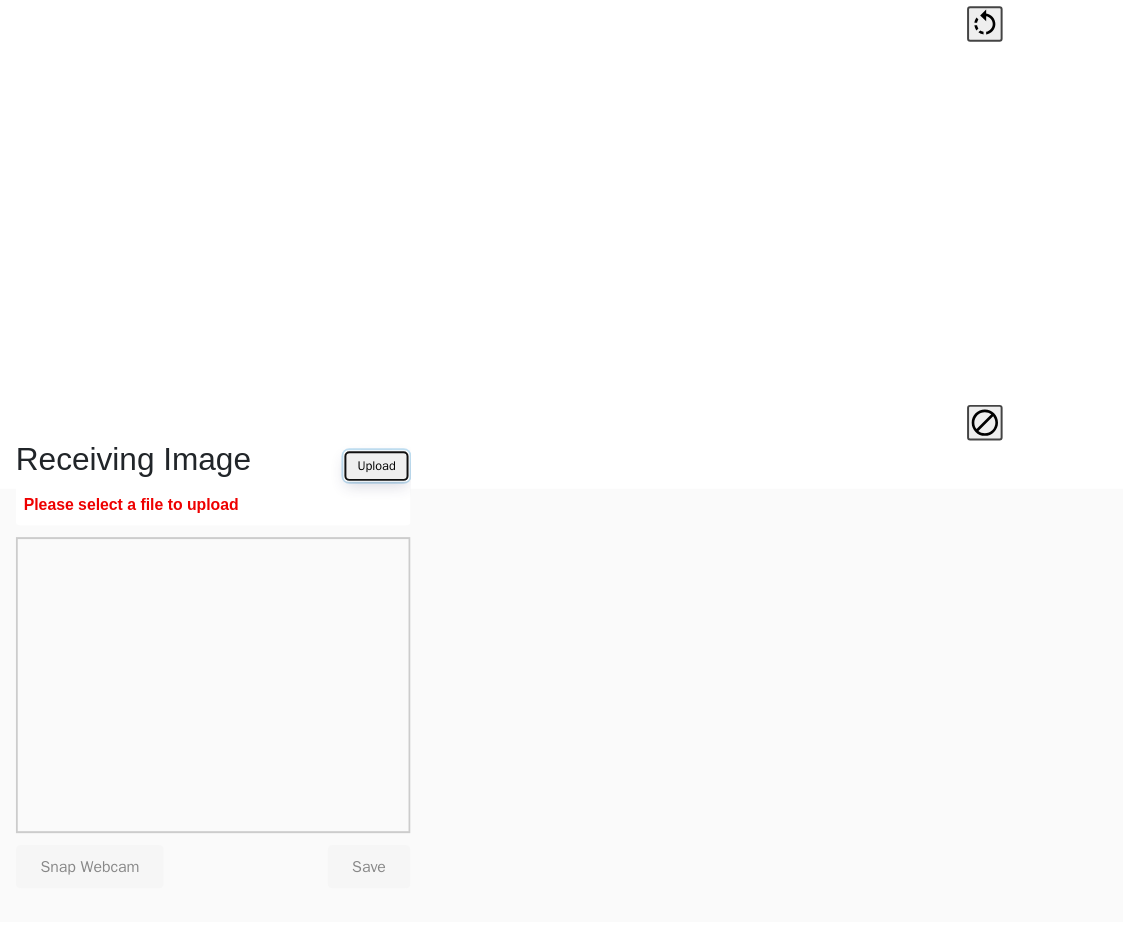 scroll, scrollTop: 439, scrollLeft: 0, axis: vertical 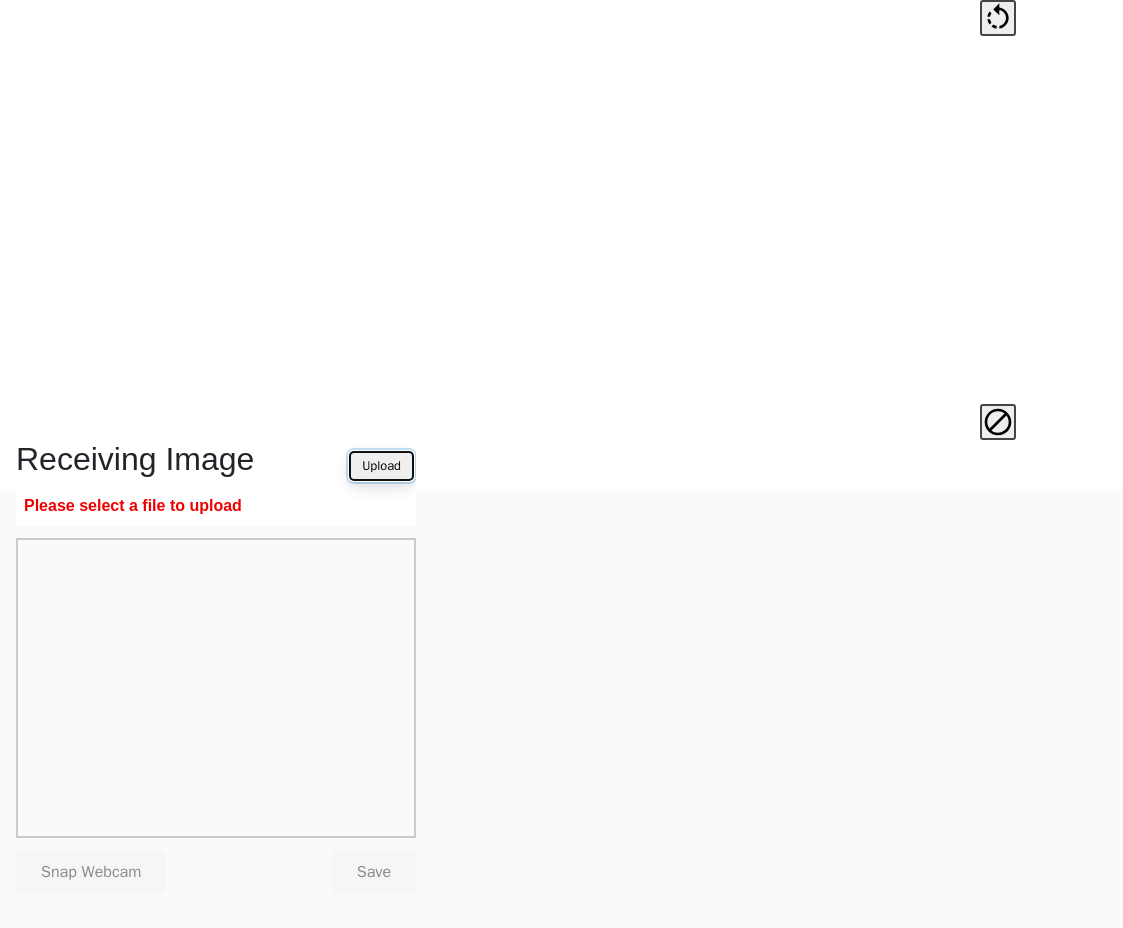 click on "Upload" at bounding box center (381, 466) 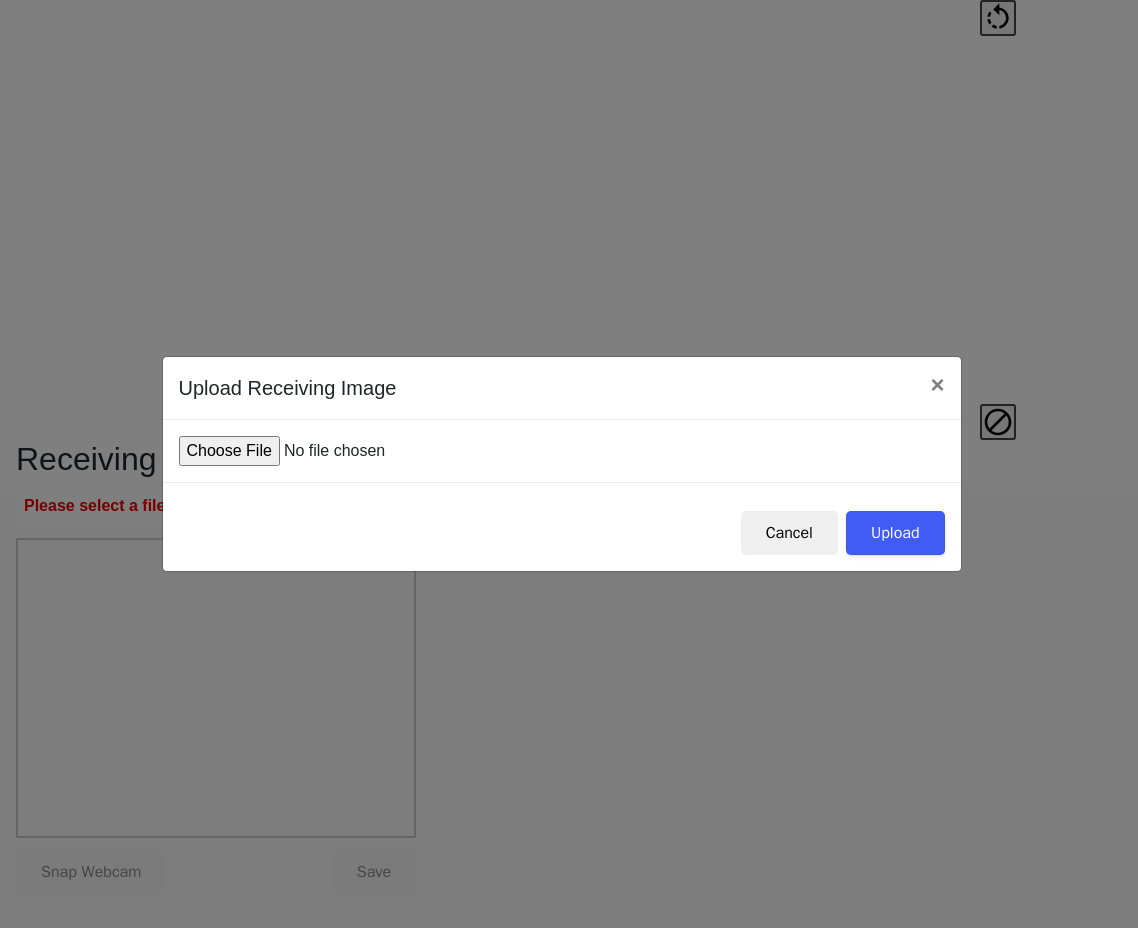 type on "C:\fakepath\IMG_0010.JPG" 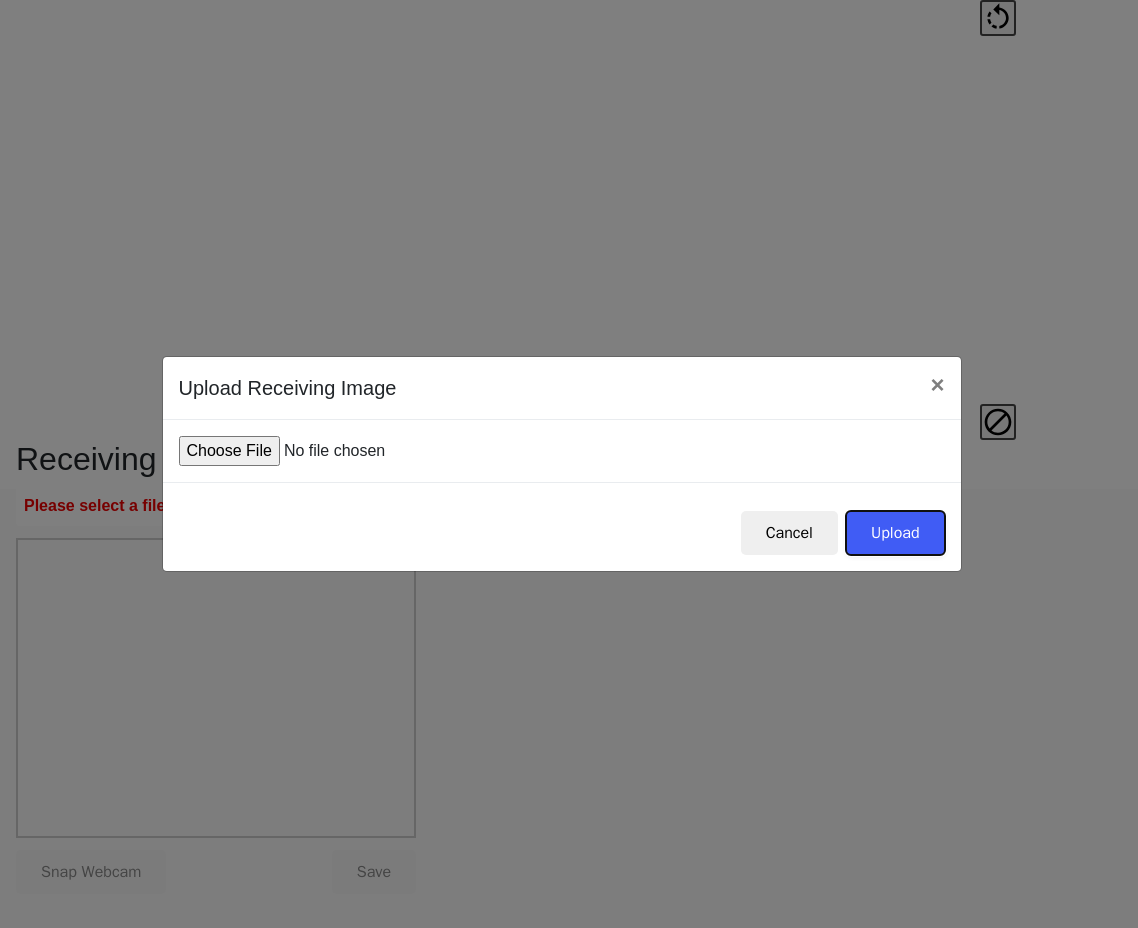 click on "Upload" at bounding box center [895, 533] 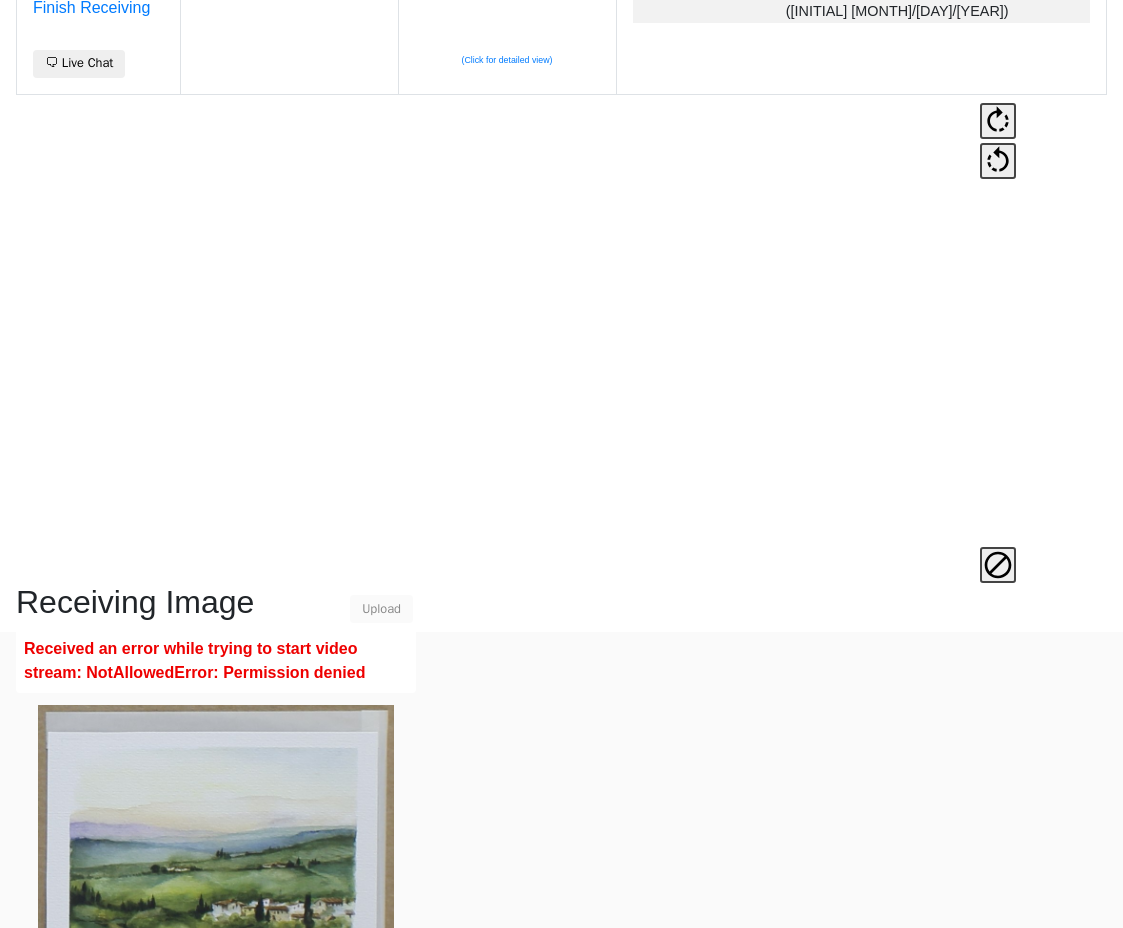 scroll, scrollTop: 463, scrollLeft: 0, axis: vertical 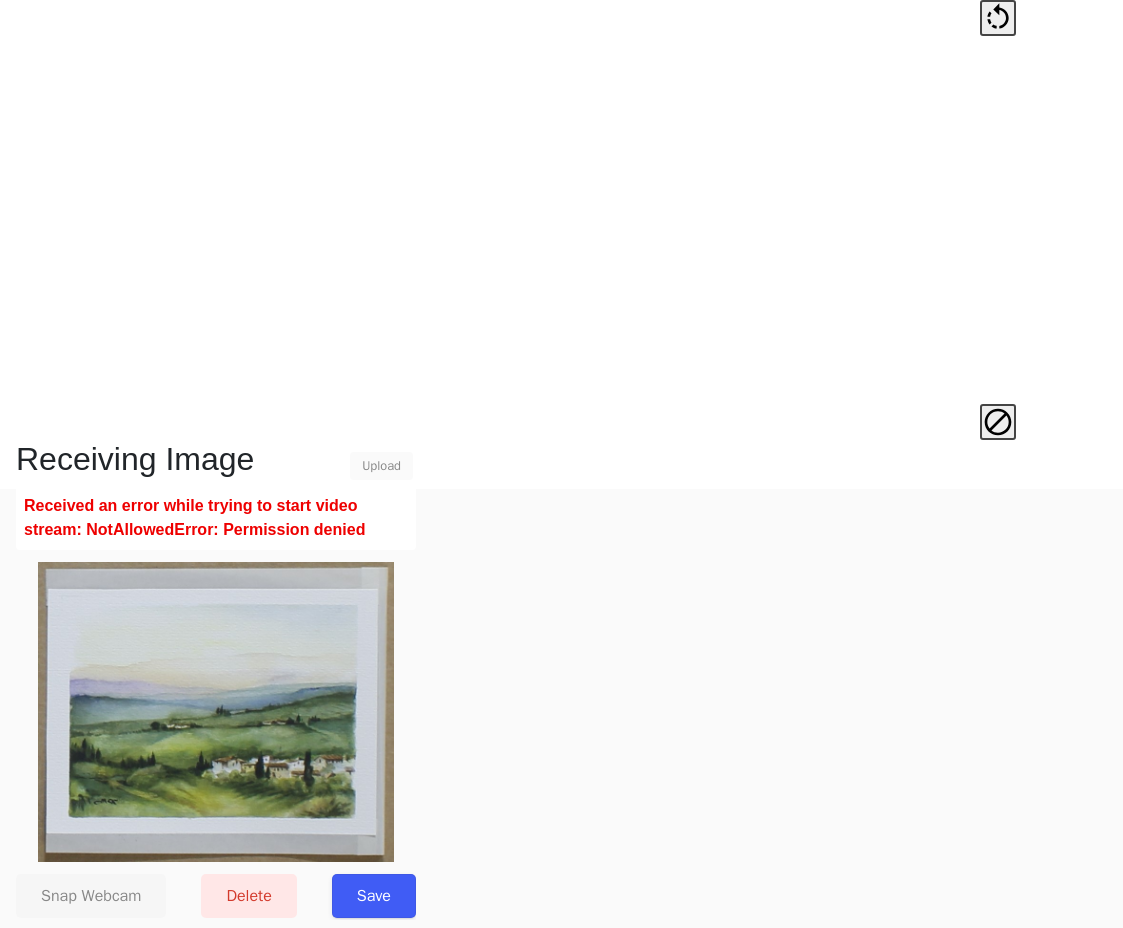 click on "Save" at bounding box center (374, 896) 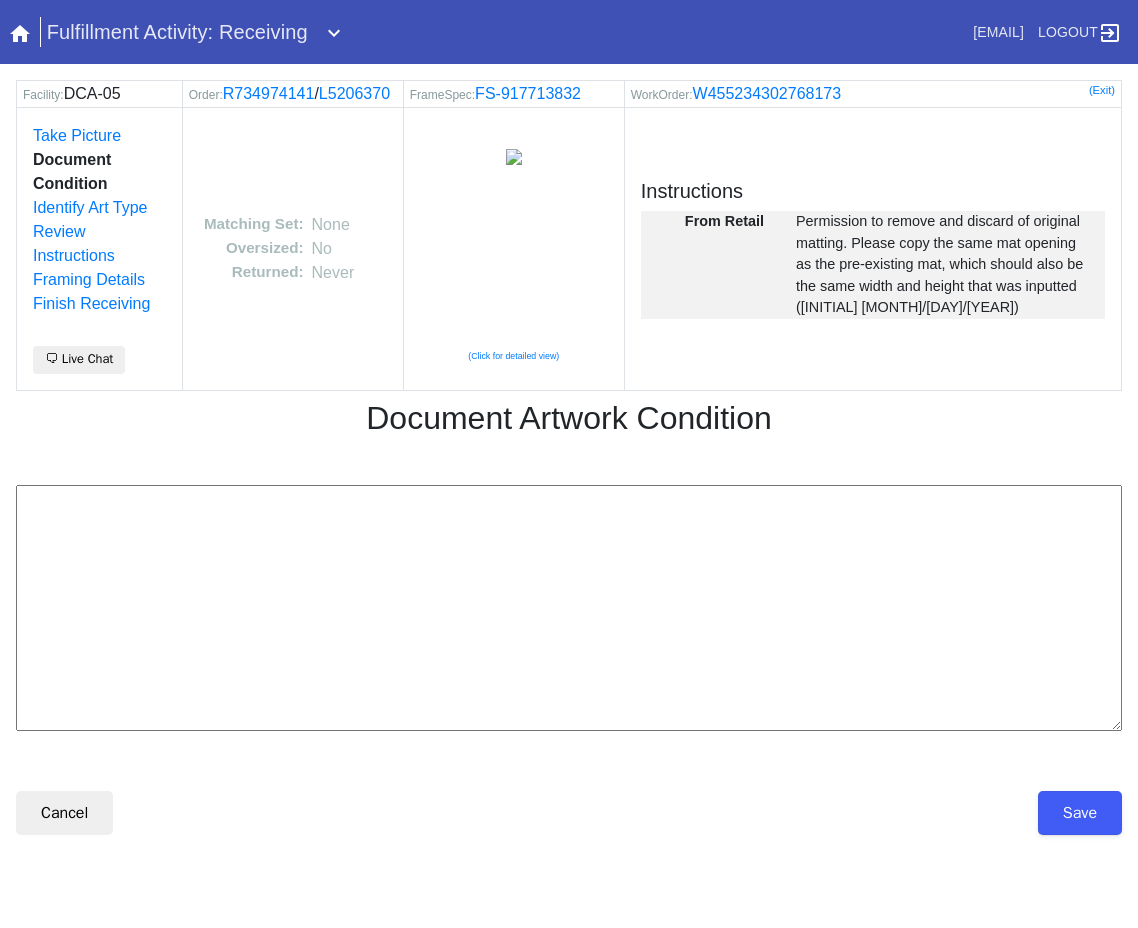 scroll, scrollTop: 0, scrollLeft: 0, axis: both 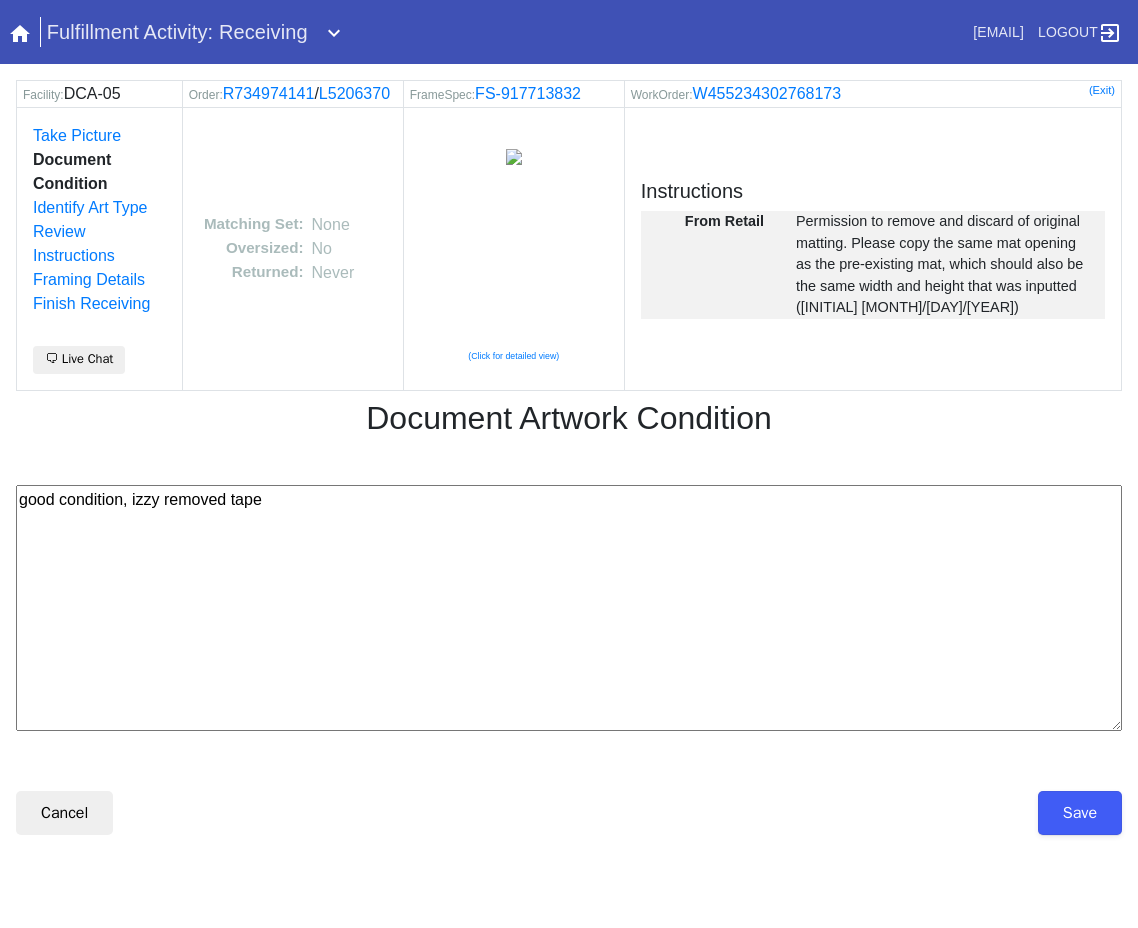 type on "good condition, izzy removed tape" 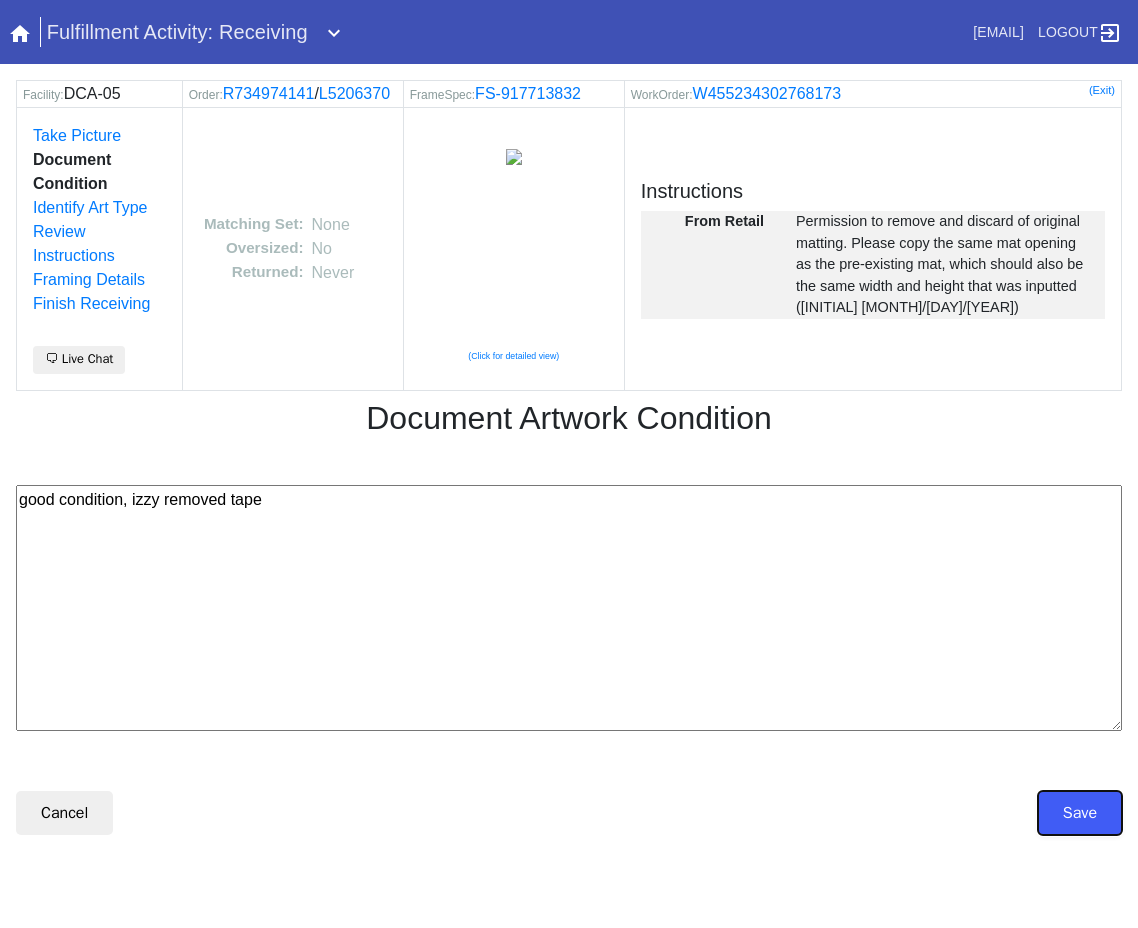 click on "Save" at bounding box center (1080, 813) 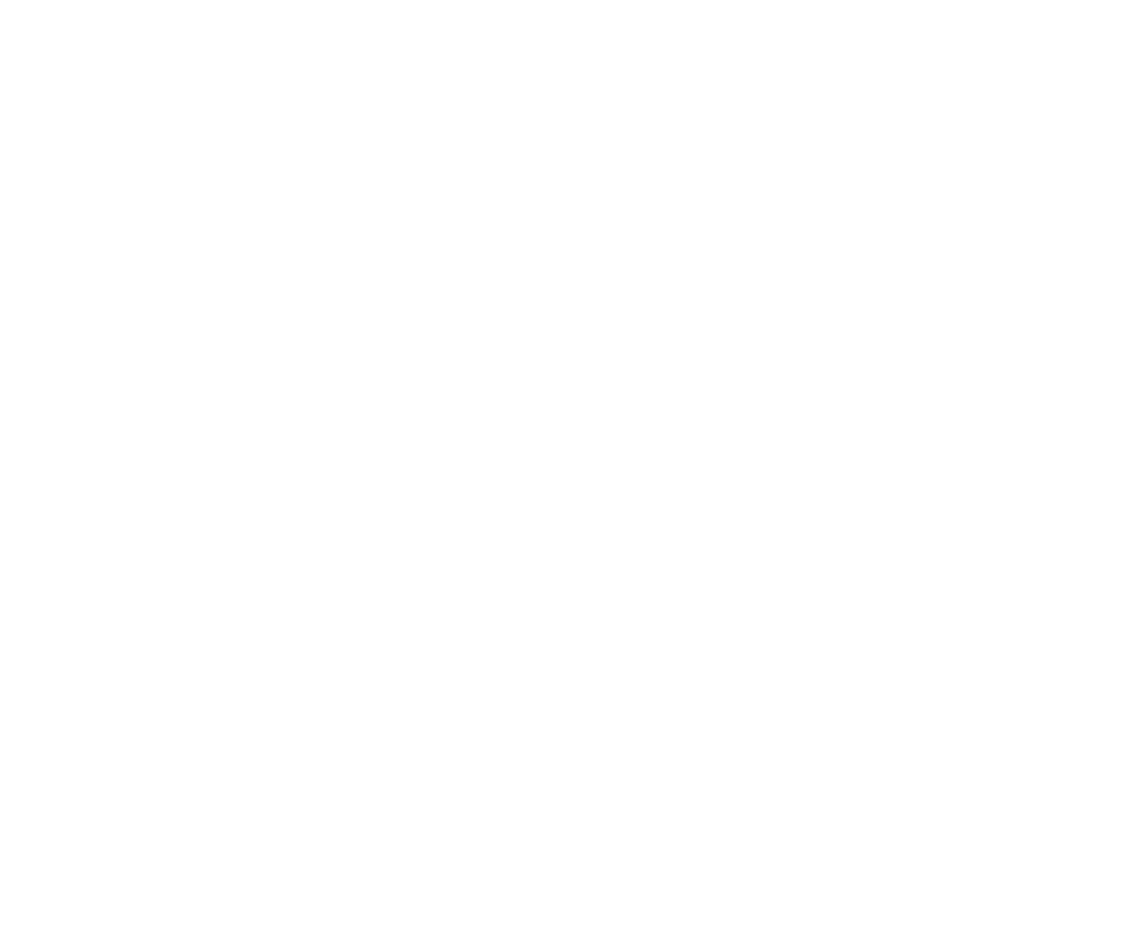 scroll, scrollTop: 0, scrollLeft: 0, axis: both 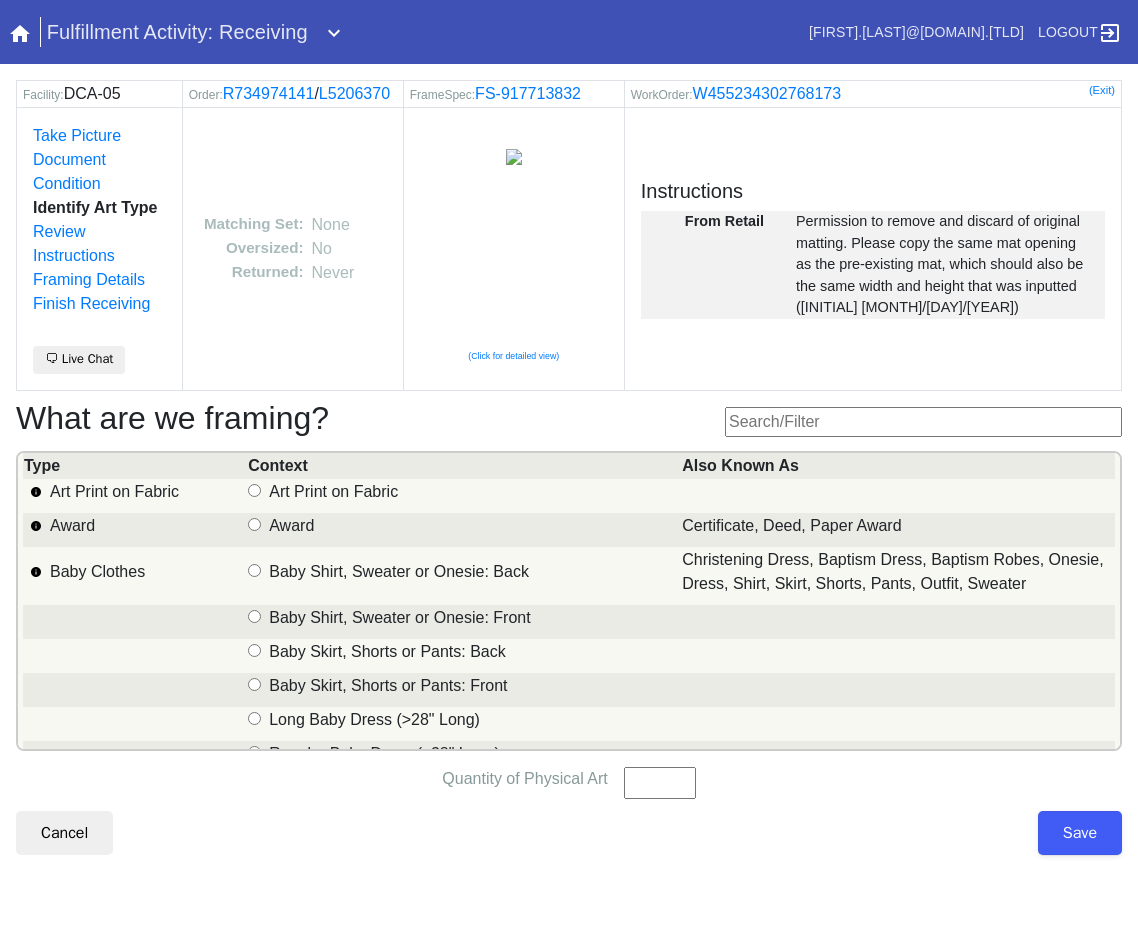 click at bounding box center [923, 422] 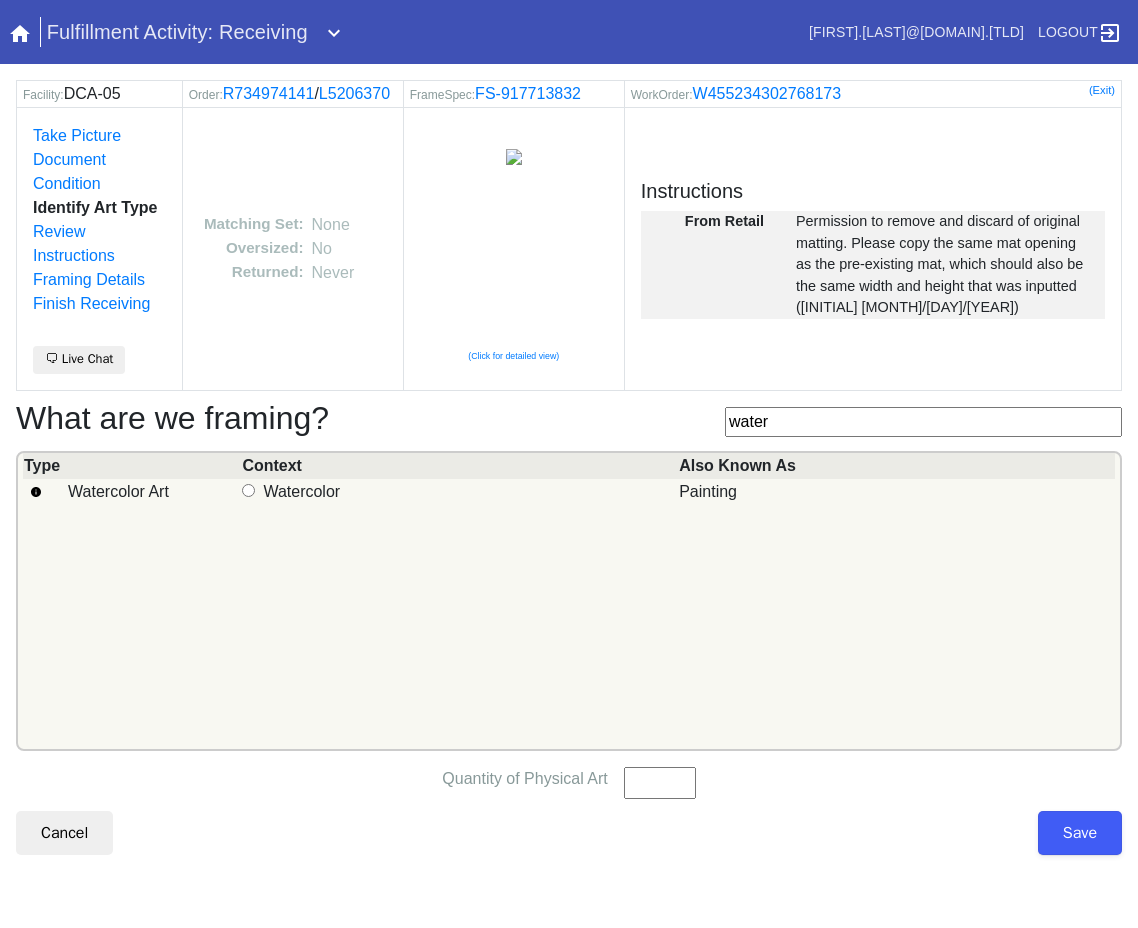 type on "water" 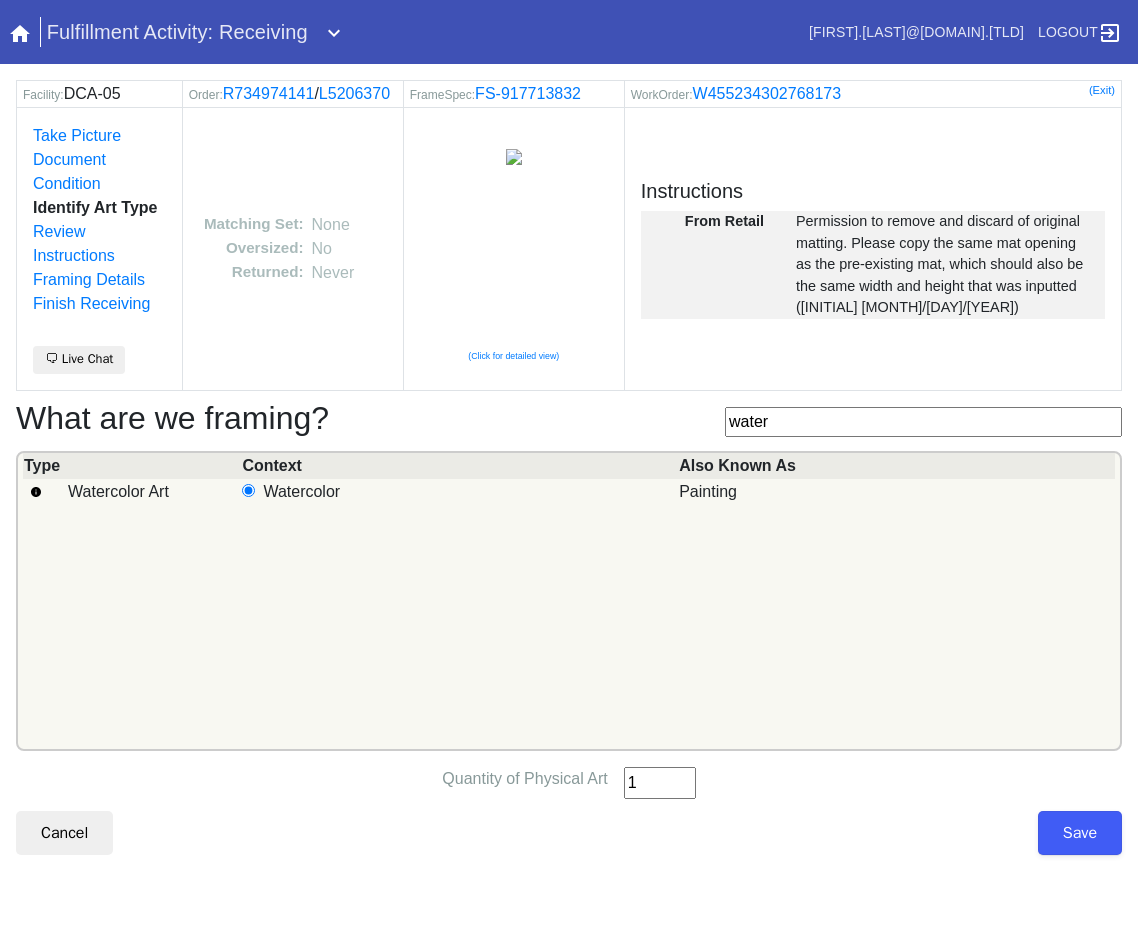 type on "1" 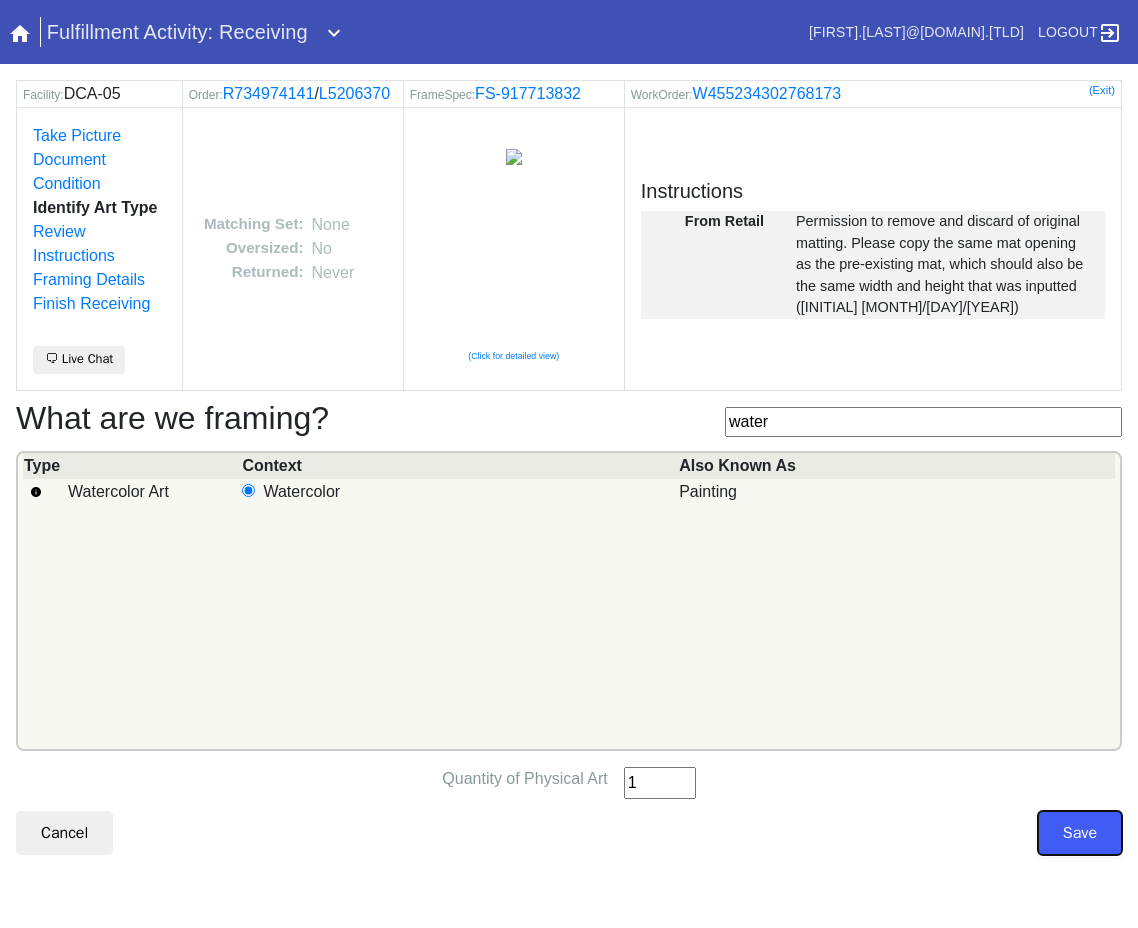 click on "Save" at bounding box center (1080, 833) 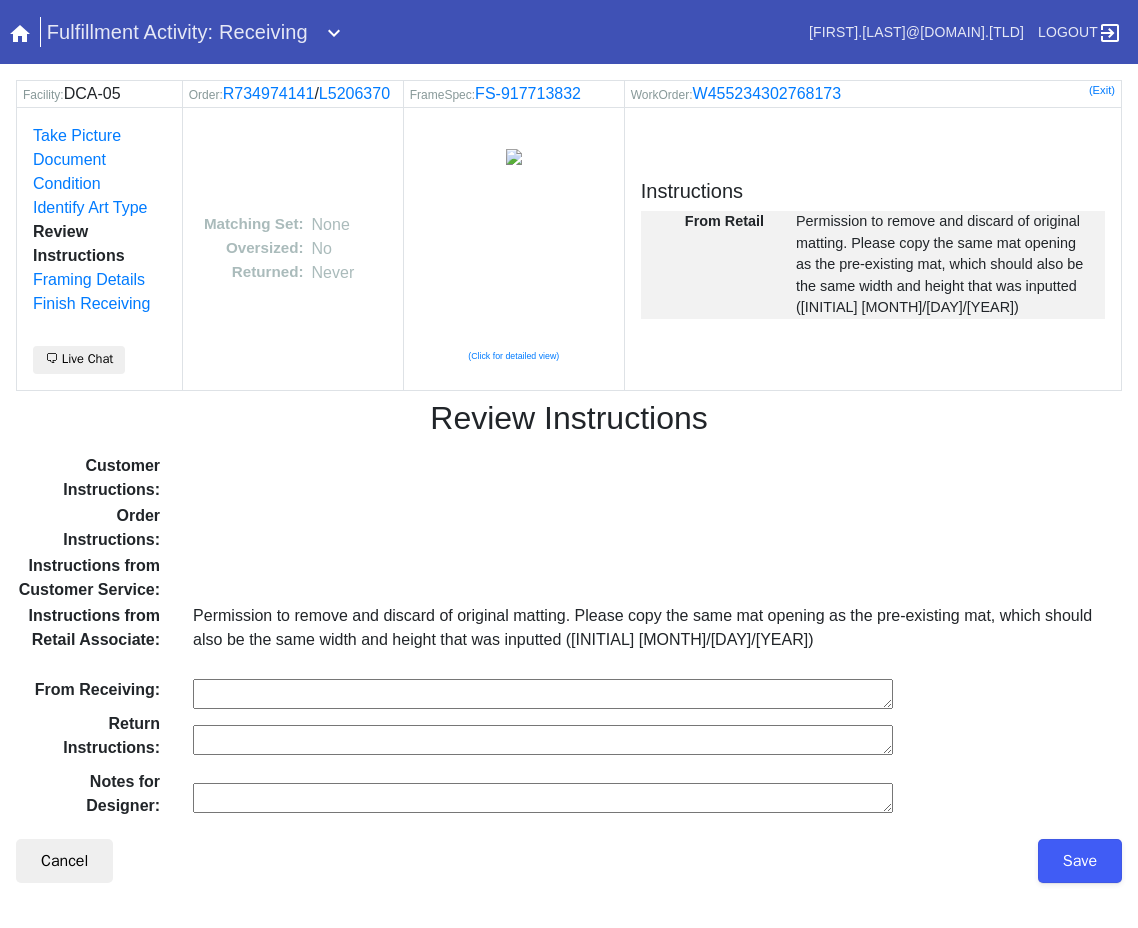scroll, scrollTop: 0, scrollLeft: 0, axis: both 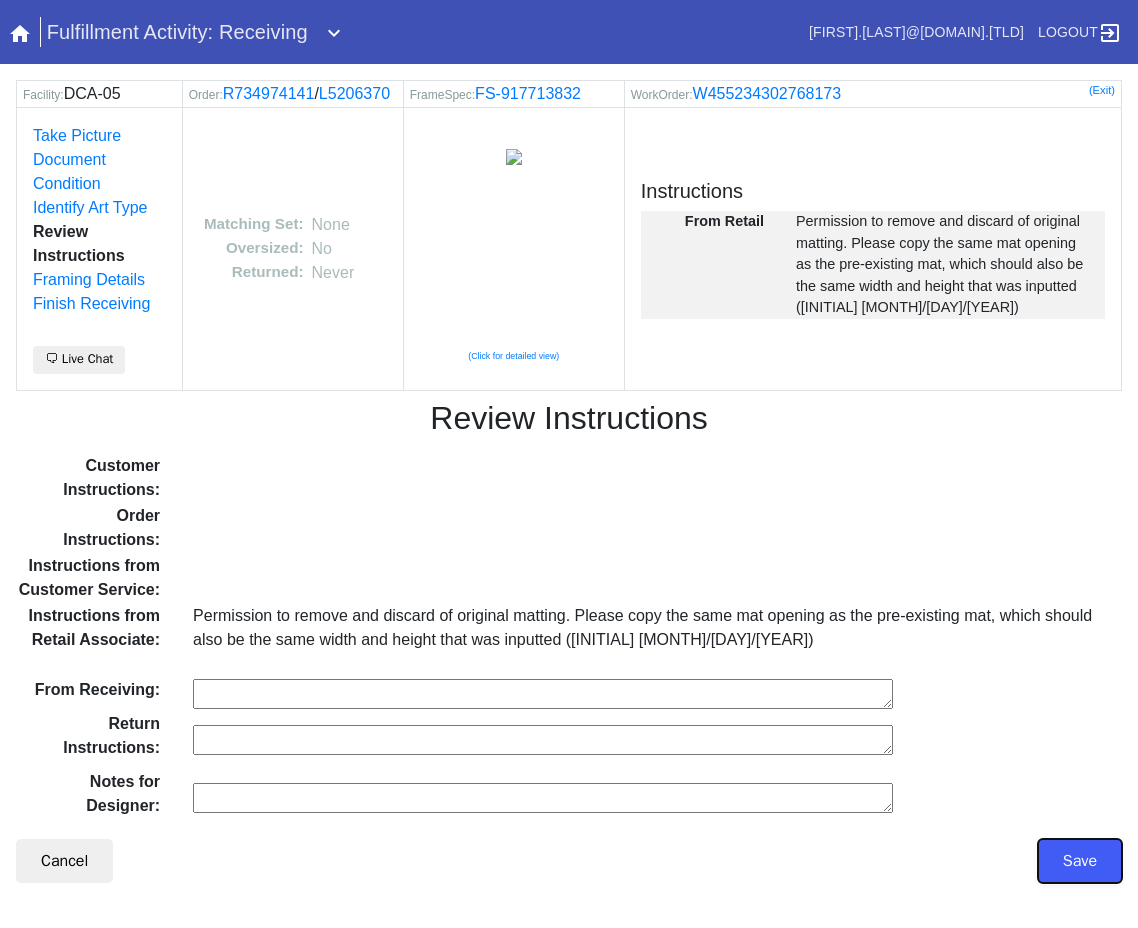 click on "Save" at bounding box center (1080, 861) 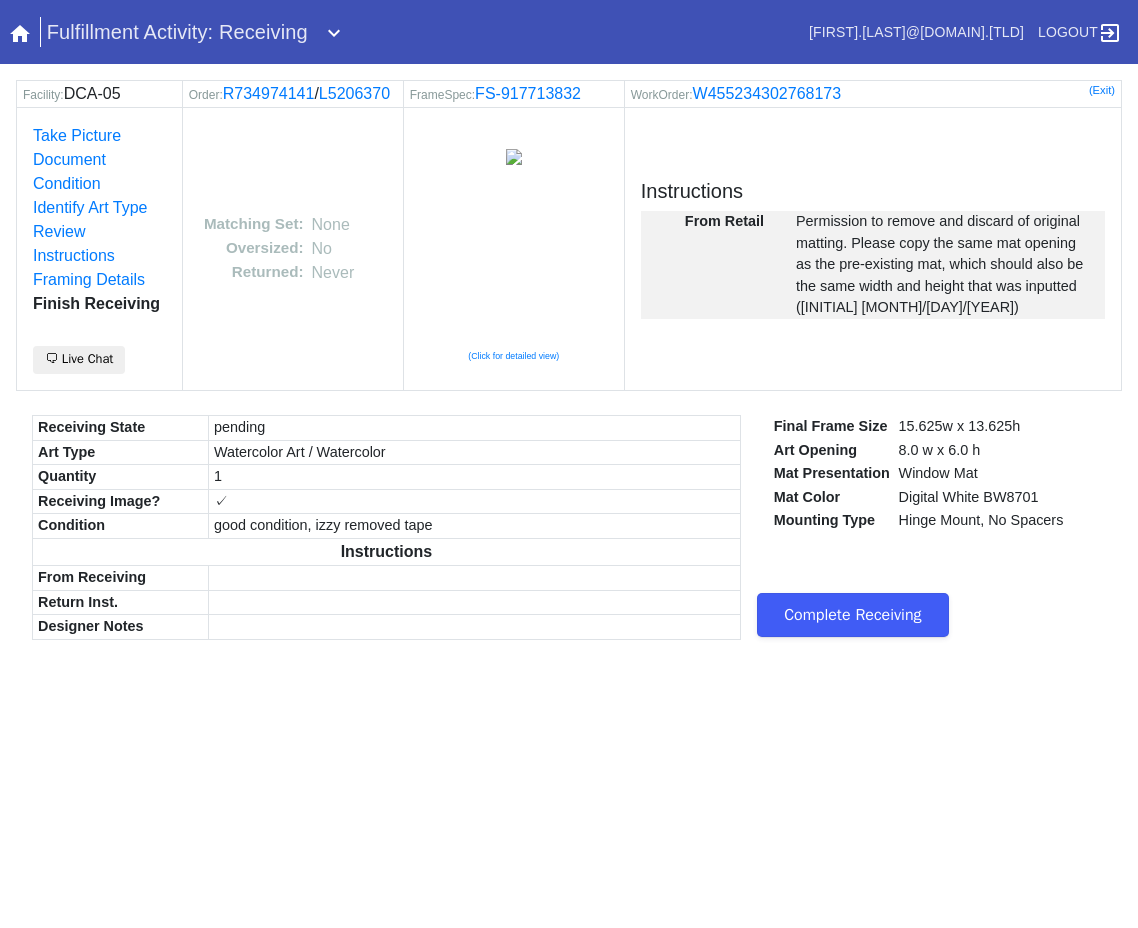 scroll, scrollTop: 0, scrollLeft: 0, axis: both 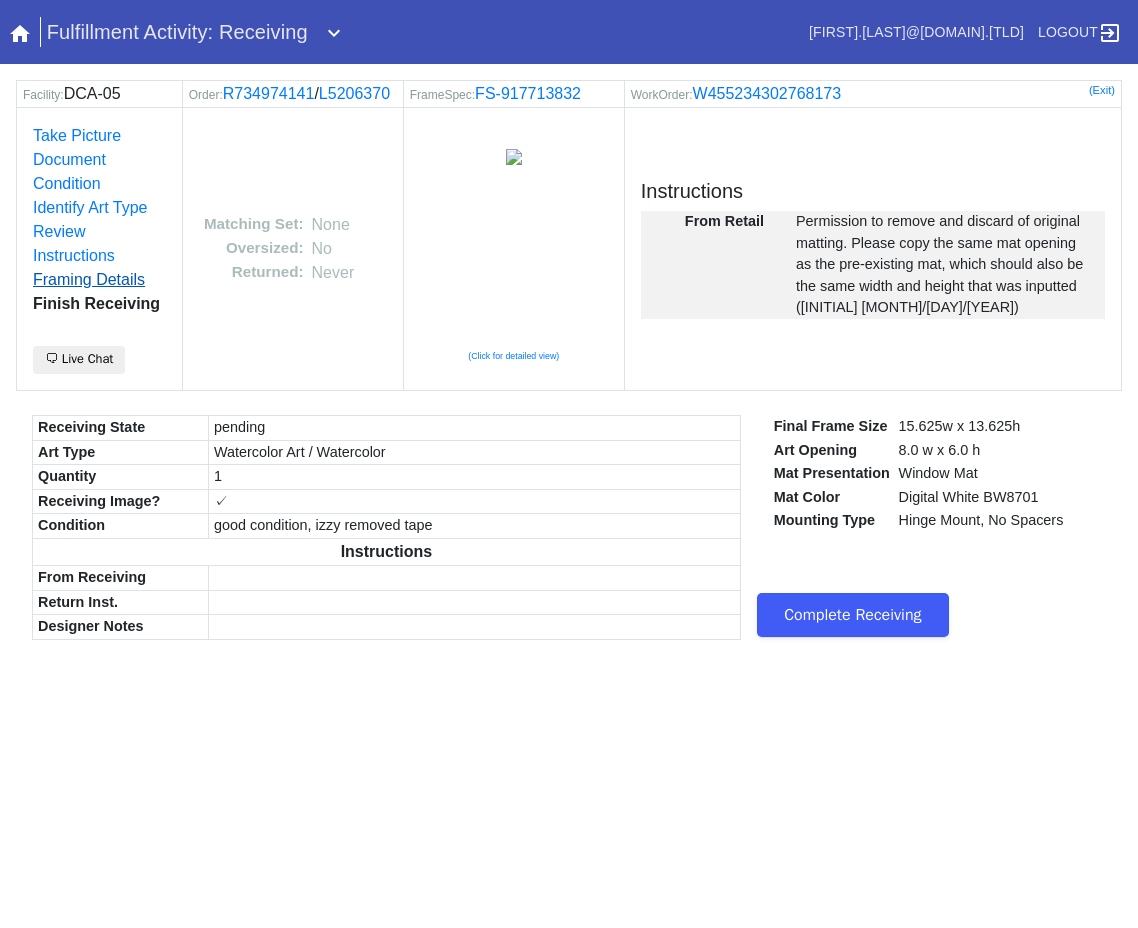click on "Framing Details" at bounding box center (89, 279) 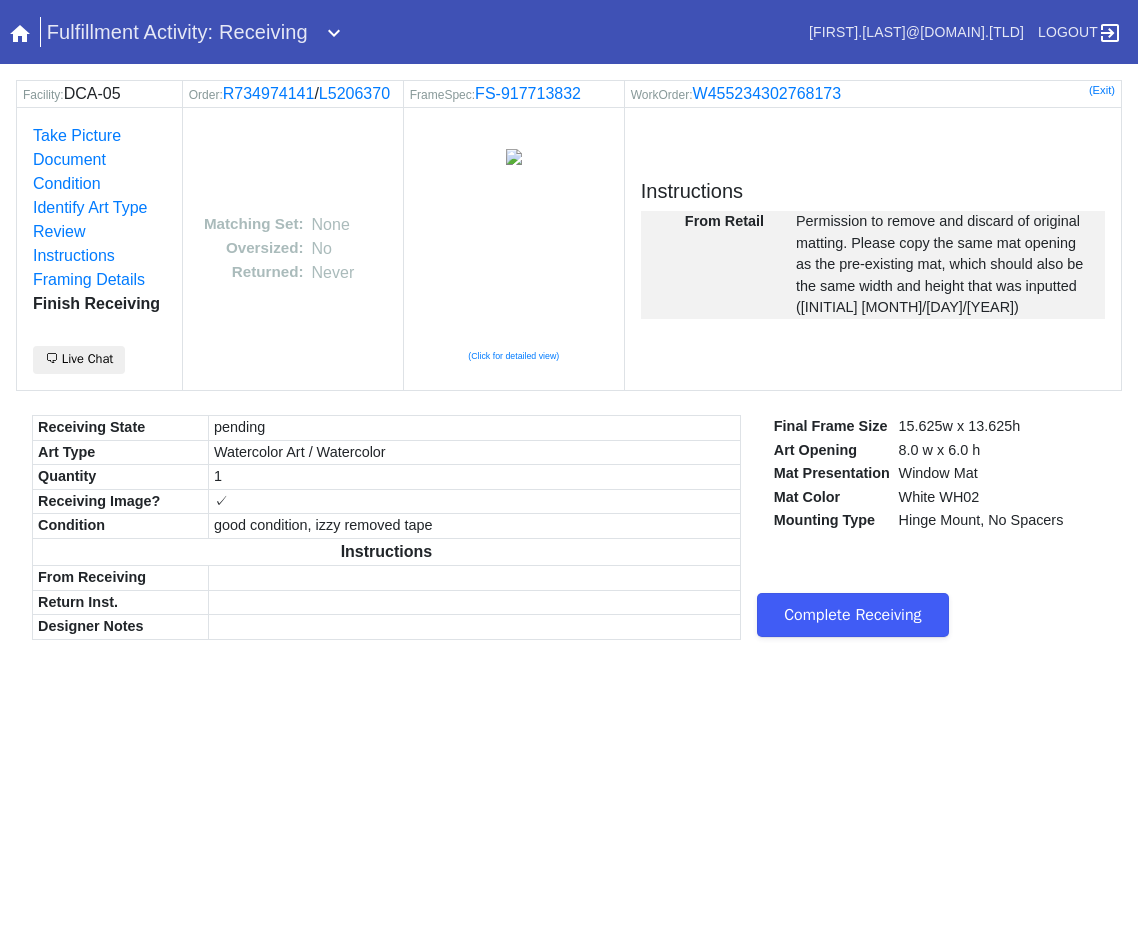 scroll, scrollTop: 0, scrollLeft: 0, axis: both 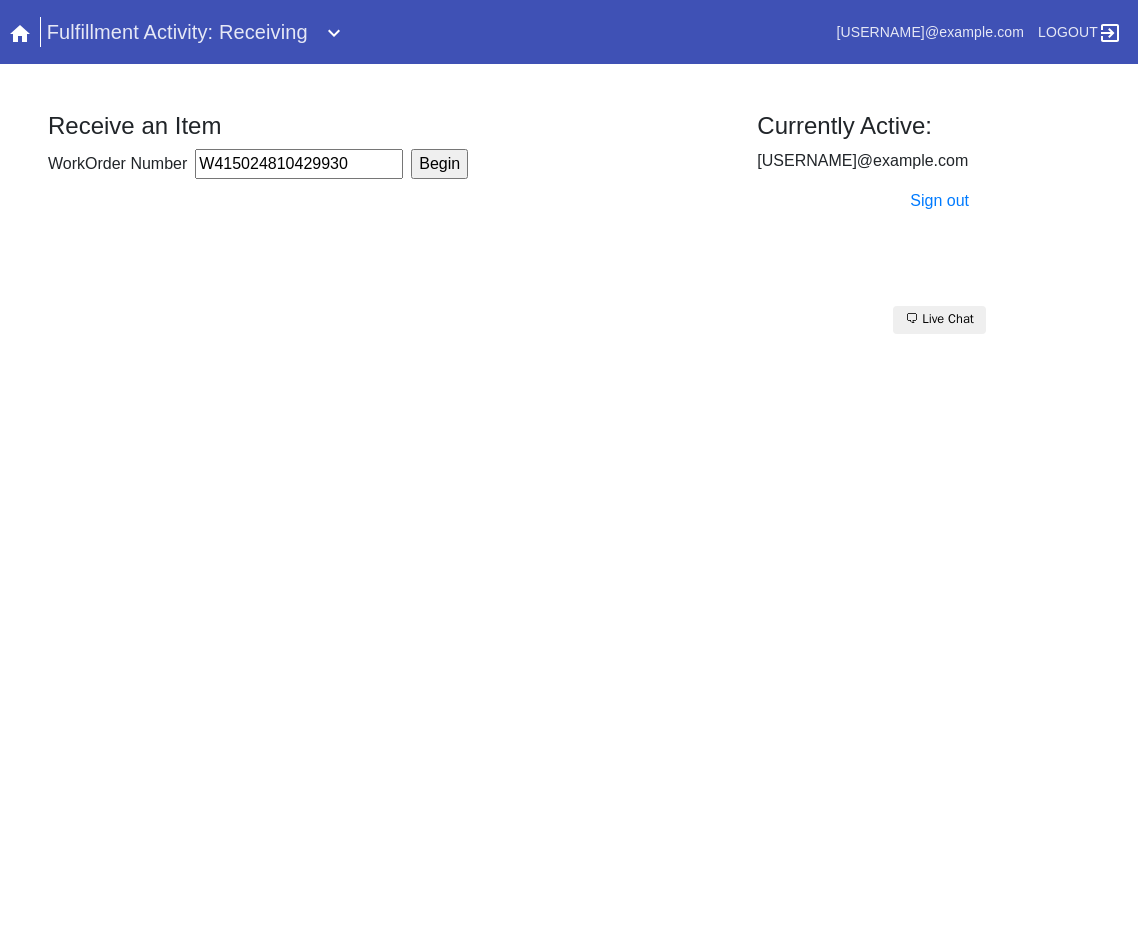 type on "W415024810429930" 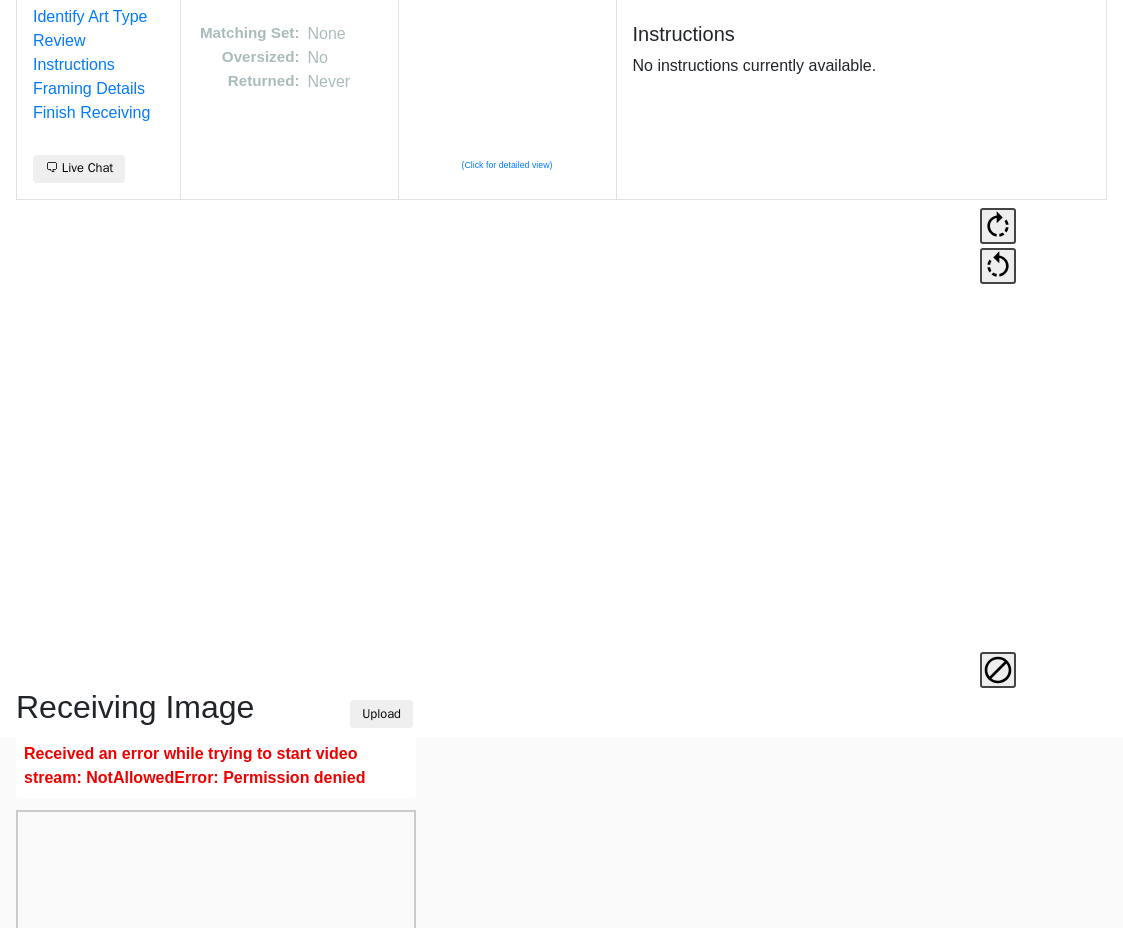 scroll, scrollTop: 400, scrollLeft: 0, axis: vertical 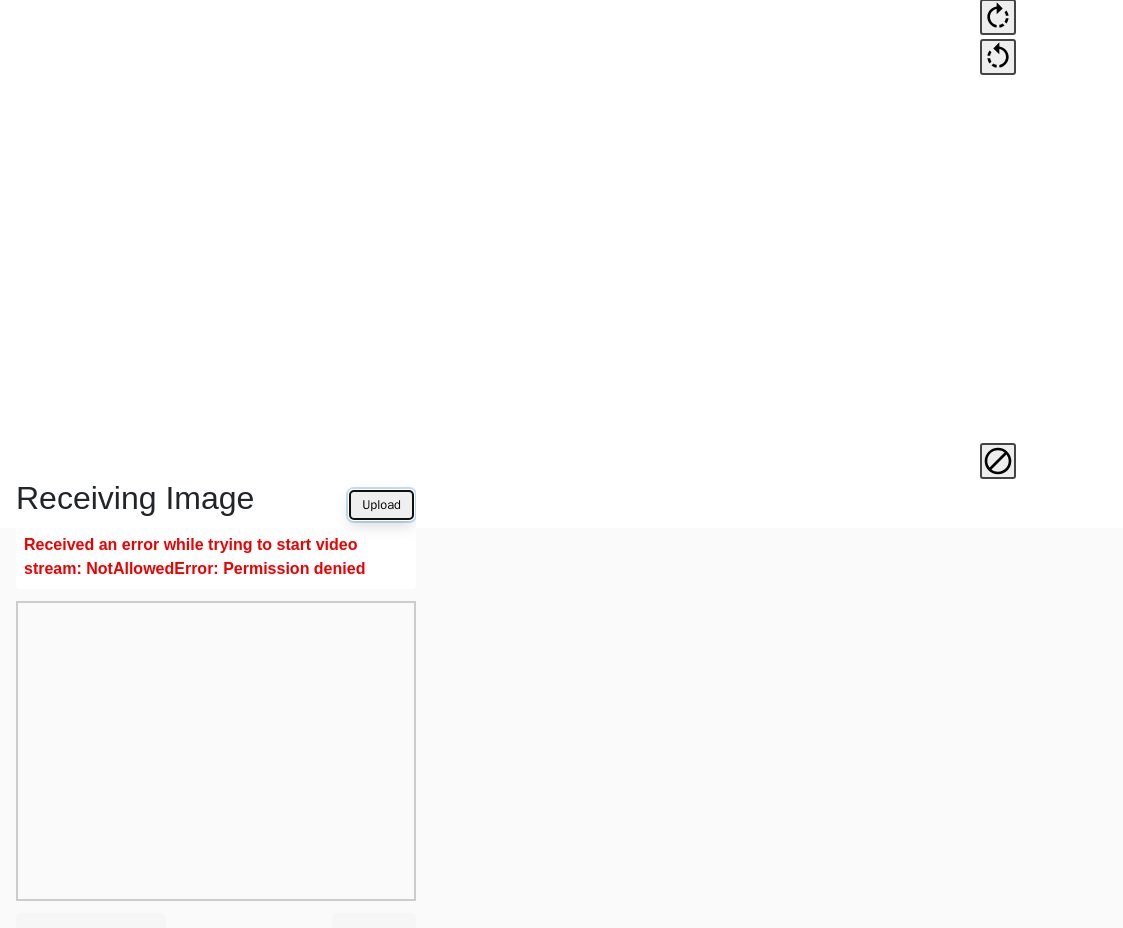 click on "Upload" at bounding box center [381, 505] 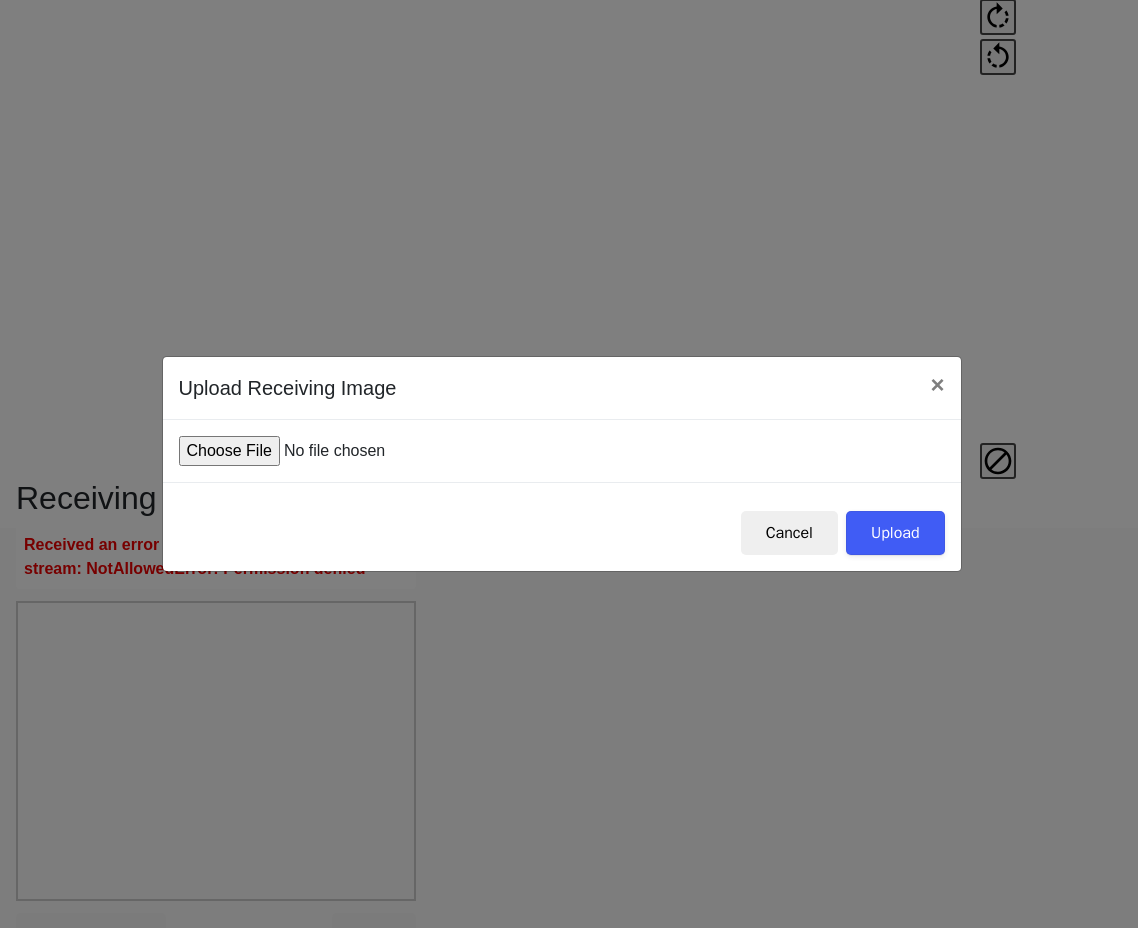 type on "C:\fakepath\IMG_0011_1.JPG" 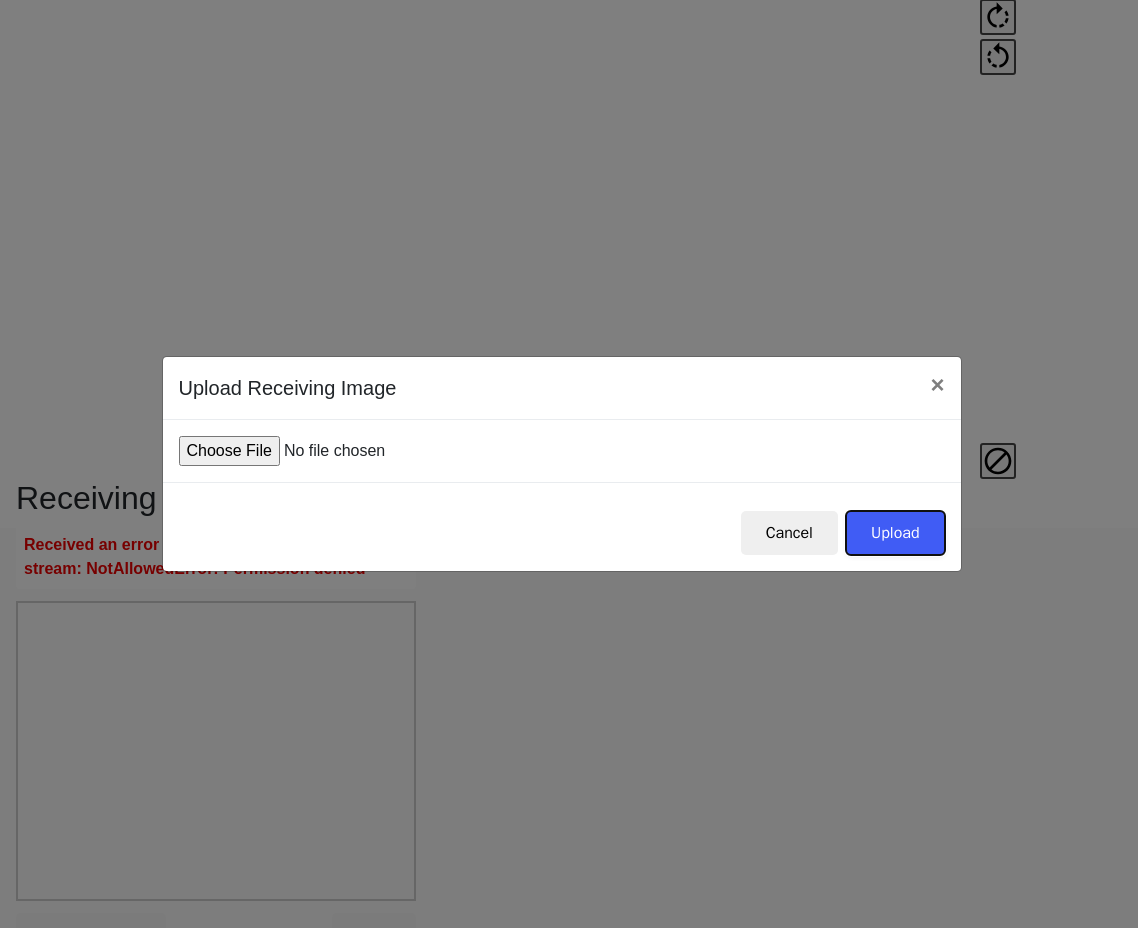 click on "Upload" at bounding box center [895, 533] 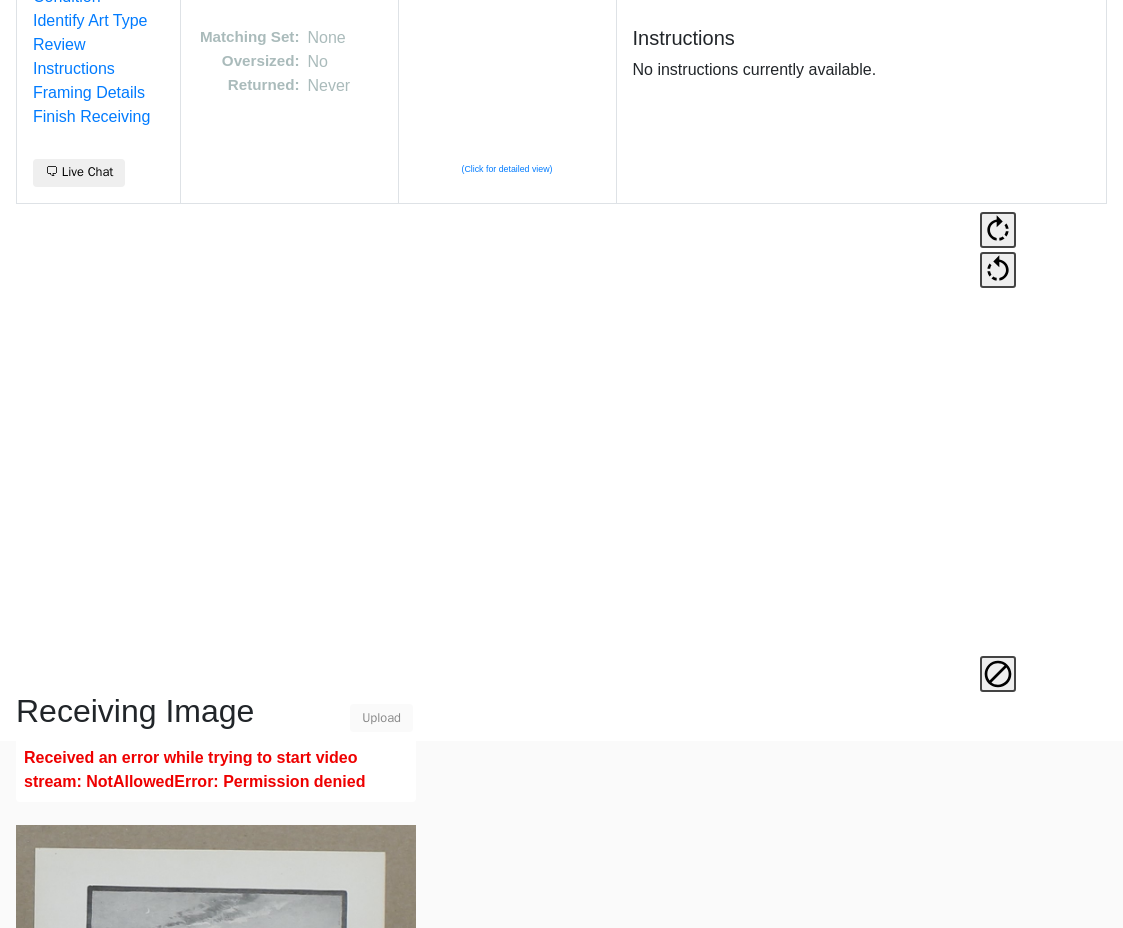 scroll, scrollTop: 463, scrollLeft: 0, axis: vertical 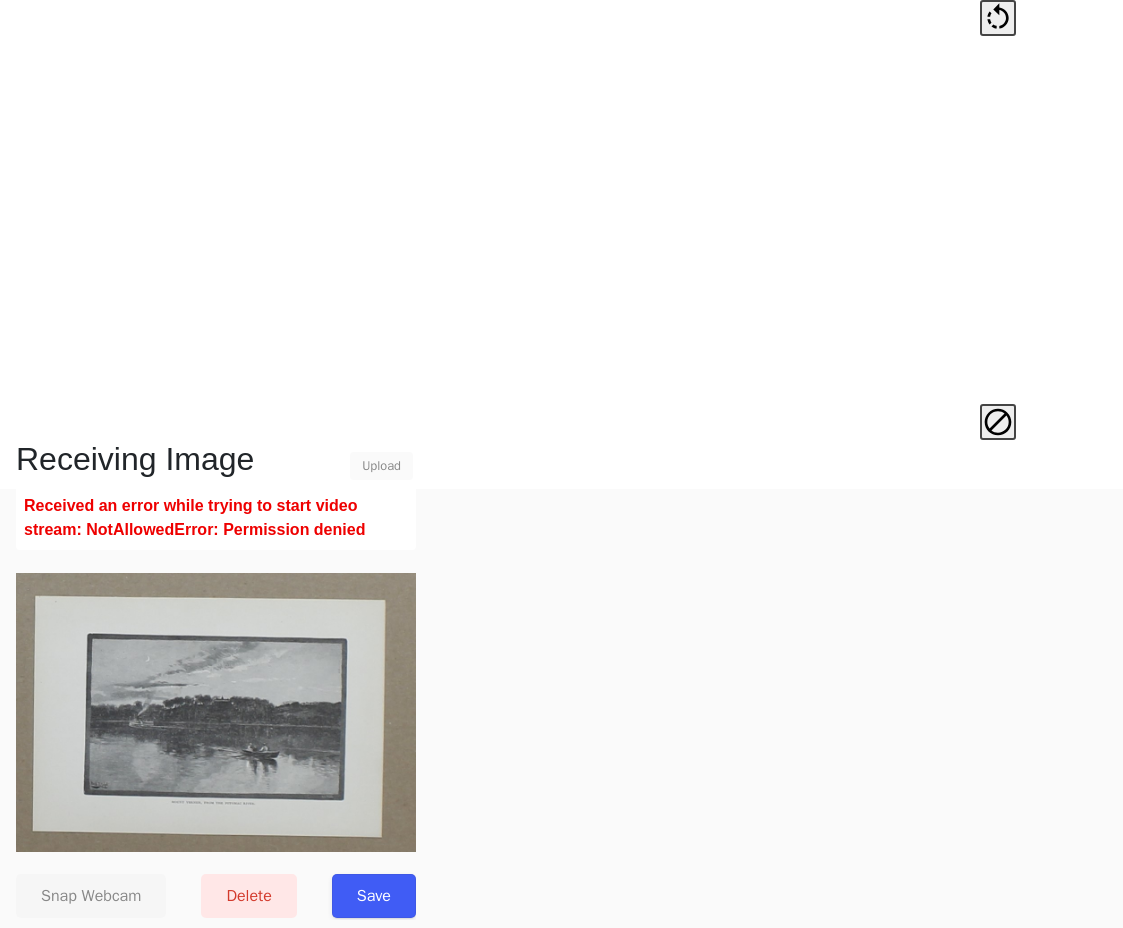 click on "Save" at bounding box center (374, 896) 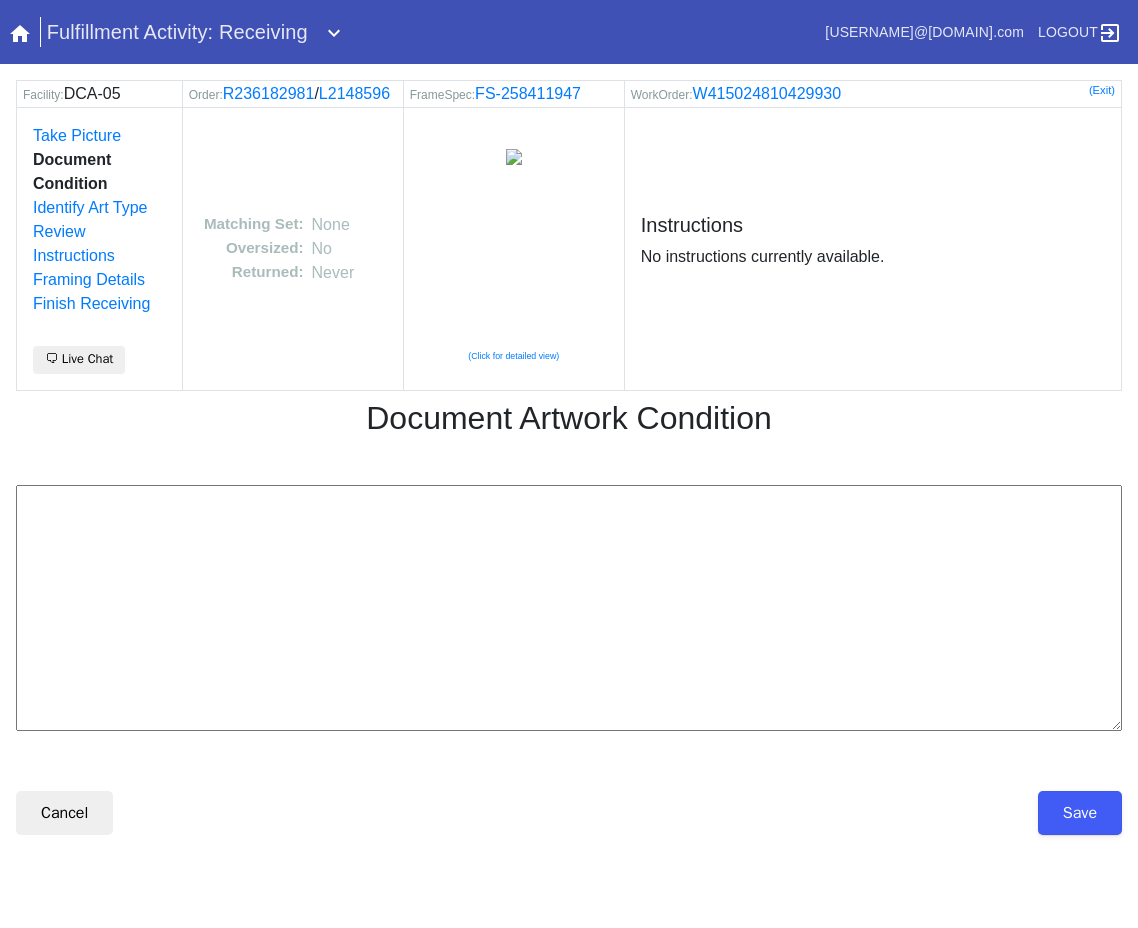 scroll, scrollTop: 0, scrollLeft: 0, axis: both 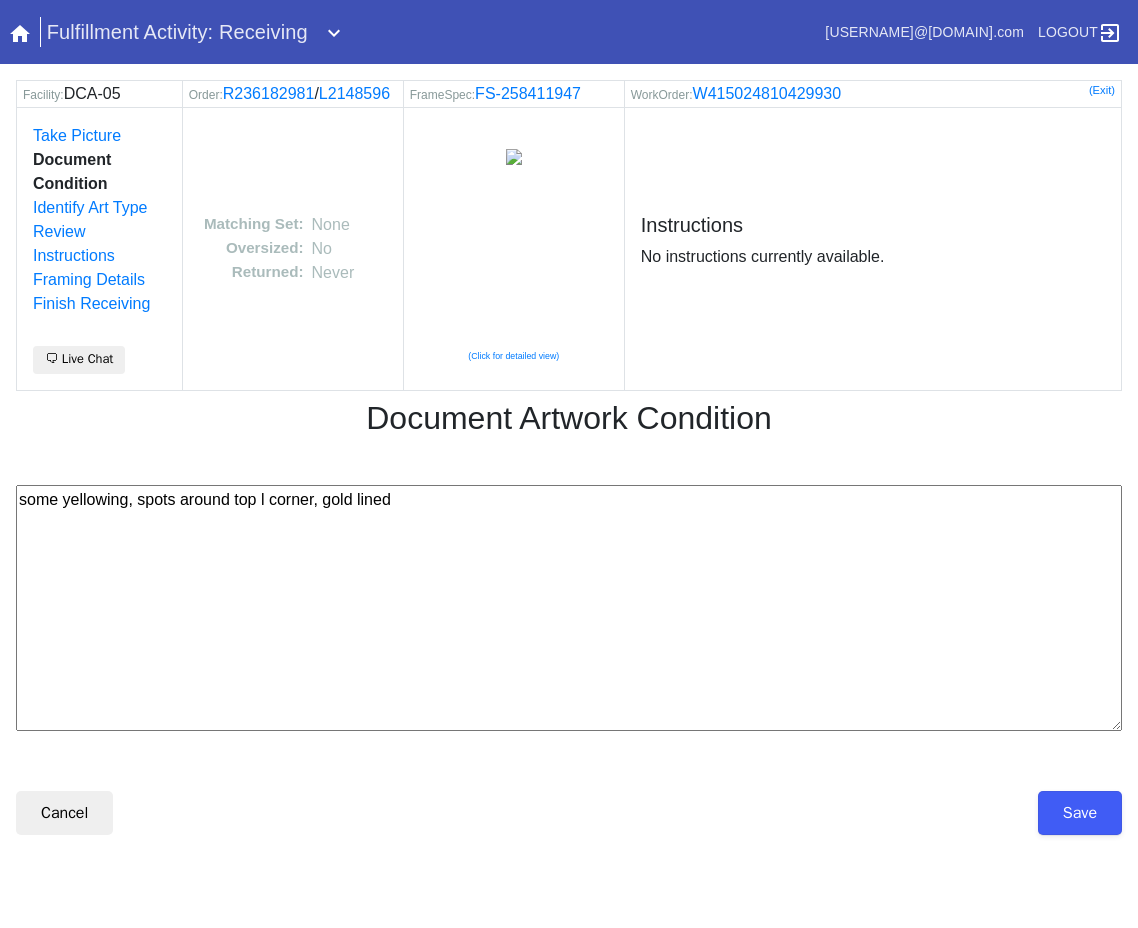 type on "some yellowing, spots around top l corner, gold lined" 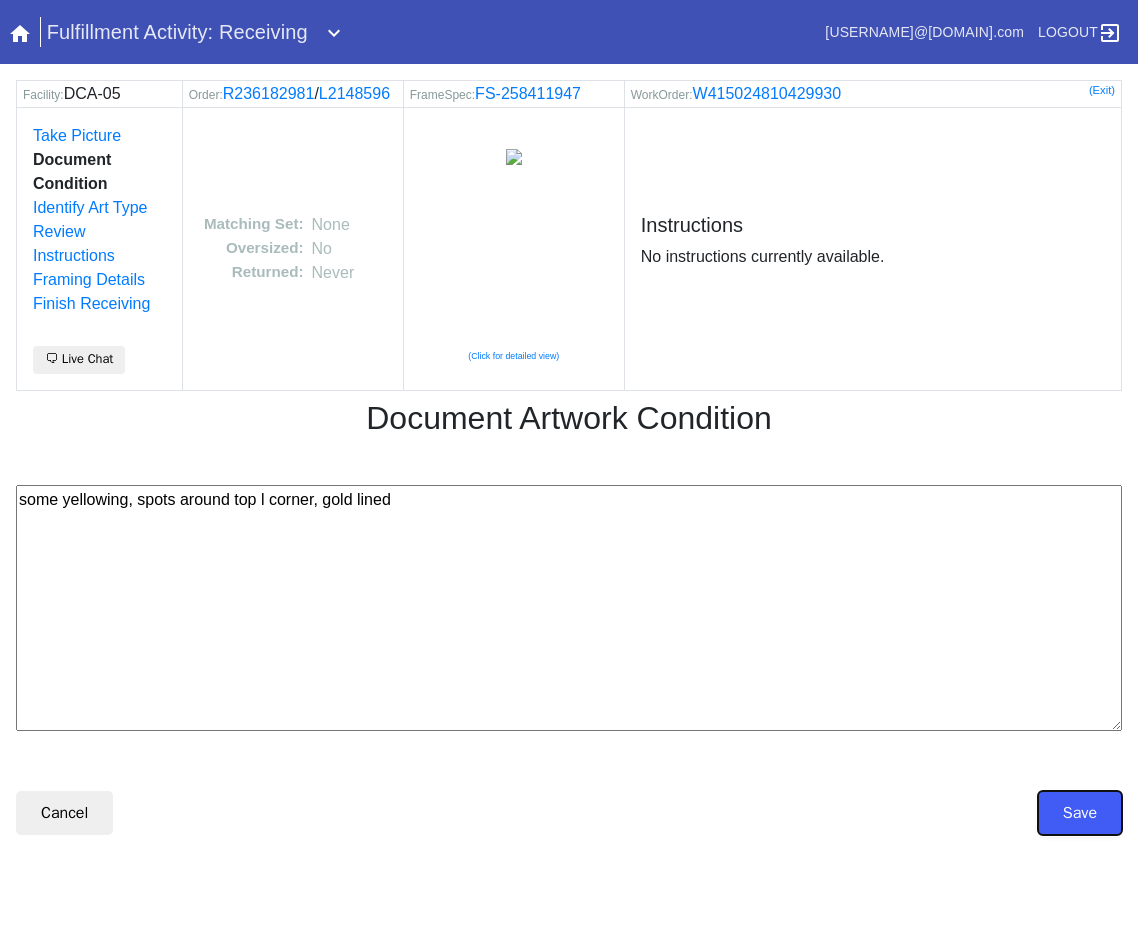 click on "Save" at bounding box center [1080, 813] 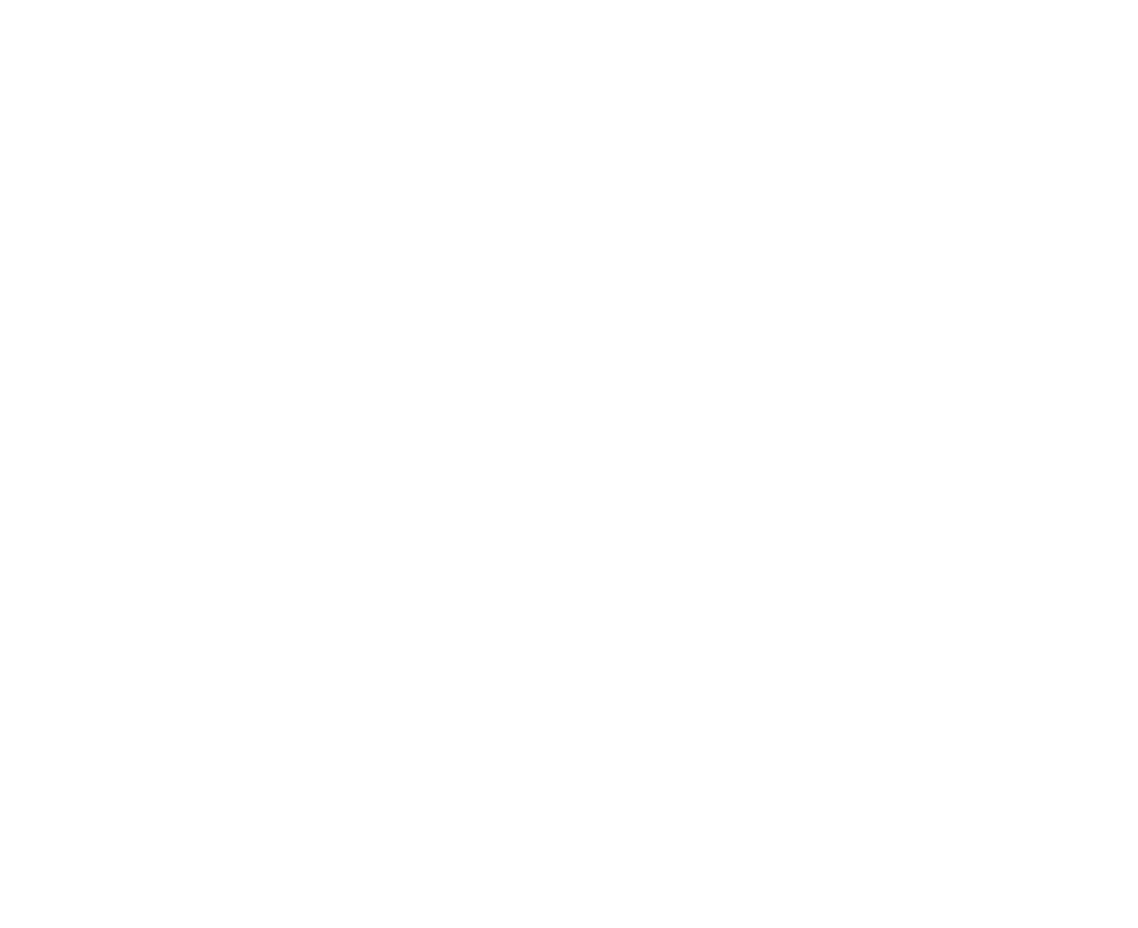 scroll, scrollTop: 0, scrollLeft: 0, axis: both 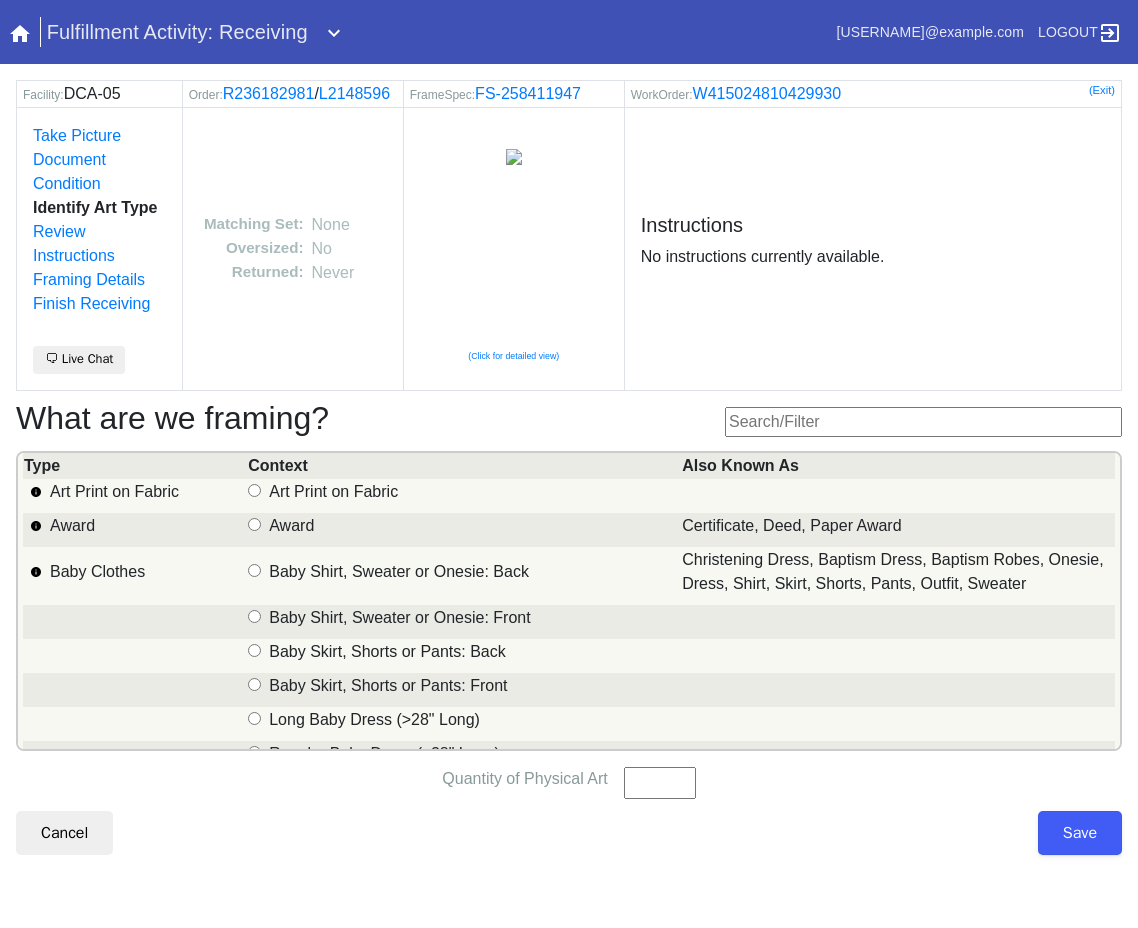 click at bounding box center [923, 422] 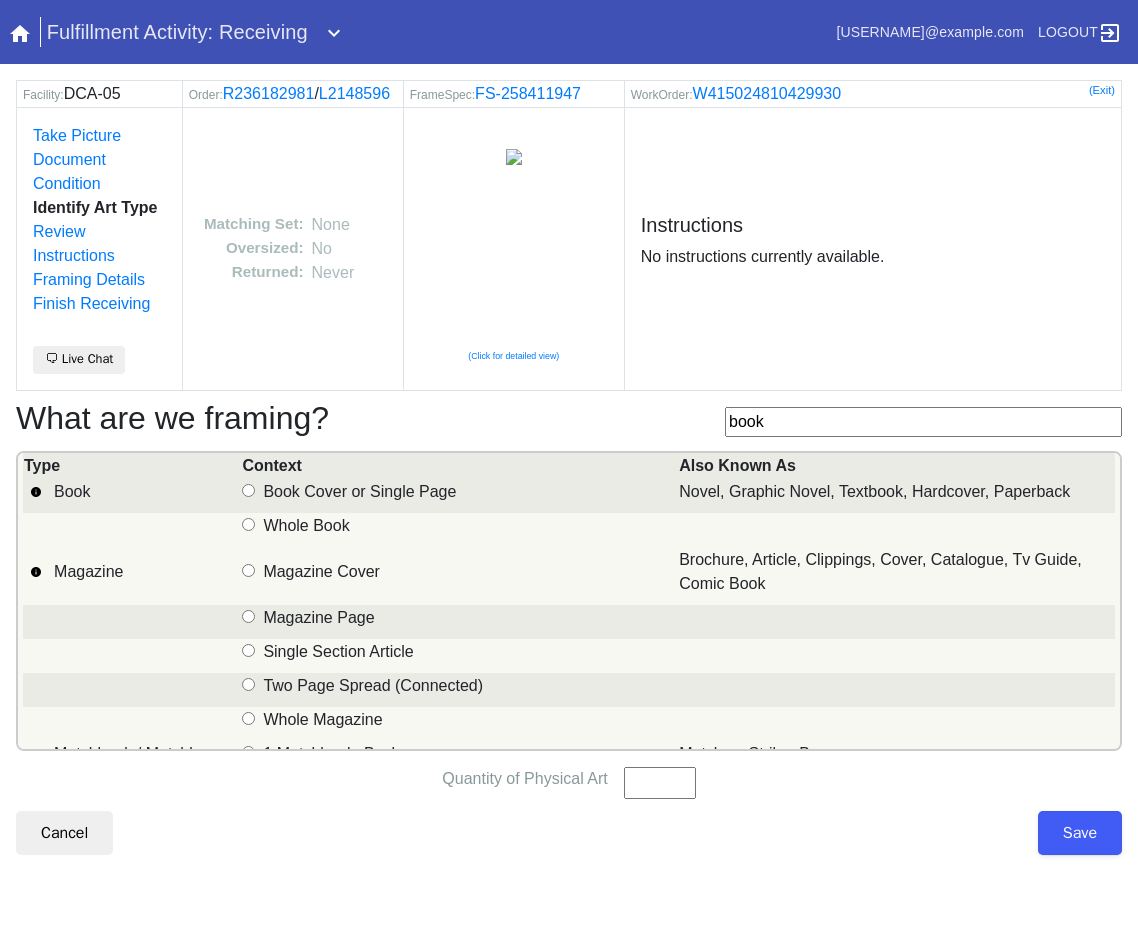 type on "book" 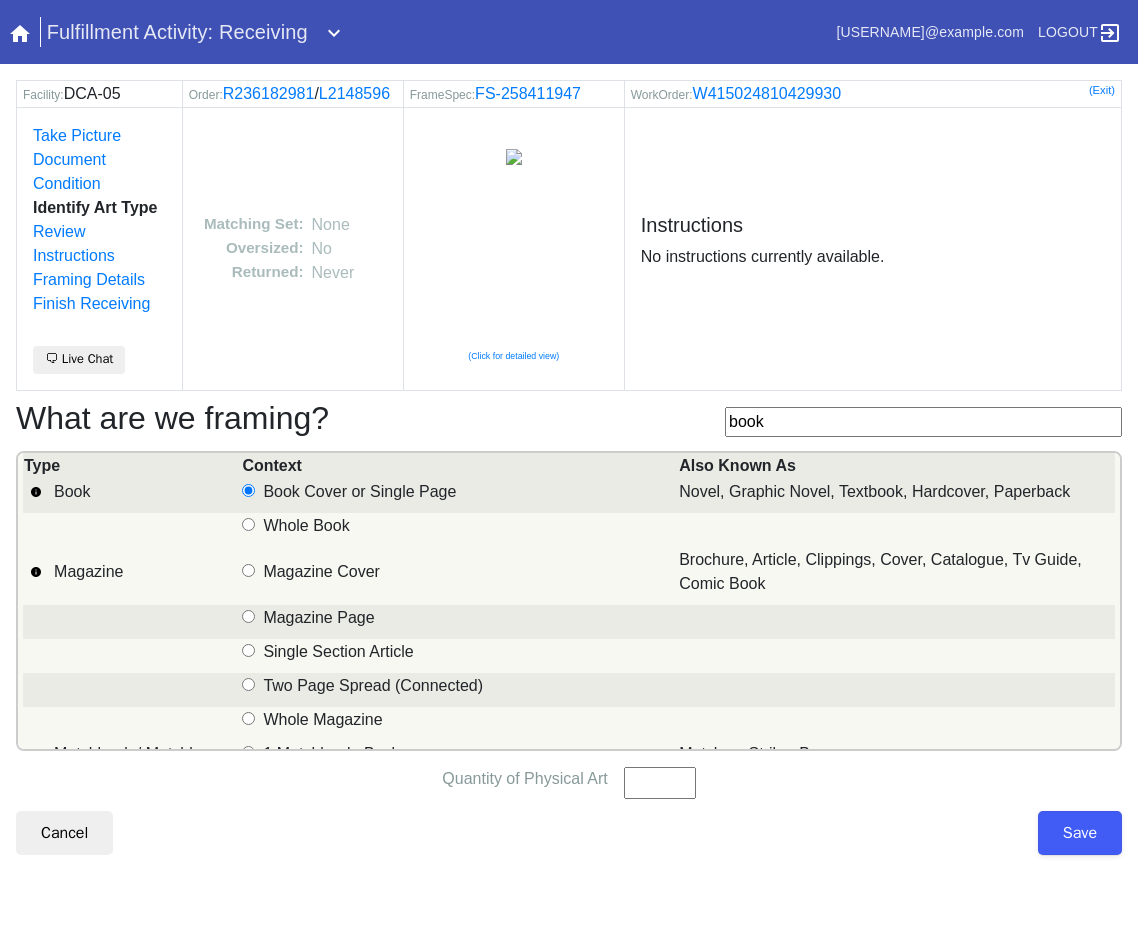 click on "Quantity of Physical Art" at bounding box center (660, 783) 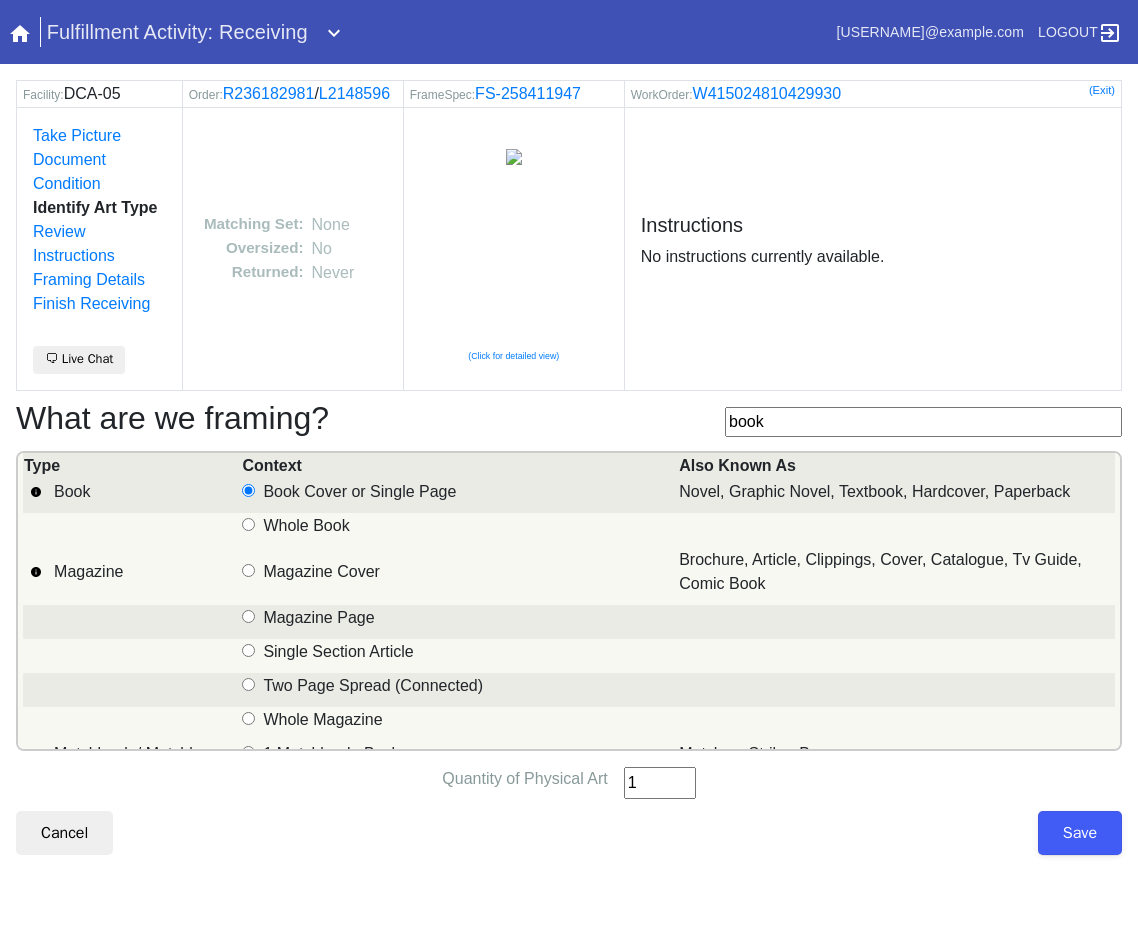 type on "1" 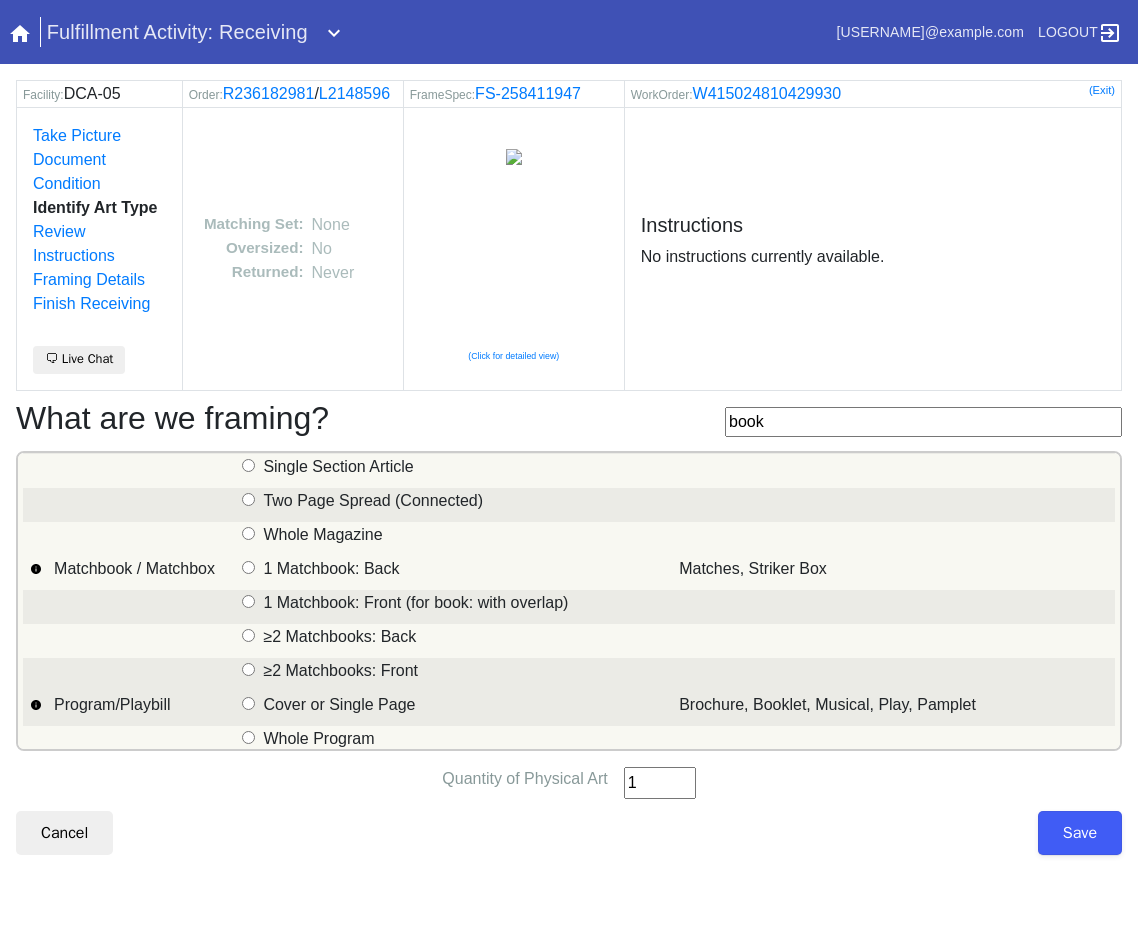 scroll, scrollTop: 196, scrollLeft: 0, axis: vertical 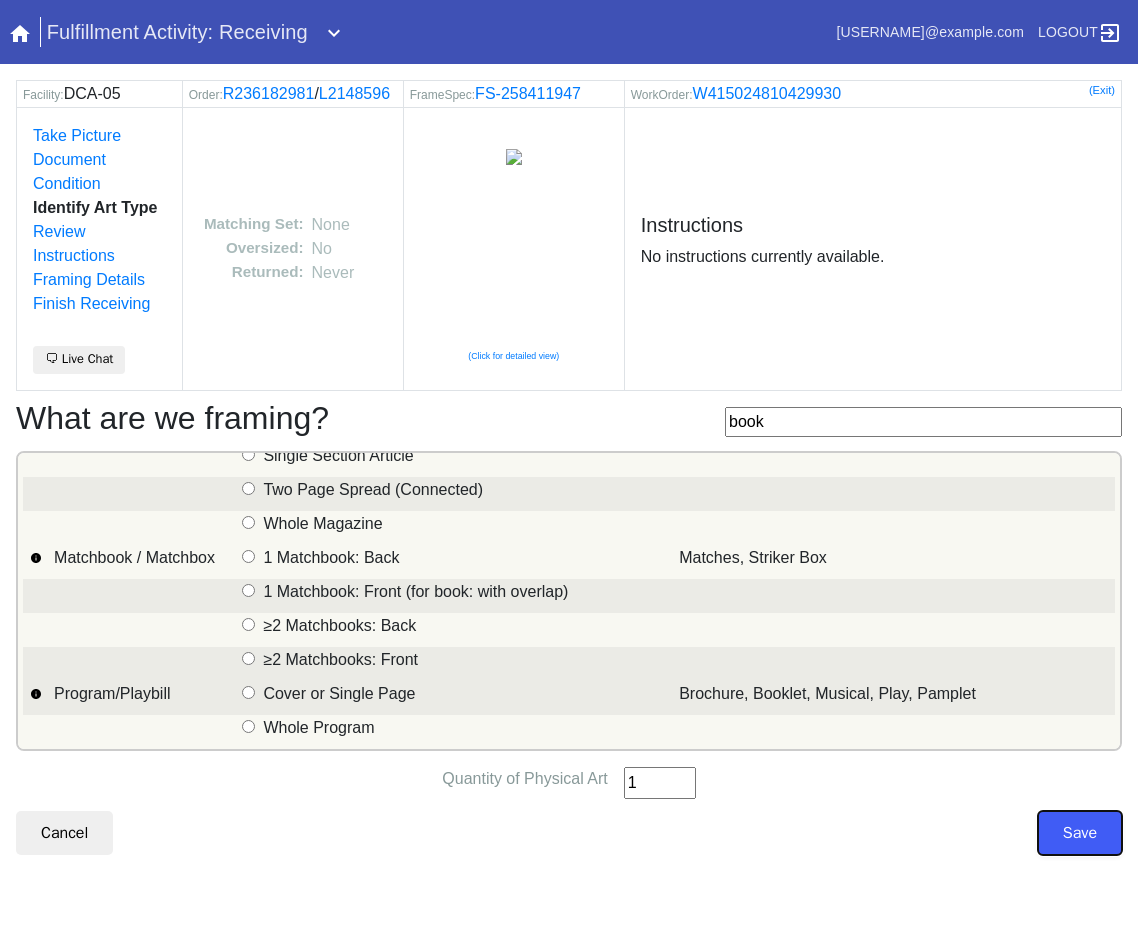 click on "Save" at bounding box center (1080, 833) 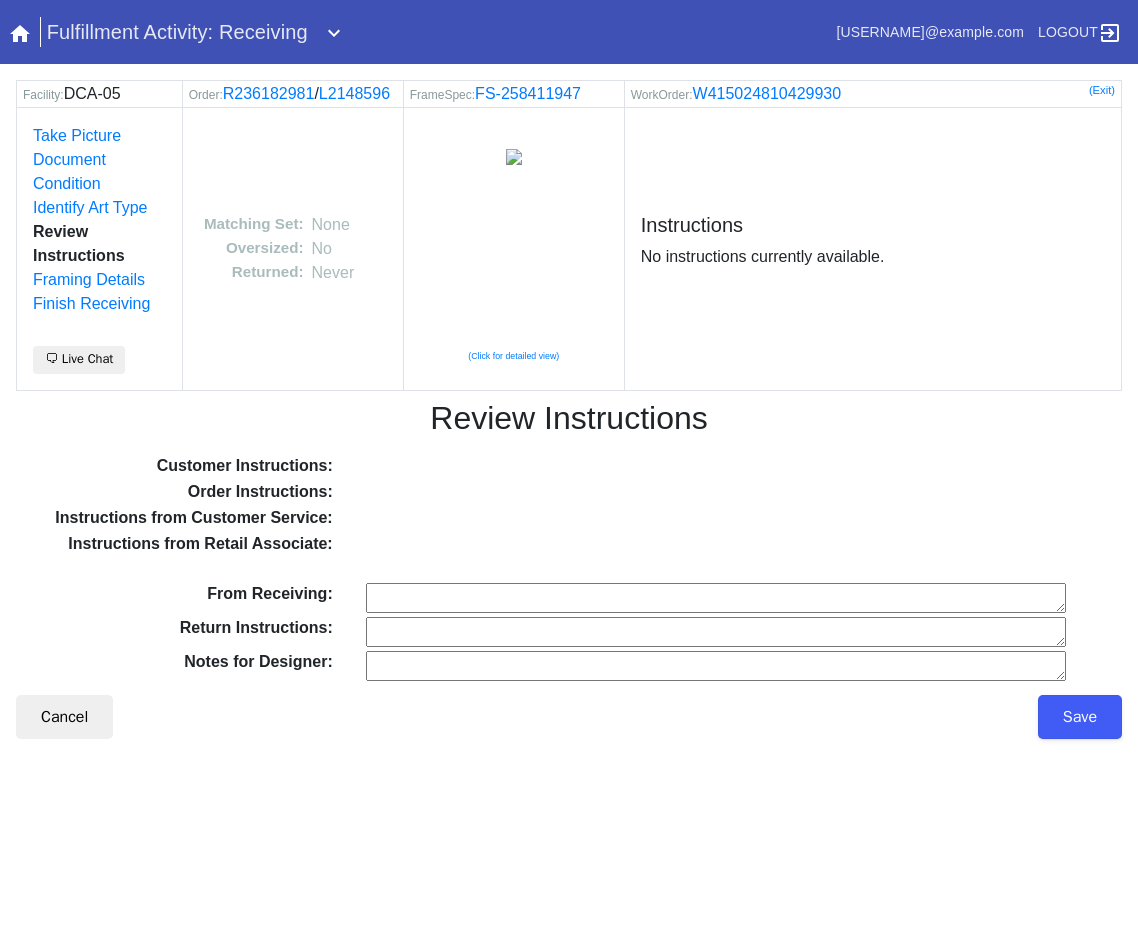 scroll, scrollTop: 0, scrollLeft: 0, axis: both 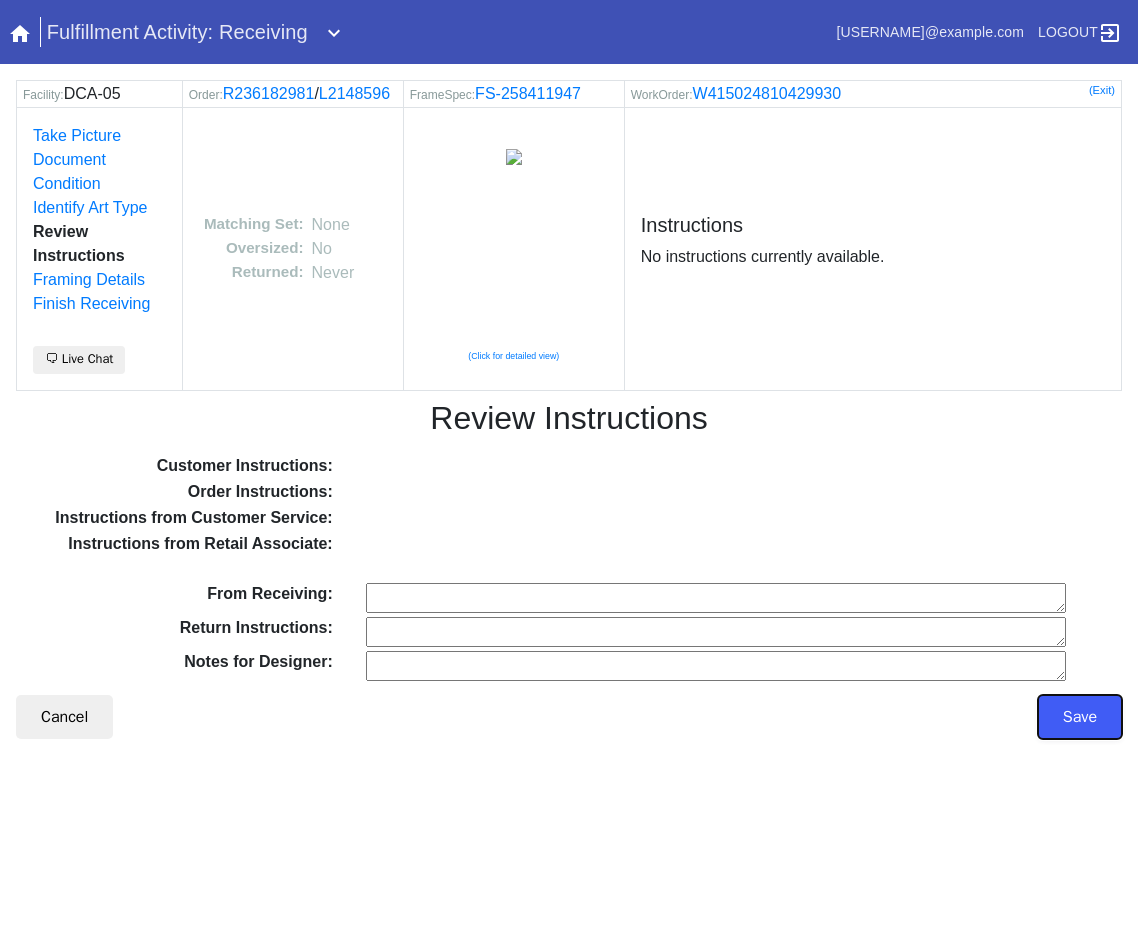 click on "Save" at bounding box center [1080, 717] 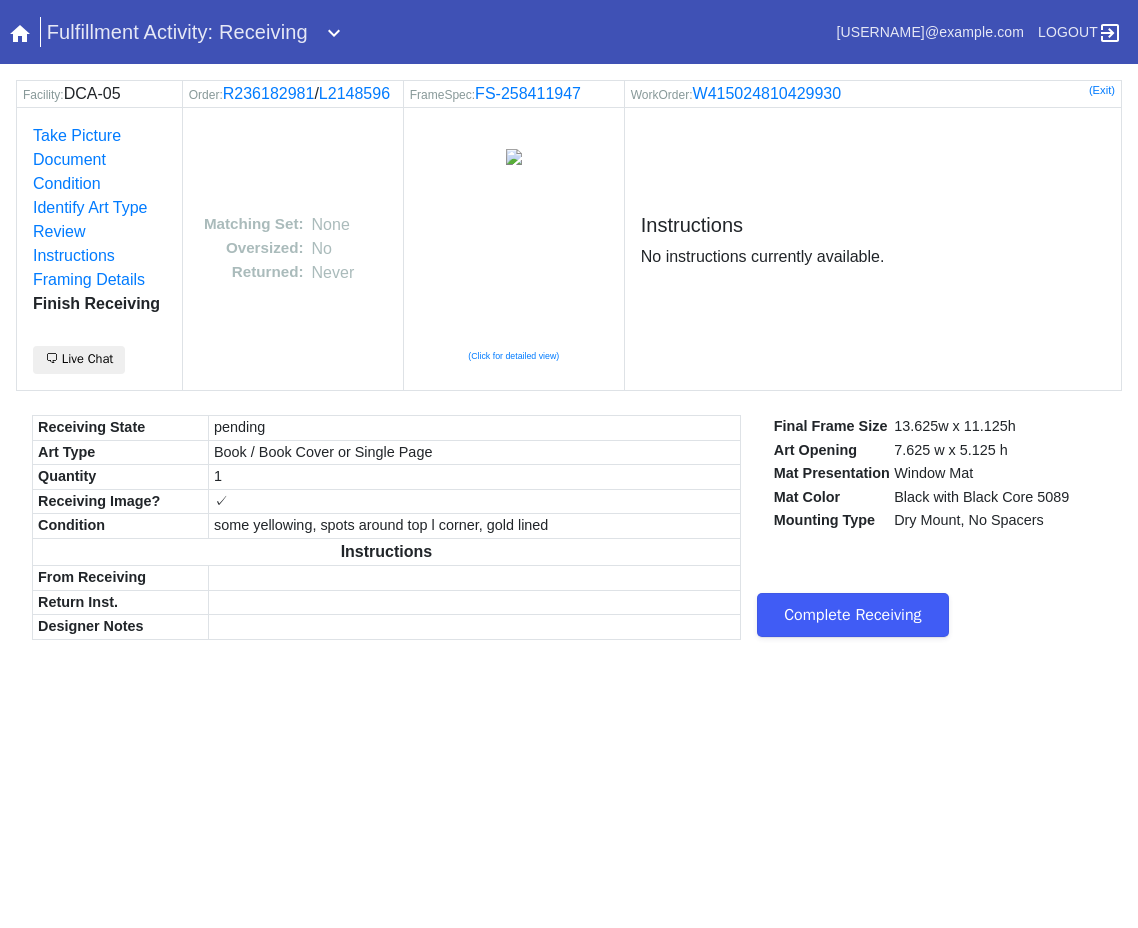 scroll, scrollTop: 0, scrollLeft: 0, axis: both 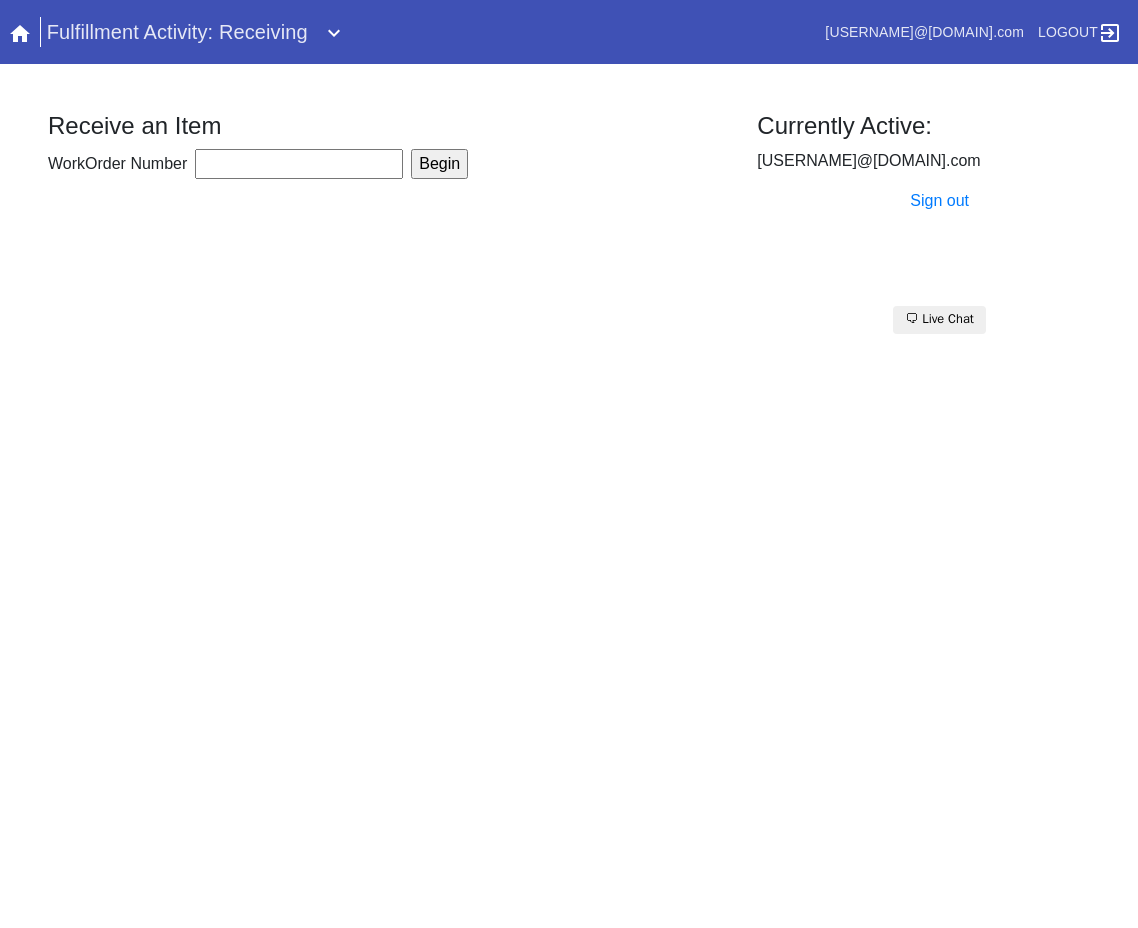click on "WorkOrder Number" at bounding box center [299, 164] 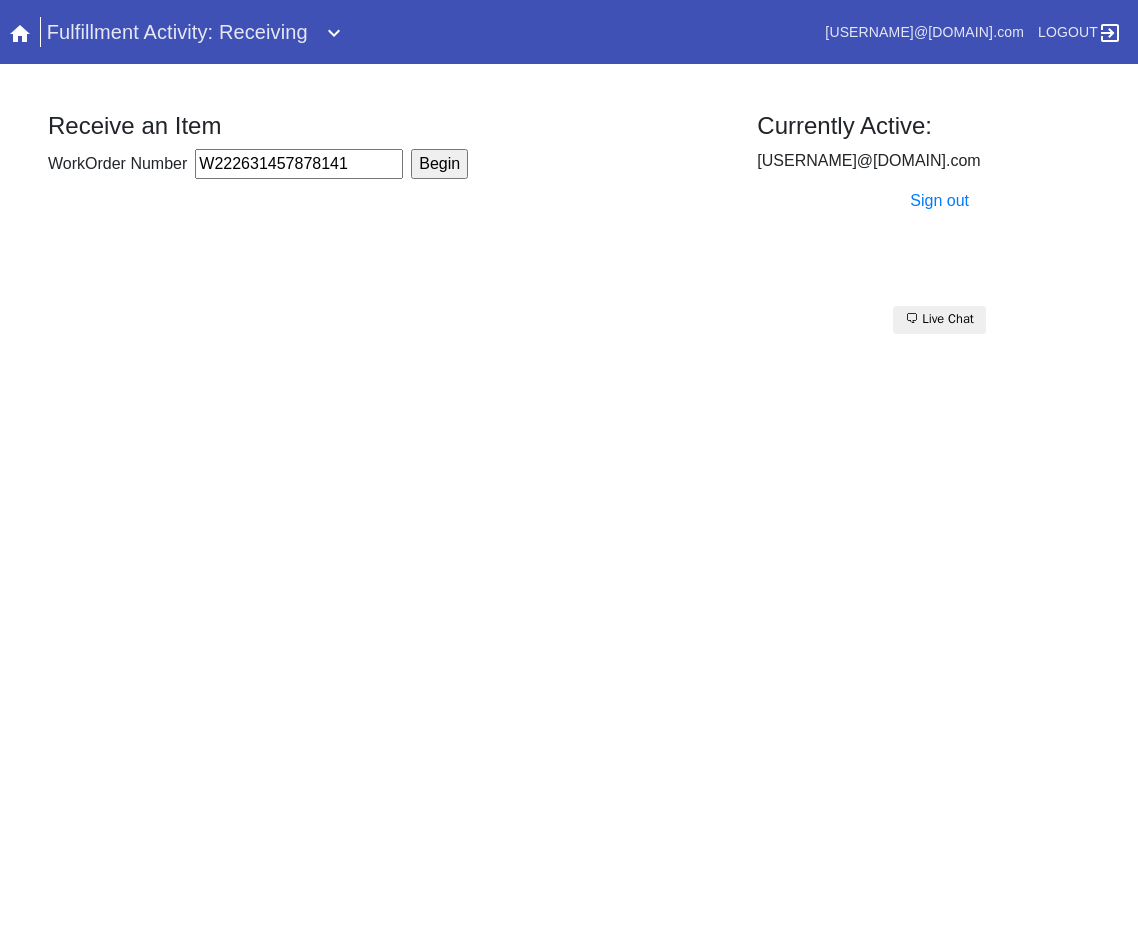 type on "W222631457878141" 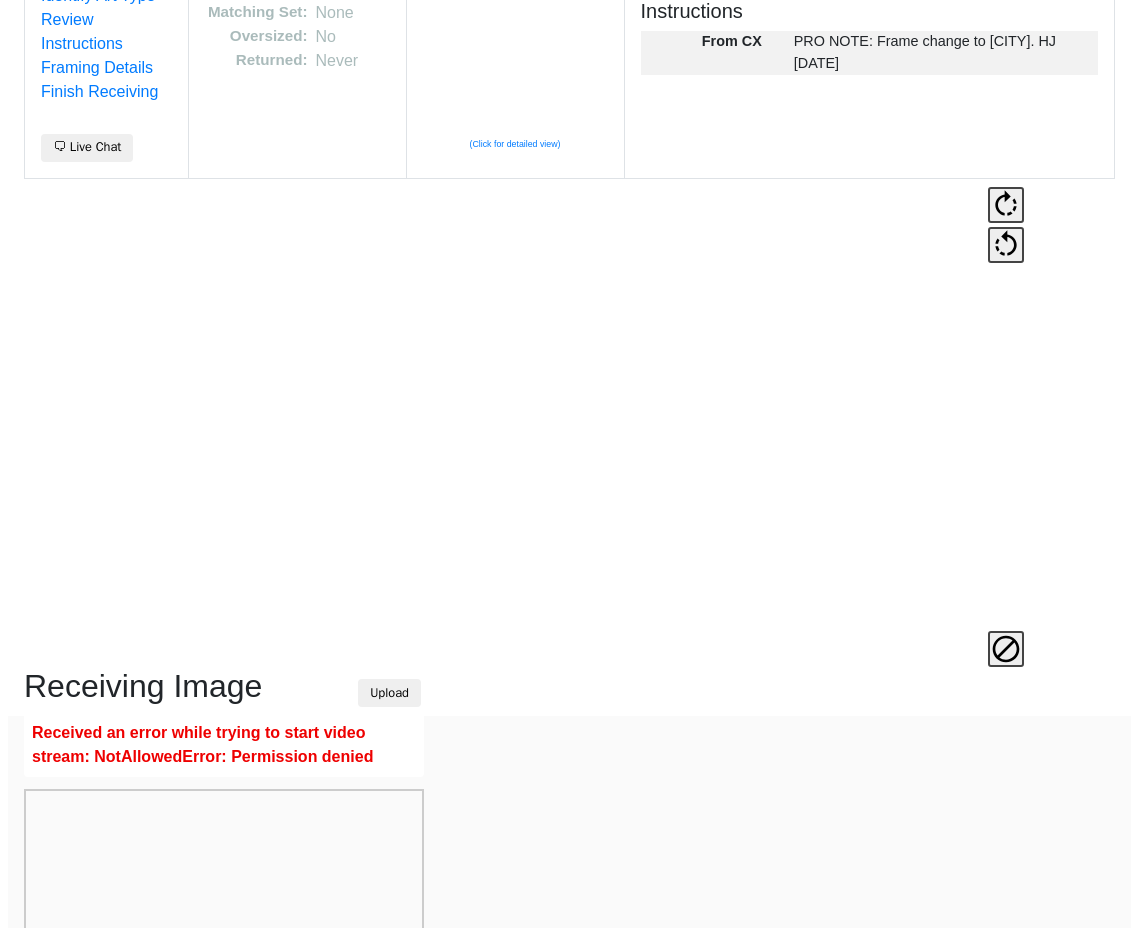 scroll, scrollTop: 463, scrollLeft: 0, axis: vertical 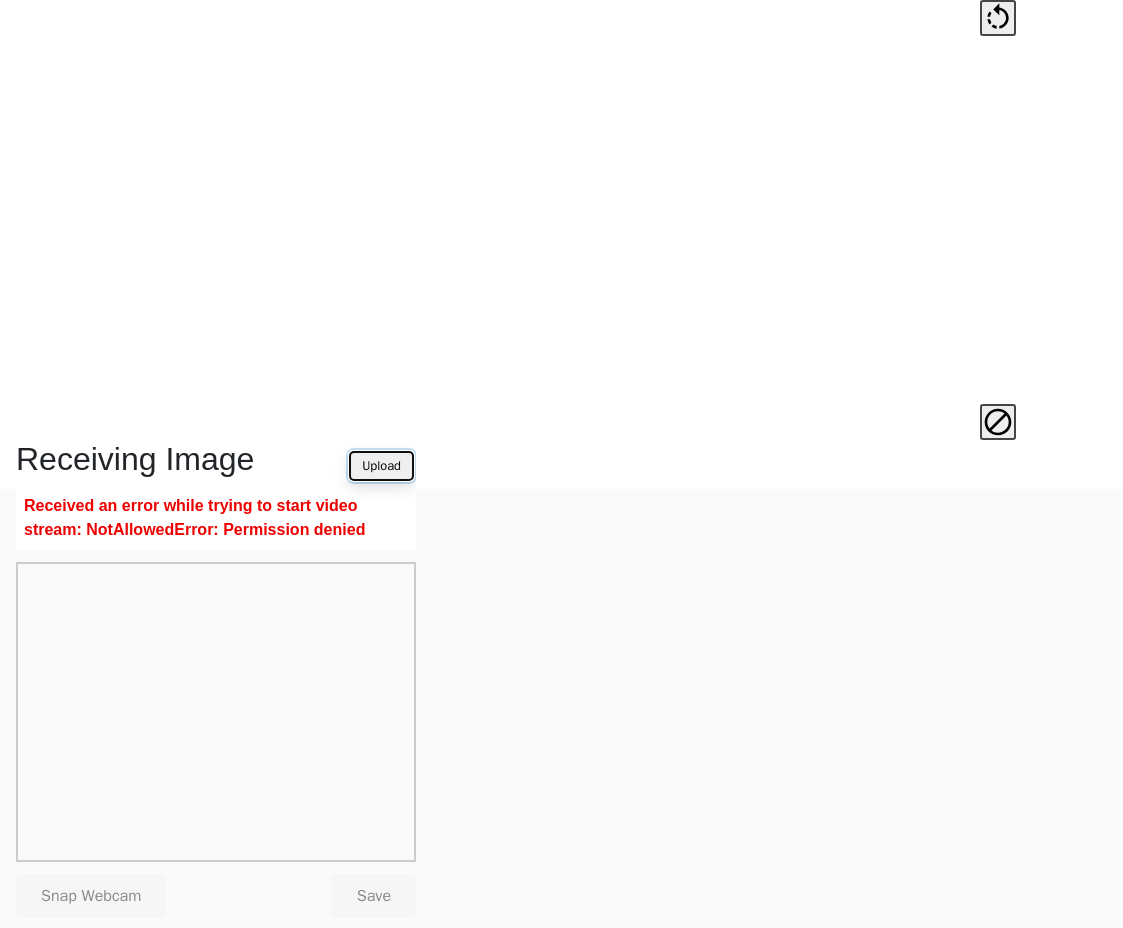 click on "Upload" at bounding box center [381, 466] 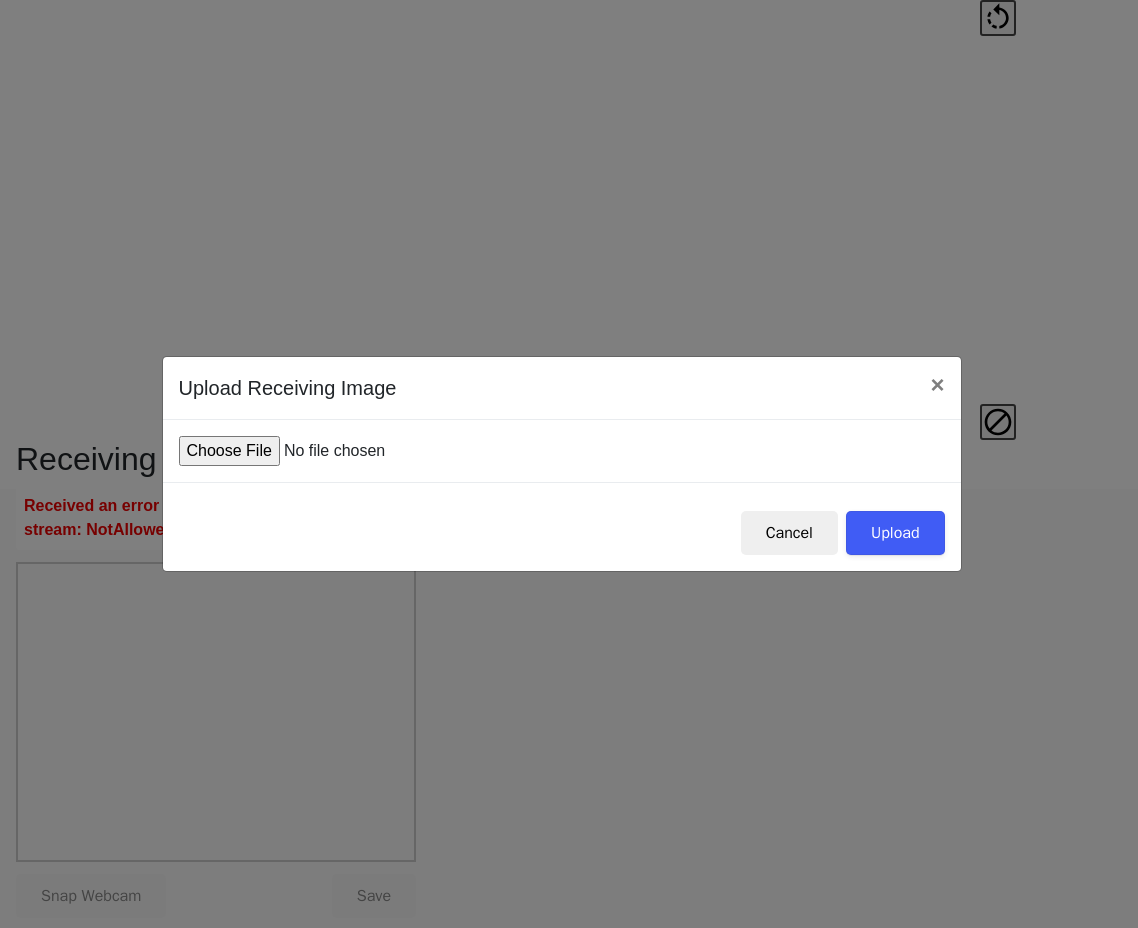 type on "C:\fakepath\IMG_0012_1.JPG" 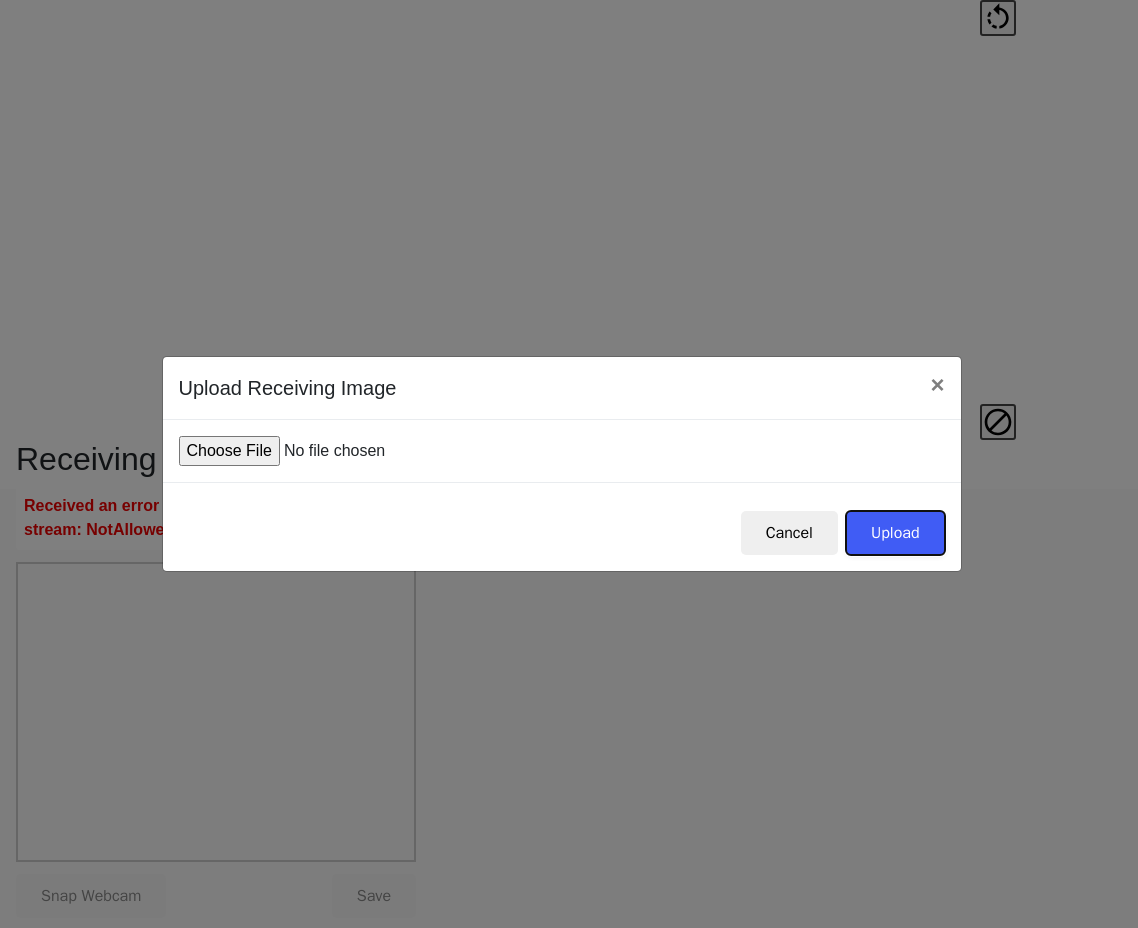 click on "Upload" at bounding box center [895, 533] 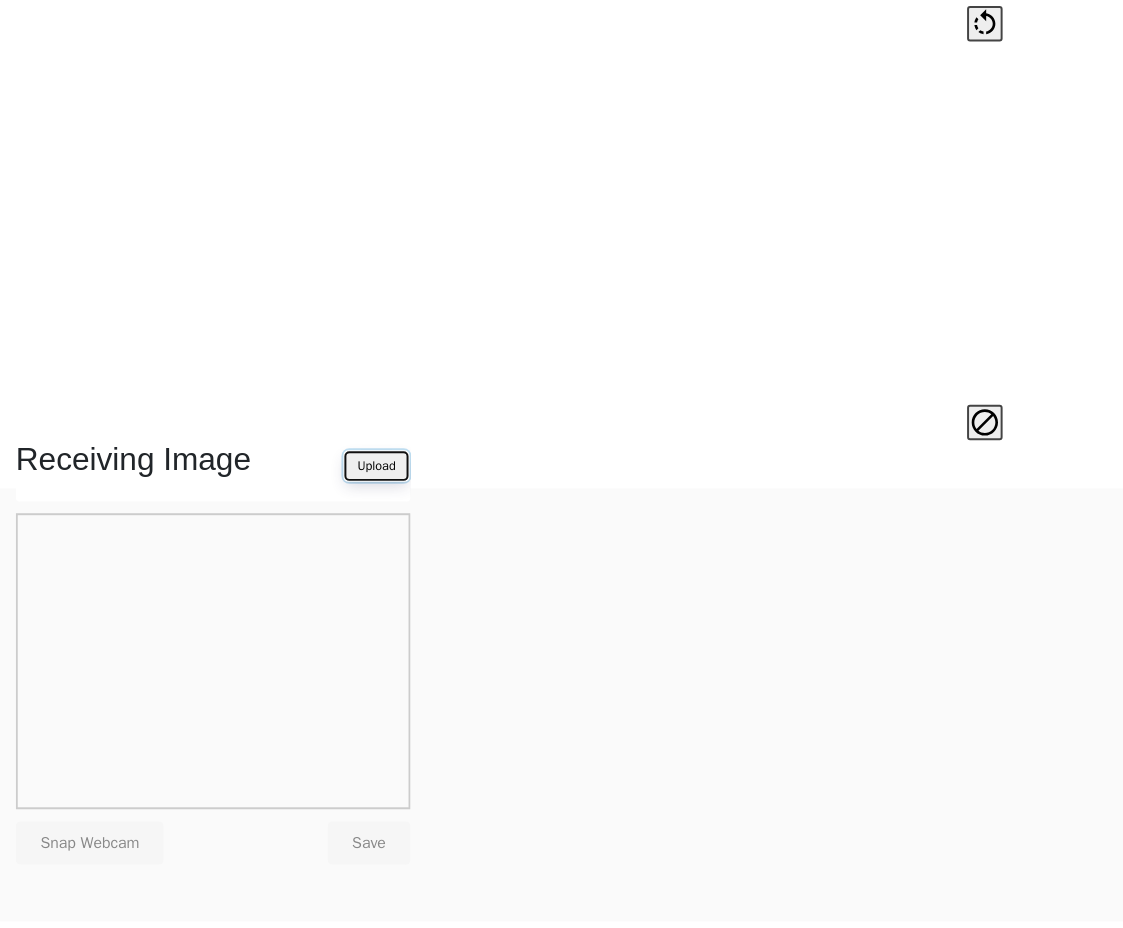scroll, scrollTop: 439, scrollLeft: 0, axis: vertical 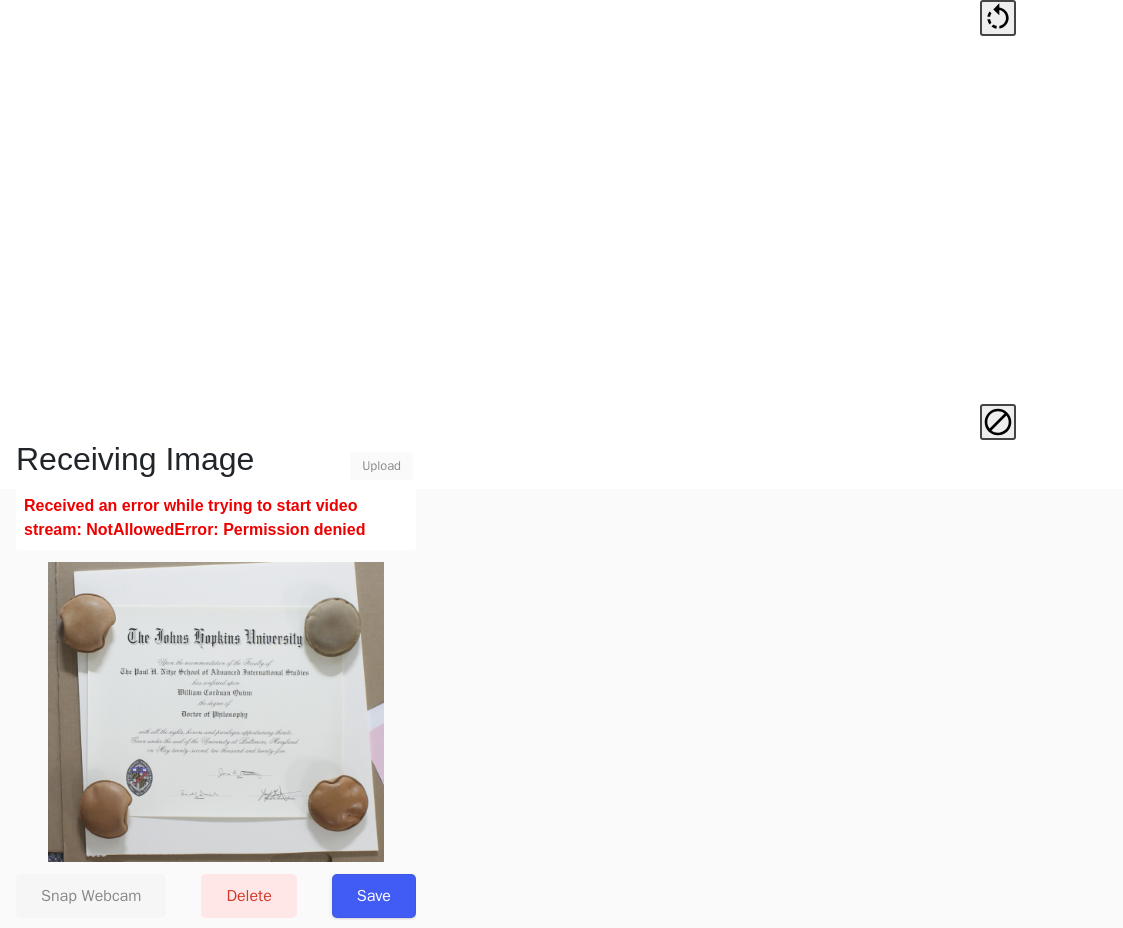 click on "Save" at bounding box center (374, 896) 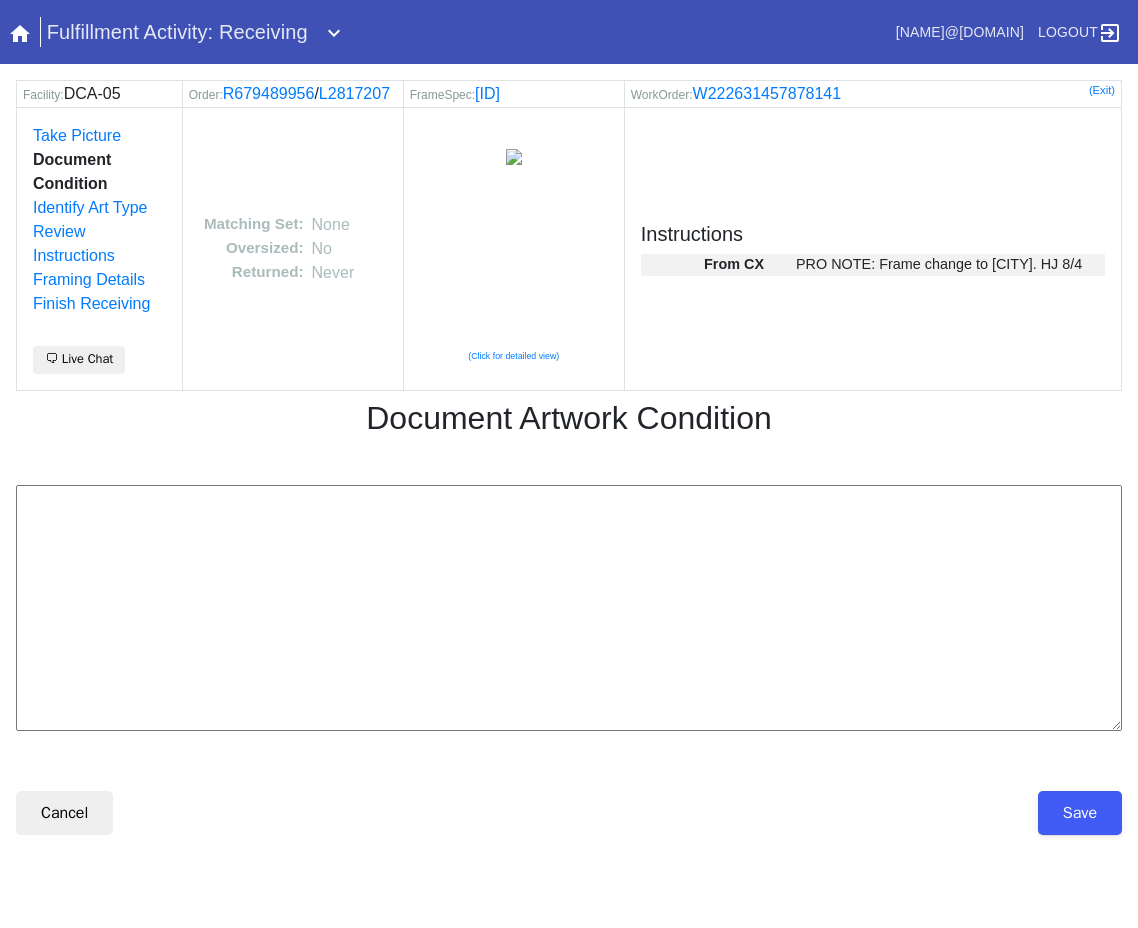 scroll, scrollTop: 0, scrollLeft: 0, axis: both 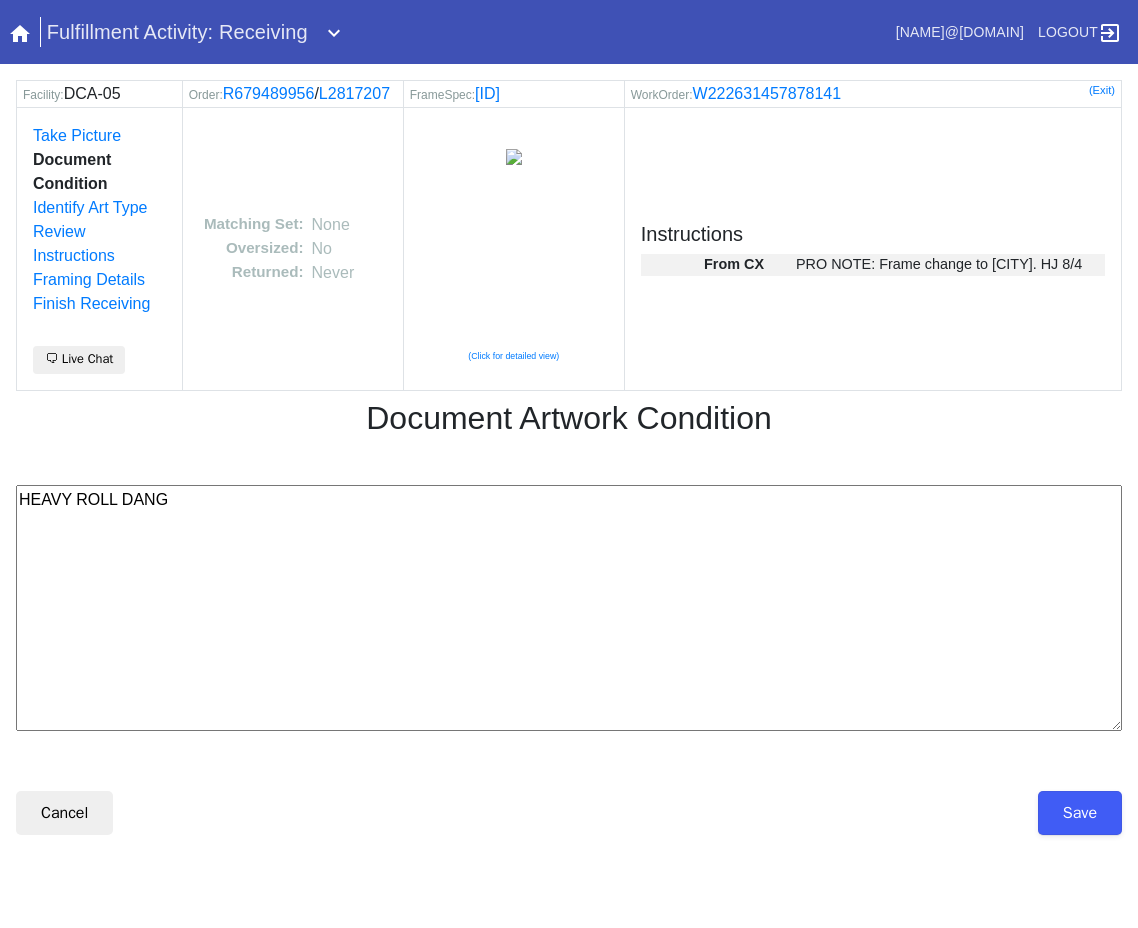 type on "HEAVY ROLL DANG" 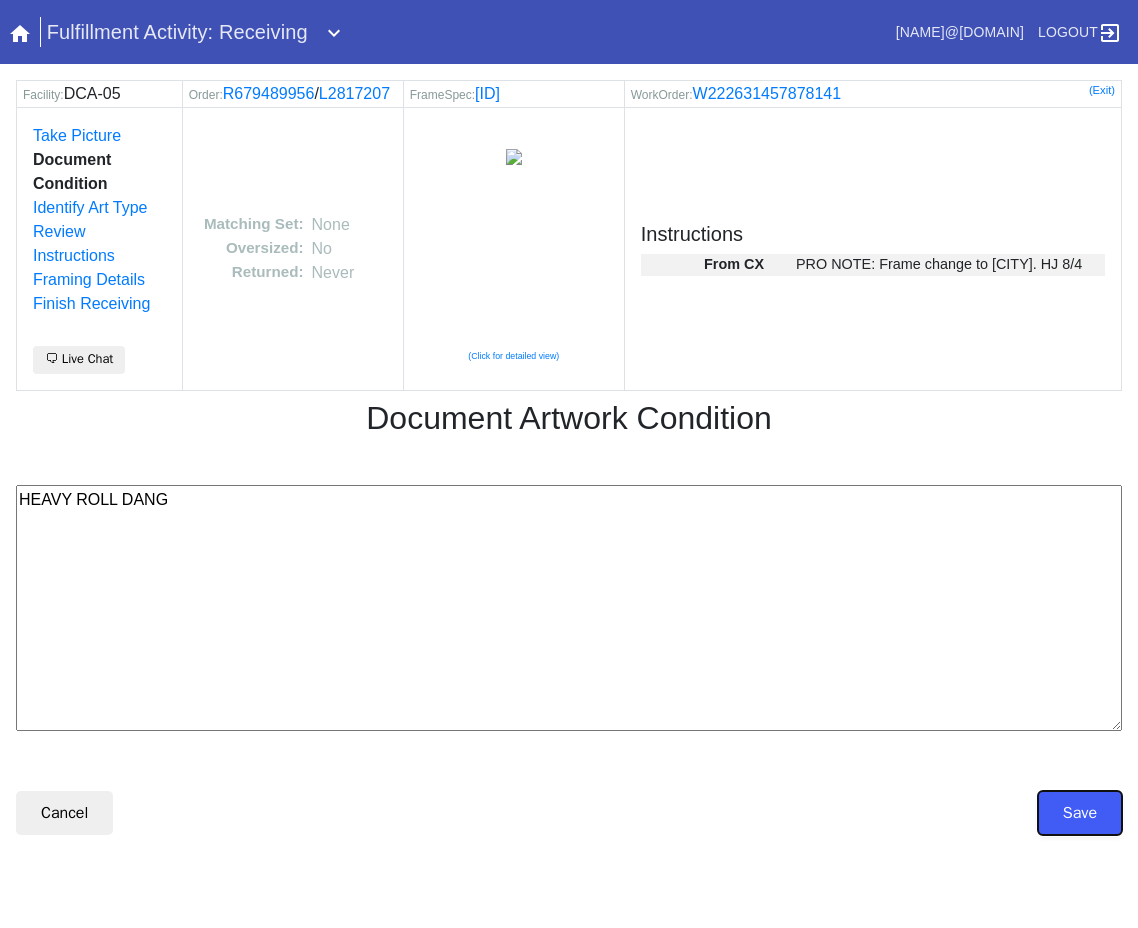 click on "Save" at bounding box center [1080, 813] 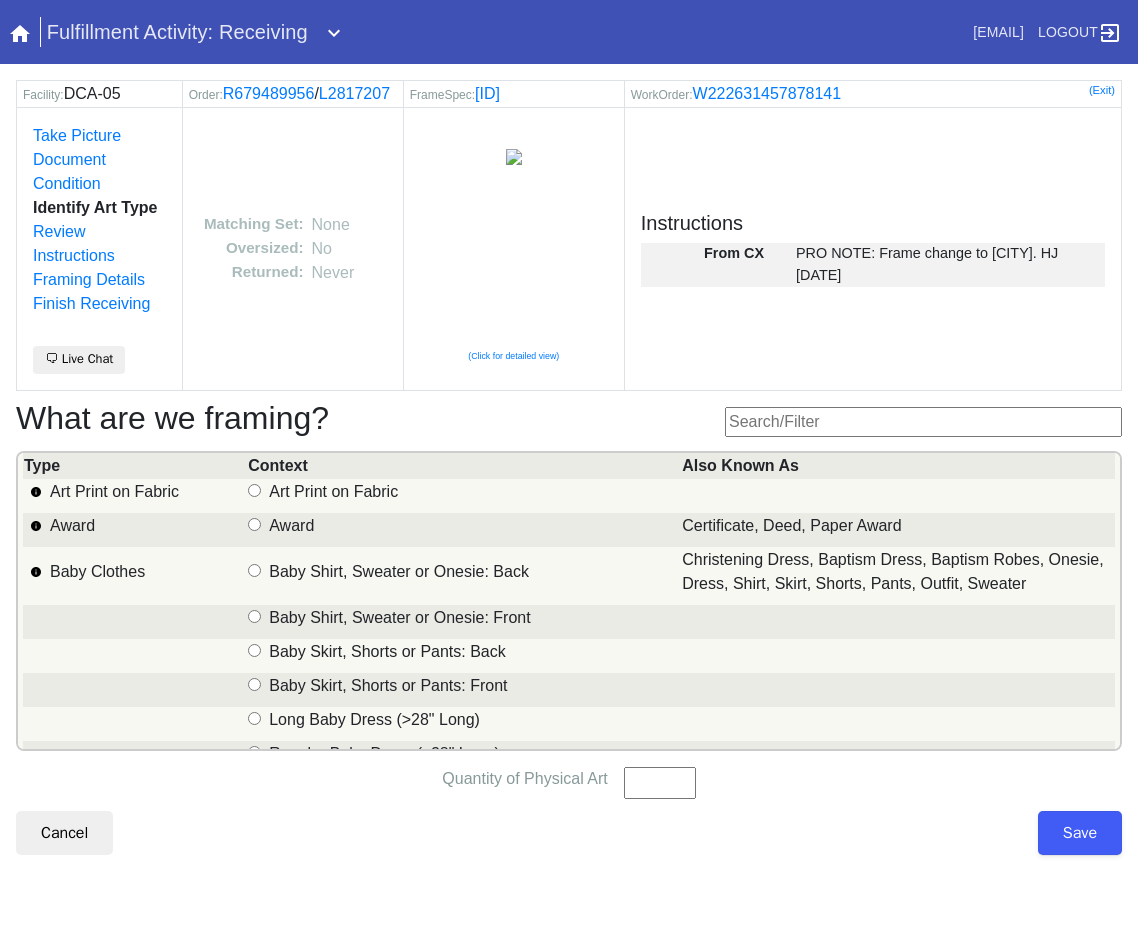 scroll, scrollTop: 0, scrollLeft: 0, axis: both 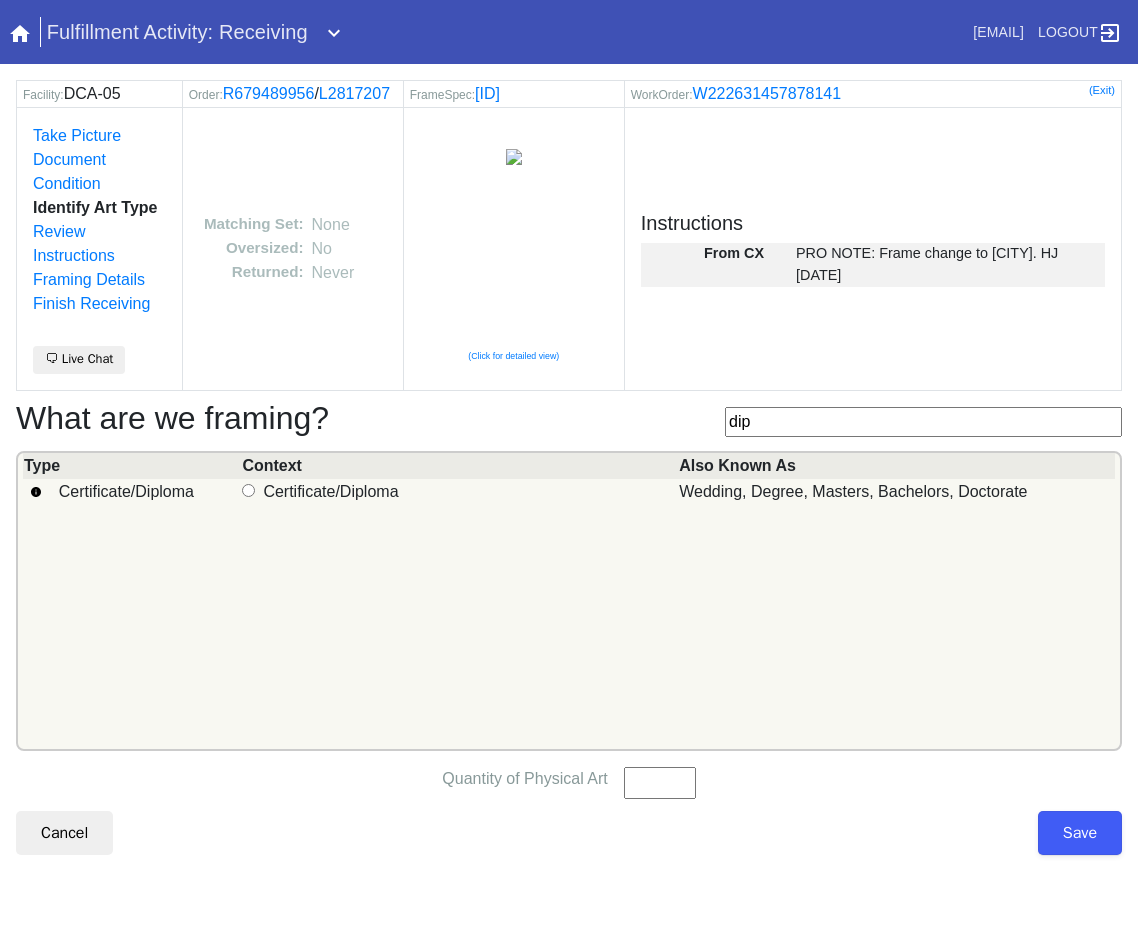 type on "dip" 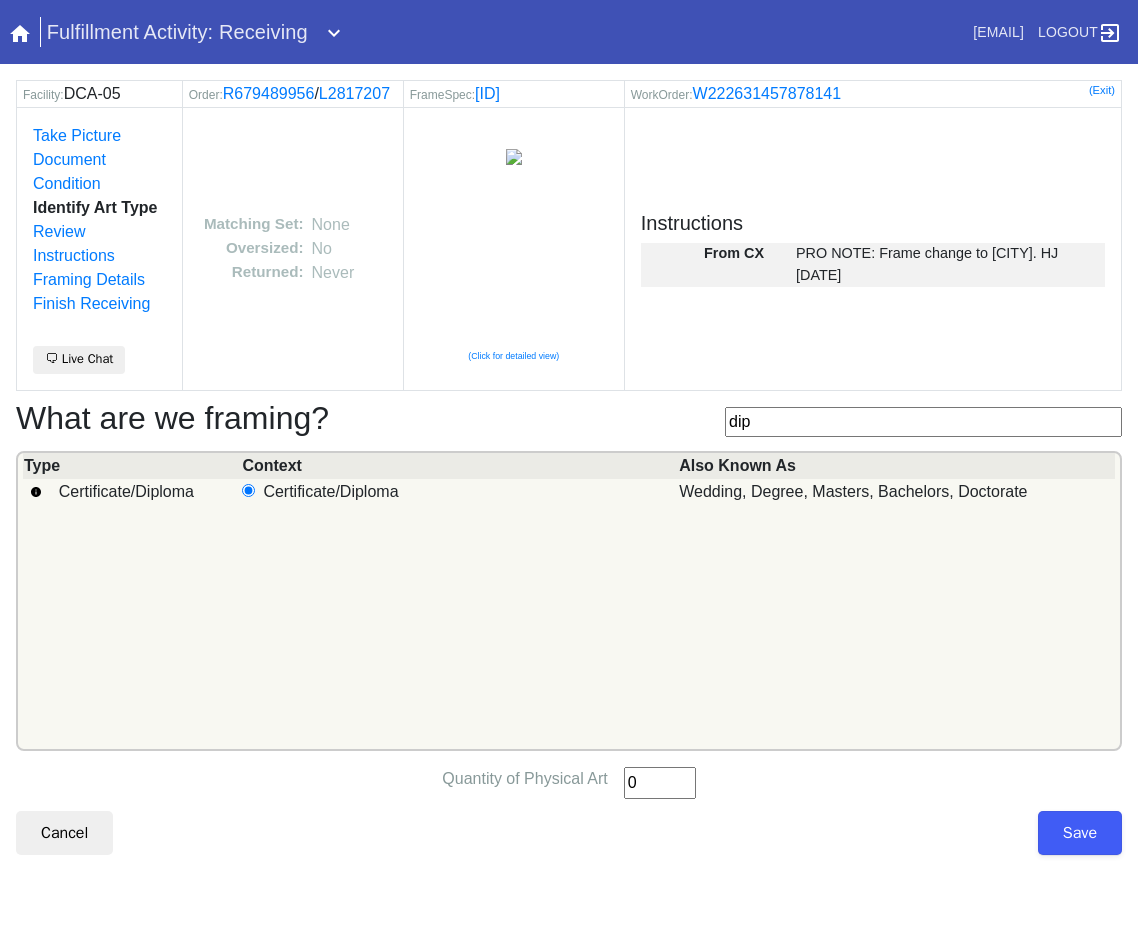 click on "0" at bounding box center [660, 783] 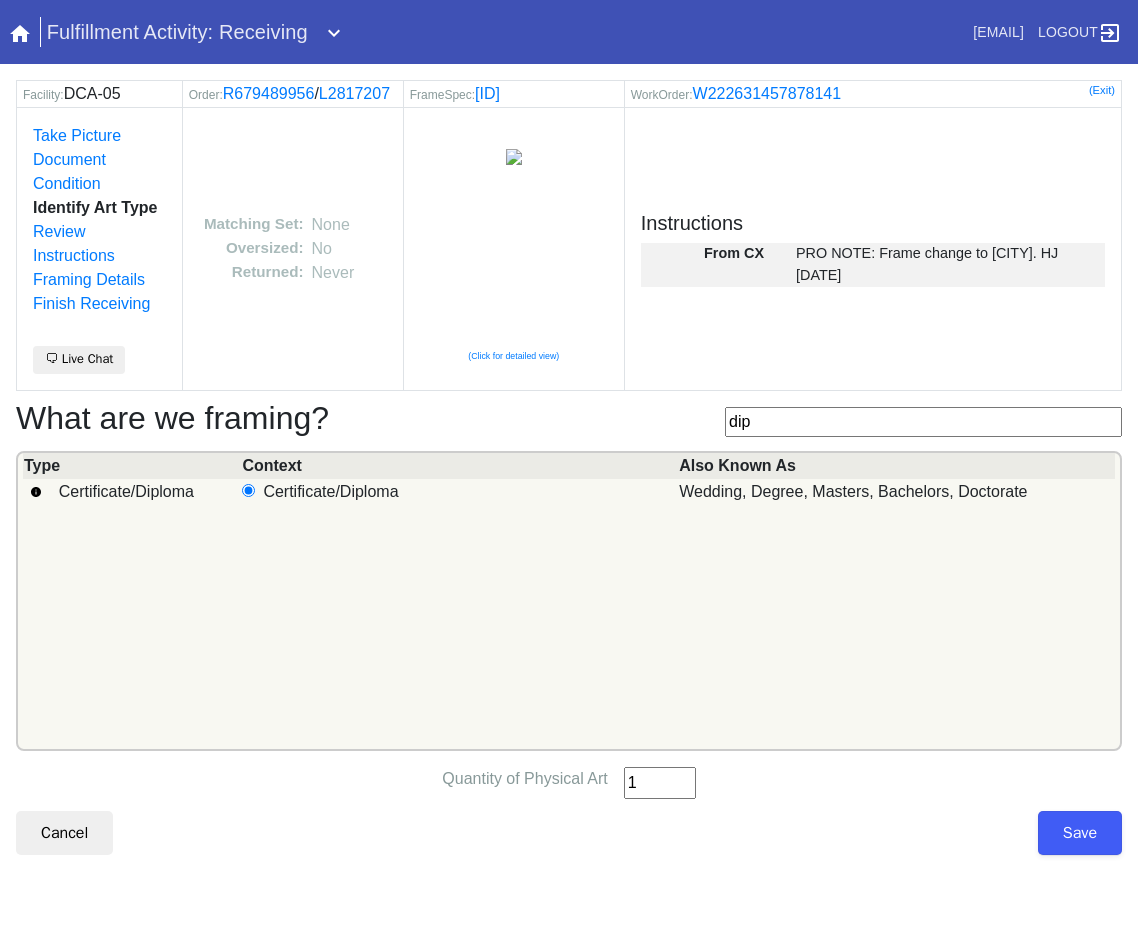 type on "1" 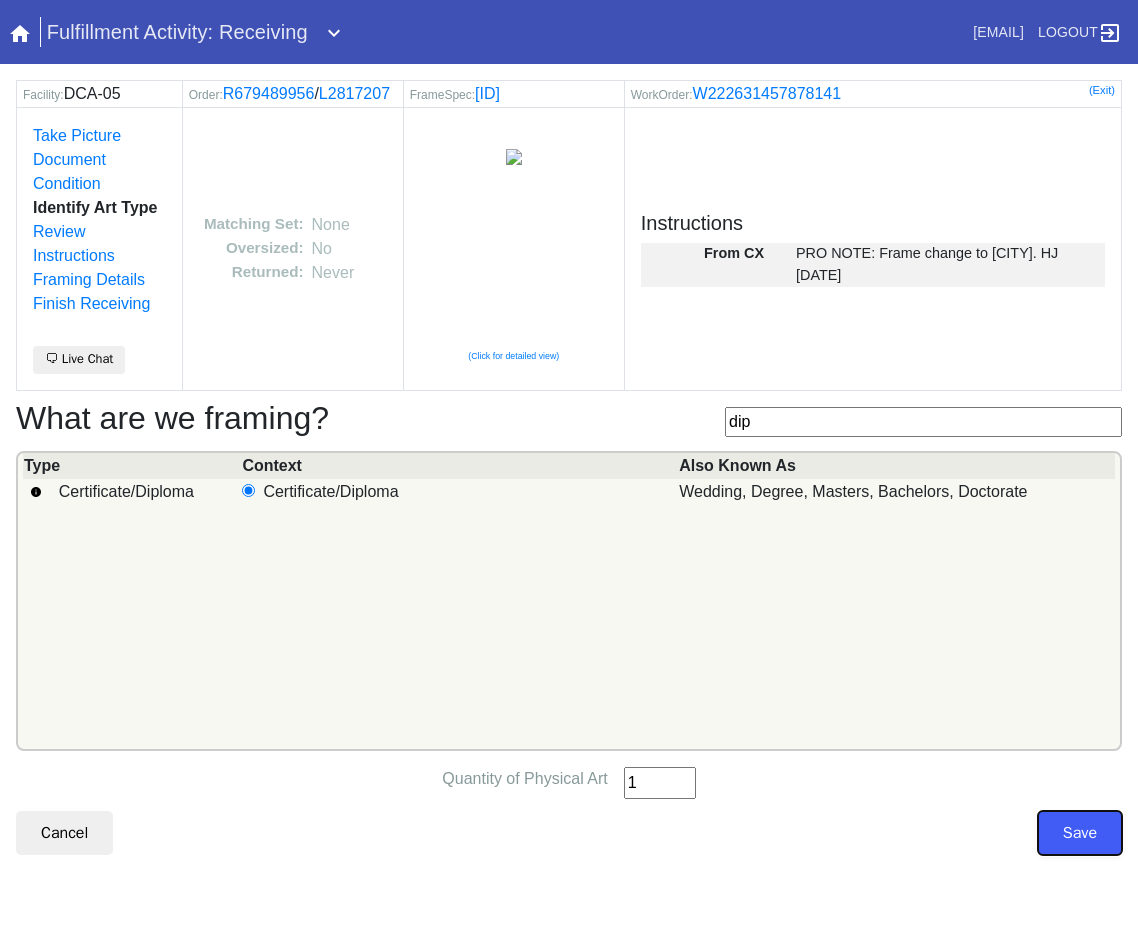 click on "Save" at bounding box center (1080, 833) 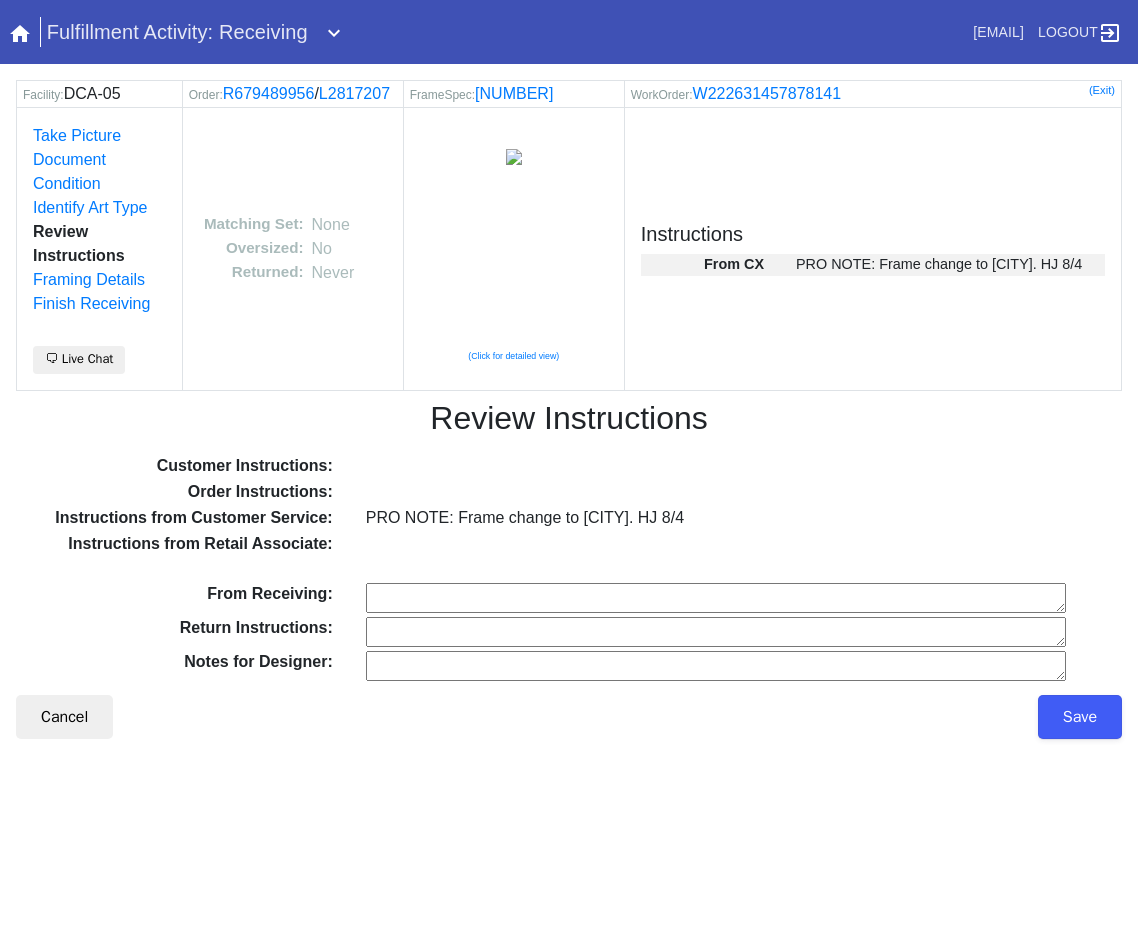 scroll, scrollTop: 0, scrollLeft: 0, axis: both 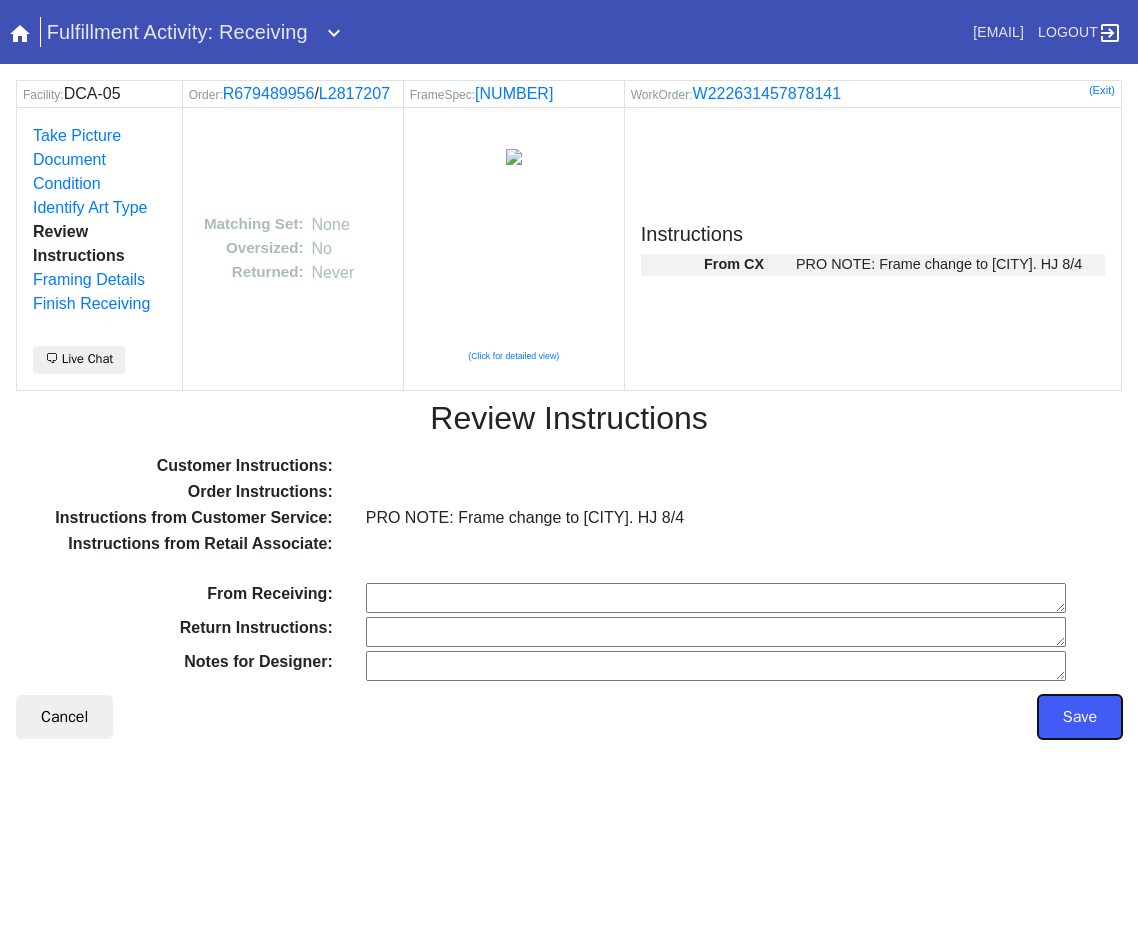 click on "Save" at bounding box center [1080, 717] 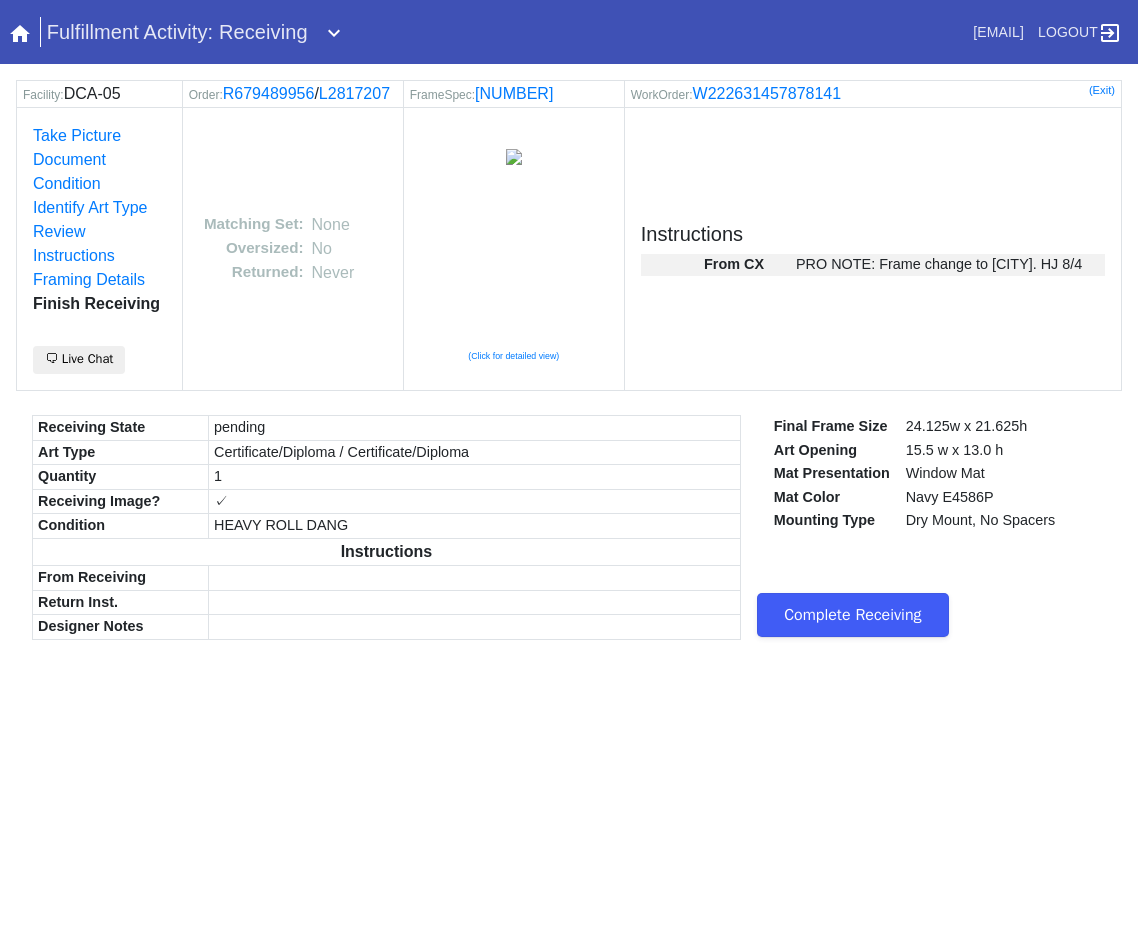 scroll, scrollTop: 0, scrollLeft: 0, axis: both 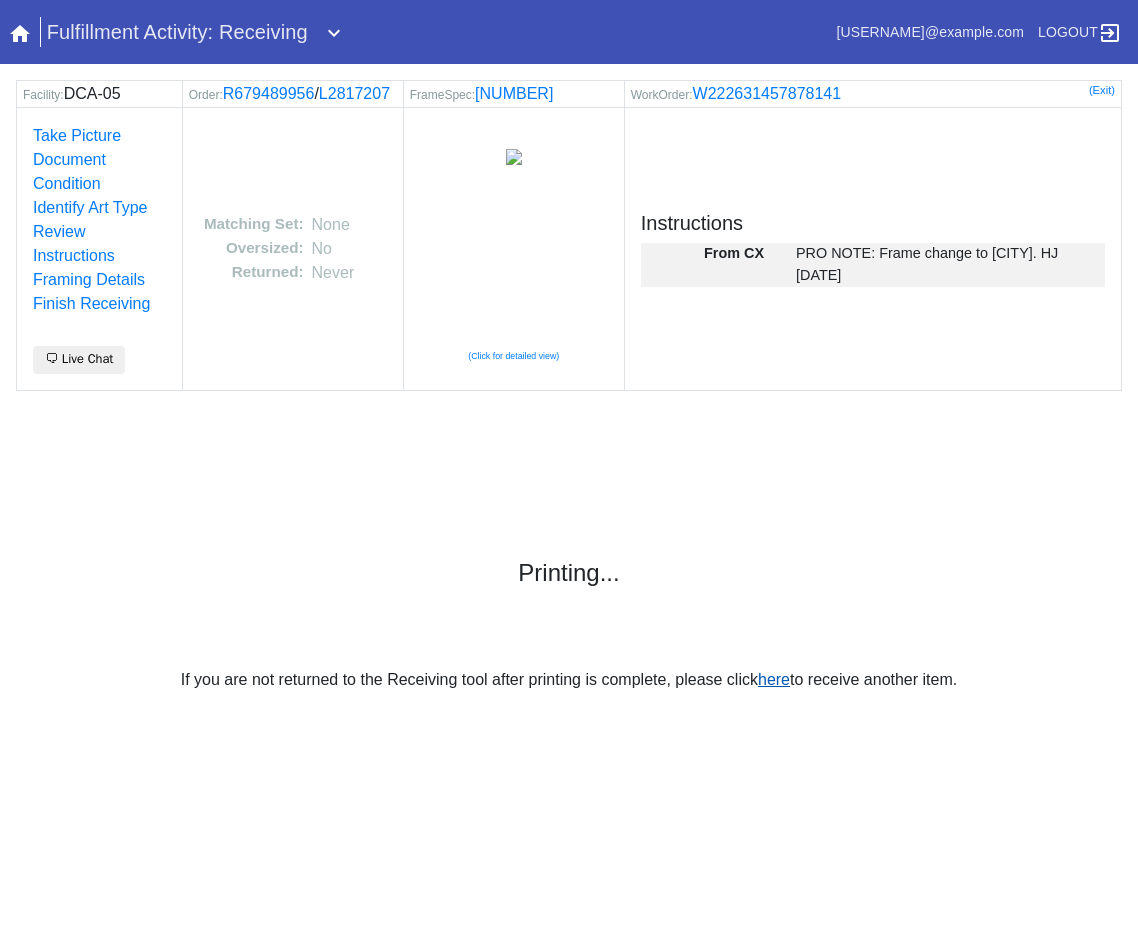 click on "here" at bounding box center [774, 679] 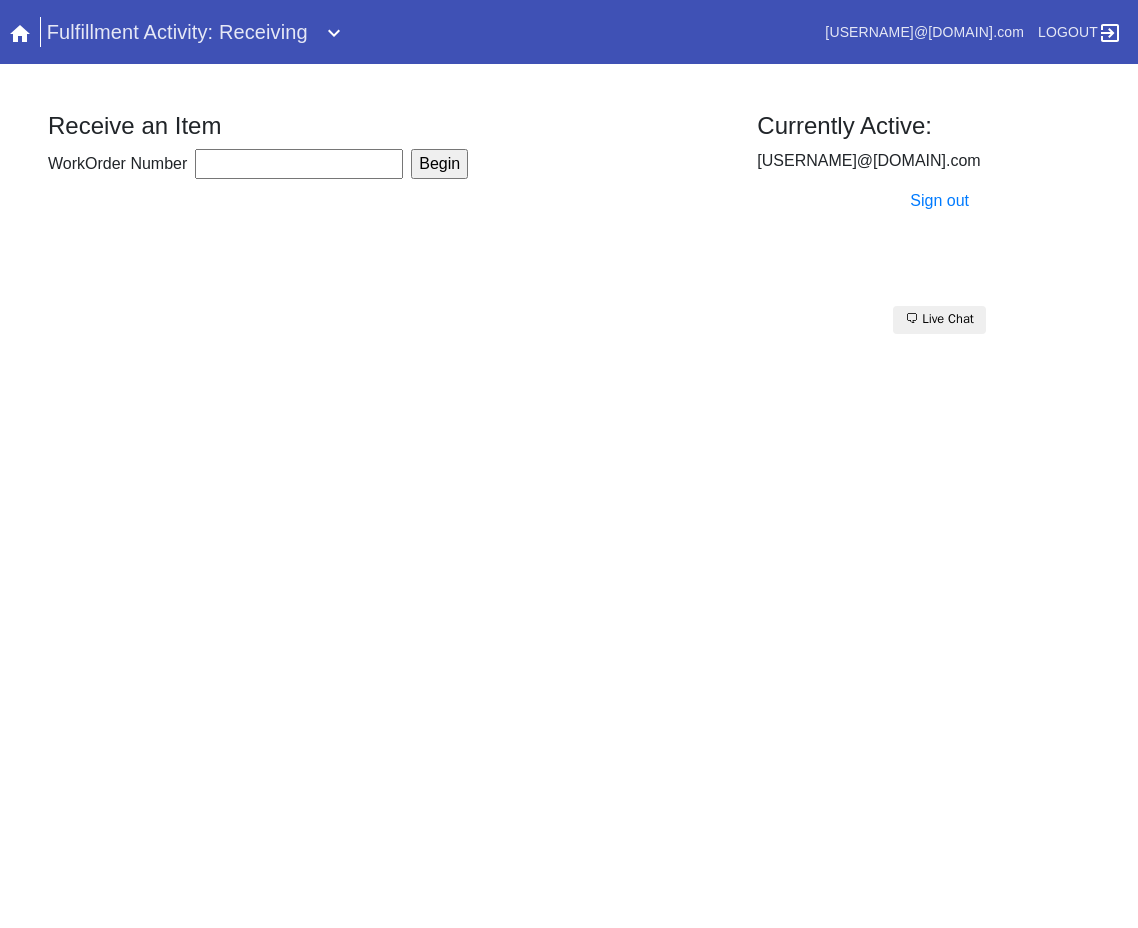scroll, scrollTop: 0, scrollLeft: 0, axis: both 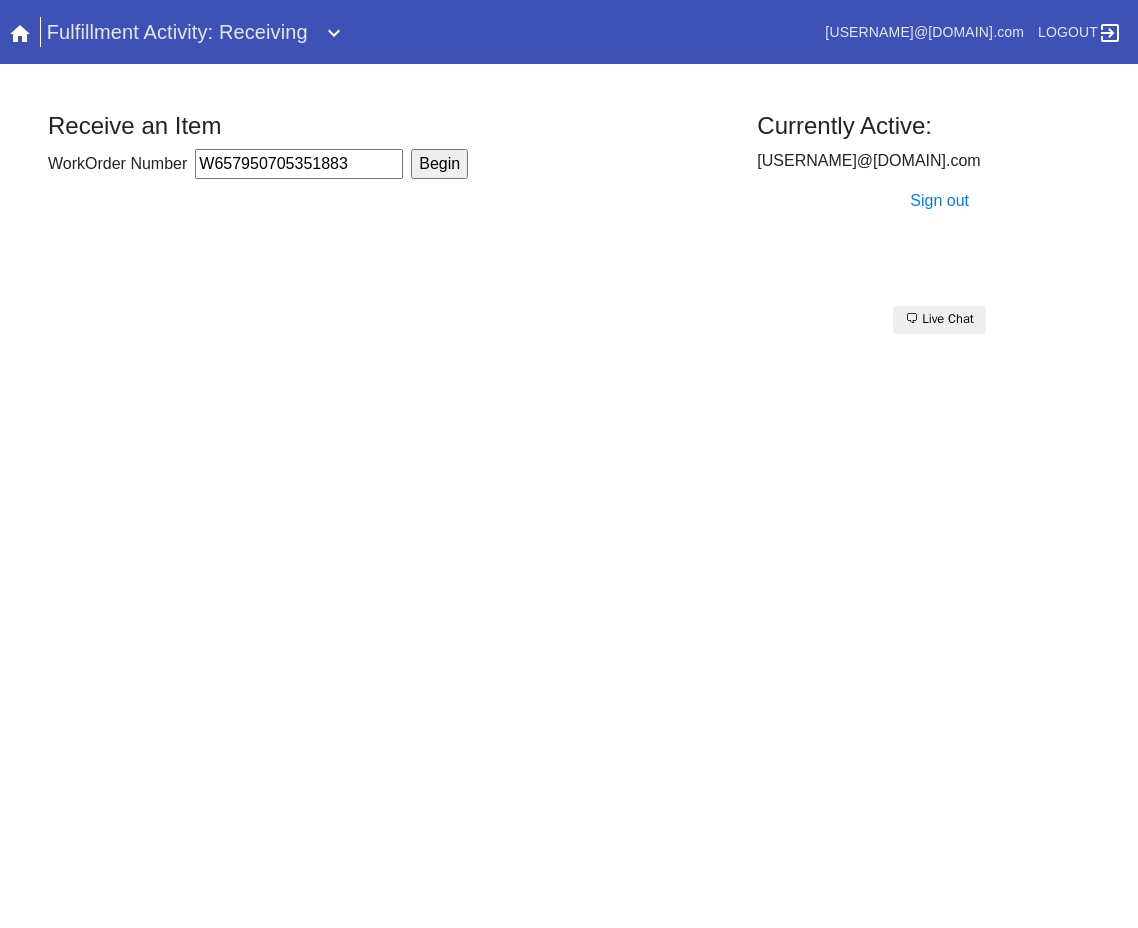 type on "W657950705351883" 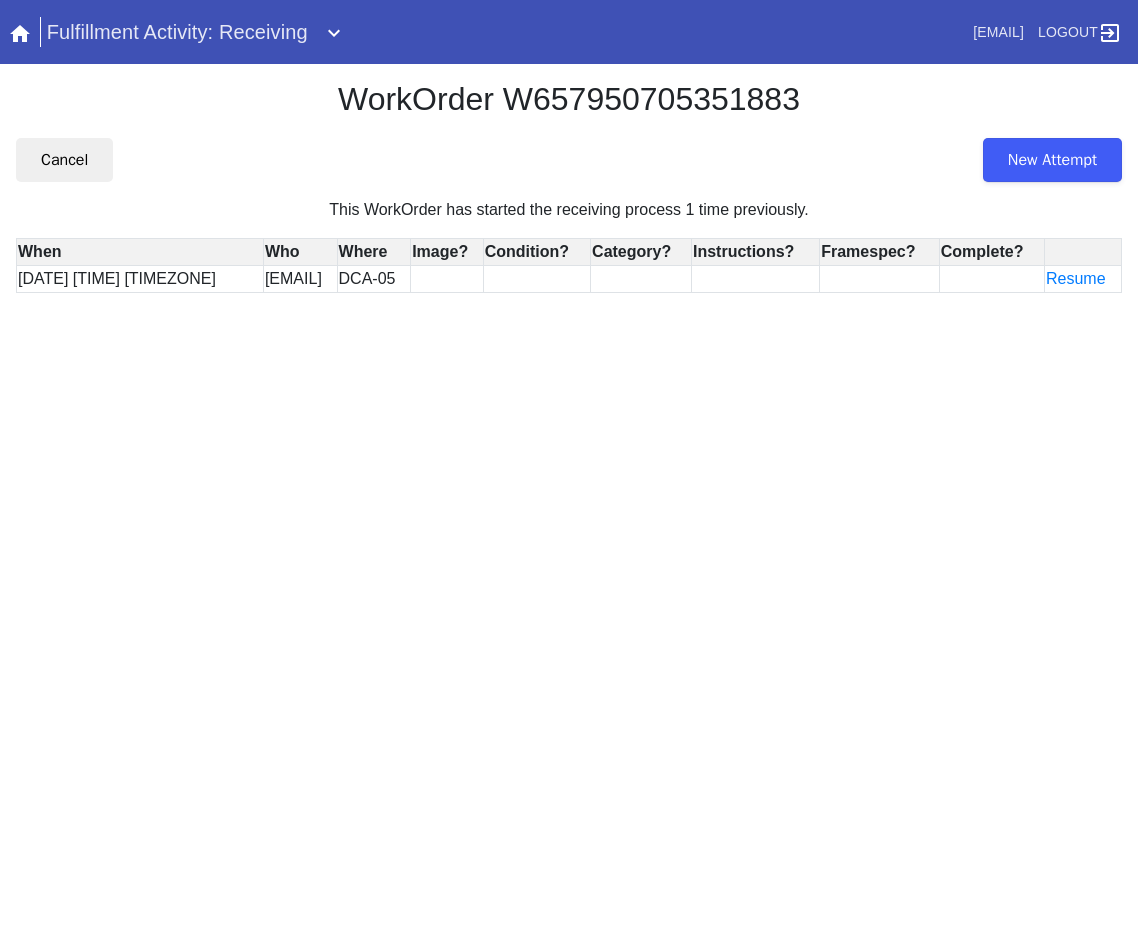 scroll, scrollTop: 0, scrollLeft: 0, axis: both 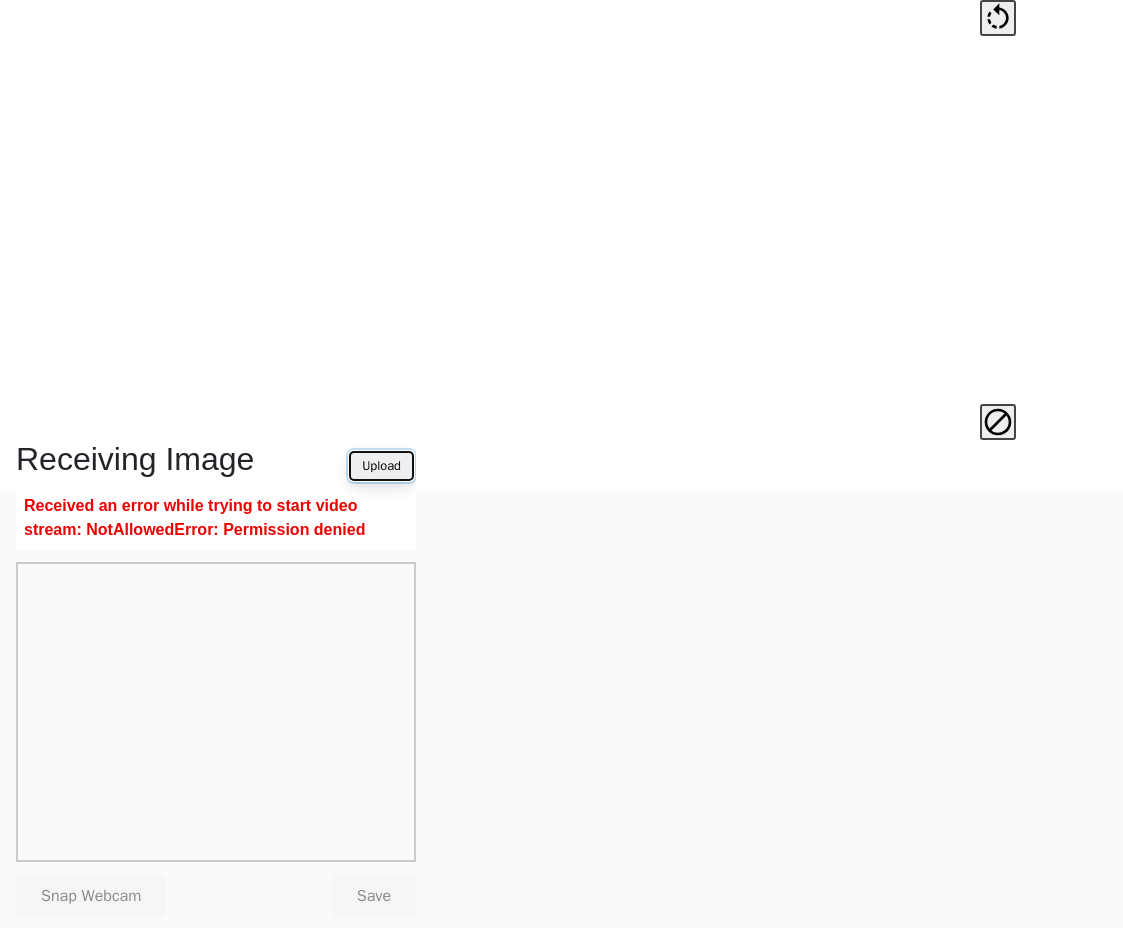 click on "Upload" at bounding box center (381, 466) 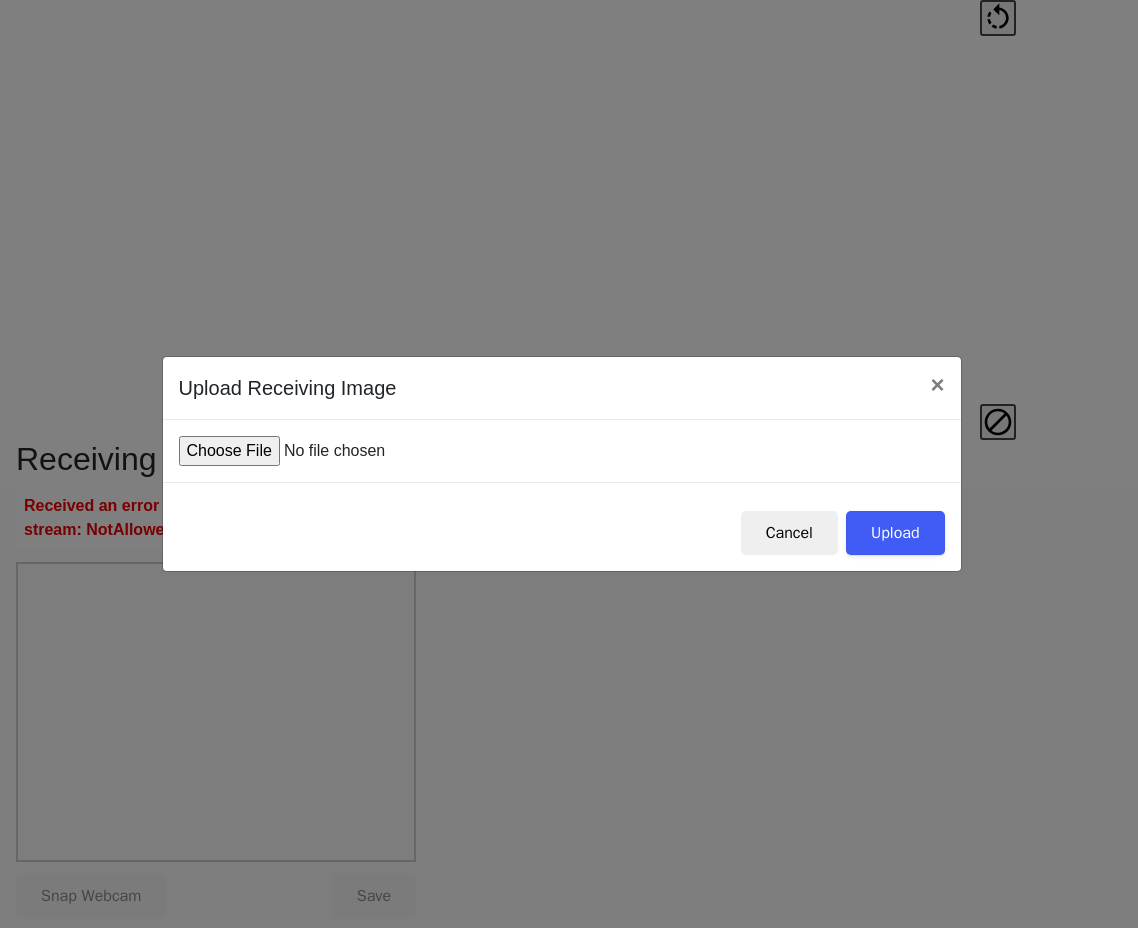 type on "C:\fakepath\IMG_0013_1.JPG" 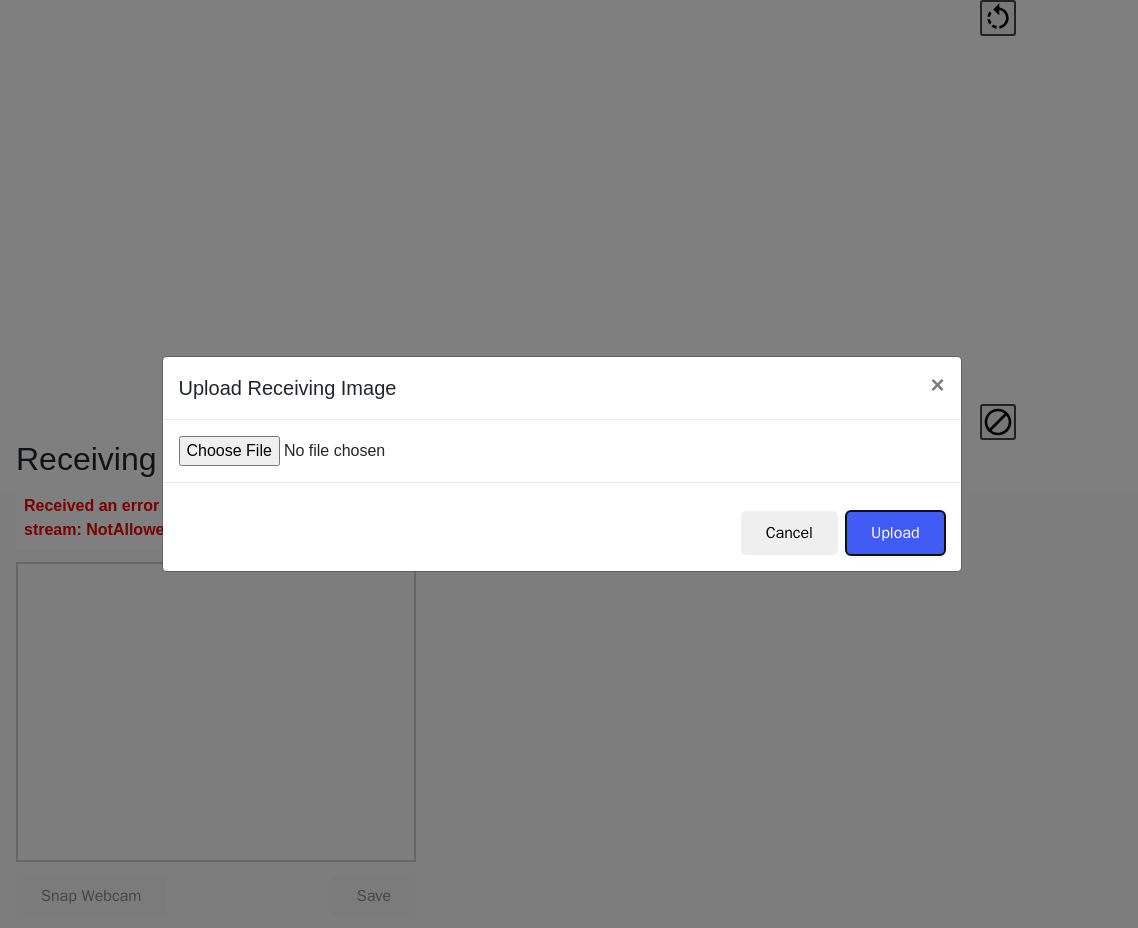 click on "Upload" at bounding box center [895, 533] 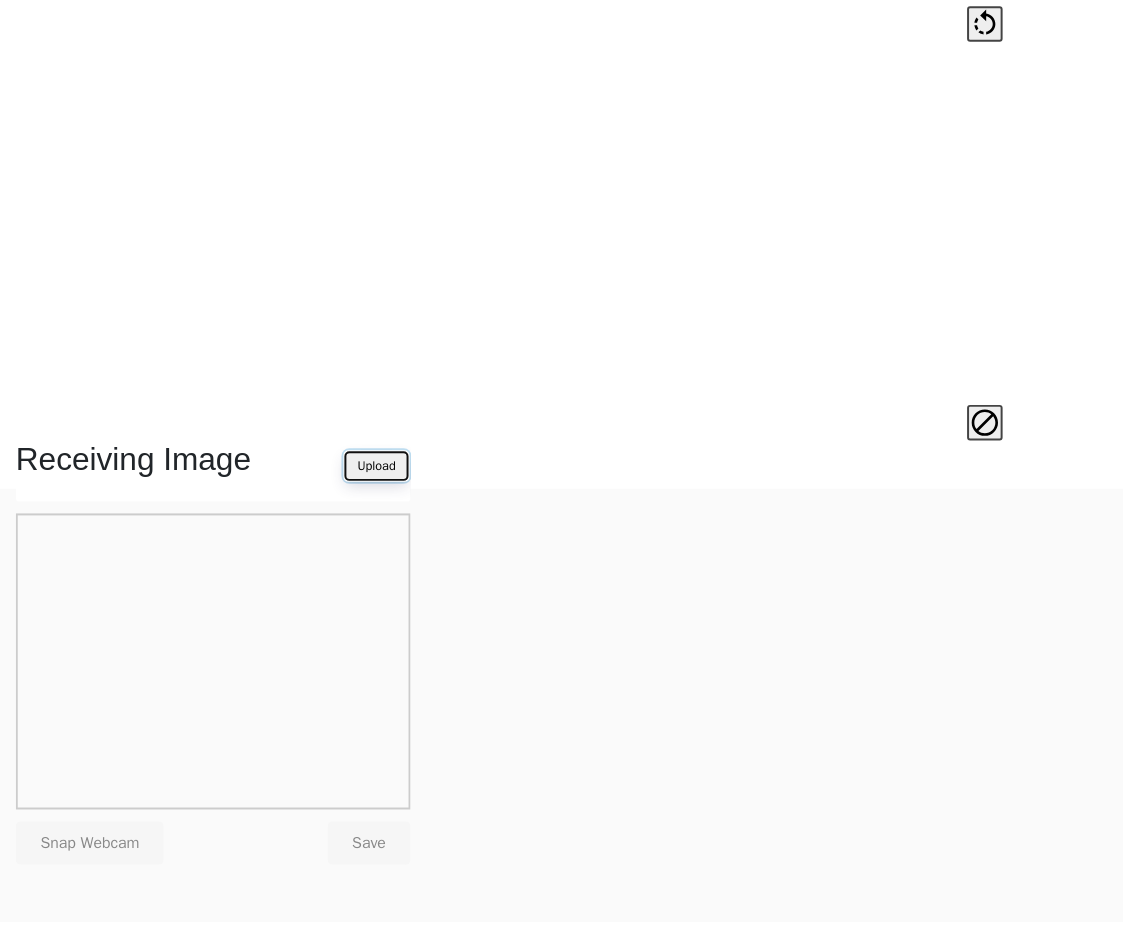 scroll, scrollTop: 439, scrollLeft: 0, axis: vertical 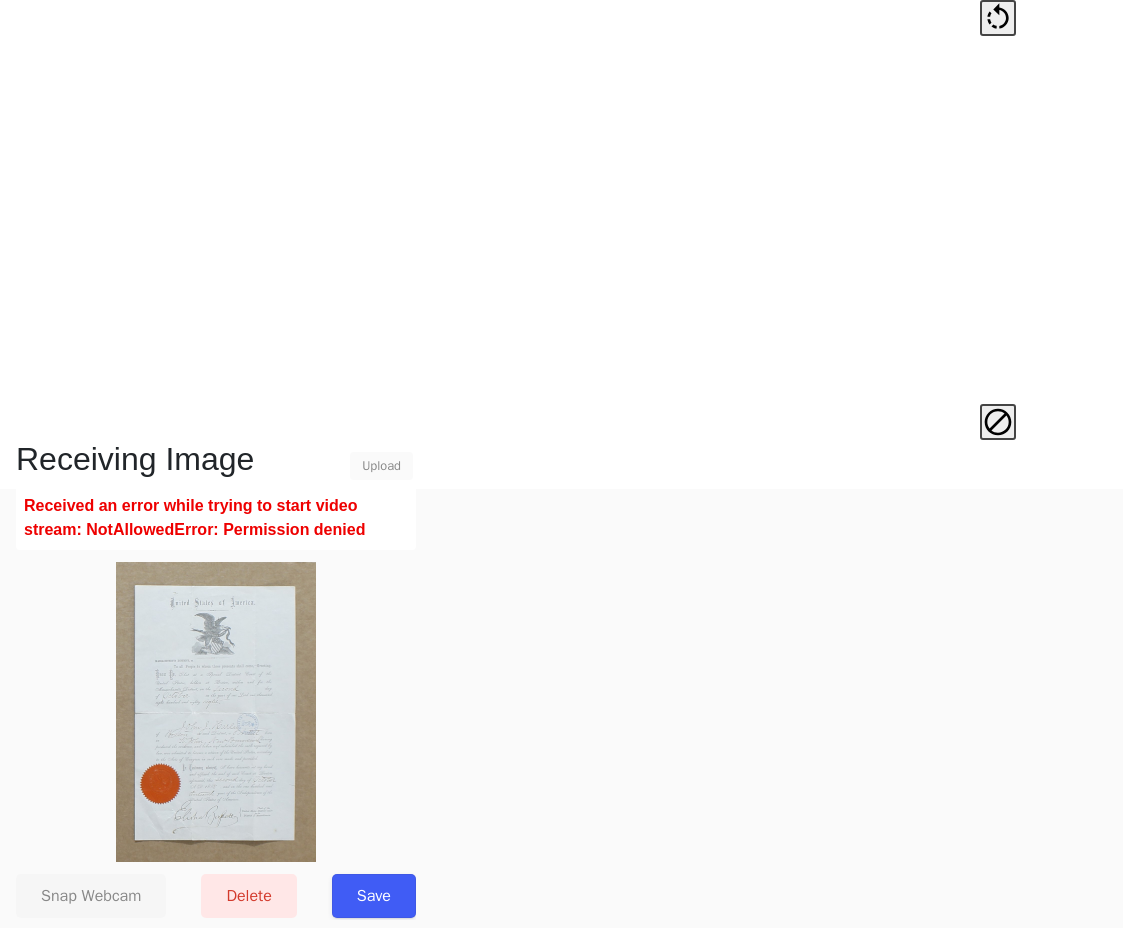 click on "Save" at bounding box center (374, 896) 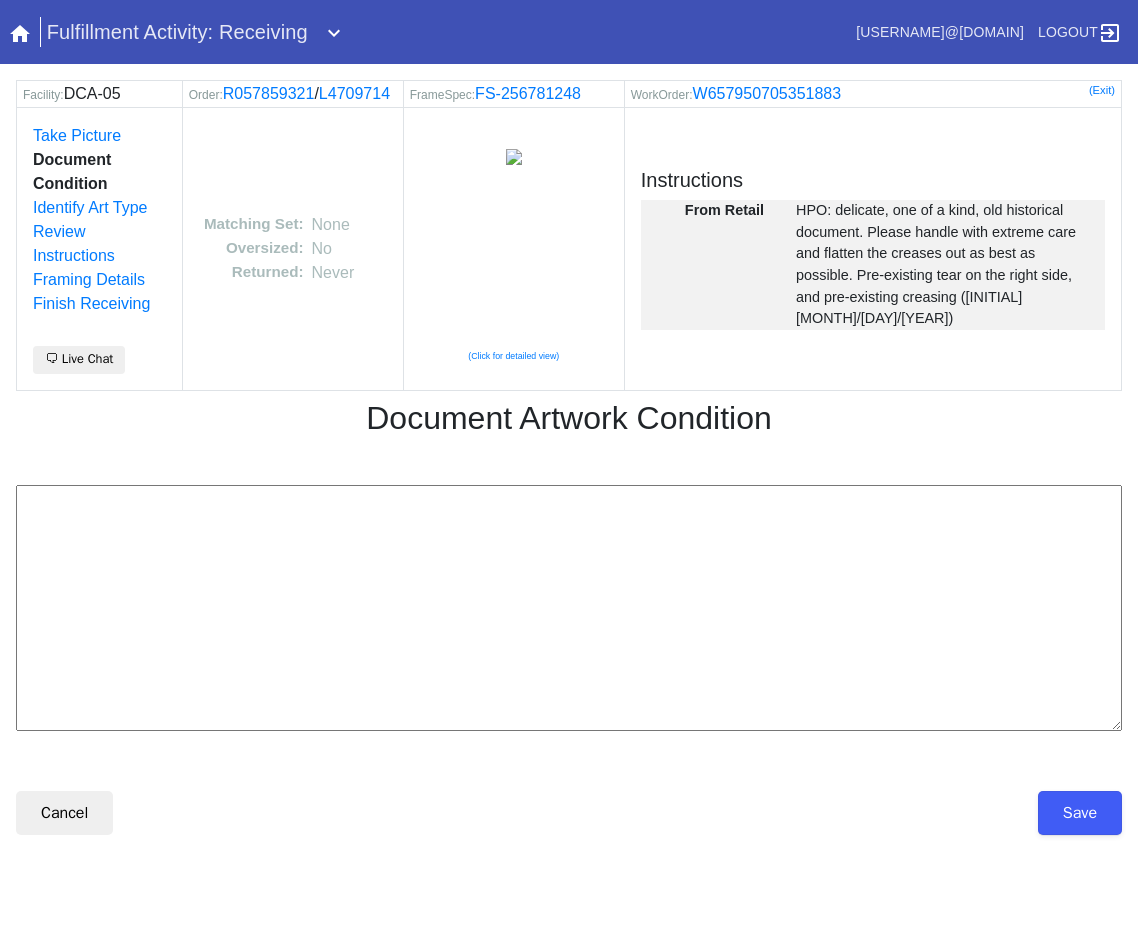 scroll, scrollTop: 0, scrollLeft: 0, axis: both 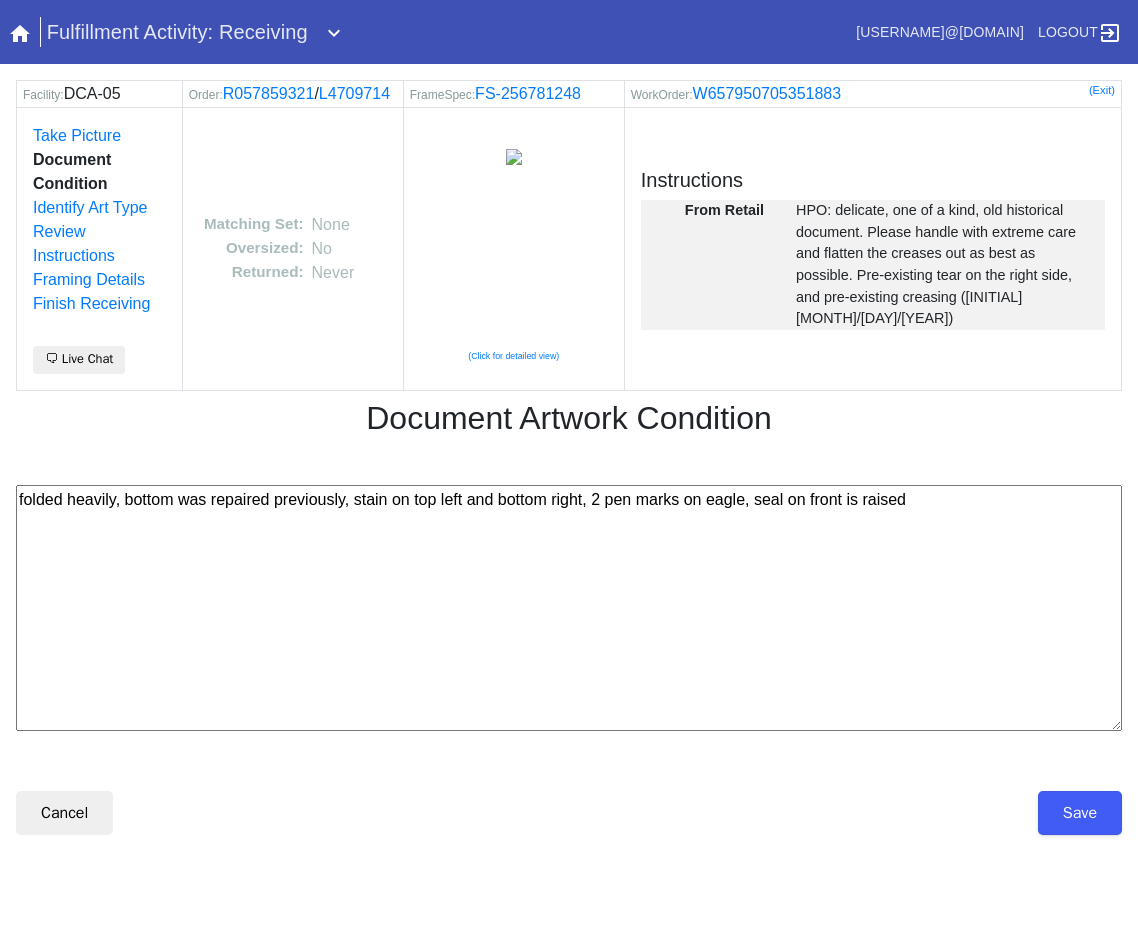 type on "folded heavily, bottom was repaired previously, stain on top left and bottom right, 2 pen marks on eagle, seal on front is raised" 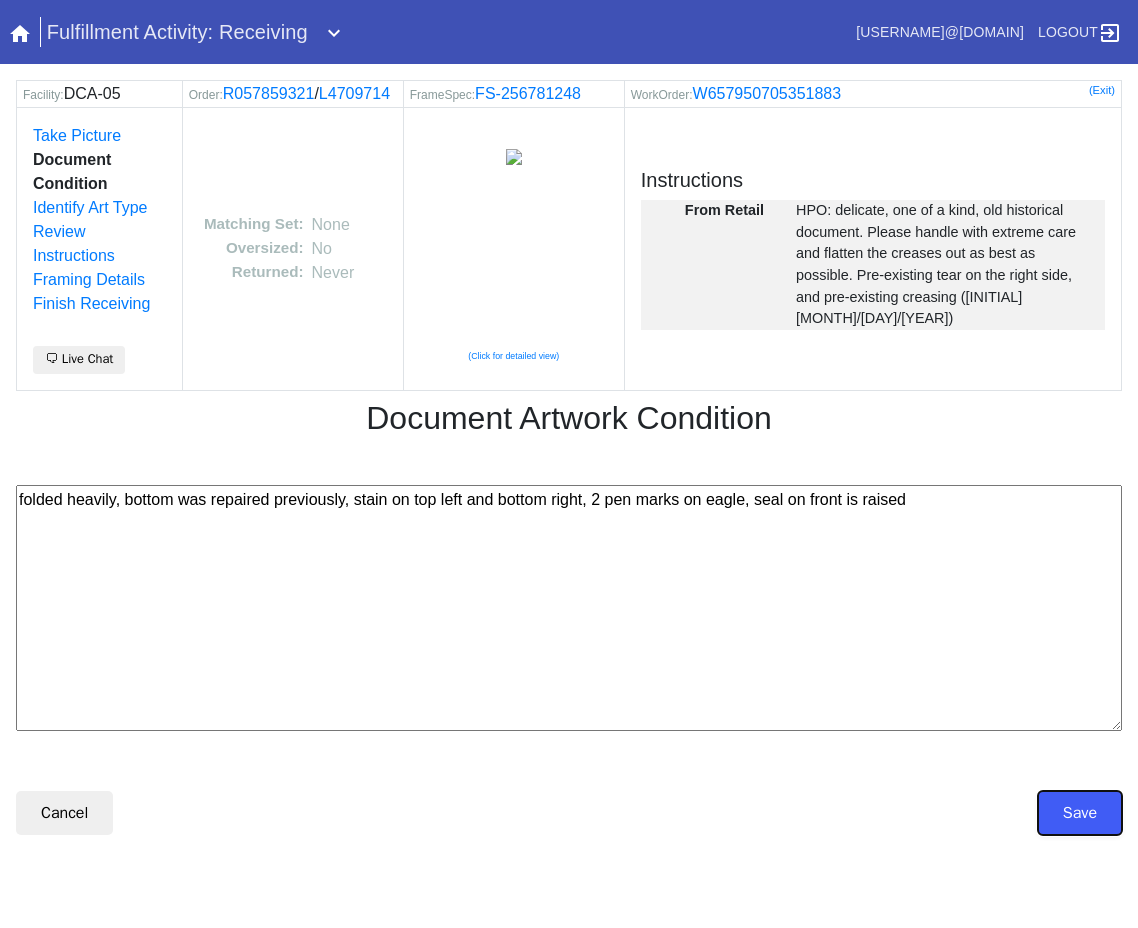click on "Save" at bounding box center (1080, 813) 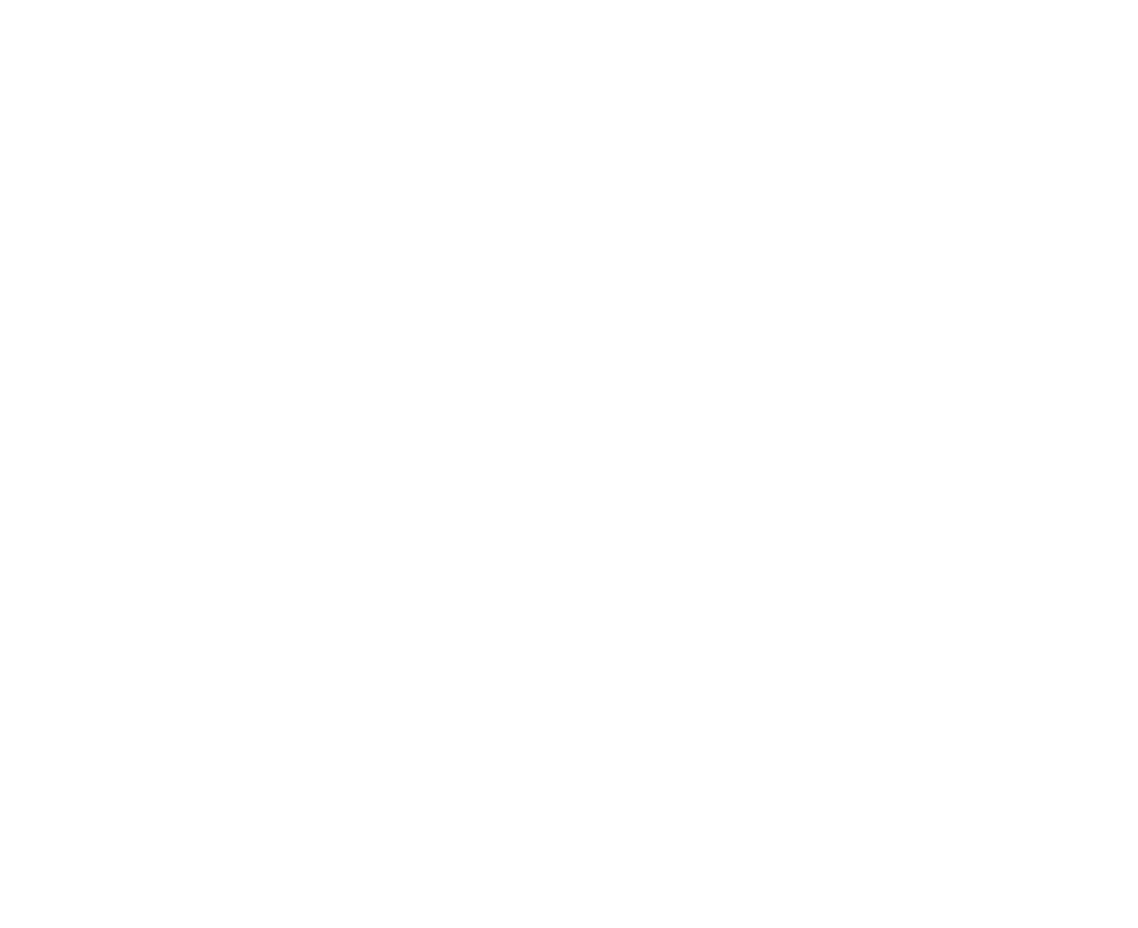 scroll, scrollTop: 0, scrollLeft: 0, axis: both 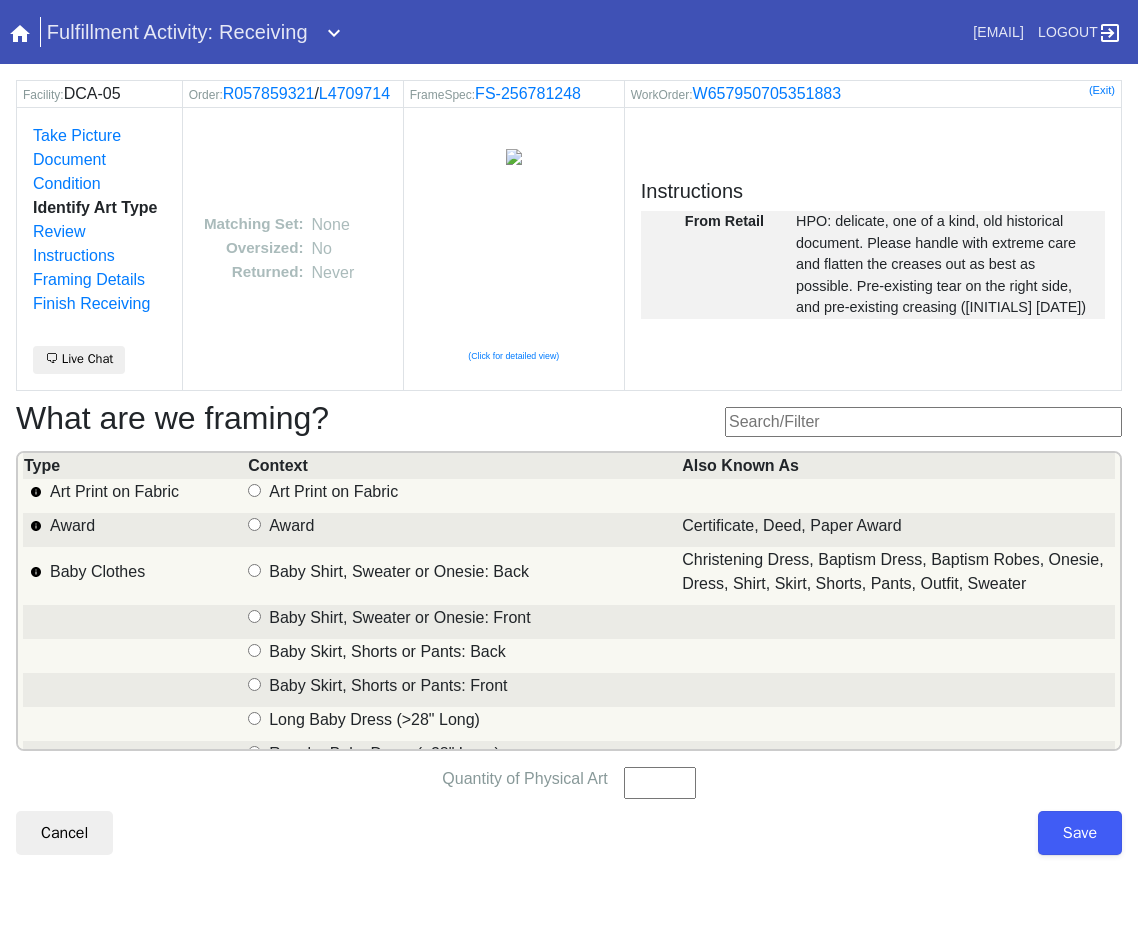 click at bounding box center [923, 422] 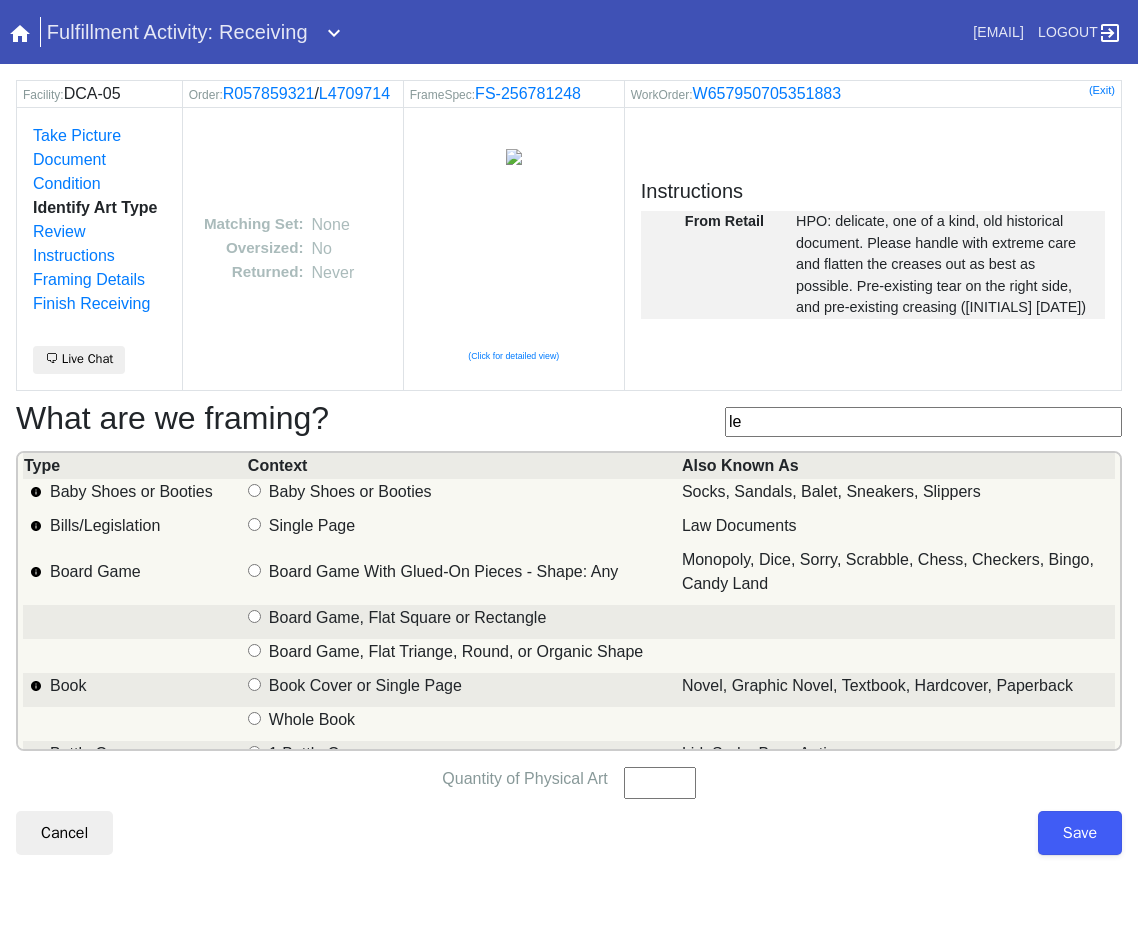 type on "l" 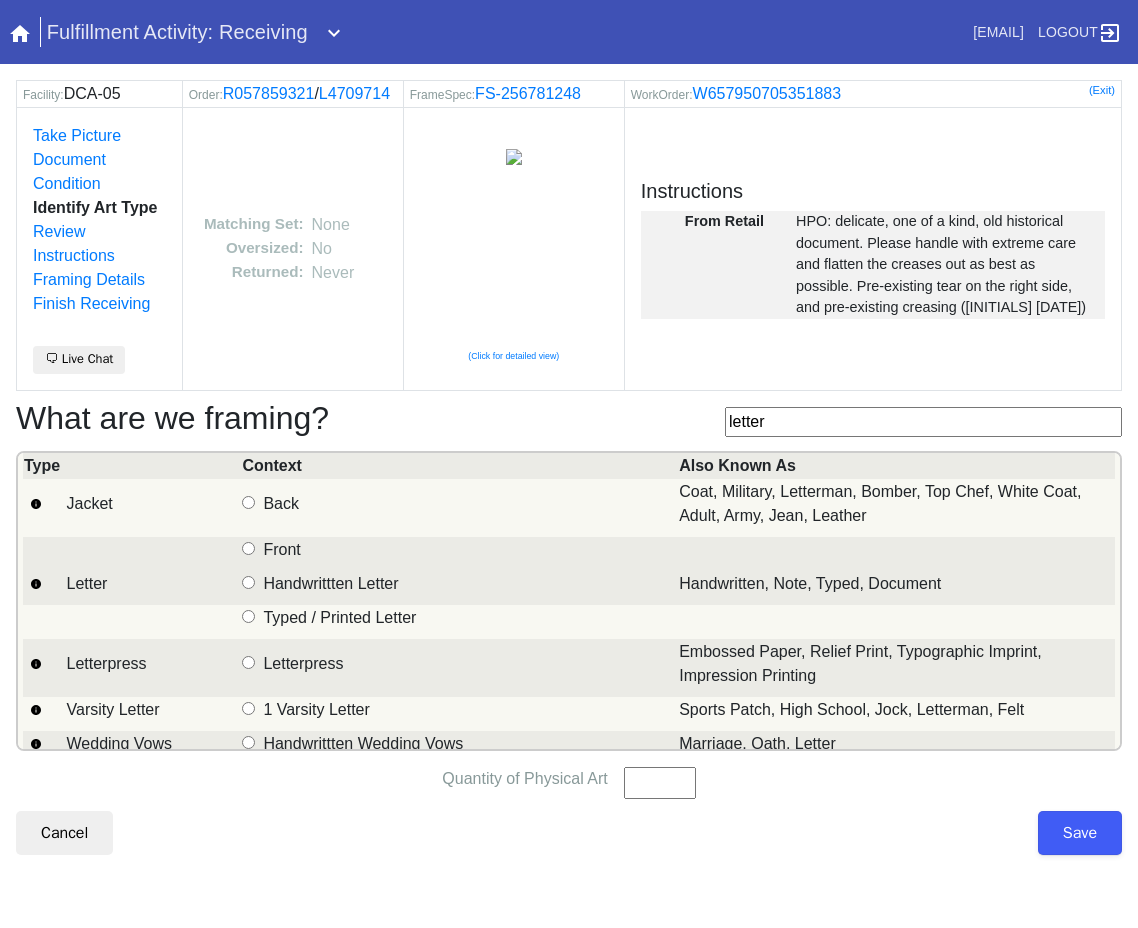 type on "letter" 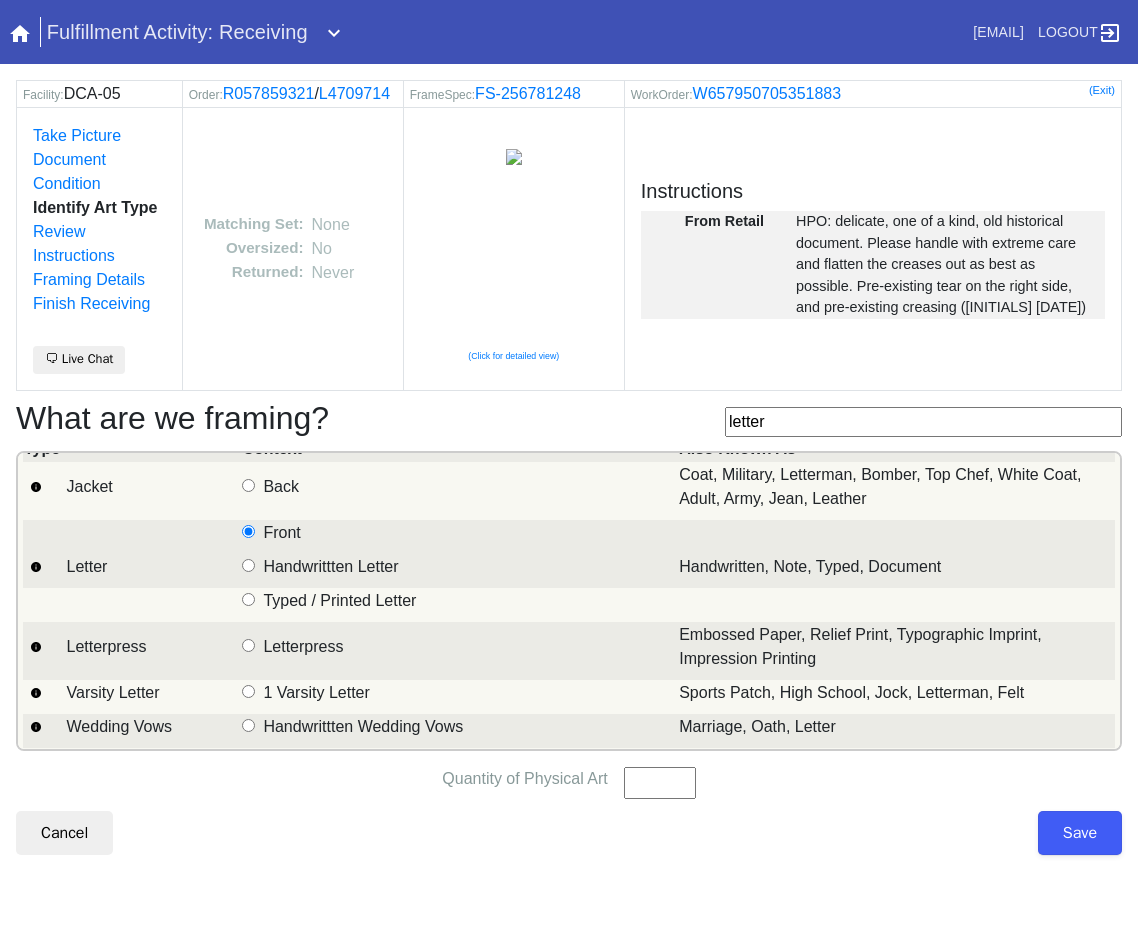 scroll, scrollTop: 0, scrollLeft: 0, axis: both 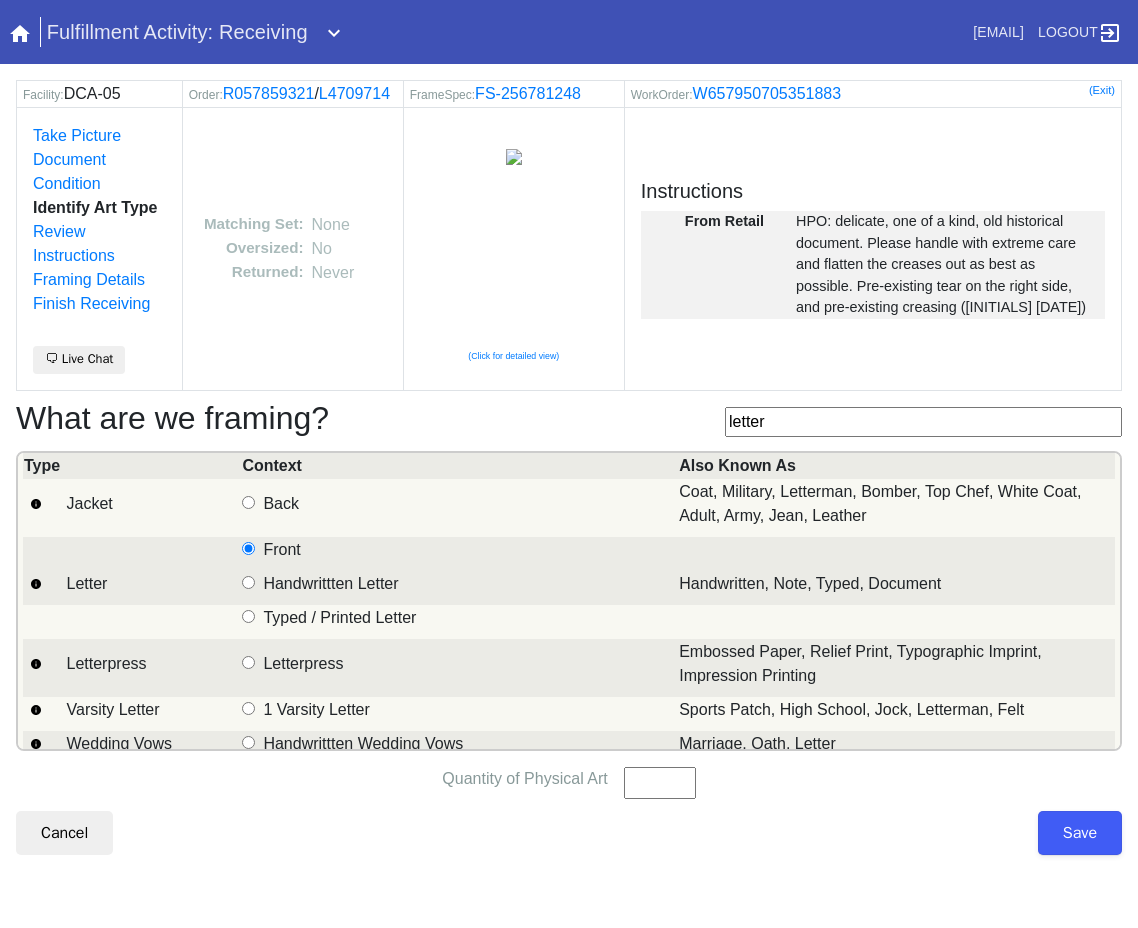 click on "Letter" at bounding box center (248, 582) 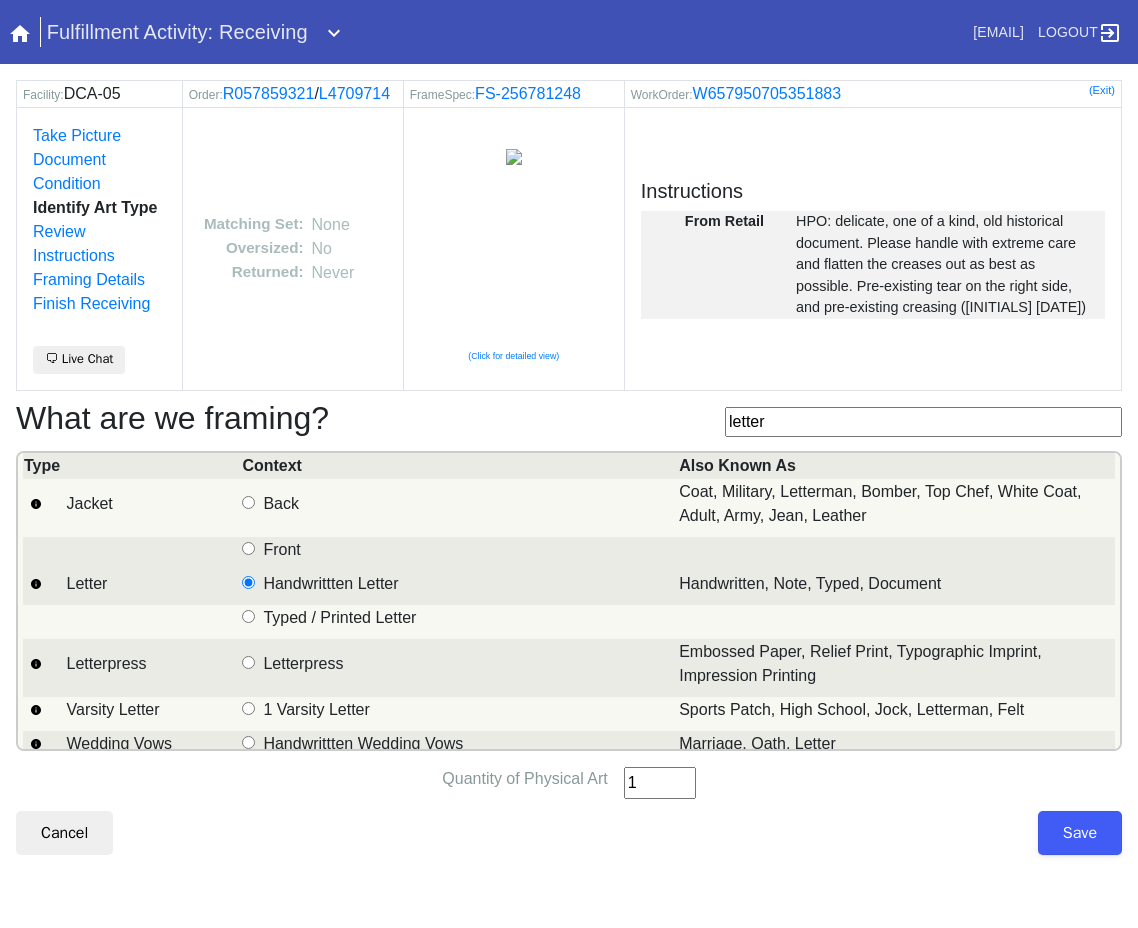type on "1" 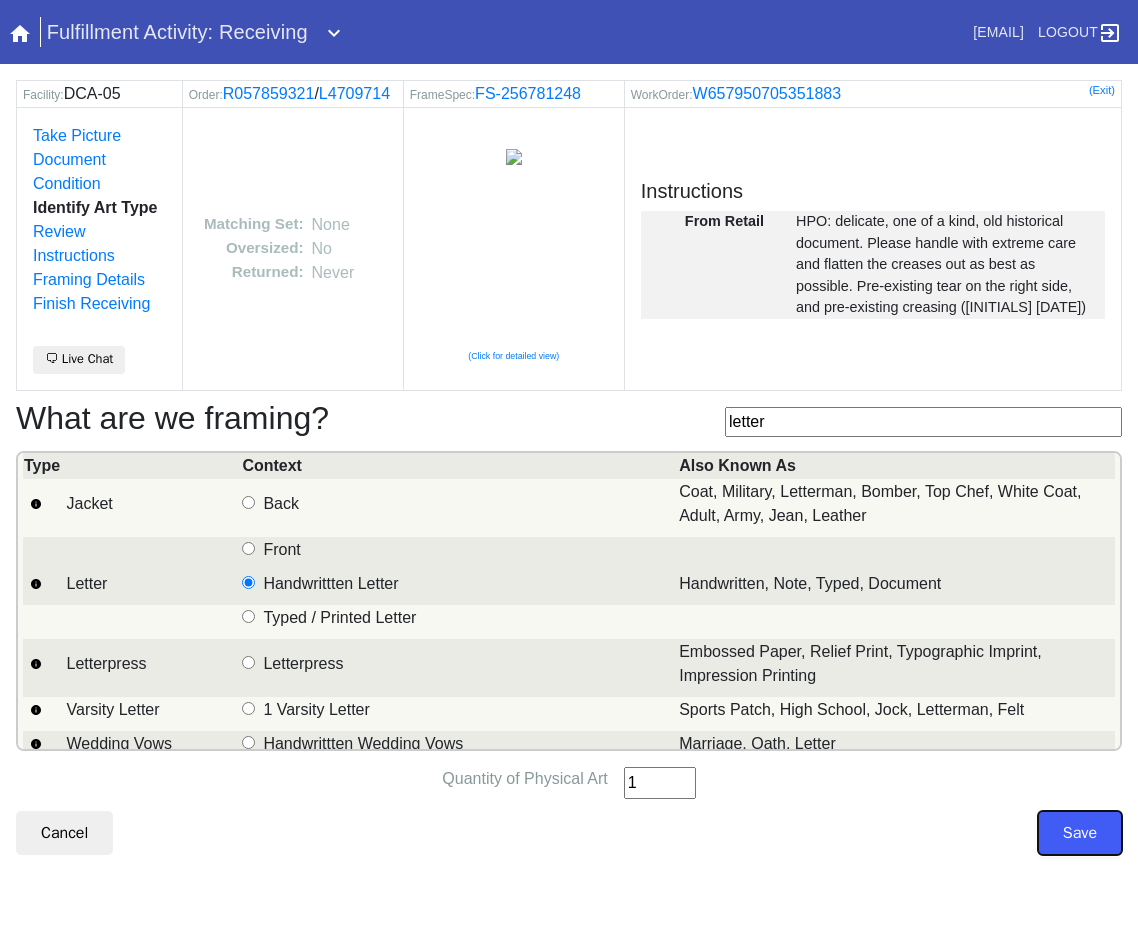 click on "Save" at bounding box center (1080, 833) 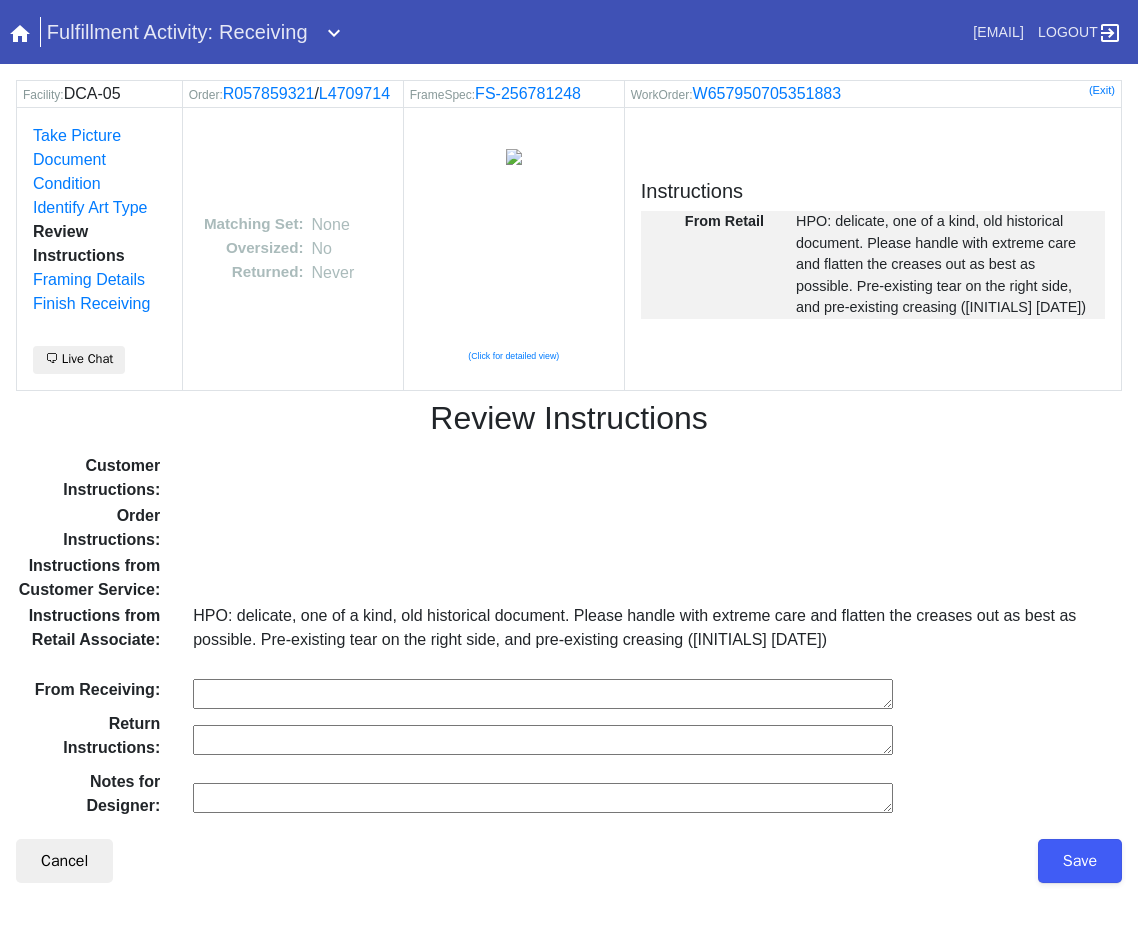 scroll, scrollTop: 0, scrollLeft: 0, axis: both 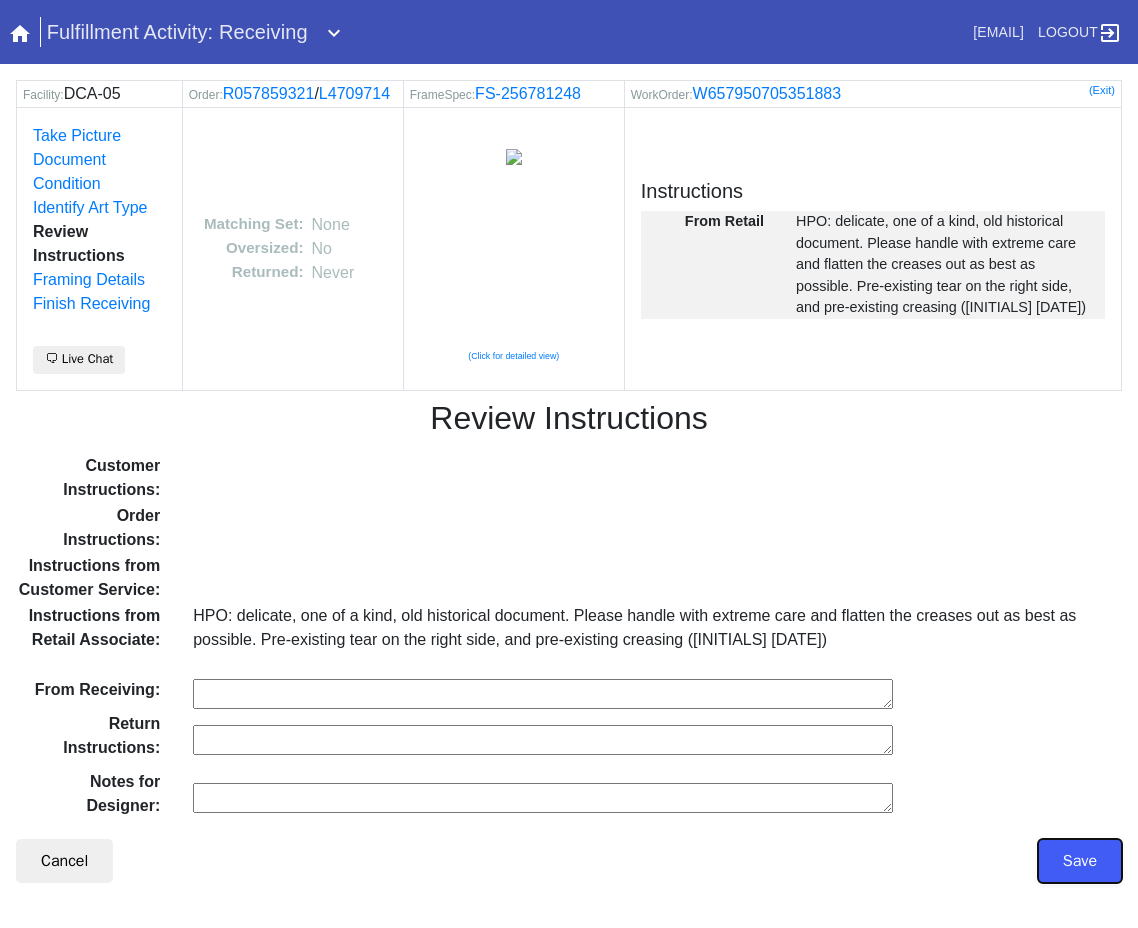 click on "Save" at bounding box center [1080, 861] 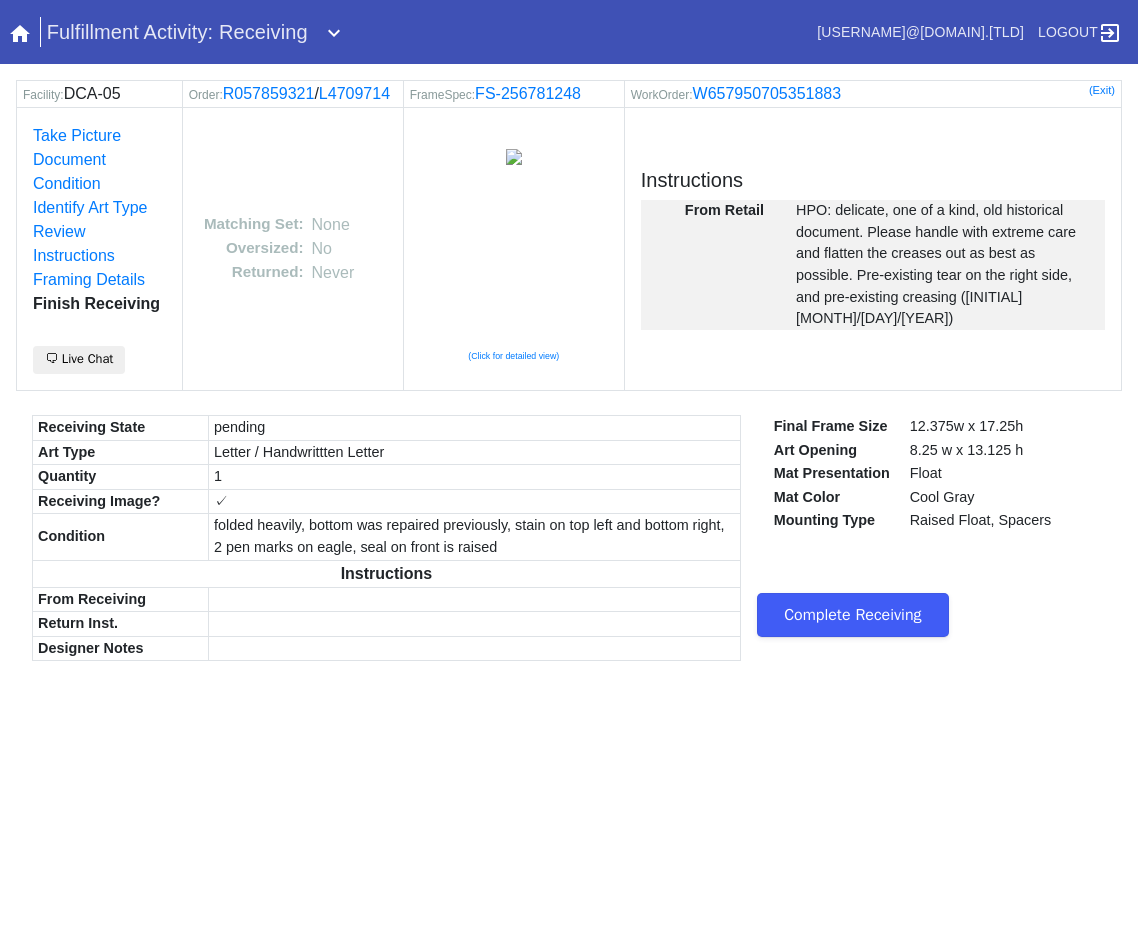 scroll, scrollTop: 0, scrollLeft: 0, axis: both 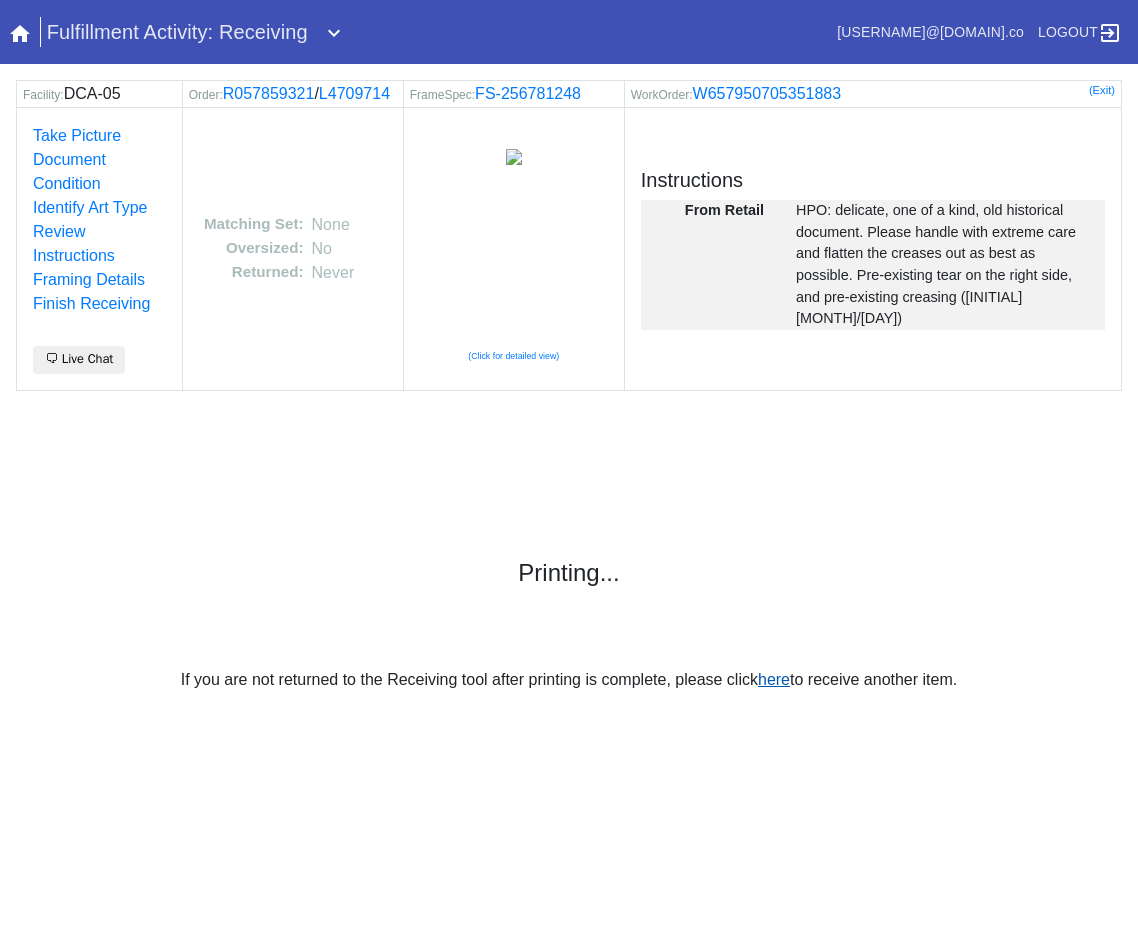 click on "here" at bounding box center (774, 679) 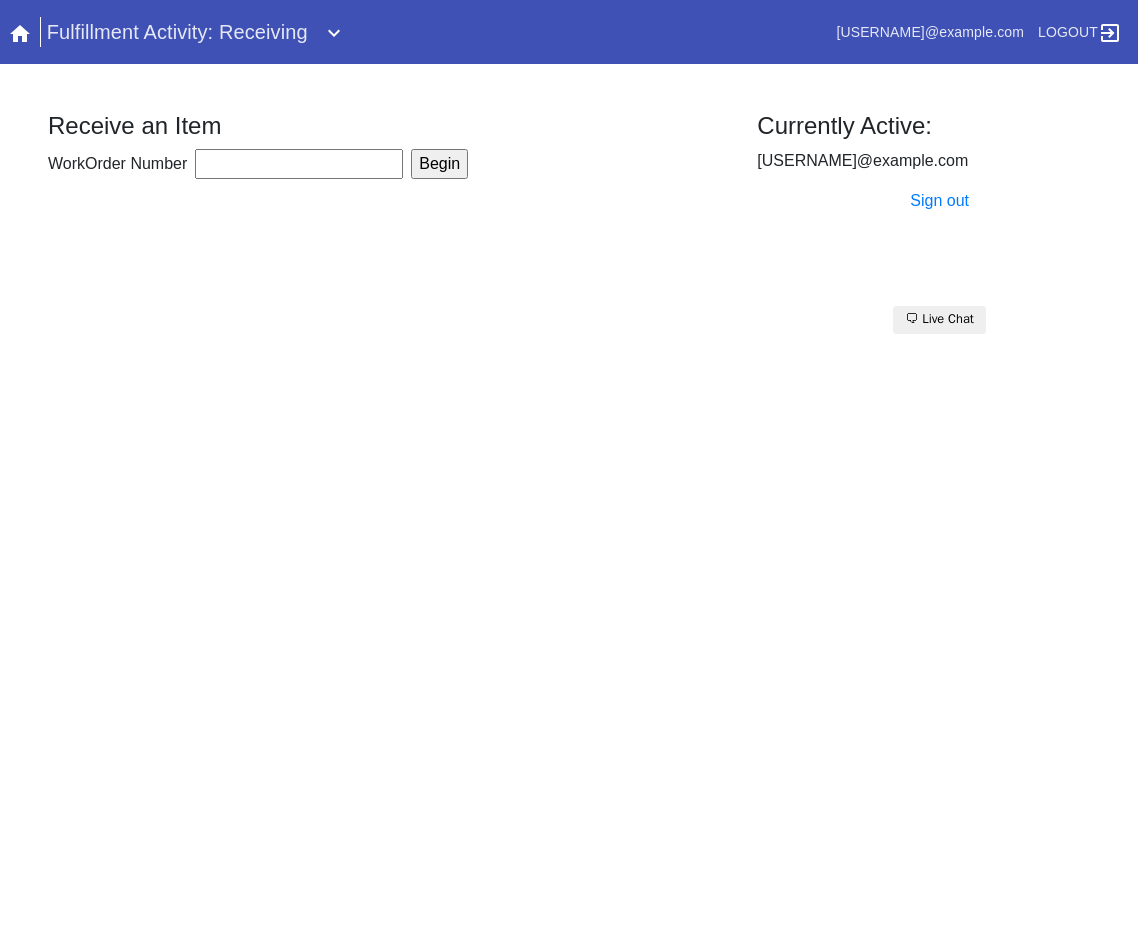 scroll, scrollTop: 0, scrollLeft: 0, axis: both 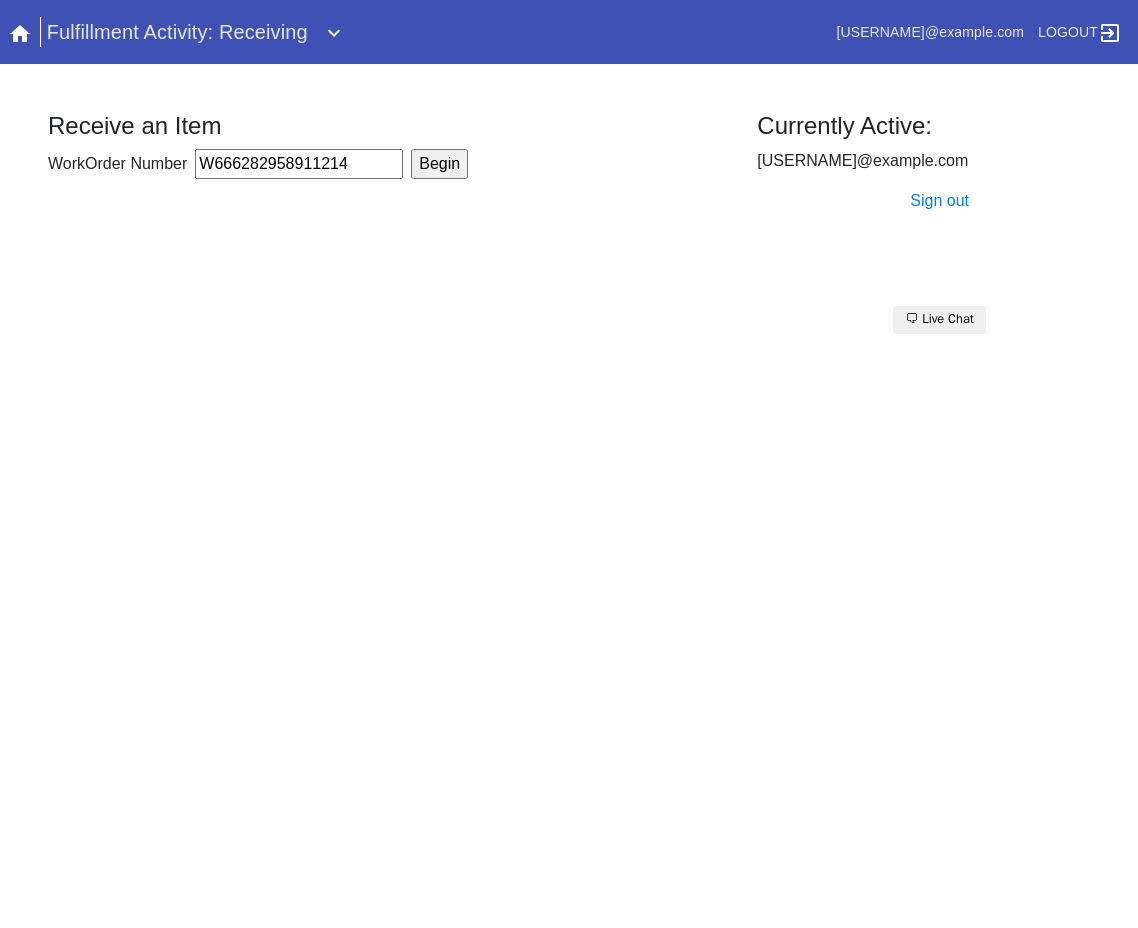 type on "W666282958911214" 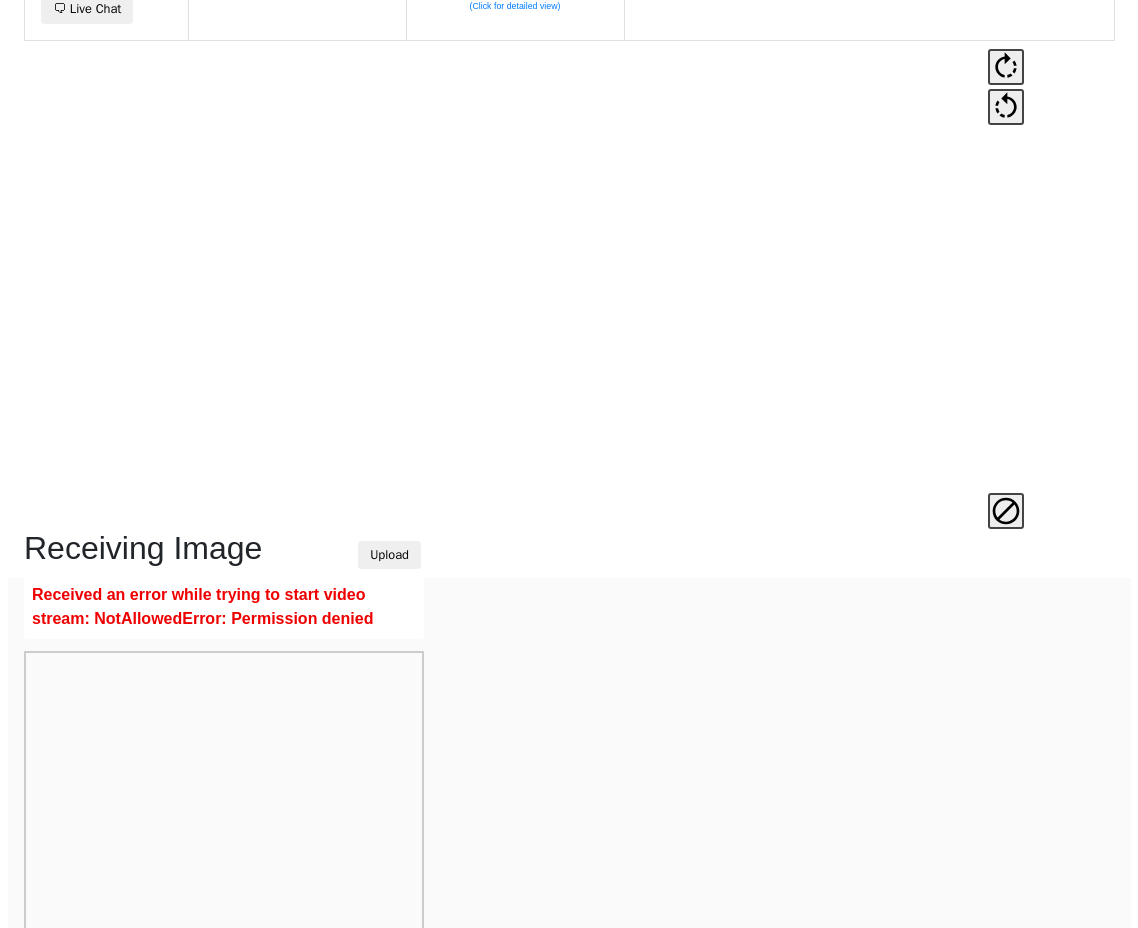 scroll, scrollTop: 463, scrollLeft: 0, axis: vertical 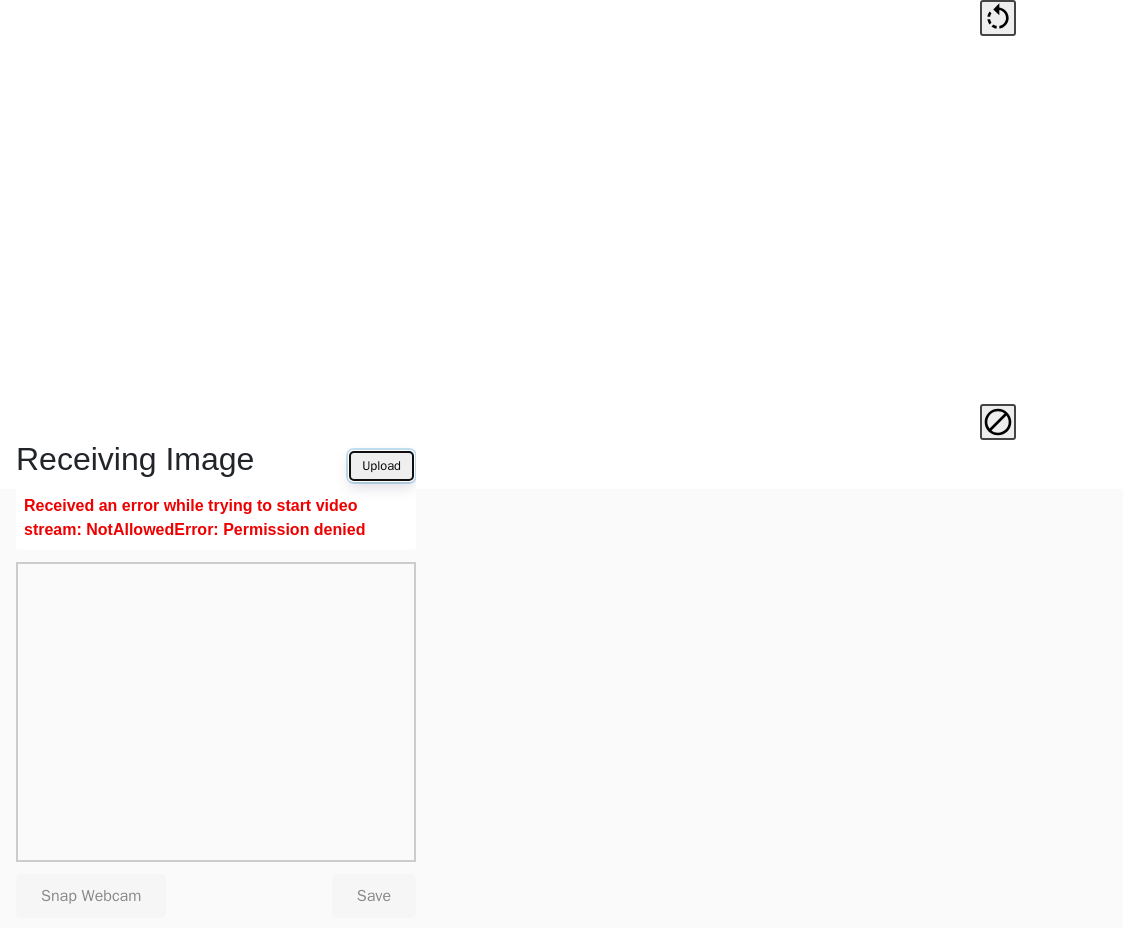 click on "Upload" at bounding box center (381, 466) 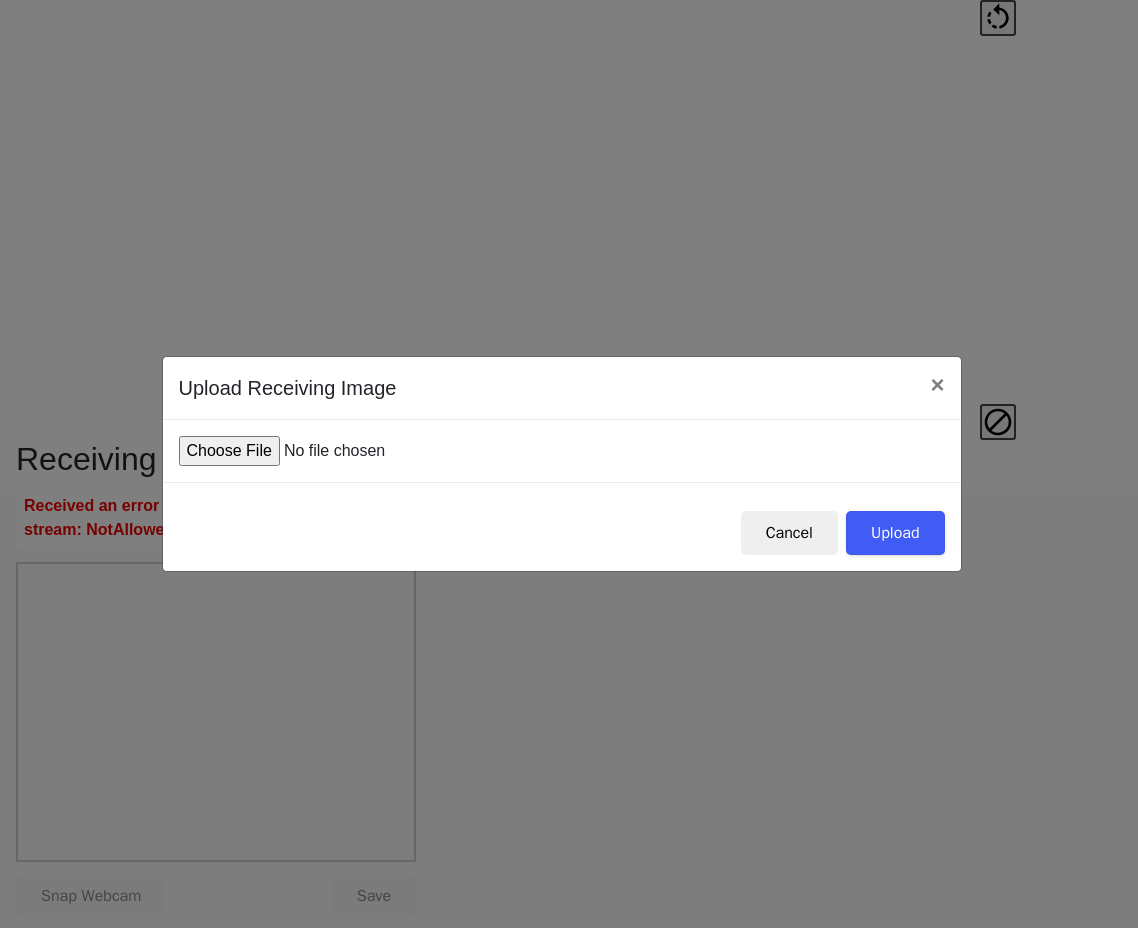 type on "C:\fakepath\IMG_0014.JPG" 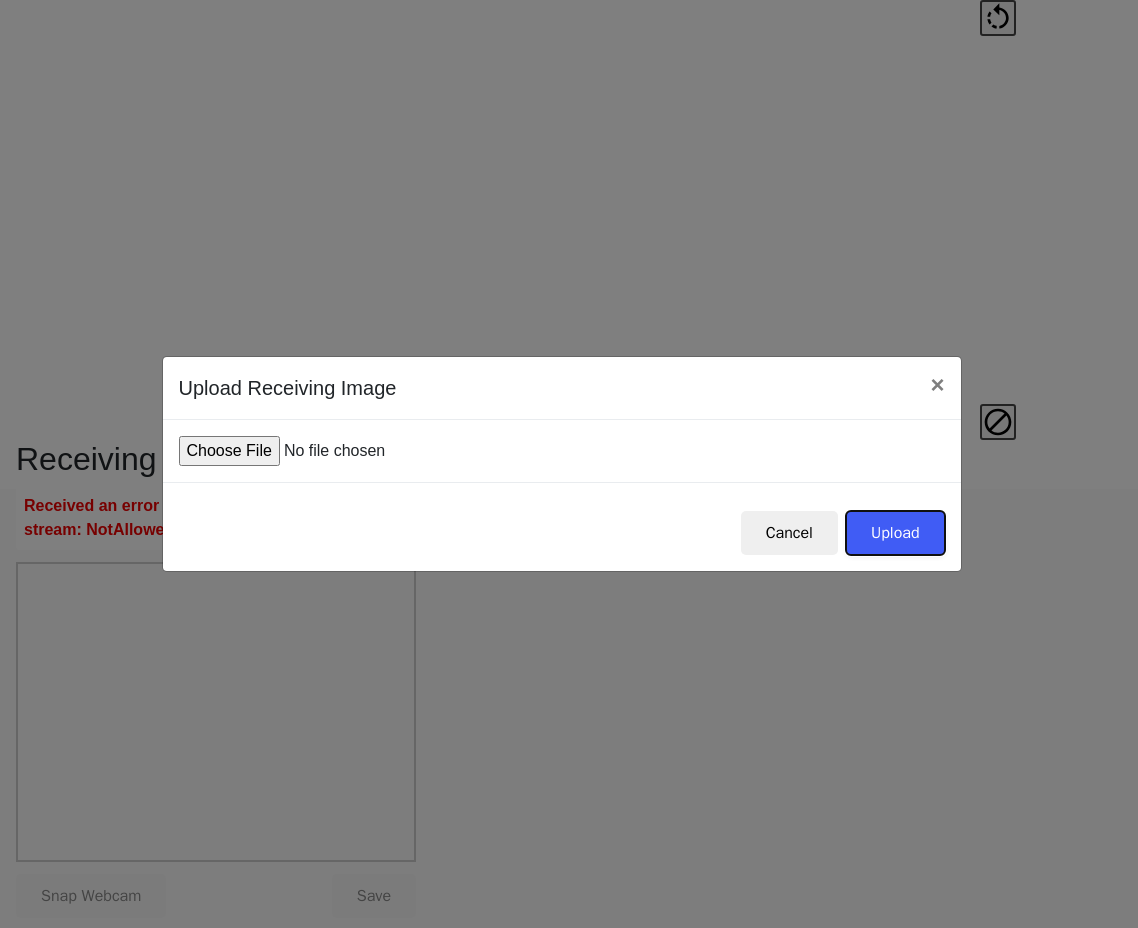 click on "Upload" at bounding box center [895, 533] 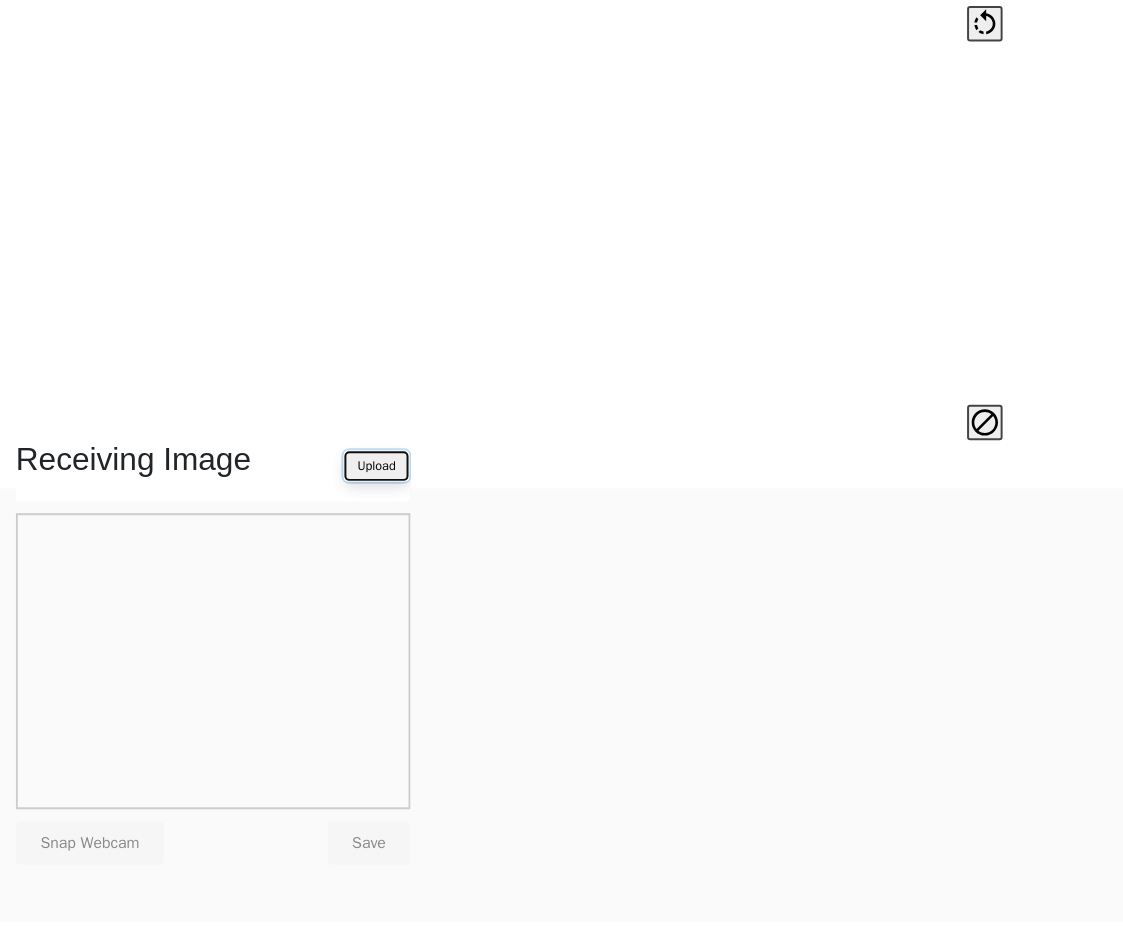 scroll, scrollTop: 439, scrollLeft: 0, axis: vertical 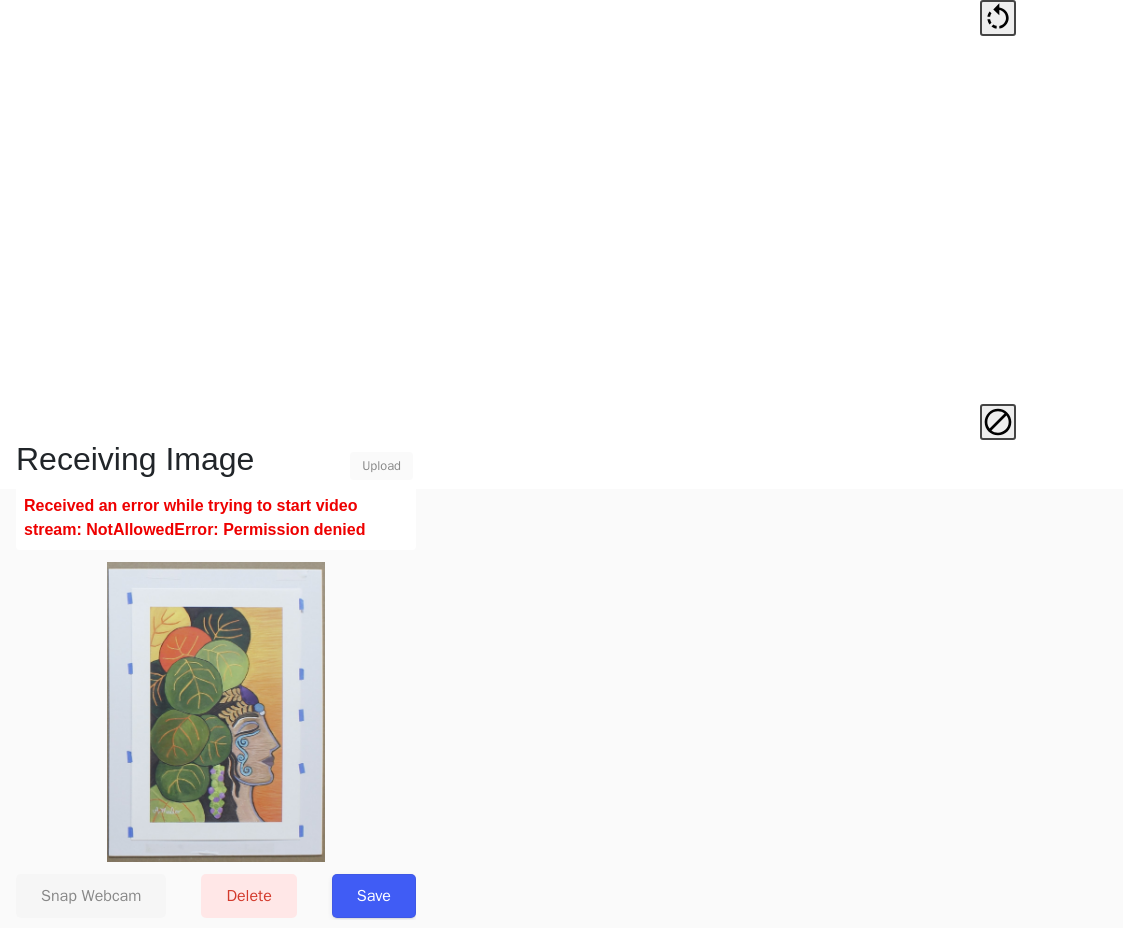 click on "Save" at bounding box center [374, 896] 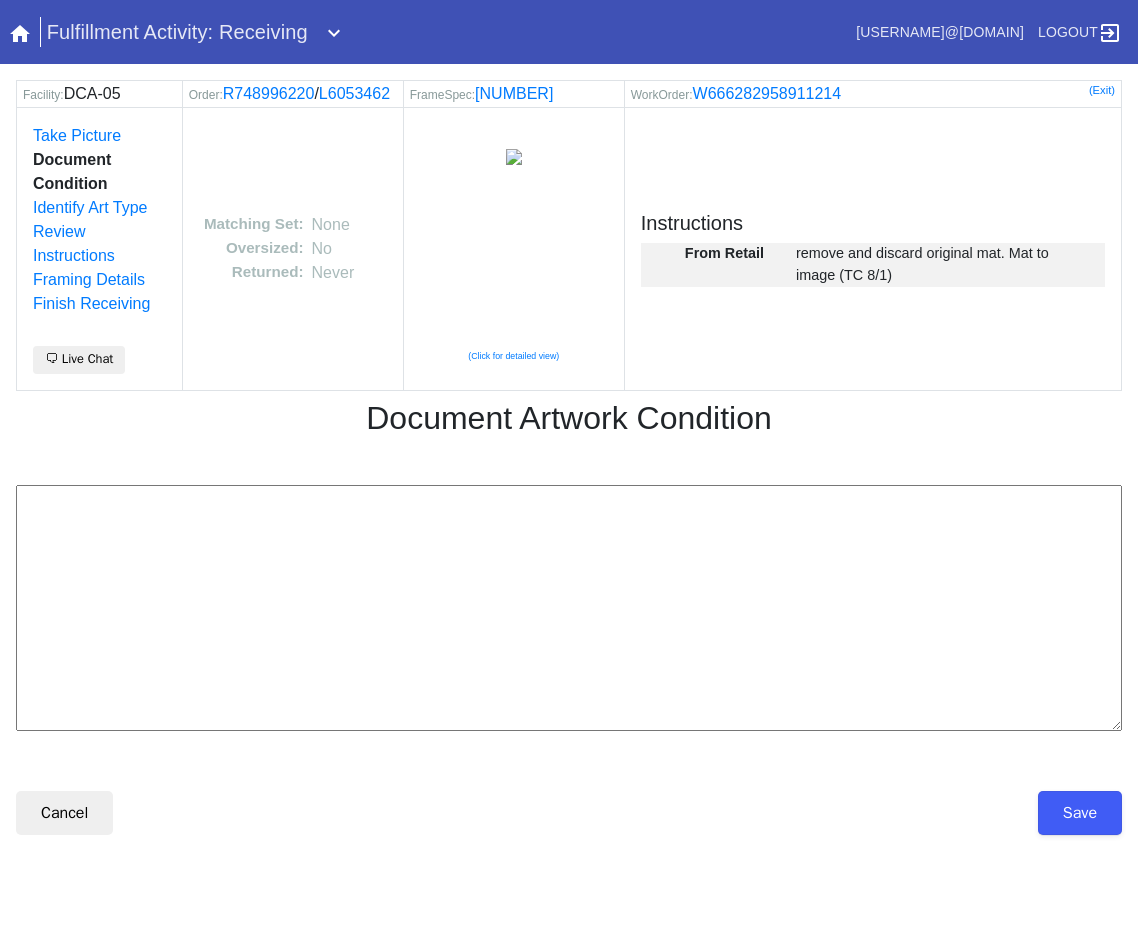 scroll, scrollTop: 0, scrollLeft: 0, axis: both 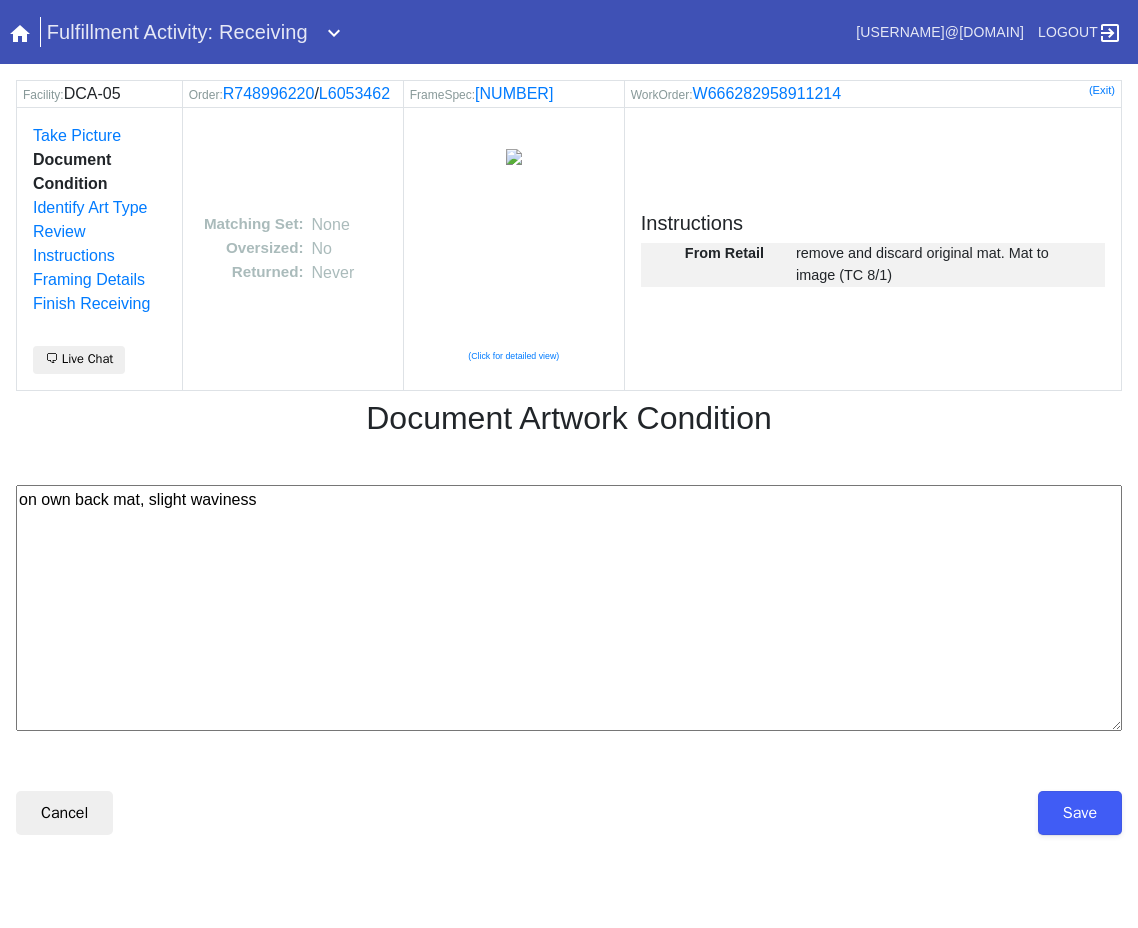 type on "on own back mat, slight waviness" 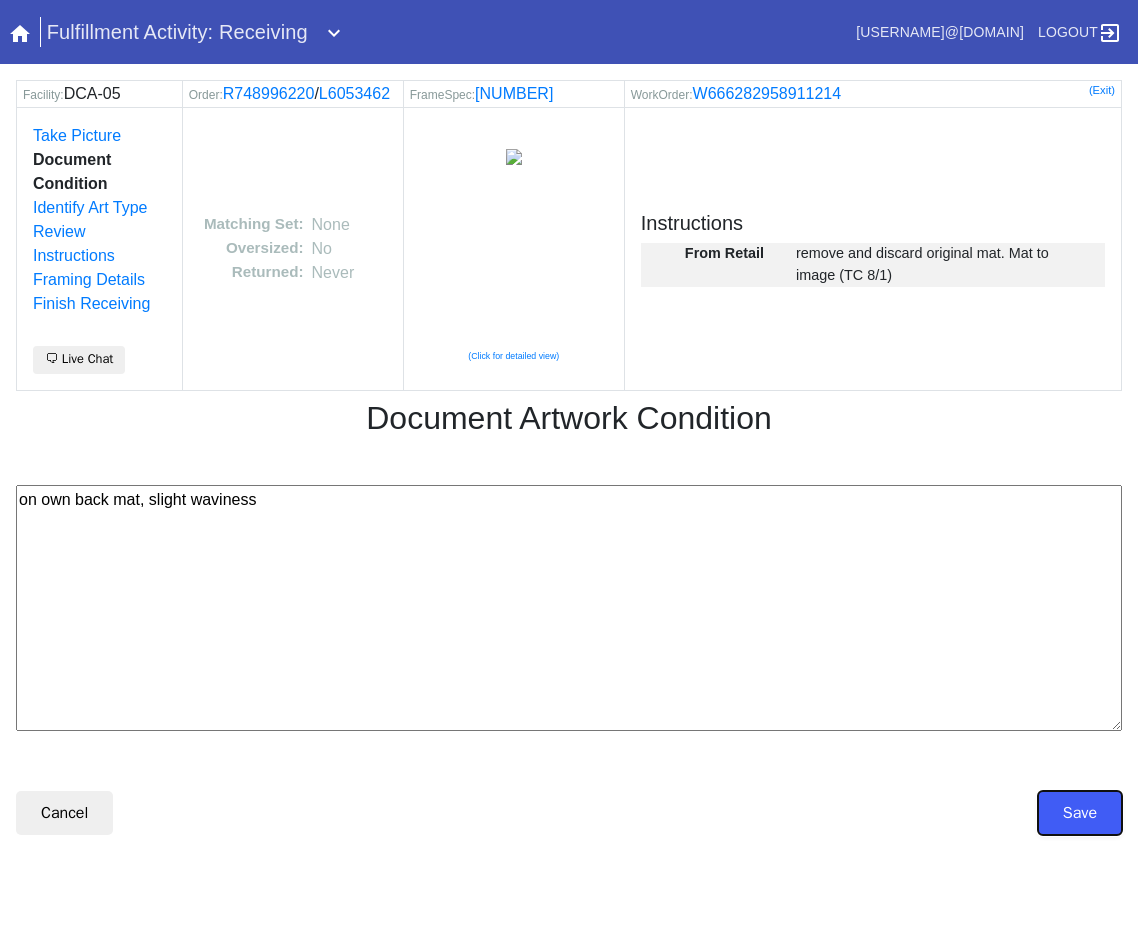 click on "Save" at bounding box center (1080, 813) 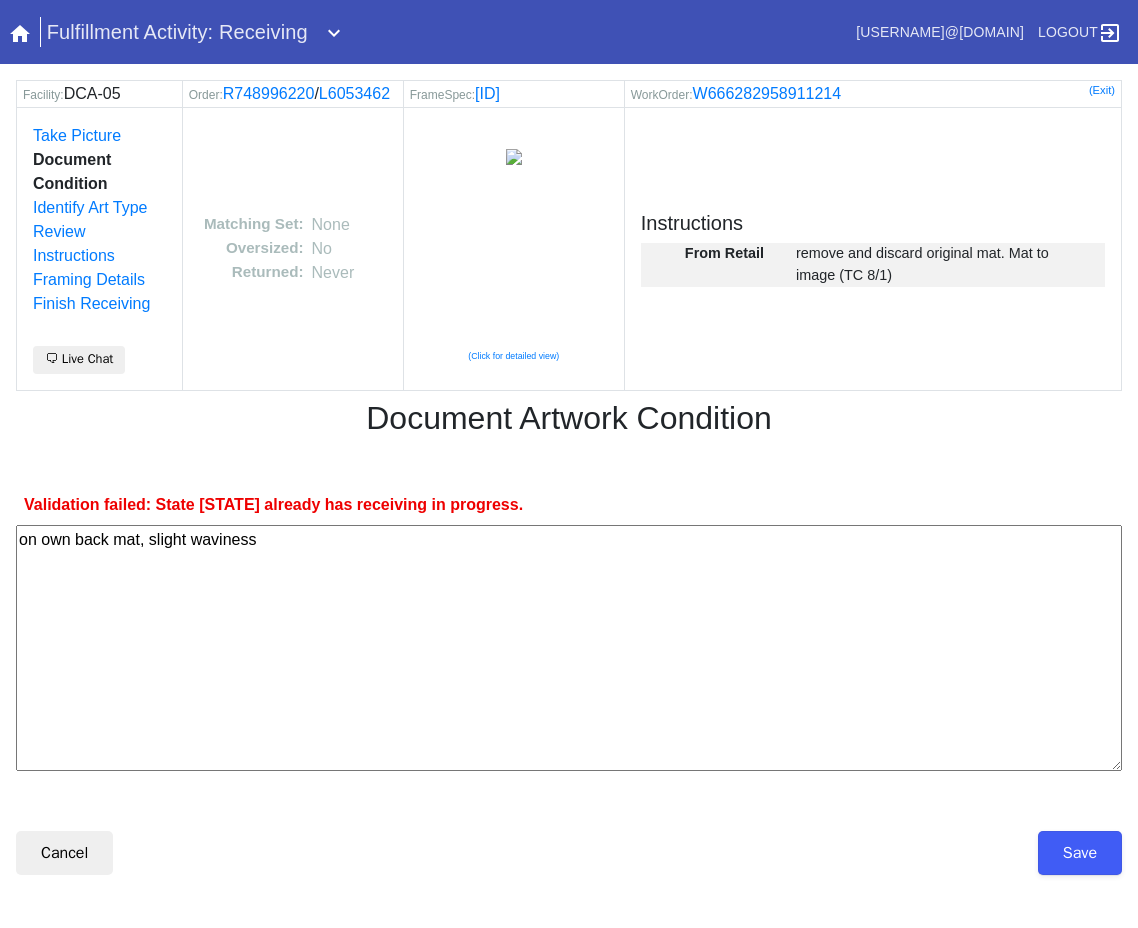 scroll, scrollTop: 0, scrollLeft: 0, axis: both 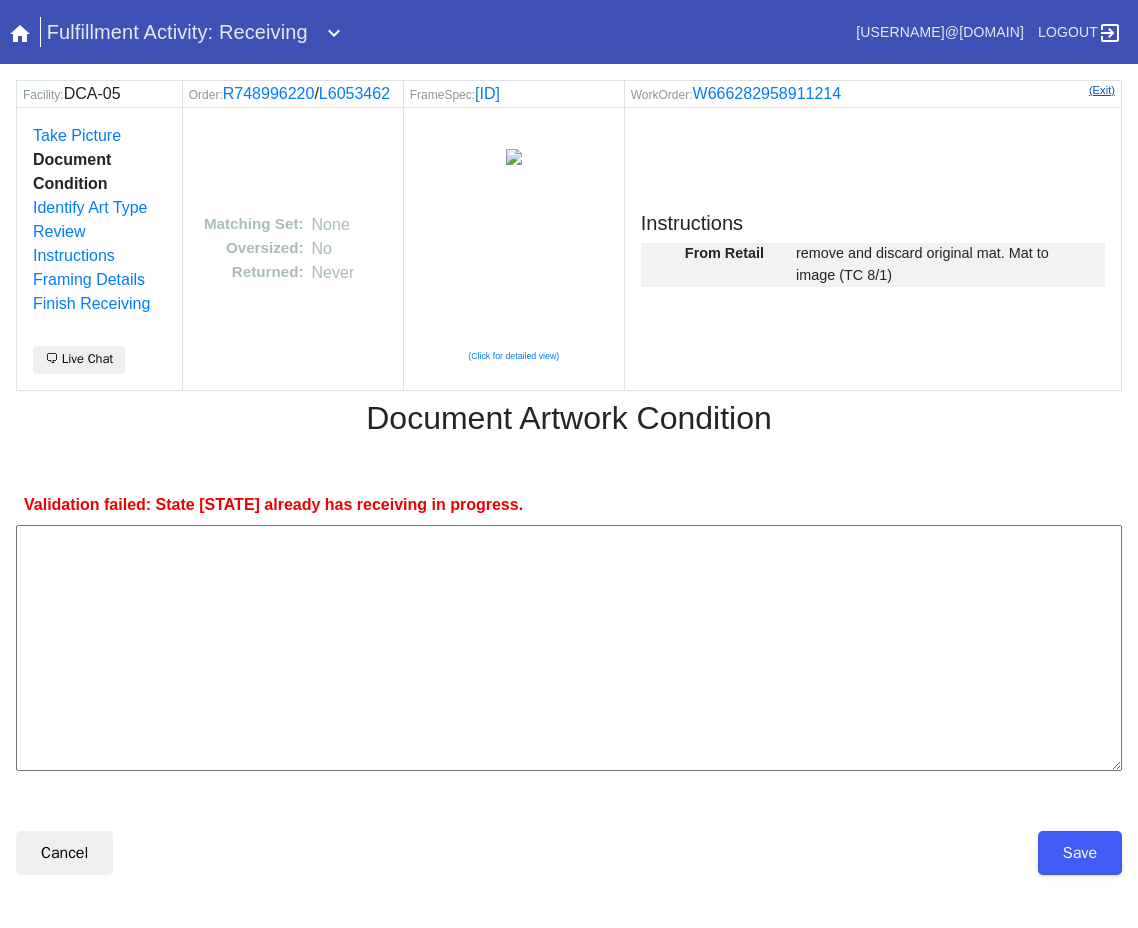 type 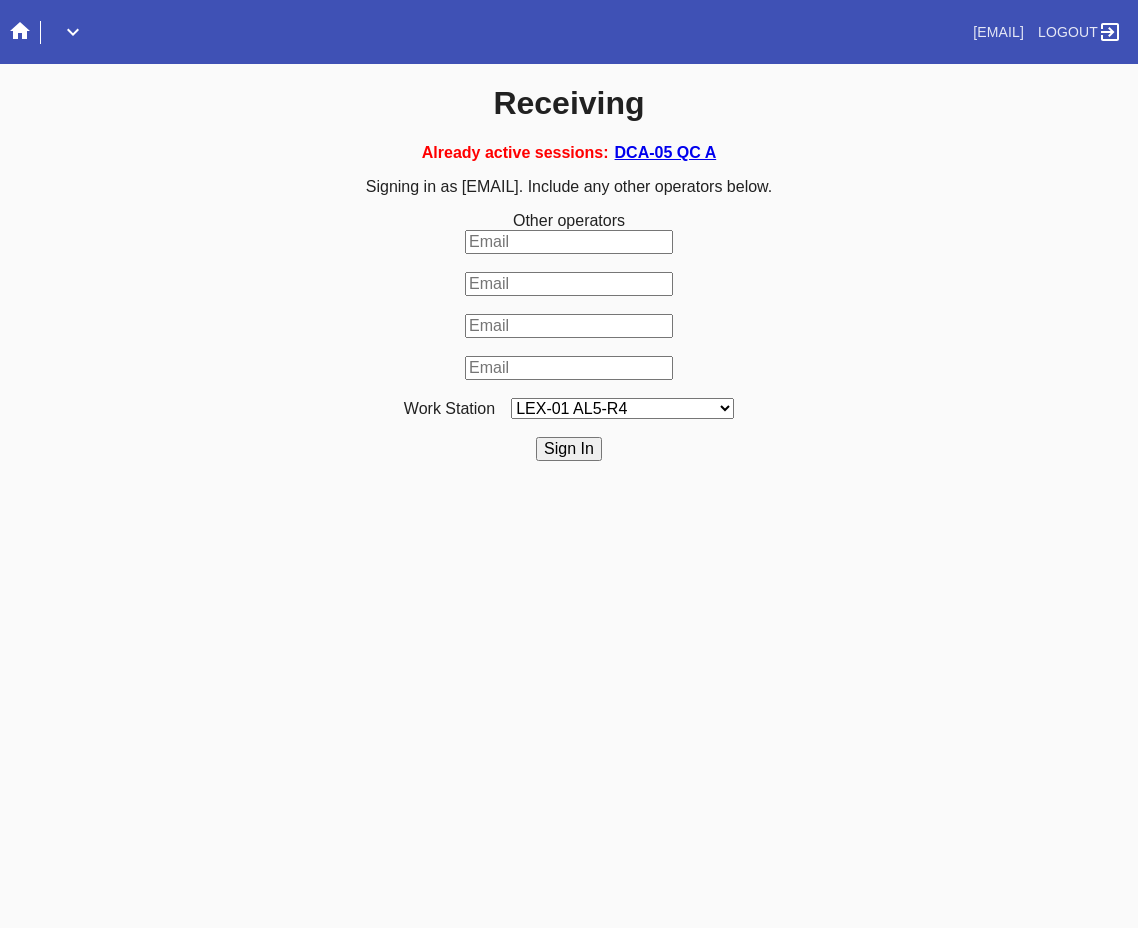 scroll, scrollTop: 0, scrollLeft: 0, axis: both 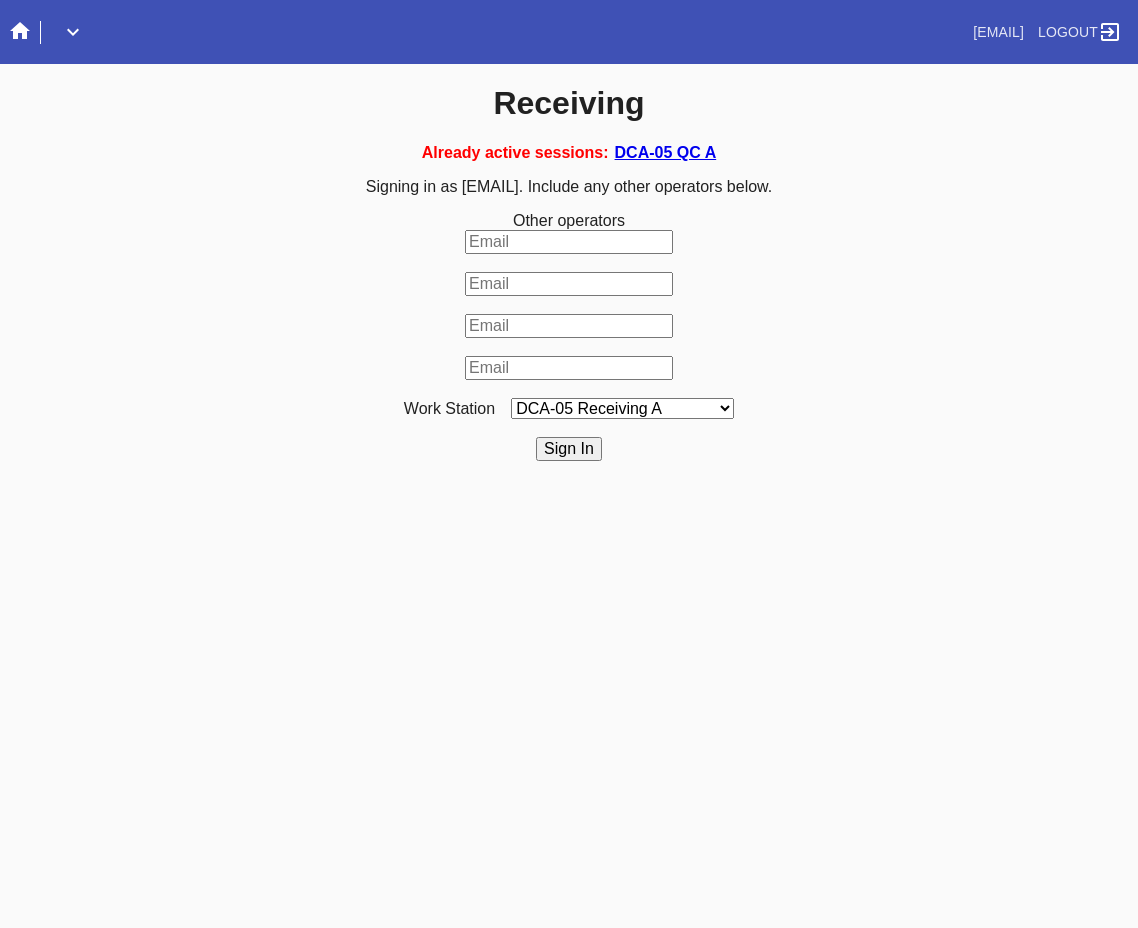 click on "LEX-01 AL5-R4
LEX-01 AL1-R1
LEX-01 AL5-R2
DCA-05 Receiving O
LEX-01 AL5-R5
LAS-01 Art Cell 4 - R1
LEX-01 AL1-R2
LEX-01 AL1-R3
LEX-01 AL5-R3
LEX-01 AL5-R6
LEX-01 AL1-R4
LEX-01 AC1-R1
LAS-01 Art Cell 1 - R1
LEX-01 AL4-R1
LEX-01 AC2-R1
DCA-05 Receiving Specialty
LEX-01 AL4-R2
LEX-01 AC3-R1
LAS-01 Art Cell 5 - R1
LEX-01 AC4-R1
LAS-01 Art Cell 2 - R1
LAS-01 Art Cell 6 - R1
LAS-01 Art Cell 8 - R1
LEX-01 AL2-R1
LAS-01 Art Cell 3 - R1
DCA-05 Receiving A
DCA-05 Receiving B
DCA-05 Receiving C
DCA-05 Receiving D
LEX-01 AL2-R2
DCA-05 Receiving E
DCA-05 Receiving F
DCA-05 Receiving G
DCA-05 Receiving H
LAS-01 Art Cell 7 - R1
LEX-01 AL3-R1
LEX-01 AL3-R2
LEX-01 AL3-R3
LEX-01 AL3-R4
LEX-01 AL5-R1" at bounding box center [622, 408] 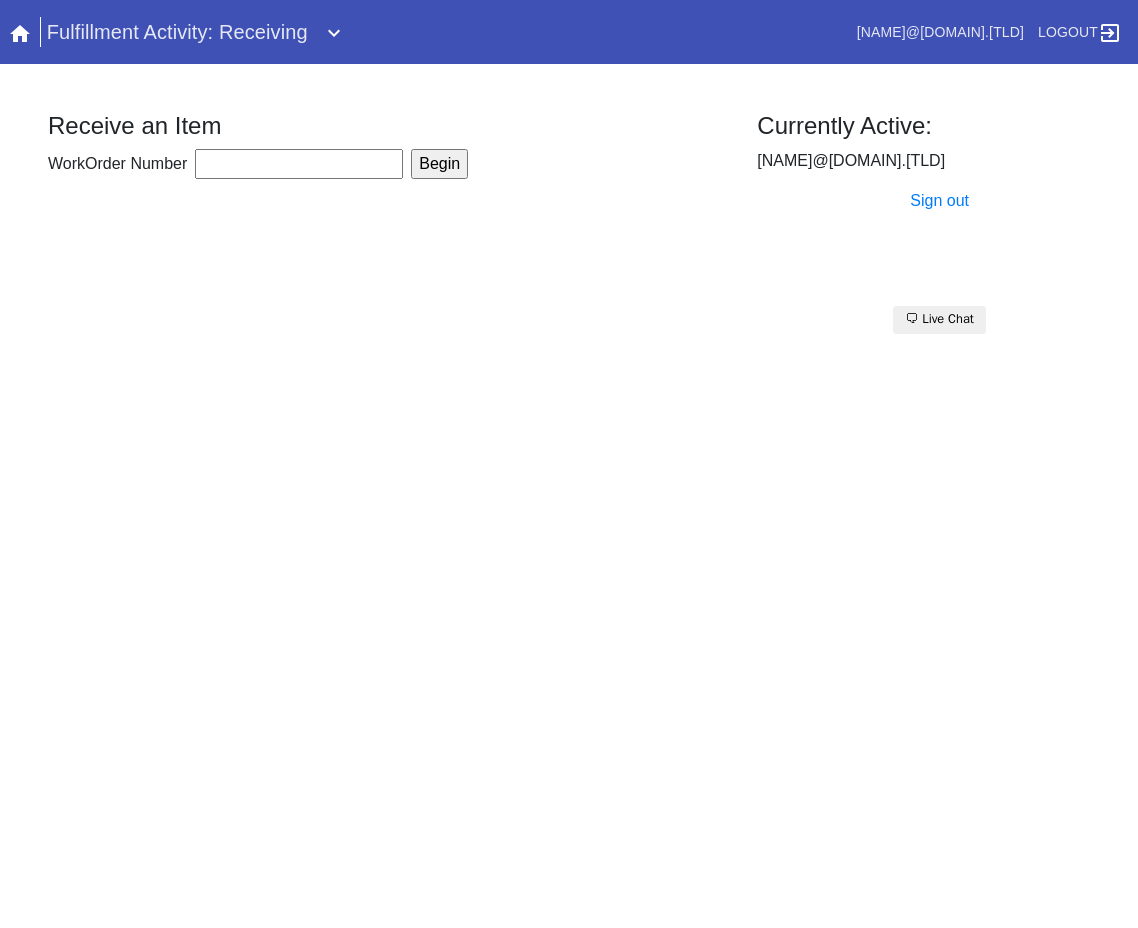 scroll, scrollTop: 0, scrollLeft: 0, axis: both 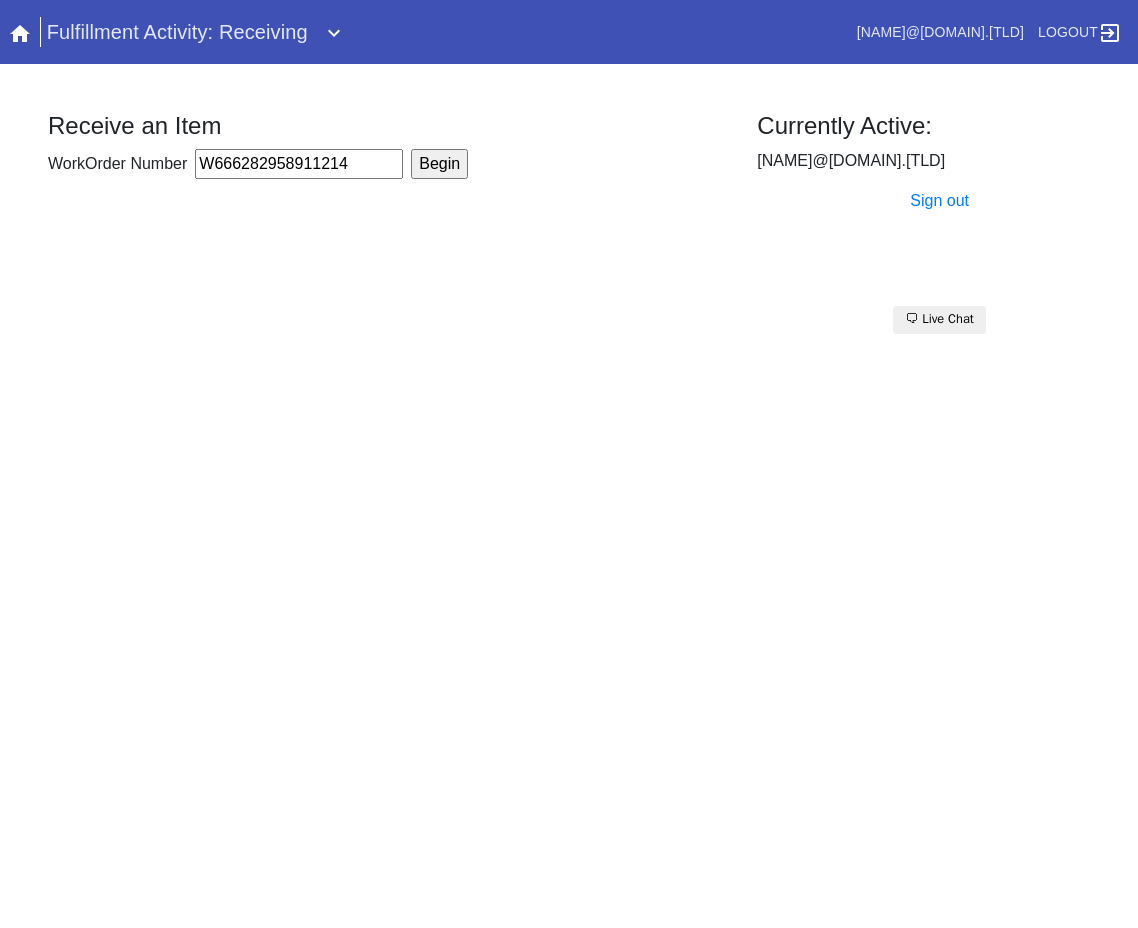 type on "W666282958911214" 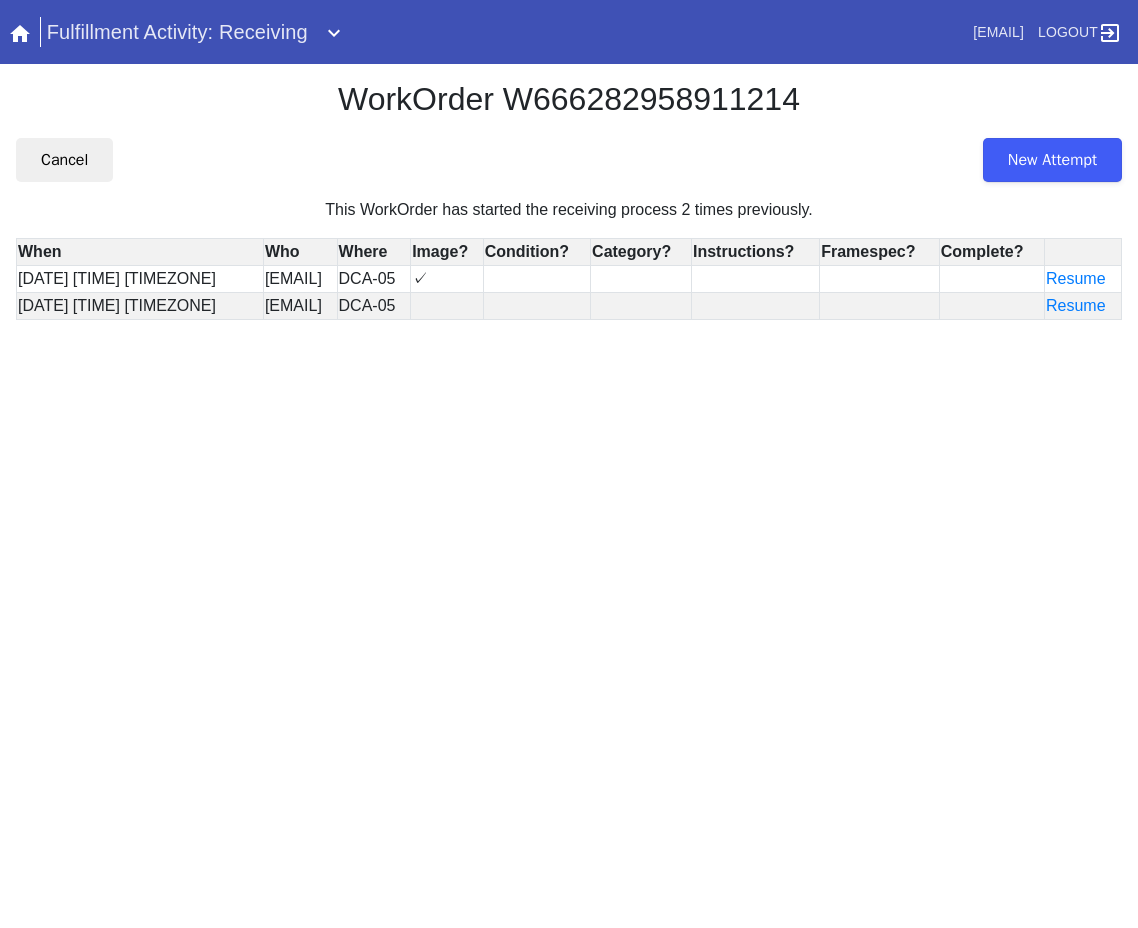 scroll, scrollTop: 0, scrollLeft: 0, axis: both 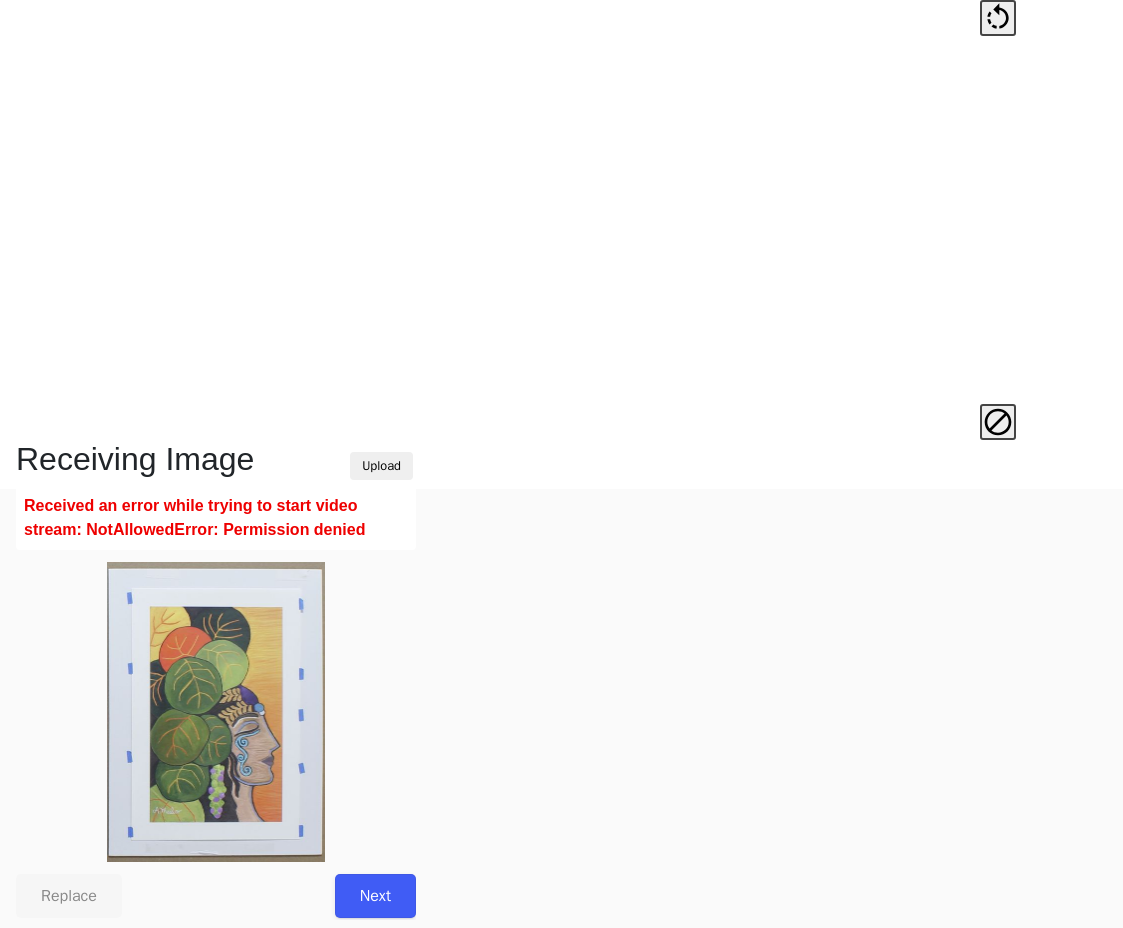 click on "Next" at bounding box center [375, 896] 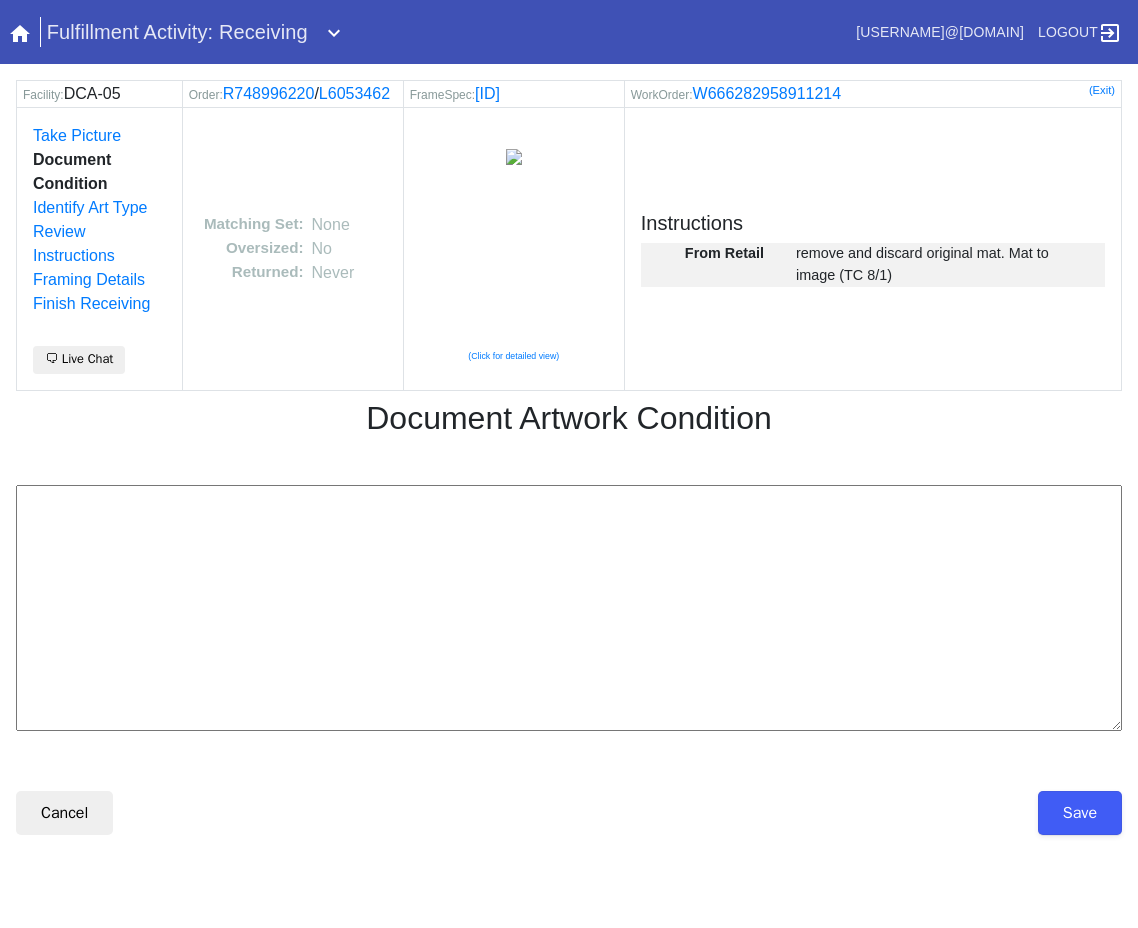 scroll, scrollTop: 0, scrollLeft: 0, axis: both 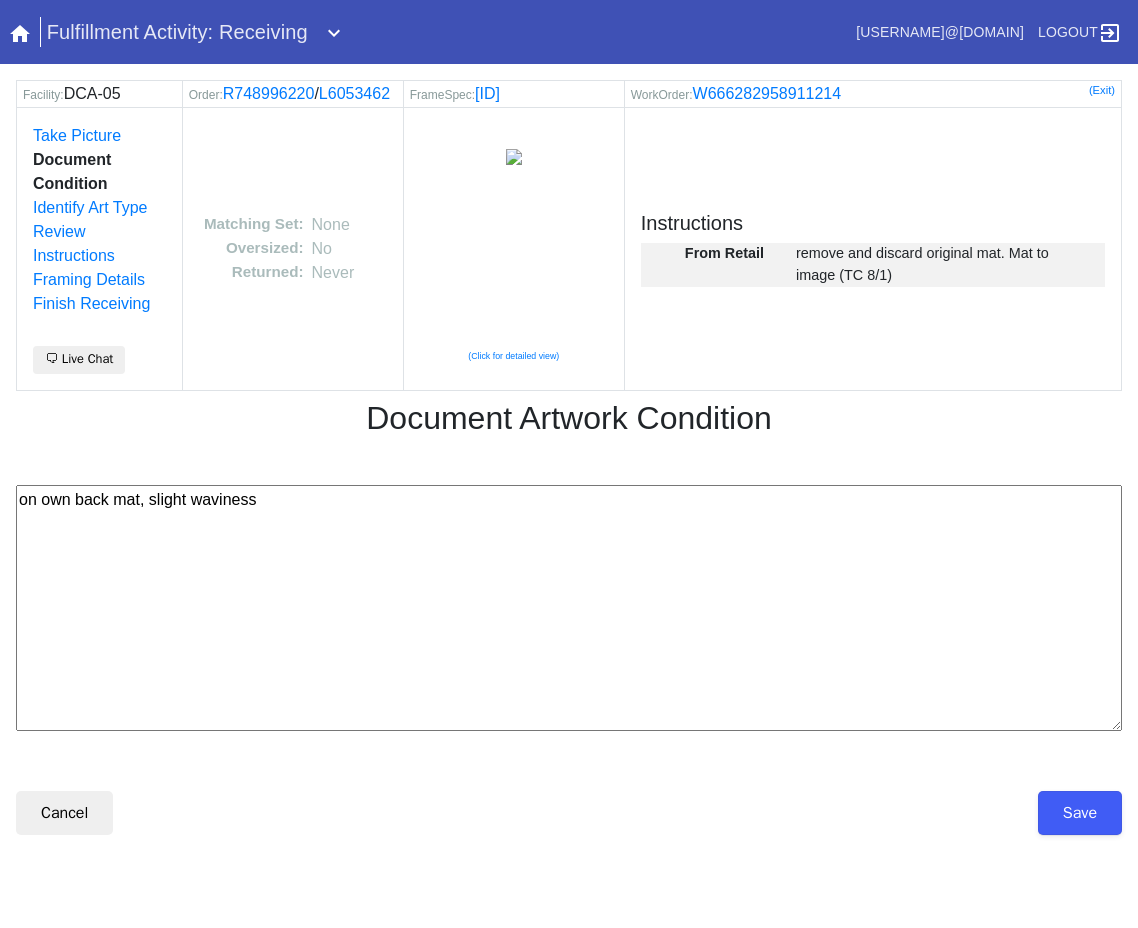 type on "on own back mat, slight waviness" 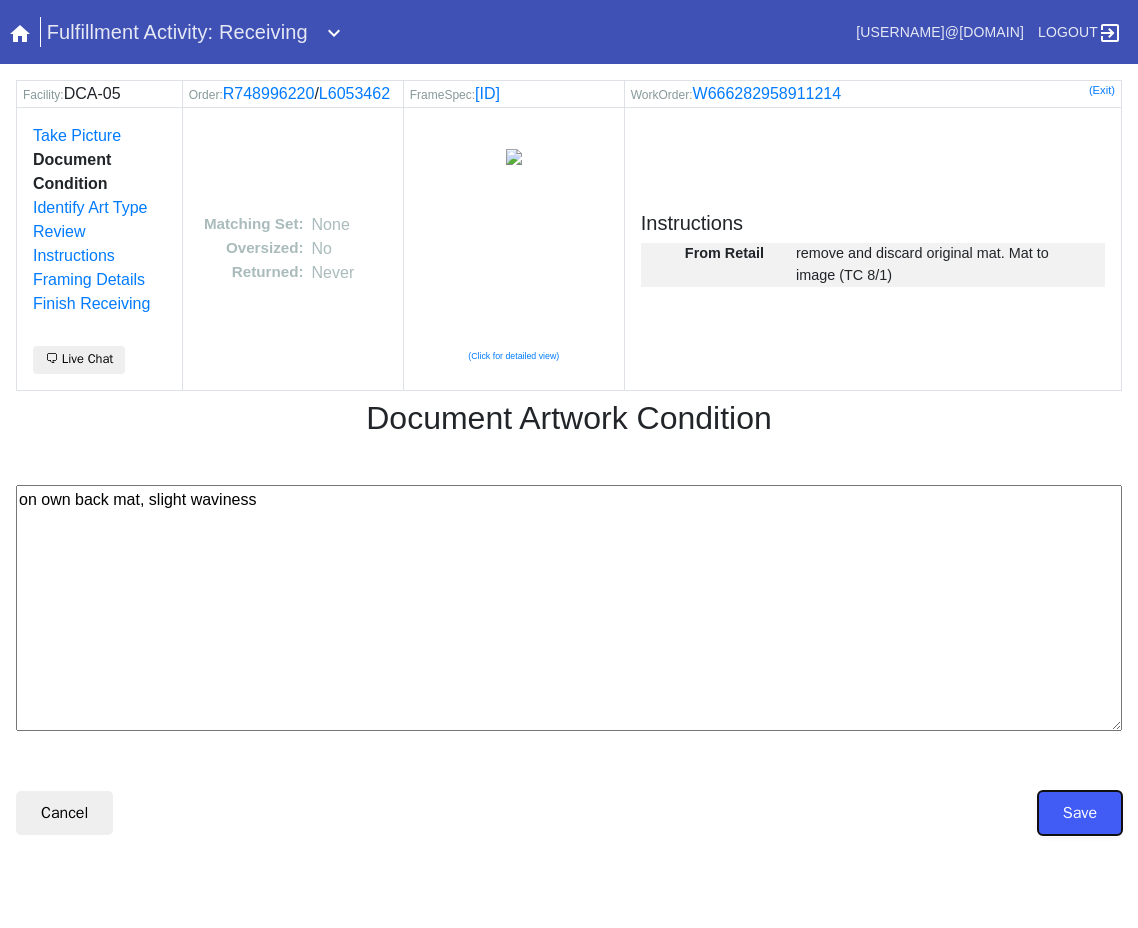 click on "Save" at bounding box center [1080, 813] 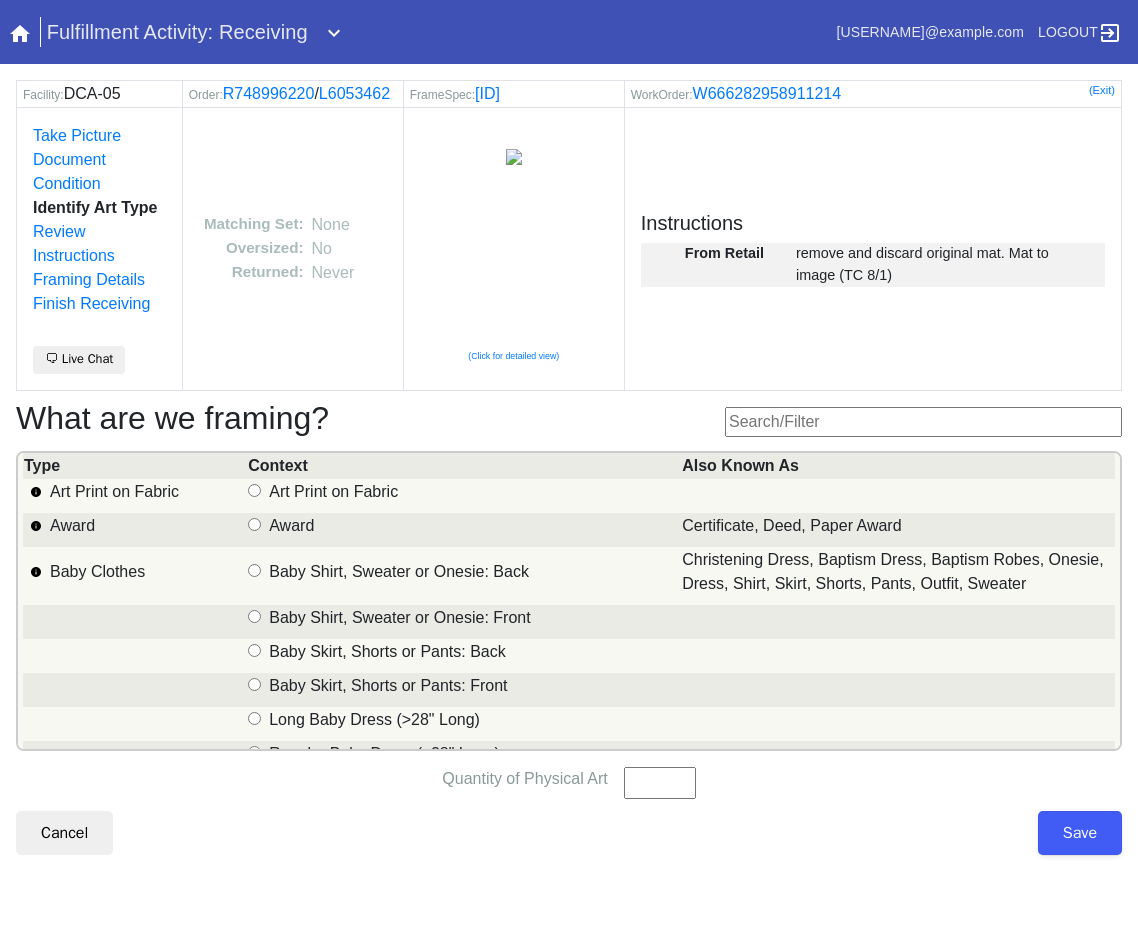 scroll, scrollTop: 0, scrollLeft: 0, axis: both 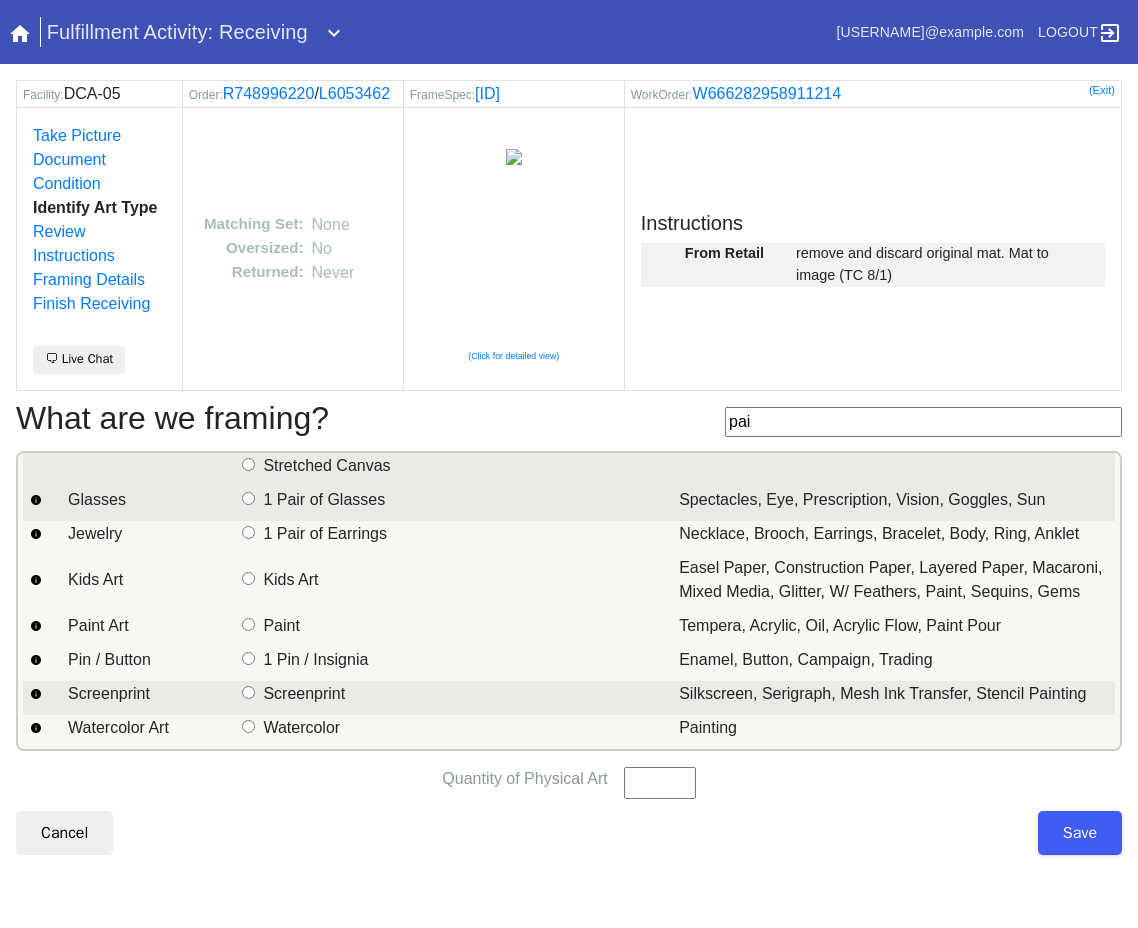type on "pai" 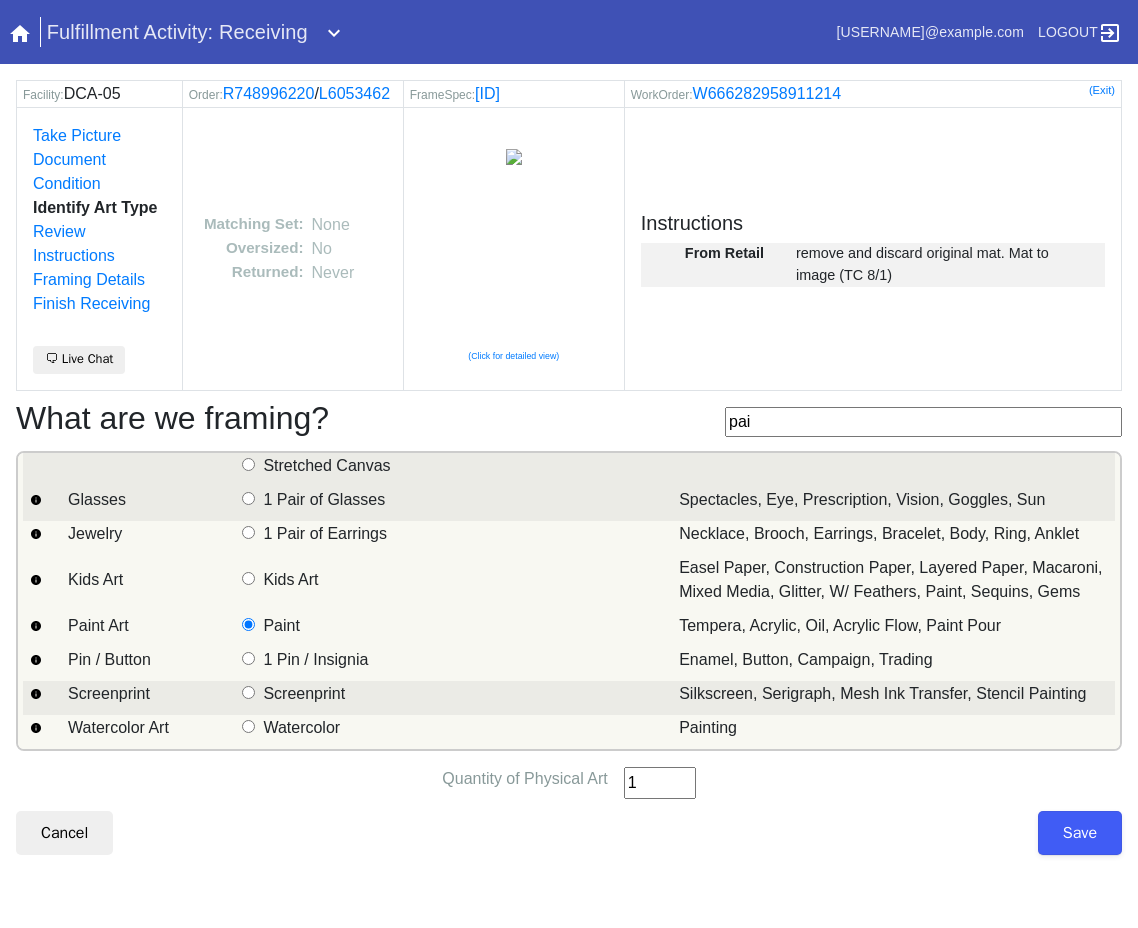 type on "1" 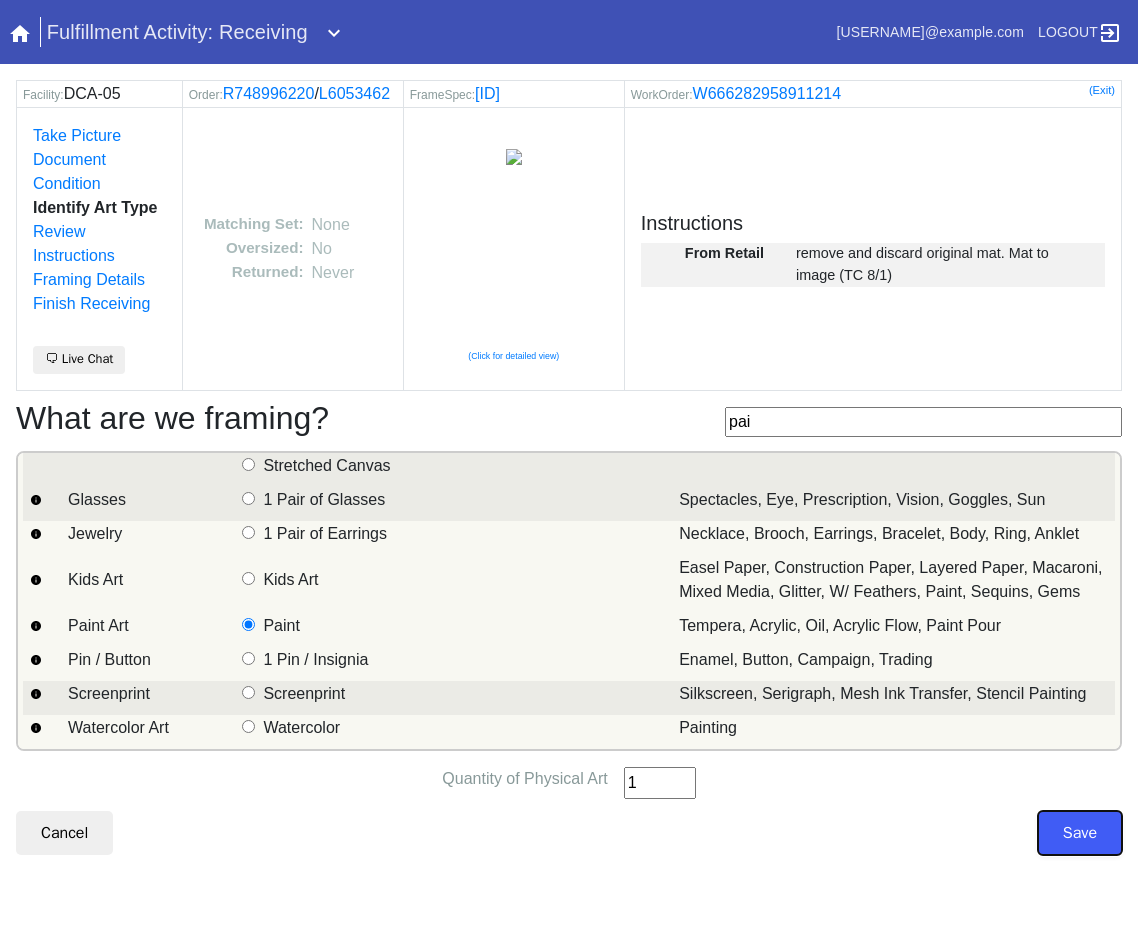 click on "Save" at bounding box center (1080, 833) 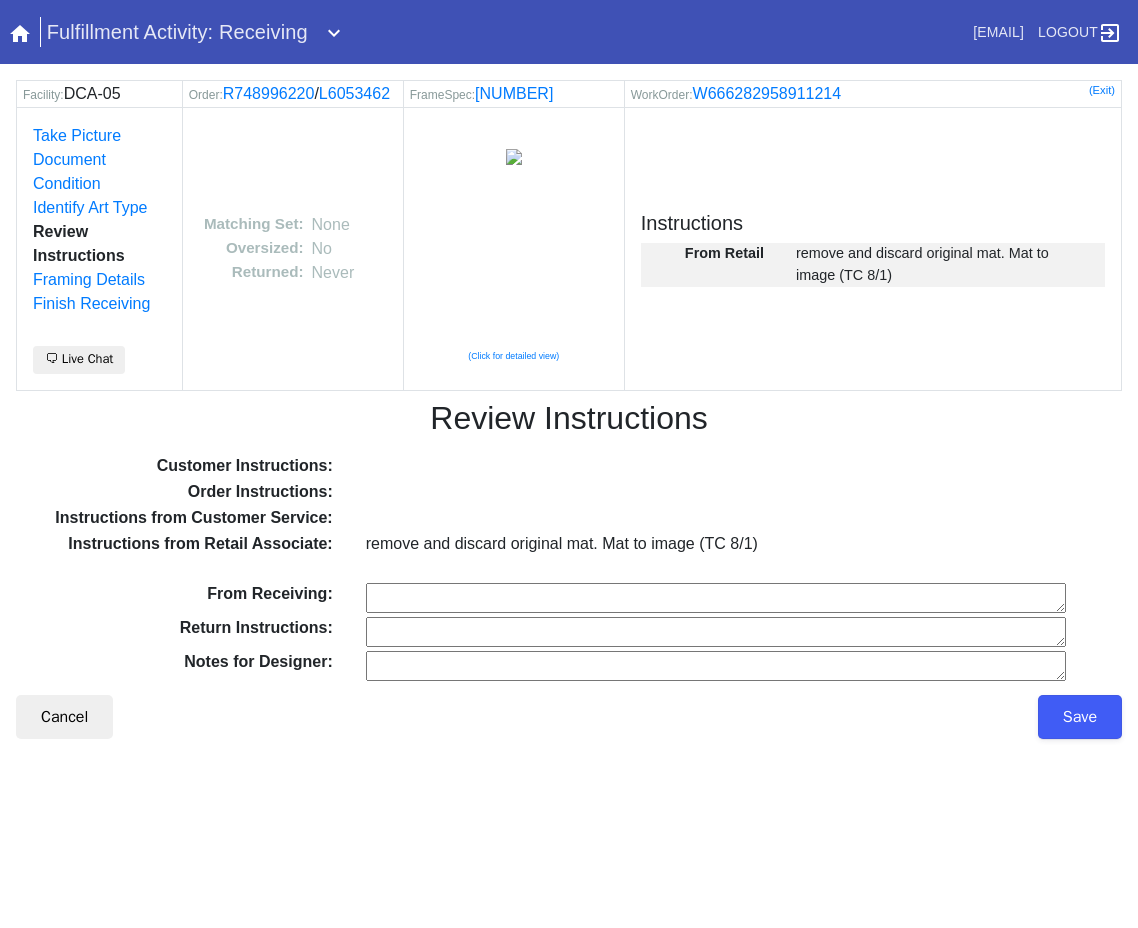 scroll, scrollTop: 0, scrollLeft: 0, axis: both 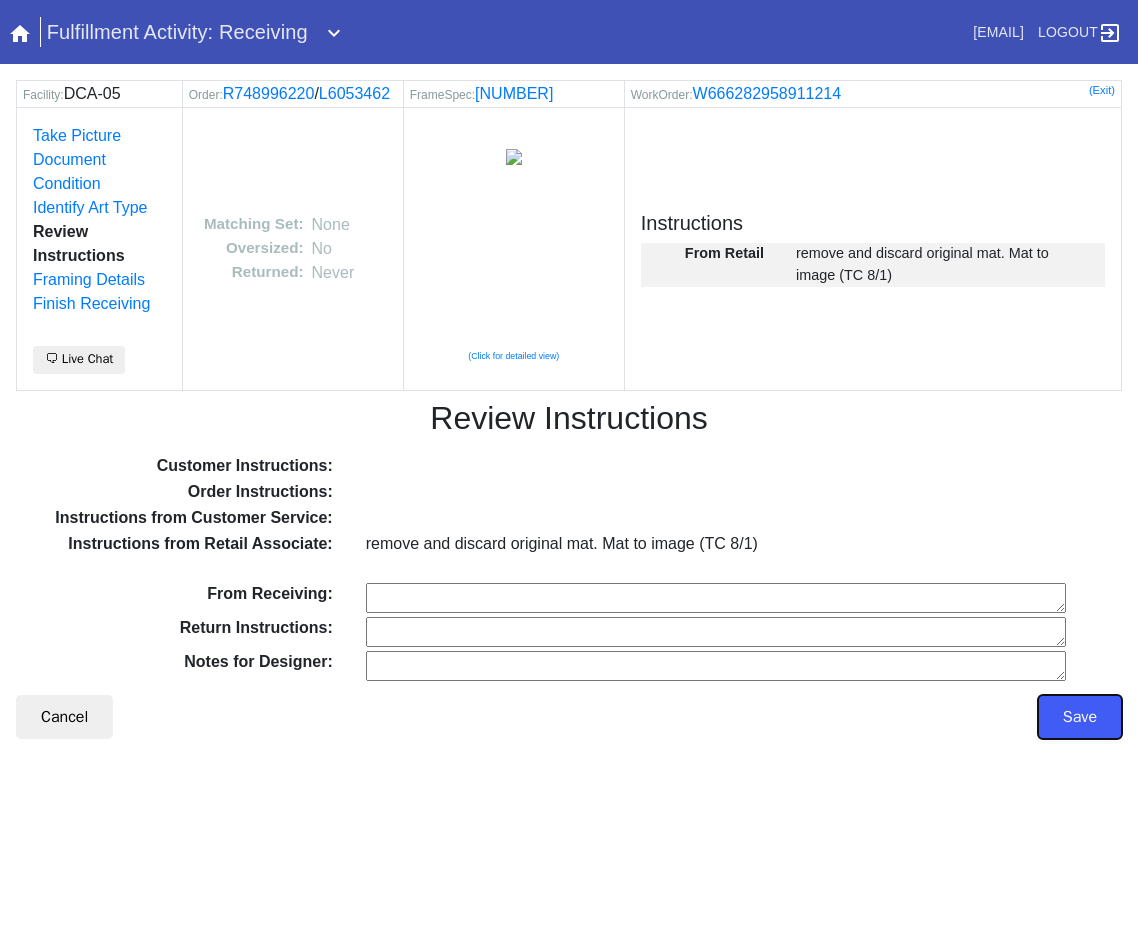 click on "Save" at bounding box center [1080, 717] 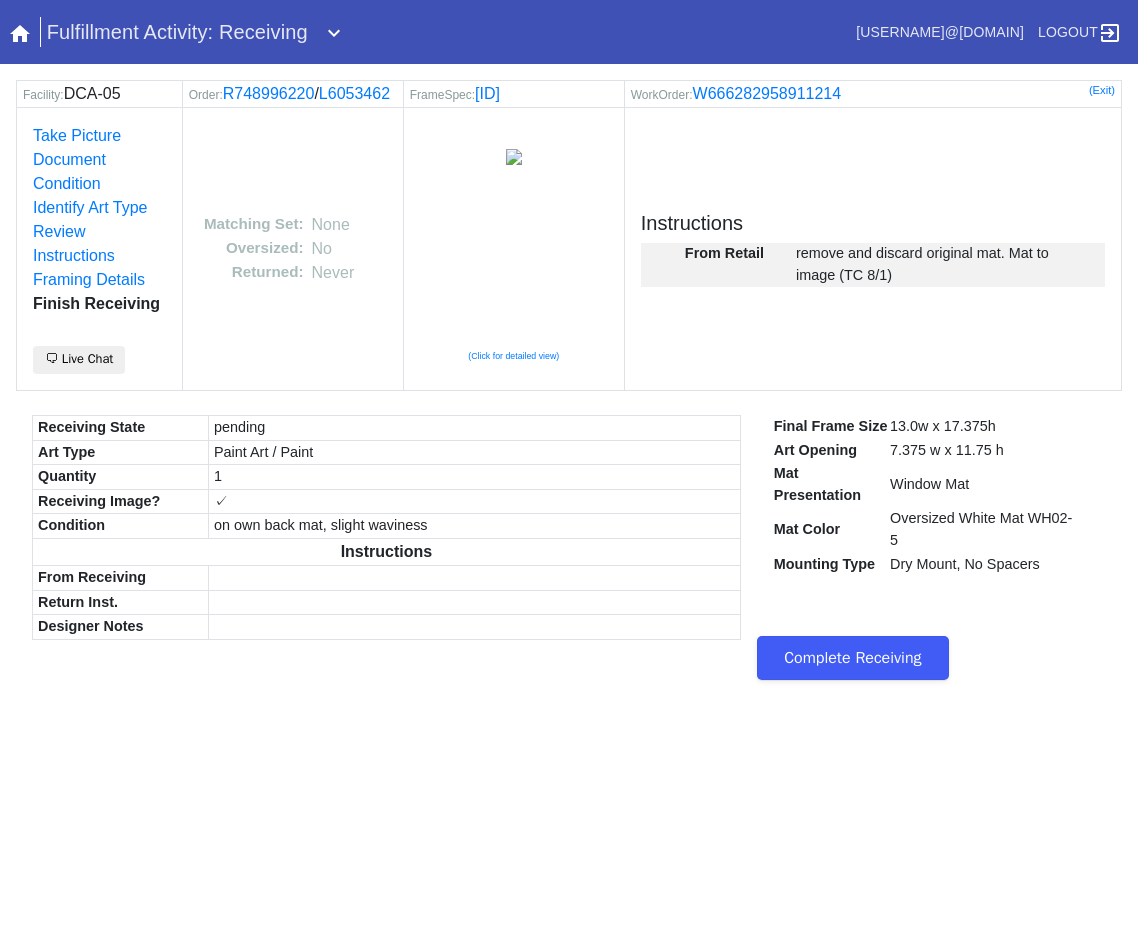 scroll, scrollTop: 0, scrollLeft: 0, axis: both 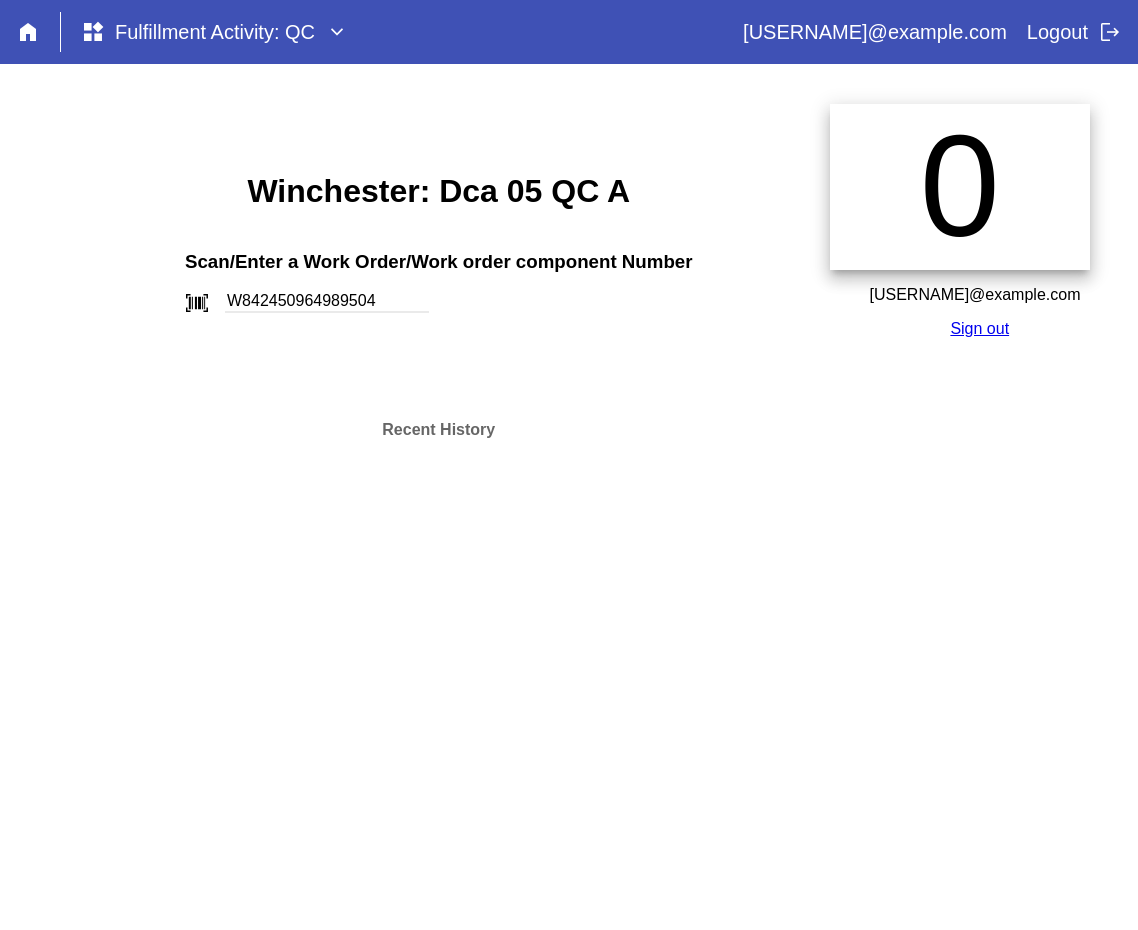 type on "W842450964989504" 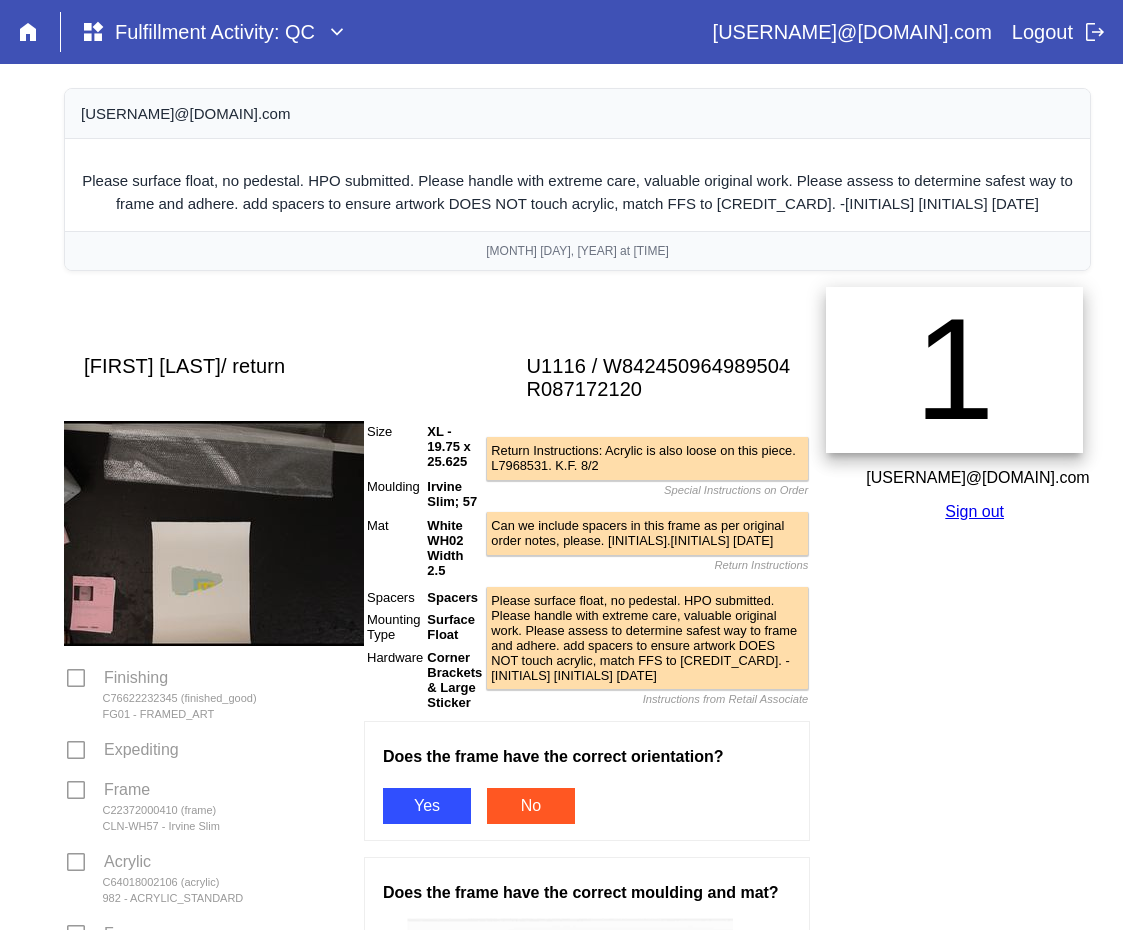 scroll, scrollTop: 0, scrollLeft: 0, axis: both 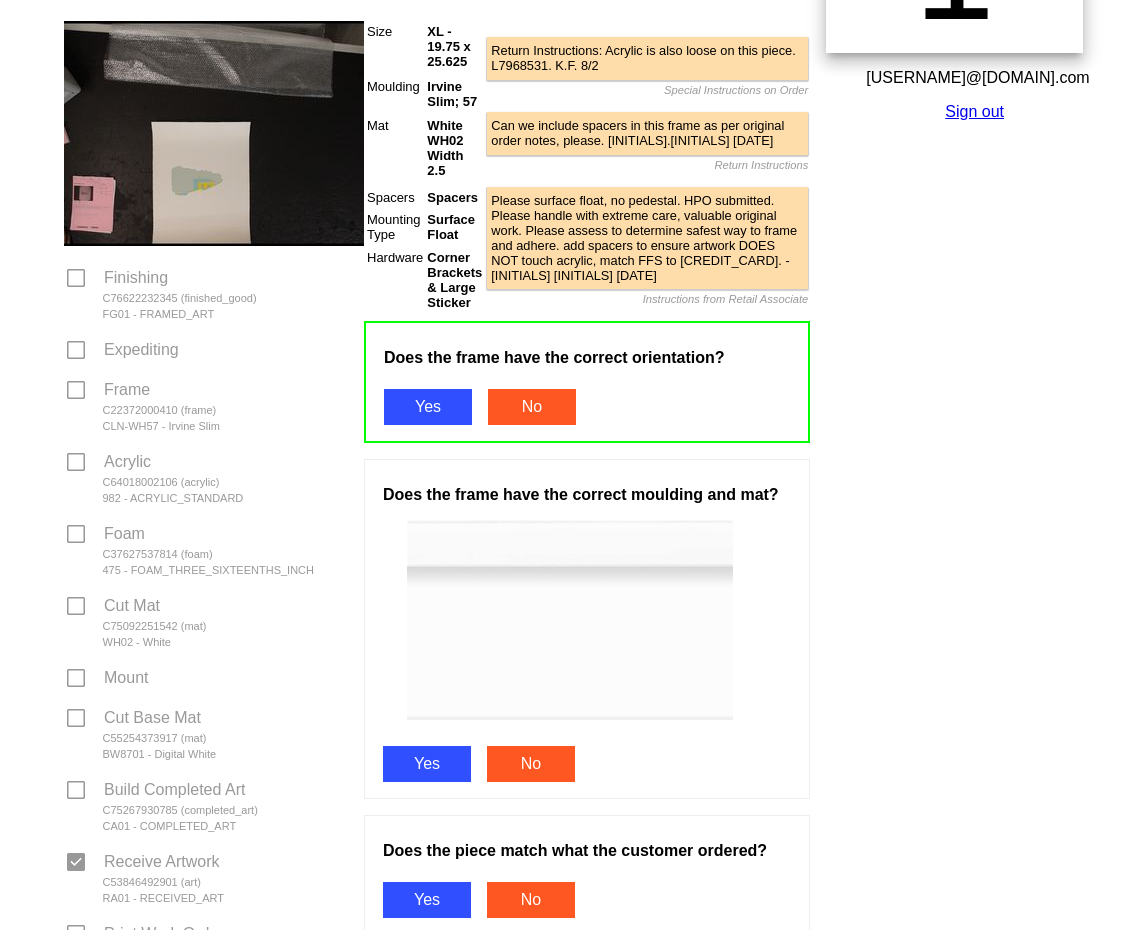 click on "Yes" at bounding box center [427, 764] 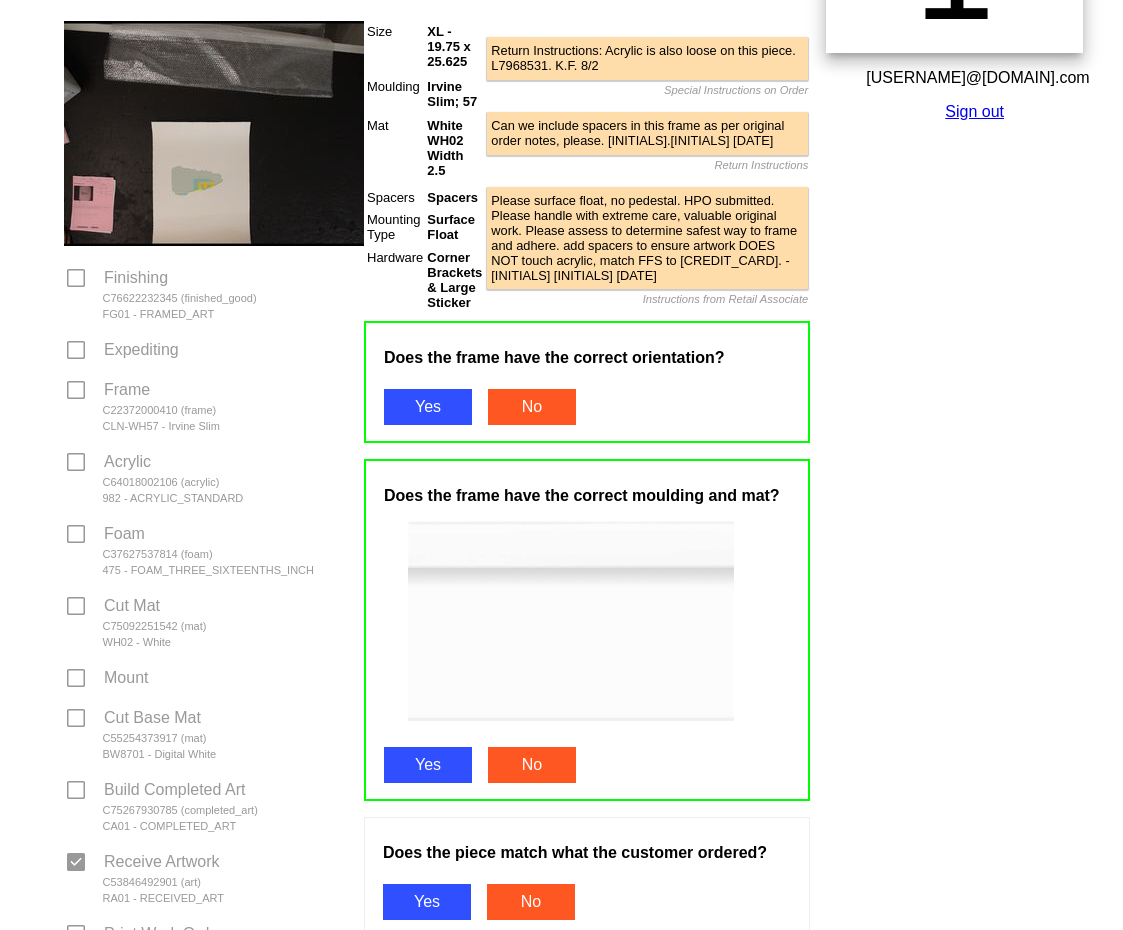 click on "Yes" at bounding box center [428, 765] 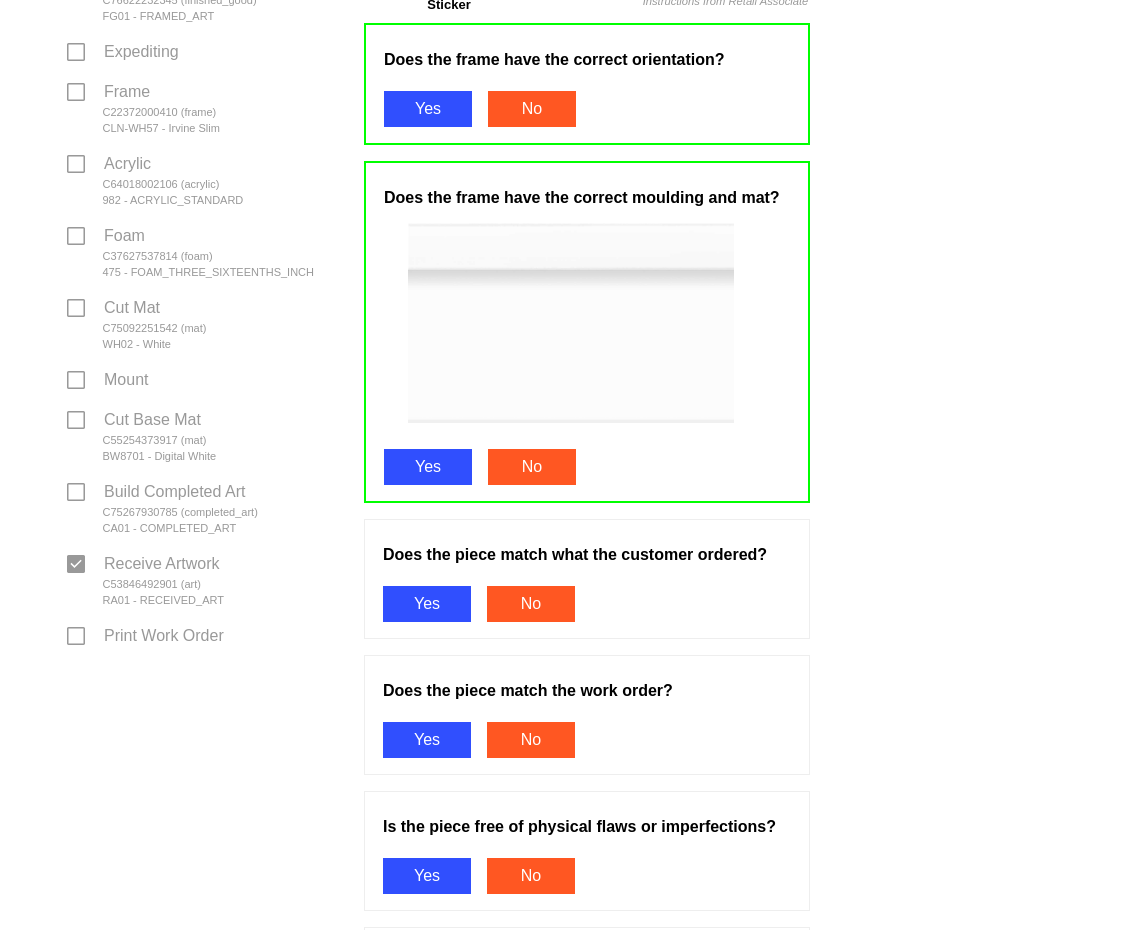 scroll, scrollTop: 700, scrollLeft: 0, axis: vertical 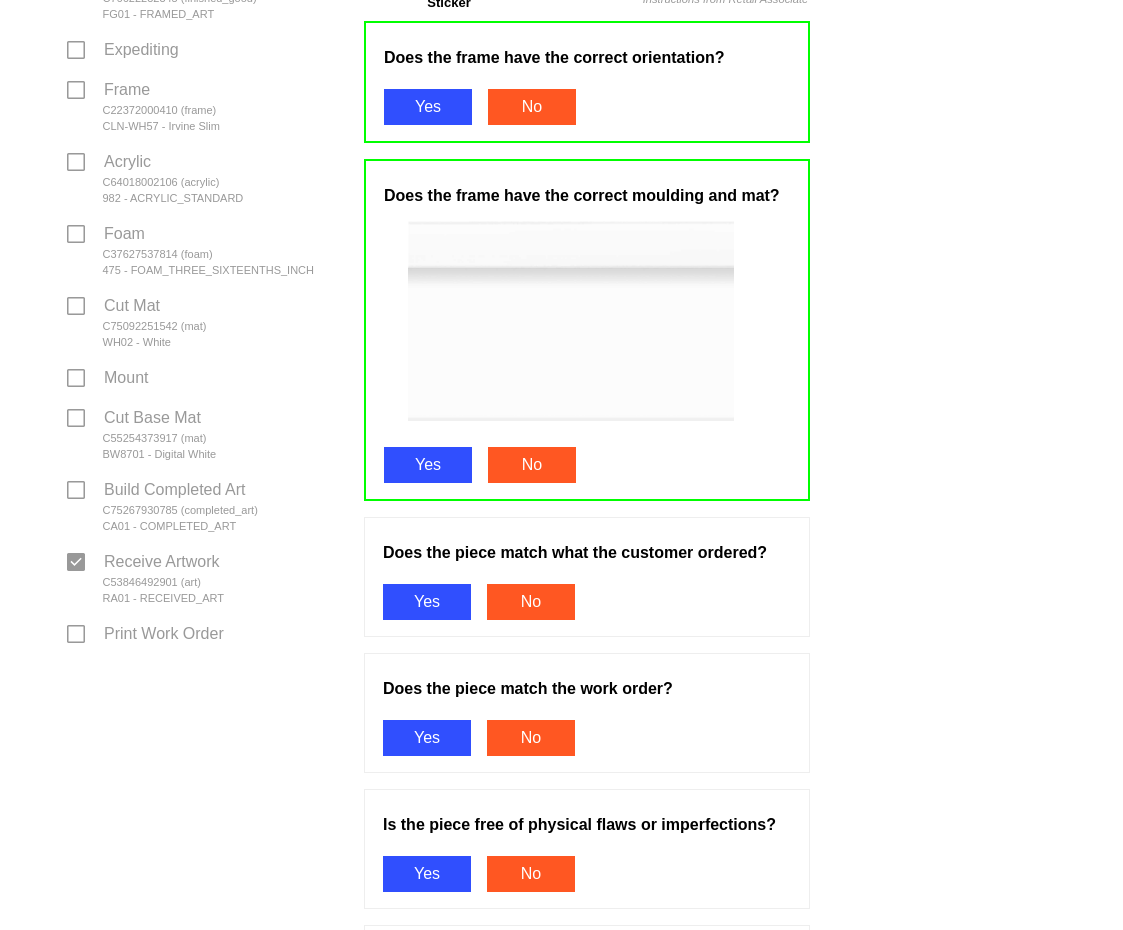 click on "Yes" at bounding box center [427, 602] 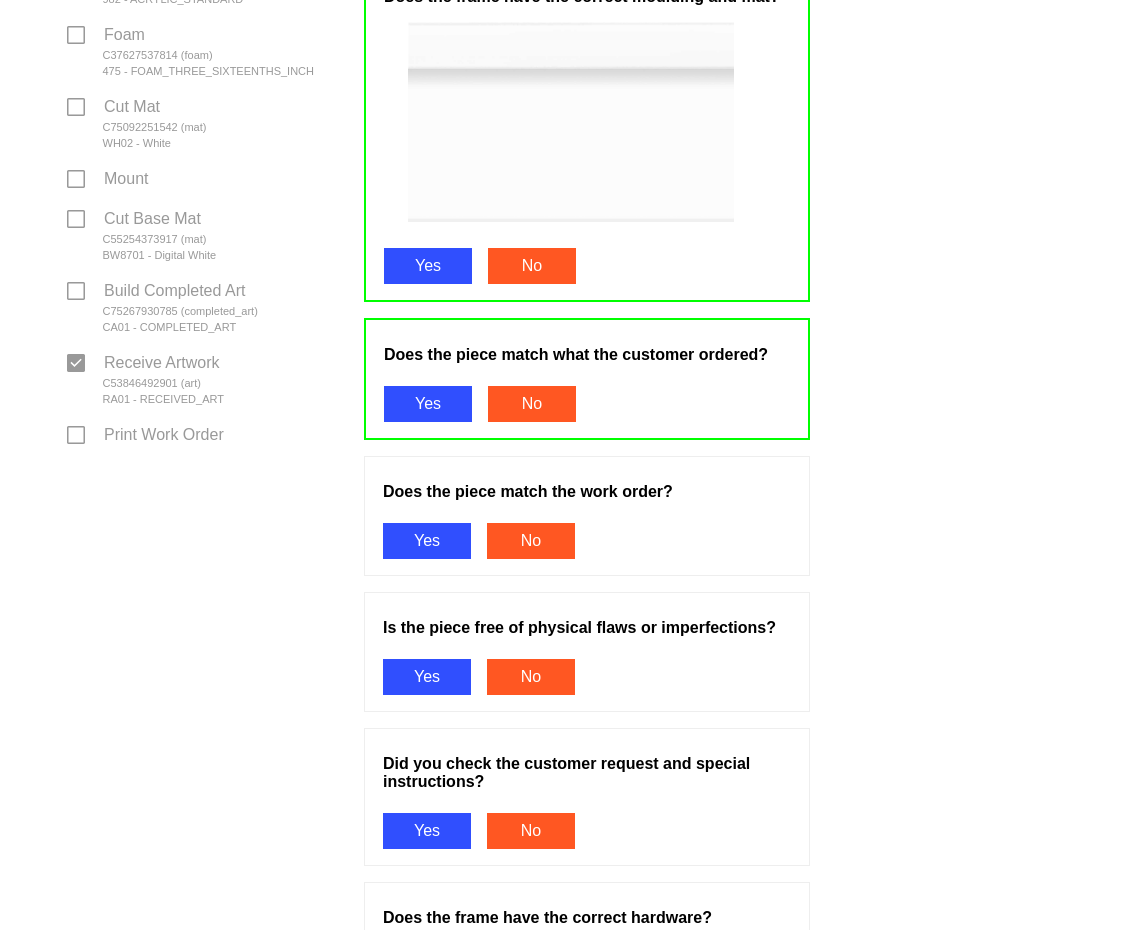 scroll, scrollTop: 900, scrollLeft: 0, axis: vertical 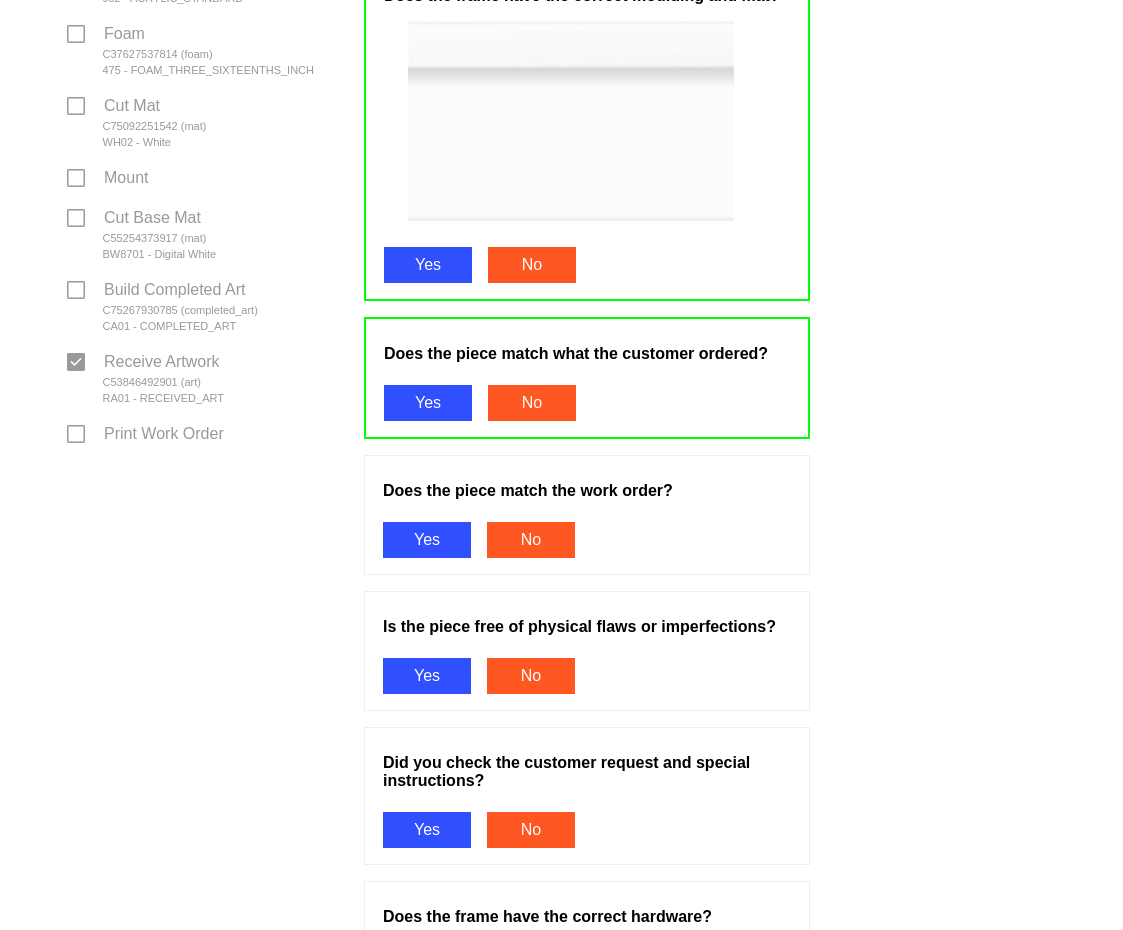 click on "Yes" at bounding box center (427, 540) 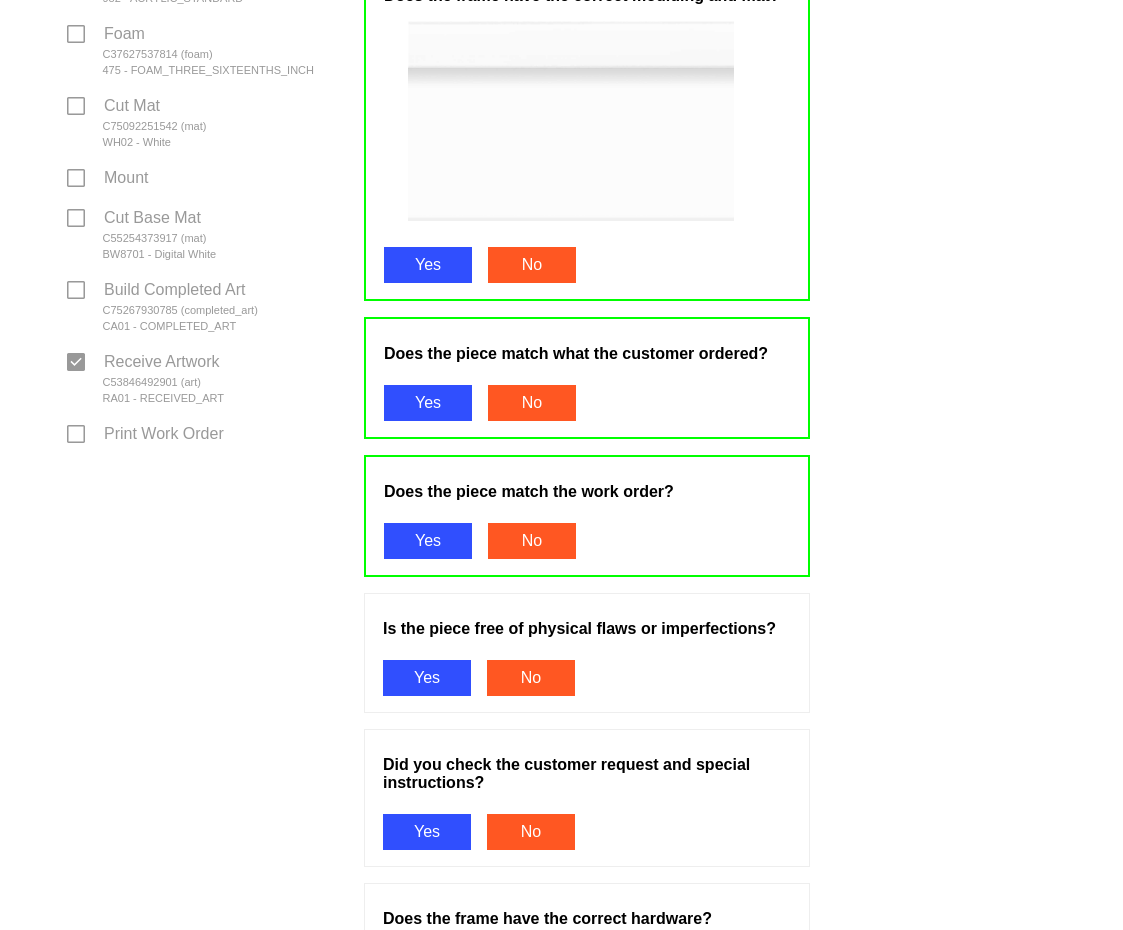 click on "Yes" at bounding box center [427, 678] 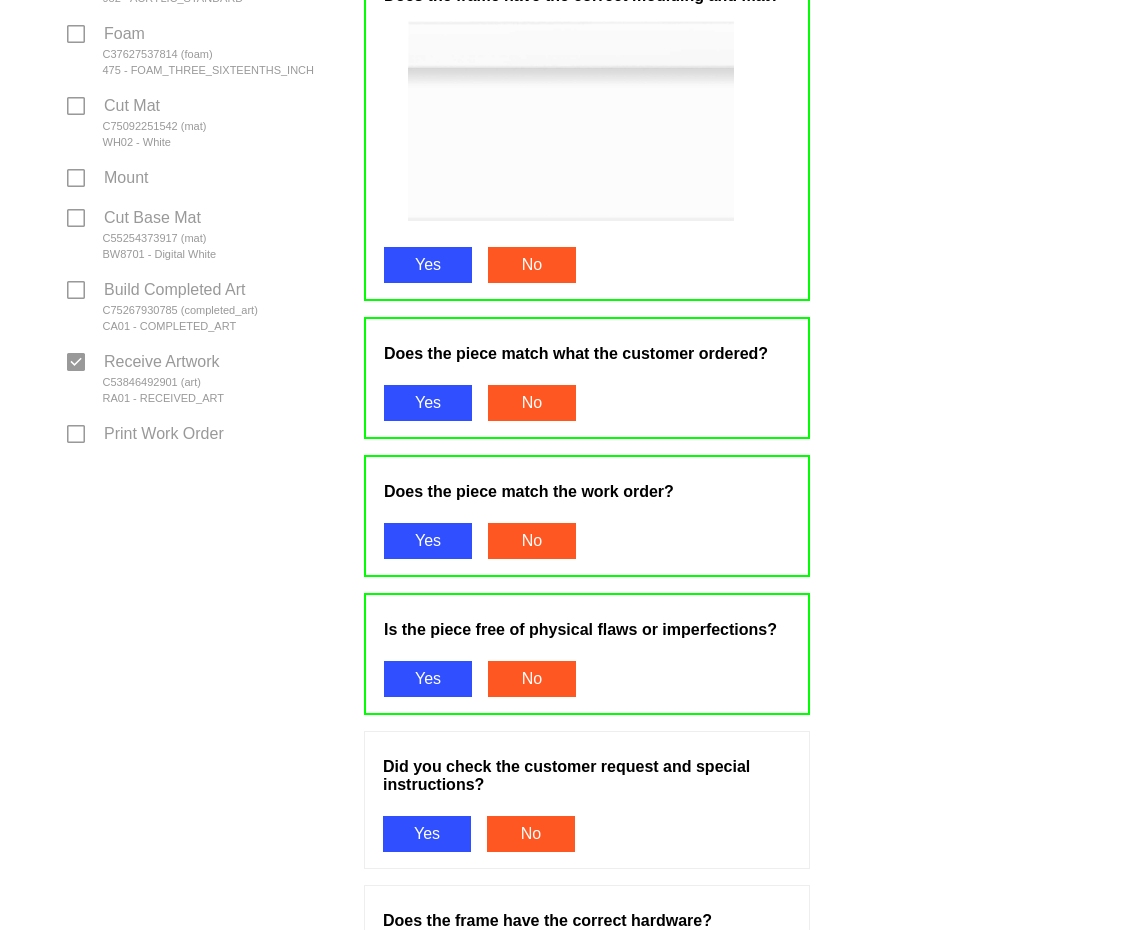 scroll, scrollTop: 1200, scrollLeft: 0, axis: vertical 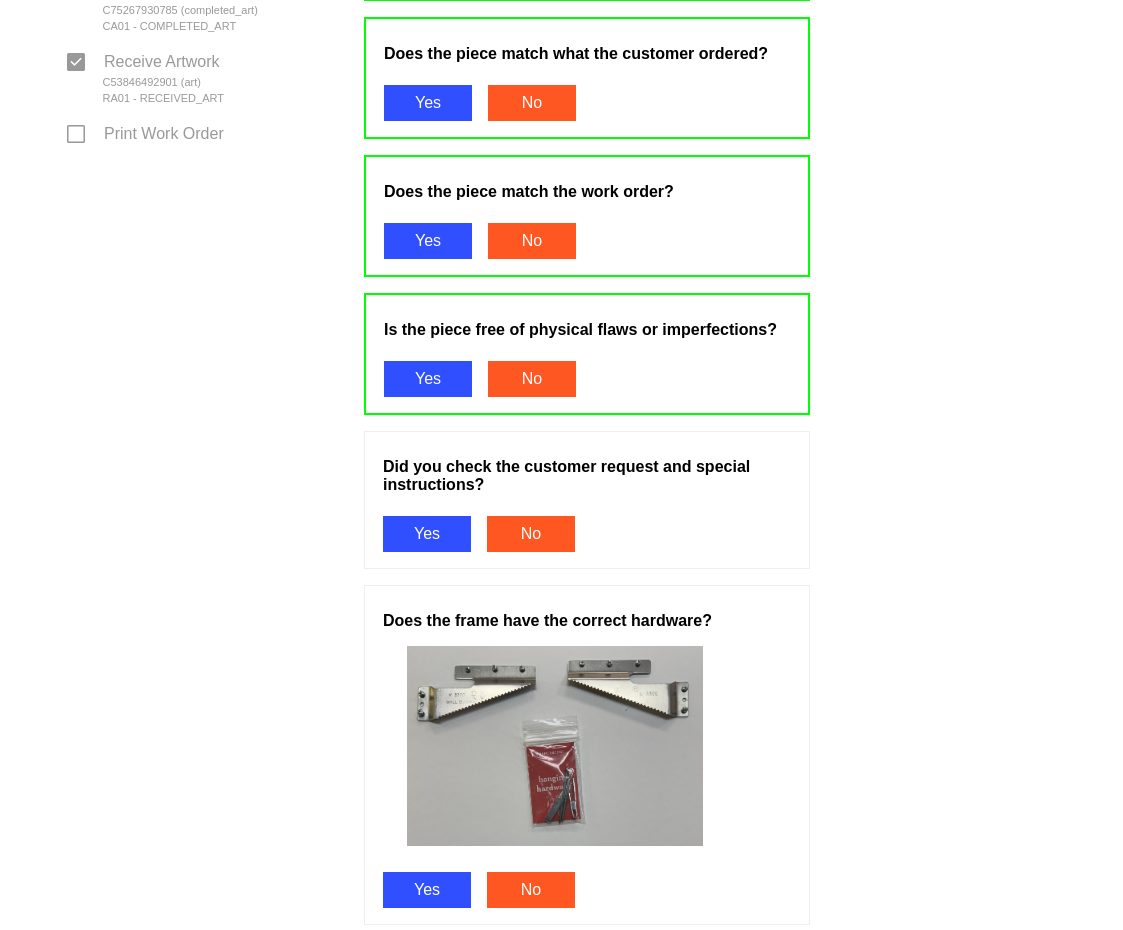 click on "Yes" at bounding box center (427, 534) 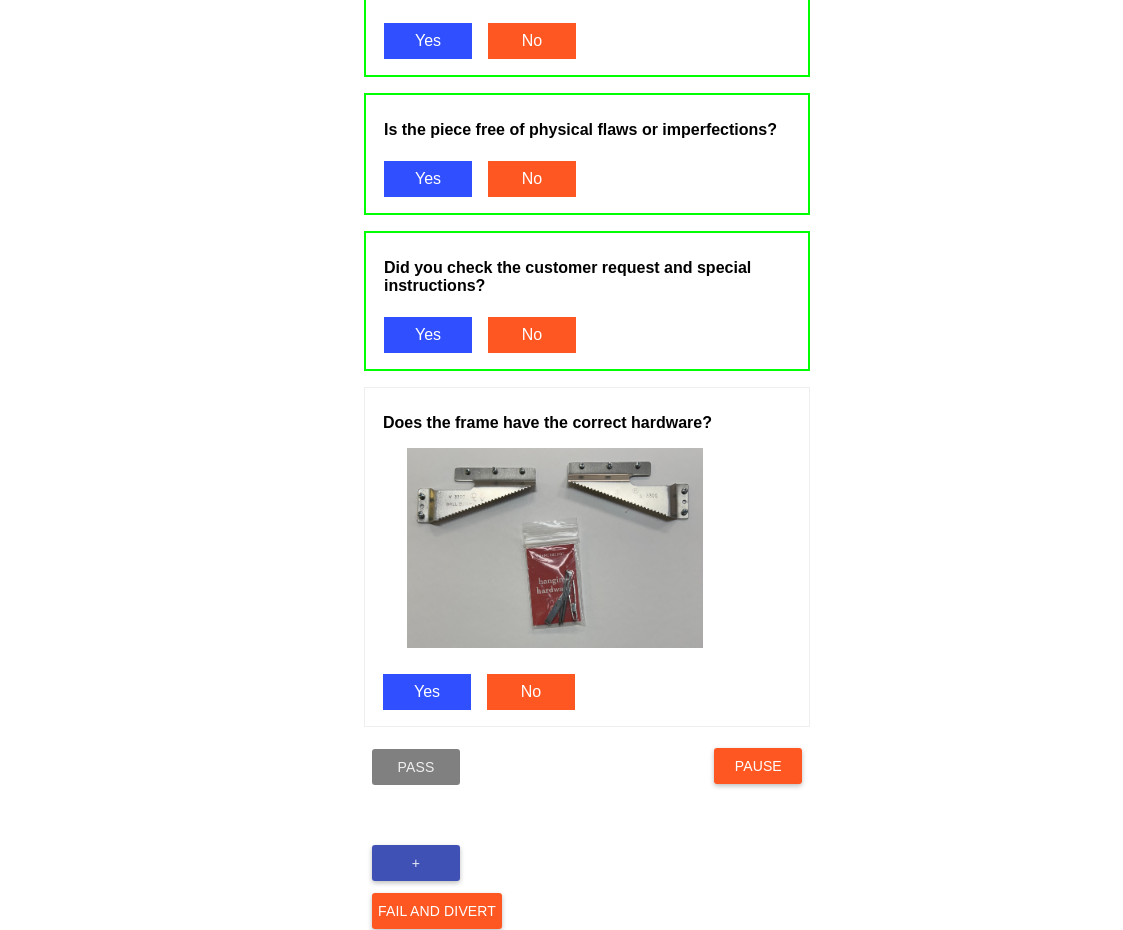 scroll, scrollTop: 1461, scrollLeft: 0, axis: vertical 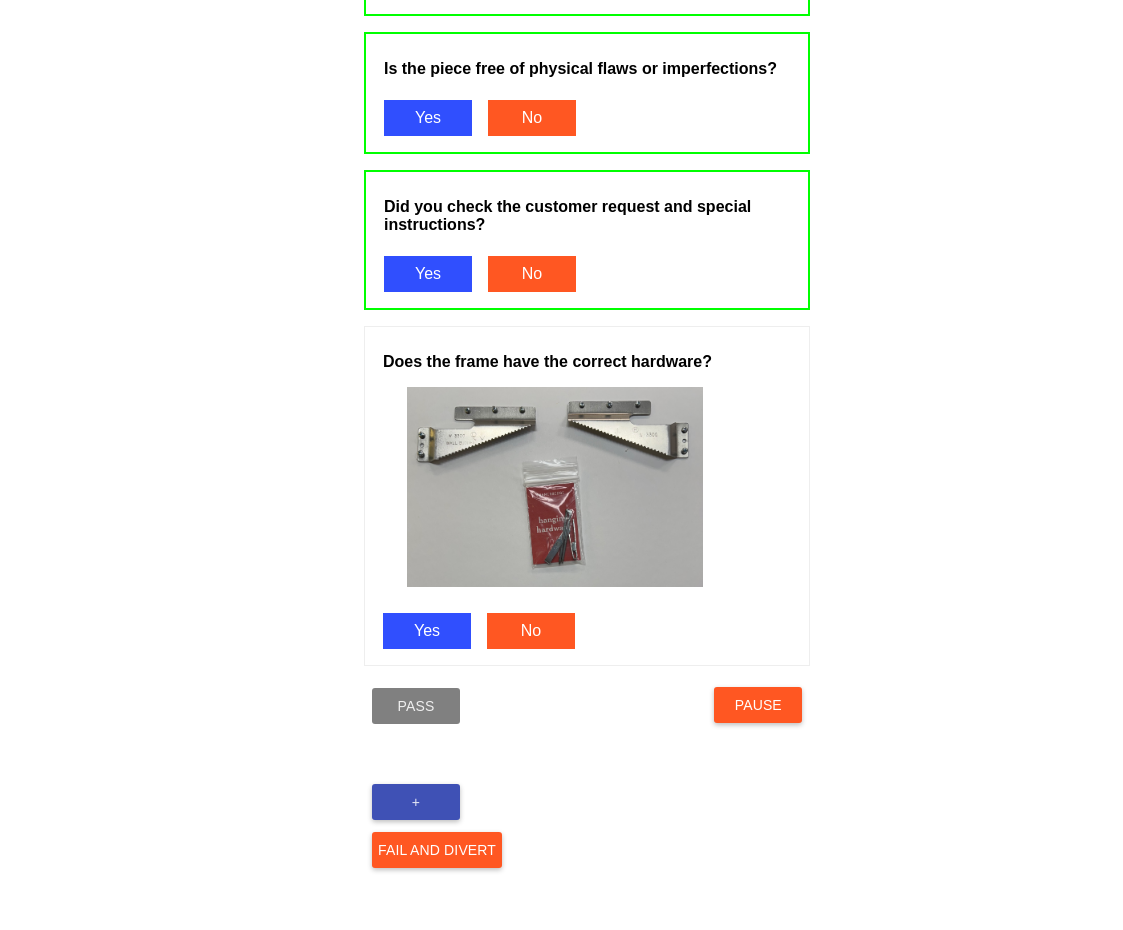 click on "Yes" at bounding box center [427, 631] 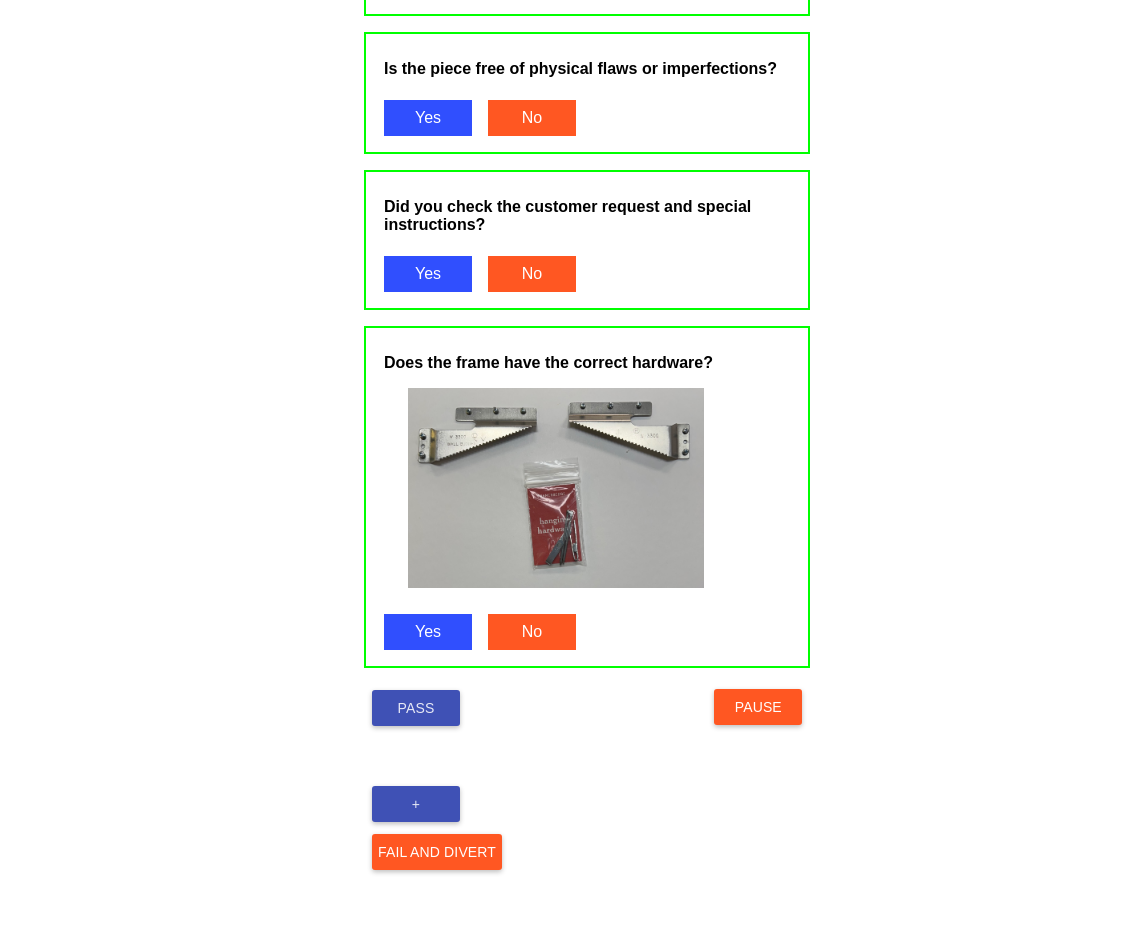 click on "Pass" at bounding box center [416, 708] 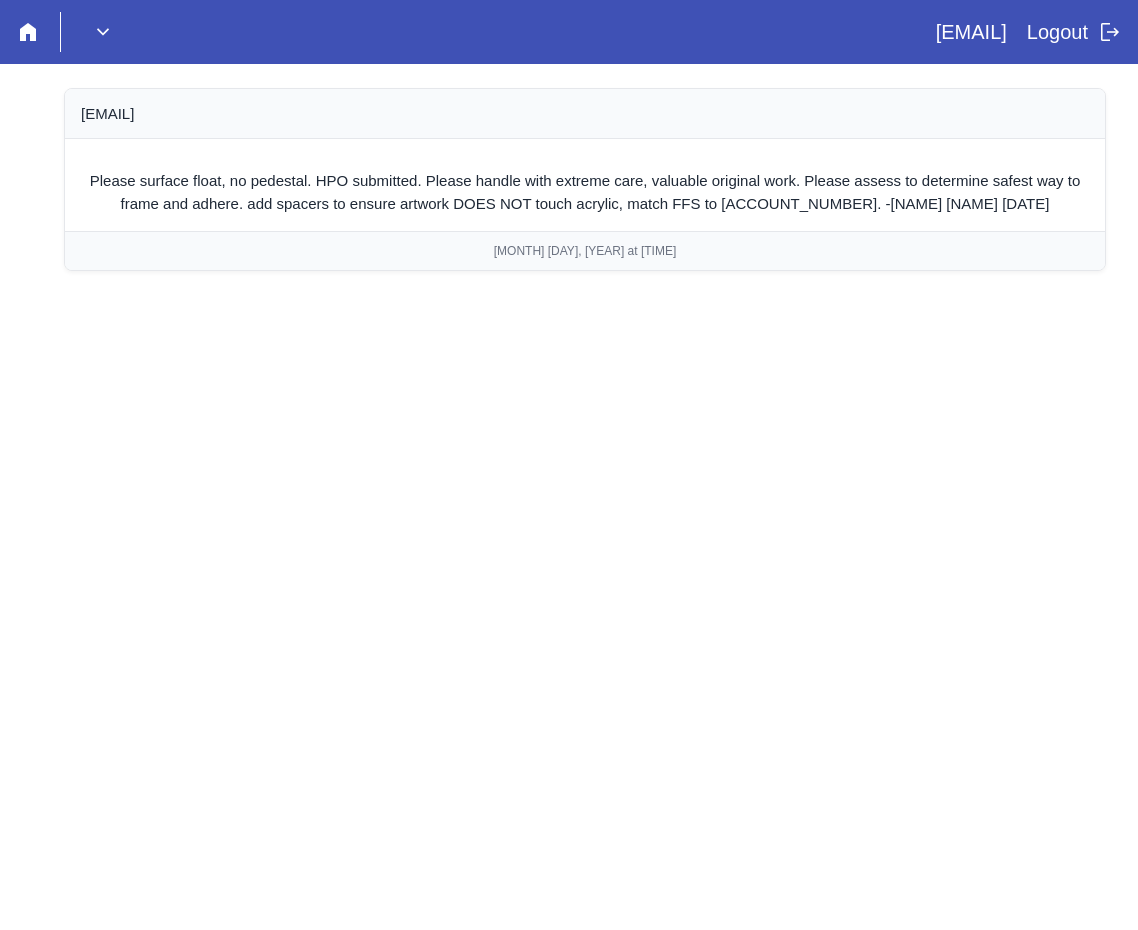 scroll, scrollTop: 0, scrollLeft: 0, axis: both 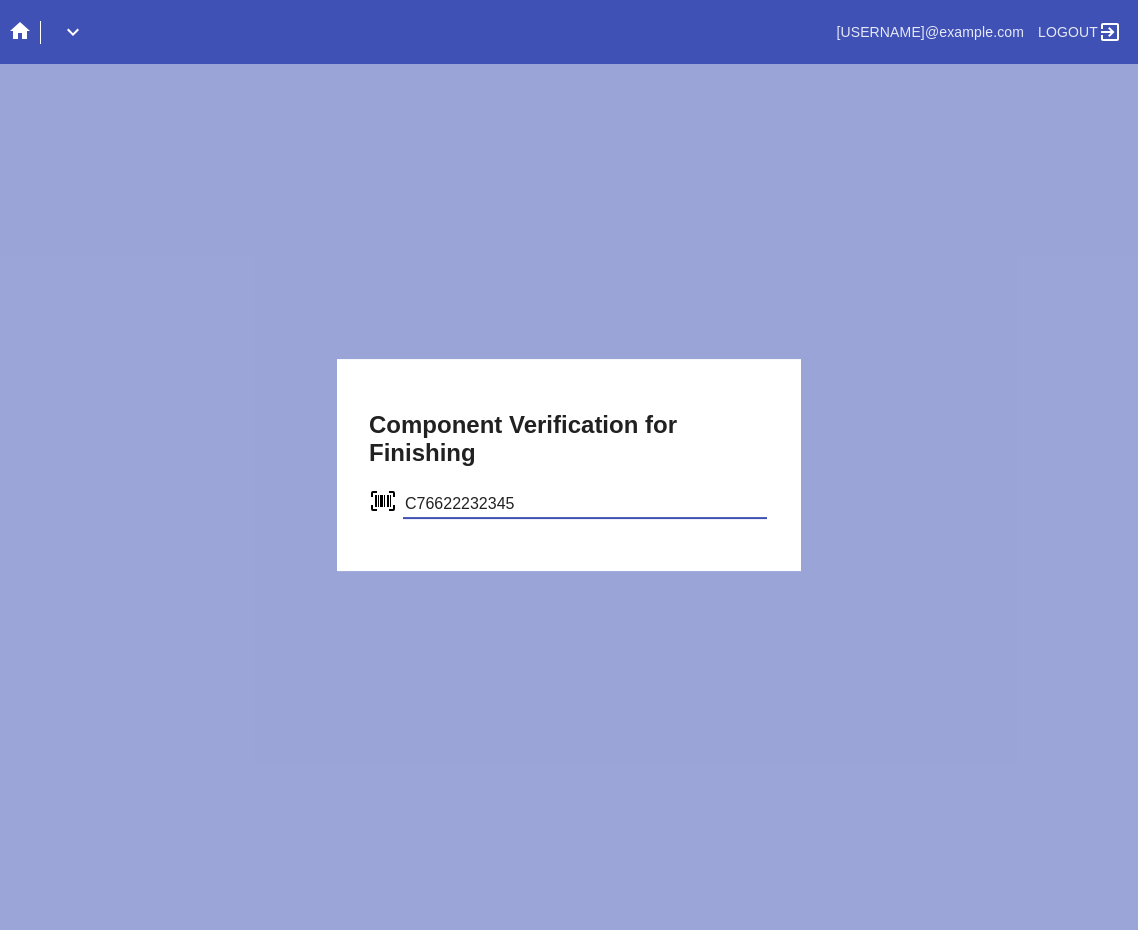 type on "C76622232345" 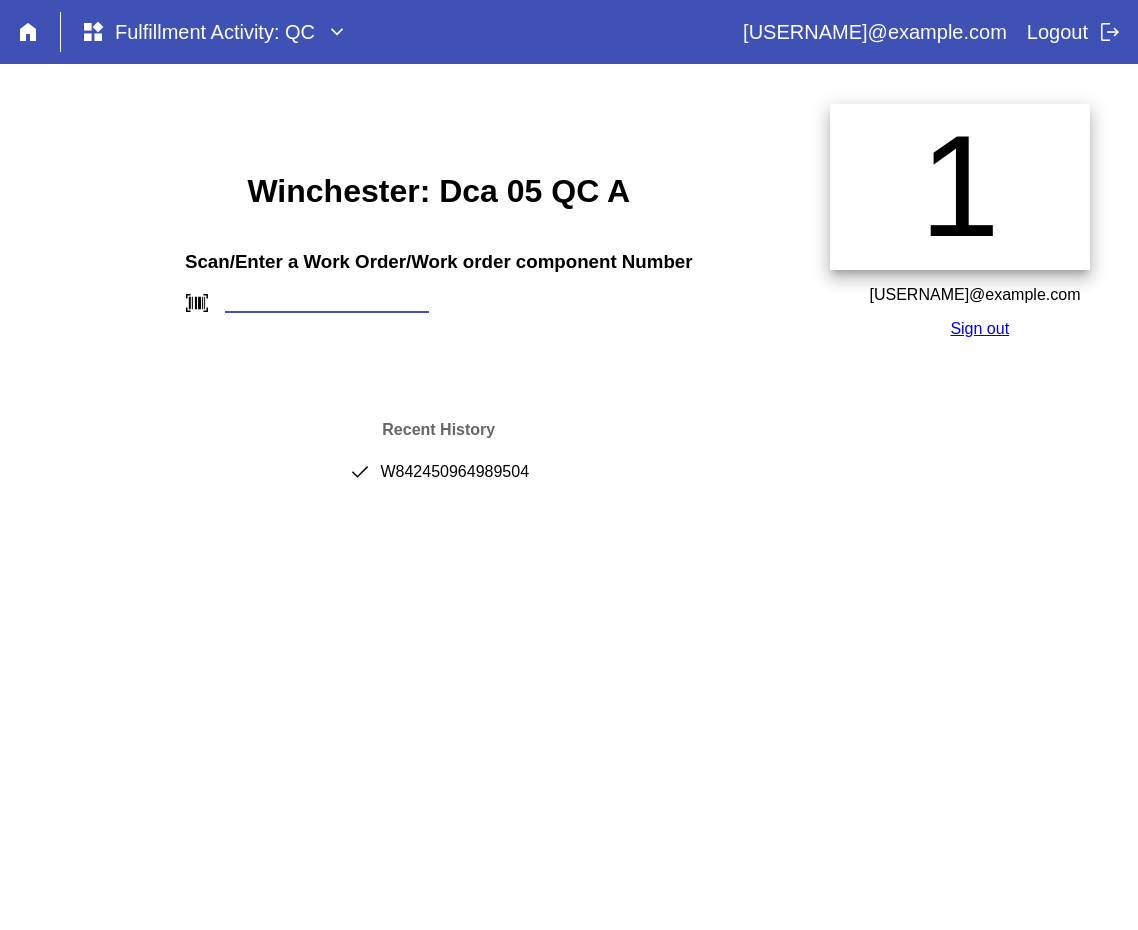 scroll, scrollTop: 0, scrollLeft: 0, axis: both 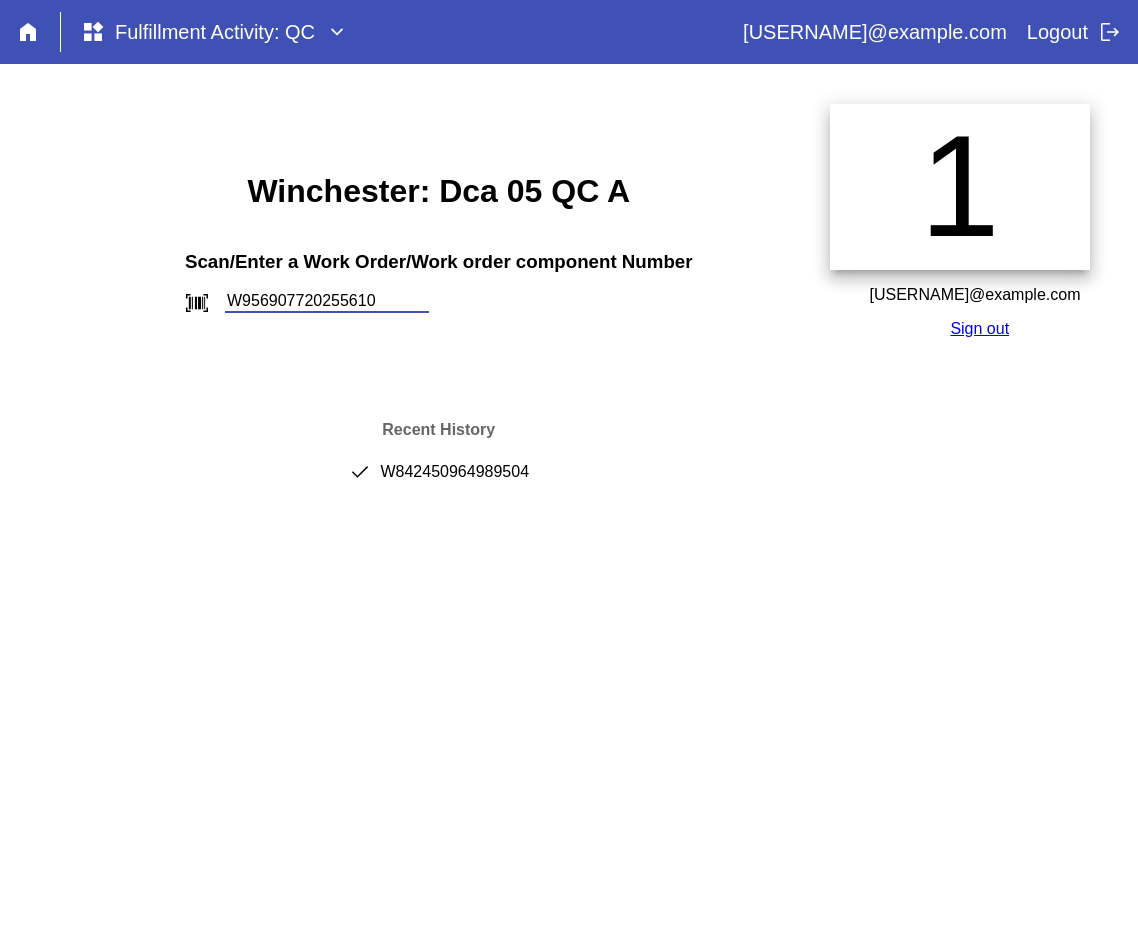 type on "W956907720255610" 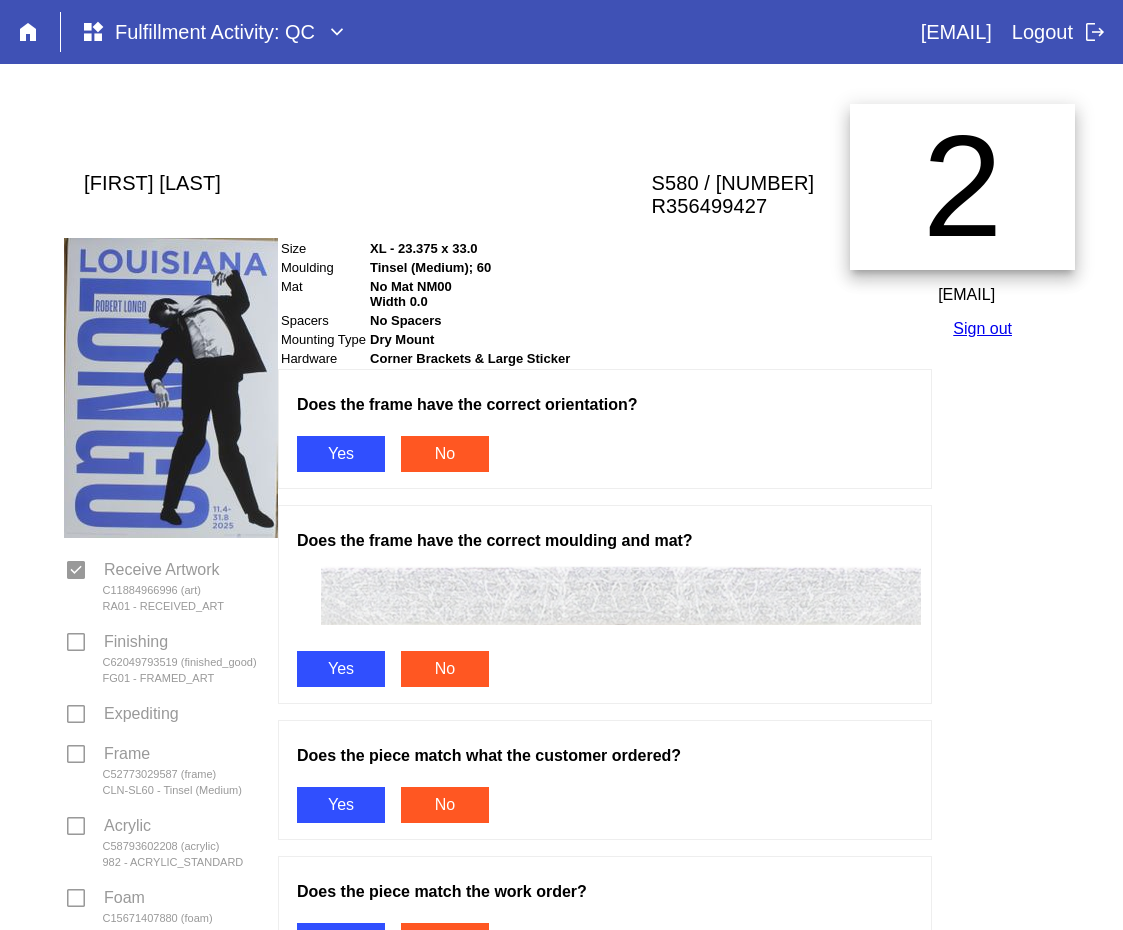 scroll, scrollTop: 0, scrollLeft: 0, axis: both 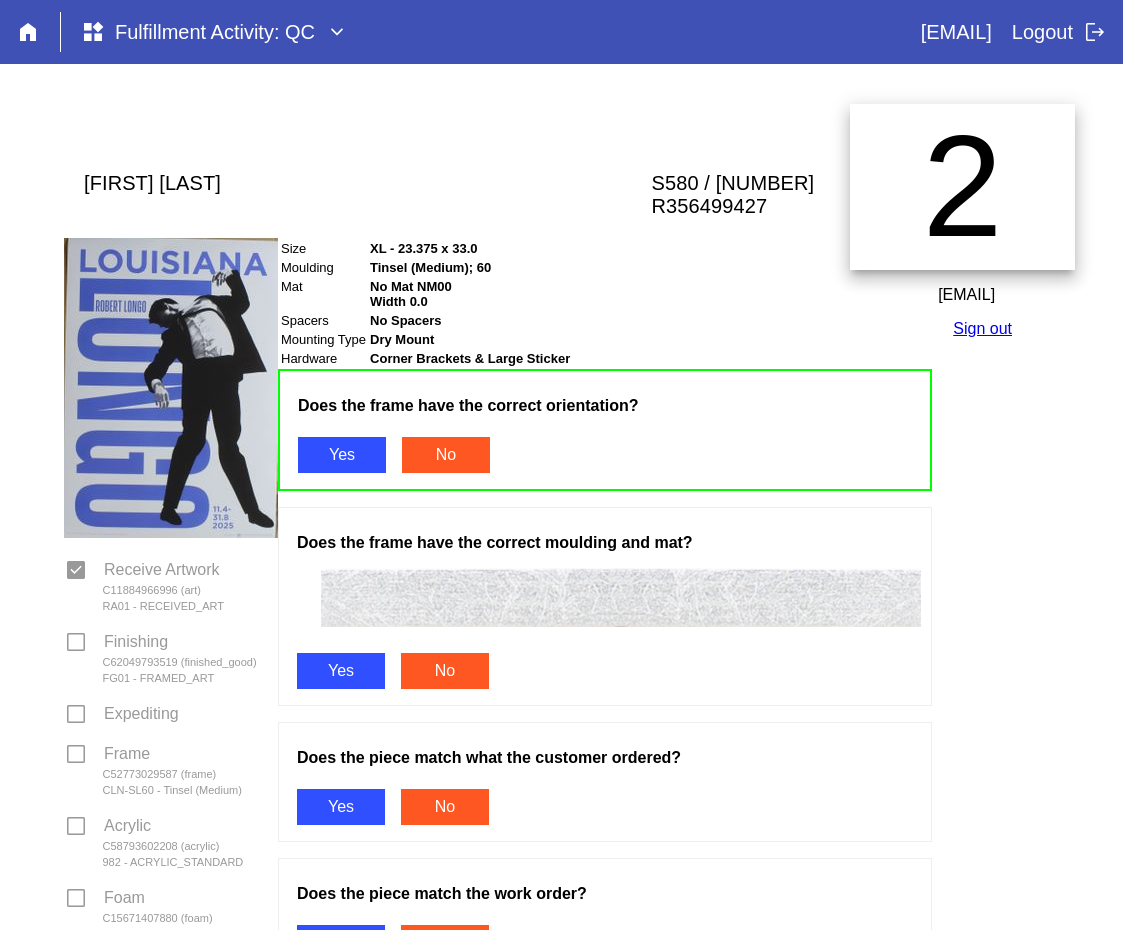 click on "Yes" at bounding box center [341, 671] 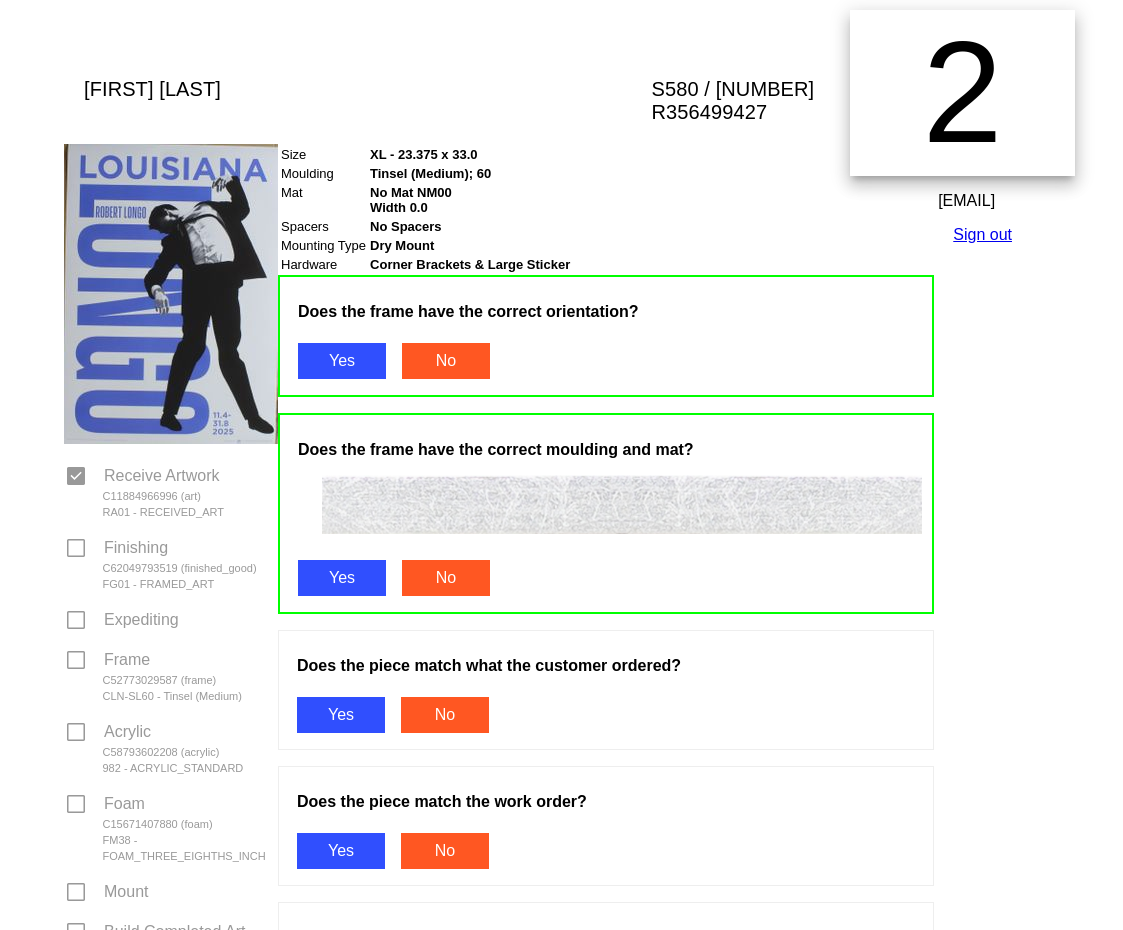 scroll, scrollTop: 200, scrollLeft: 0, axis: vertical 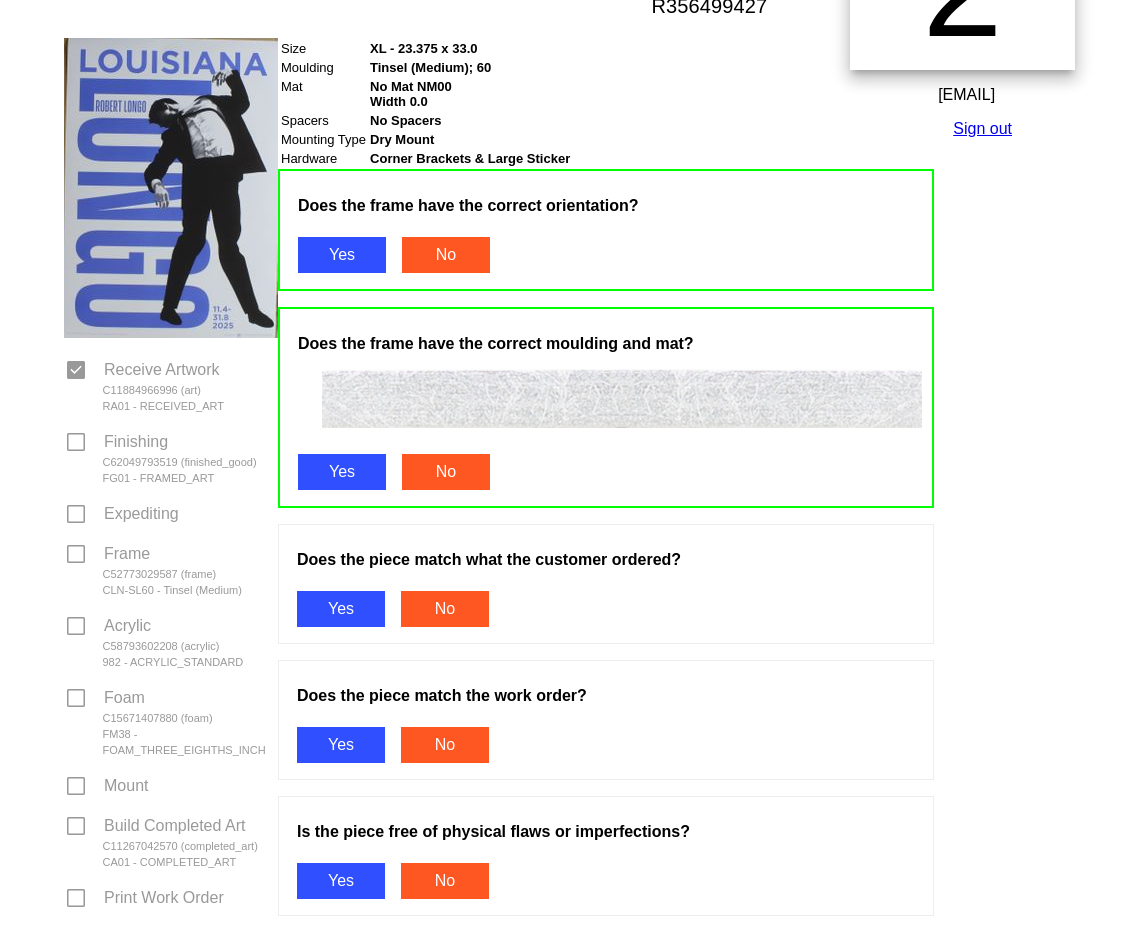 click on "Yes" at bounding box center [341, 609] 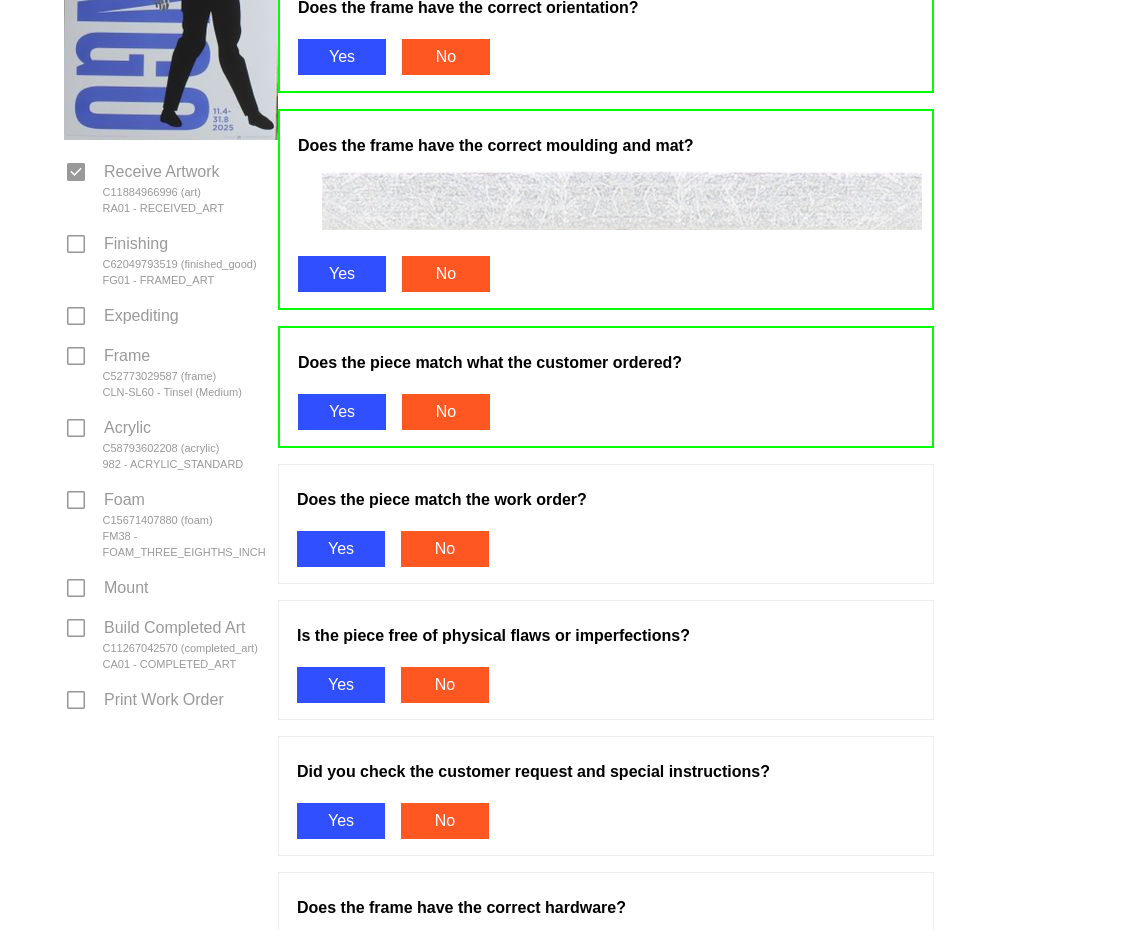 scroll, scrollTop: 400, scrollLeft: 0, axis: vertical 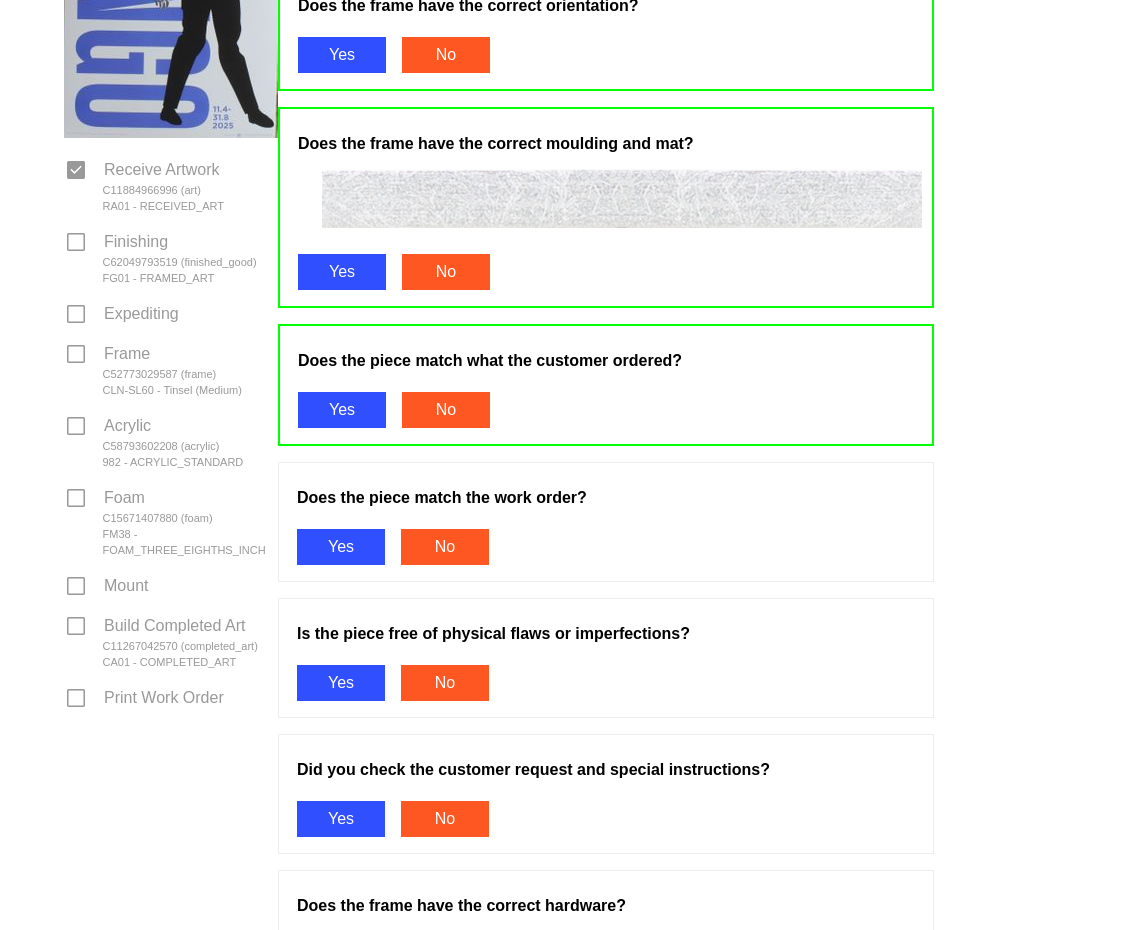 click on "Yes" at bounding box center (341, 547) 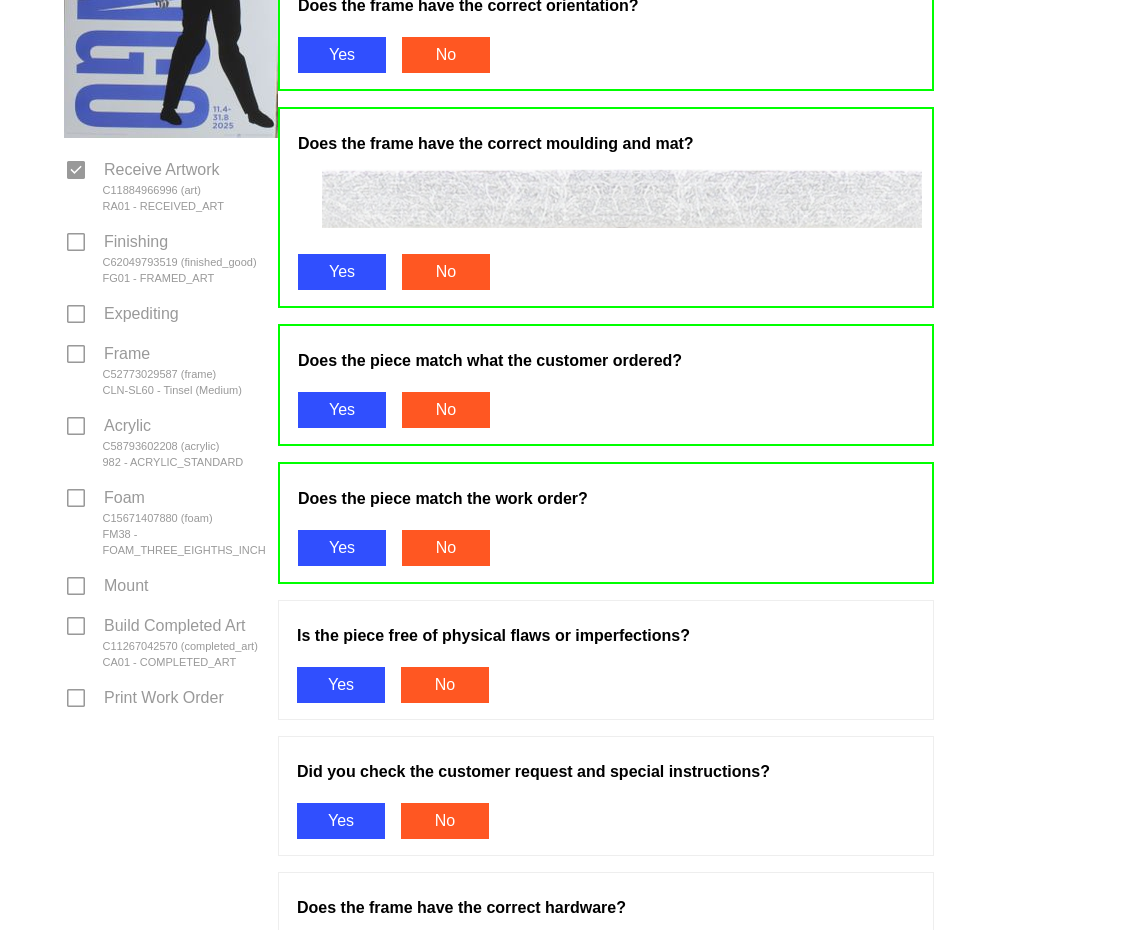 click on "Yes" at bounding box center (341, 685) 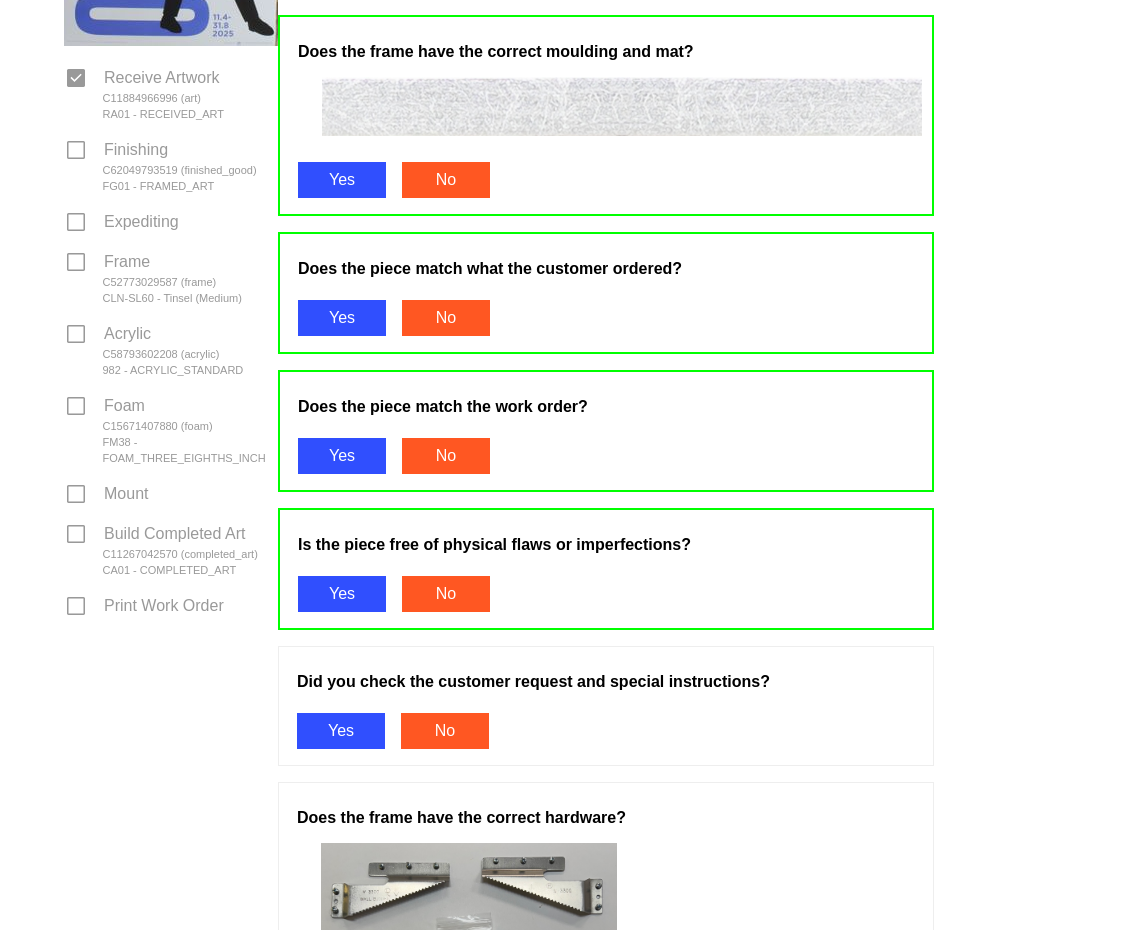 scroll, scrollTop: 600, scrollLeft: 0, axis: vertical 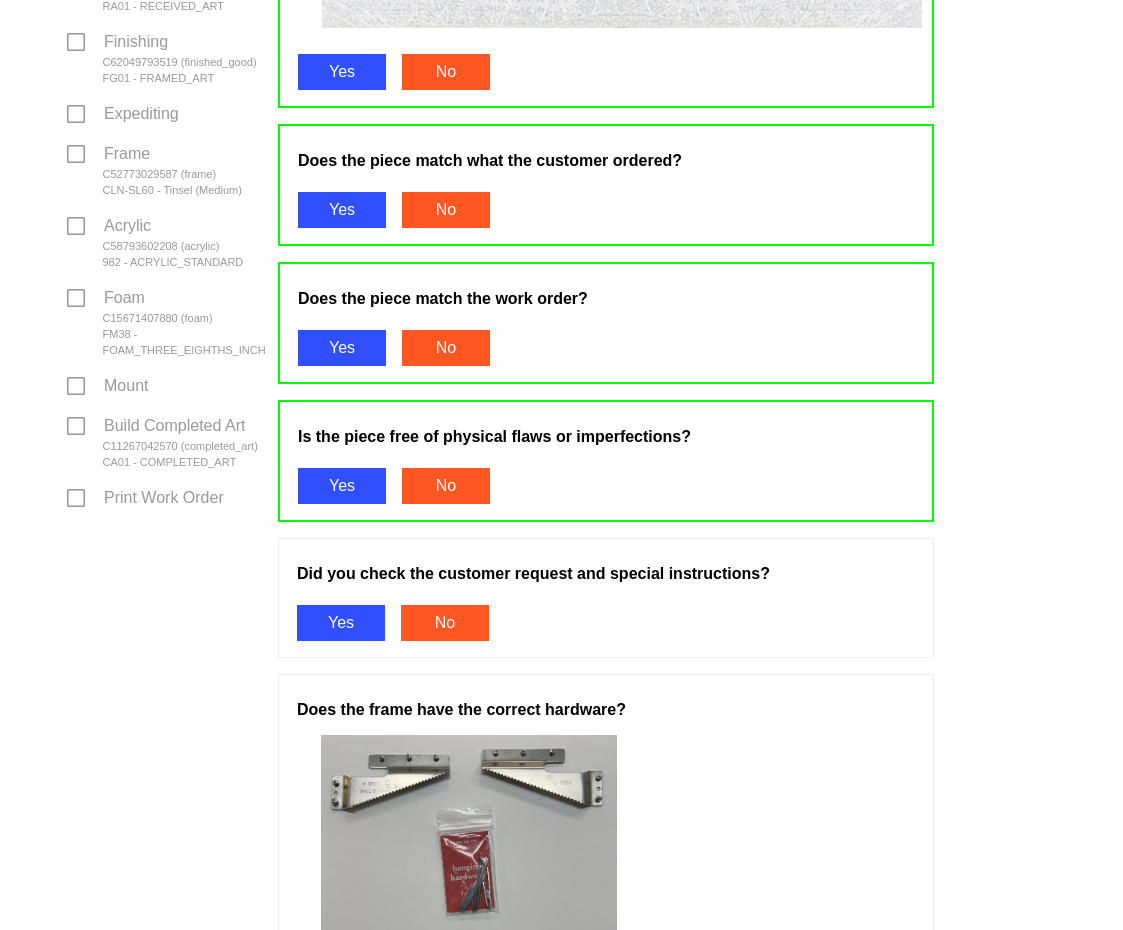 click on "Did you check the customer request and special instructions? Yes No" at bounding box center (606, 598) 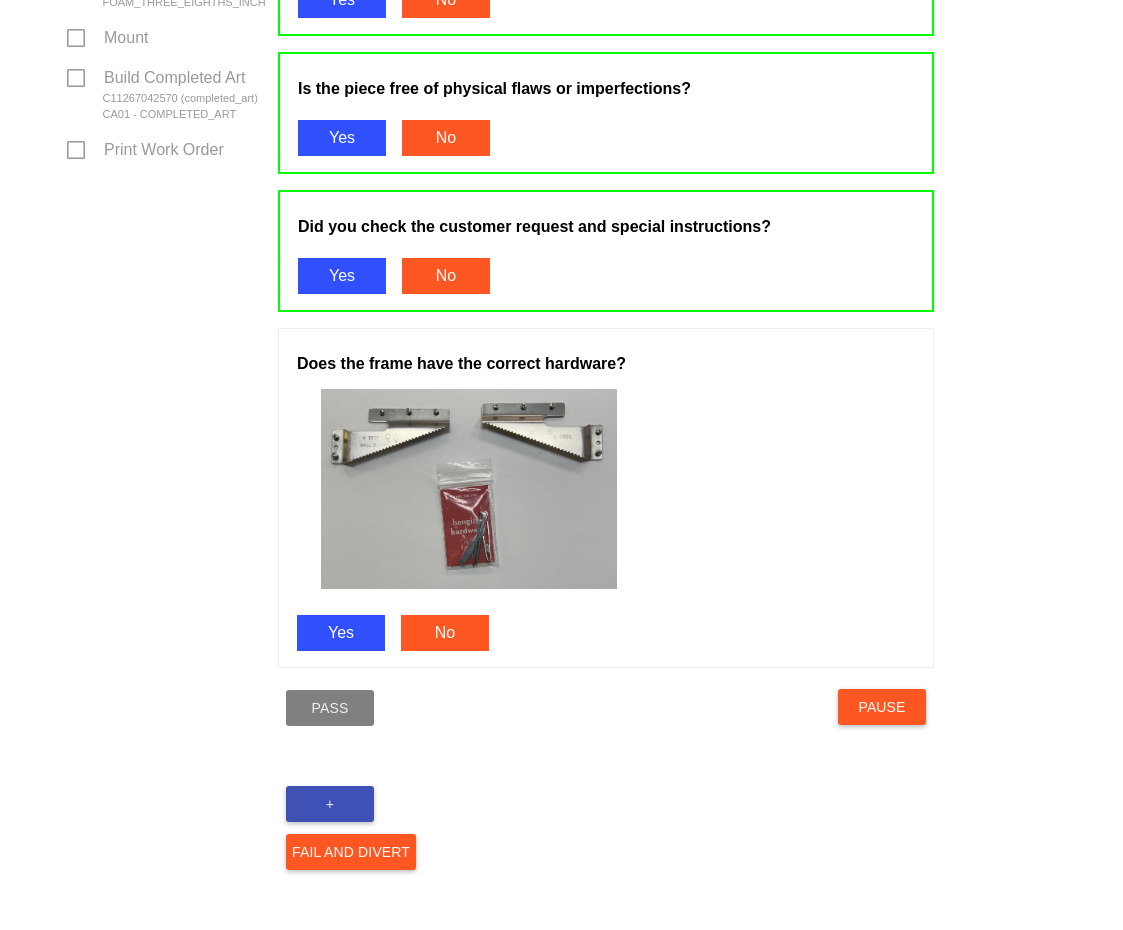 scroll, scrollTop: 950, scrollLeft: 0, axis: vertical 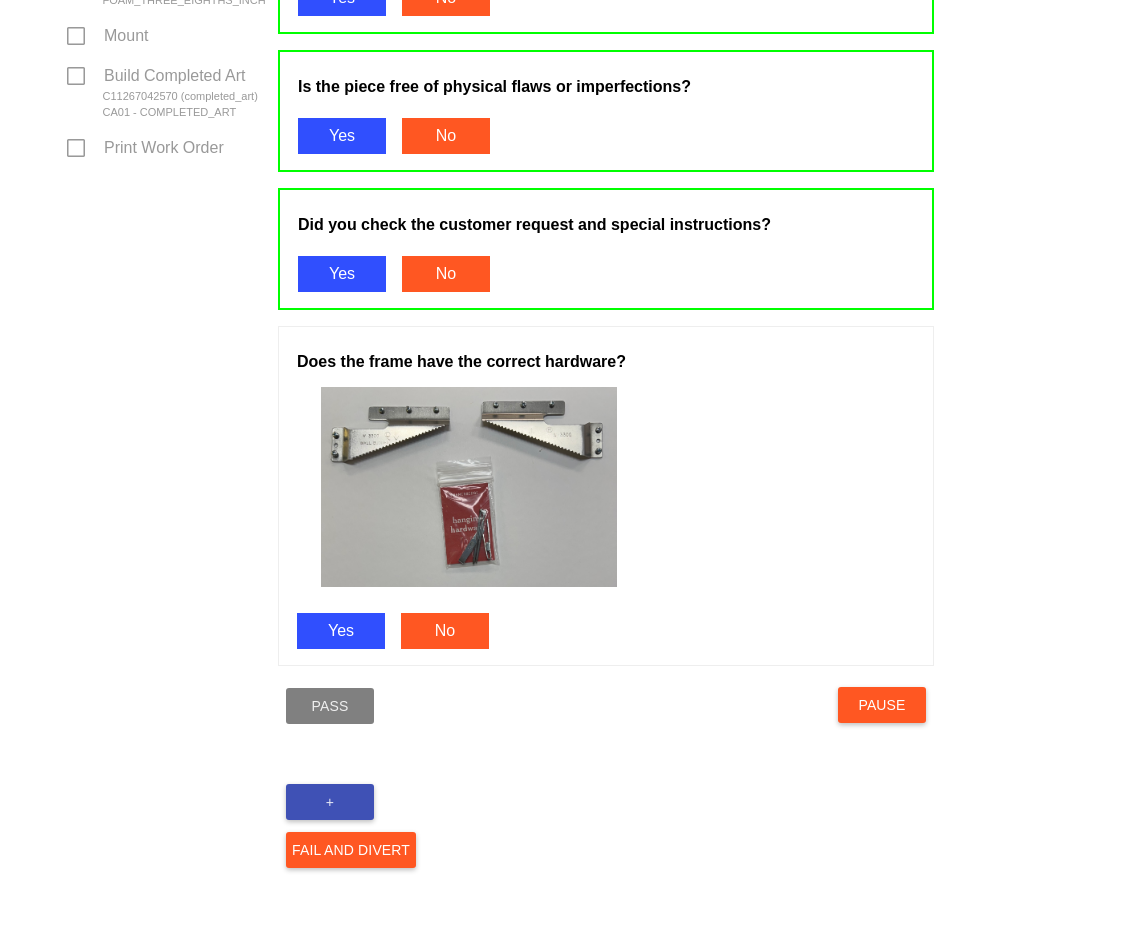 click on "Does the frame have the correct hardware? Yes No" at bounding box center [606, 496] 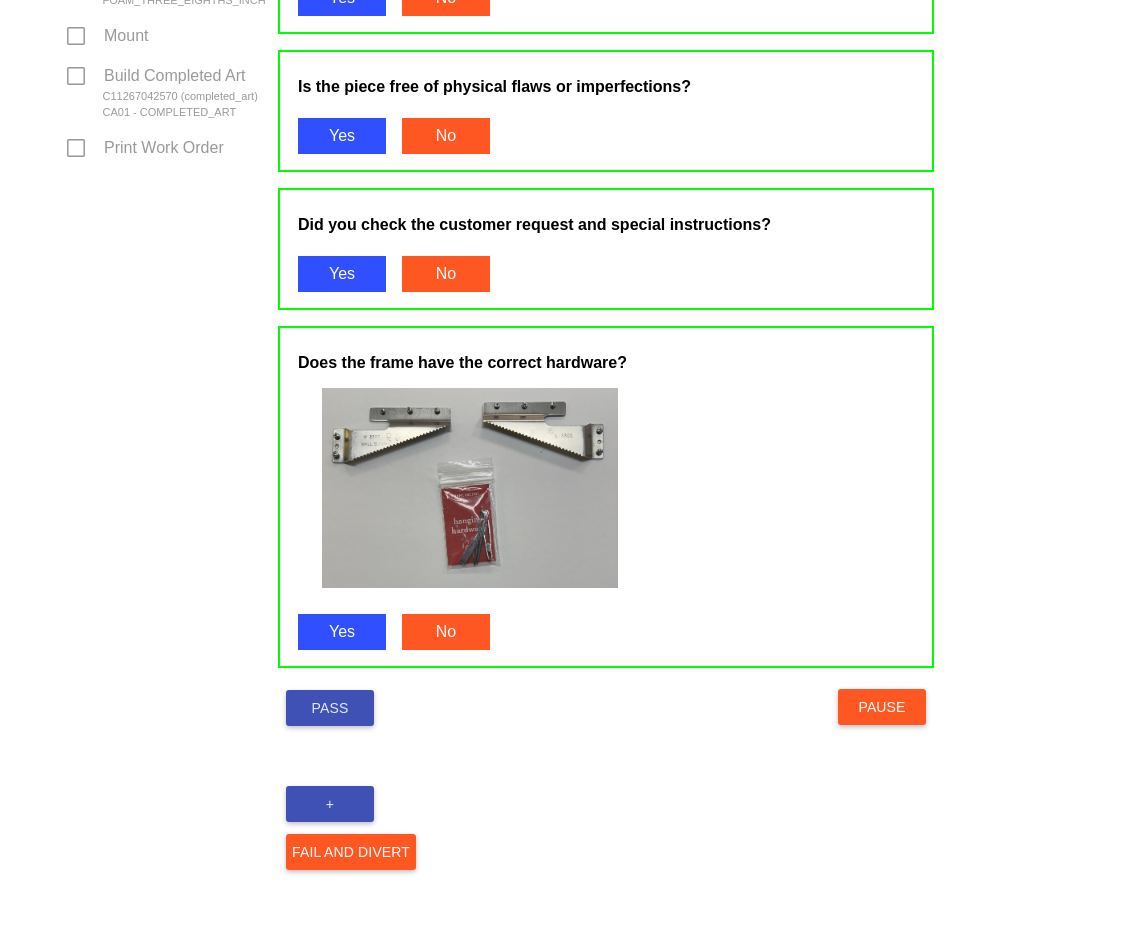 click on "Pass" at bounding box center [330, 708] 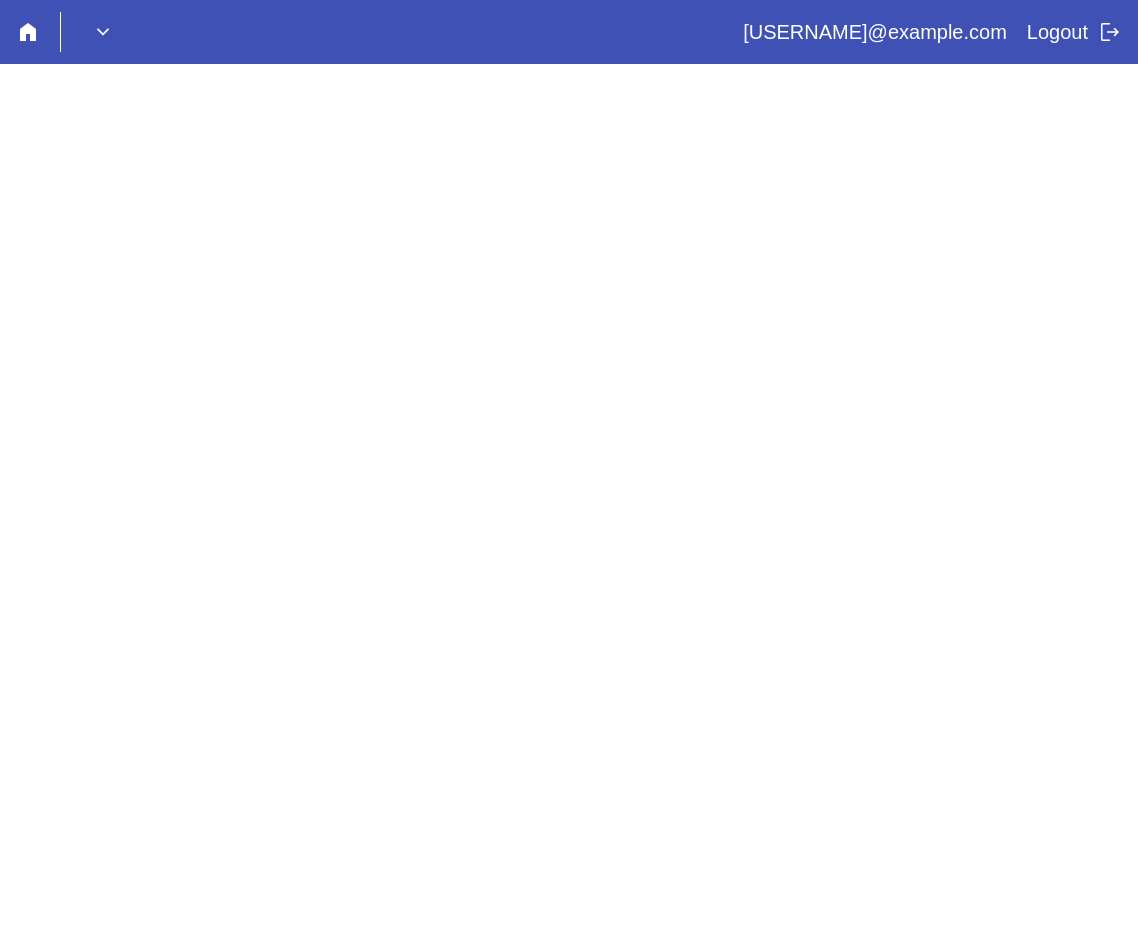 scroll, scrollTop: 0, scrollLeft: 0, axis: both 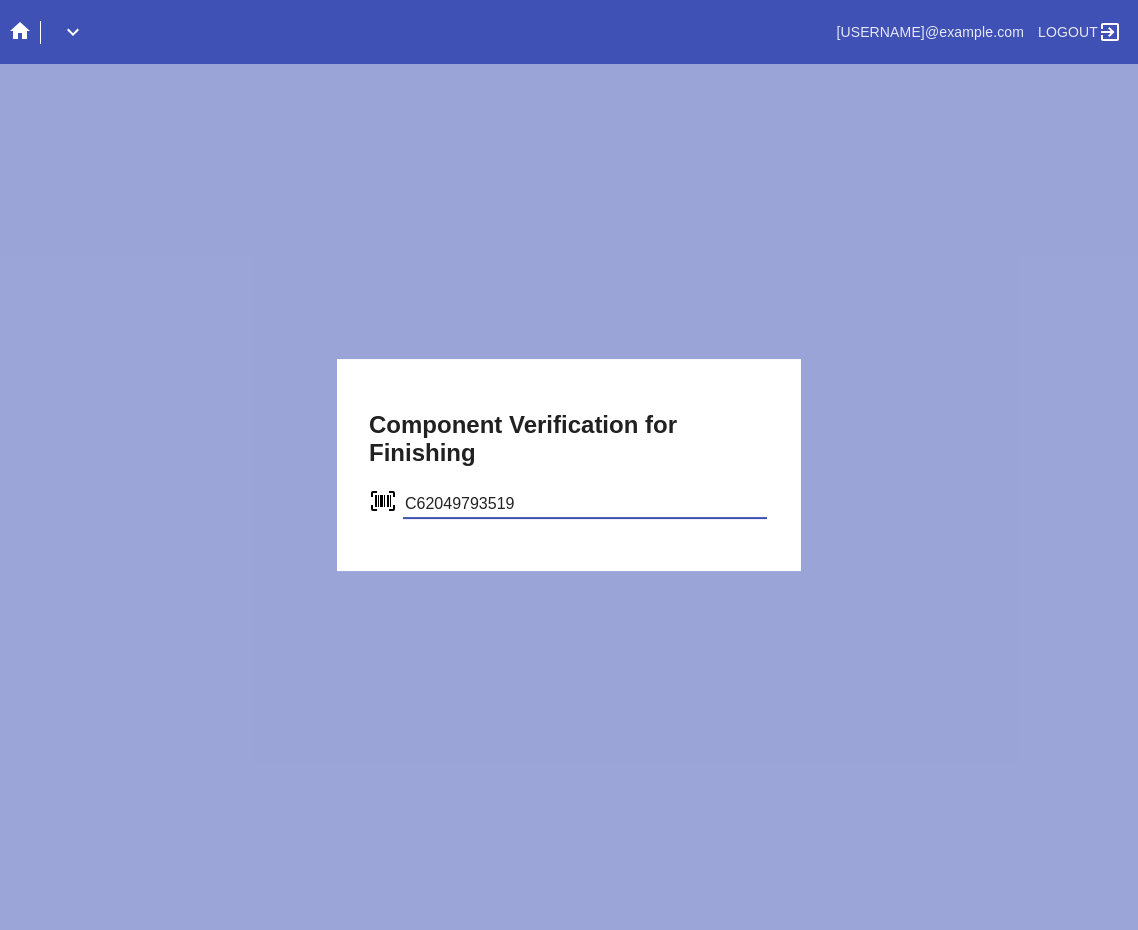 type on "C62049793519" 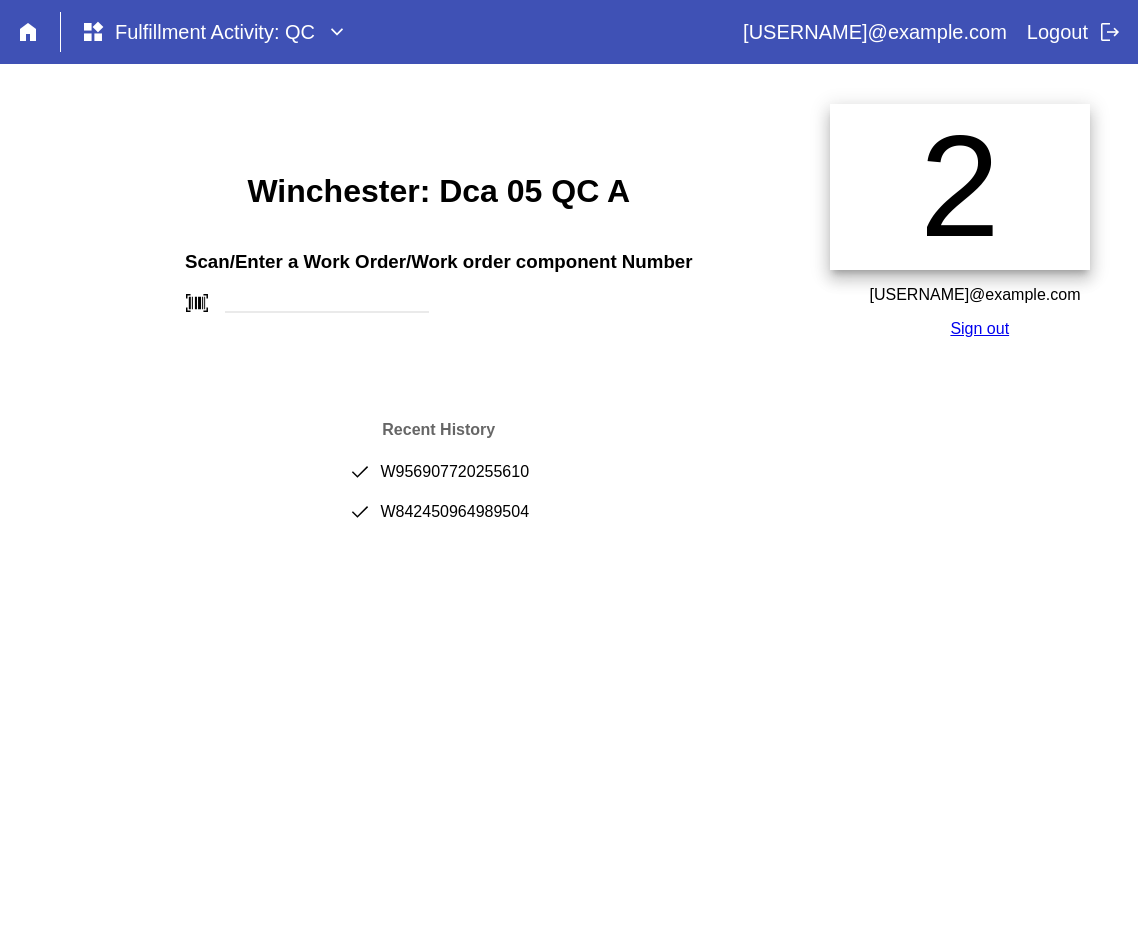 scroll, scrollTop: 0, scrollLeft: 0, axis: both 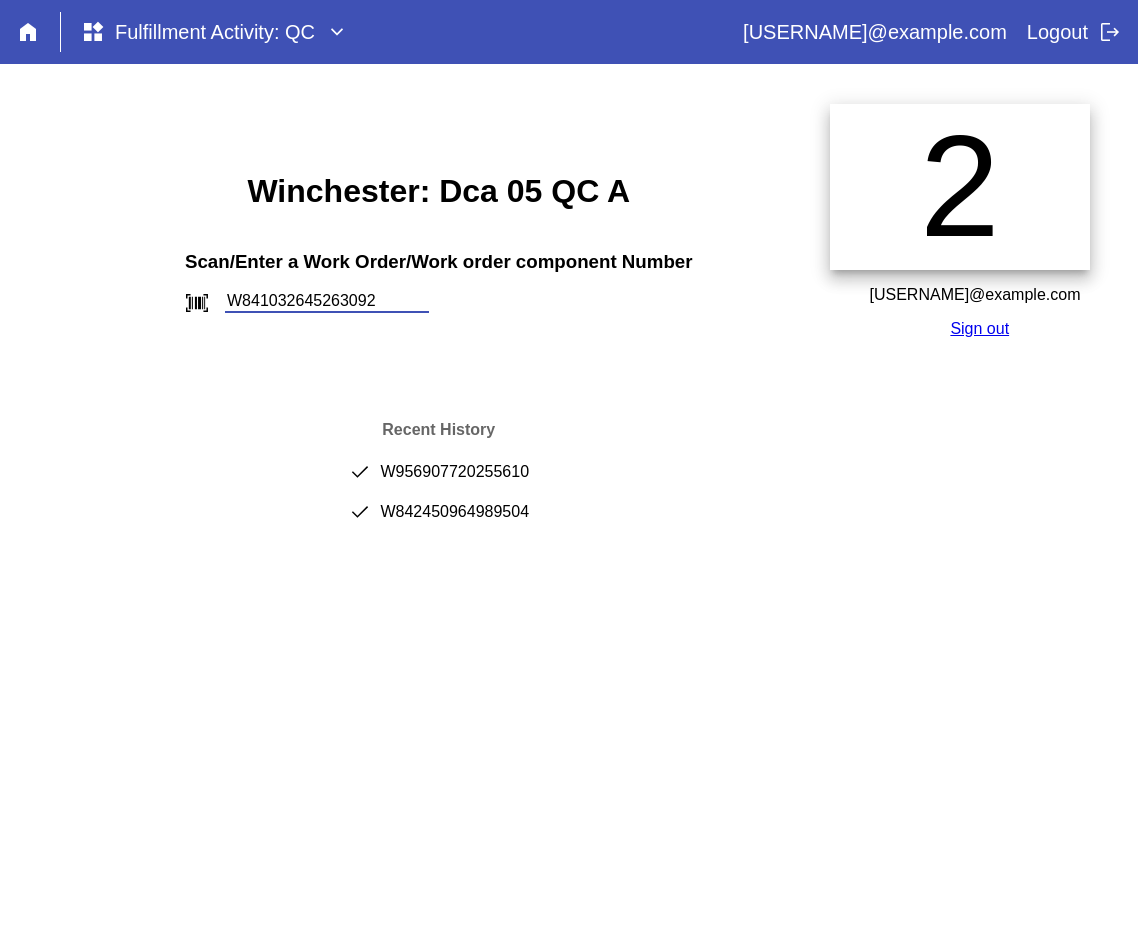 type on "W841032645263092" 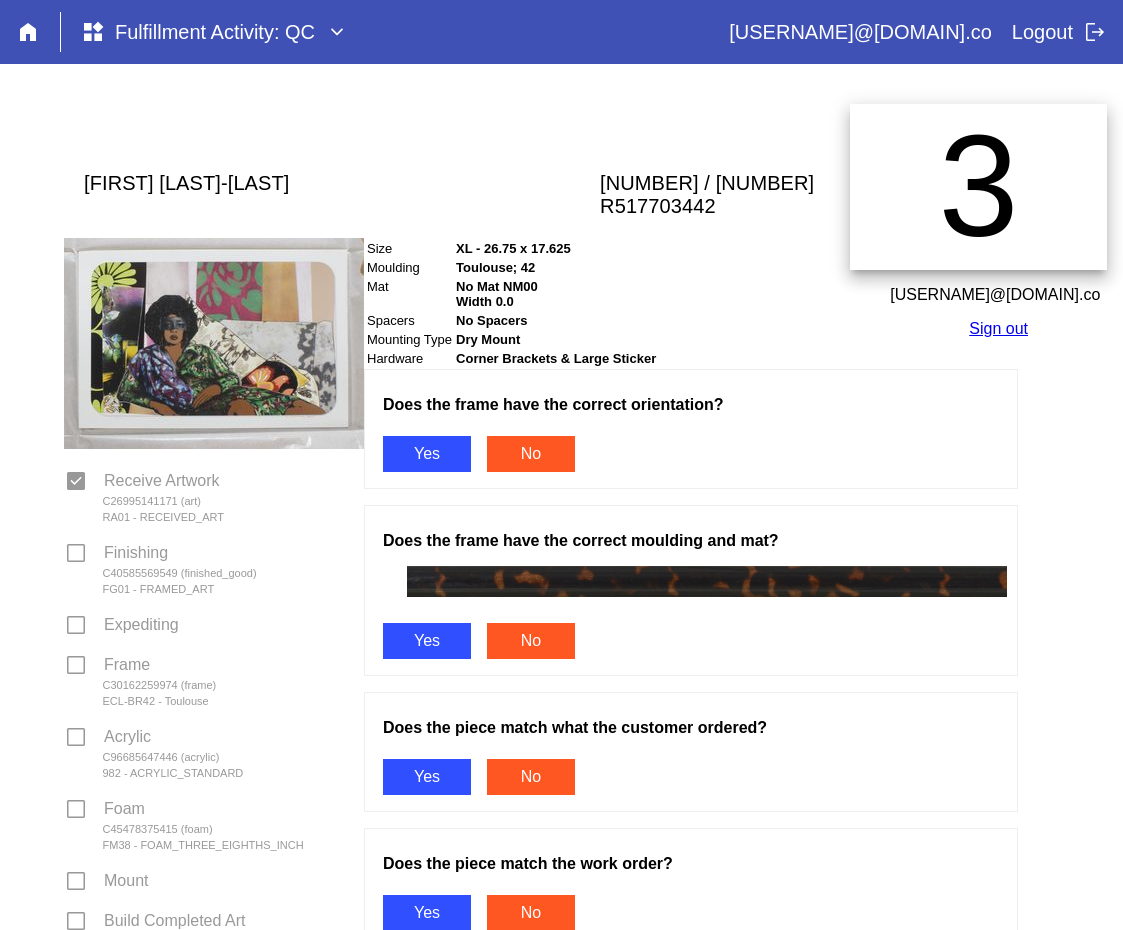scroll, scrollTop: 0, scrollLeft: 0, axis: both 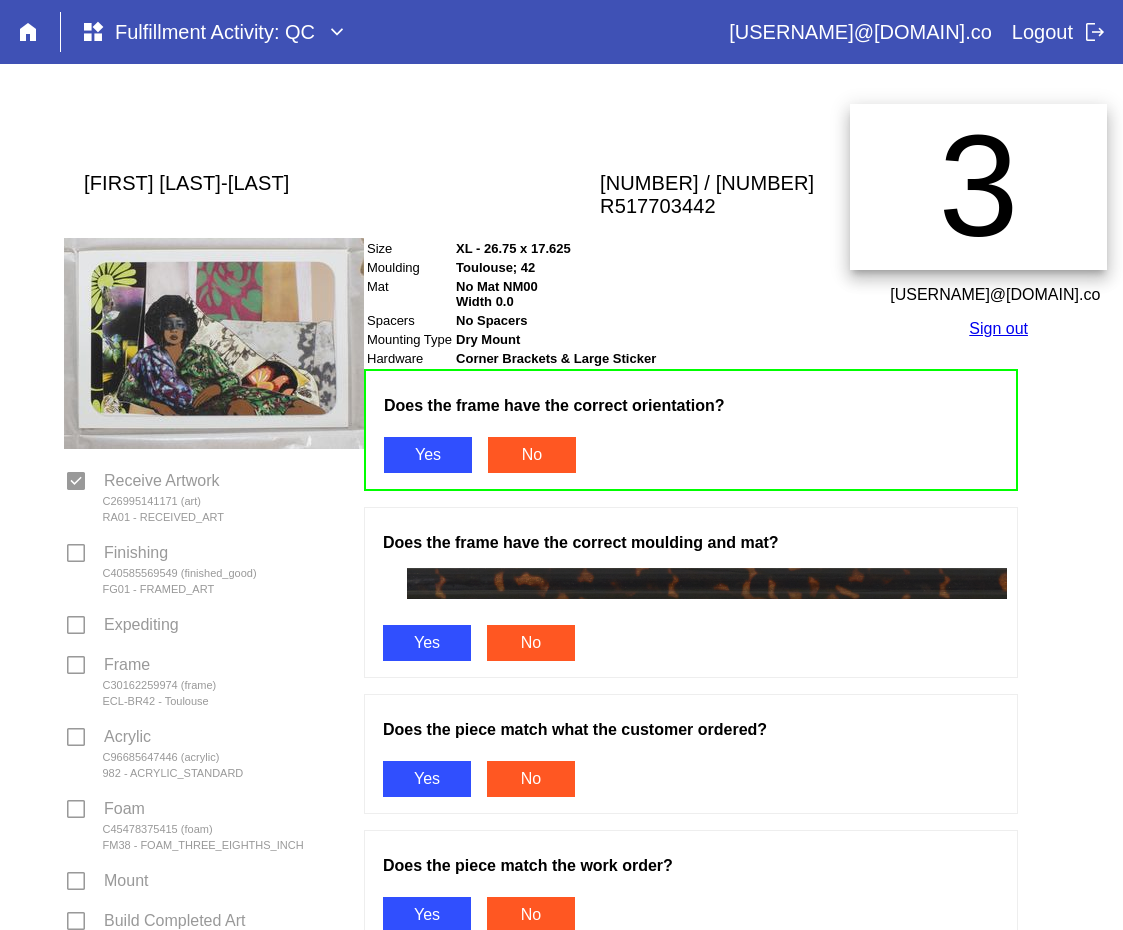 click on "Yes" at bounding box center [427, 643] 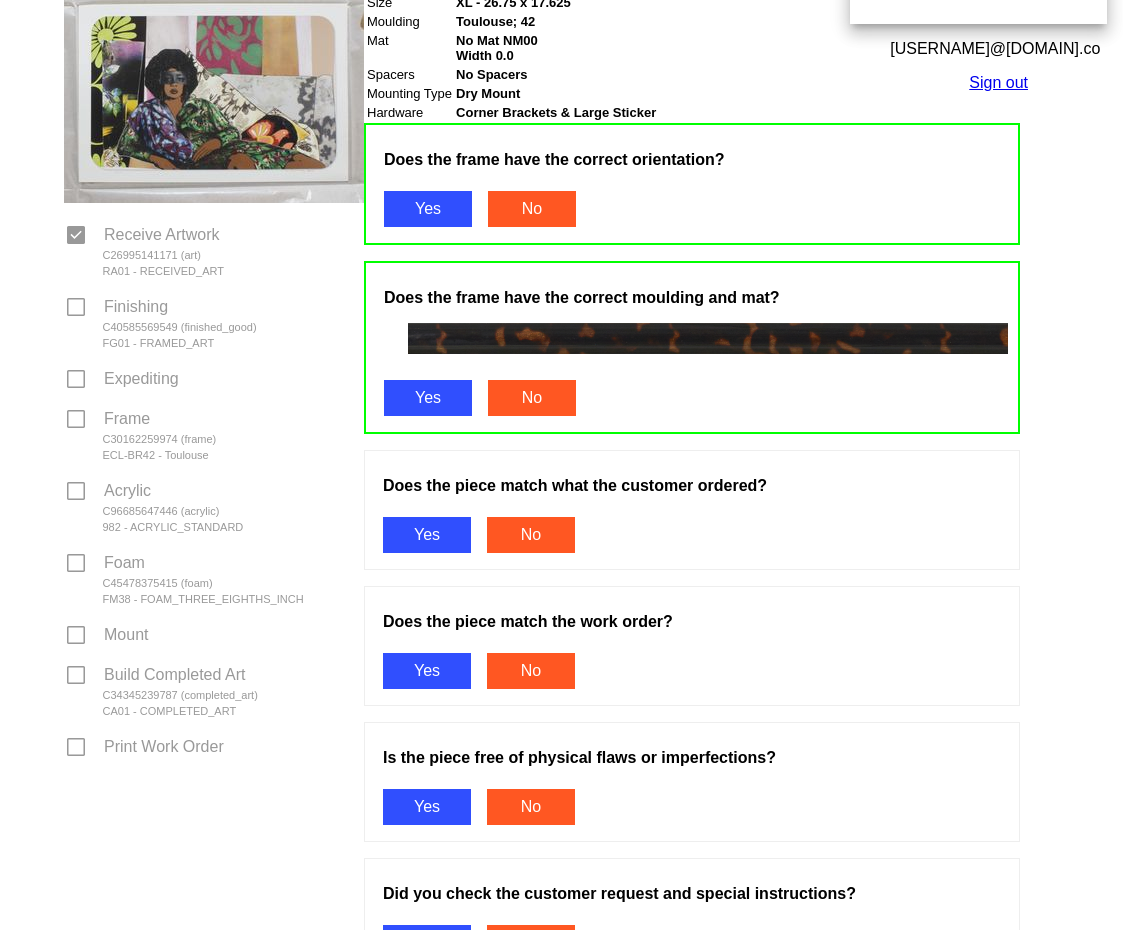 scroll, scrollTop: 400, scrollLeft: 0, axis: vertical 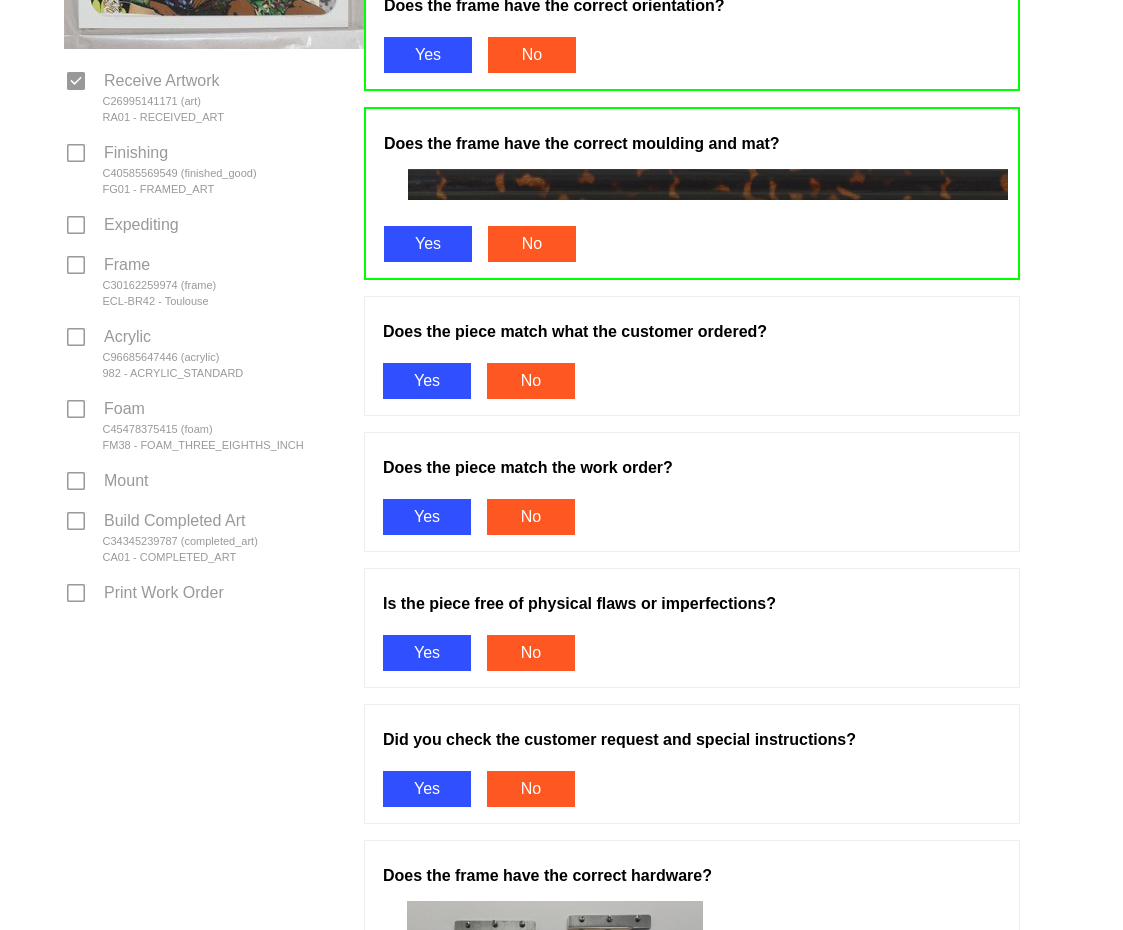 click on "Yes" at bounding box center (427, 381) 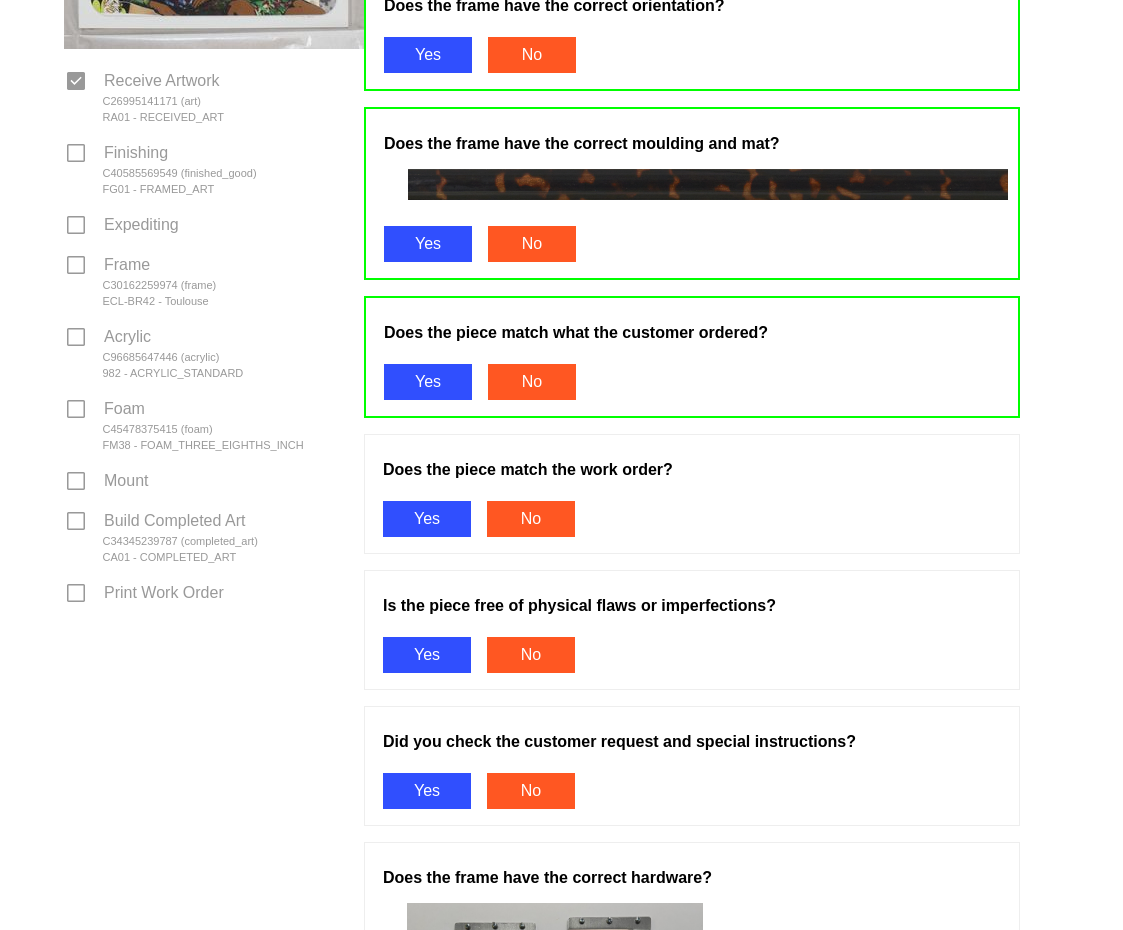 click on "Yes" at bounding box center [427, 519] 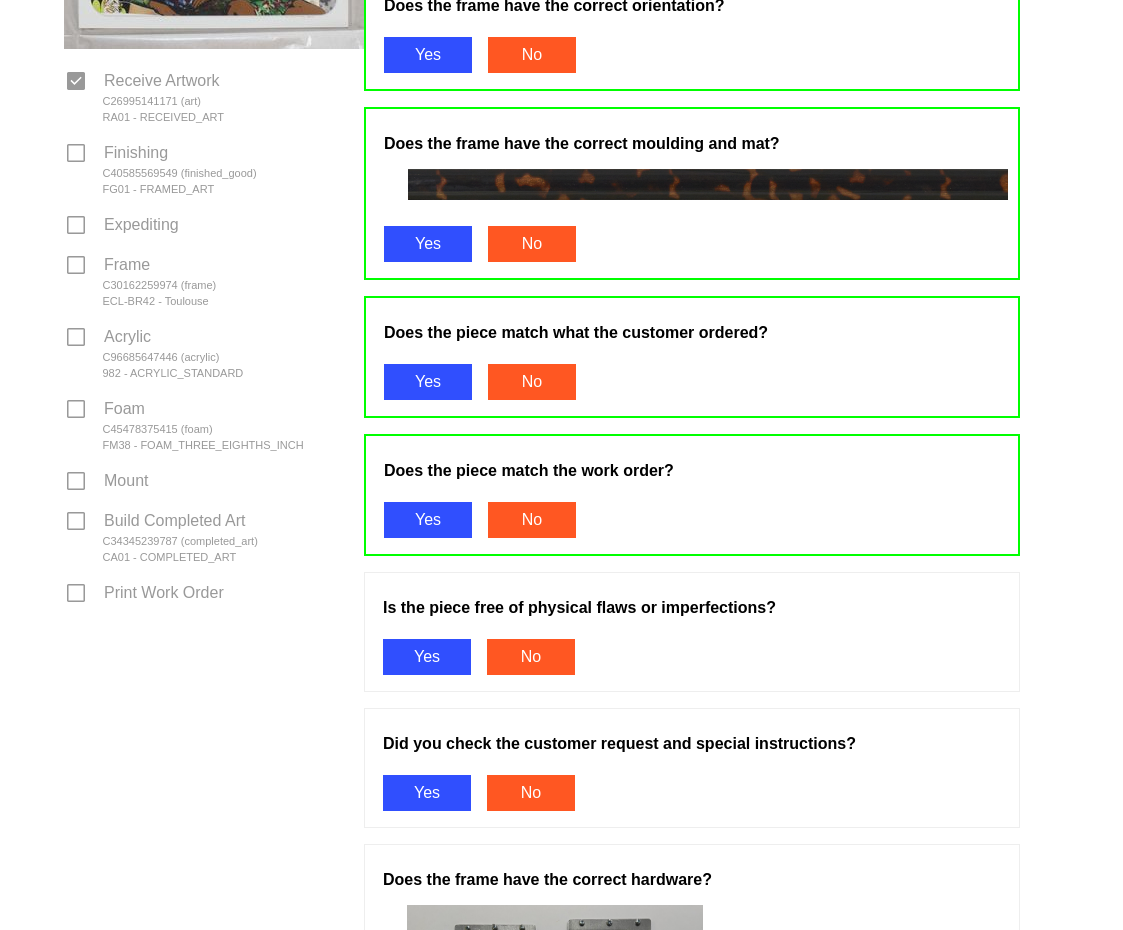 click on "Yes" at bounding box center [427, 657] 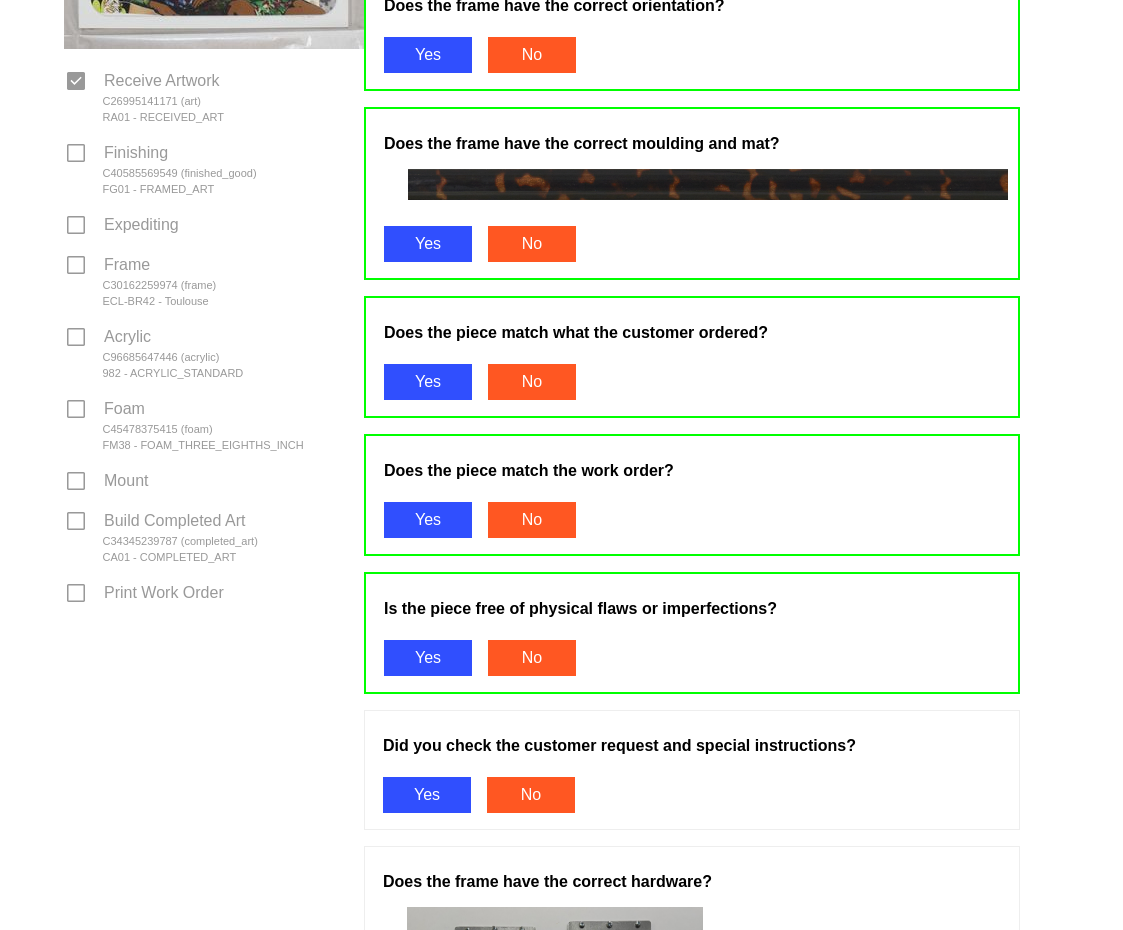click on "Yes" at bounding box center (427, 795) 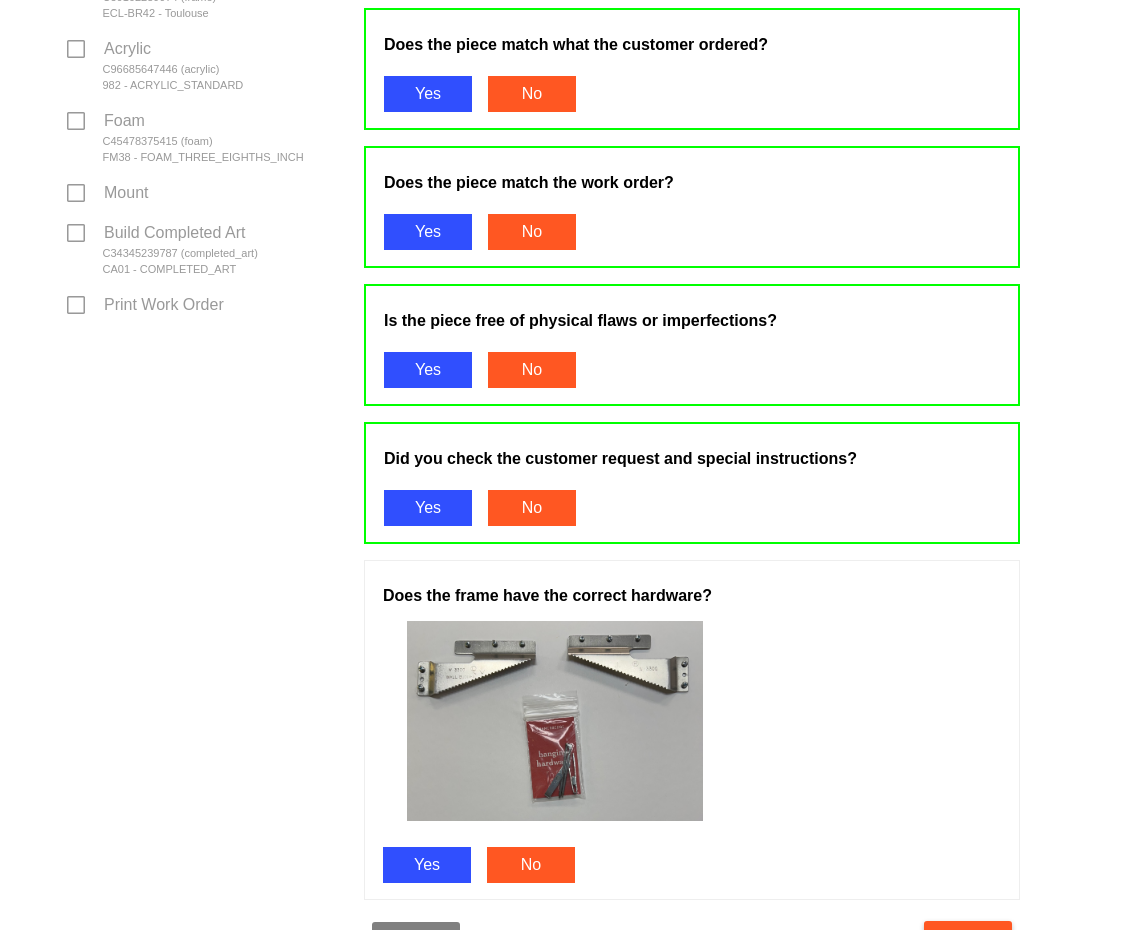 scroll, scrollTop: 900, scrollLeft: 0, axis: vertical 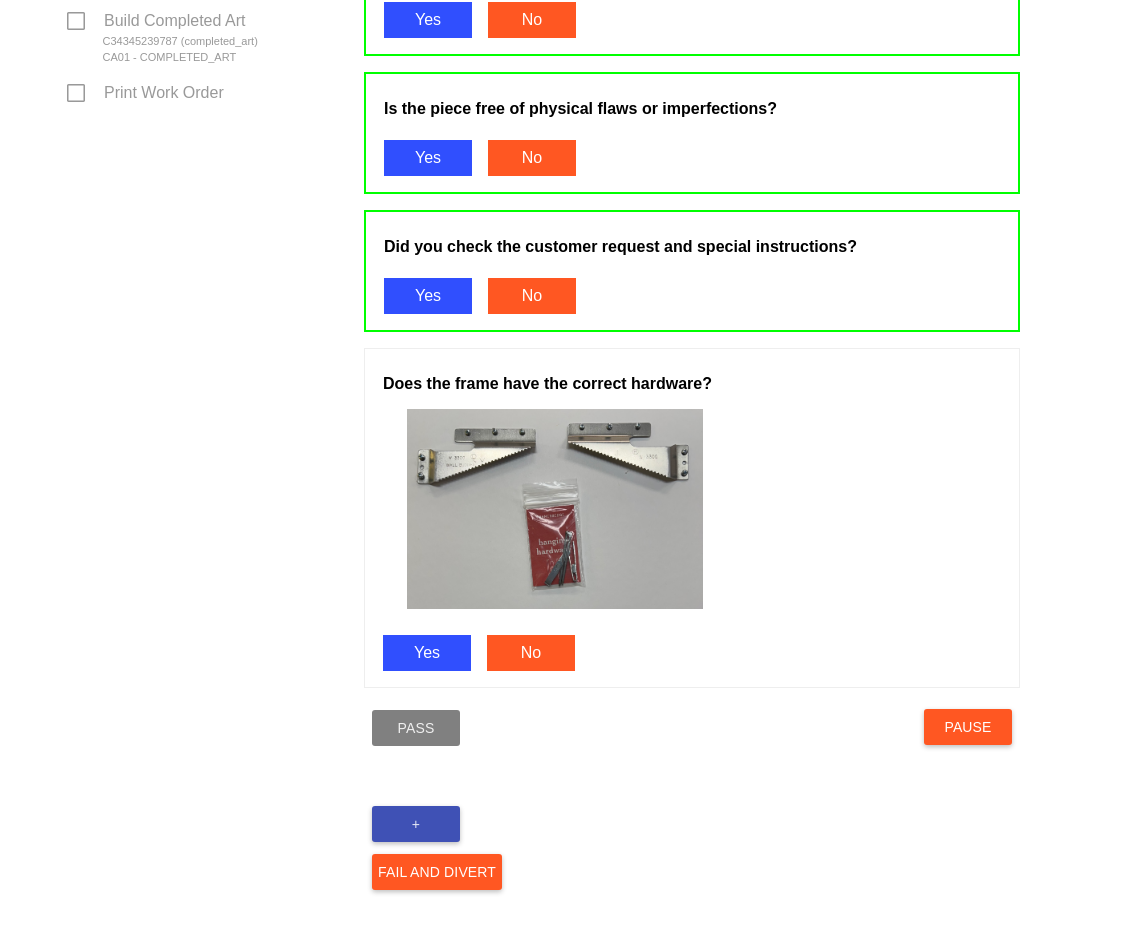 click on "Yes" at bounding box center [427, 653] 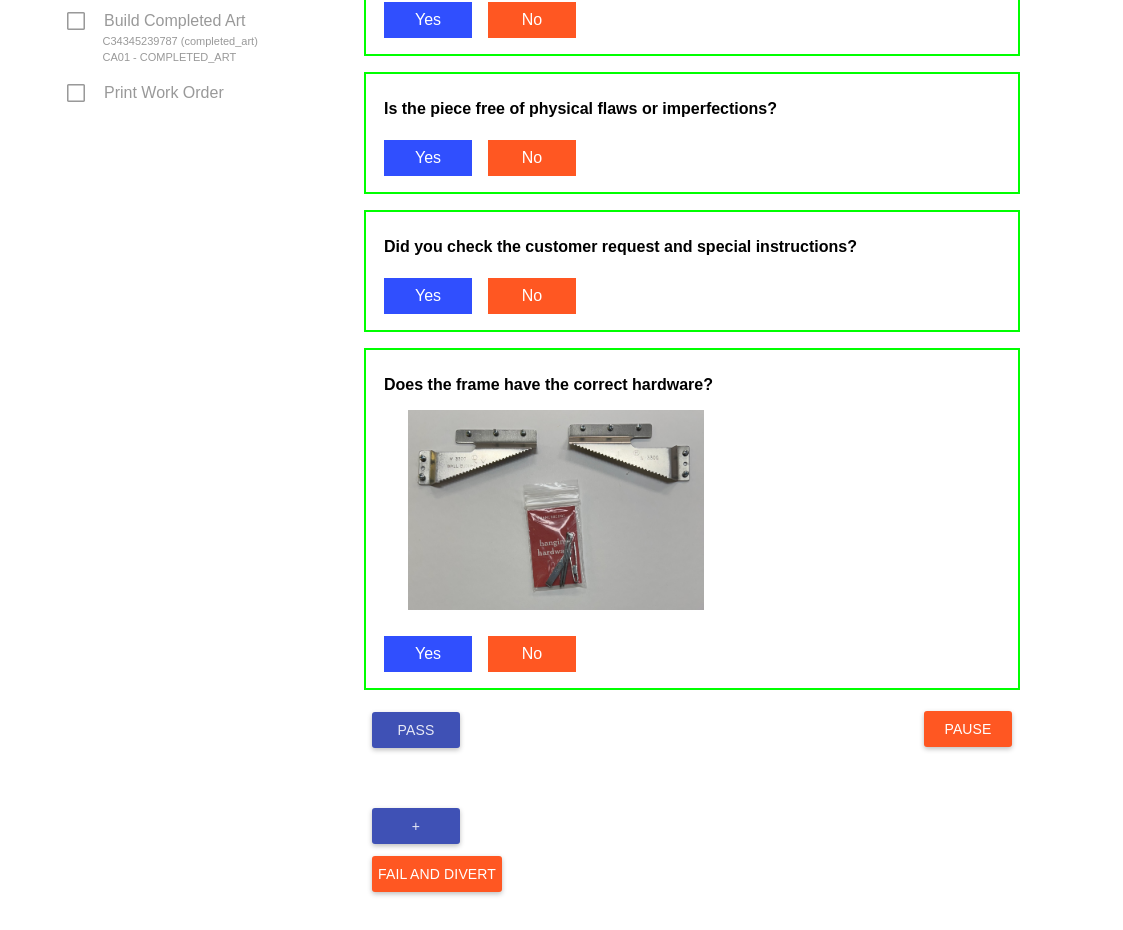 click on "Pass" at bounding box center [416, 730] 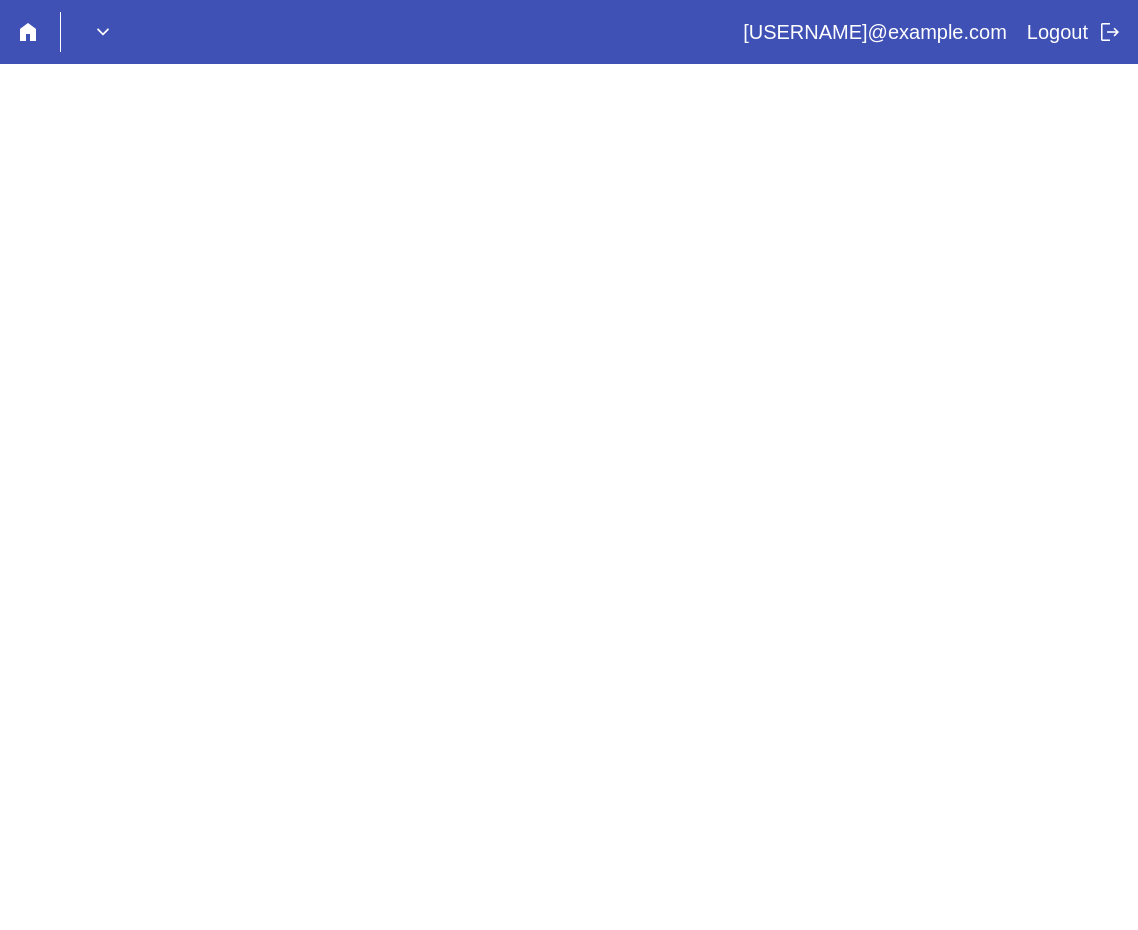 scroll, scrollTop: 0, scrollLeft: 0, axis: both 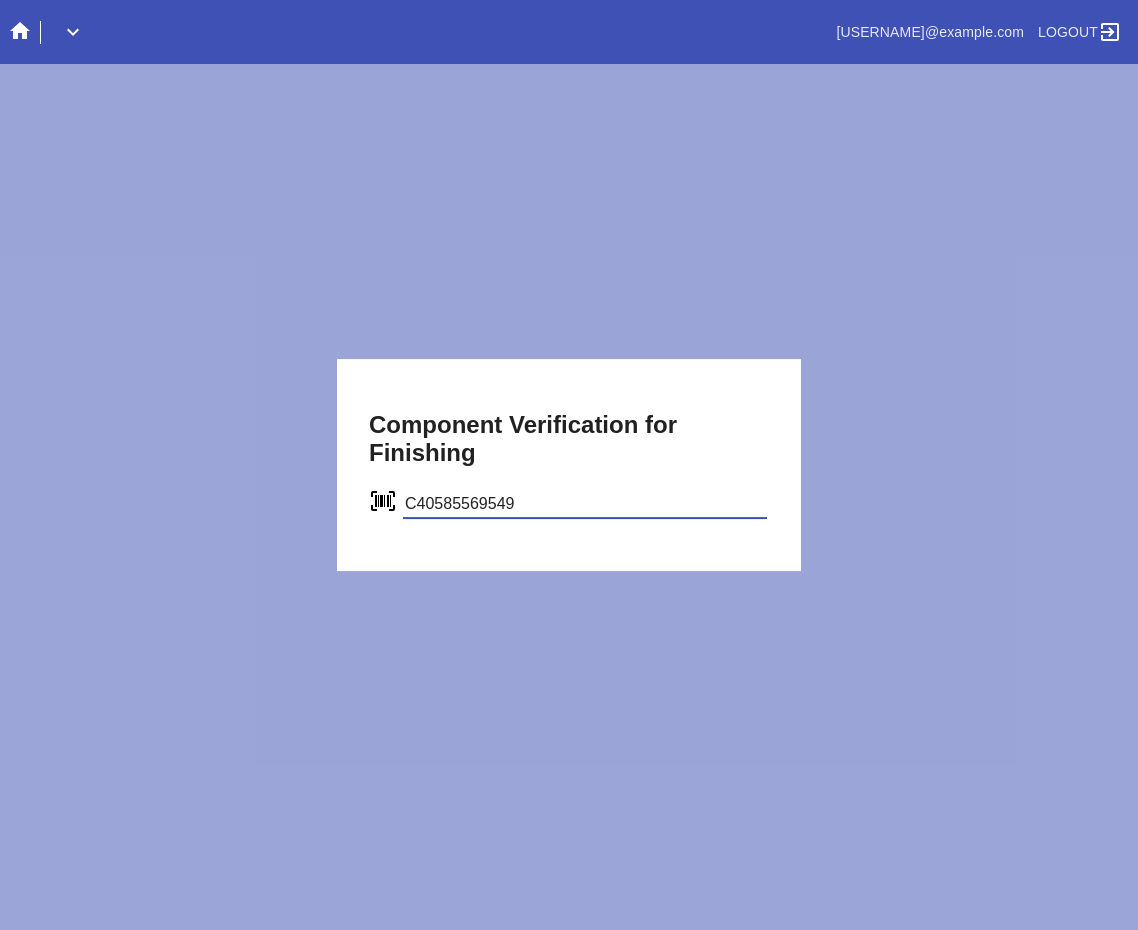 type on "C40585569549" 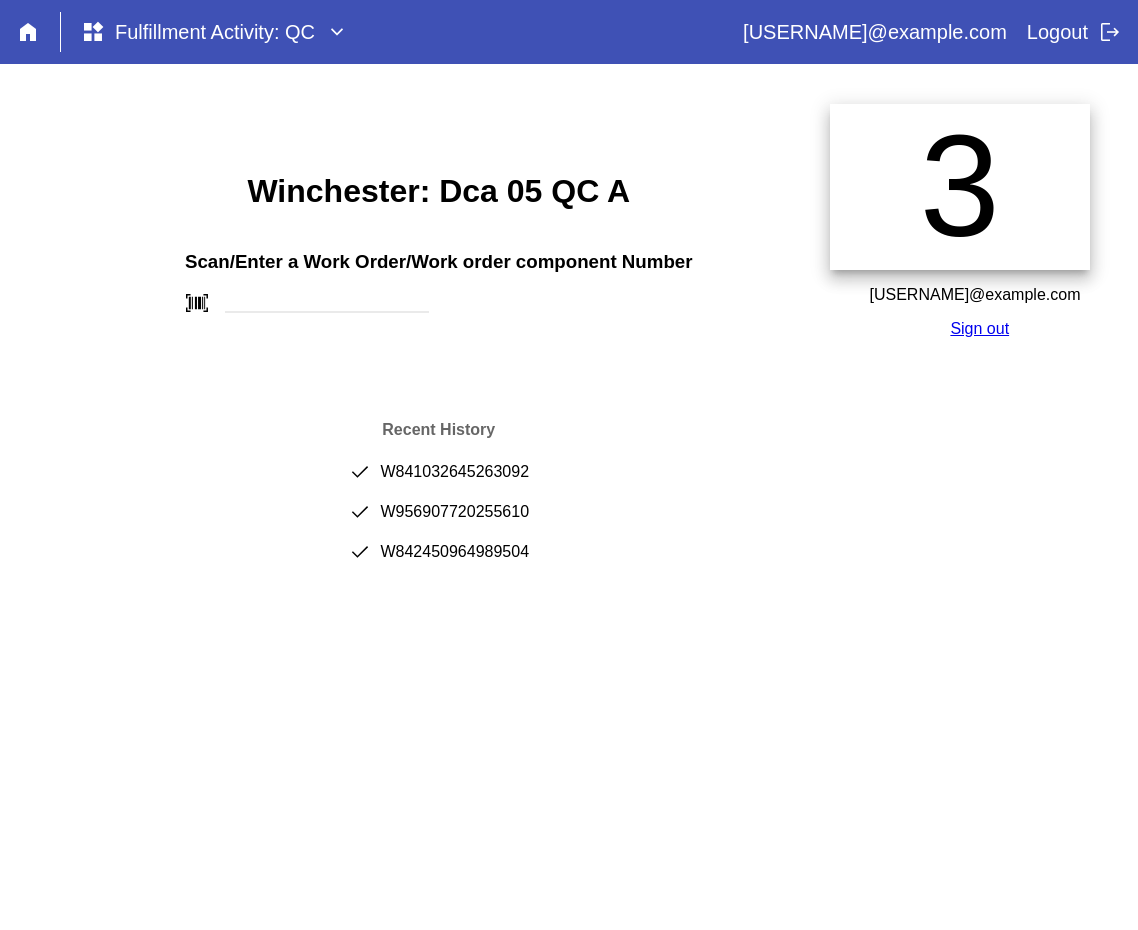 scroll, scrollTop: 0, scrollLeft: 0, axis: both 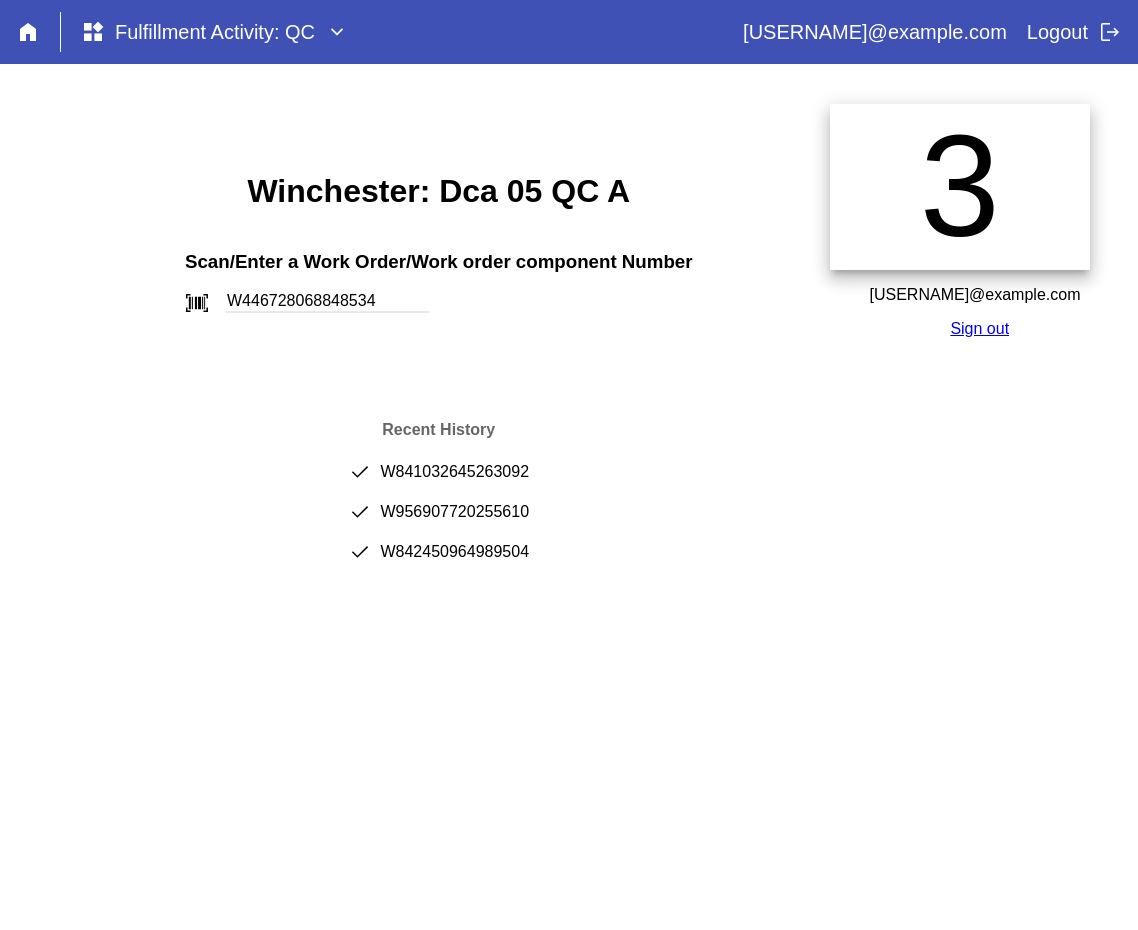 type on "W446728068848534" 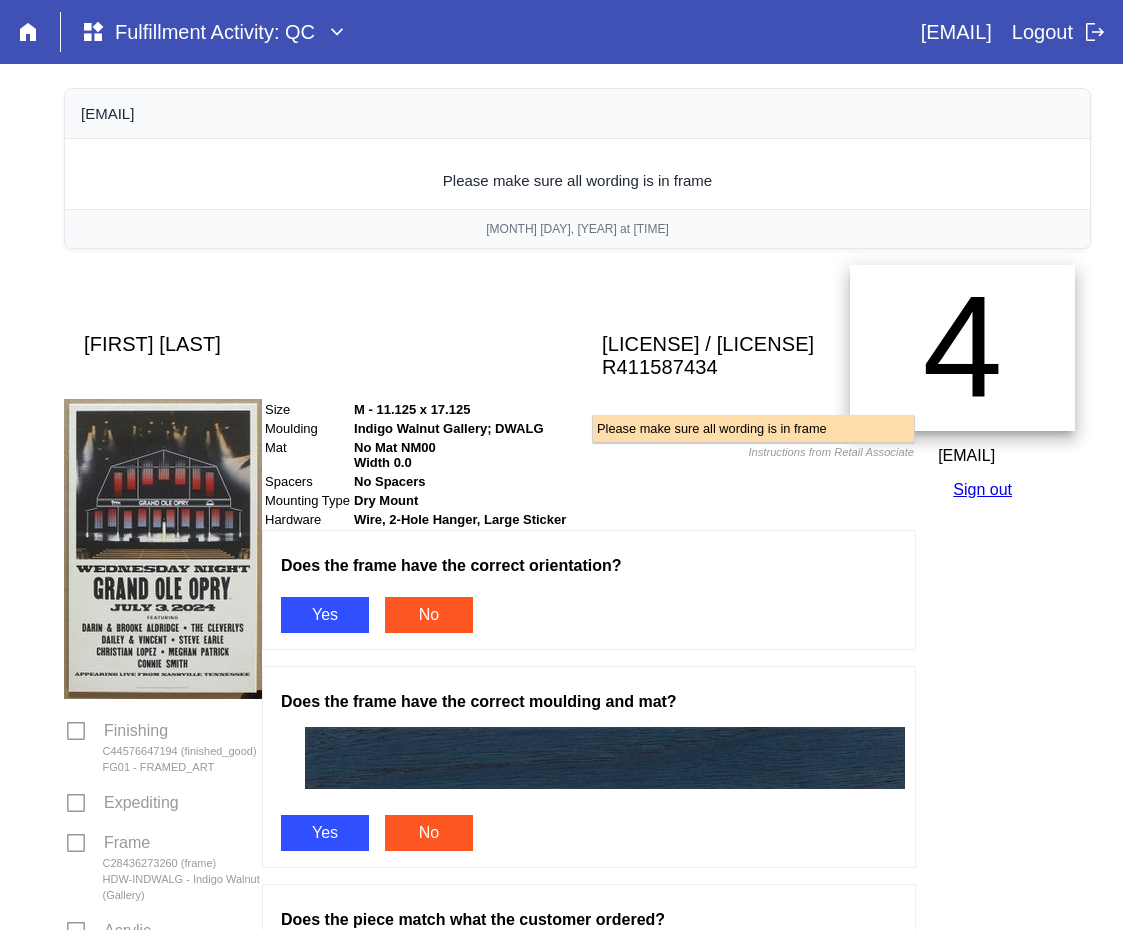 scroll, scrollTop: 0, scrollLeft: 0, axis: both 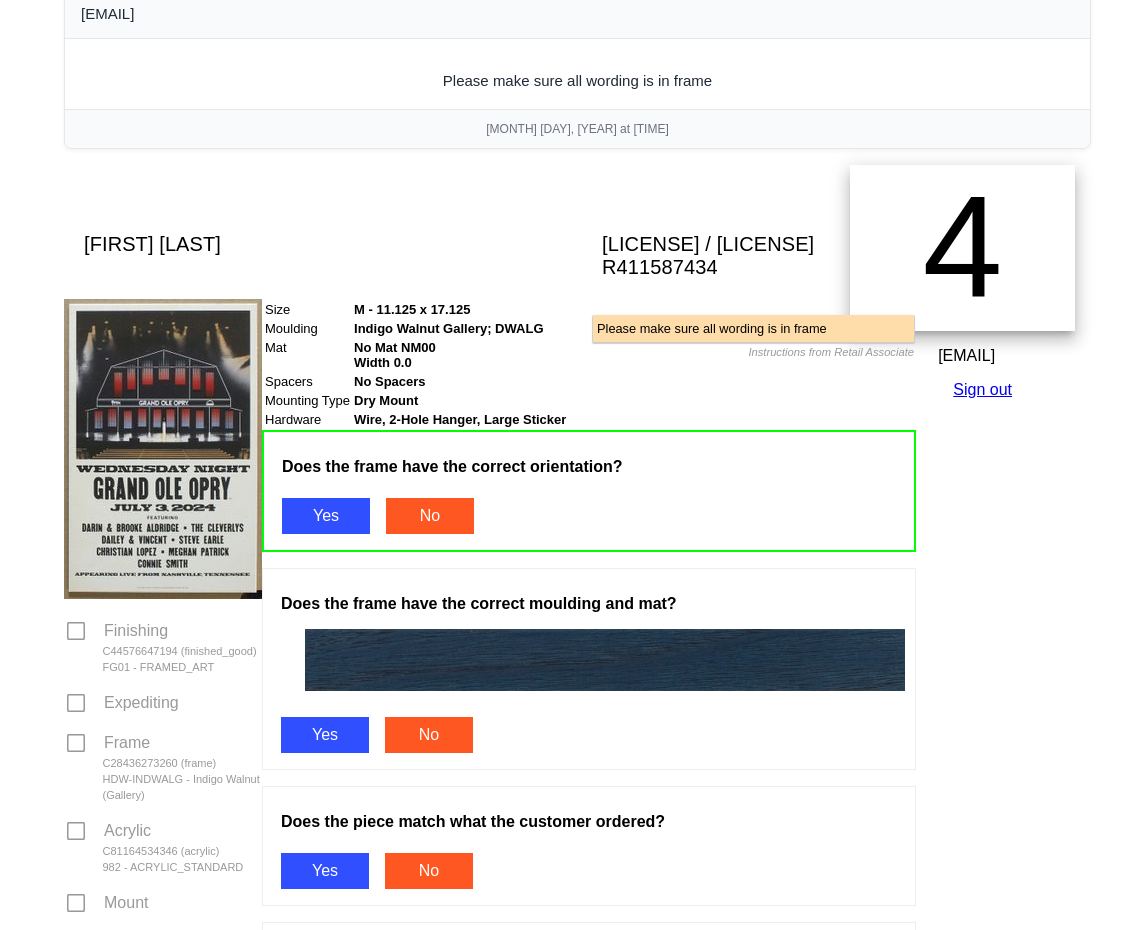 click on "Yes" at bounding box center (325, 735) 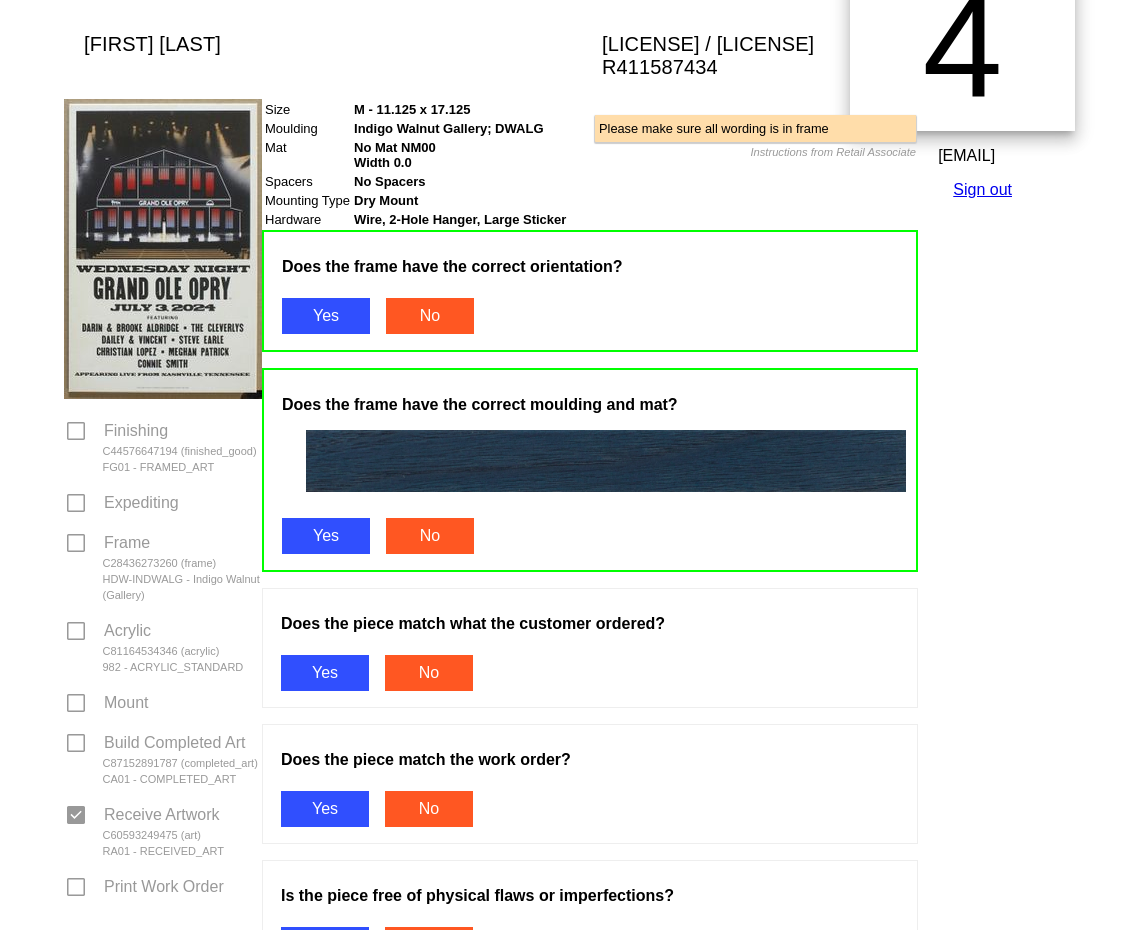 click on "Yes" at bounding box center (325, 673) 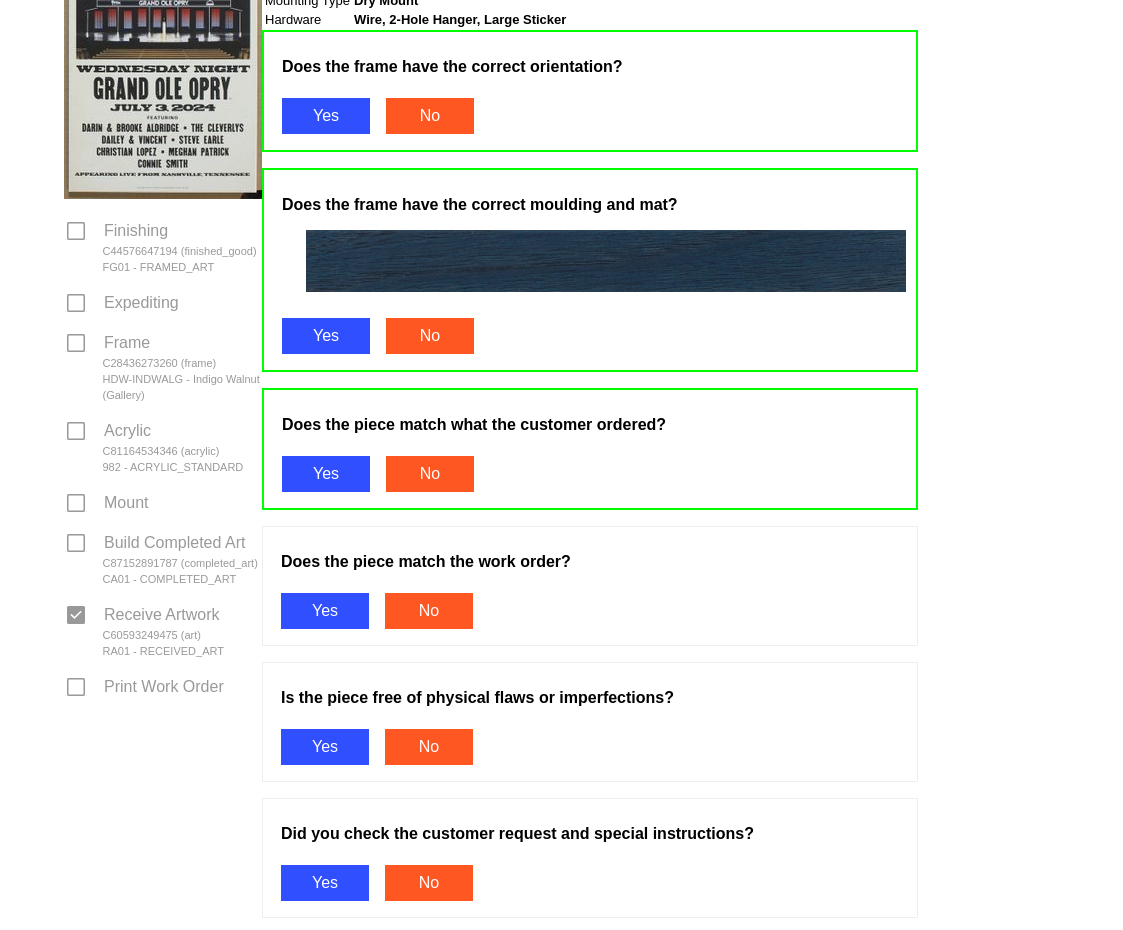click on "Yes" at bounding box center [325, 611] 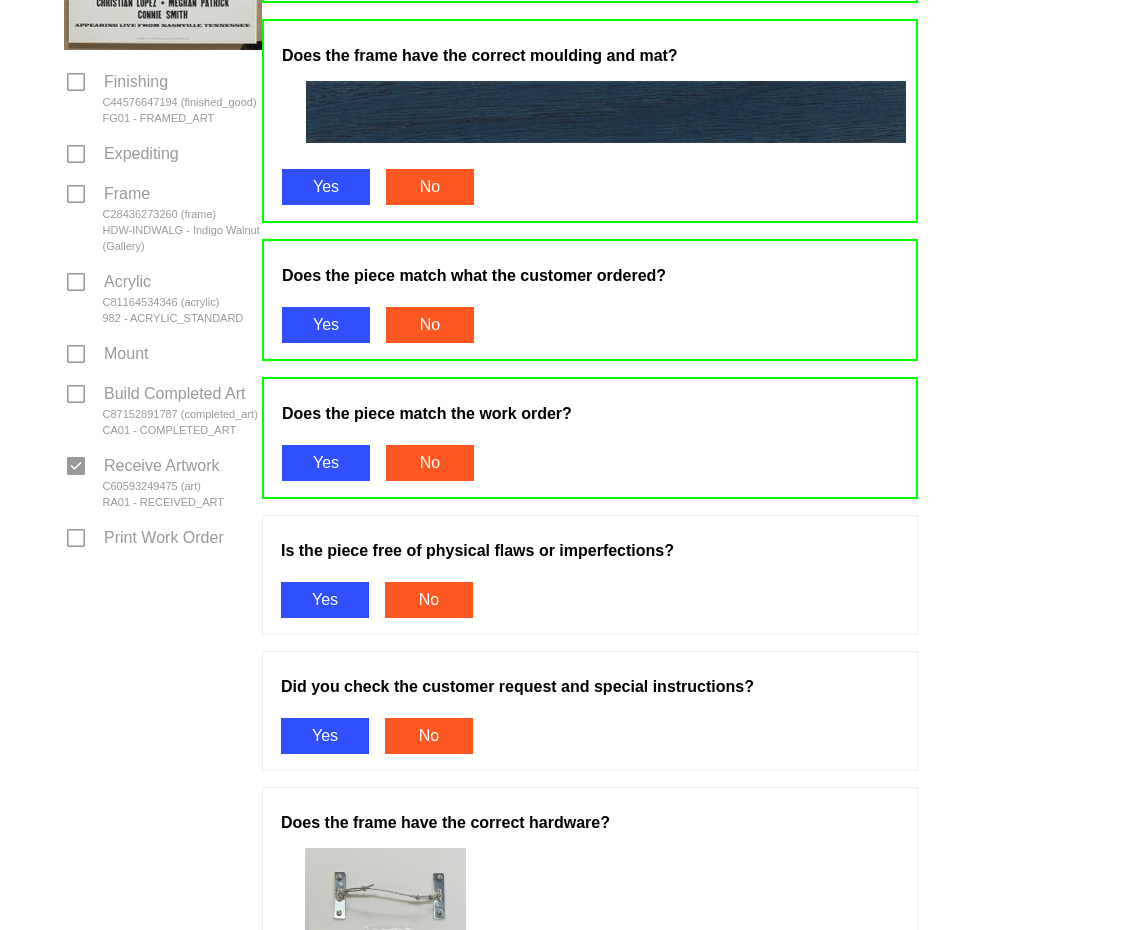scroll, scrollTop: 700, scrollLeft: 0, axis: vertical 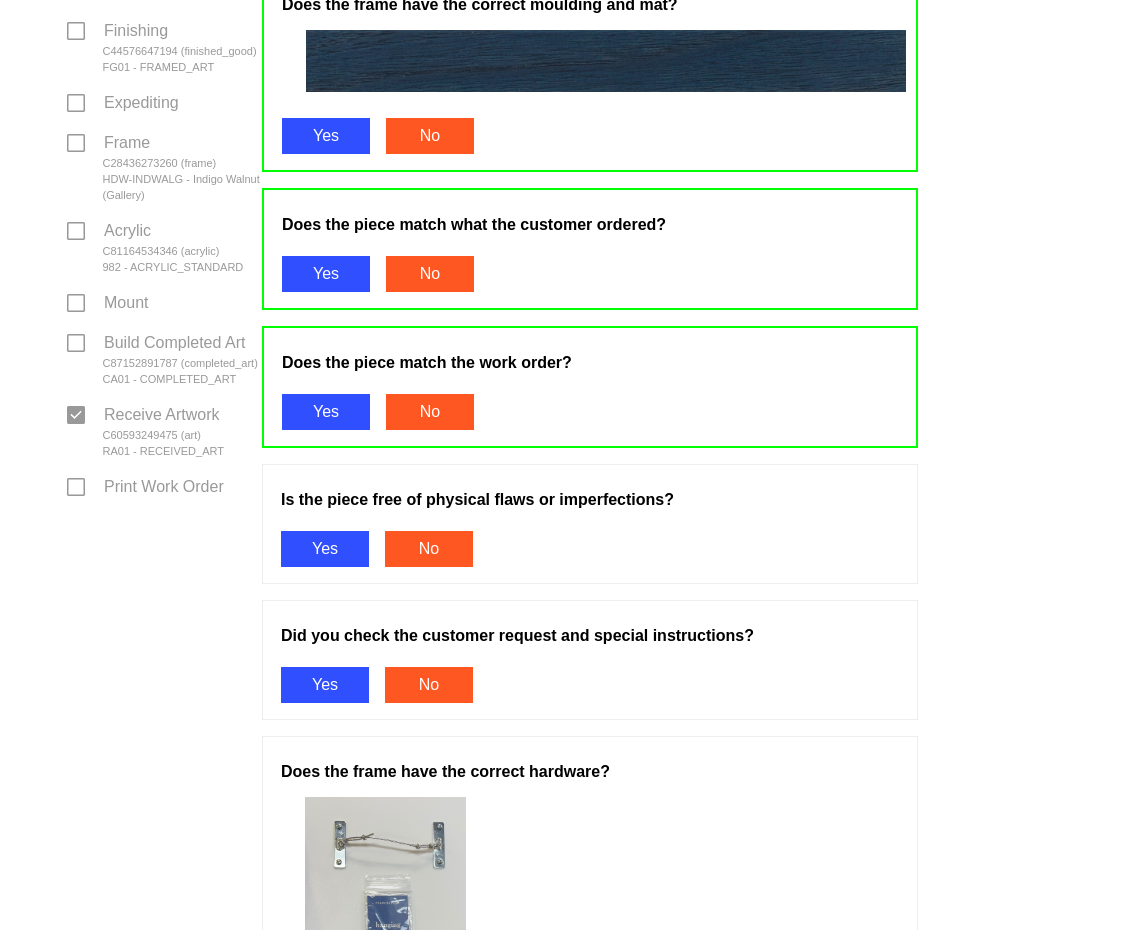click on "Yes" at bounding box center (325, 549) 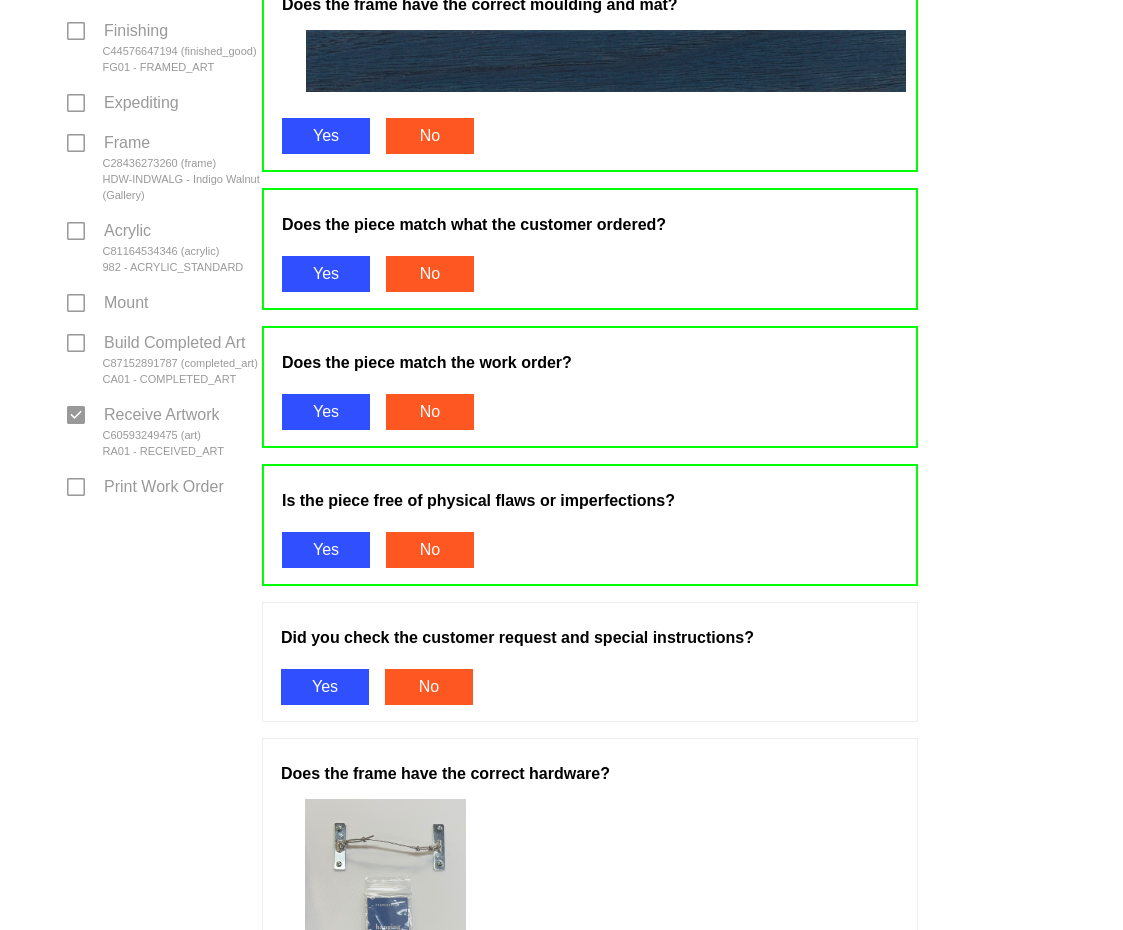 click on "Yes" at bounding box center [325, 687] 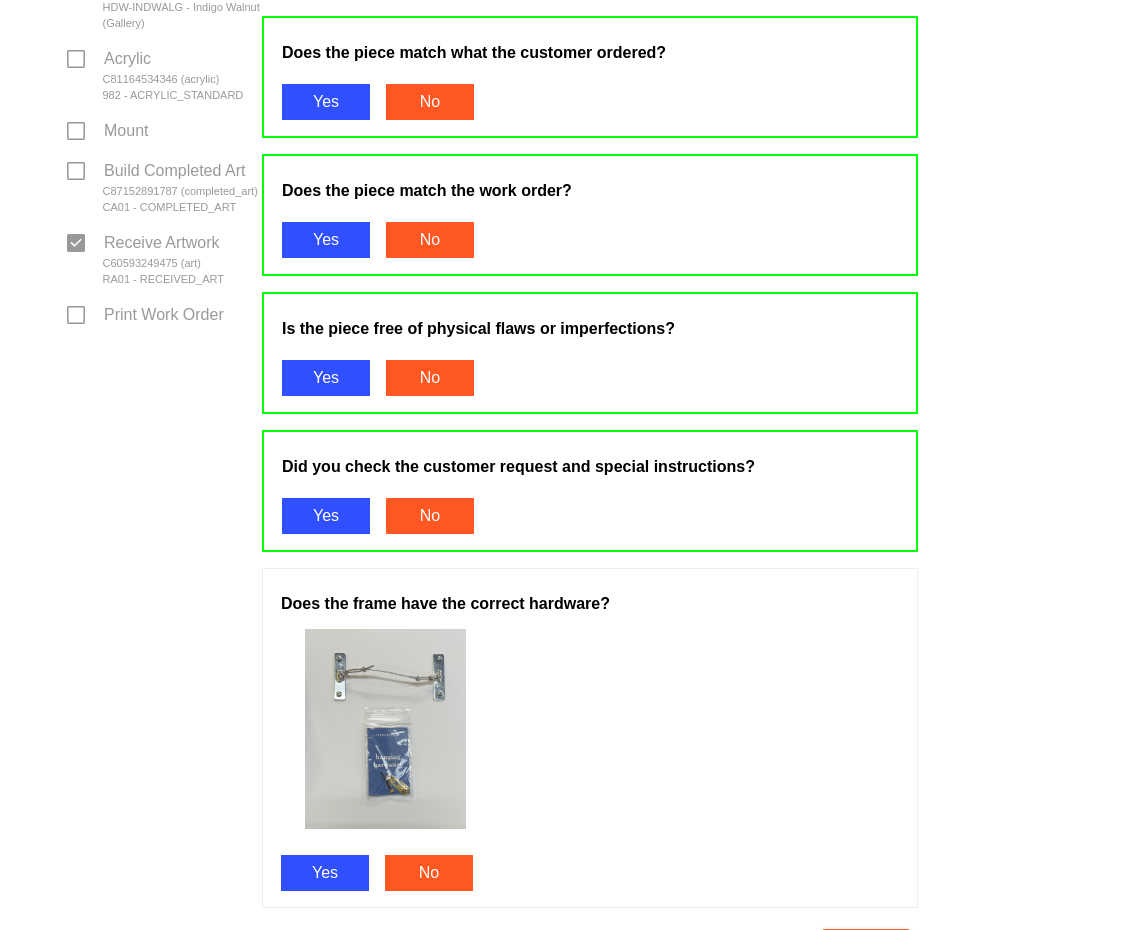 scroll, scrollTop: 1000, scrollLeft: 0, axis: vertical 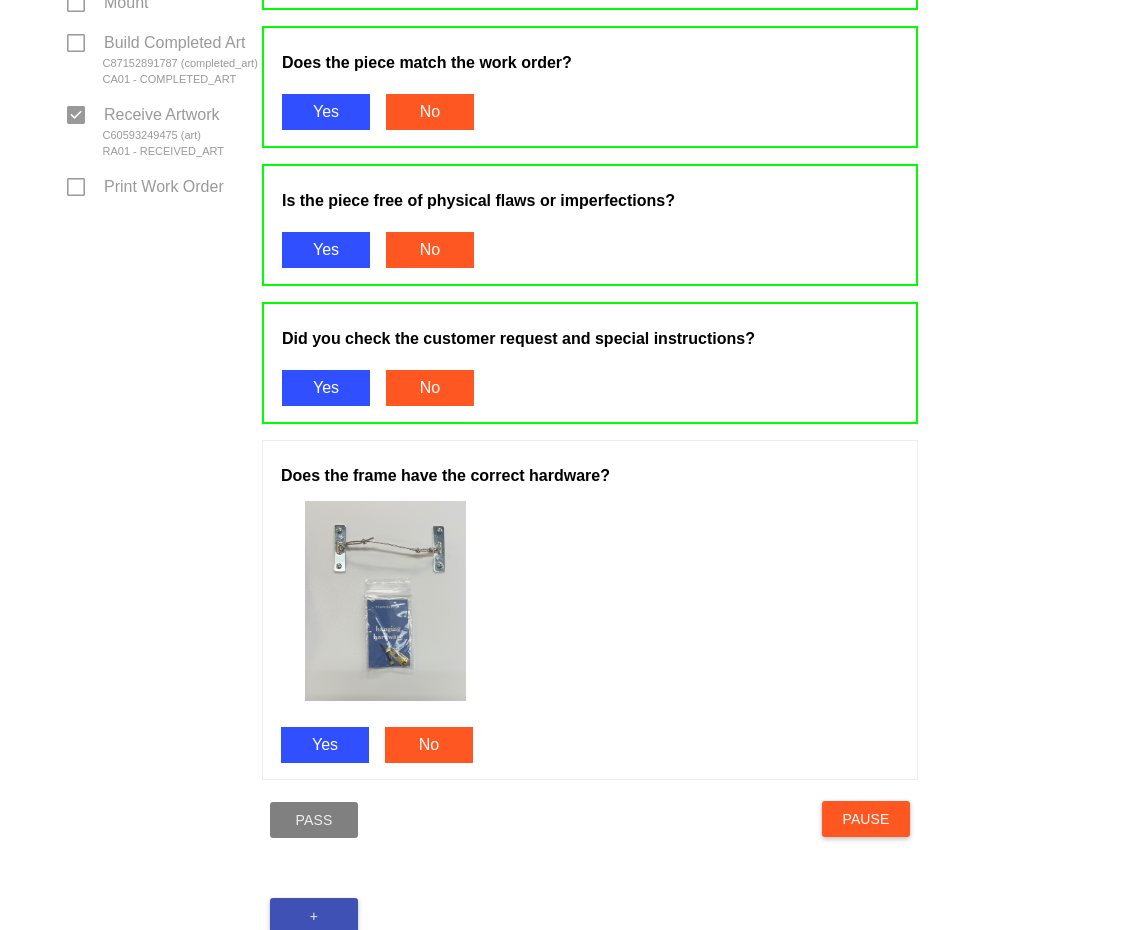 click on "Yes" at bounding box center [325, 745] 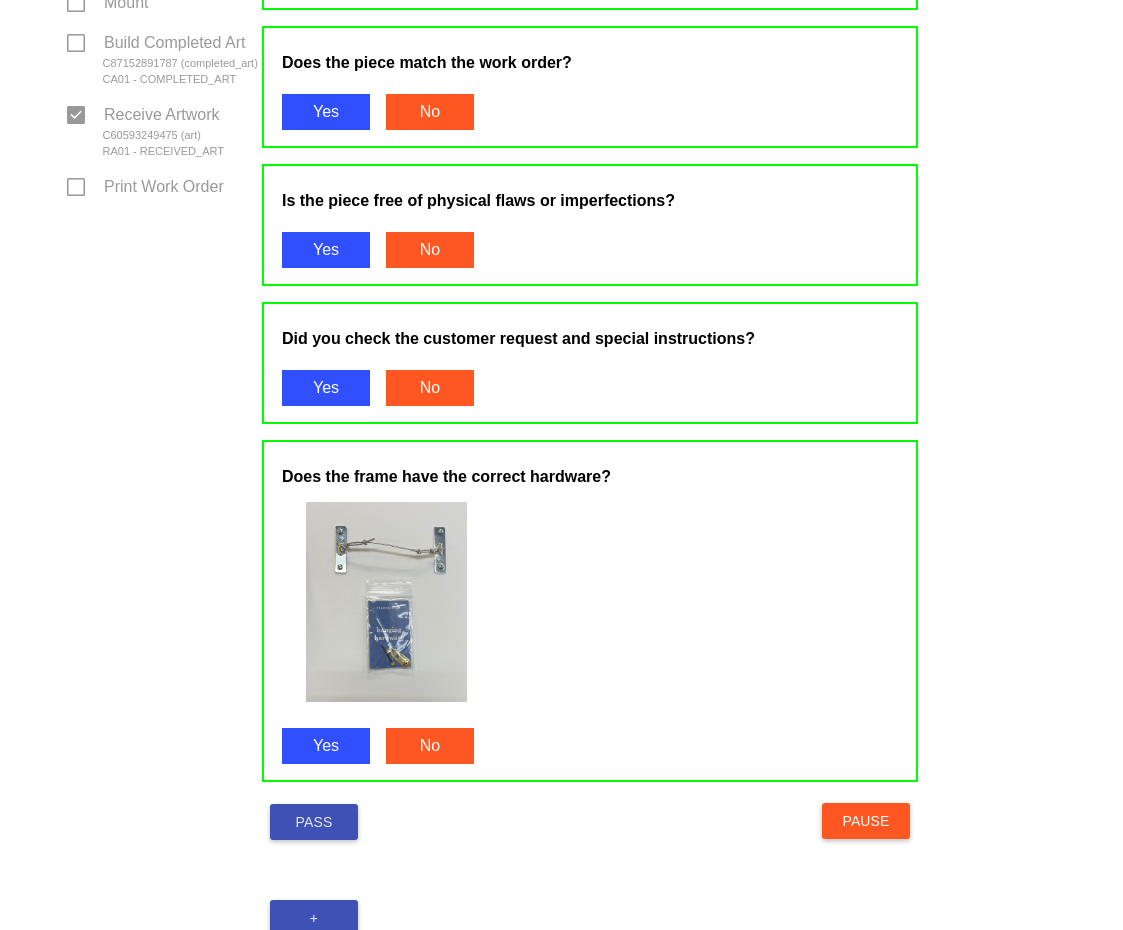 click on "Pass" at bounding box center [314, 822] 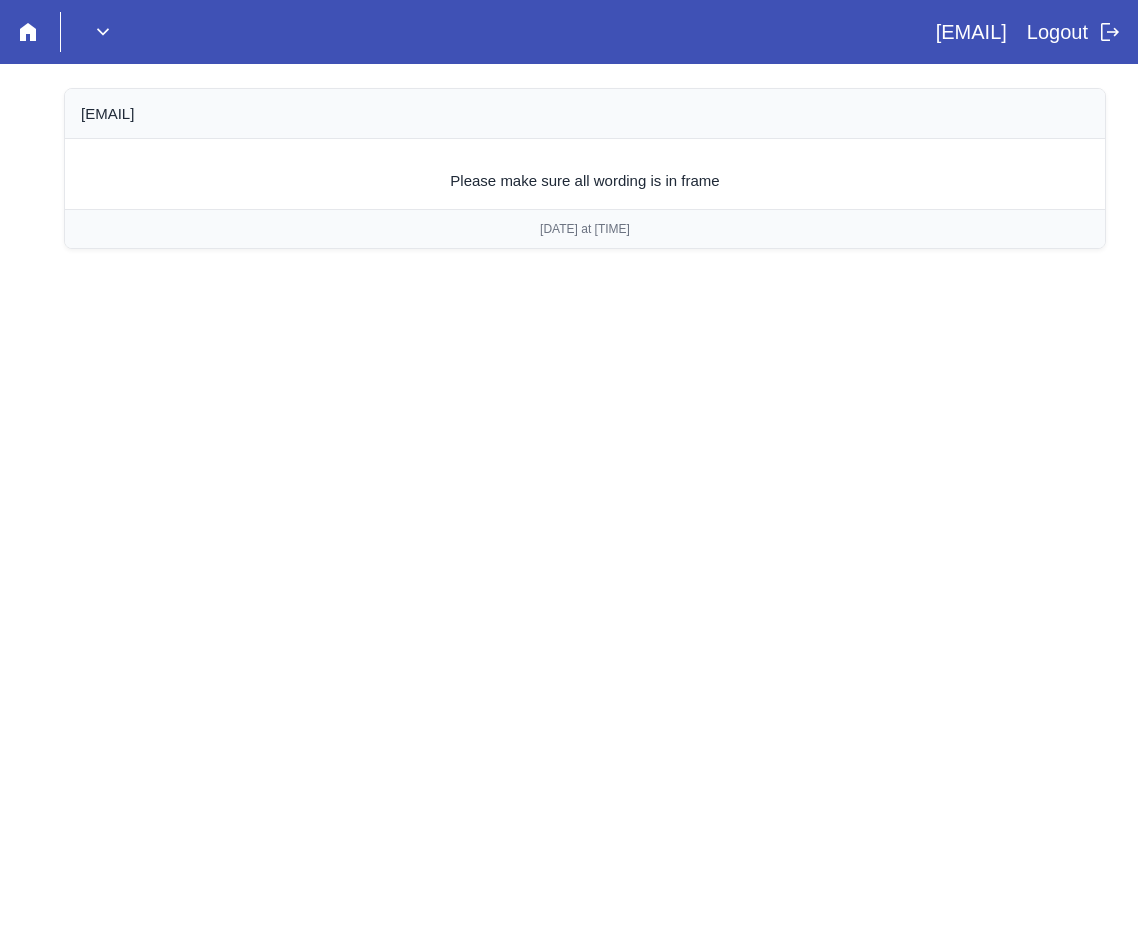 scroll, scrollTop: 0, scrollLeft: 0, axis: both 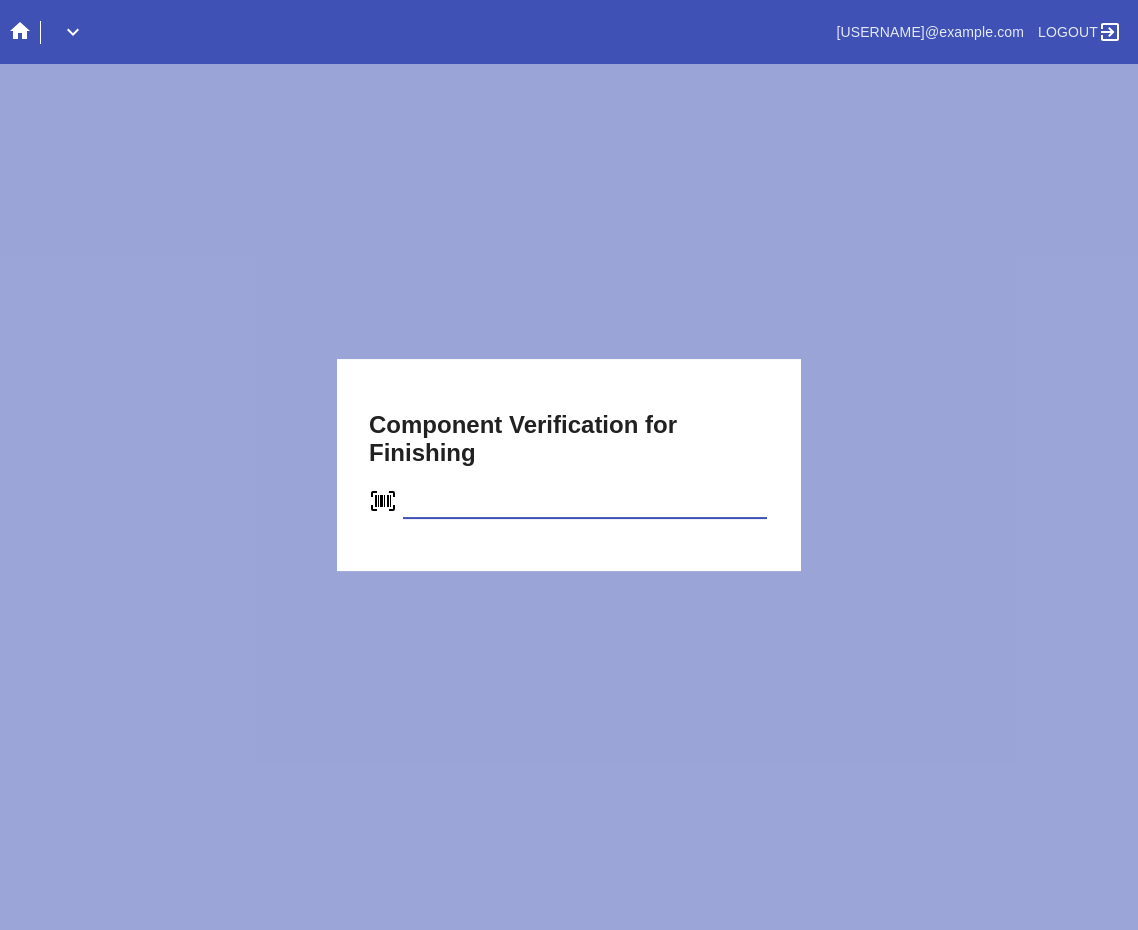 type on "C44576647194" 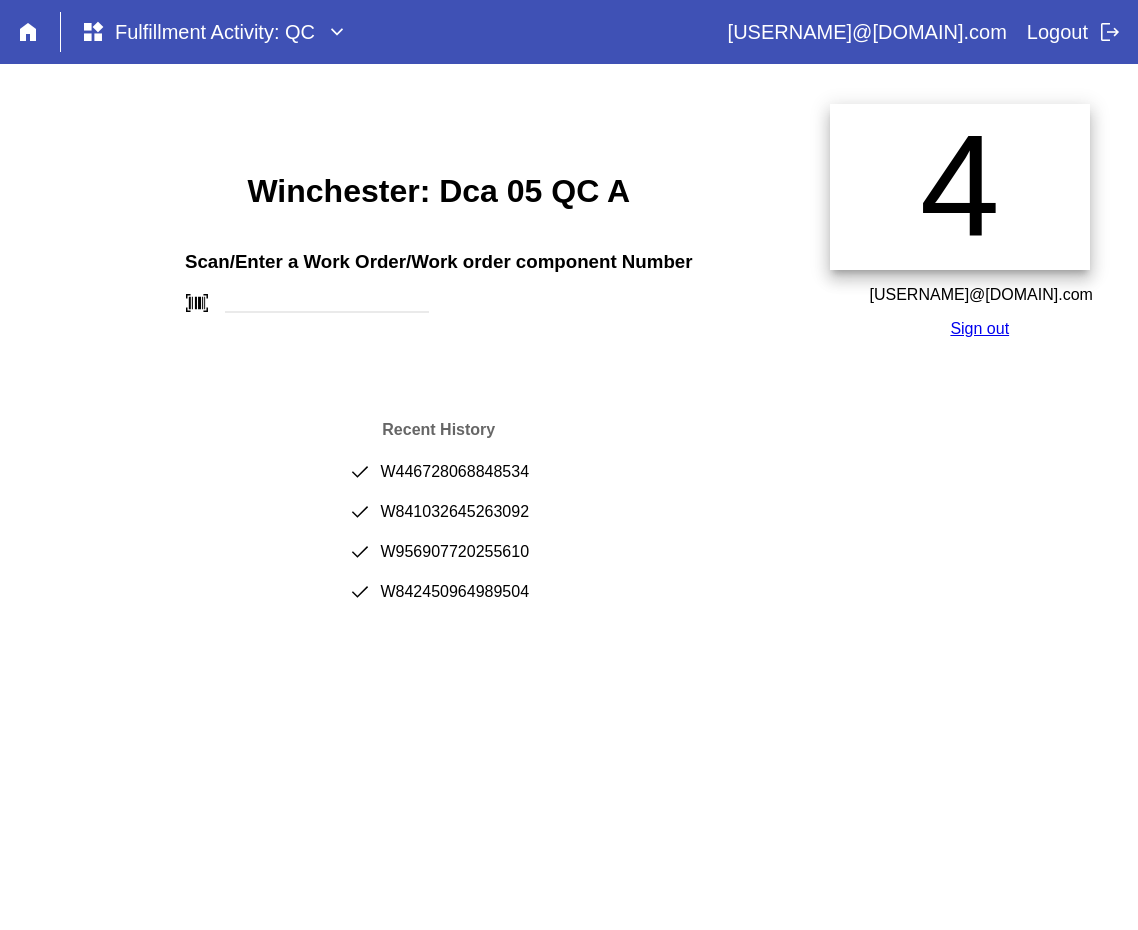 scroll, scrollTop: 0, scrollLeft: 0, axis: both 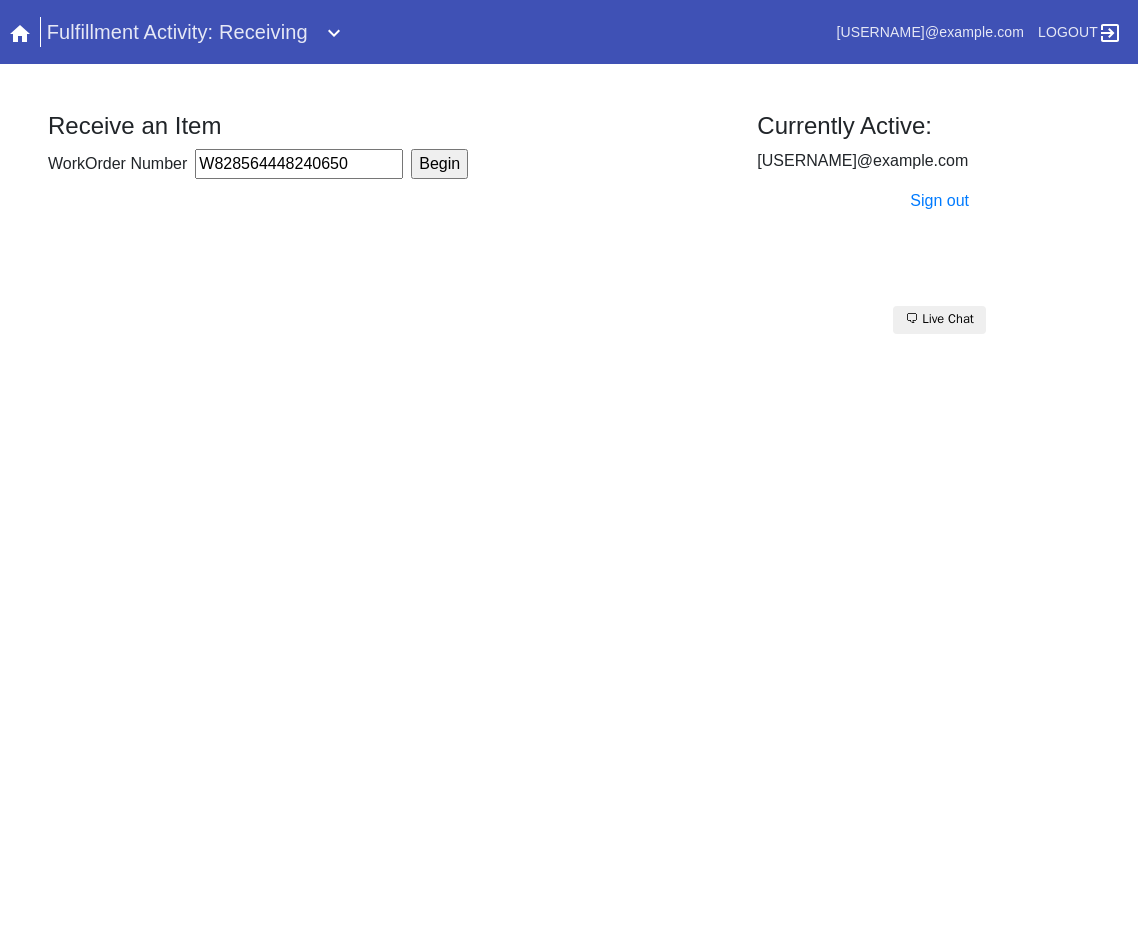 type on "W828564448240650" 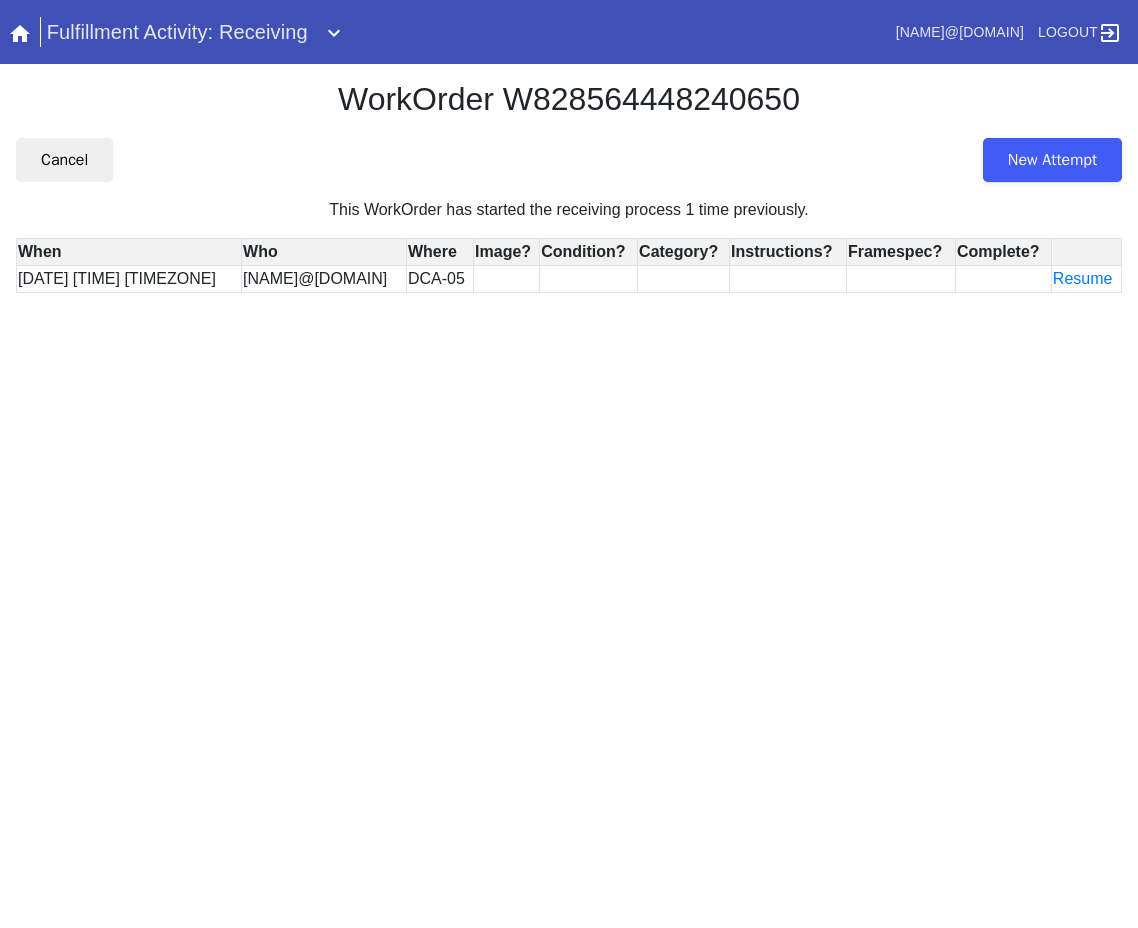 scroll, scrollTop: 0, scrollLeft: 0, axis: both 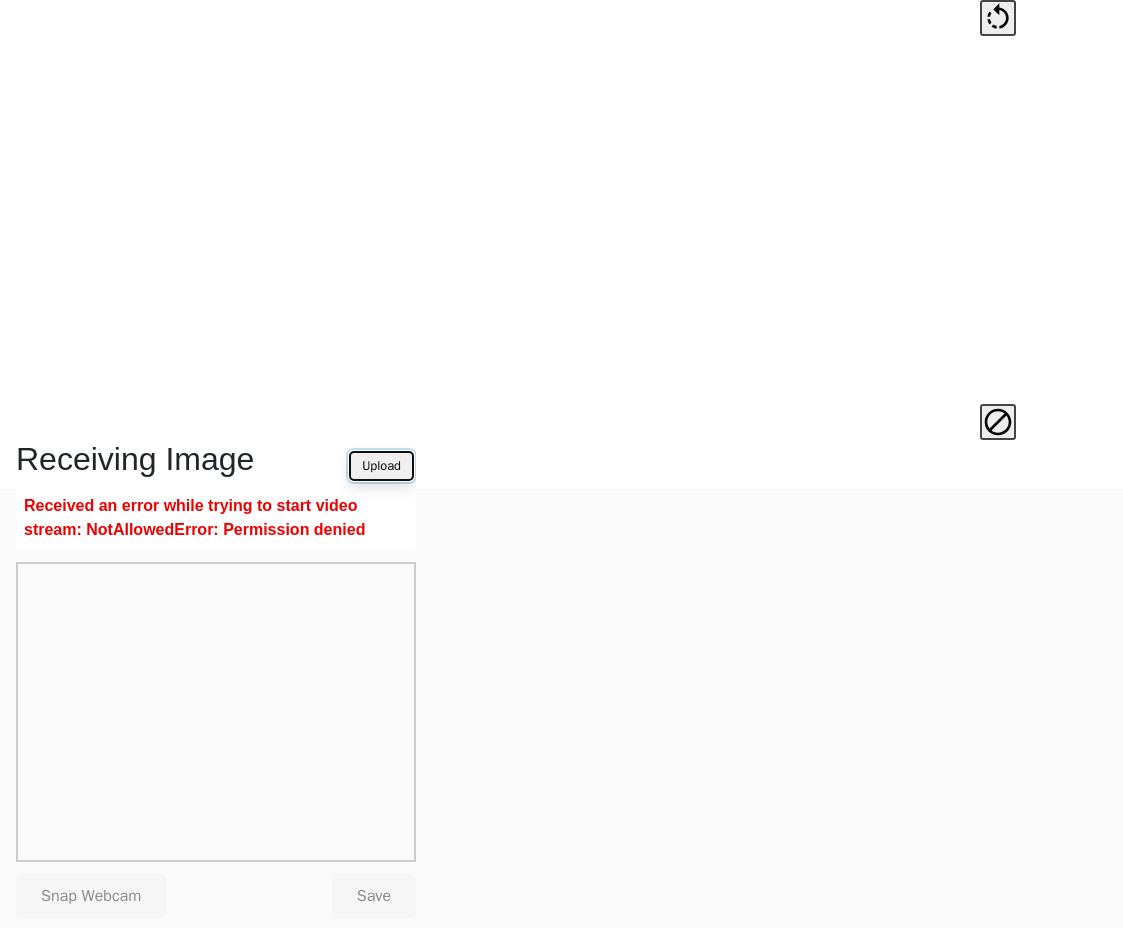 click on "Upload" at bounding box center [381, 466] 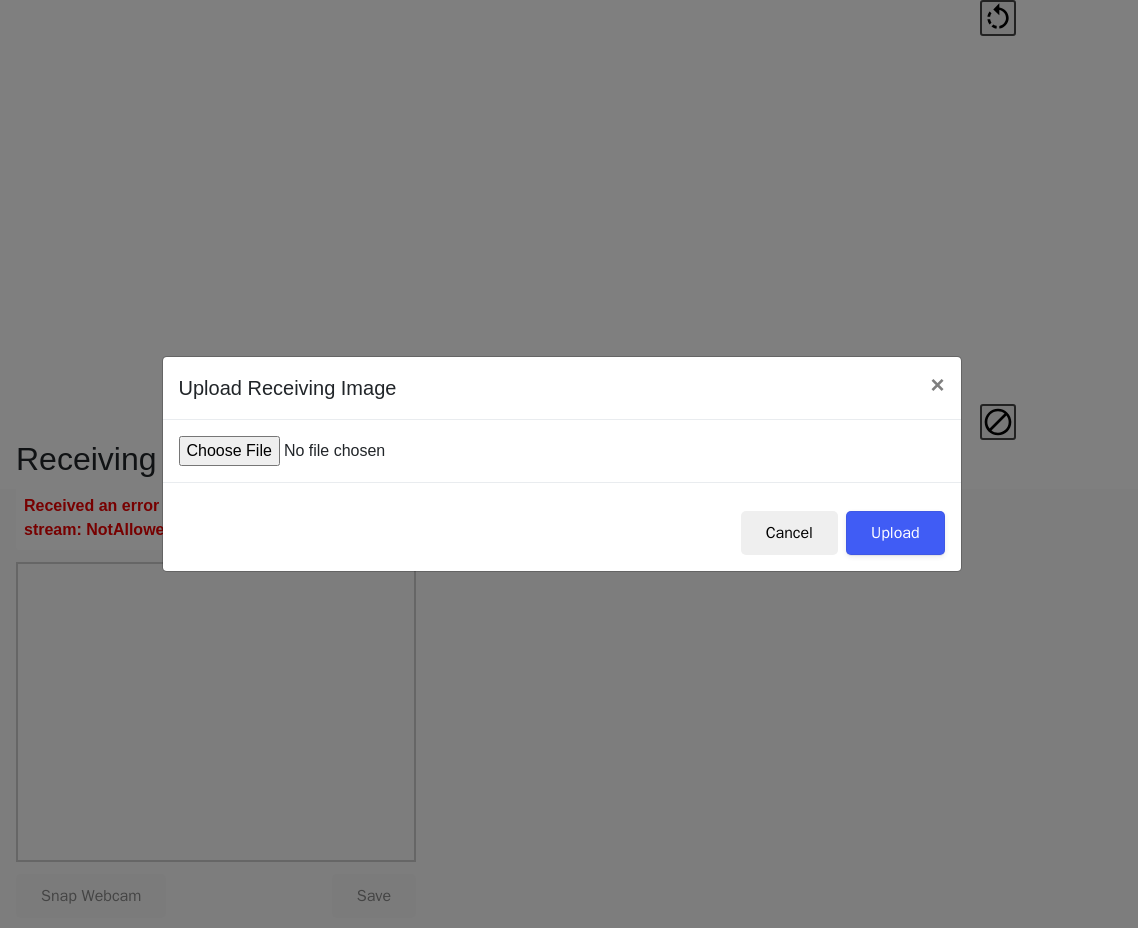 type on "C:\fakepath\IMG_0016.JPG" 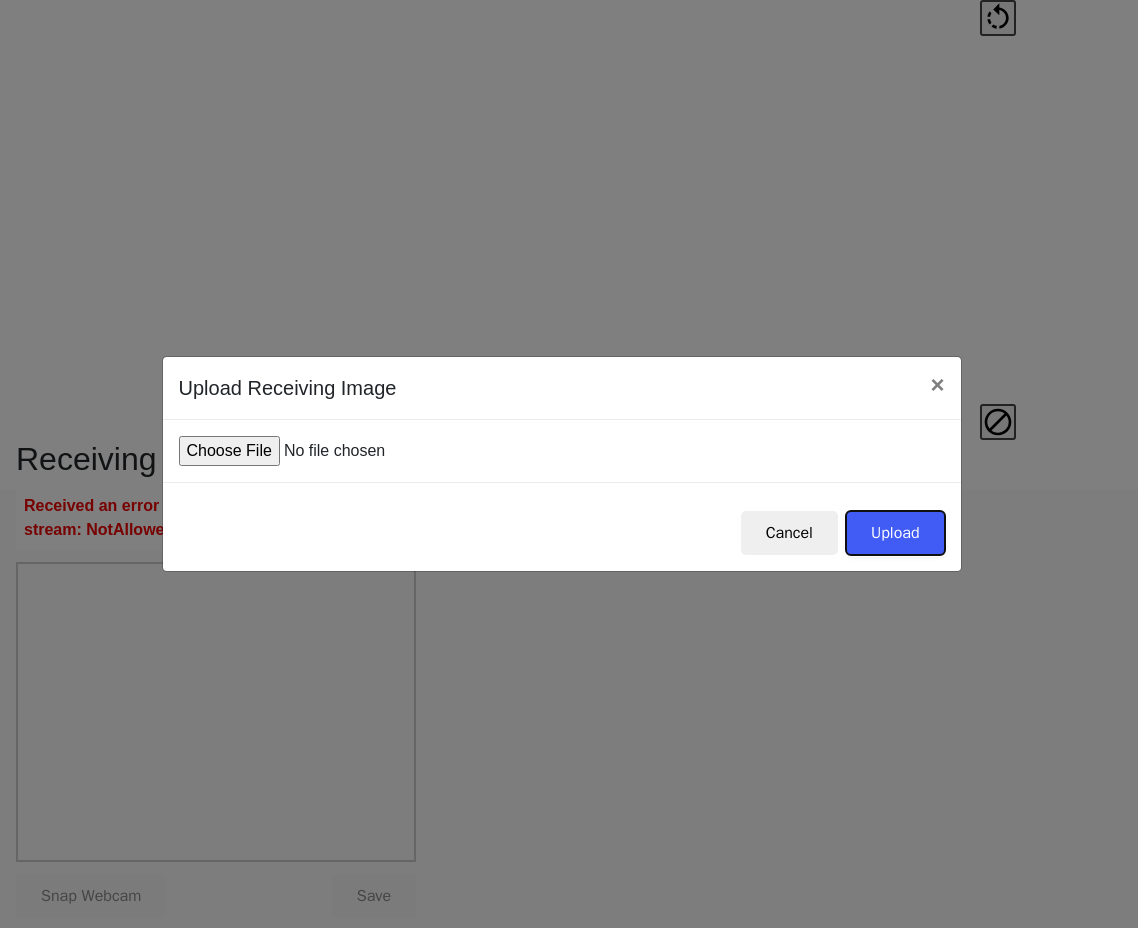 click on "Upload" at bounding box center (895, 533) 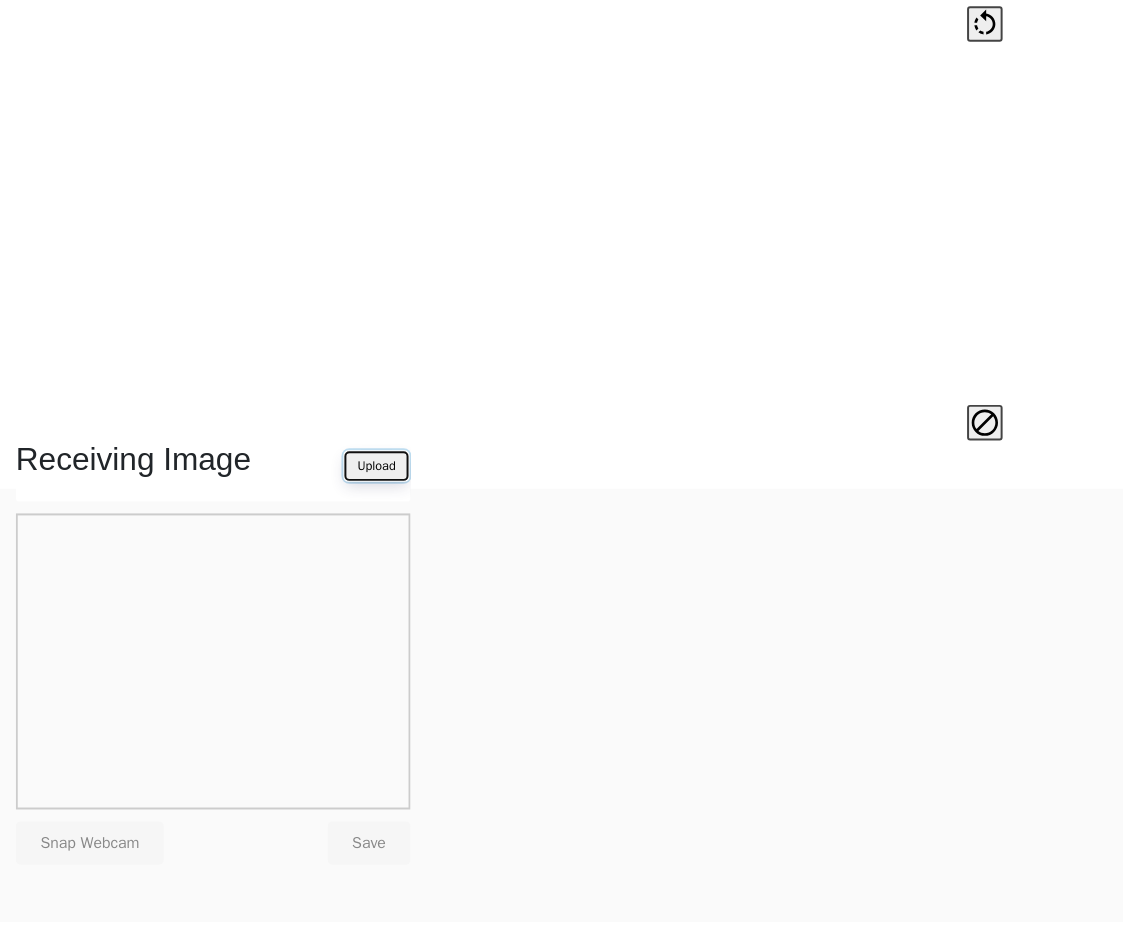 scroll, scrollTop: 439, scrollLeft: 0, axis: vertical 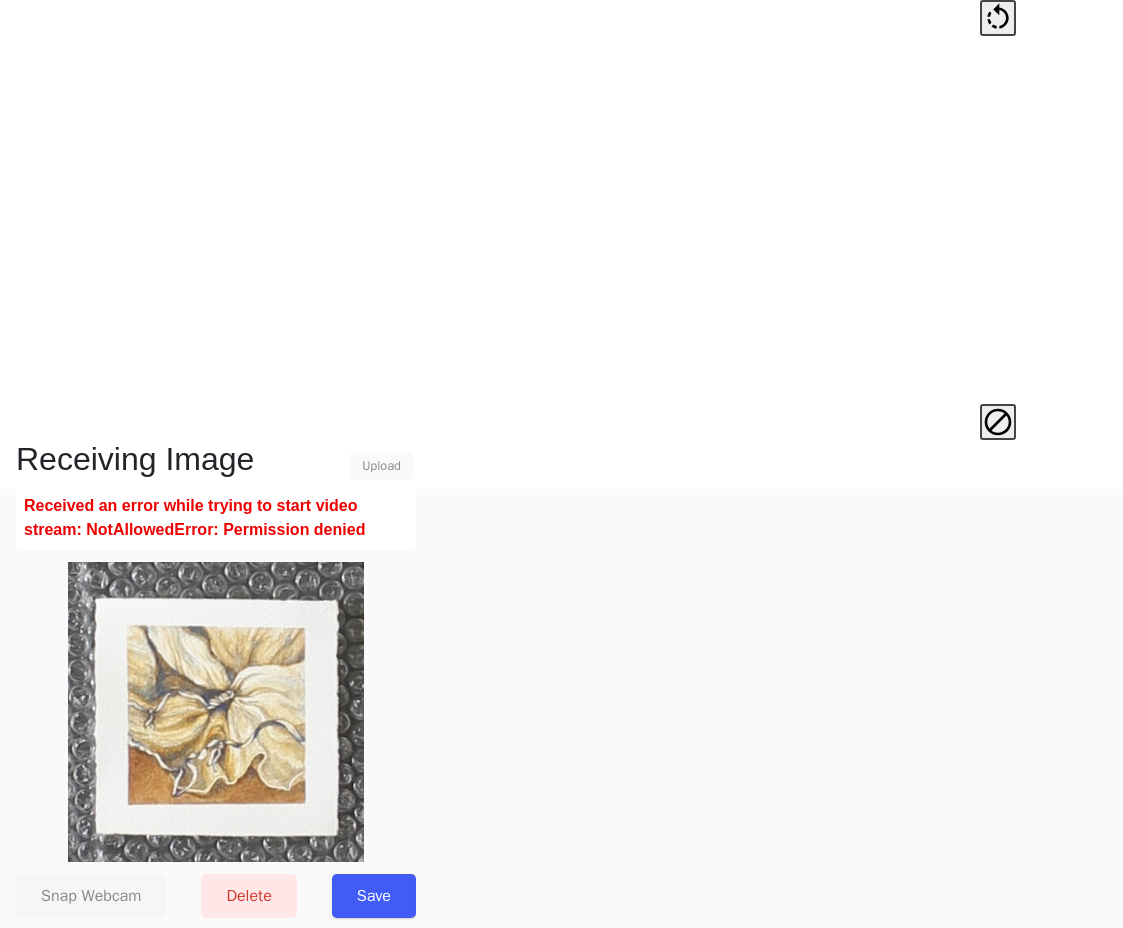 click on "Save" at bounding box center (374, 896) 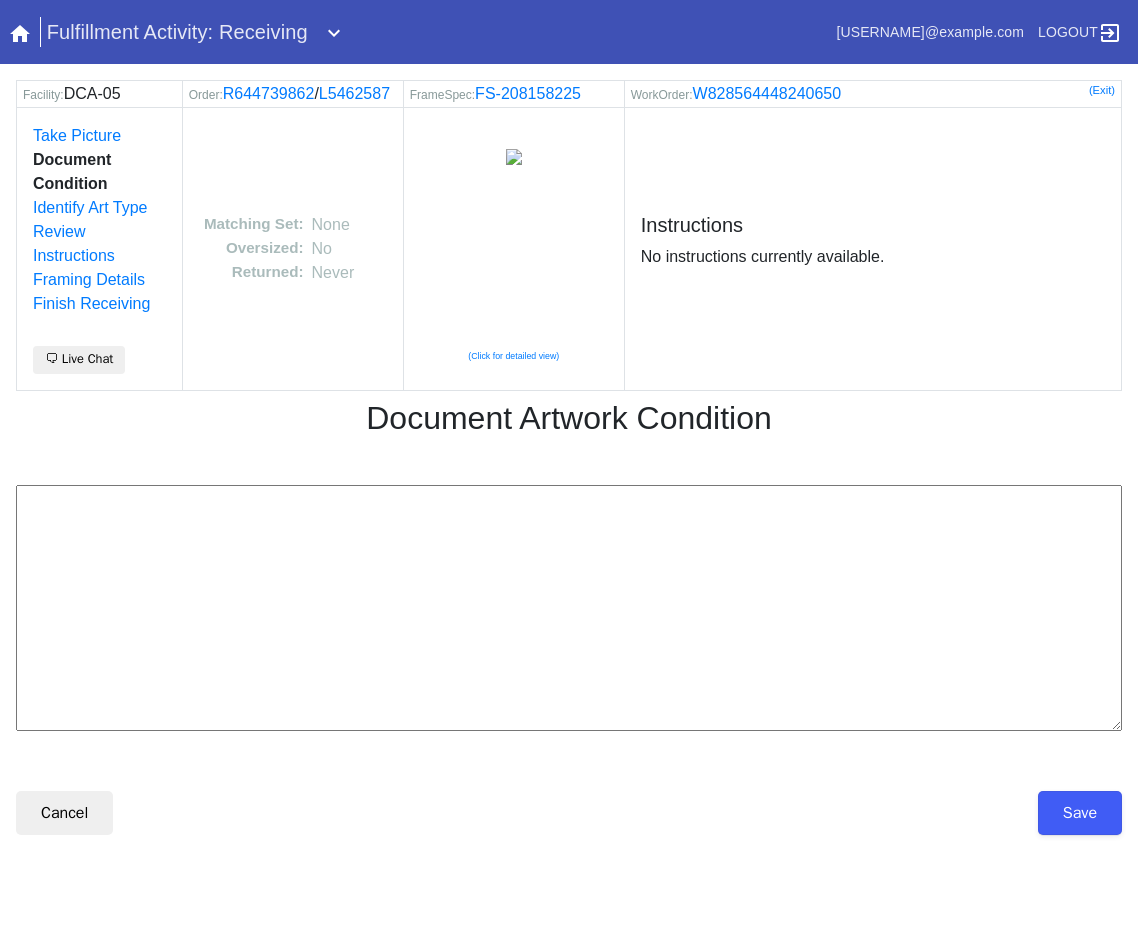 scroll, scrollTop: 0, scrollLeft: 0, axis: both 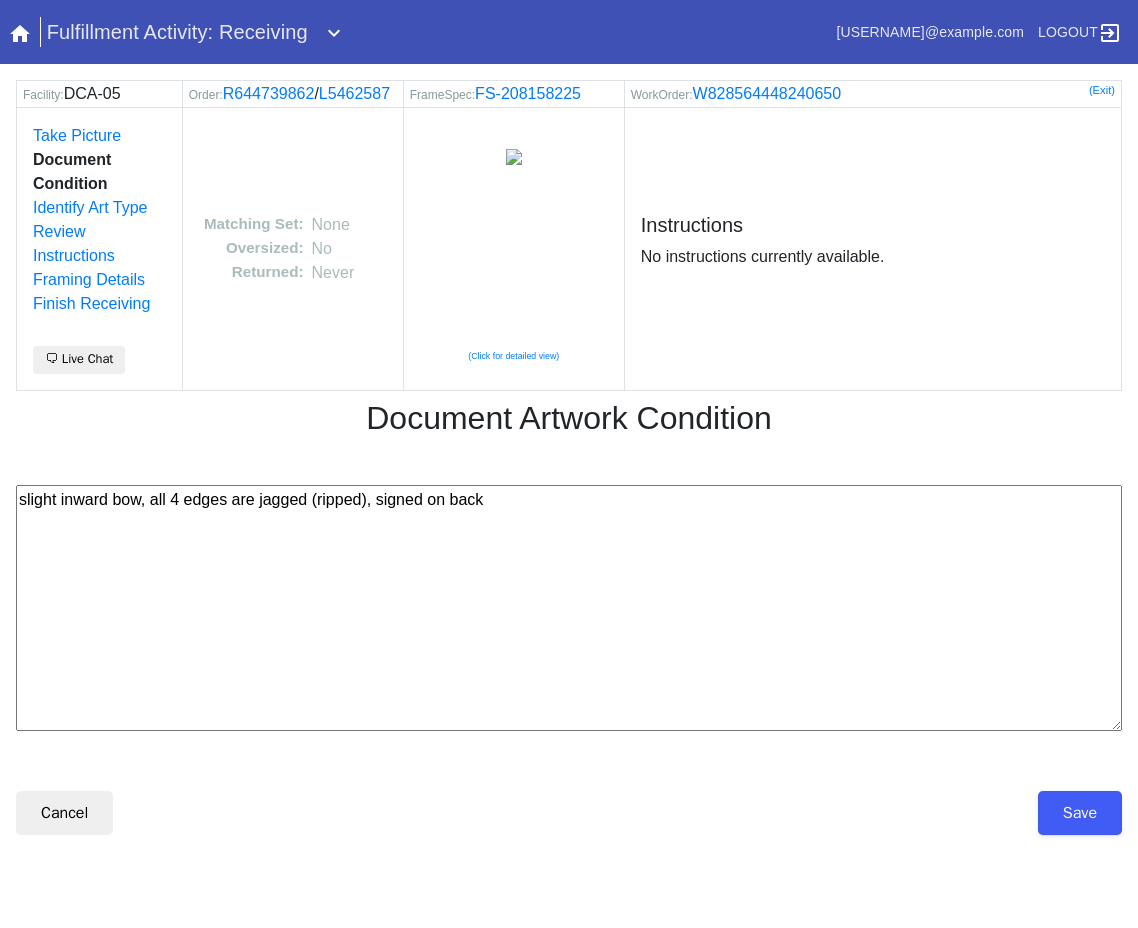 type on "slight inward bow, all 4 edges are jagged (ripped), signed on back" 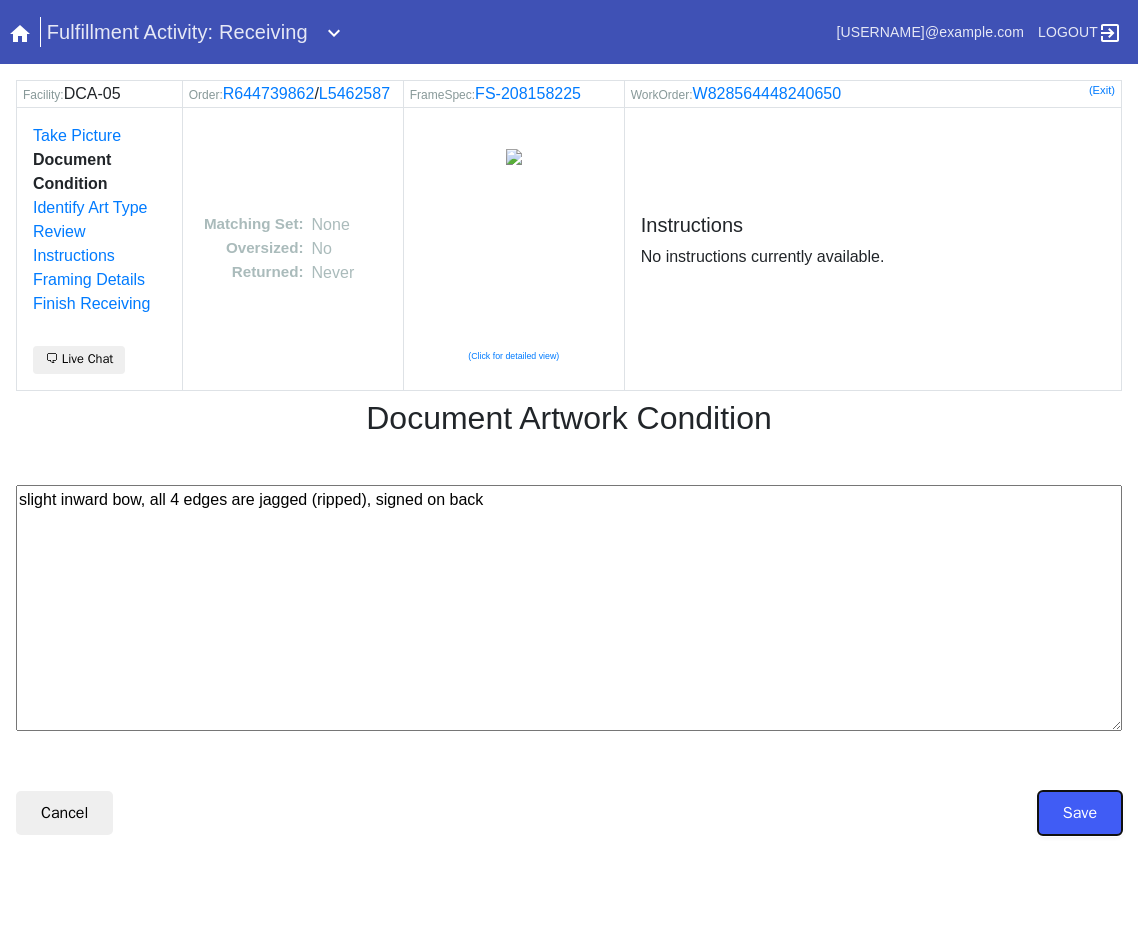 click on "Save" at bounding box center (1080, 813) 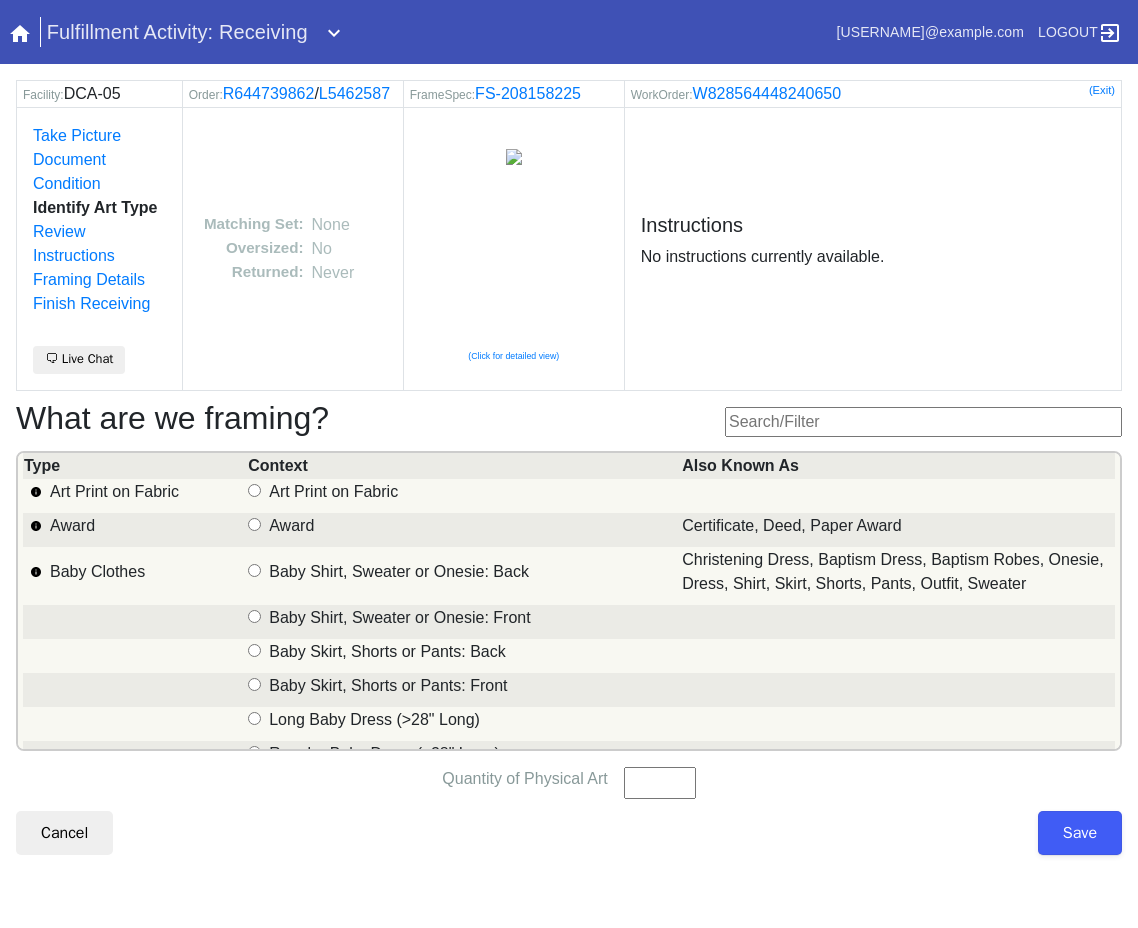 scroll, scrollTop: 0, scrollLeft: 0, axis: both 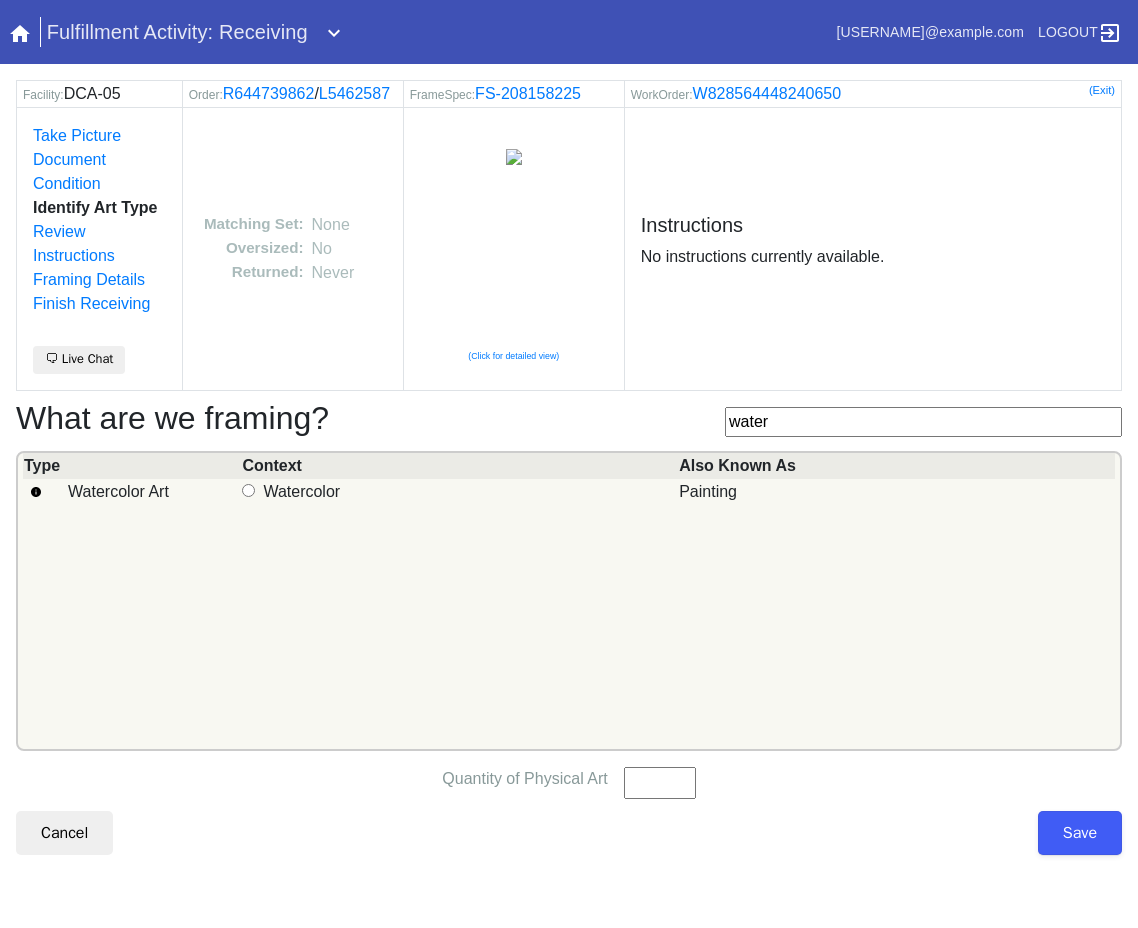type on "water" 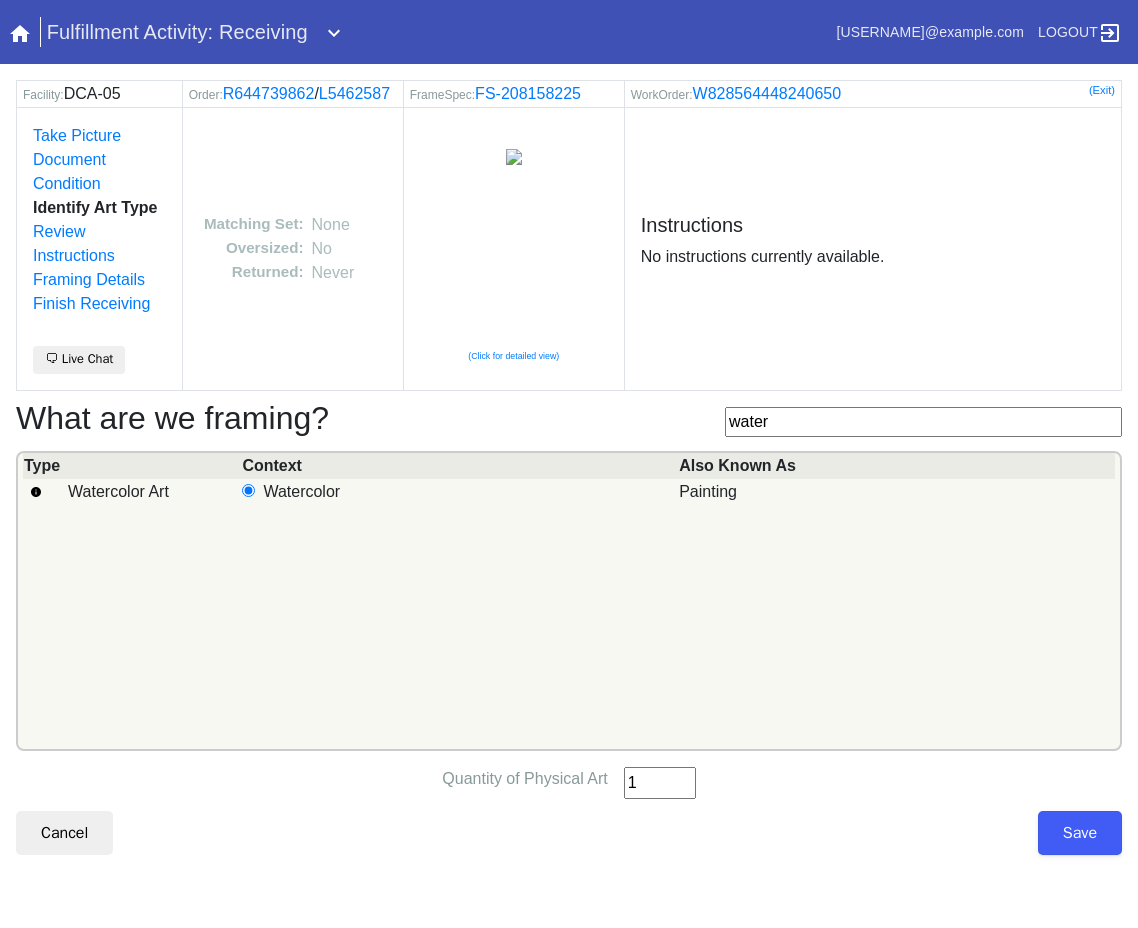 type on "1" 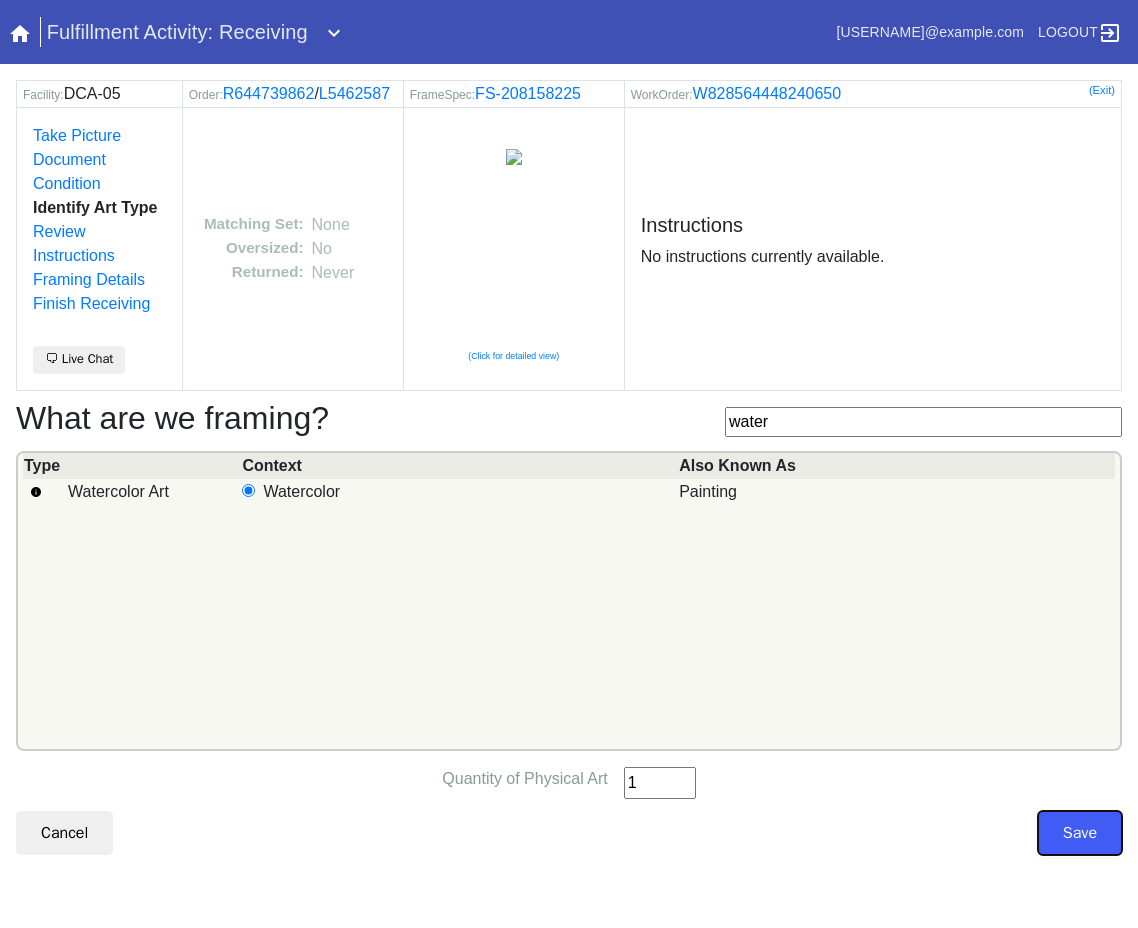 click on "Save" at bounding box center (1080, 833) 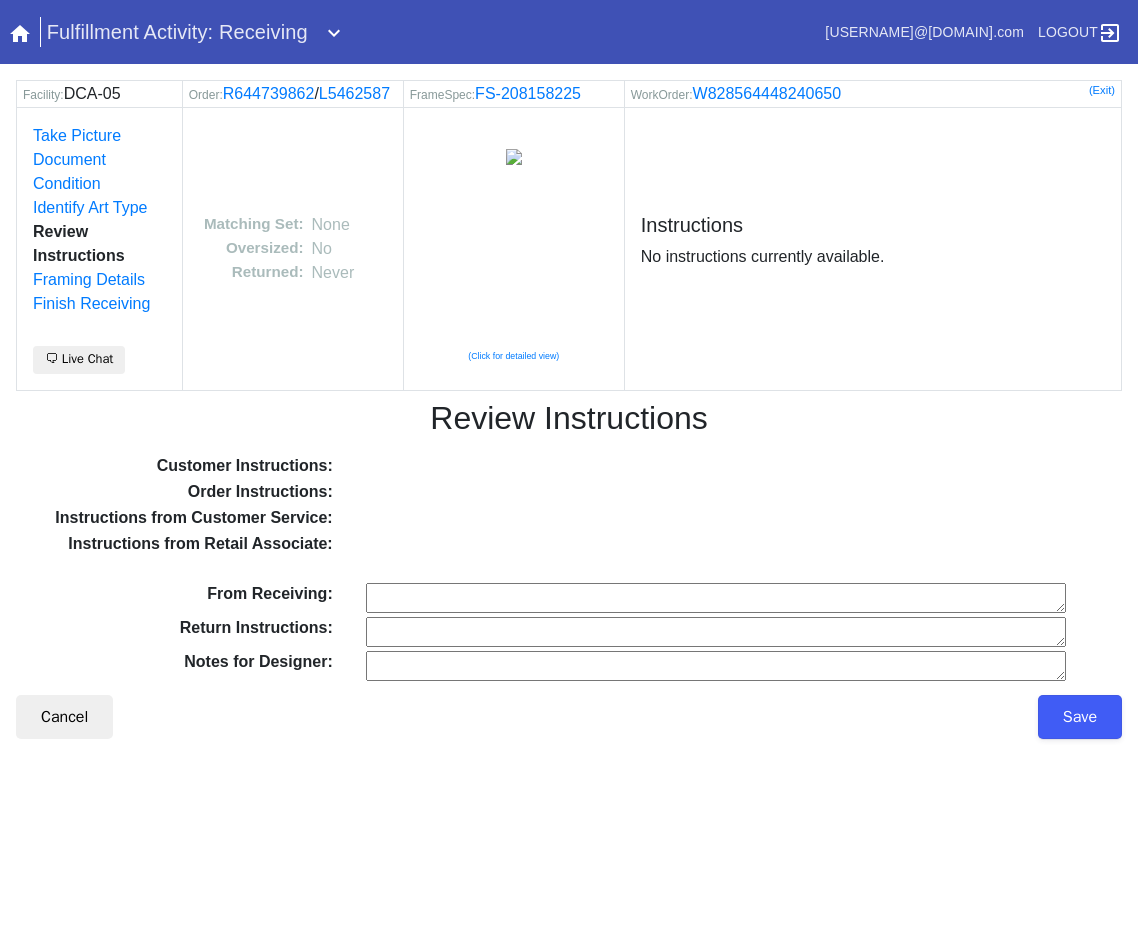 scroll, scrollTop: 0, scrollLeft: 0, axis: both 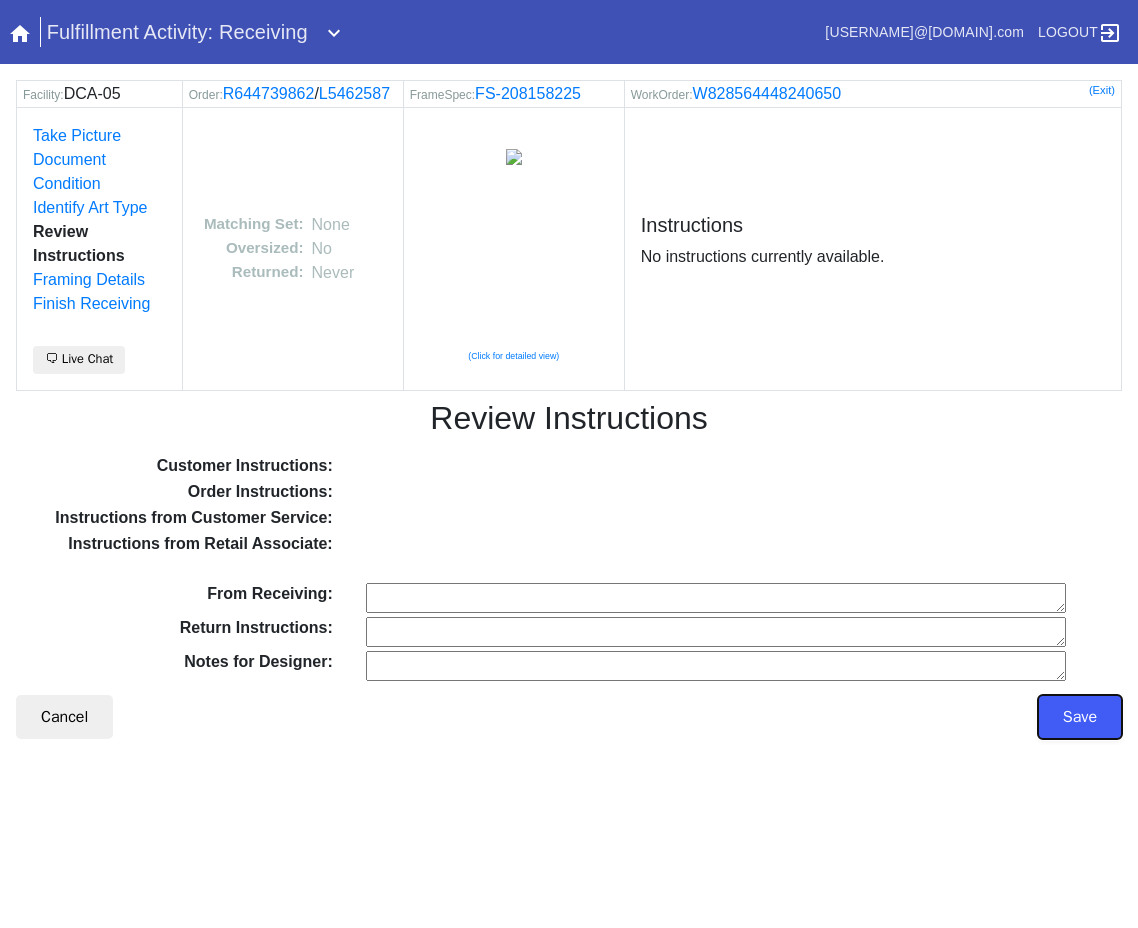 click on "Save" at bounding box center [1080, 717] 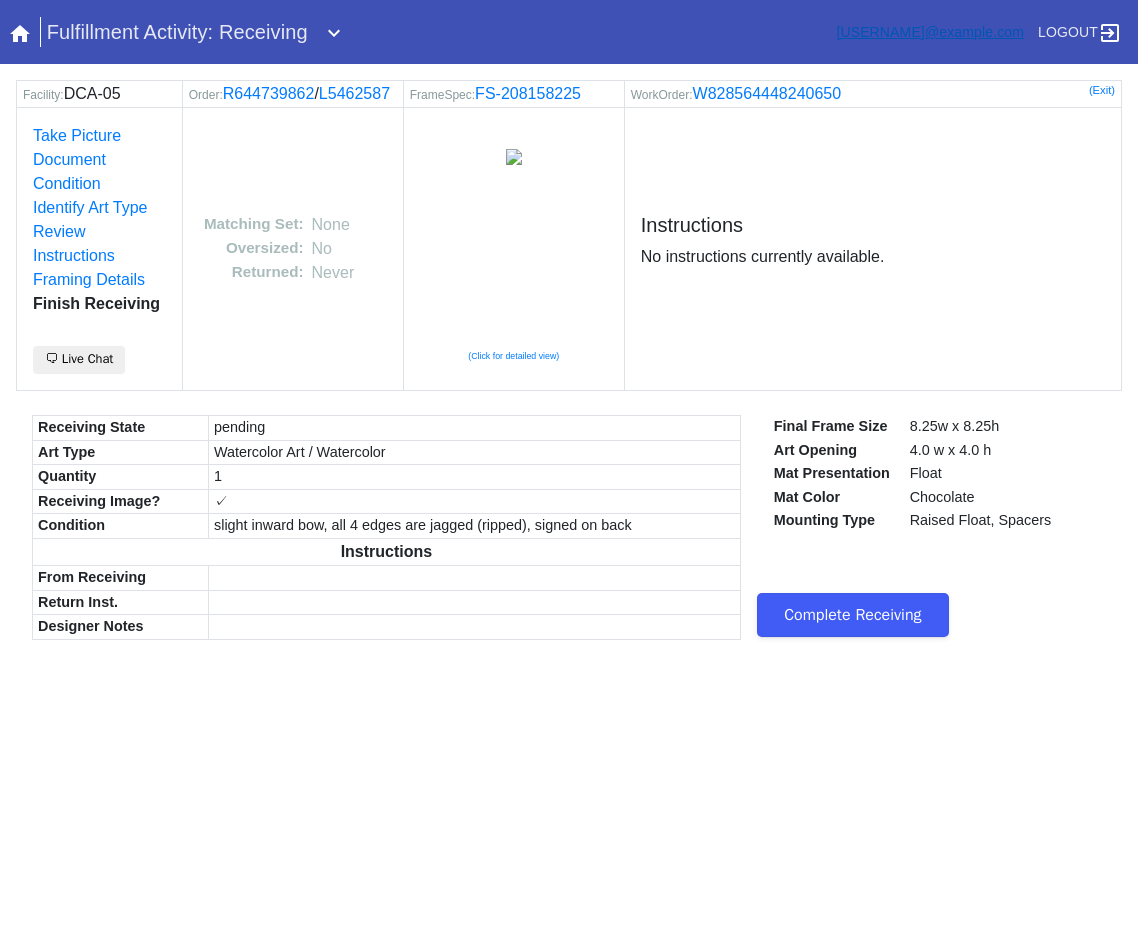 scroll, scrollTop: 0, scrollLeft: 0, axis: both 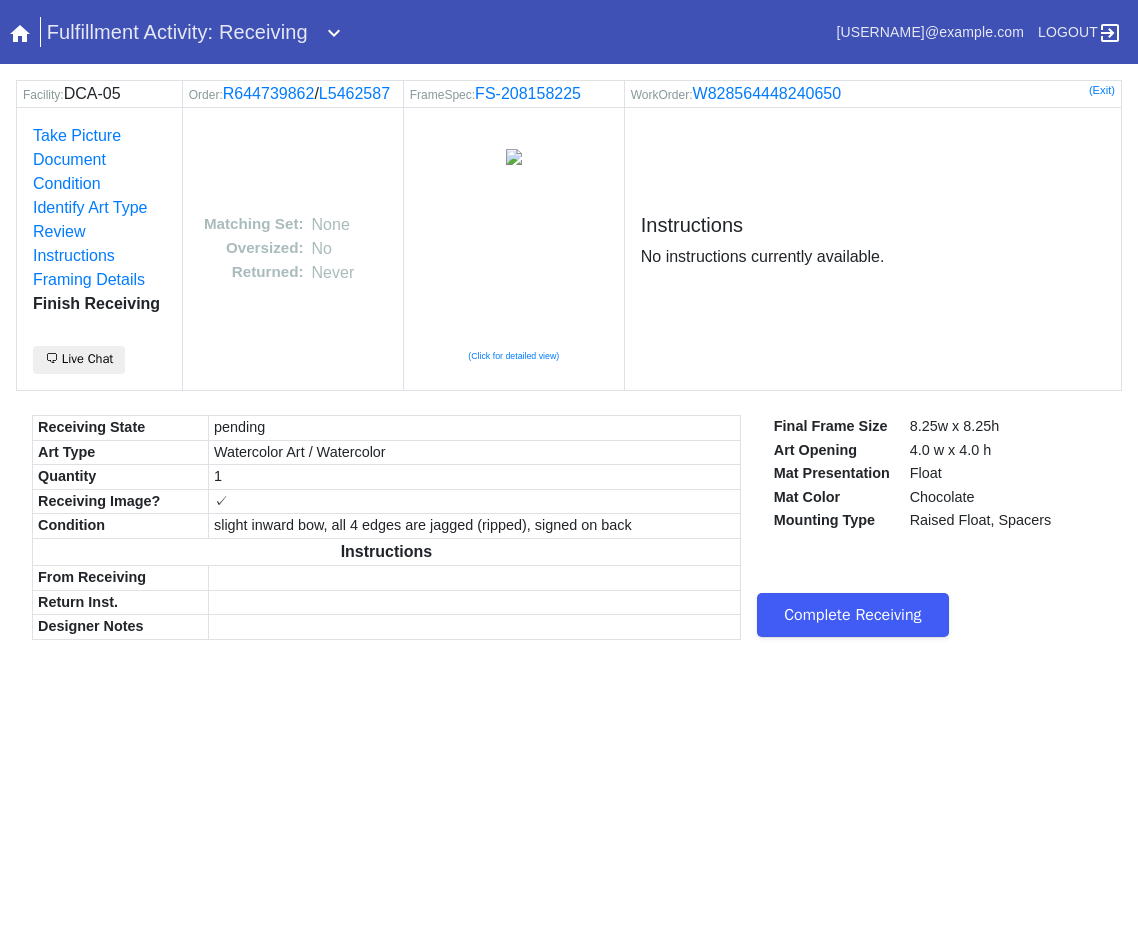 click on "Complete Receiving" at bounding box center [853, 615] 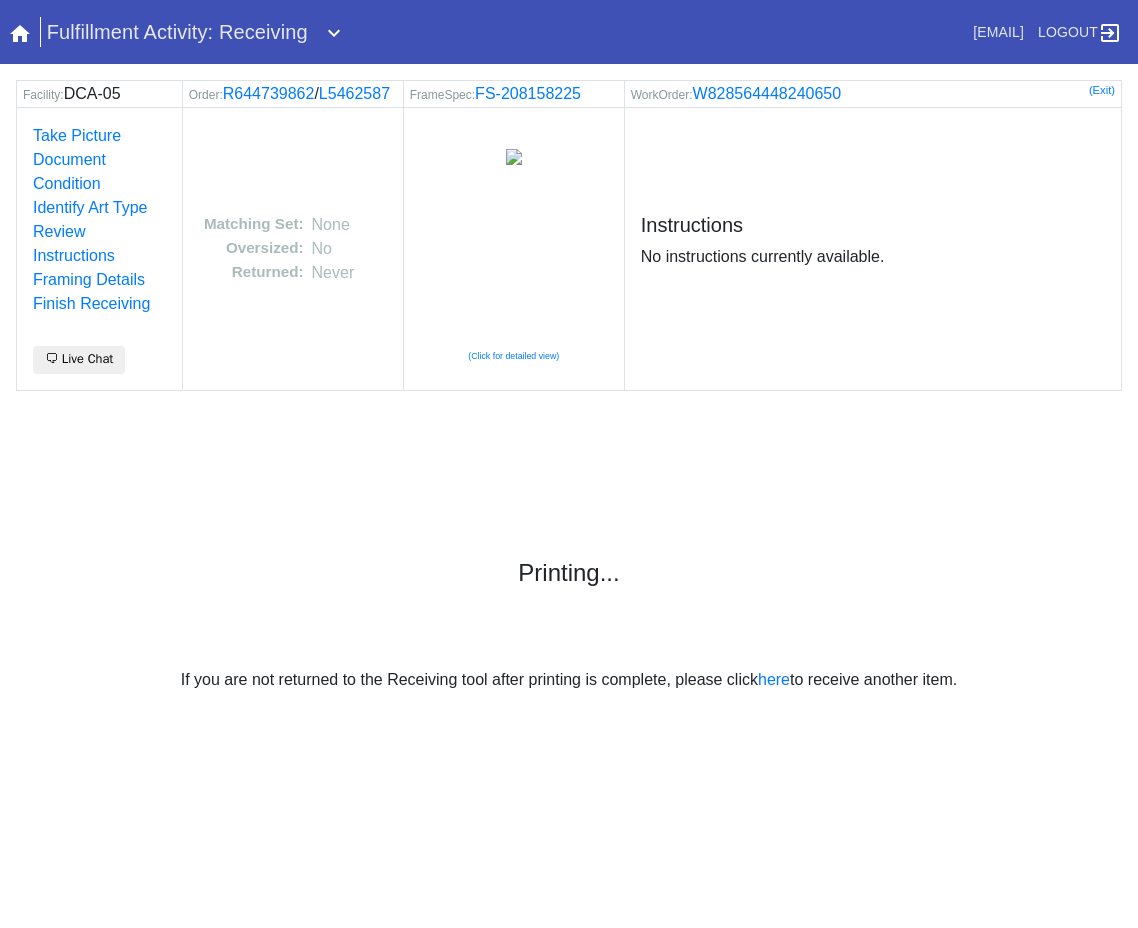 scroll, scrollTop: 0, scrollLeft: 0, axis: both 